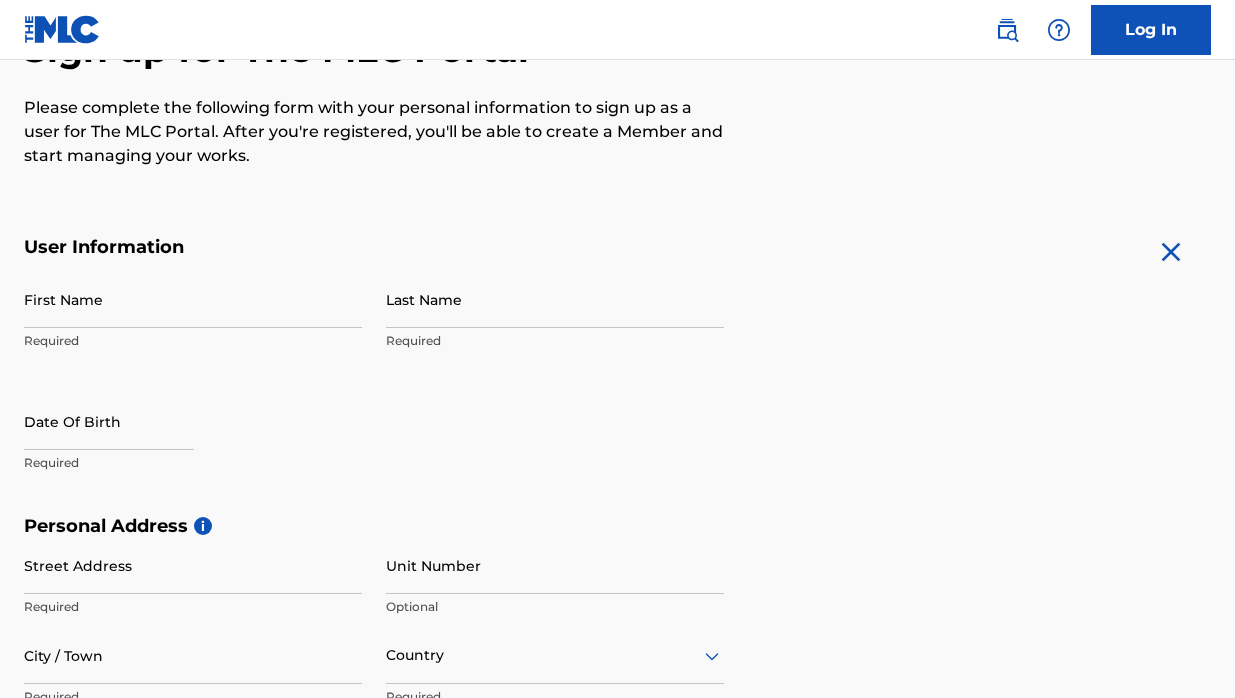 scroll, scrollTop: 204, scrollLeft: 0, axis: vertical 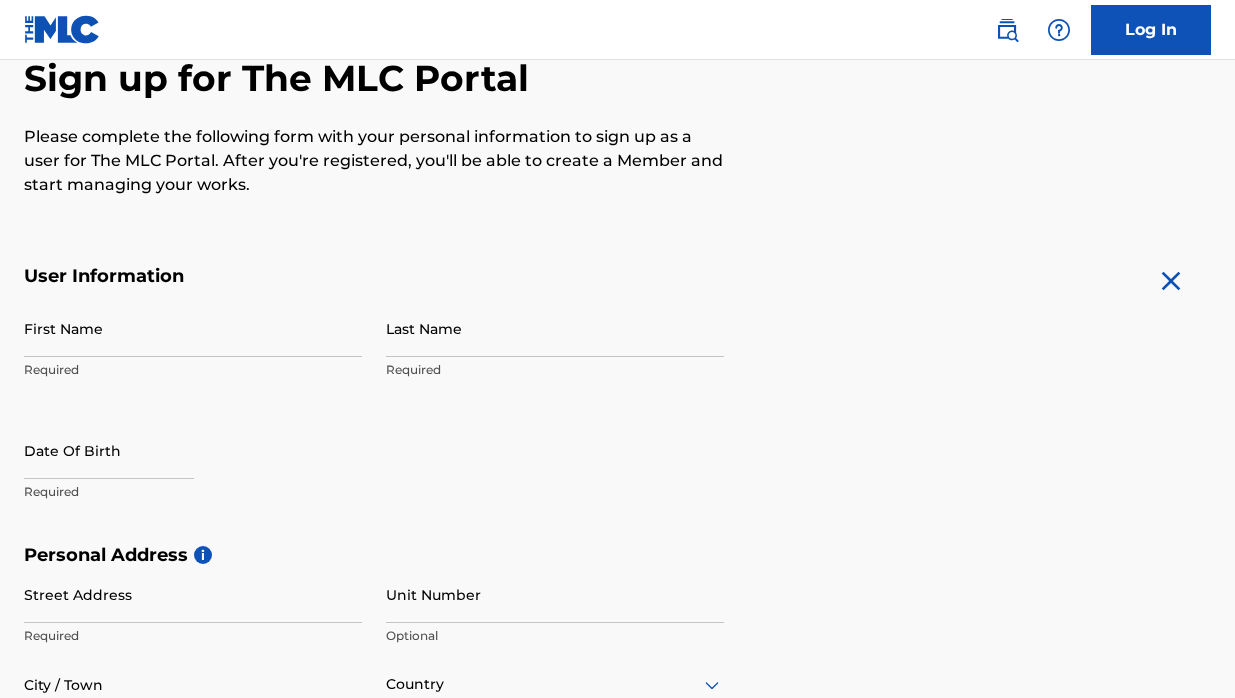 click on "Log In" at bounding box center [1151, 30] 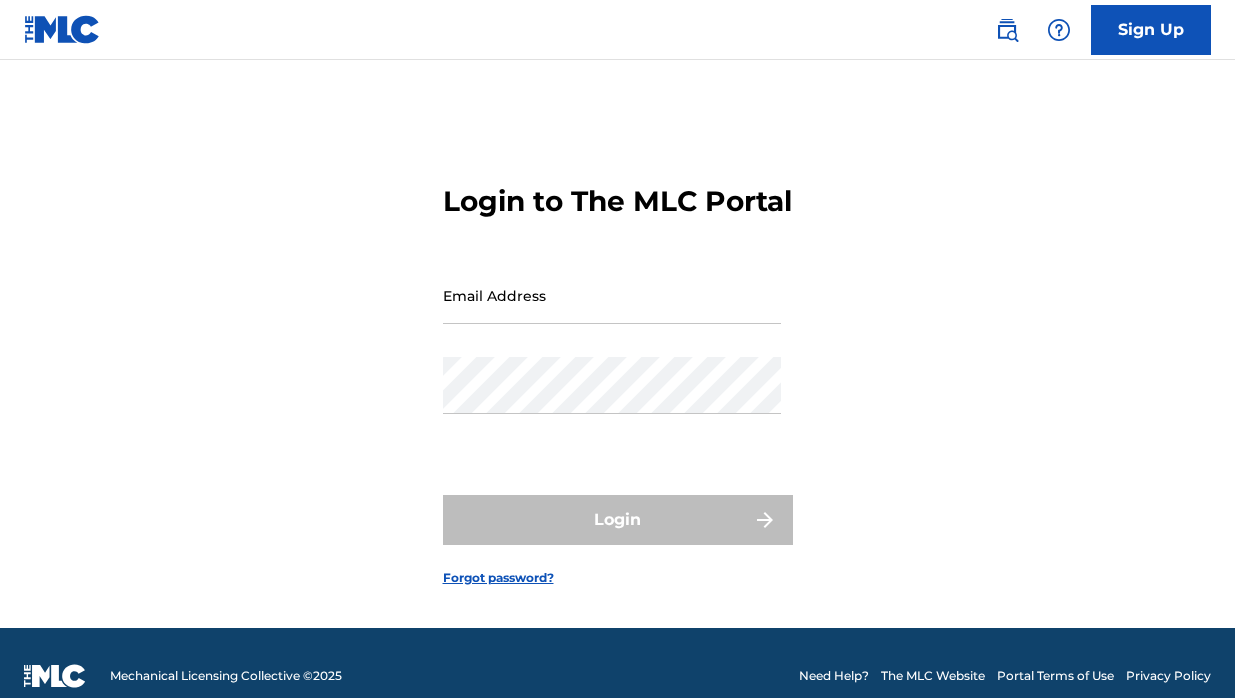 click on "Email Address" at bounding box center (612, 312) 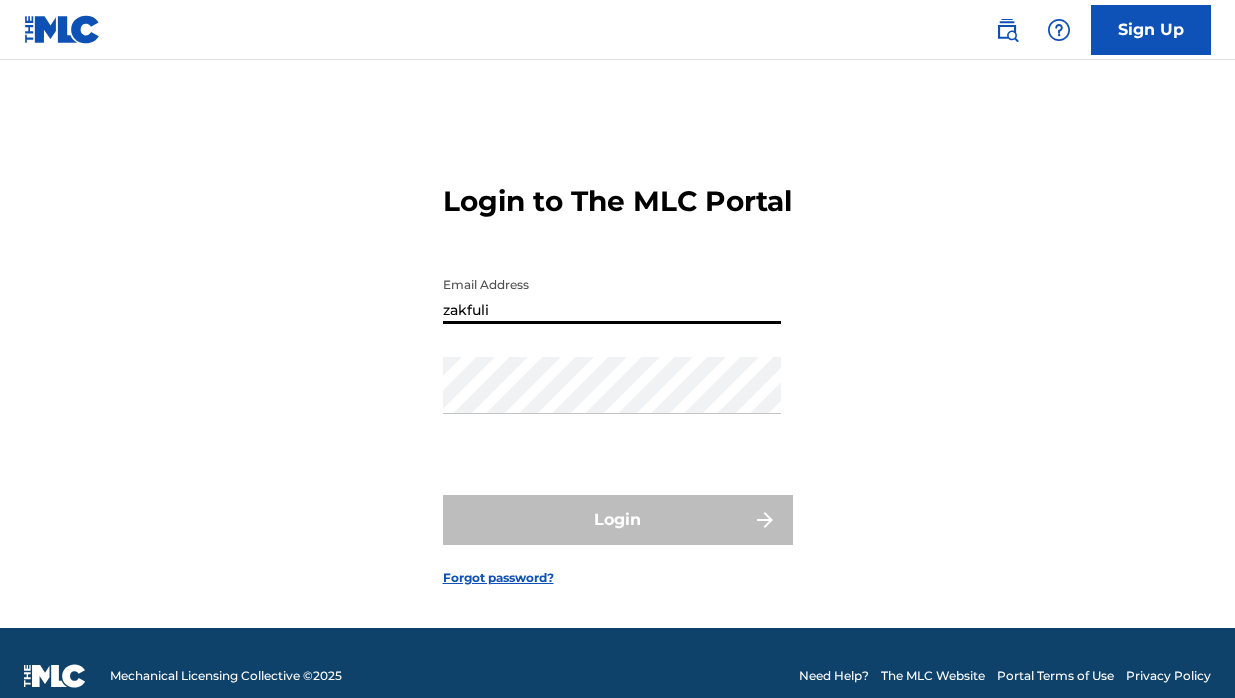 type on "[EMAIL_ADDRESS][DOMAIN_NAME]" 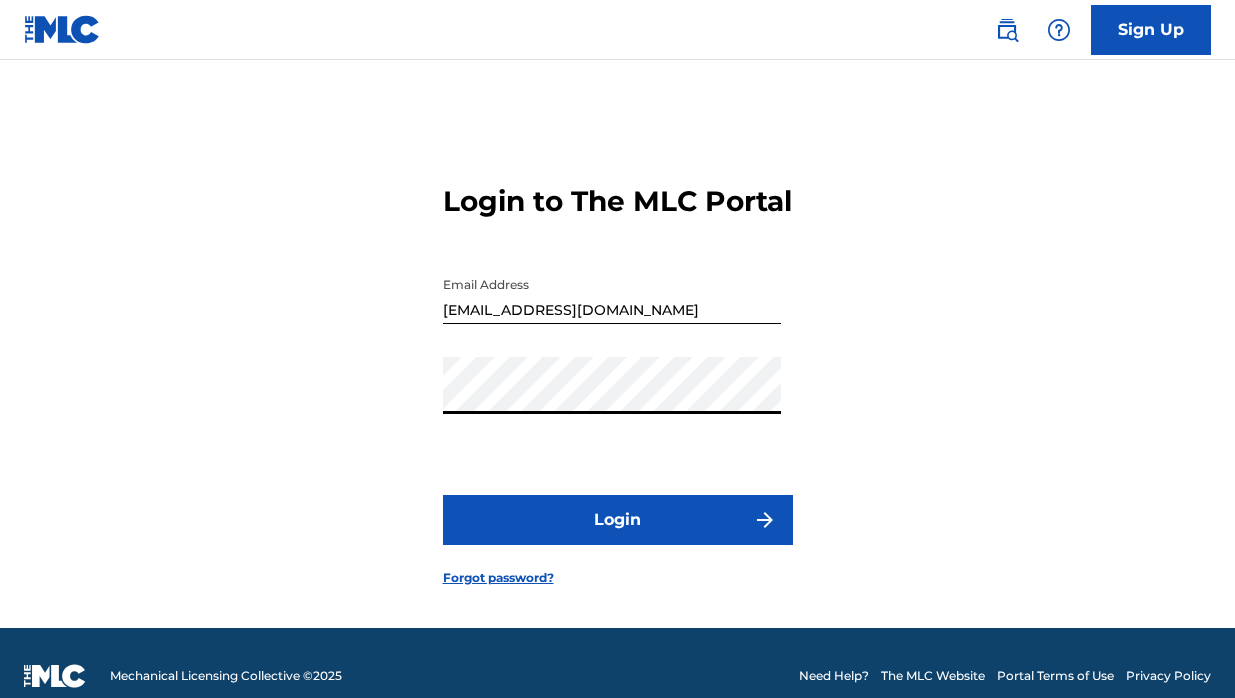 click on "Login" at bounding box center (618, 520) 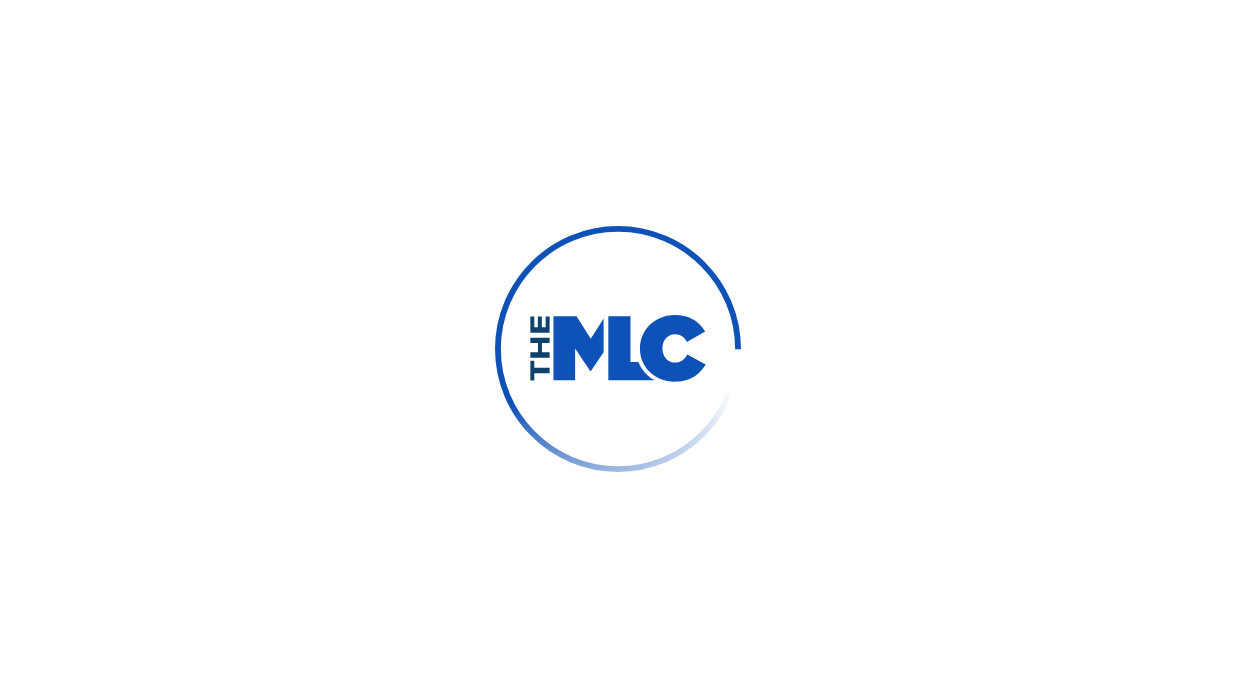 click at bounding box center (617, 349) 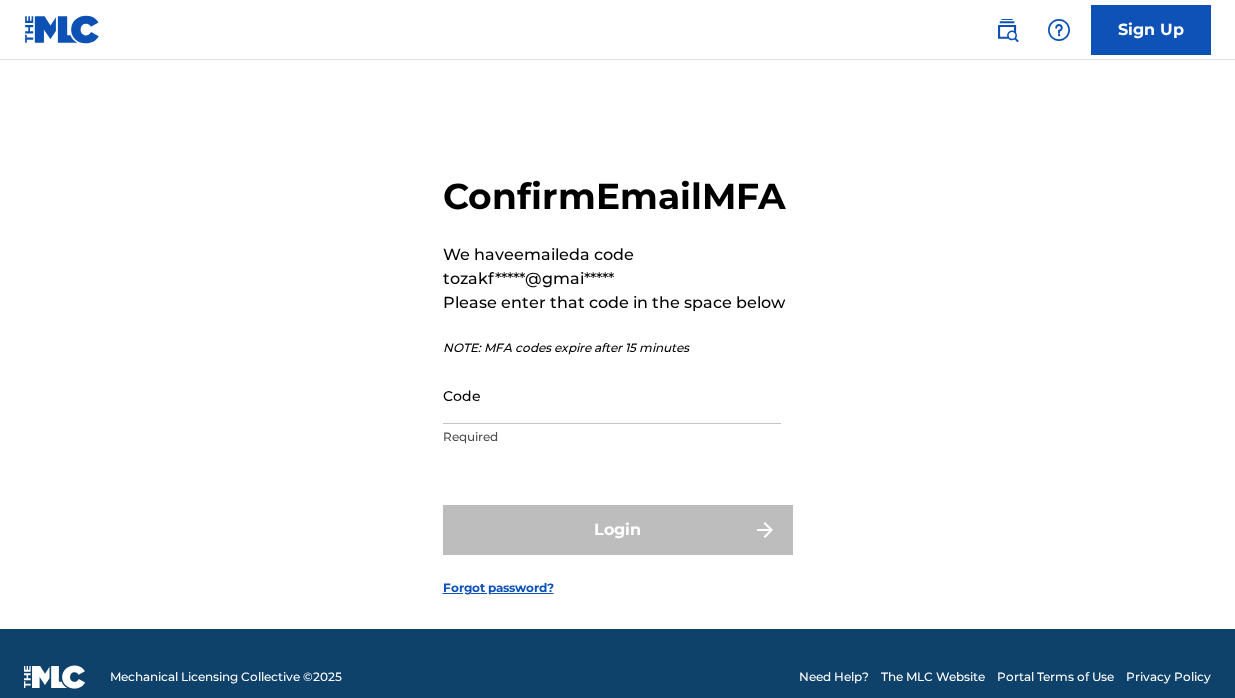 click on "Confirm  Email   MFA We have  emailed   a code to  zakf*****@gmai***** Please enter that code in the space below NOTE: MFA codes expire after 15 minutes Code Required Login Forgot password?" at bounding box center (617, 369) 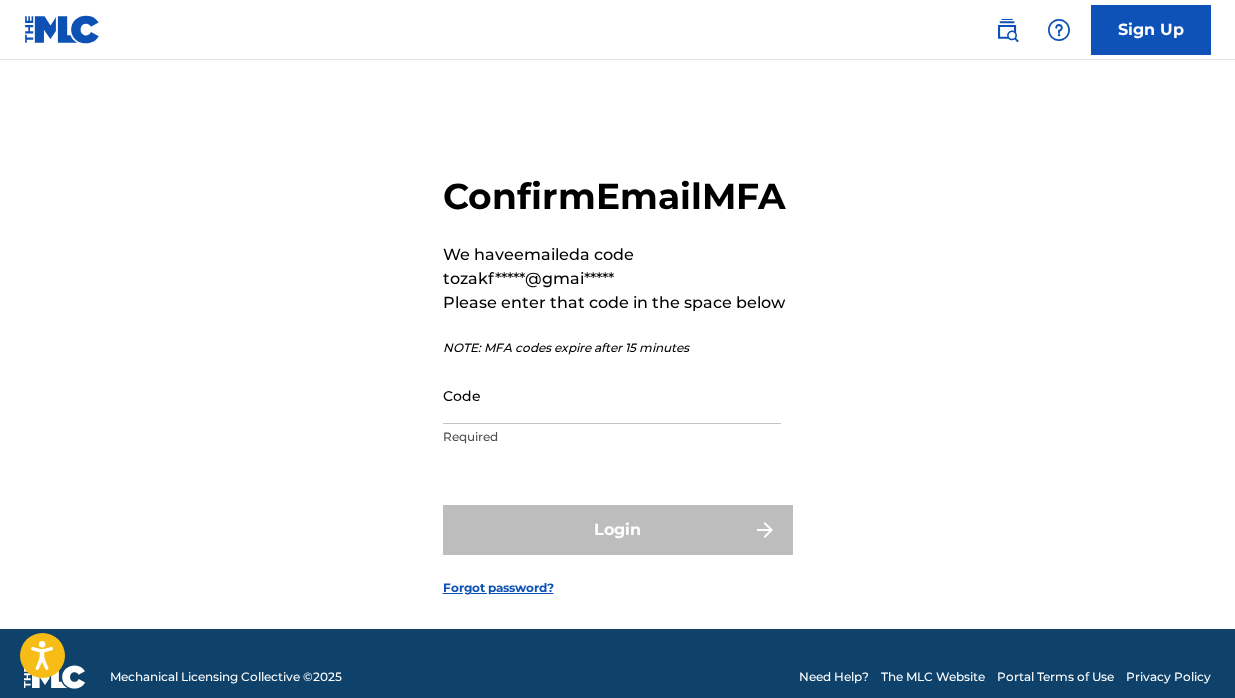 click on "Code" at bounding box center (612, 395) 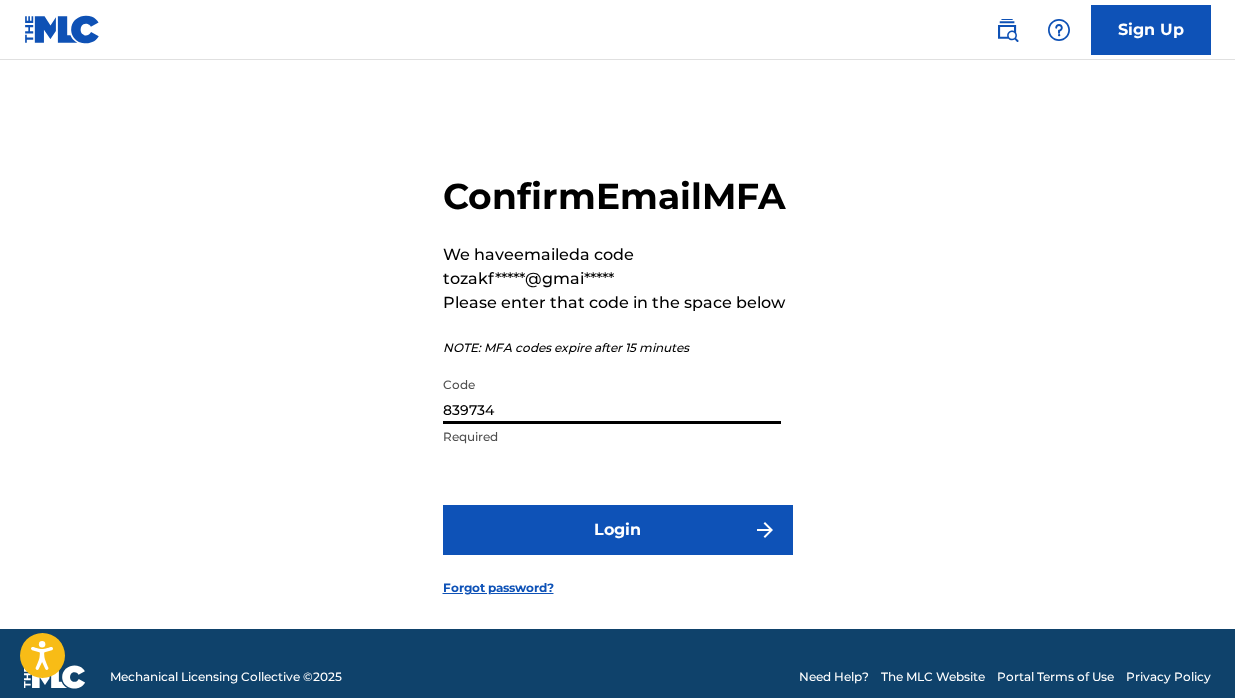 type on "839734" 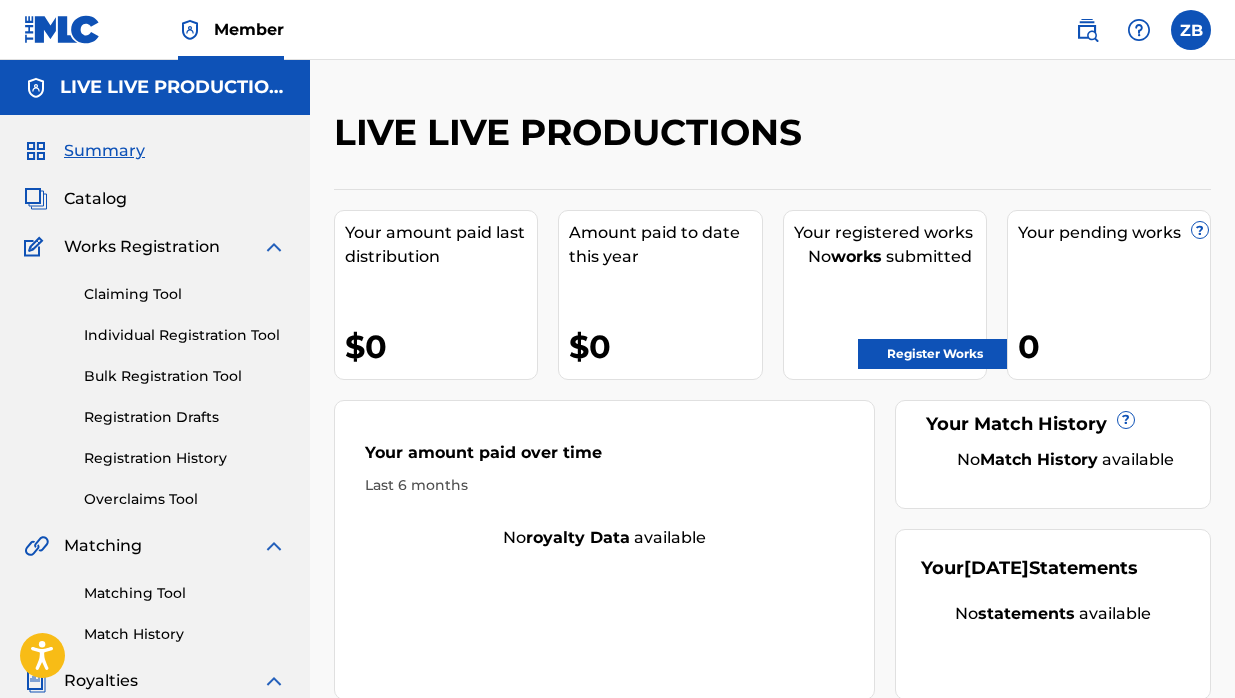 scroll, scrollTop: 0, scrollLeft: 0, axis: both 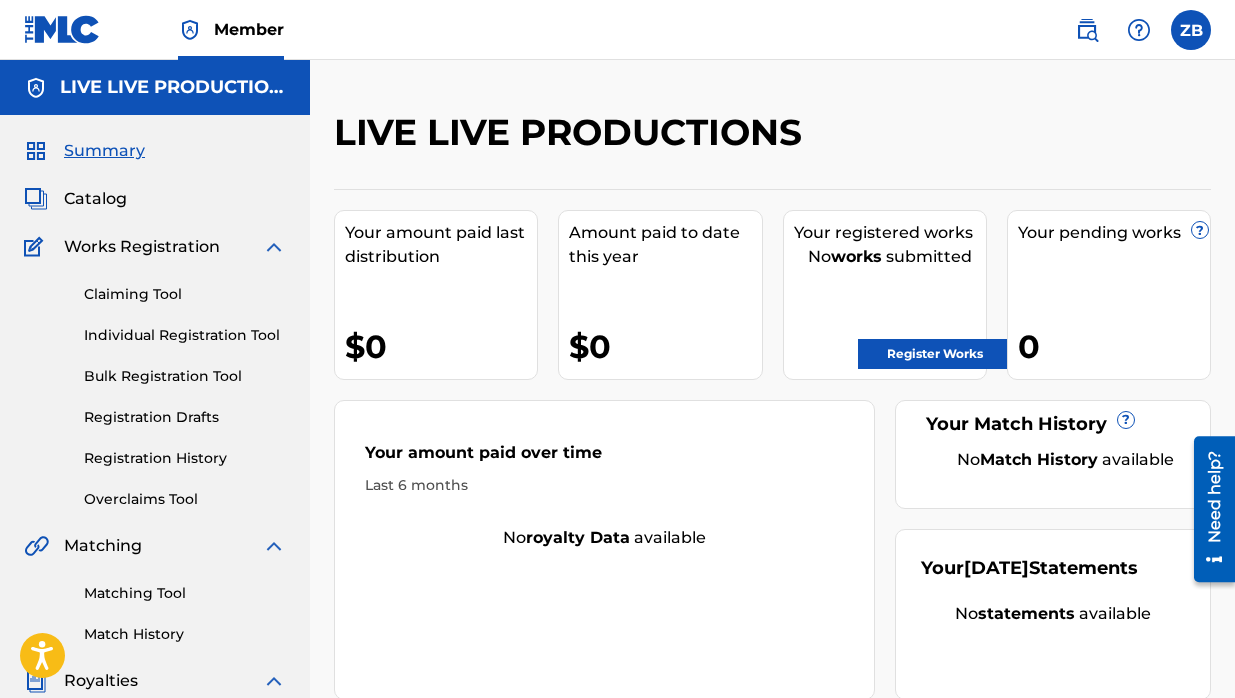click at bounding box center (190, 30) 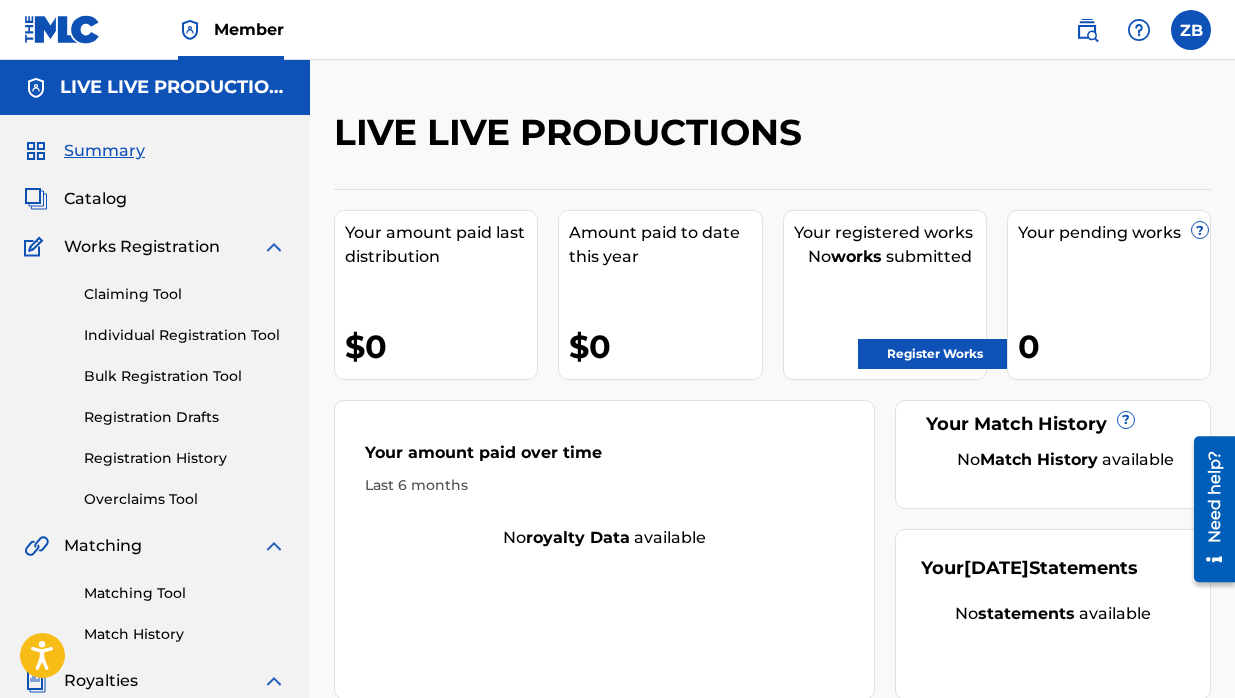 click at bounding box center [190, 30] 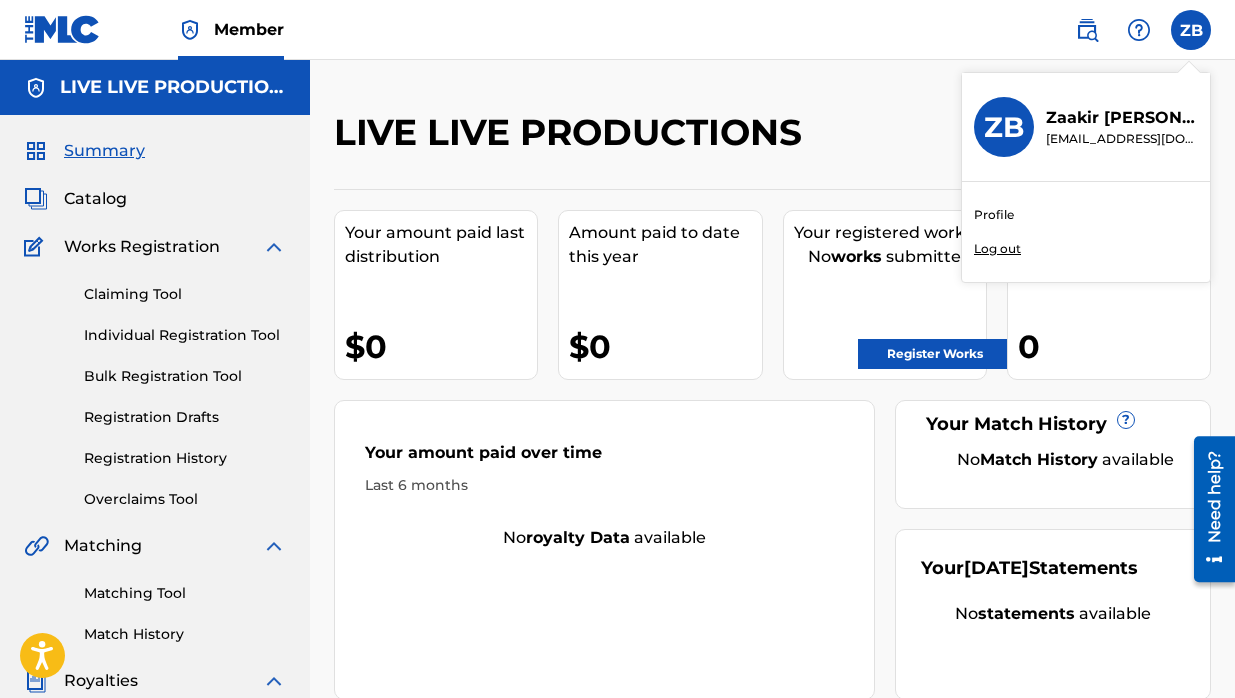 click on "Profile" at bounding box center [994, 215] 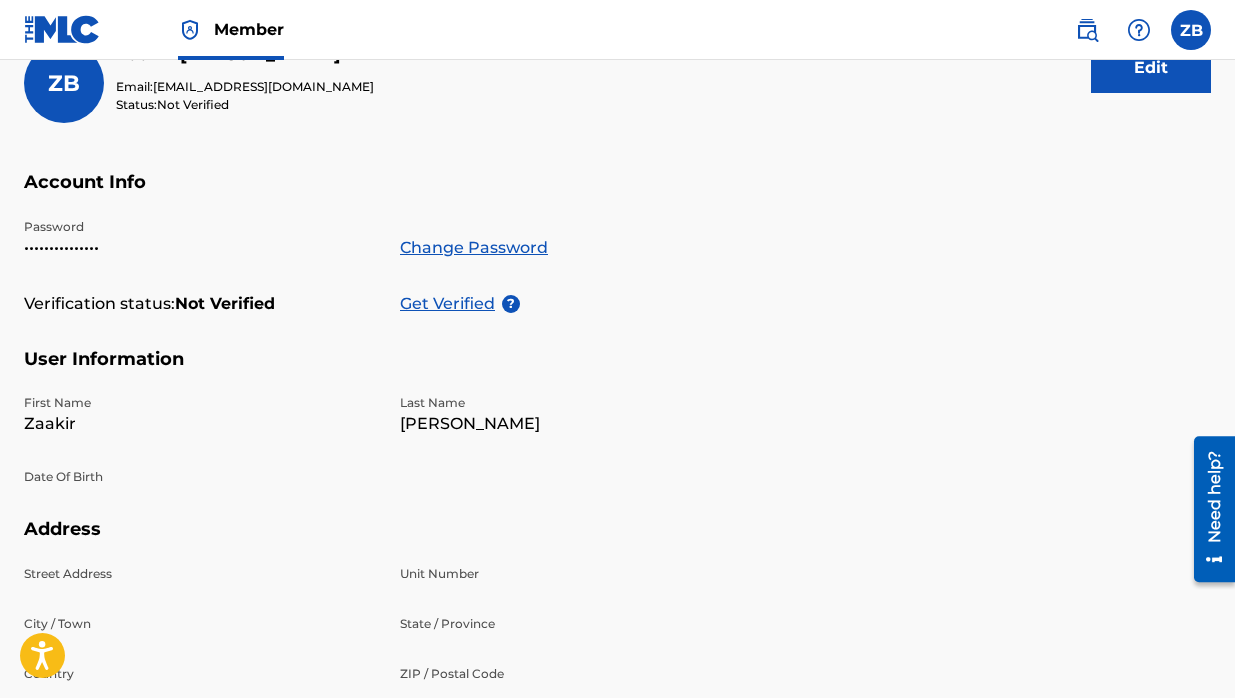 scroll, scrollTop: 265, scrollLeft: 0, axis: vertical 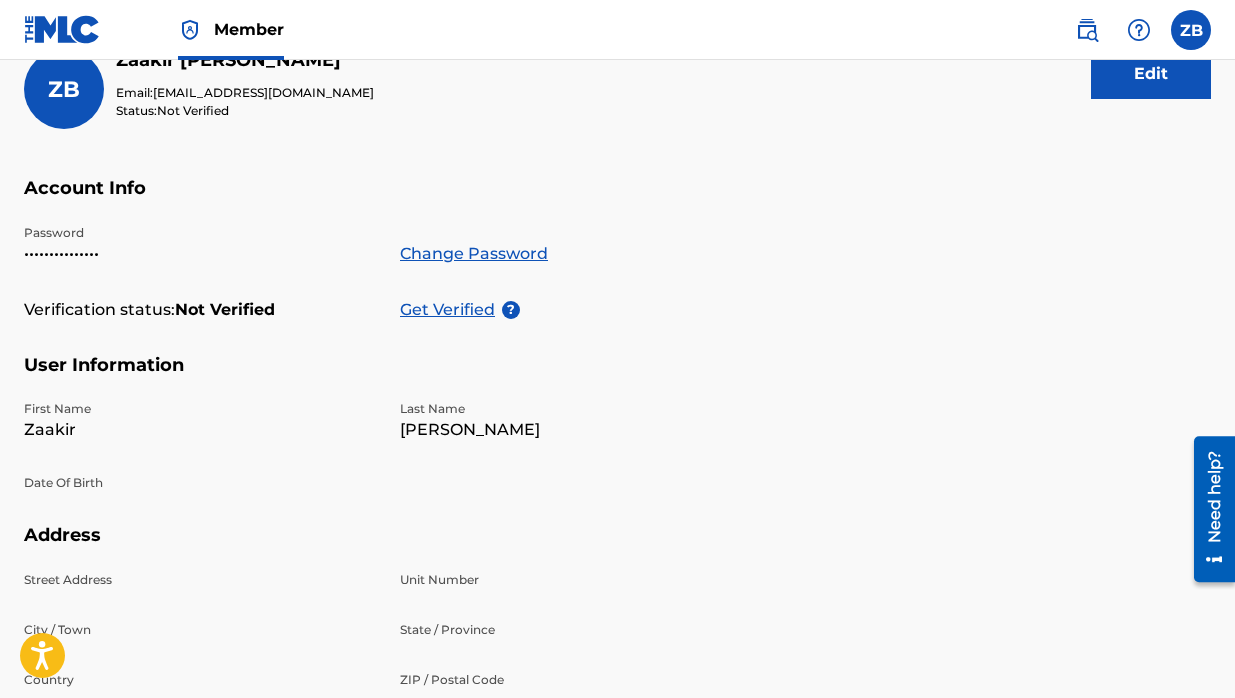 click on "Get Verified" at bounding box center [451, 310] 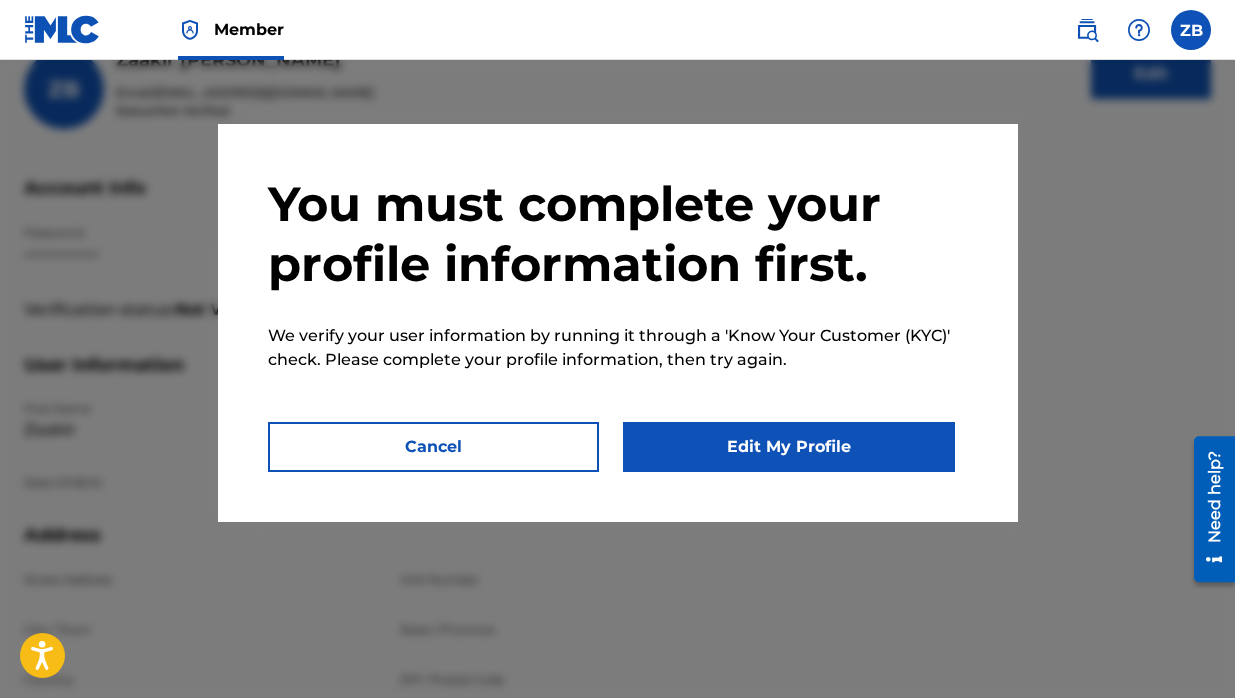 click on "Edit My Profile" at bounding box center (789, 447) 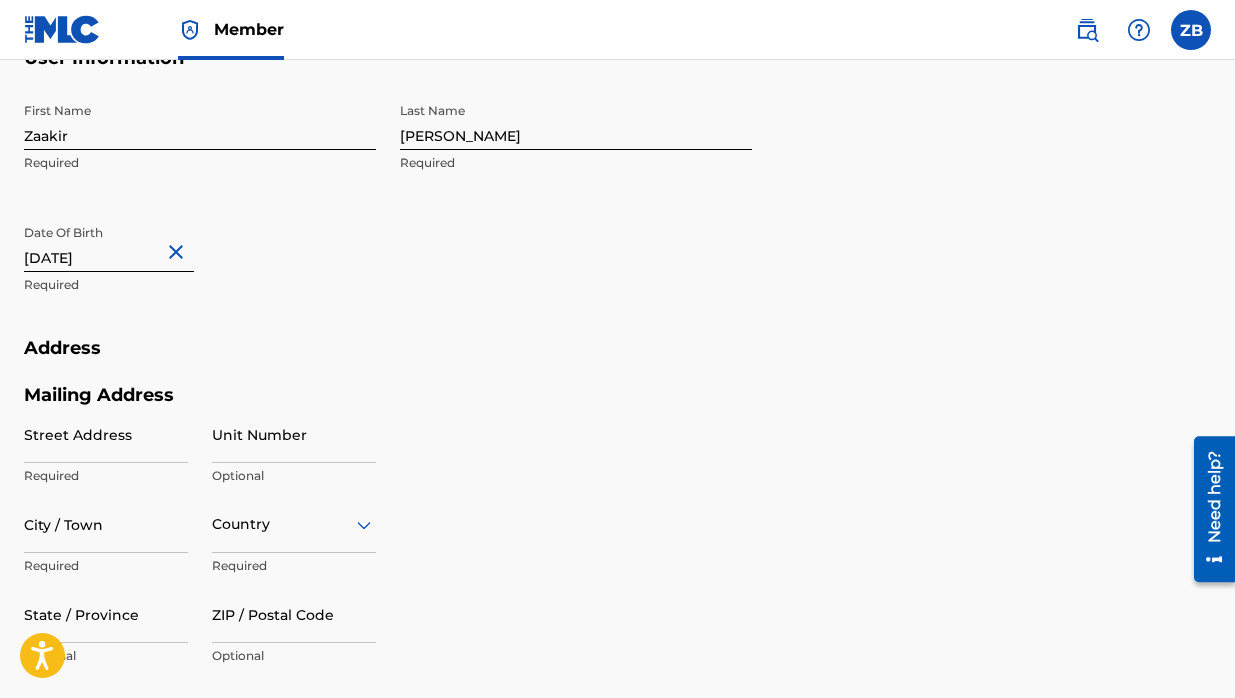 scroll, scrollTop: 574, scrollLeft: 0, axis: vertical 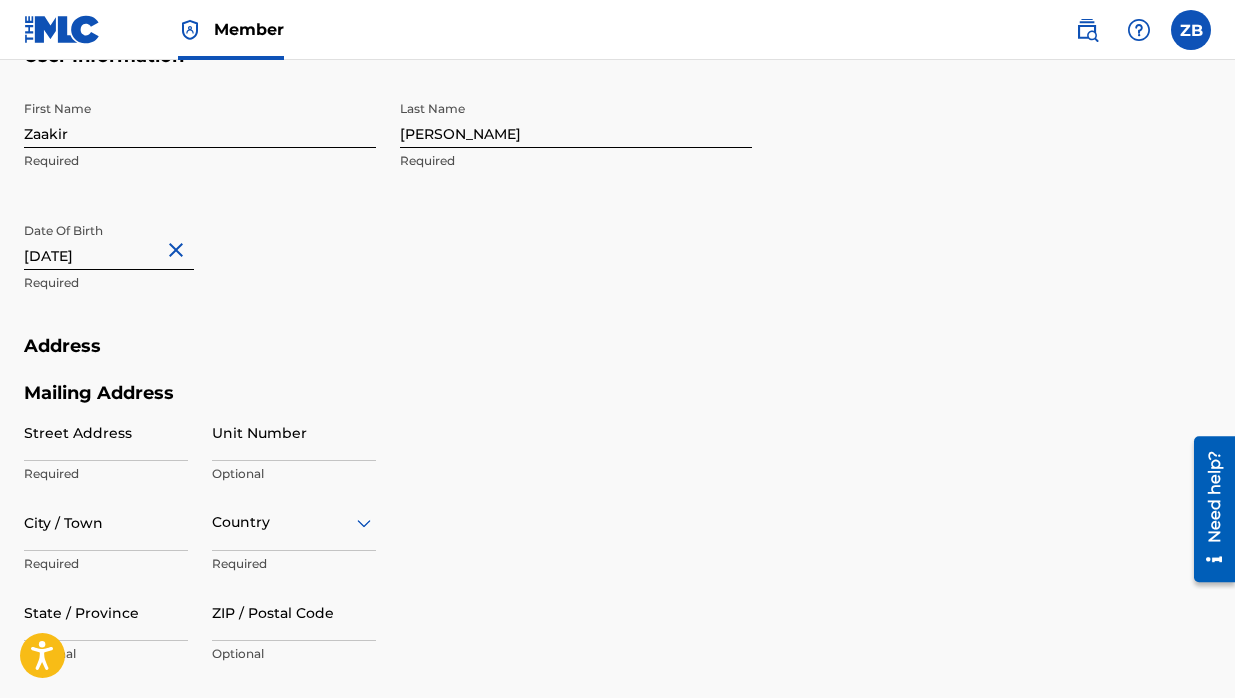 click on "July 21 2012" at bounding box center (109, 241) 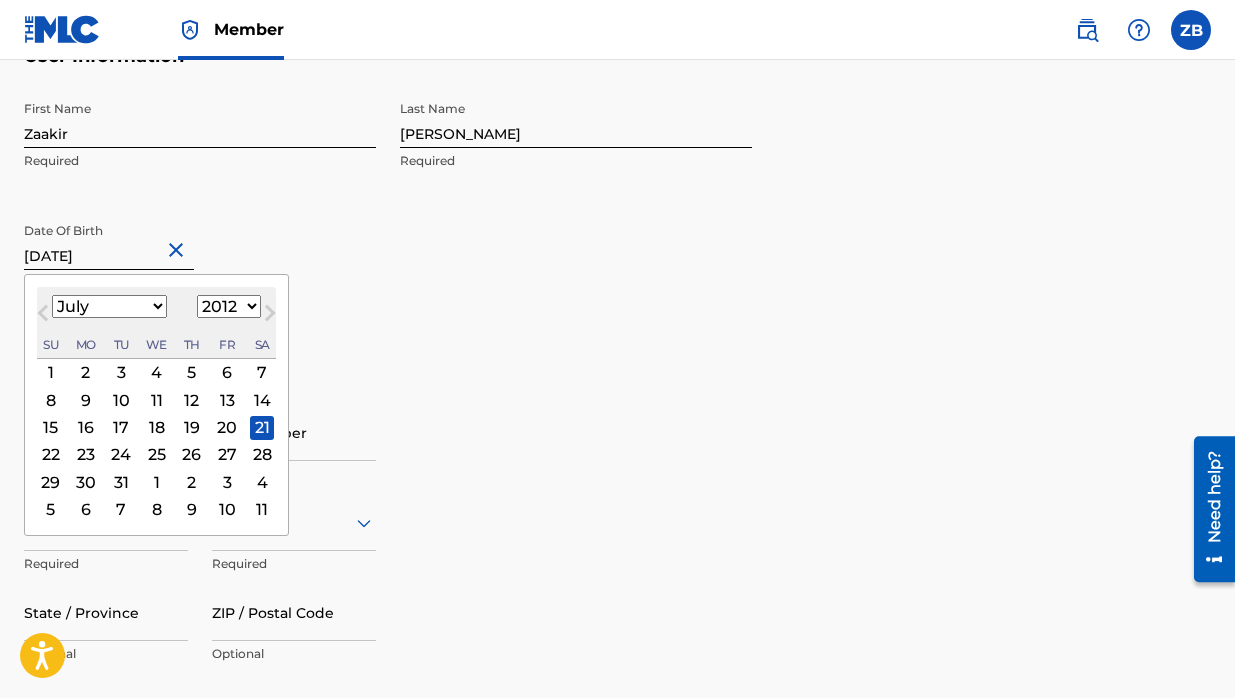 click on "January February March April May June July August September October November December" at bounding box center (109, 306) 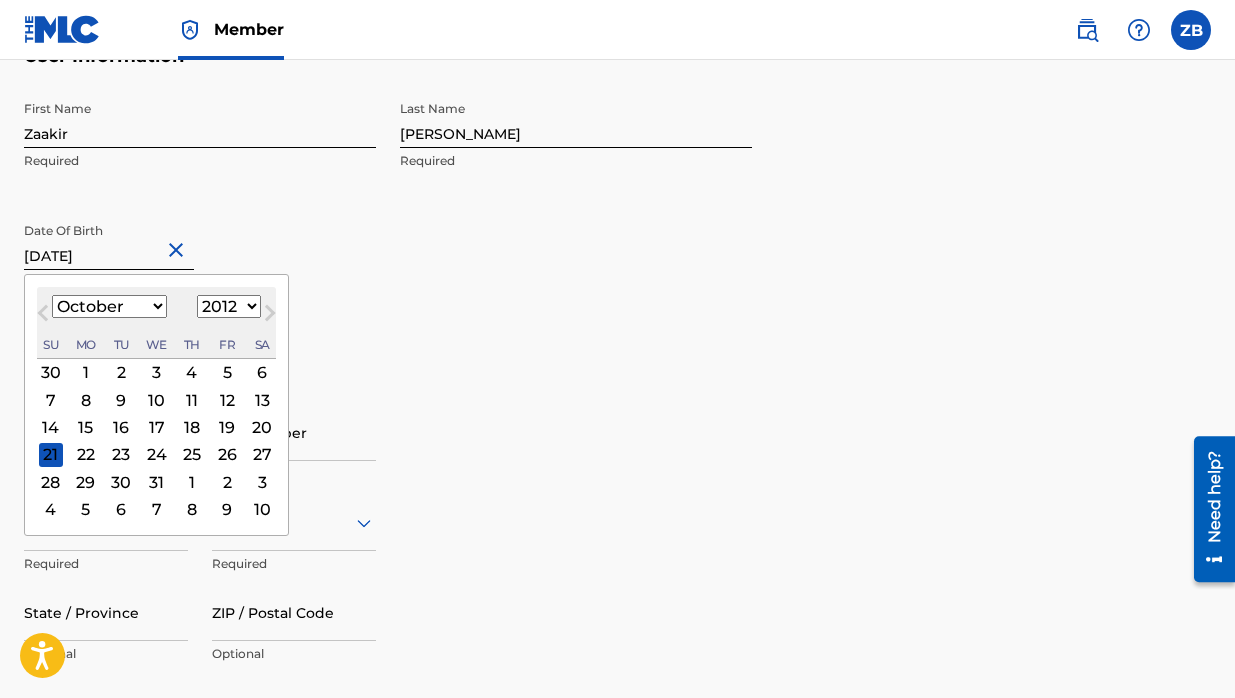 click on "1899 1900 1901 1902 1903 1904 1905 1906 1907 1908 1909 1910 1911 1912 1913 1914 1915 1916 1917 1918 1919 1920 1921 1922 1923 1924 1925 1926 1927 1928 1929 1930 1931 1932 1933 1934 1935 1936 1937 1938 1939 1940 1941 1942 1943 1944 1945 1946 1947 1948 1949 1950 1951 1952 1953 1954 1955 1956 1957 1958 1959 1960 1961 1962 1963 1964 1965 1966 1967 1968 1969 1970 1971 1972 1973 1974 1975 1976 1977 1978 1979 1980 1981 1982 1983 1984 1985 1986 1987 1988 1989 1990 1991 1992 1993 1994 1995 1996 1997 1998 1999 2000 2001 2002 2003 2004 2005 2006 2007 2008 2009 2010 2011 2012 2013 2014 2015 2016 2017 2018 2019 2020 2021 2022 2023 2024 2025 2026 2027 2028 2029 2030 2031 2032 2033 2034 2035 2036 2037 2038 2039 2040 2041 2042 2043 2044 2045 2046 2047 2048 2049 2050 2051 2052 2053 2054 2055 2056 2057 2058 2059 2060 2061 2062 2063 2064 2065 2066 2067 2068 2069 2070 2071 2072 2073 2074 2075 2076 2077 2078 2079 2080 2081 2082 2083 2084 2085 2086 2087 2088 2089 2090 2091 2092 2093 2094 2095 2096 2097 2098 2099 2100" at bounding box center [229, 306] 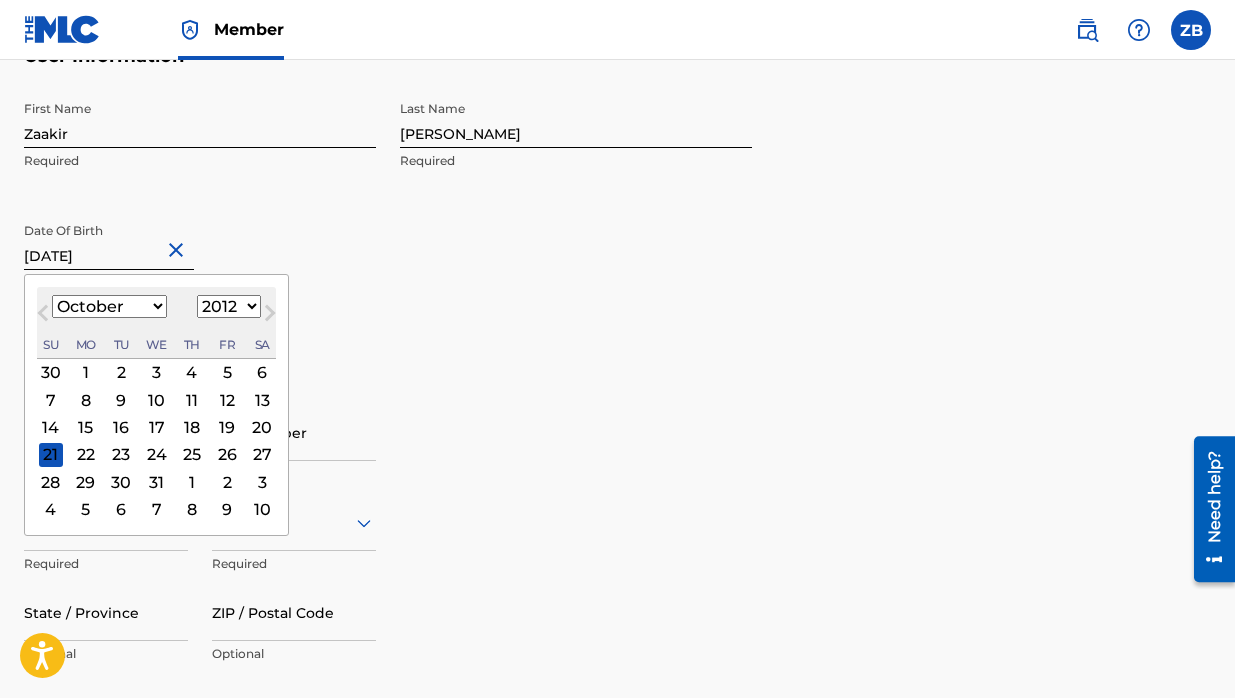 select on "1999" 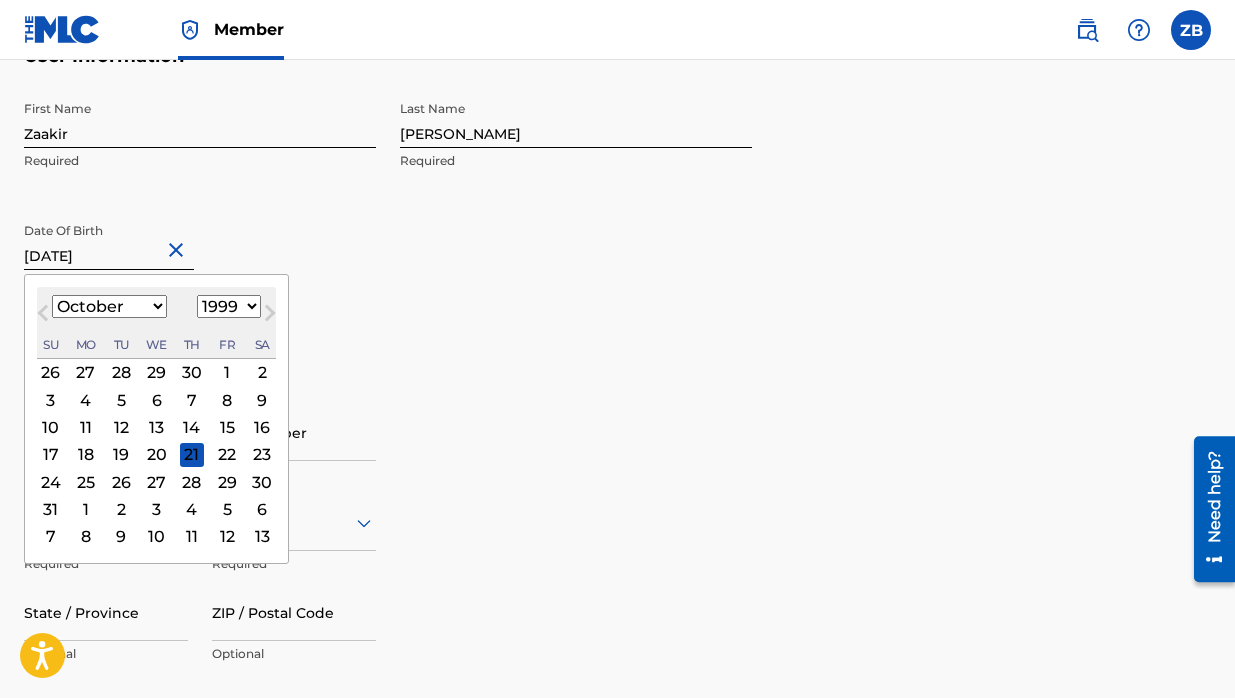 click on "14" at bounding box center (192, 428) 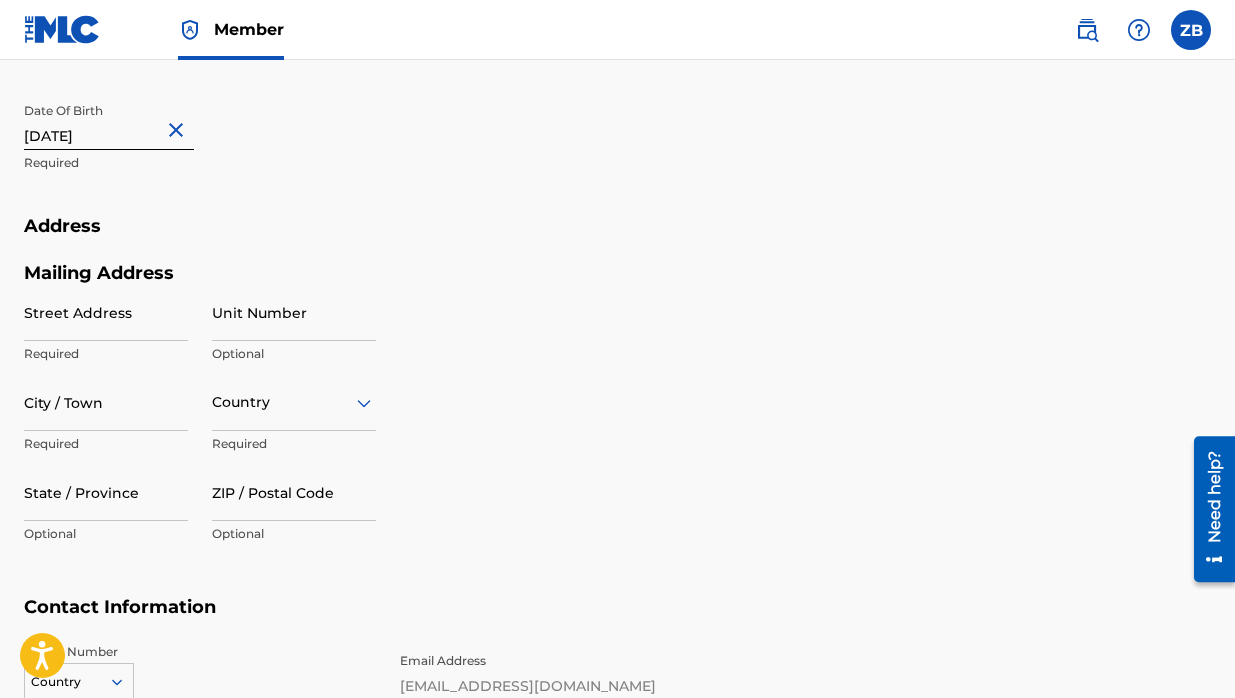 scroll, scrollTop: 695, scrollLeft: 0, axis: vertical 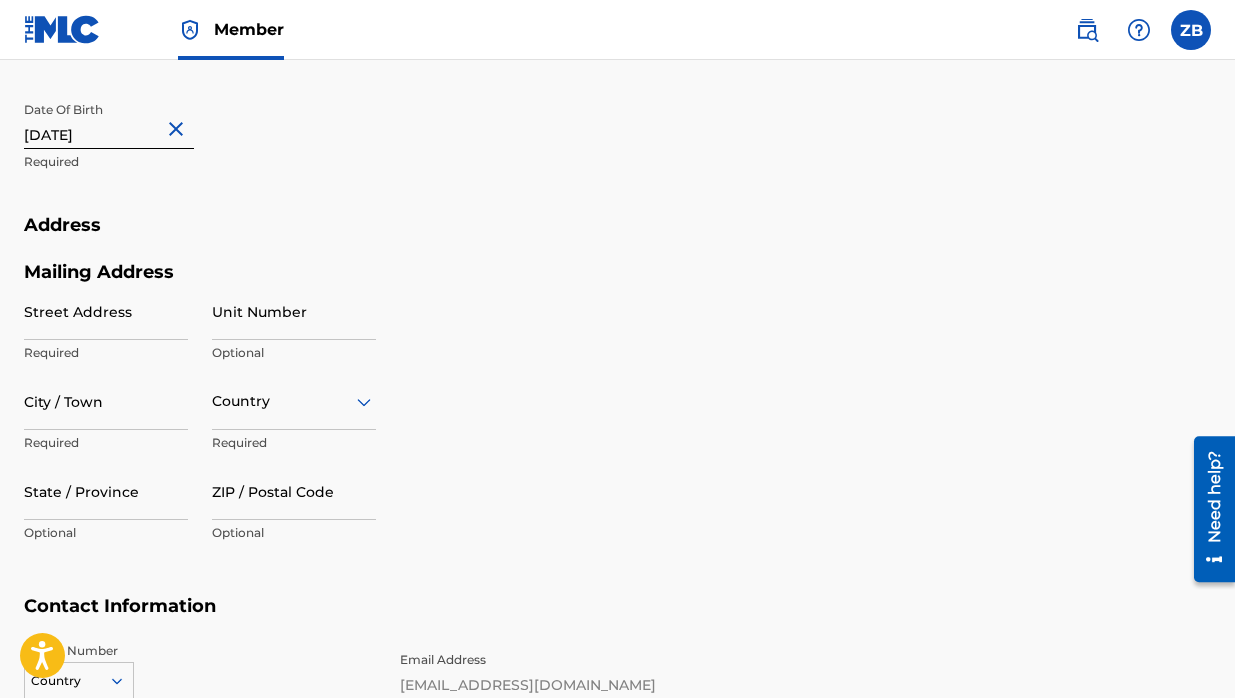 click on "Street Address" at bounding box center (106, 311) 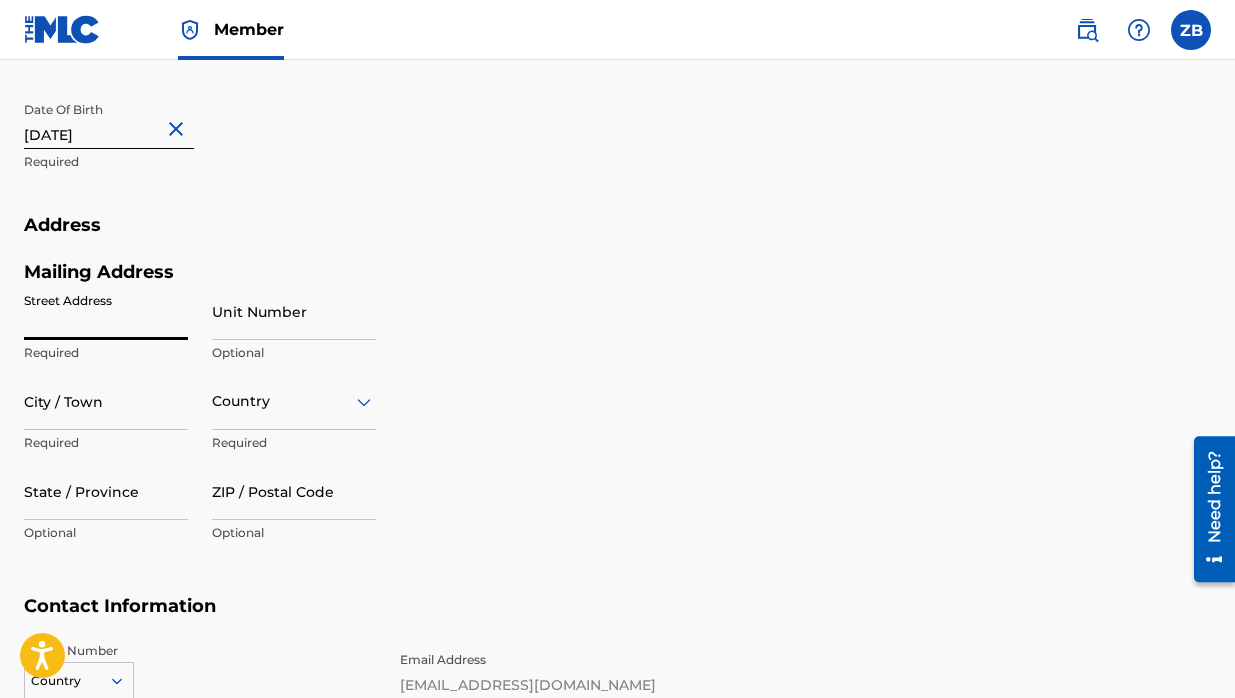 type on "[STREET_ADDRESS]" 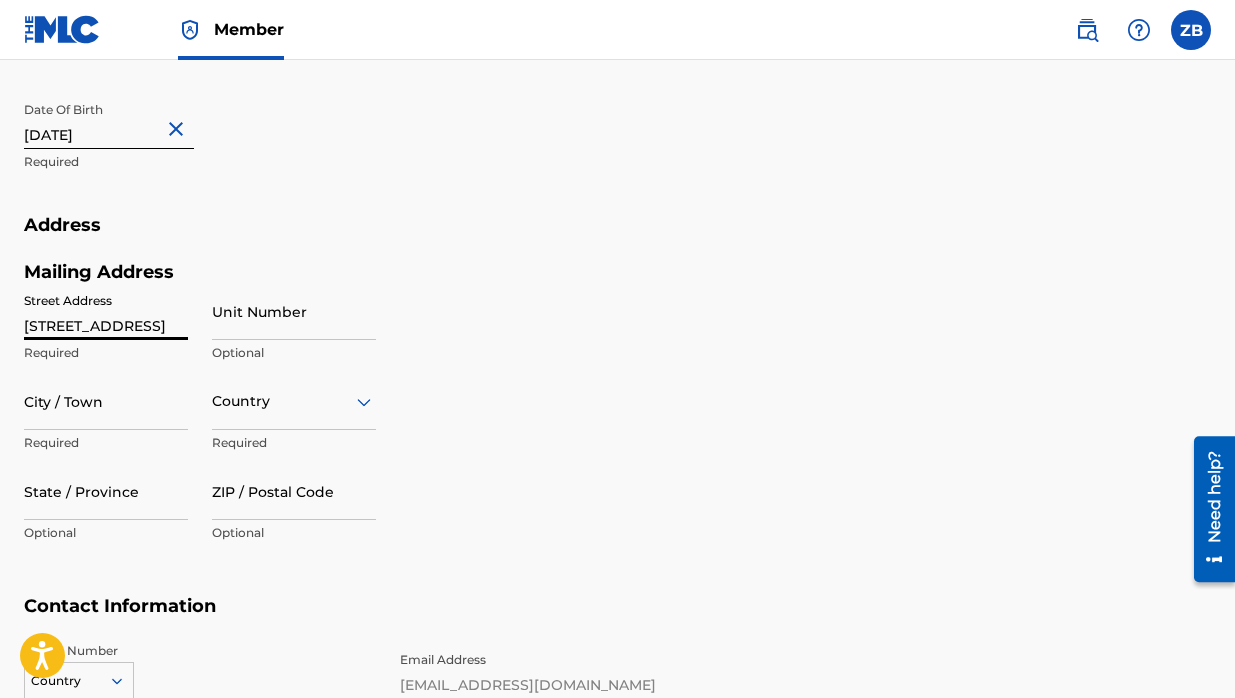 type on "Sylvania" 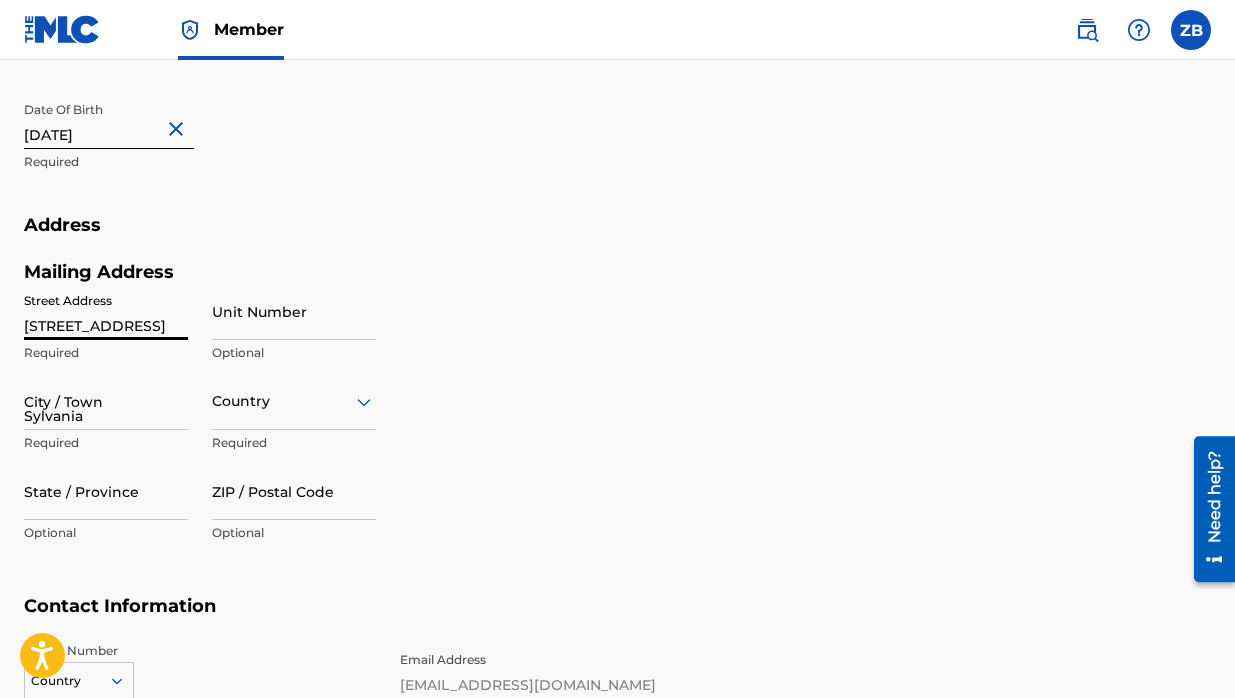 type on "[GEOGRAPHIC_DATA]" 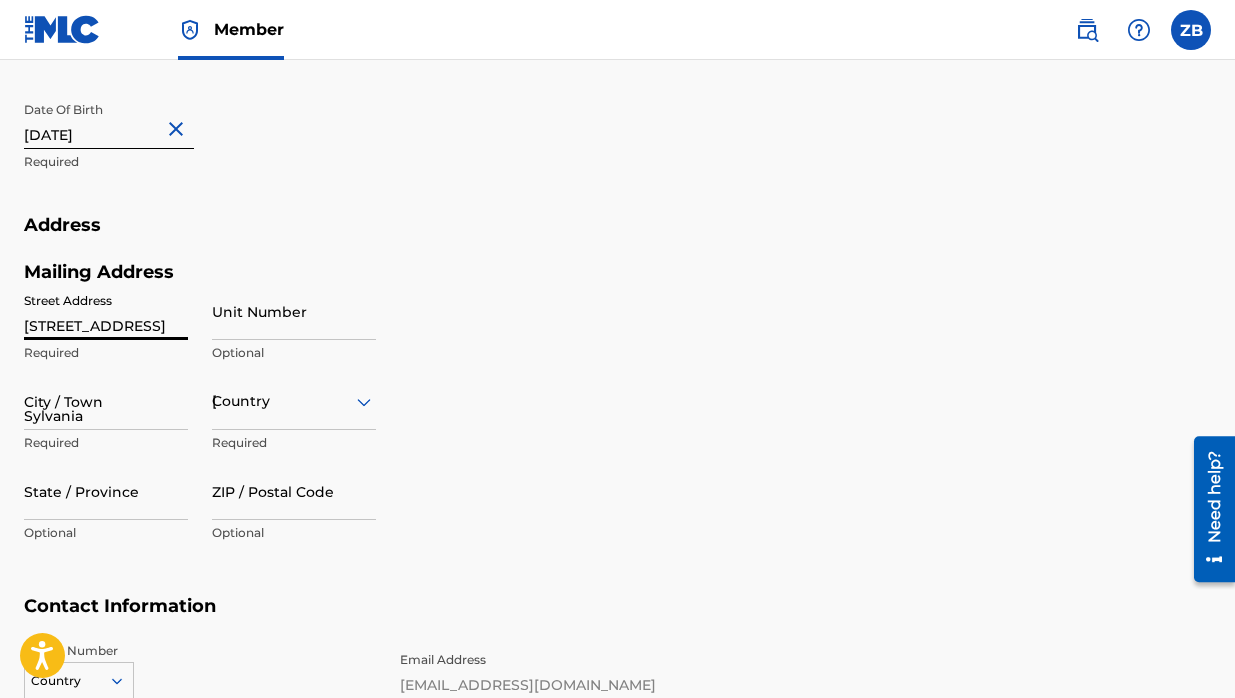 type on "GA" 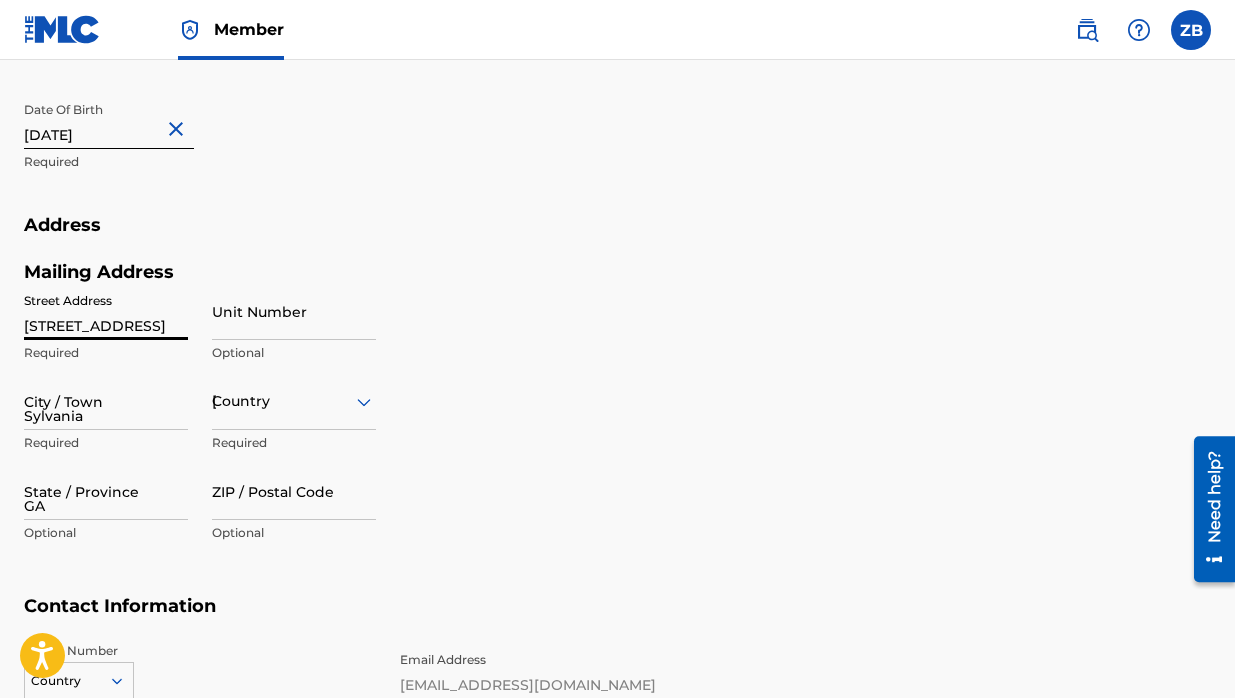 type on "30467" 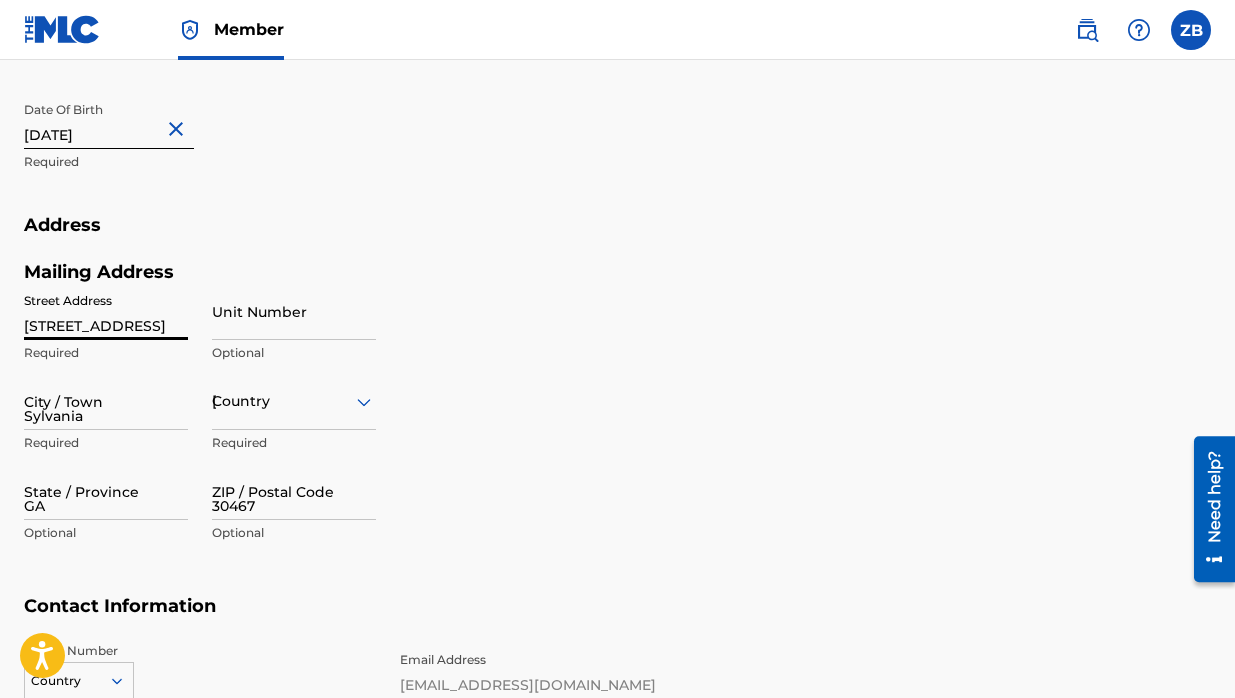 type on "347" 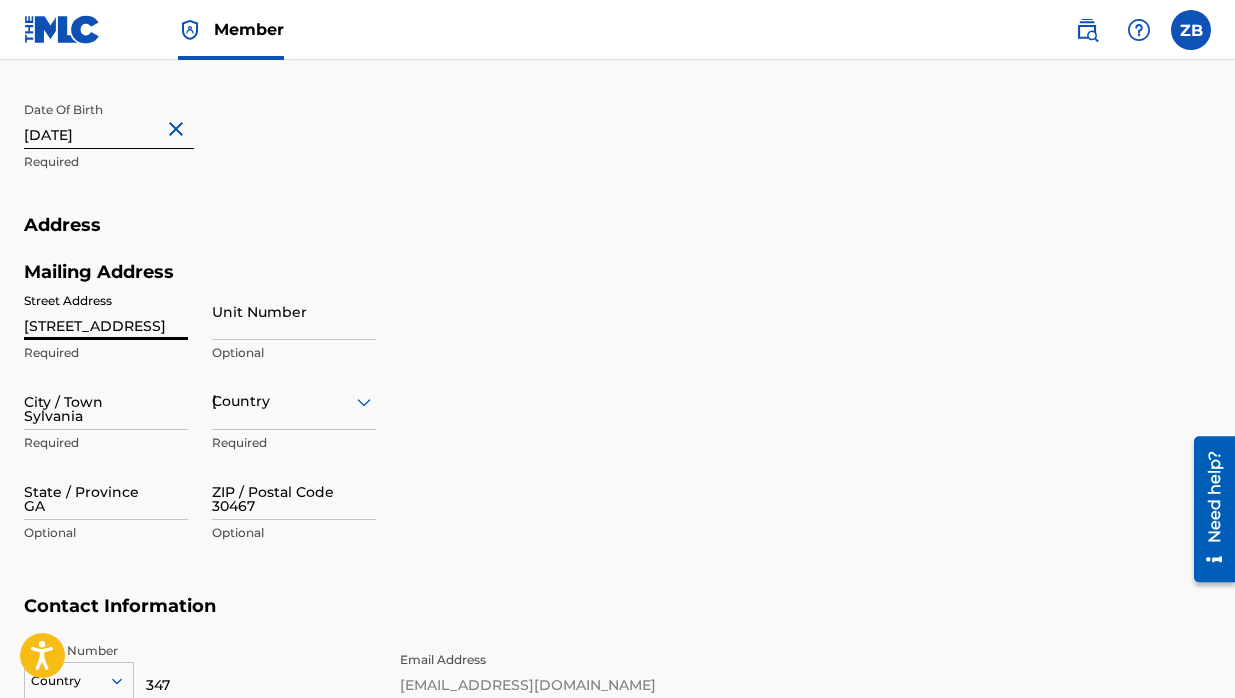type on "3342828" 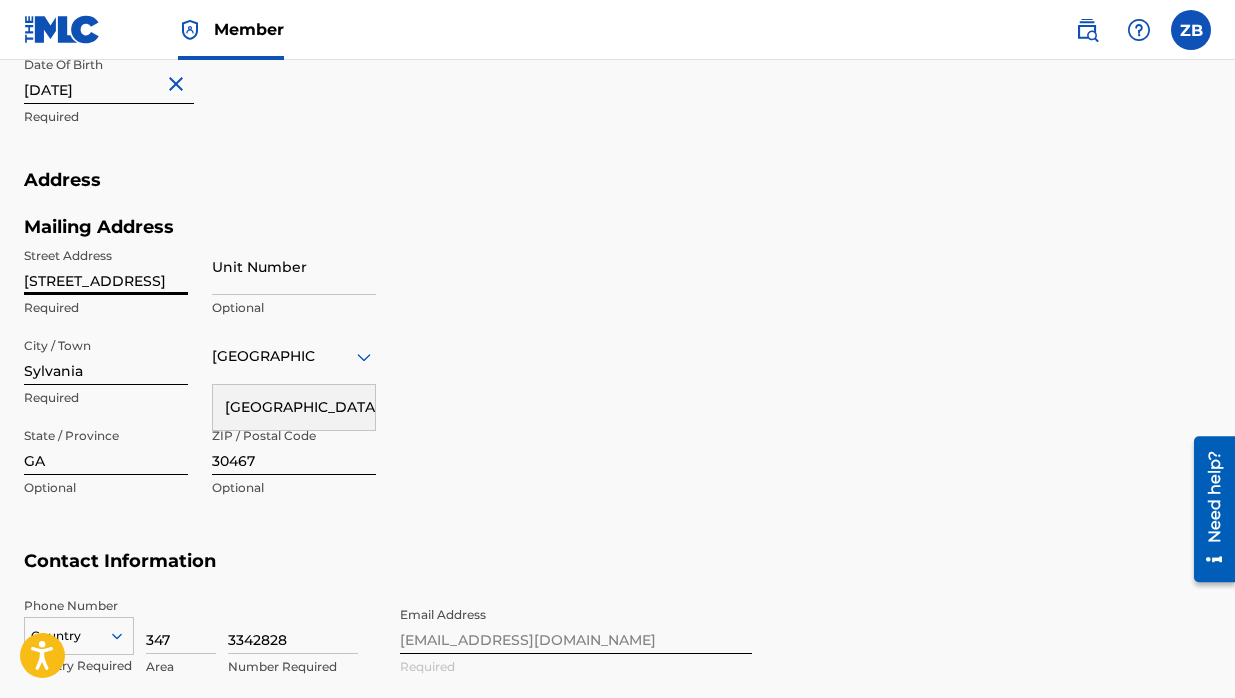 scroll, scrollTop: 741, scrollLeft: 0, axis: vertical 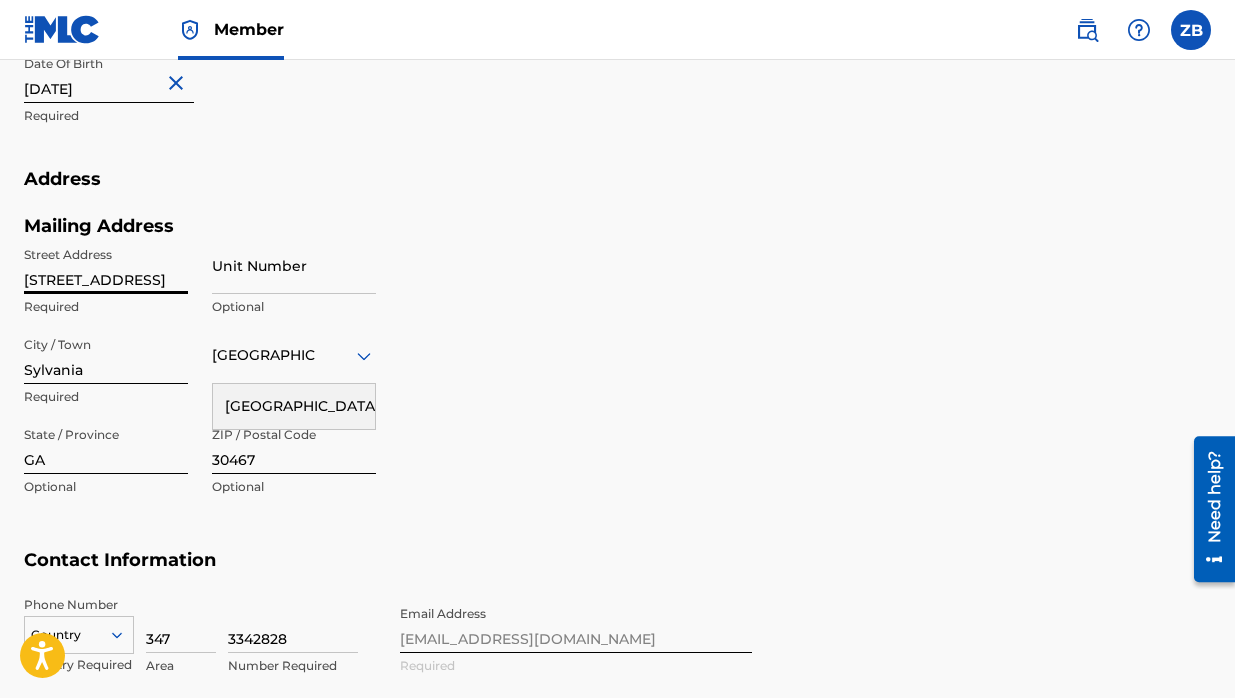 click on "[GEOGRAPHIC_DATA]" at bounding box center [294, 406] 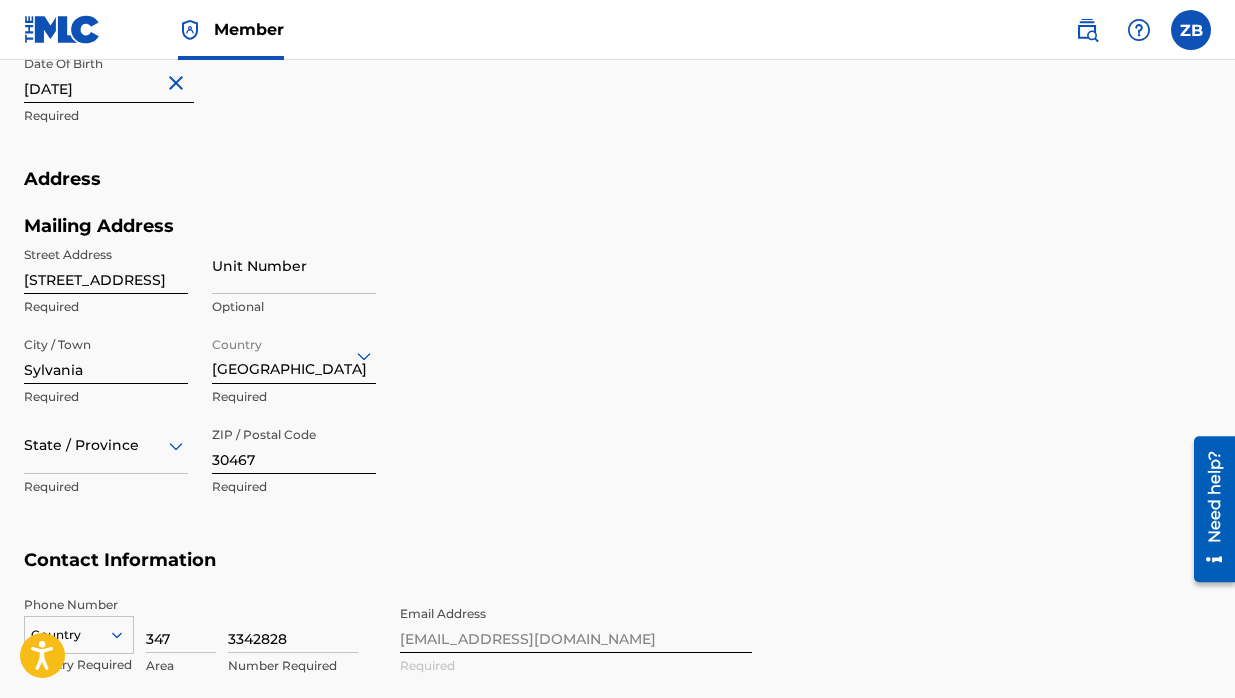 scroll, scrollTop: 905, scrollLeft: 0, axis: vertical 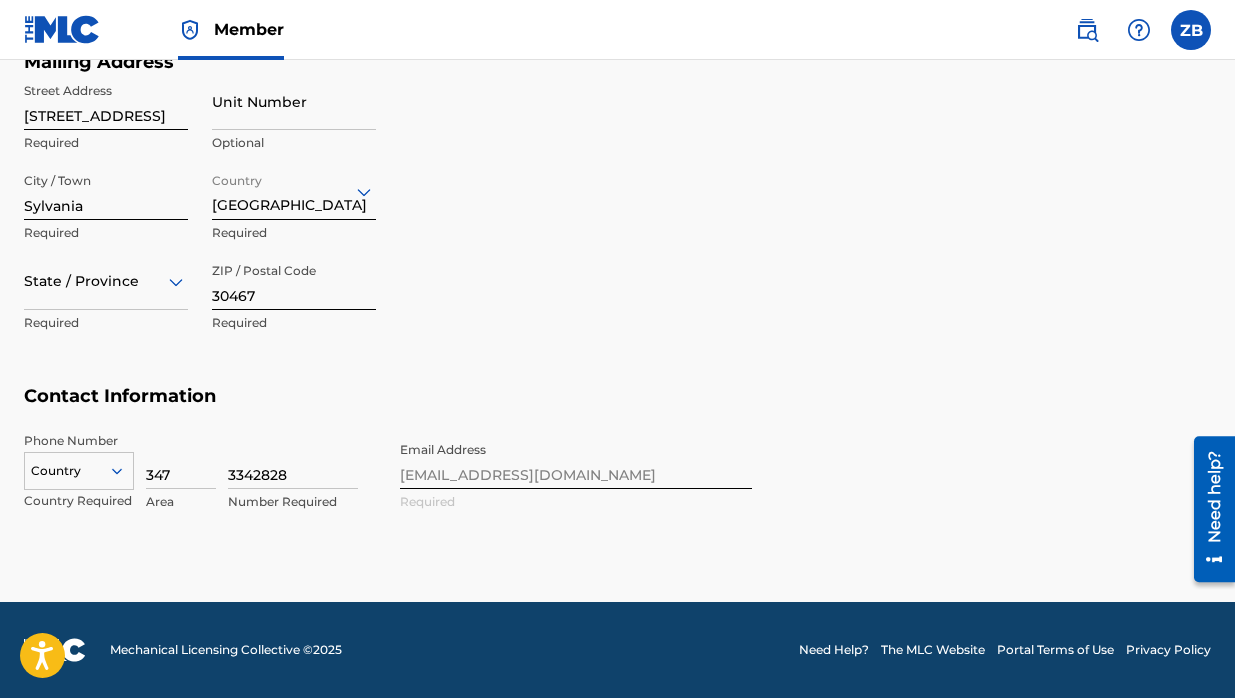 click on "347" at bounding box center (181, 460) 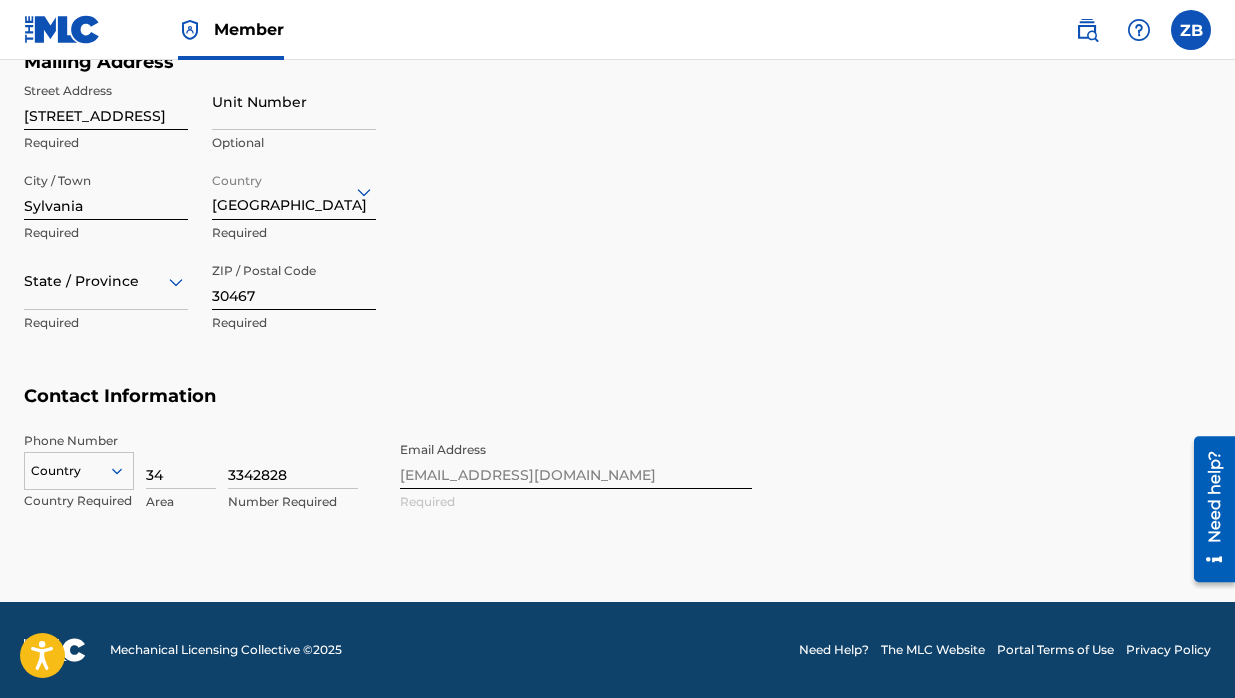 type on "3" 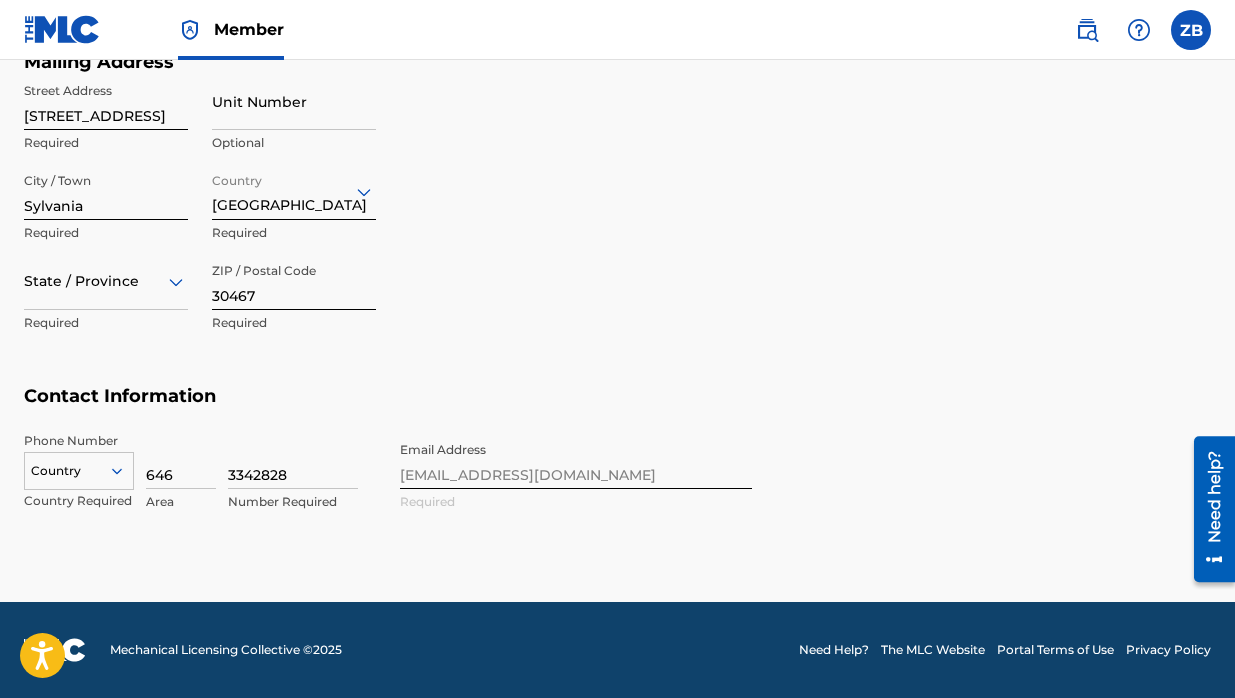 type on "646" 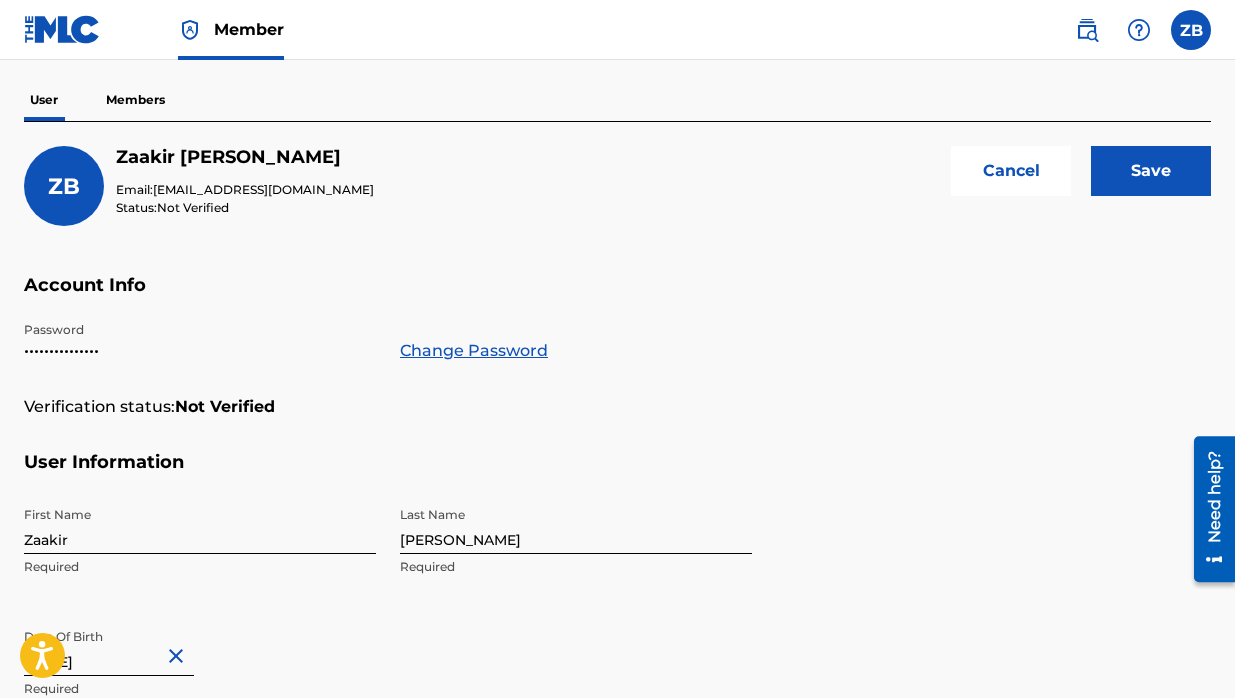 scroll, scrollTop: 0, scrollLeft: 0, axis: both 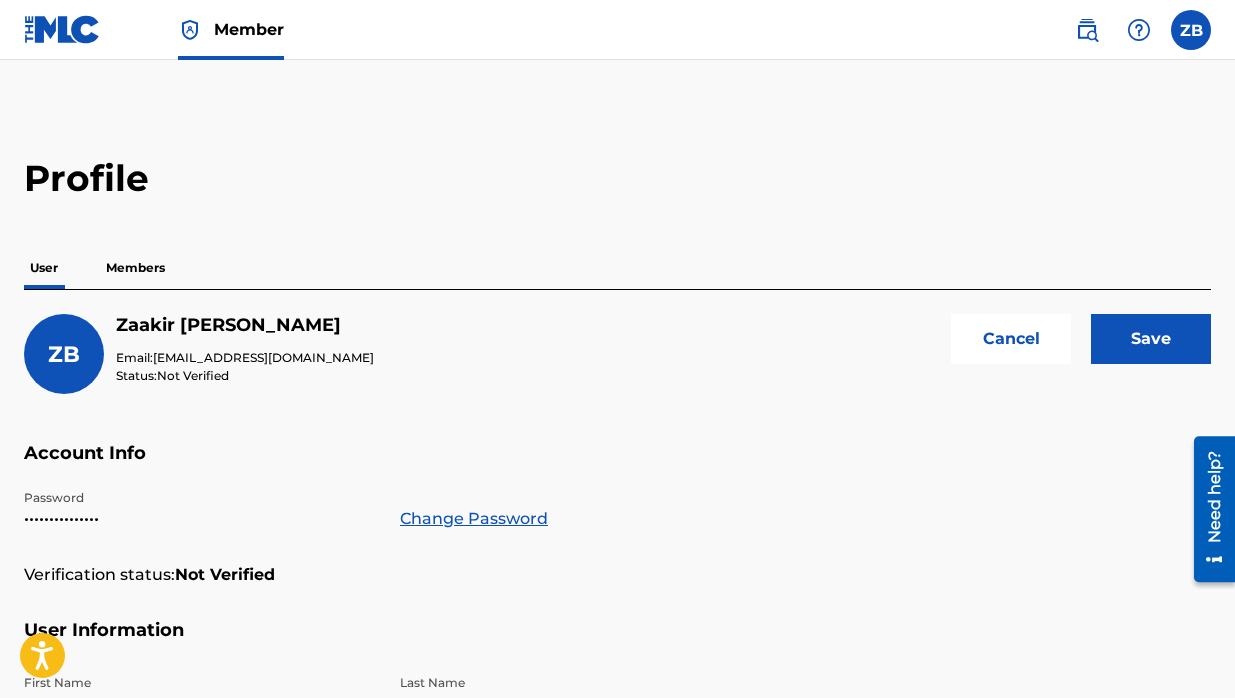 type on "5265236" 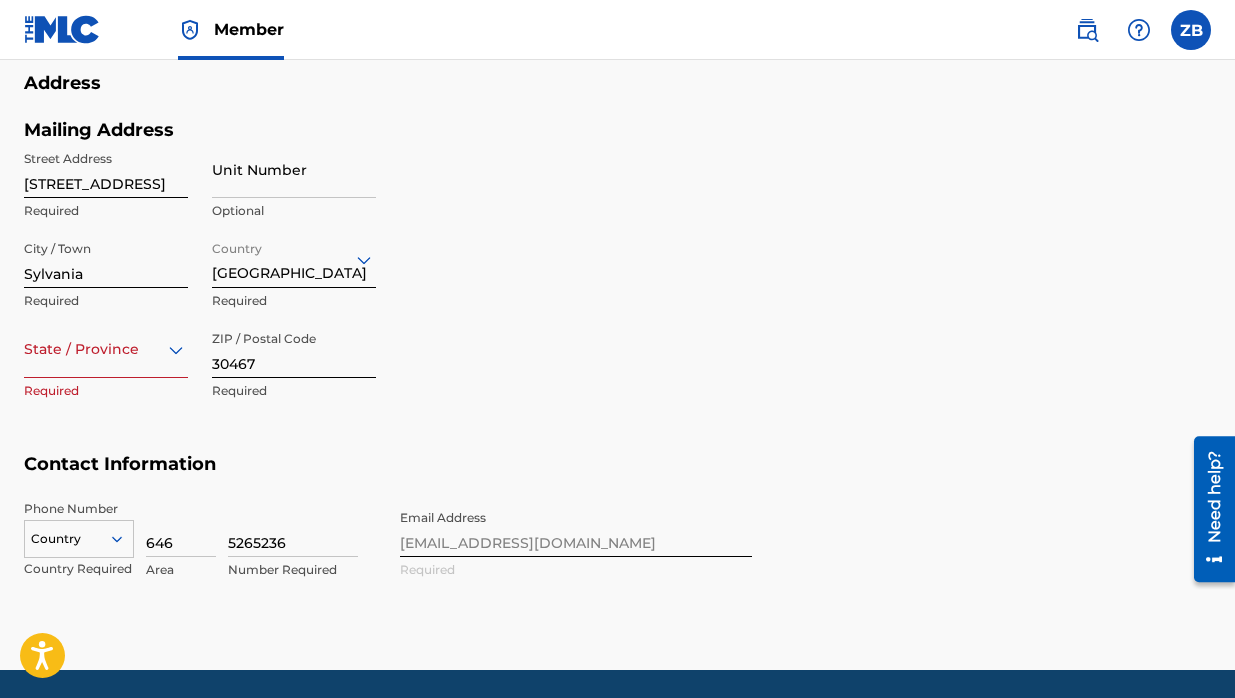 click on "State / Province" at bounding box center [106, 349] 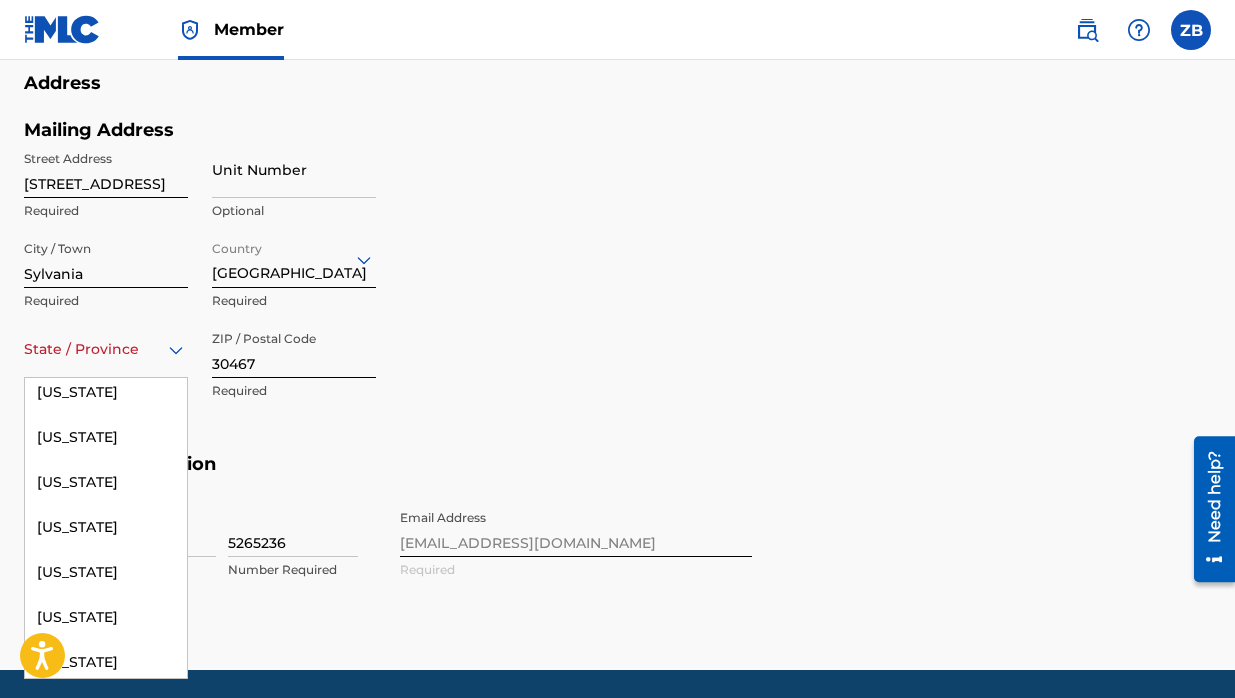 scroll, scrollTop: 373, scrollLeft: 0, axis: vertical 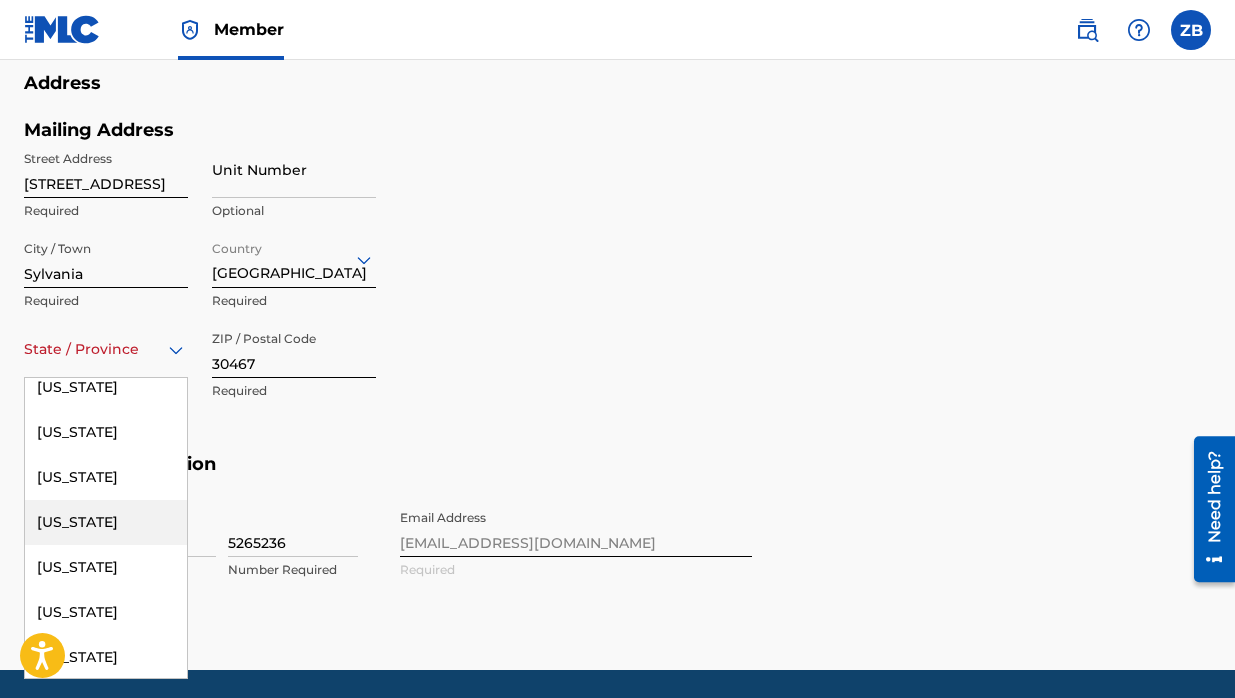click on "[US_STATE]" at bounding box center [106, 522] 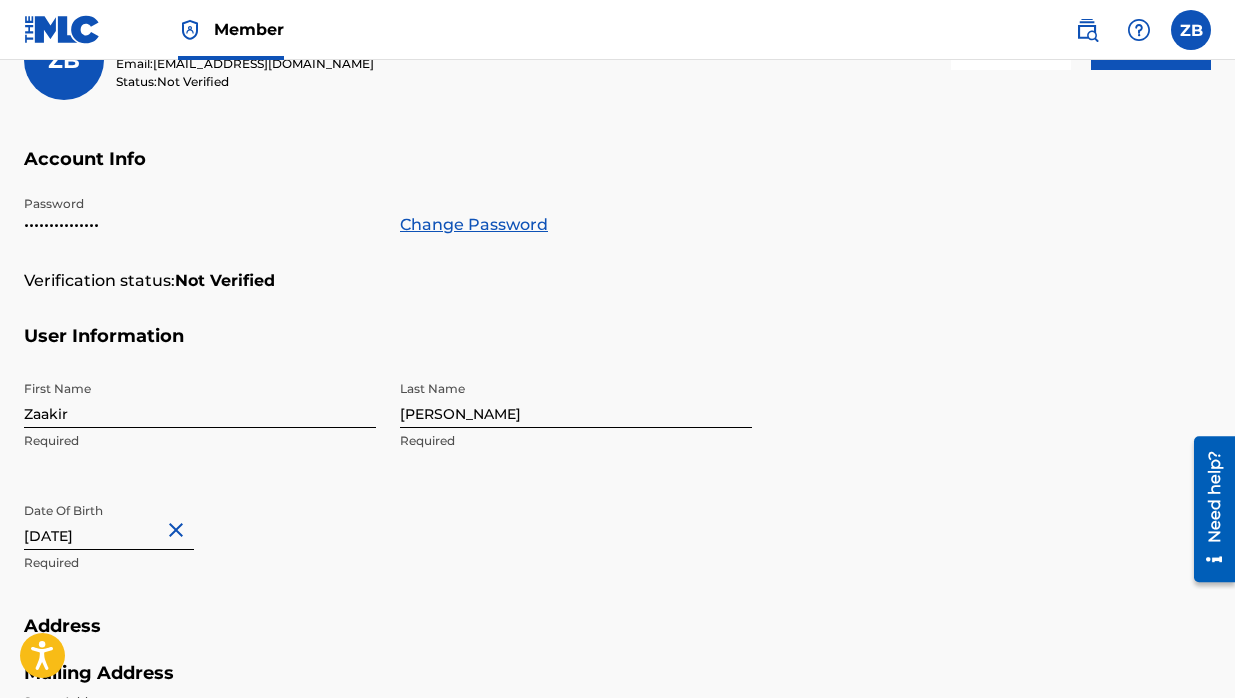 scroll, scrollTop: 0, scrollLeft: 0, axis: both 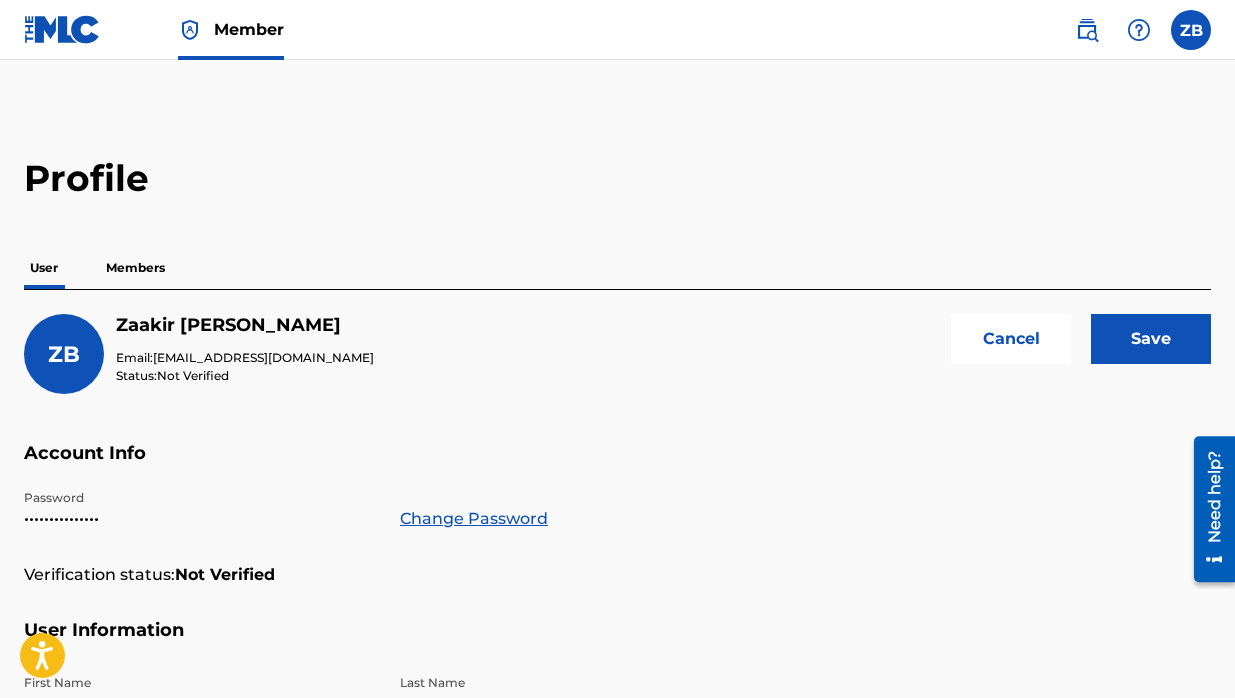 click on "Save" at bounding box center (1151, 339) 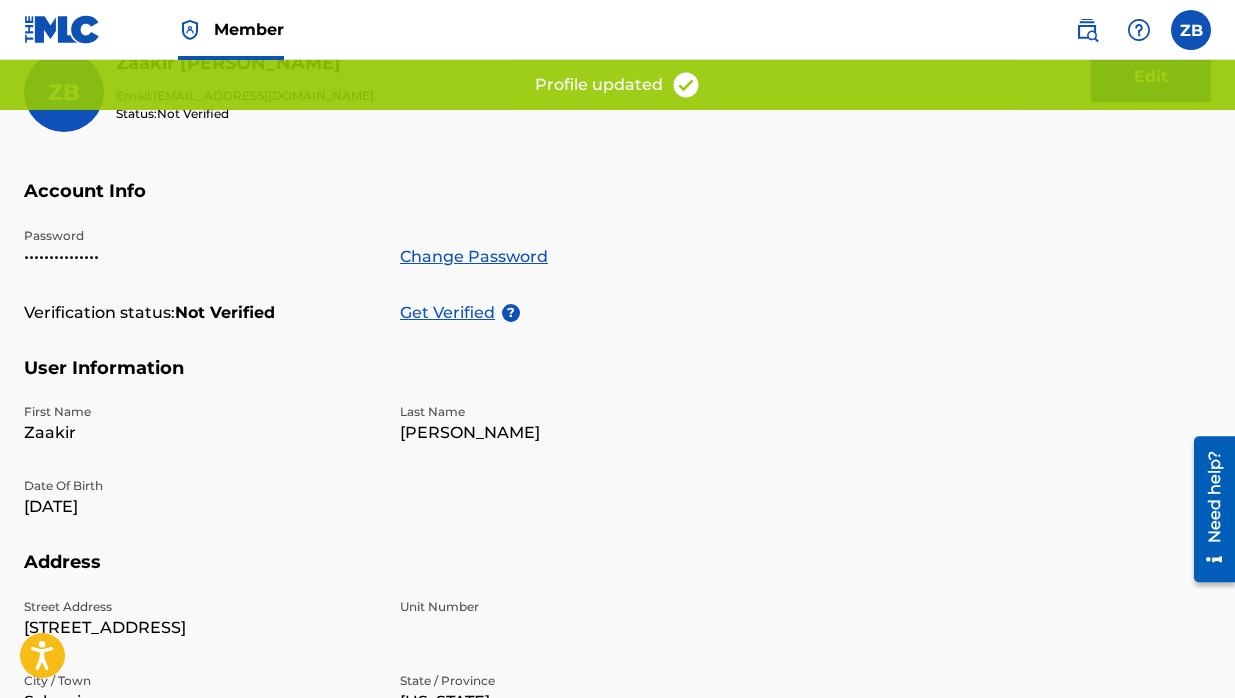scroll, scrollTop: 336, scrollLeft: 0, axis: vertical 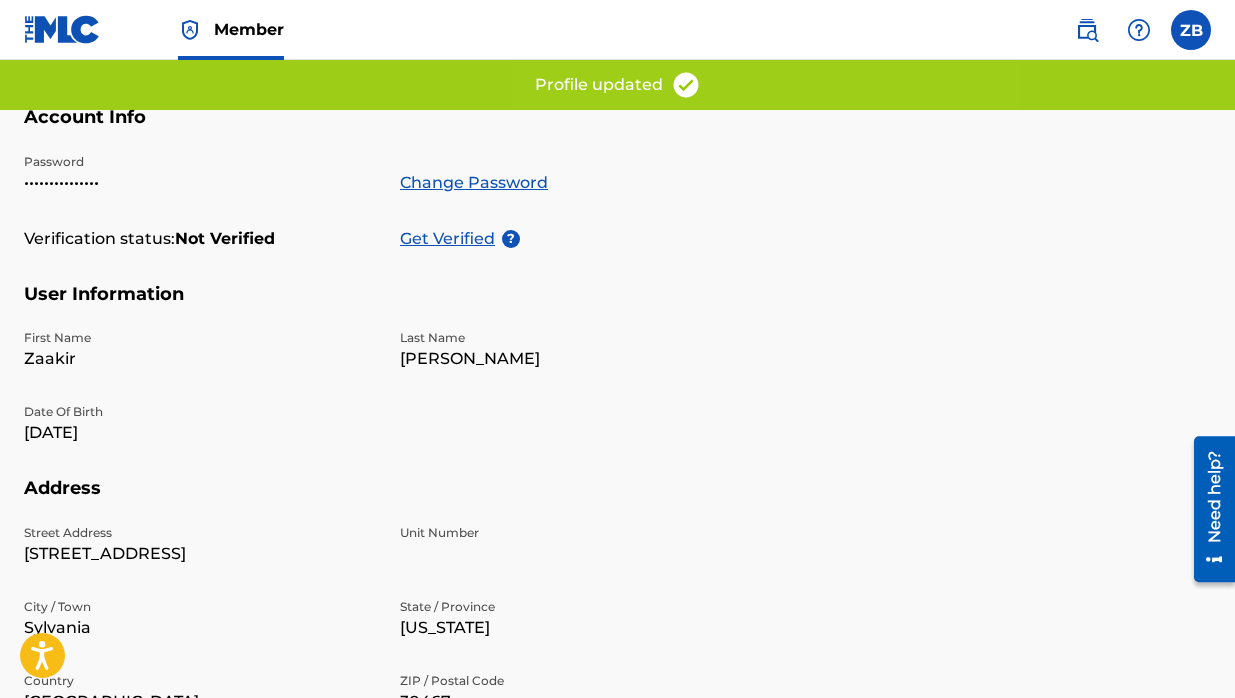 click on "Get Verified" at bounding box center [451, 239] 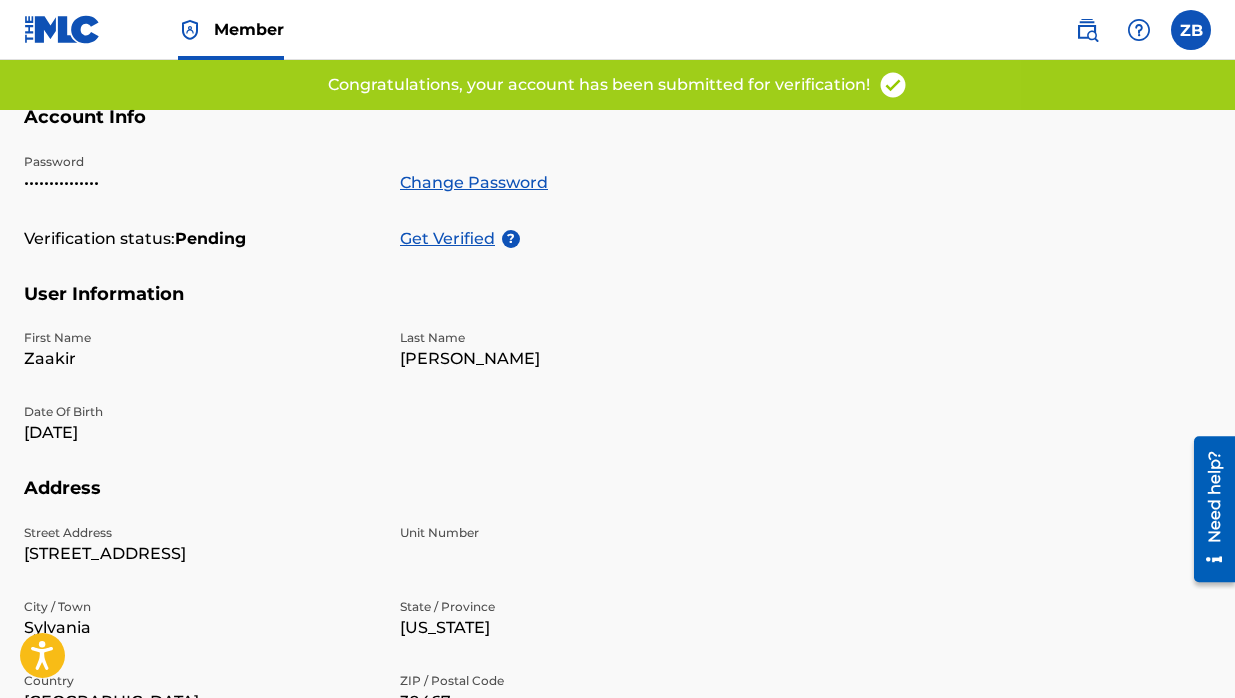 click on "Get Verified" at bounding box center (451, 239) 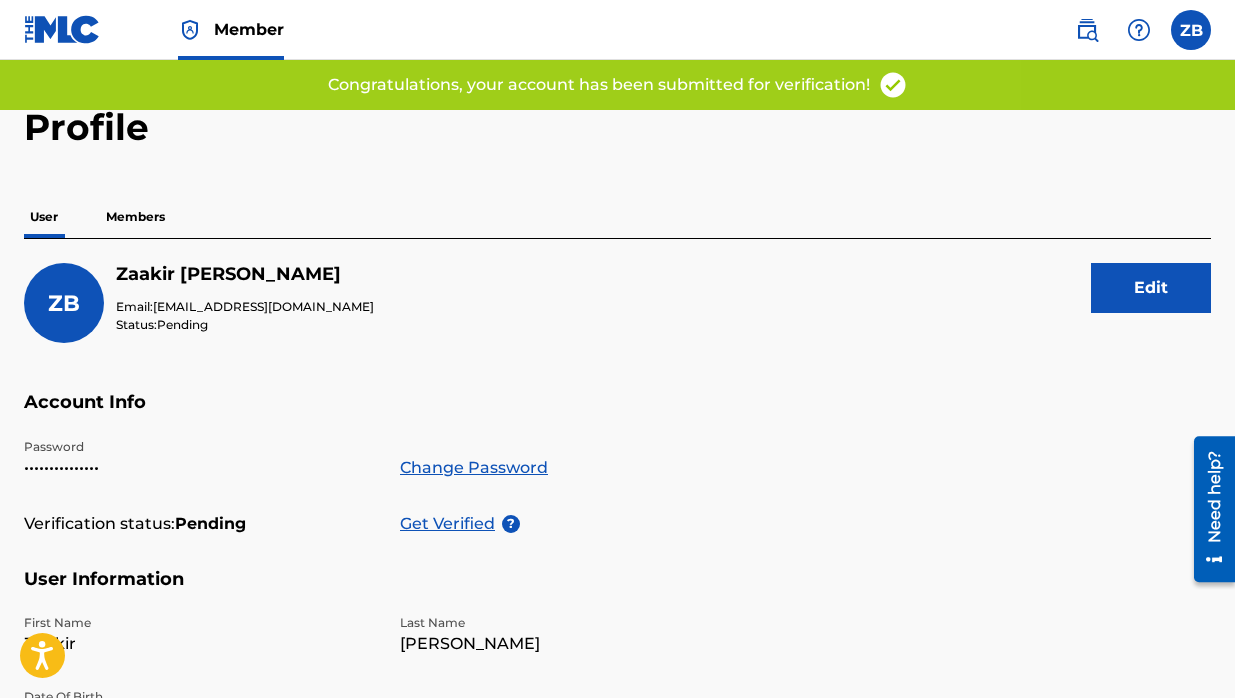 scroll, scrollTop: 0, scrollLeft: 0, axis: both 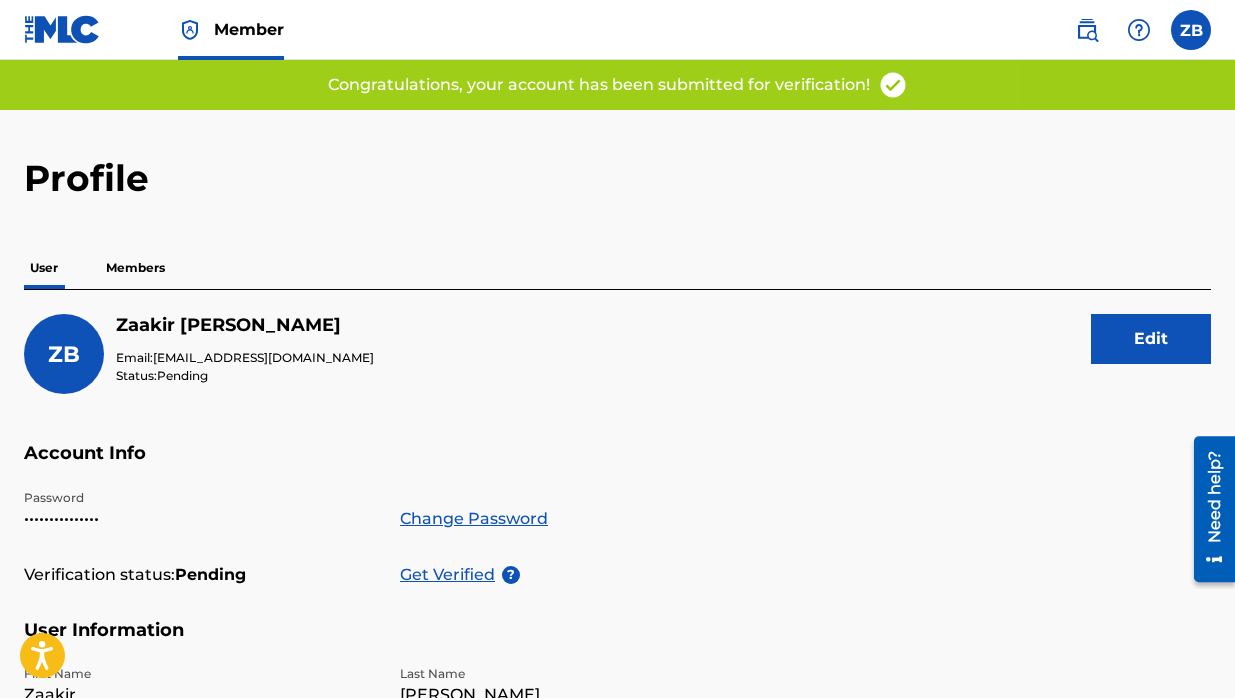 click on "Members" at bounding box center (135, 268) 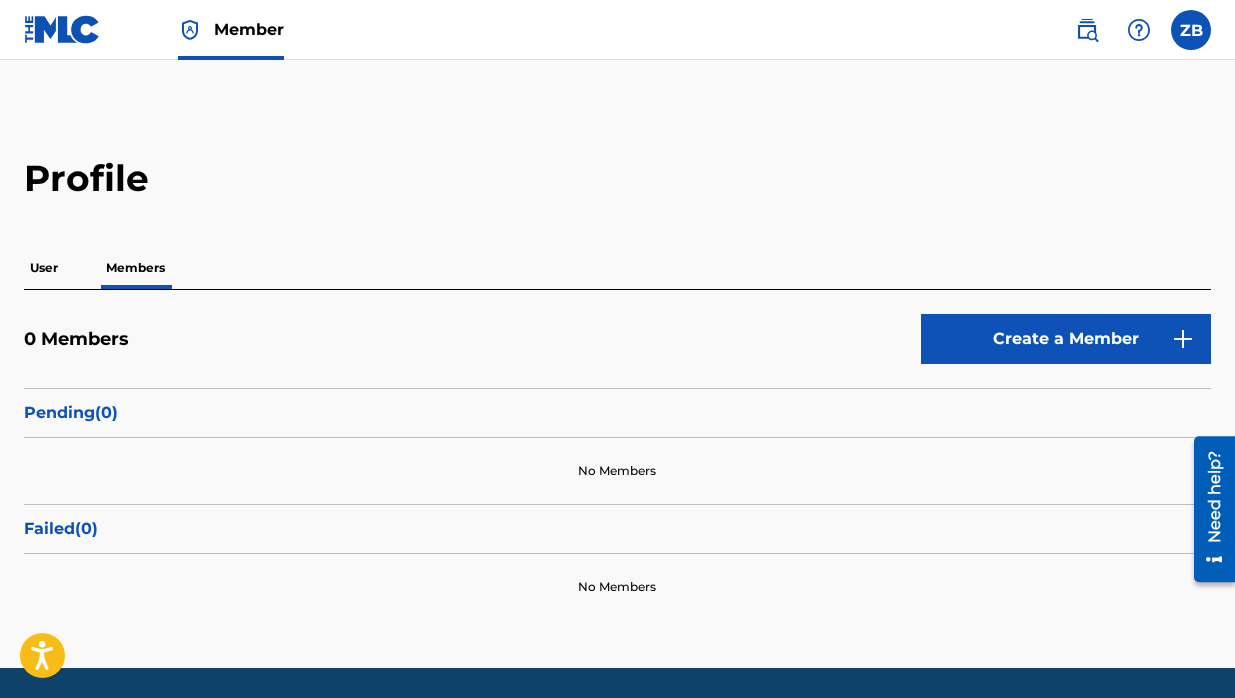 scroll, scrollTop: 0, scrollLeft: 0, axis: both 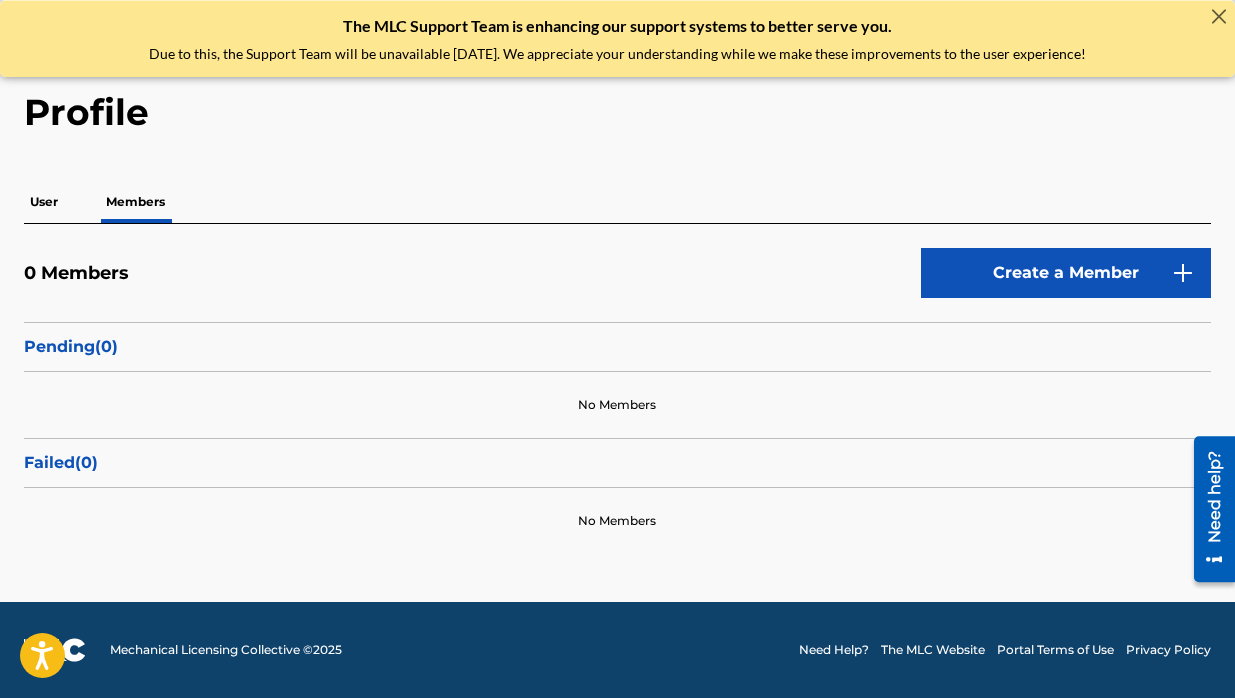 click on "Create a Member" at bounding box center (1066, 273) 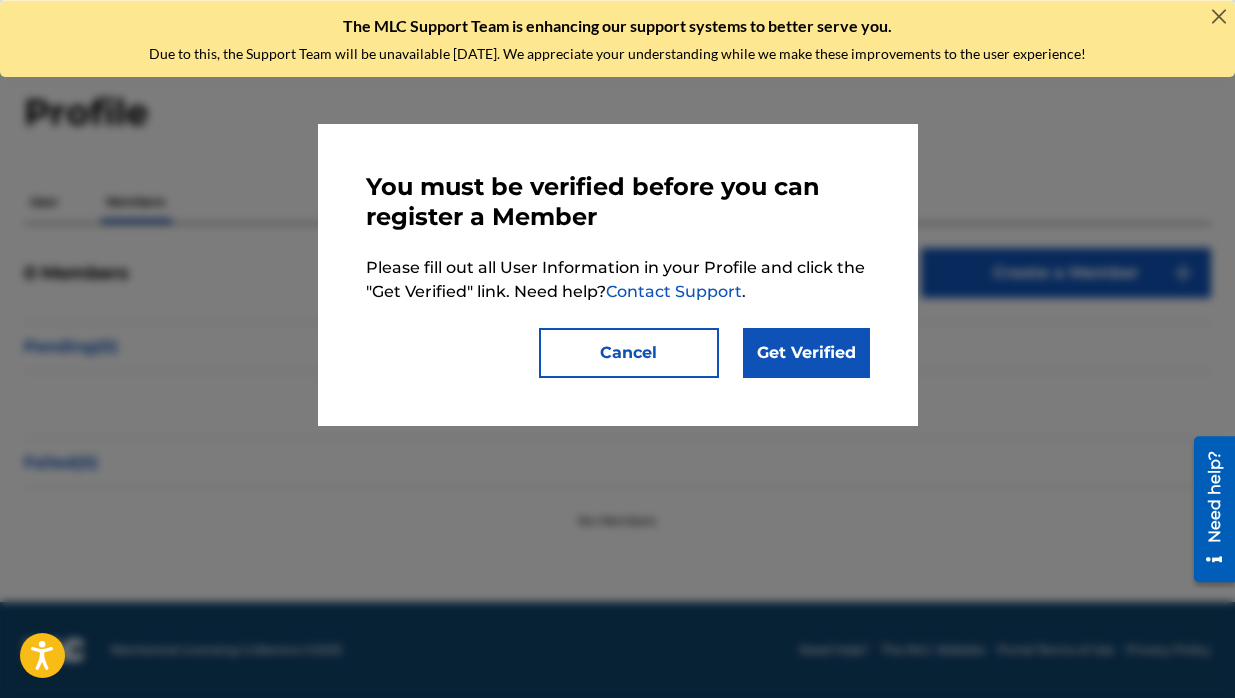 click on "Get Verified" at bounding box center (806, 353) 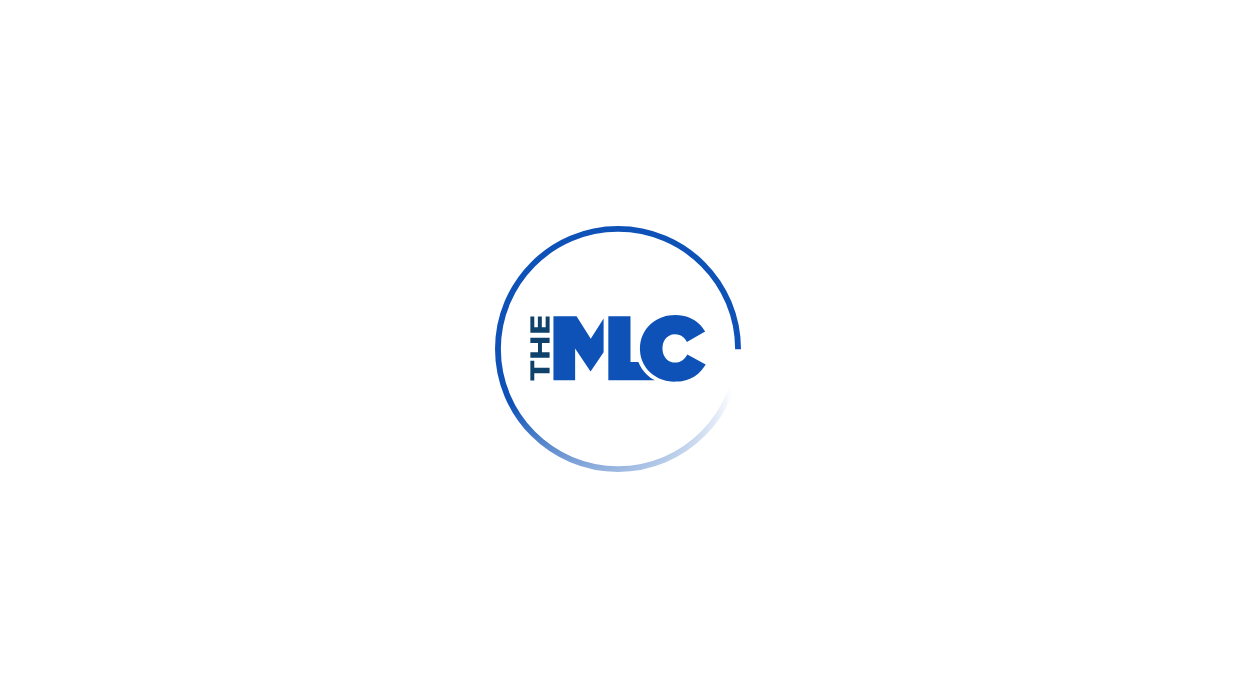 scroll, scrollTop: 0, scrollLeft: 0, axis: both 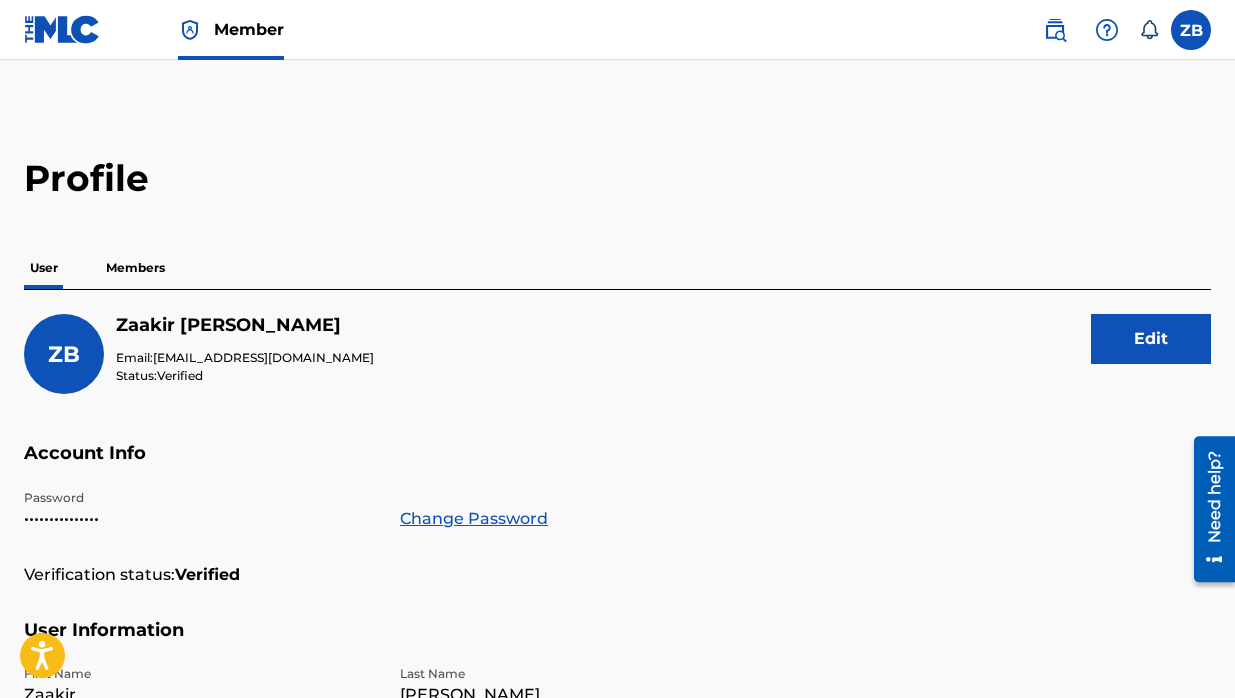 click on "Members" at bounding box center [135, 268] 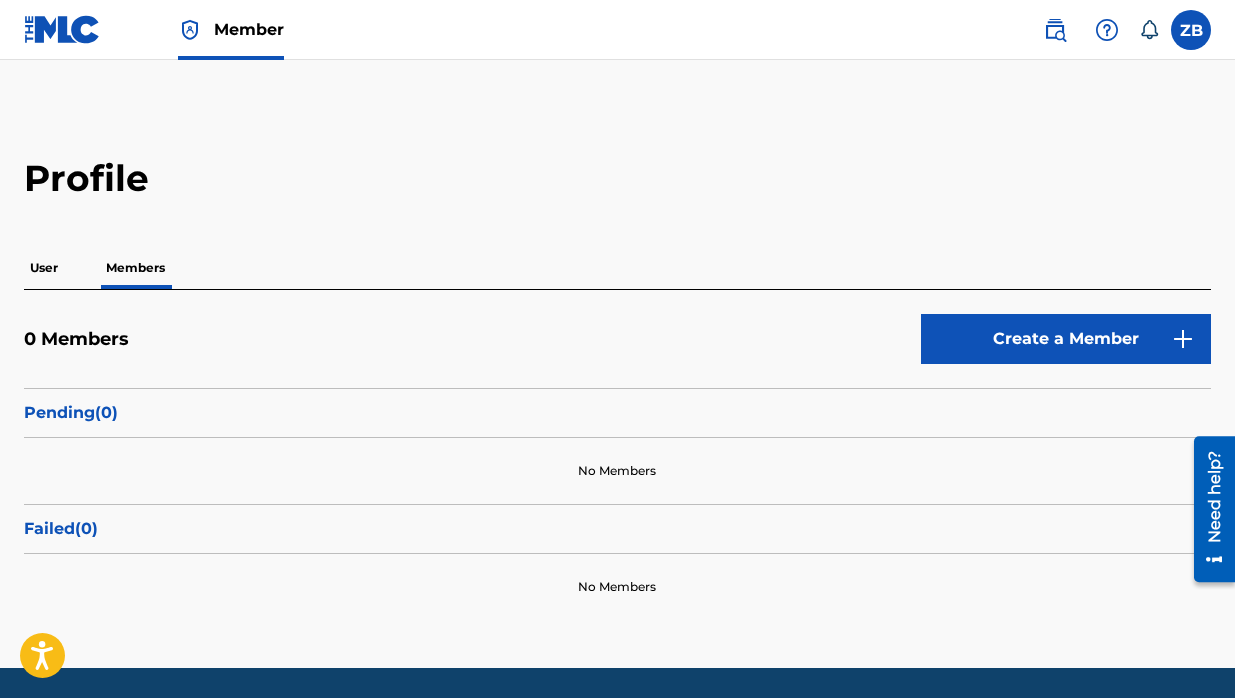 scroll, scrollTop: 0, scrollLeft: 0, axis: both 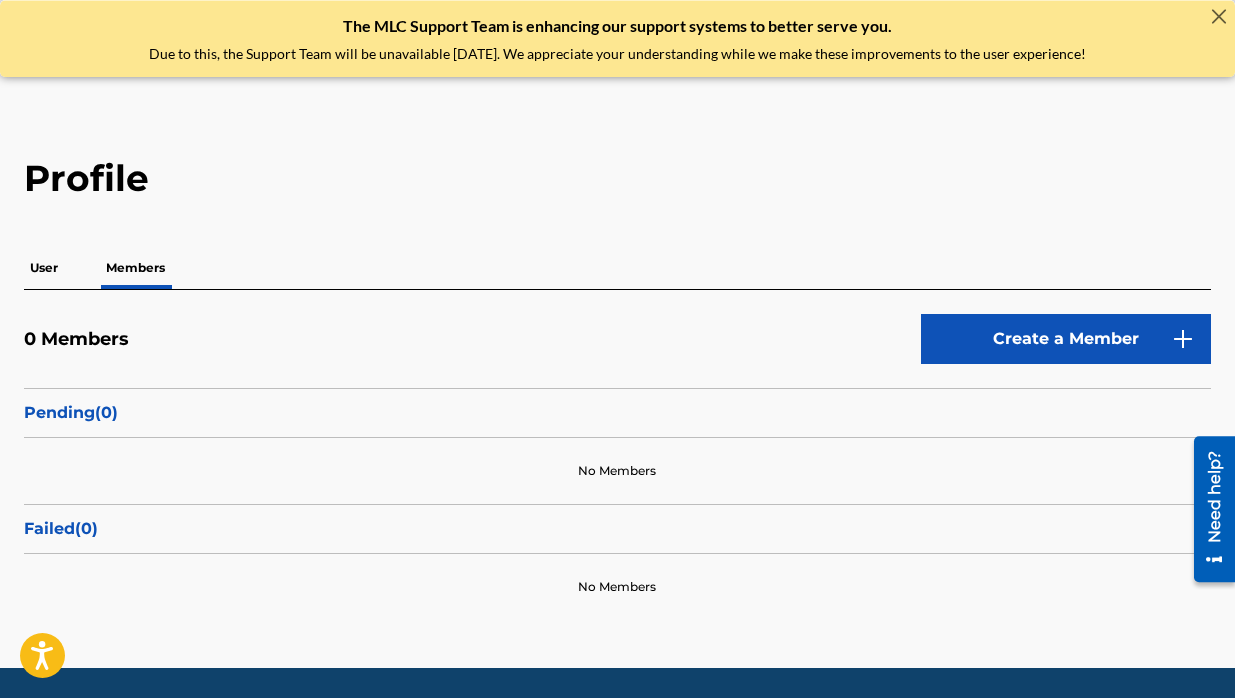 click on "Create a Member" at bounding box center (1066, 339) 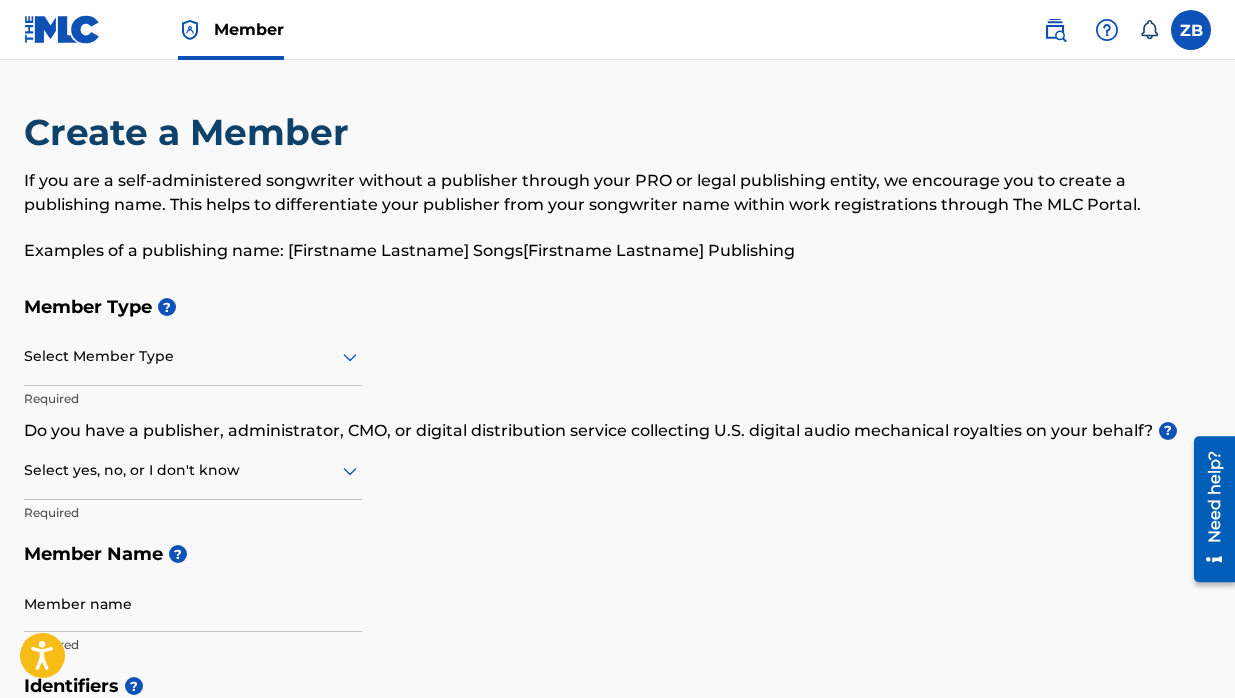 click at bounding box center [193, 356] 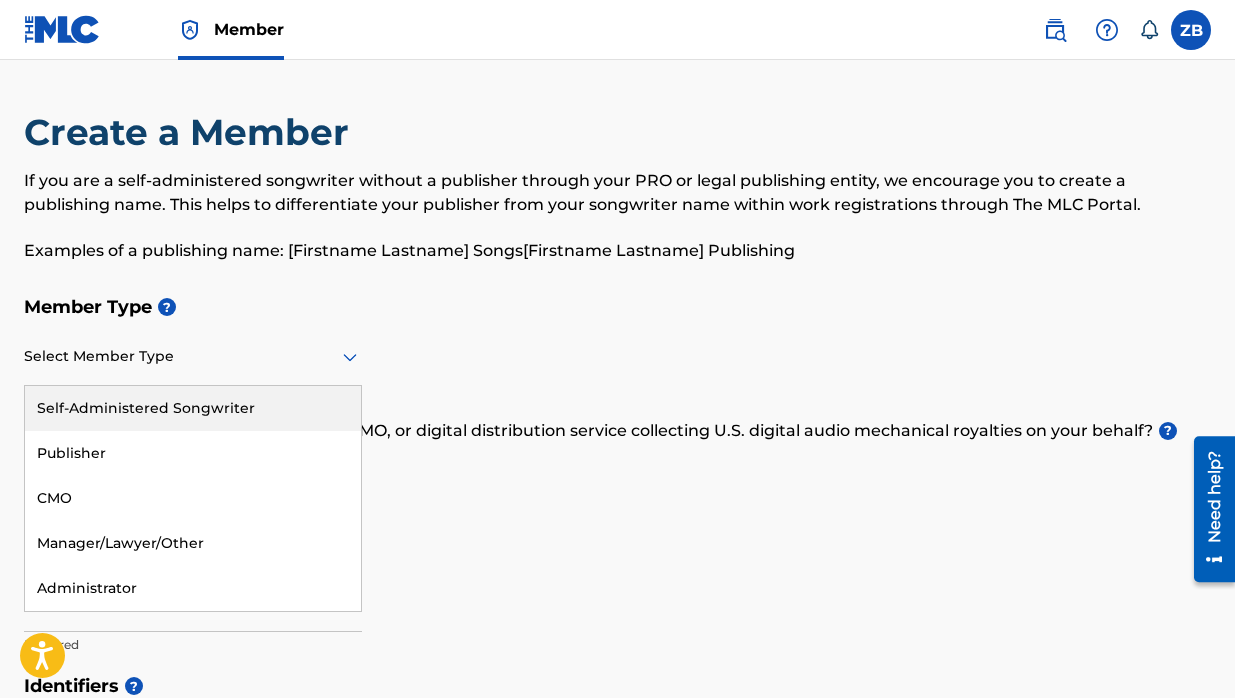 click on "Self-Administered Songwriter" at bounding box center [193, 408] 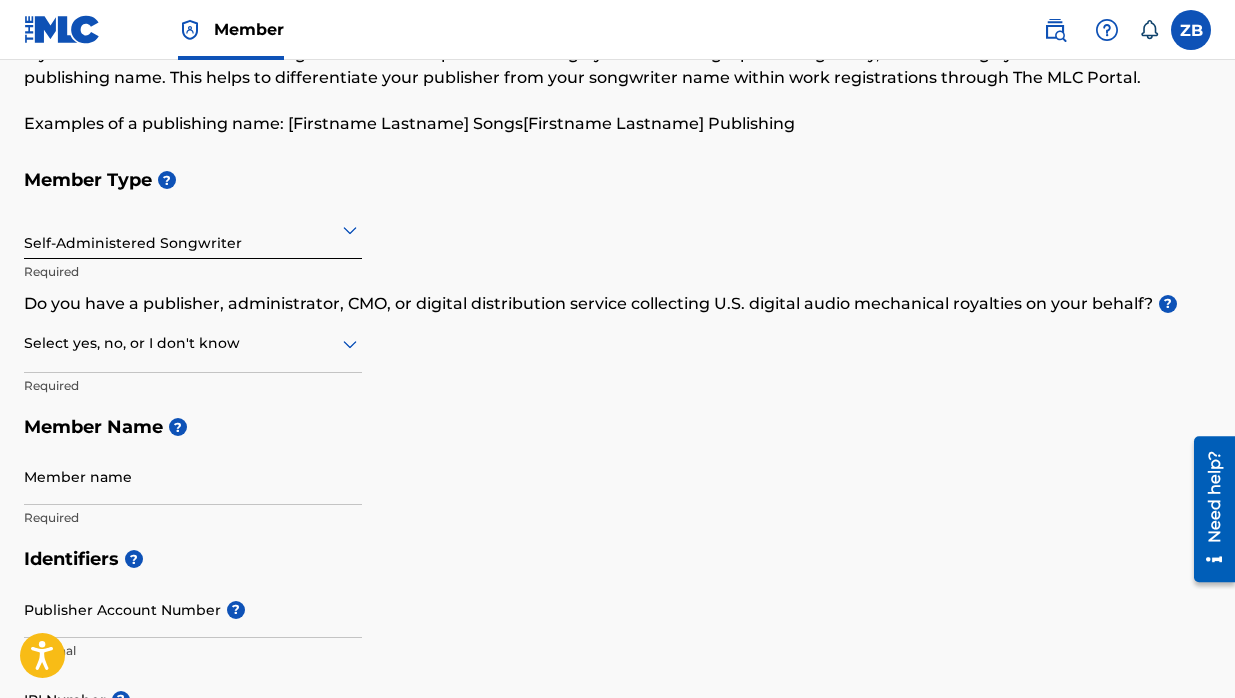 scroll, scrollTop: 126, scrollLeft: 0, axis: vertical 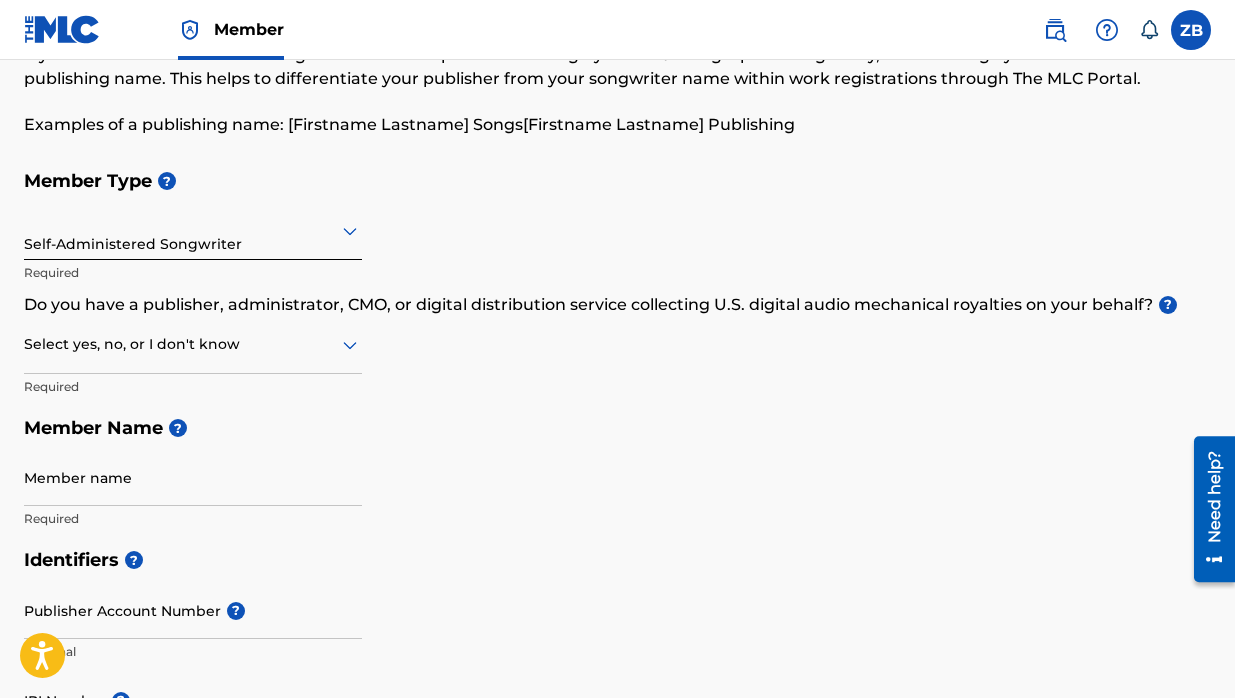 click at bounding box center [193, 344] 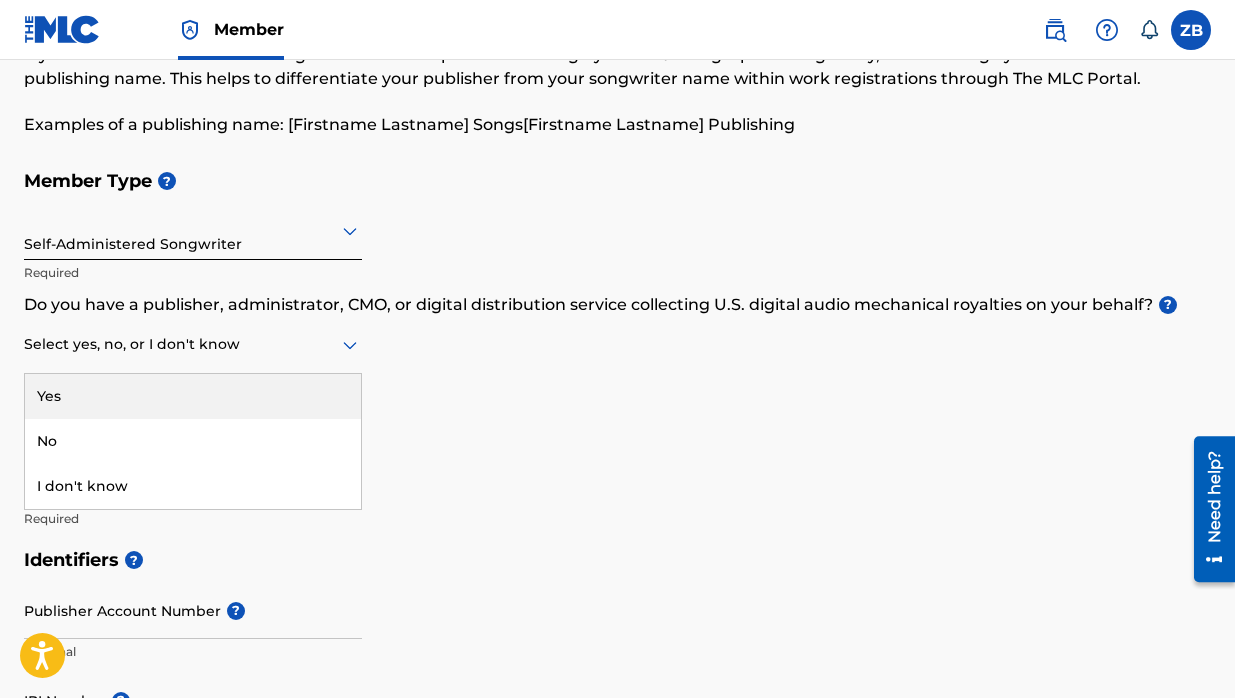 click on "Yes" at bounding box center (193, 396) 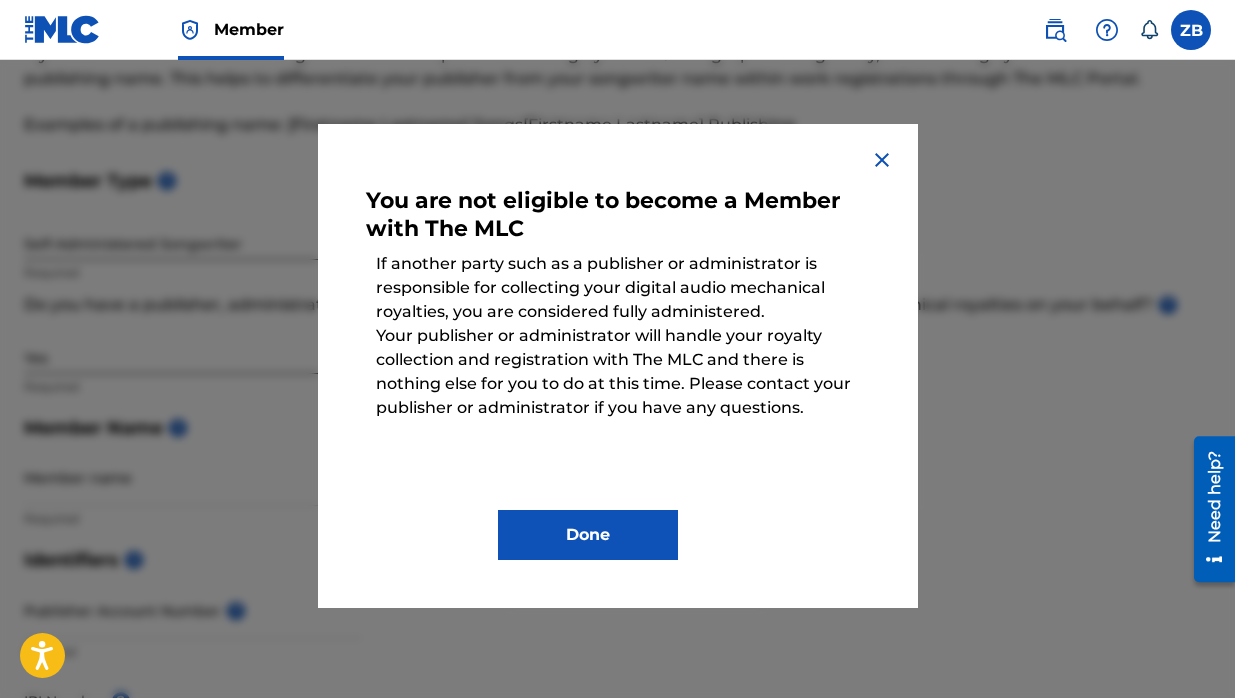 click on "You are not eligible to become a Member with The MLC If another party such as a publisher or administrator is responsible for collecting your digital audio mechanical royalties, you are considered fully administered. Your publisher or administrator will handle your royalty collection and registration with The MLC and there is nothing else for you to do at this time. Please contact your publisher or administrator if you have any questions. Done" at bounding box center [618, 366] 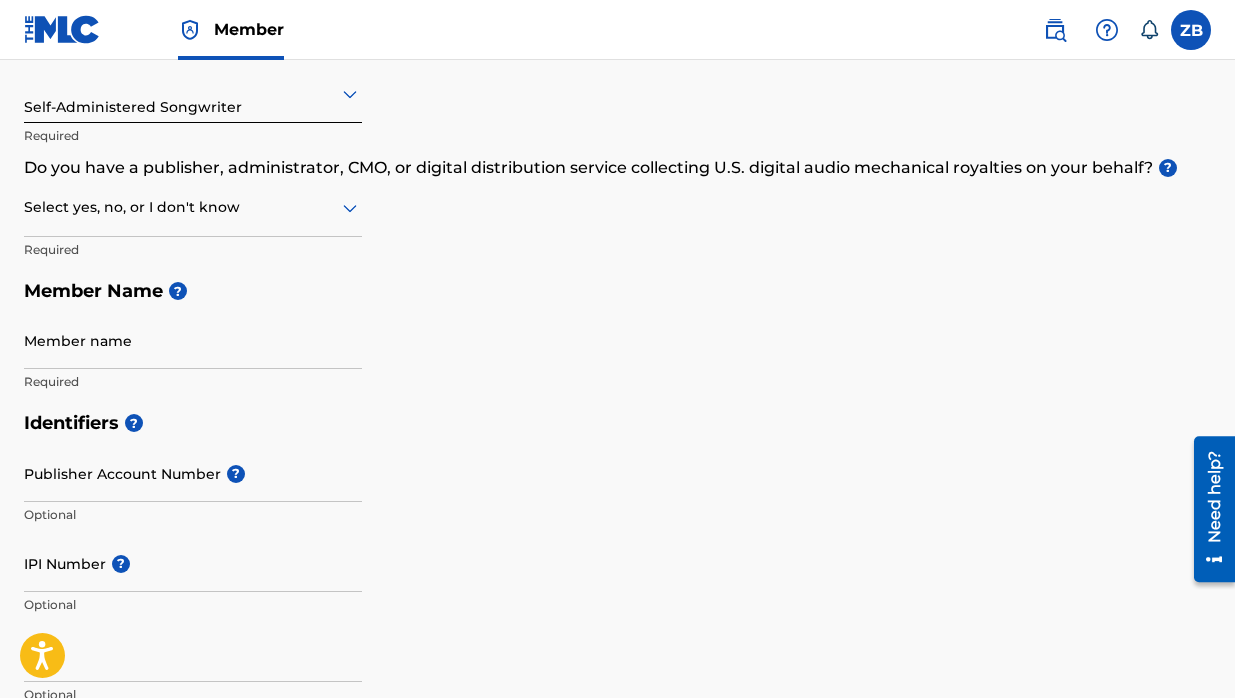 scroll, scrollTop: 288, scrollLeft: 0, axis: vertical 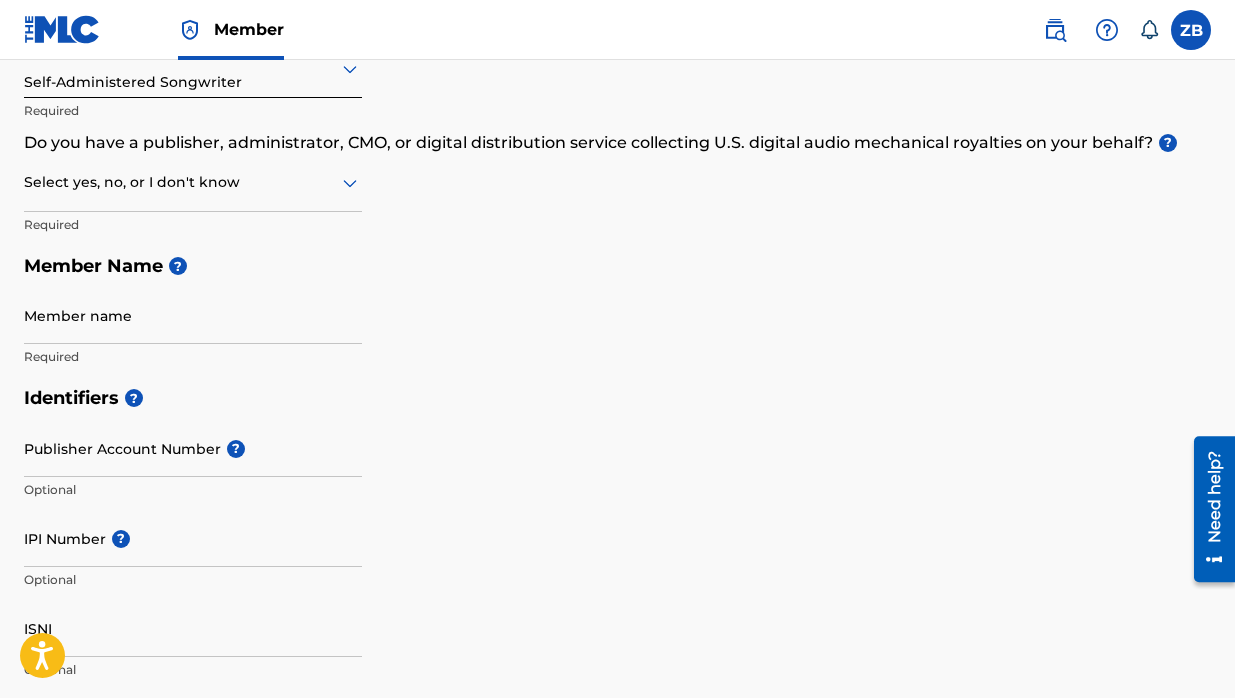 click on "Member name" at bounding box center (193, 315) 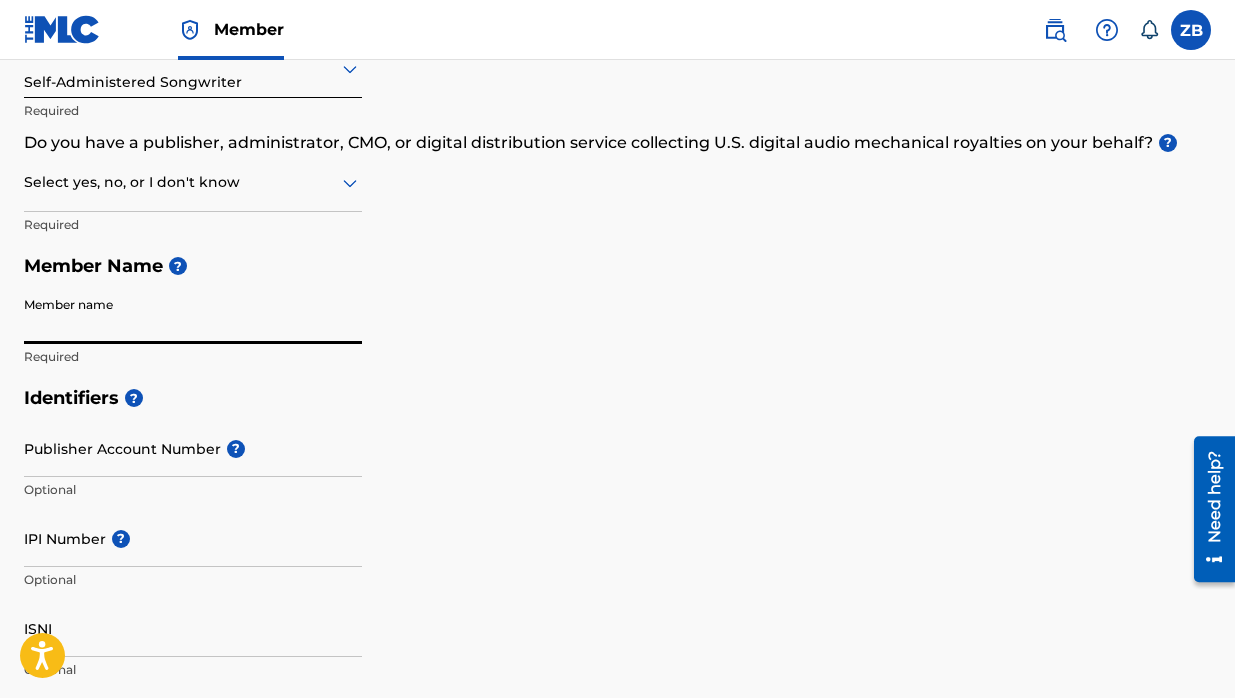 type on "[PERSON_NAME]" 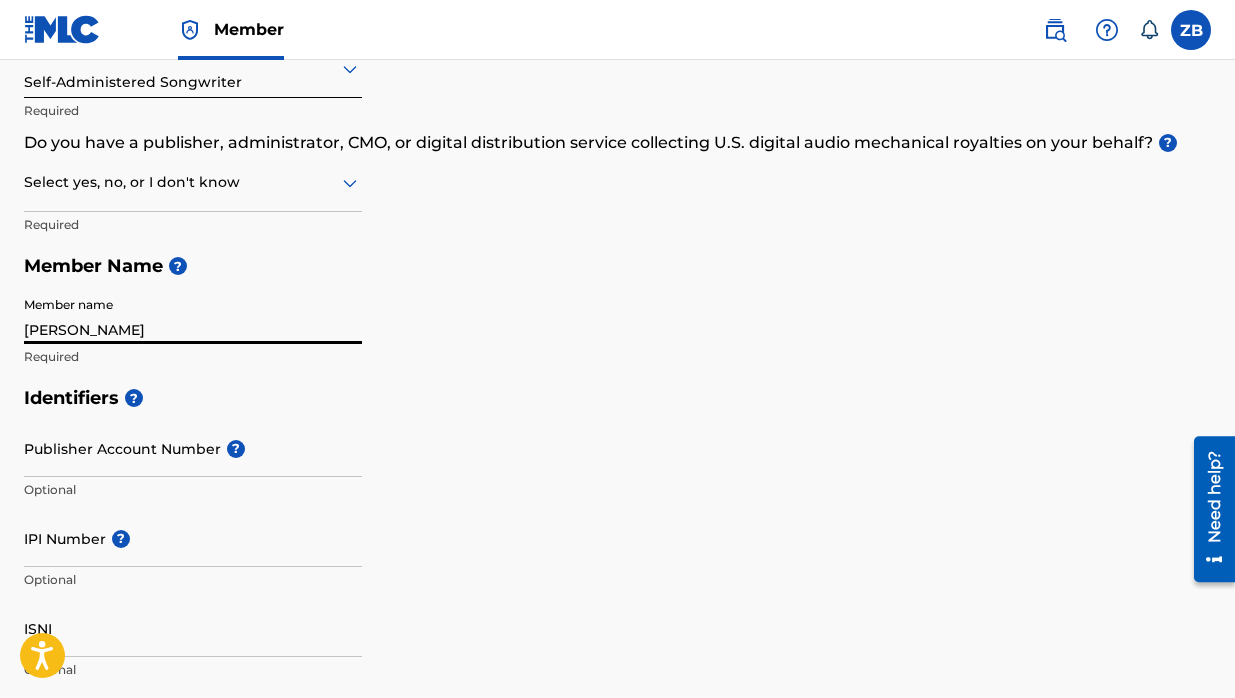 type on "[STREET_ADDRESS]" 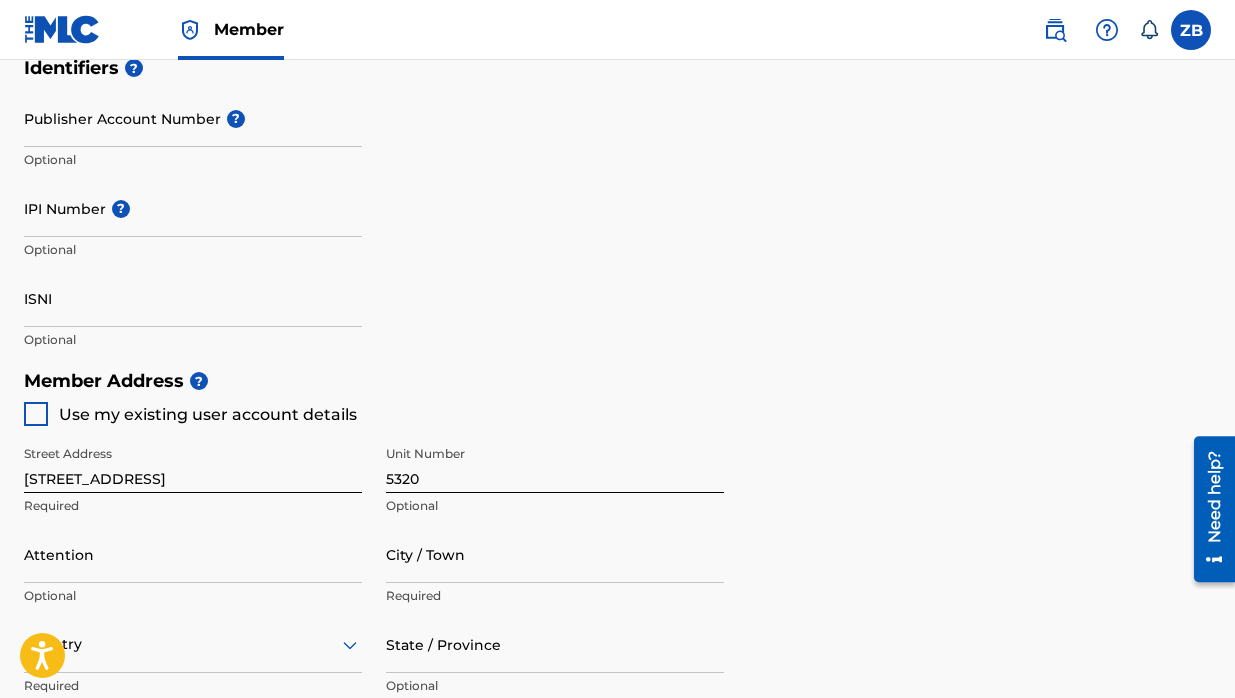 scroll, scrollTop: 624, scrollLeft: 0, axis: vertical 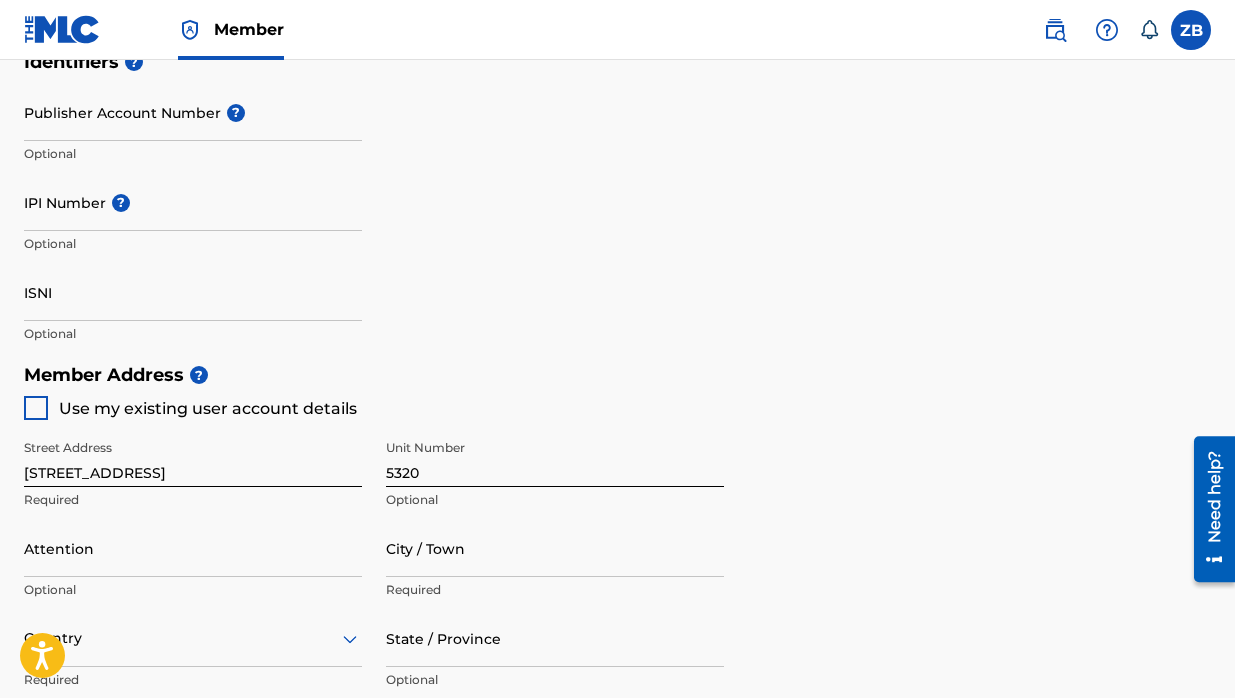 click at bounding box center [36, 408] 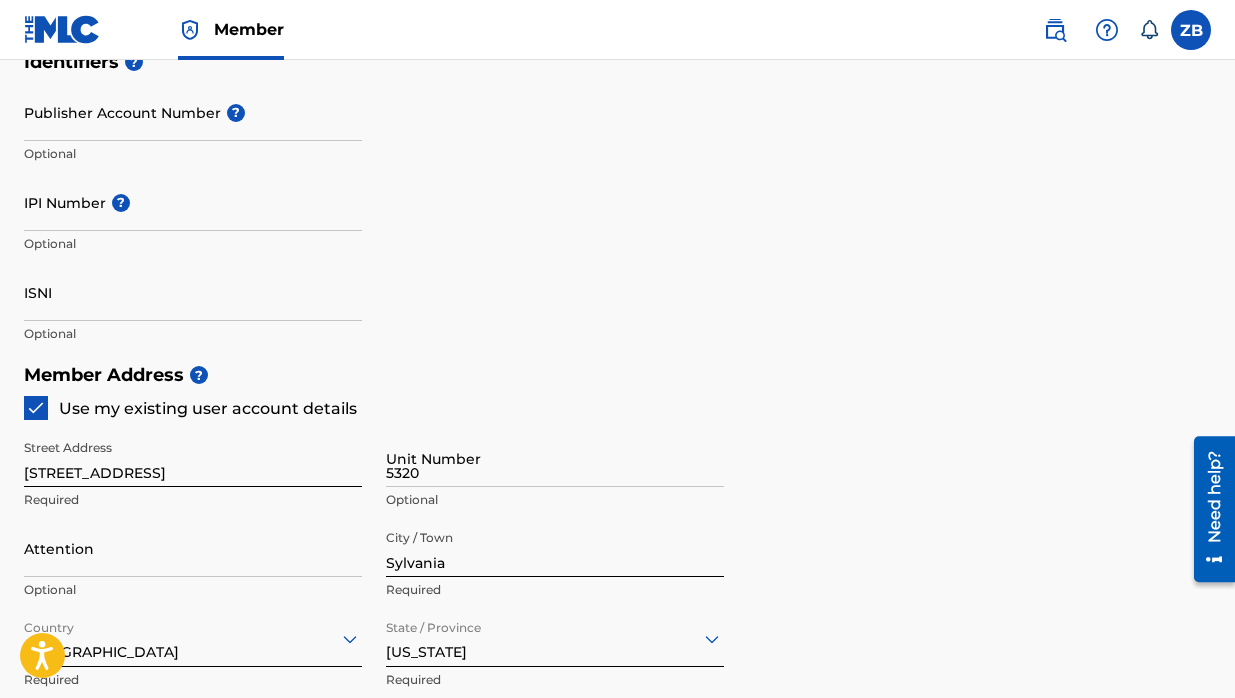 scroll, scrollTop: 710, scrollLeft: 0, axis: vertical 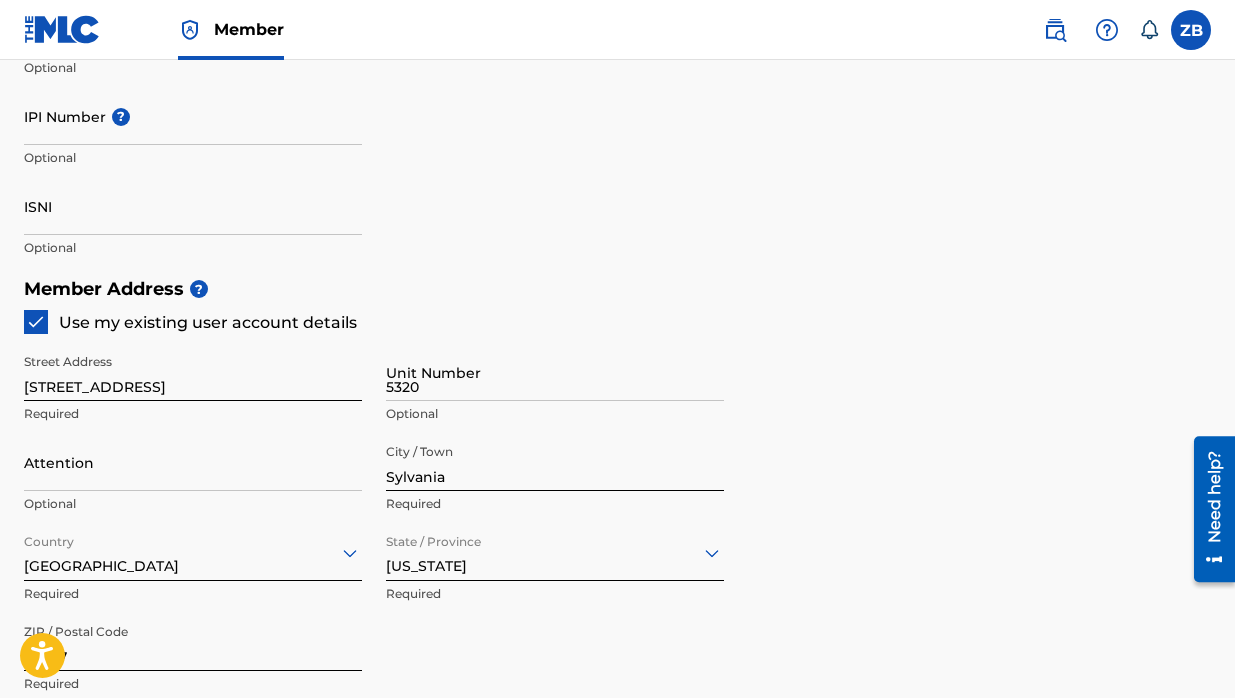 click on "5320" at bounding box center (555, 372) 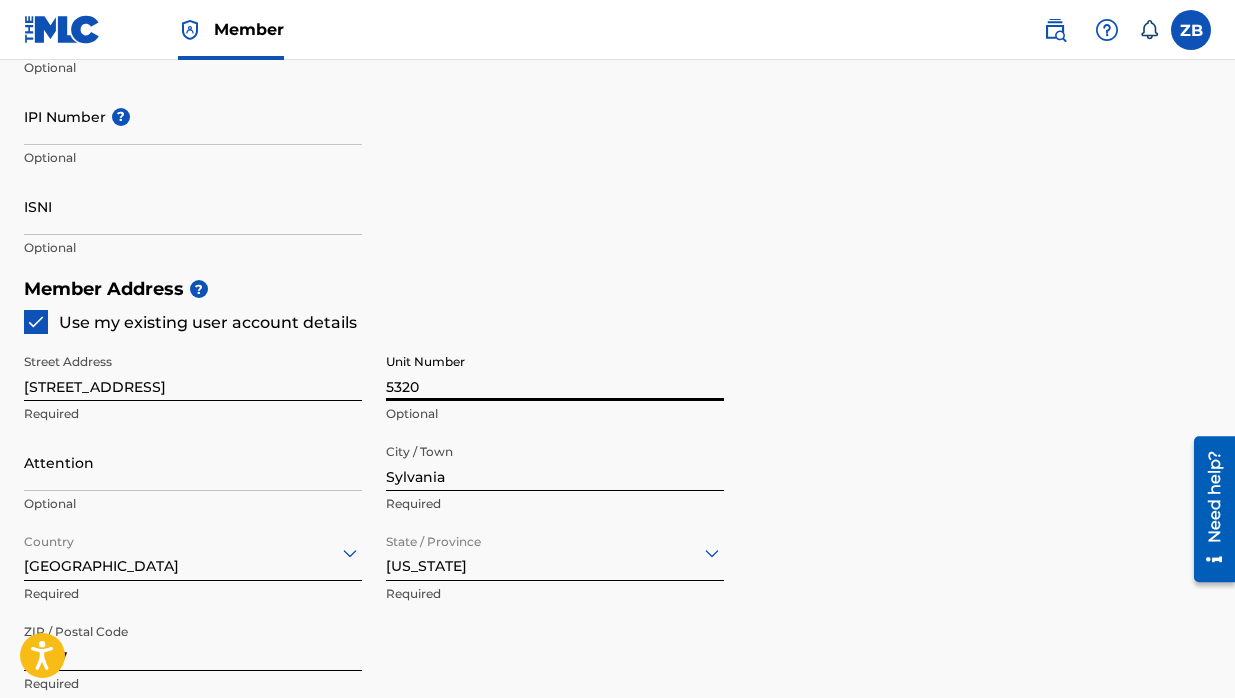 click on "5320" at bounding box center (555, 372) 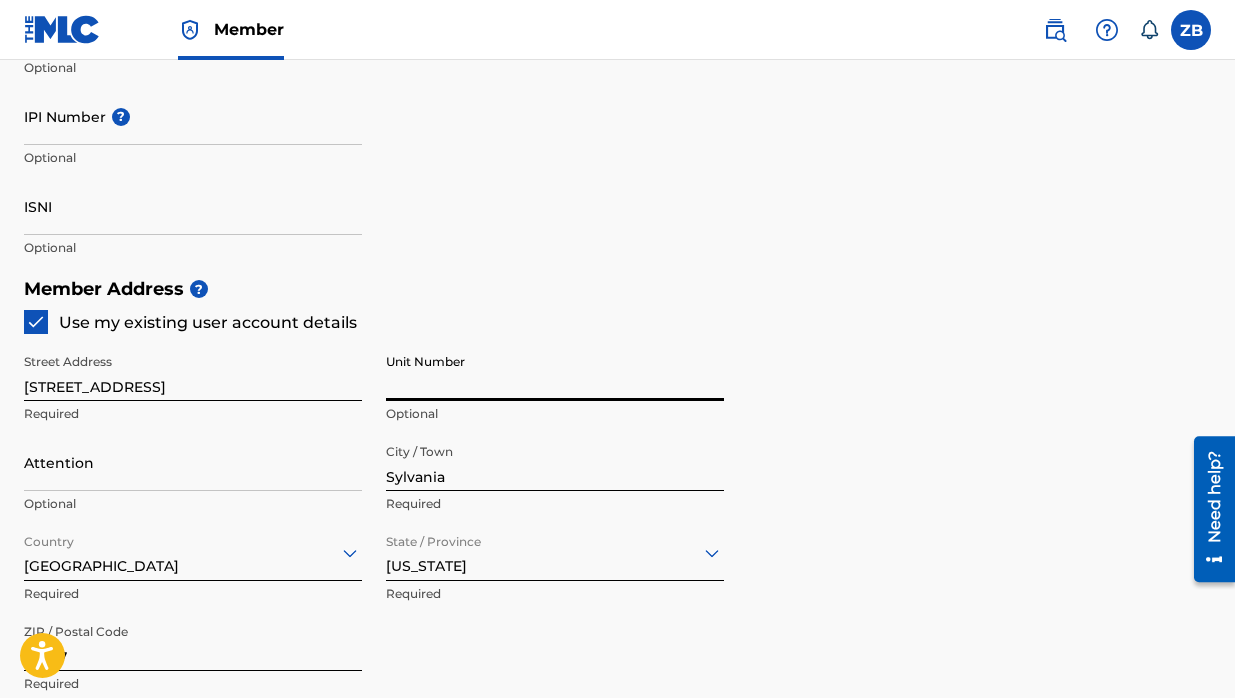 click on "Unit Number" at bounding box center [555, 372] 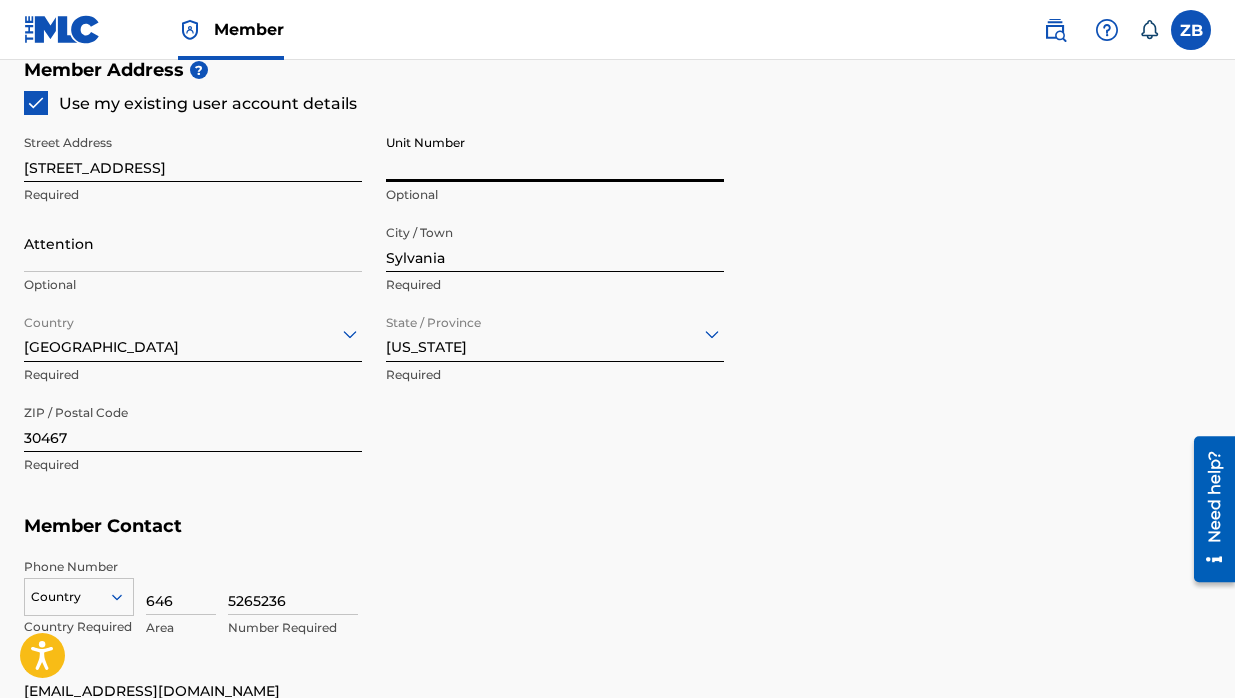 type 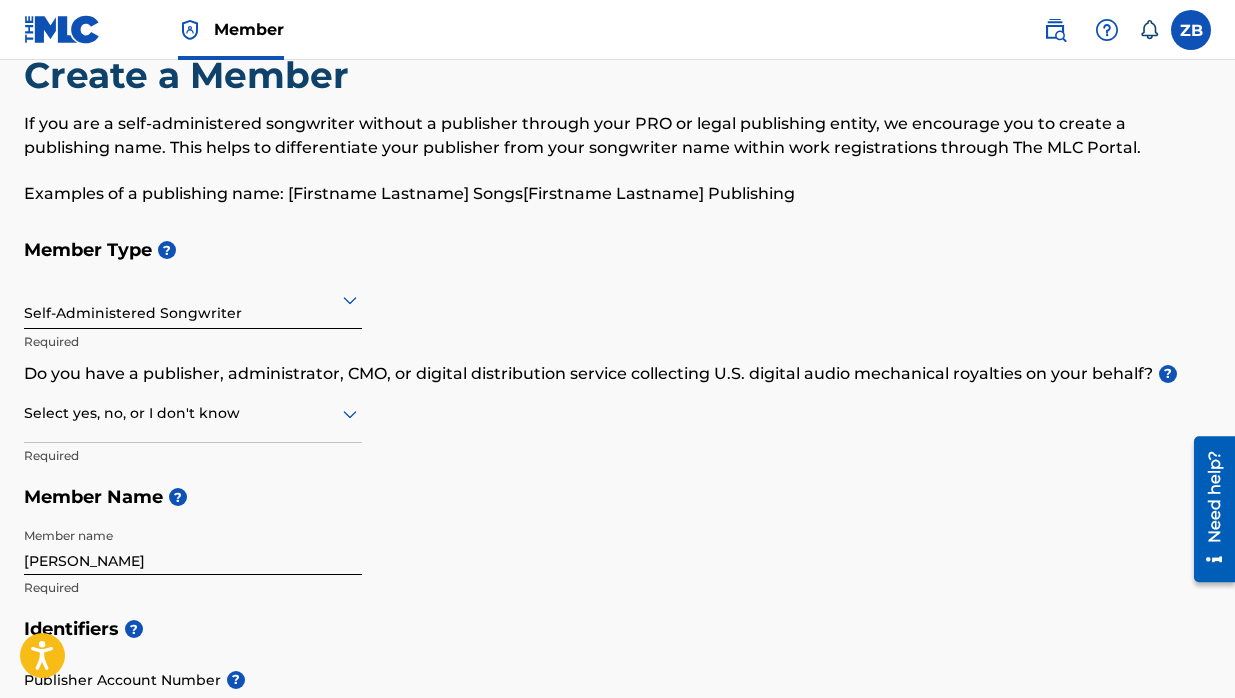 scroll, scrollTop: 54, scrollLeft: 0, axis: vertical 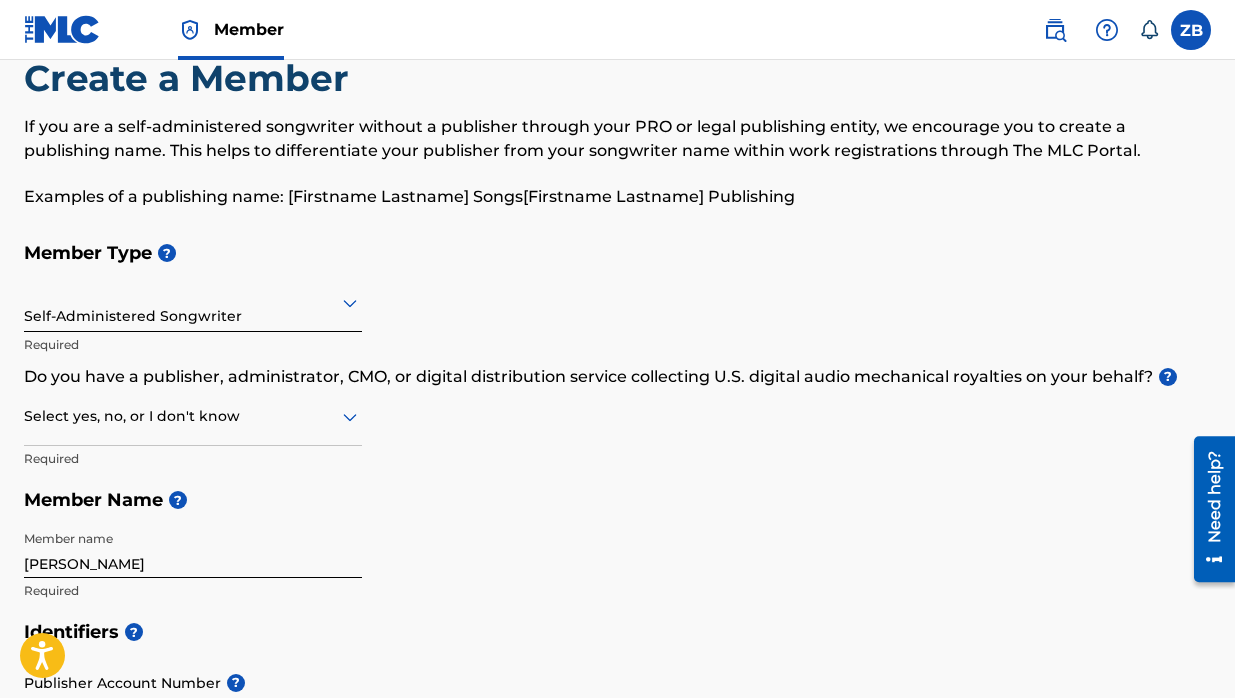 click at bounding box center (193, 302) 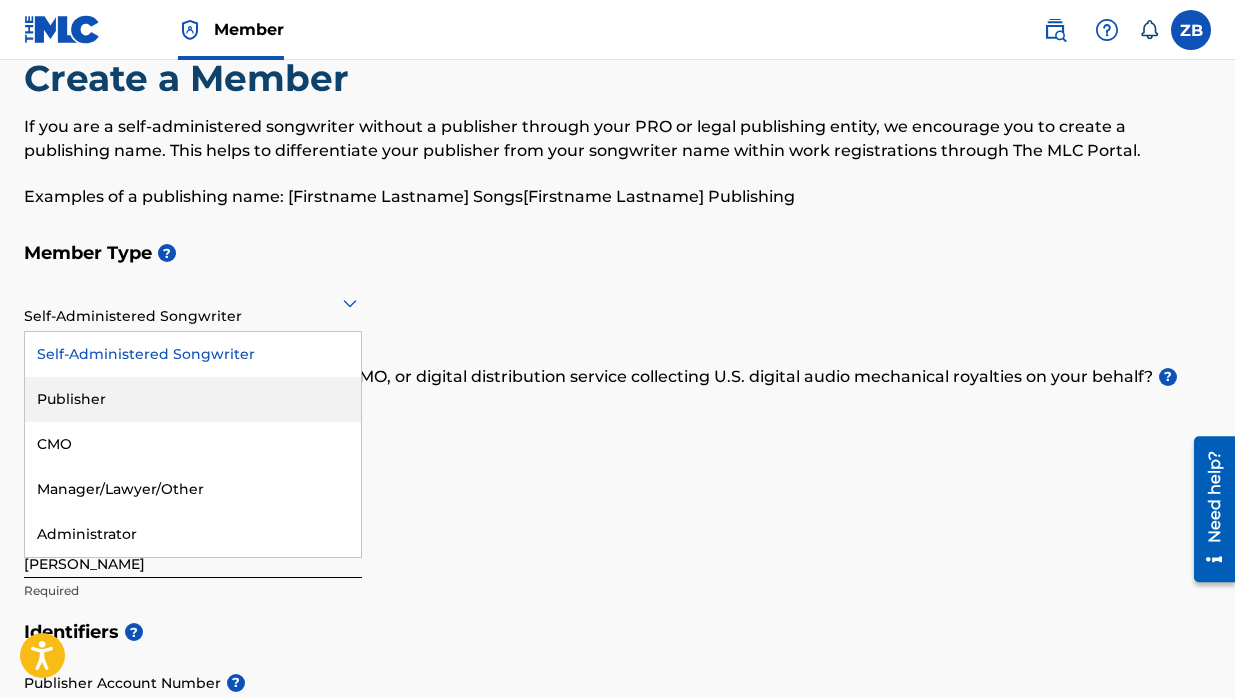 click on "Publisher" at bounding box center (193, 399) 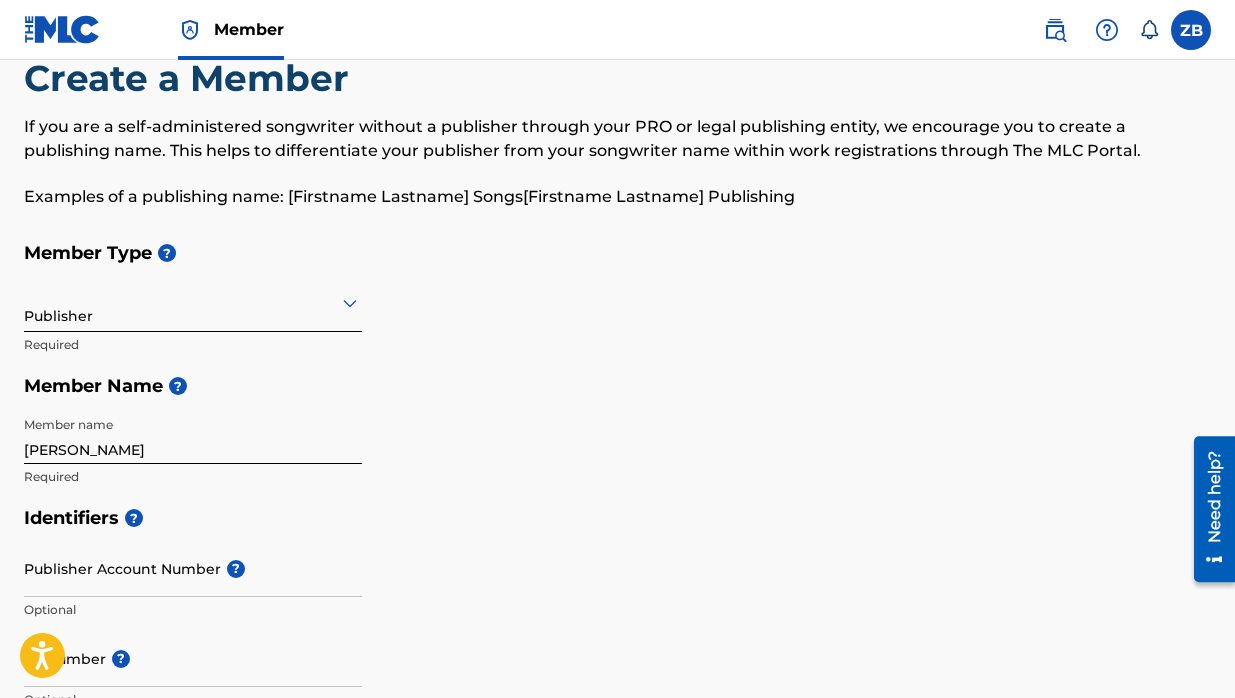 click at bounding box center (193, 302) 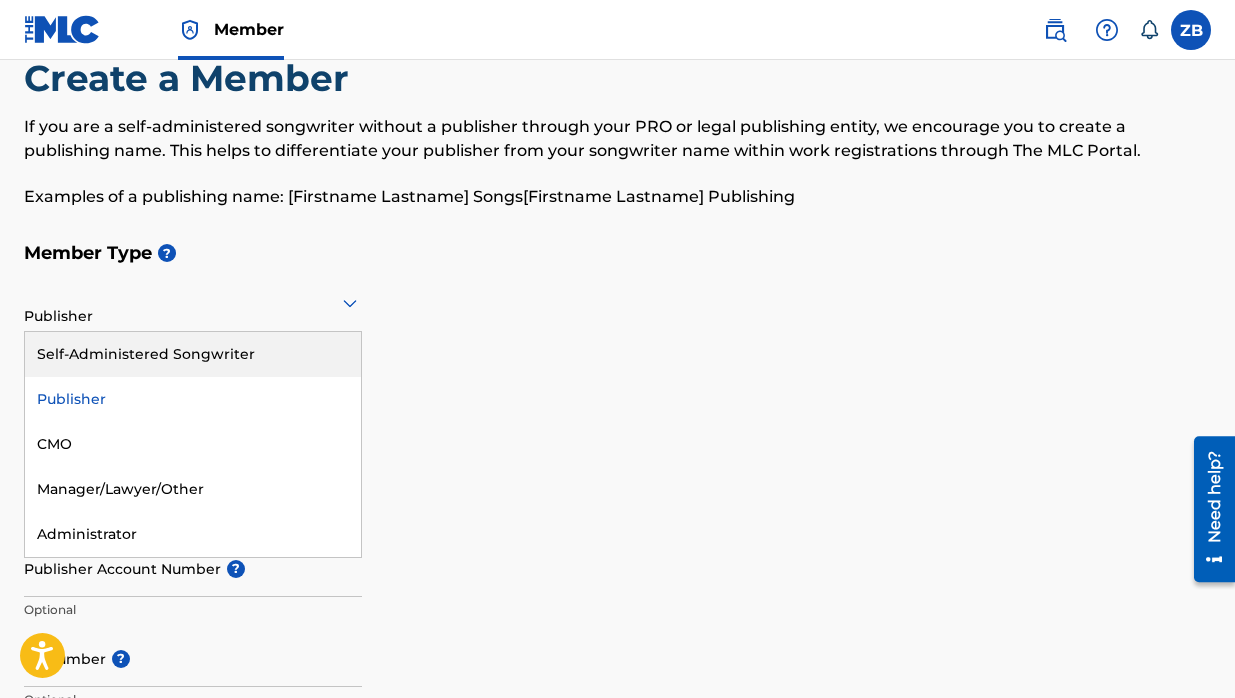 click on "Self-Administered Songwriter" at bounding box center [193, 354] 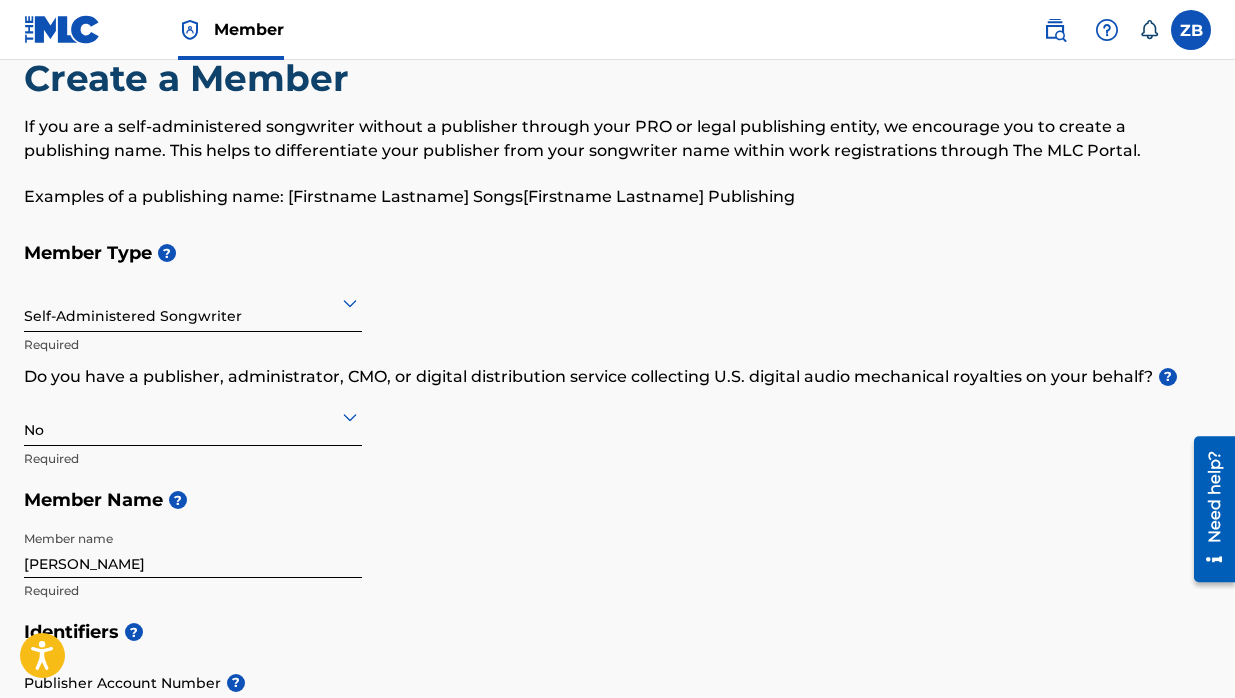 click on "No" at bounding box center [193, 416] 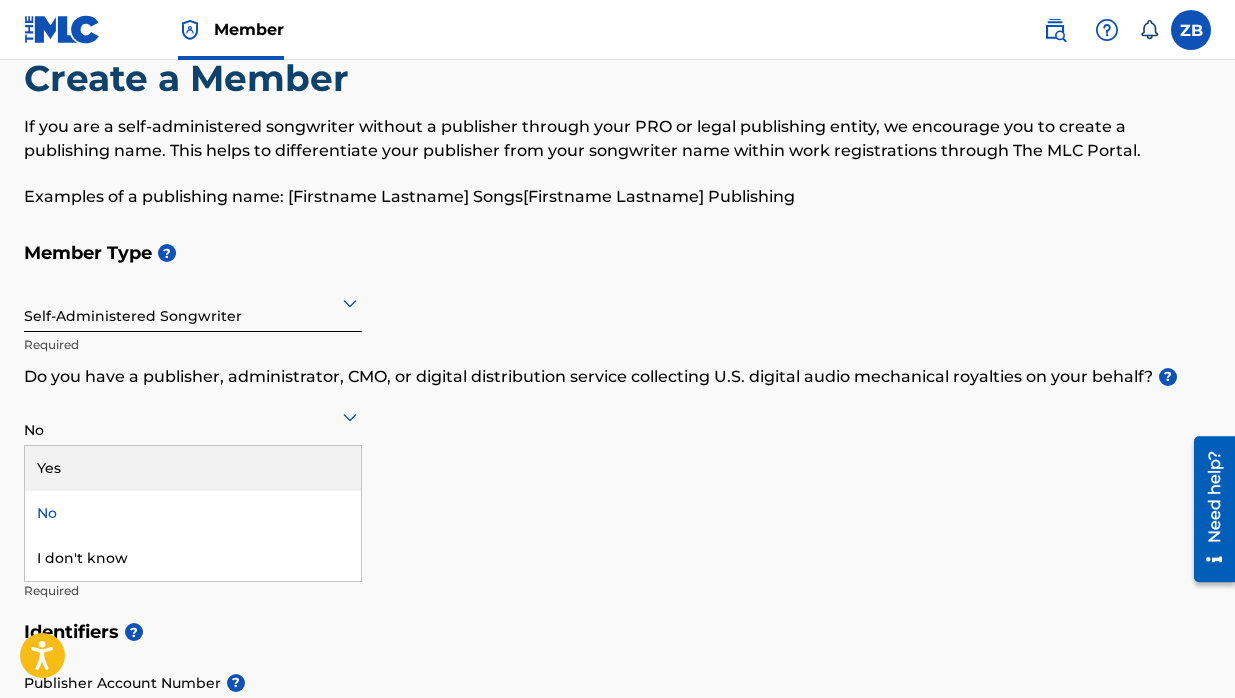 click on "Yes" at bounding box center [193, 468] 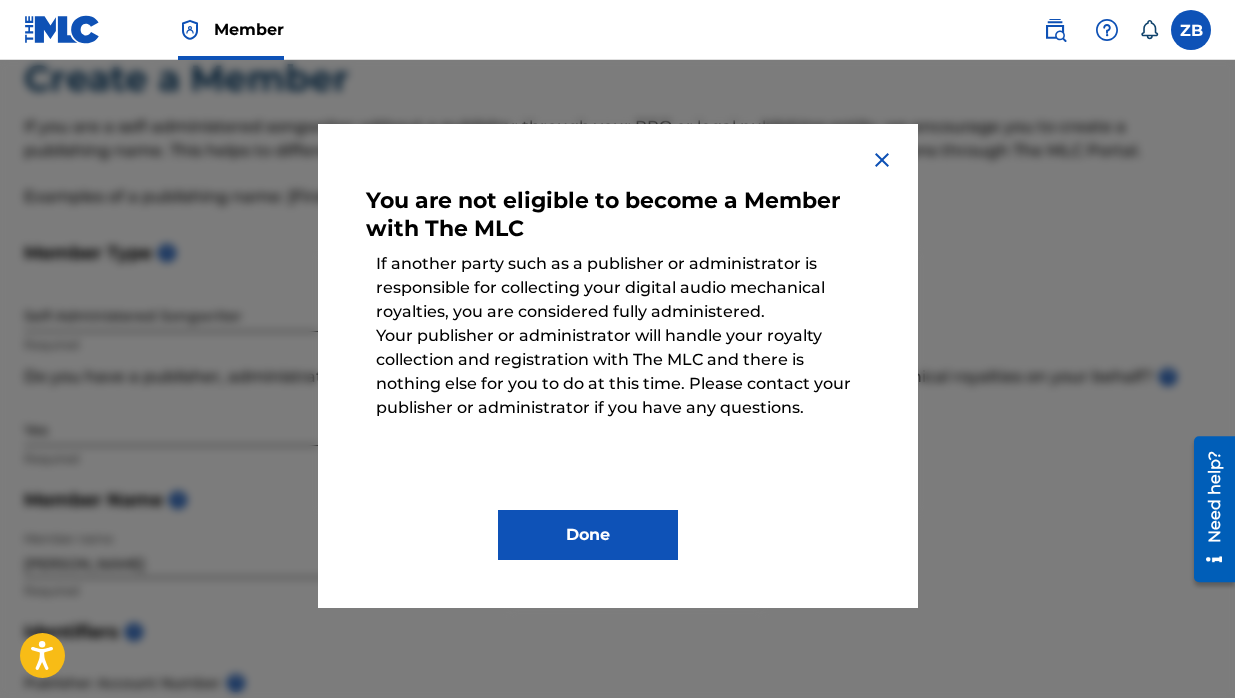 click on "Done" at bounding box center [588, 535] 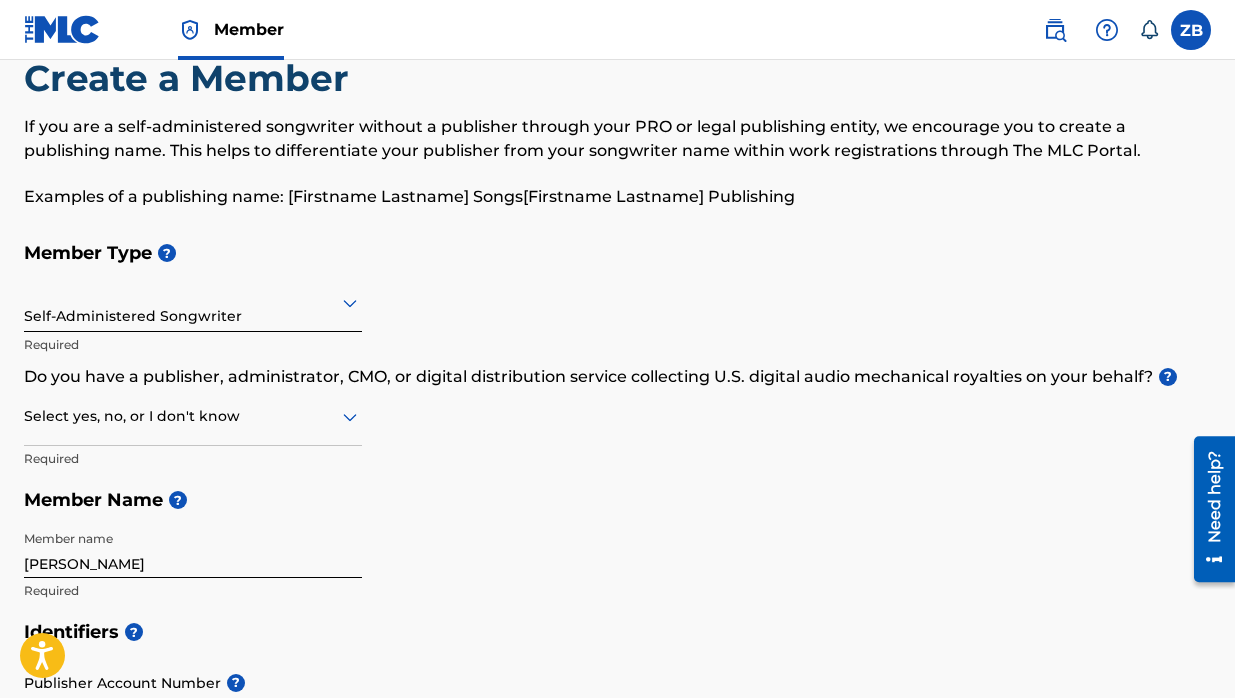 click at bounding box center [193, 416] 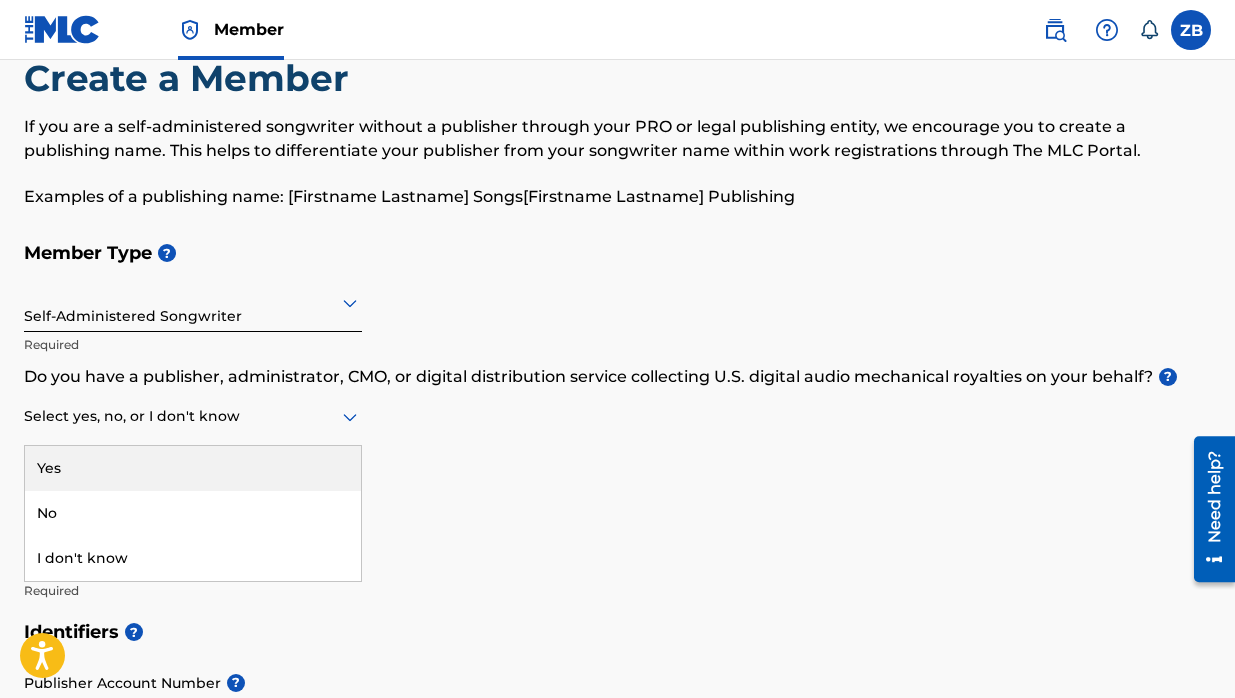 click on "Yes" at bounding box center [193, 468] 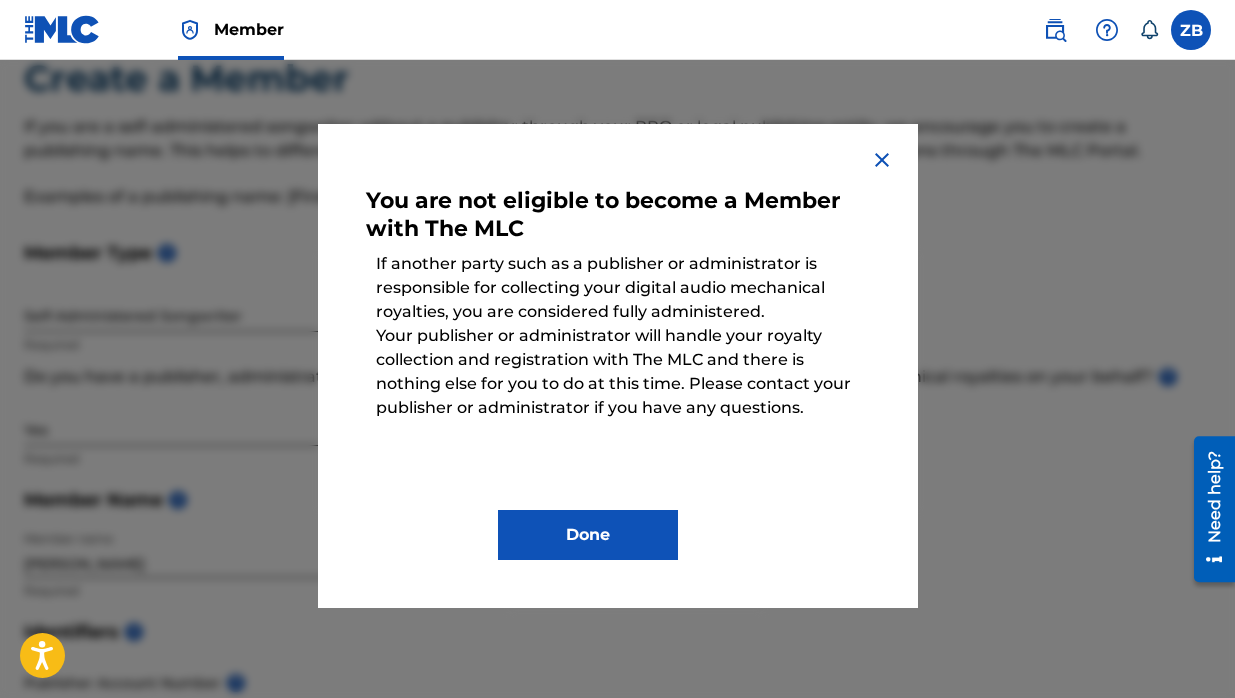 click on "Done" at bounding box center (588, 535) 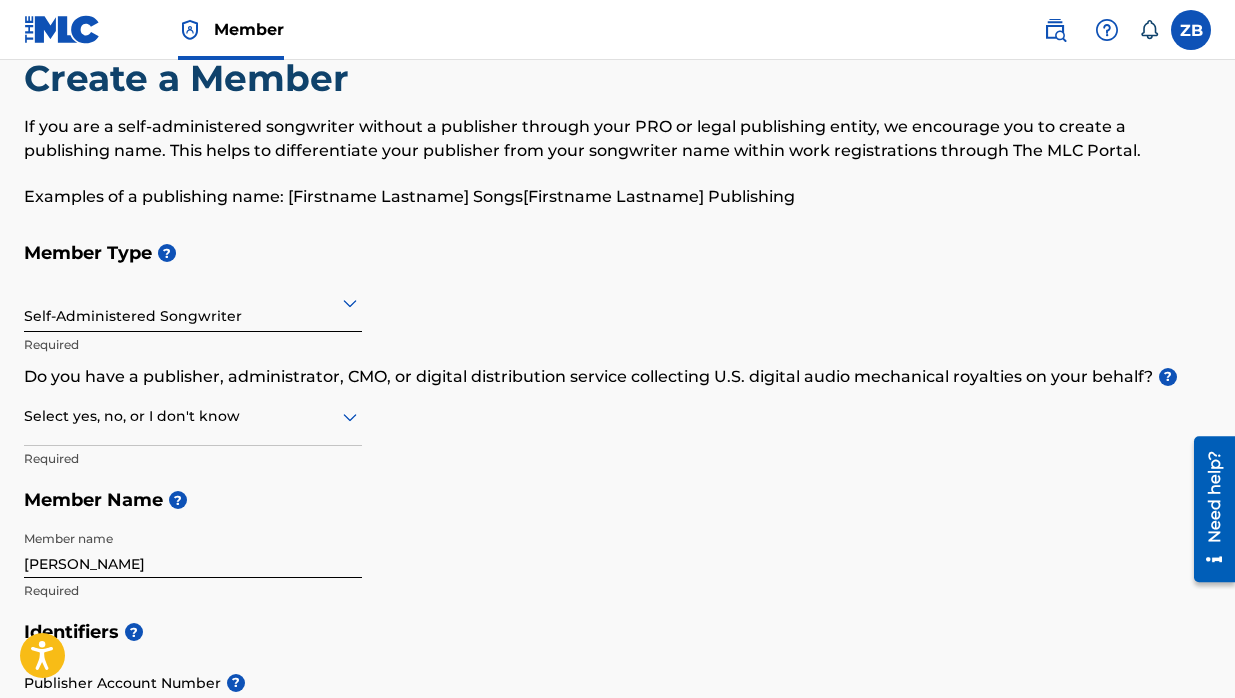 click at bounding box center [193, 416] 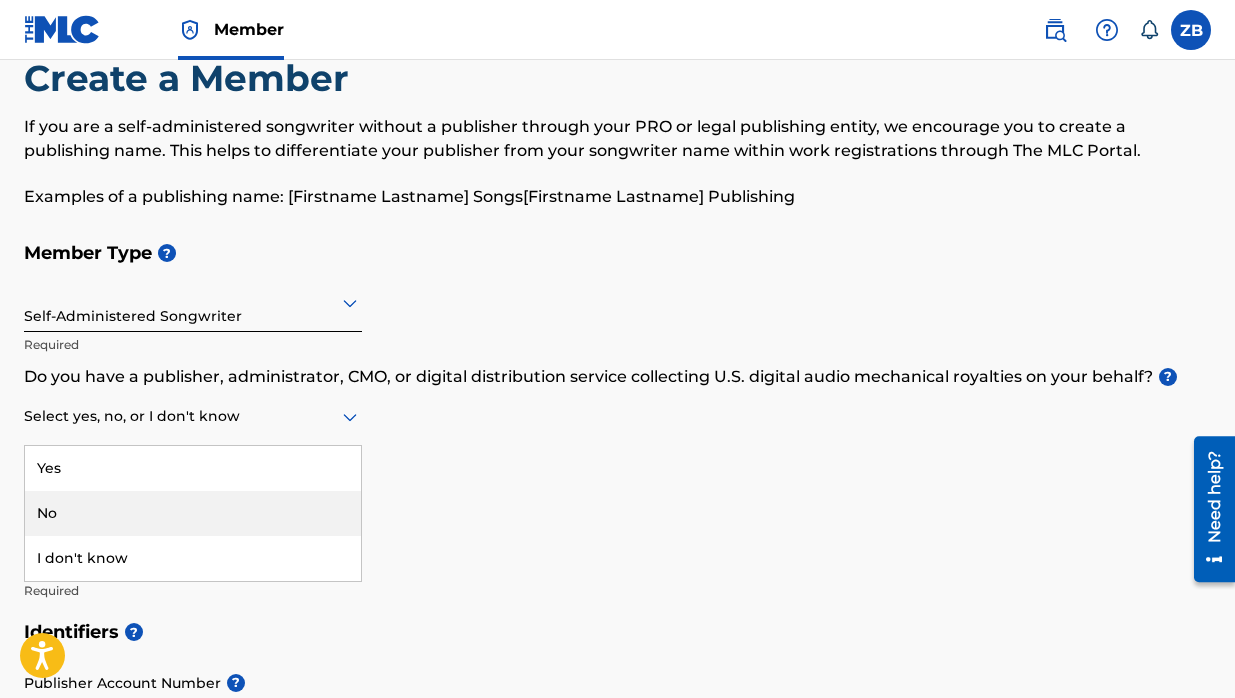 click on "No" at bounding box center (193, 513) 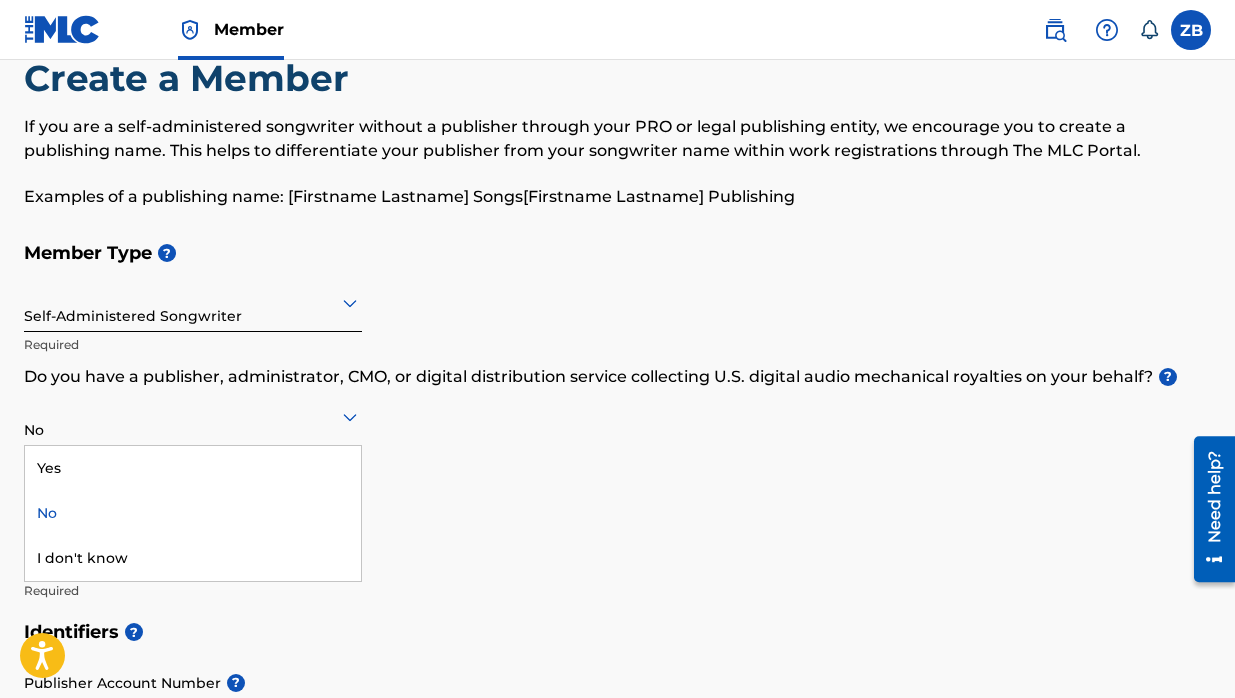 click on "Yes" at bounding box center (193, 468) 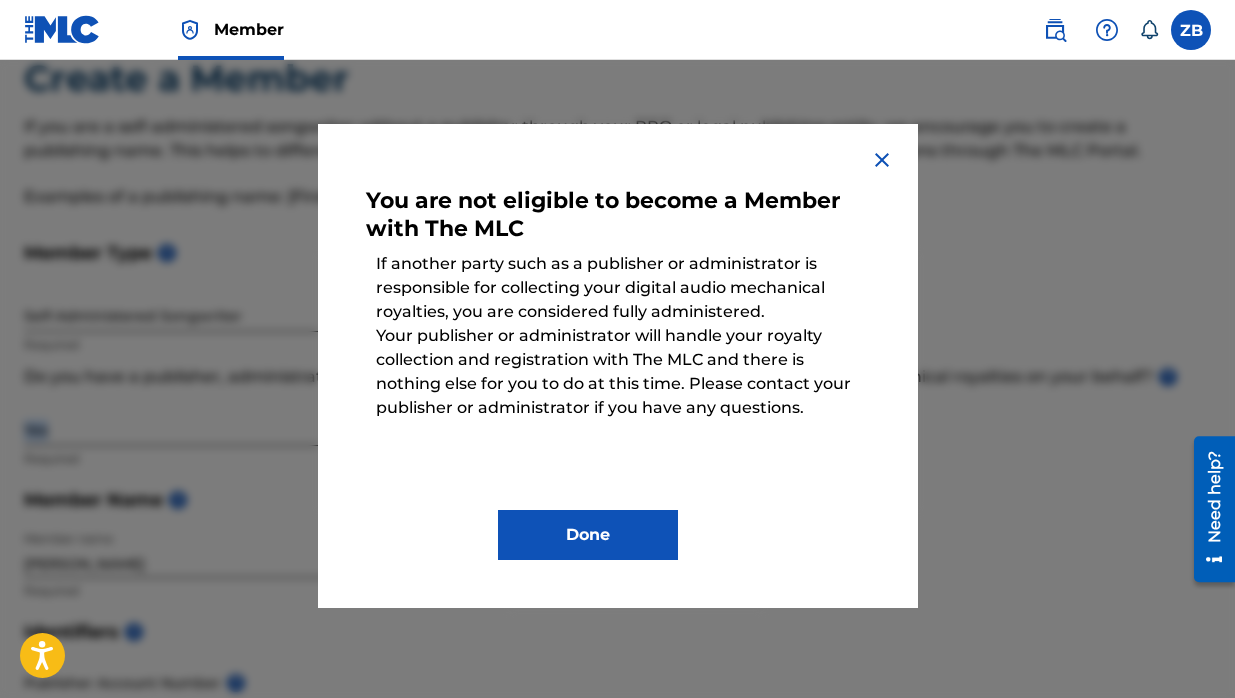 click on "Done" at bounding box center [588, 535] 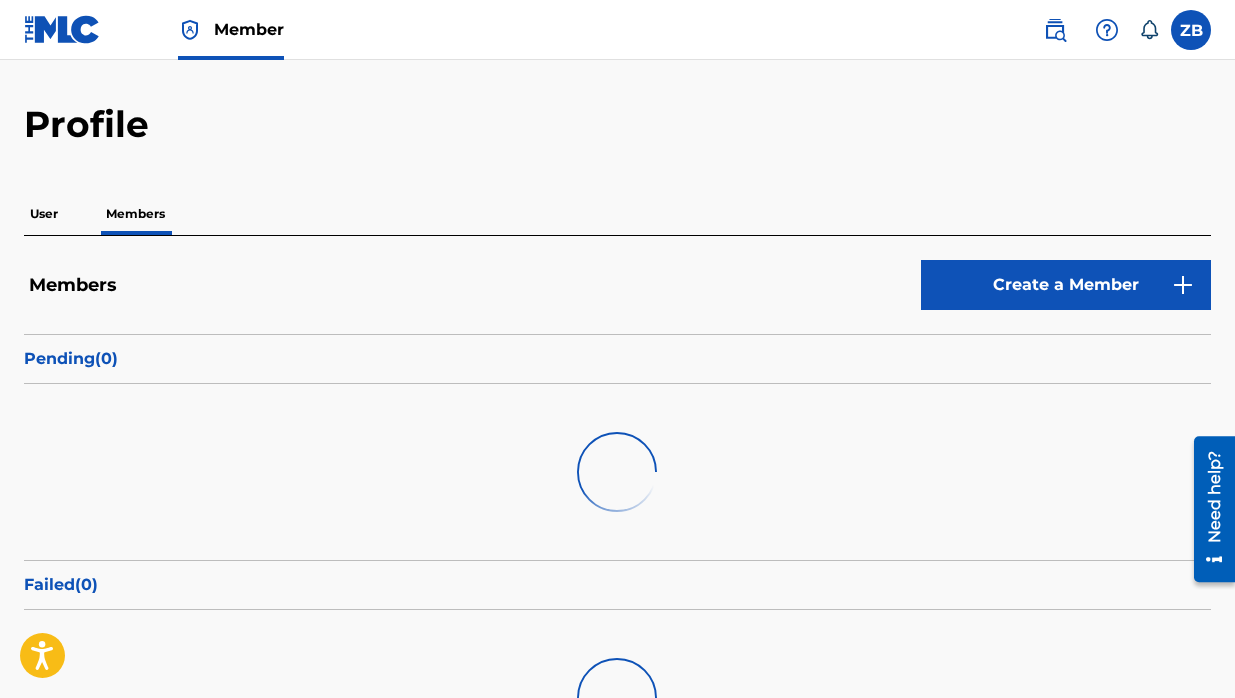 scroll, scrollTop: 0, scrollLeft: 0, axis: both 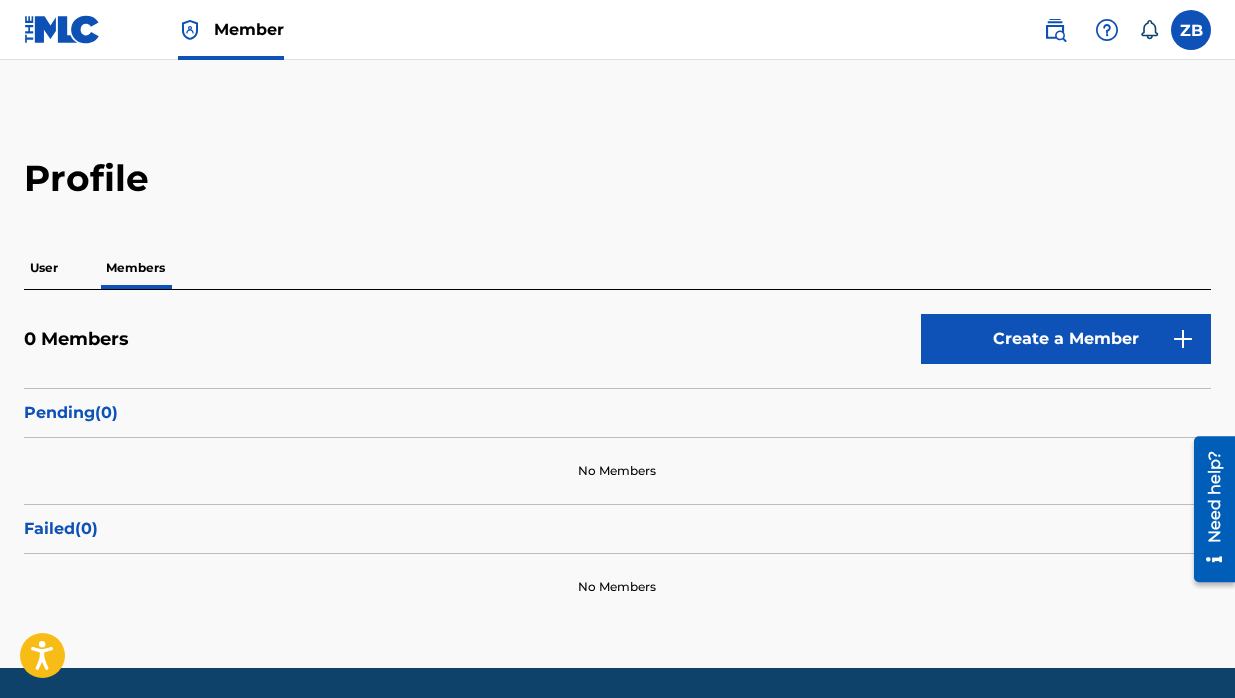 click on "Member" at bounding box center [249, 29] 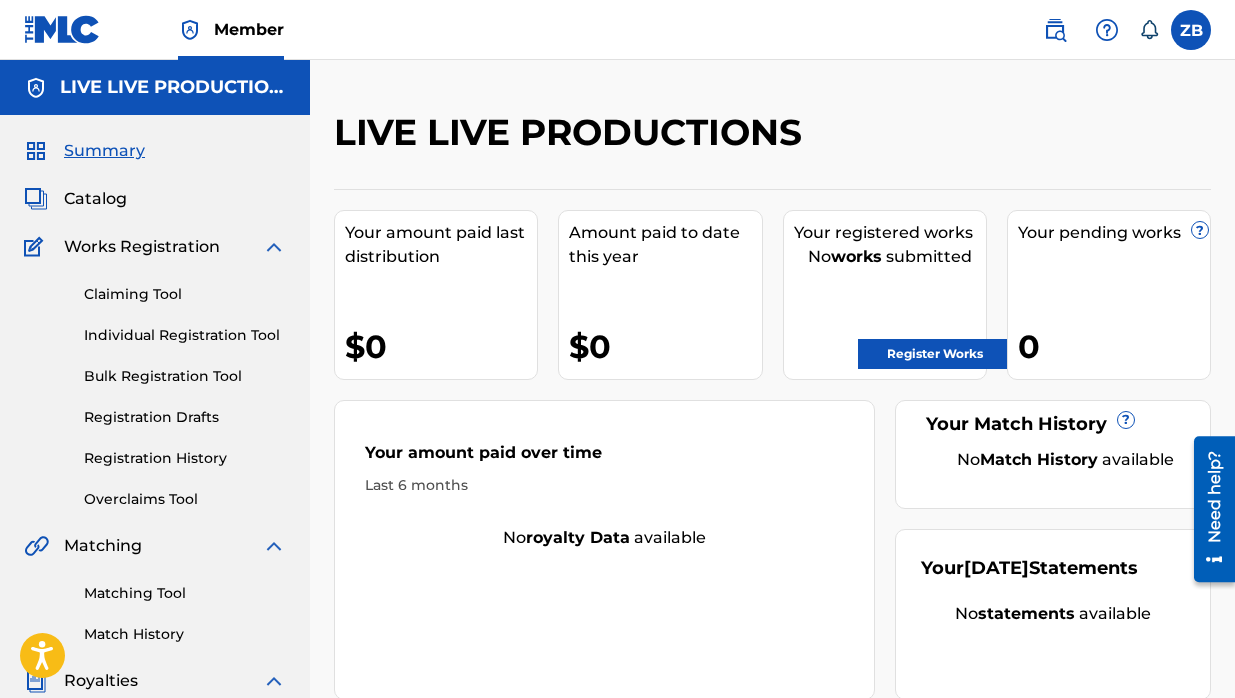 click on "Member" at bounding box center (249, 29) 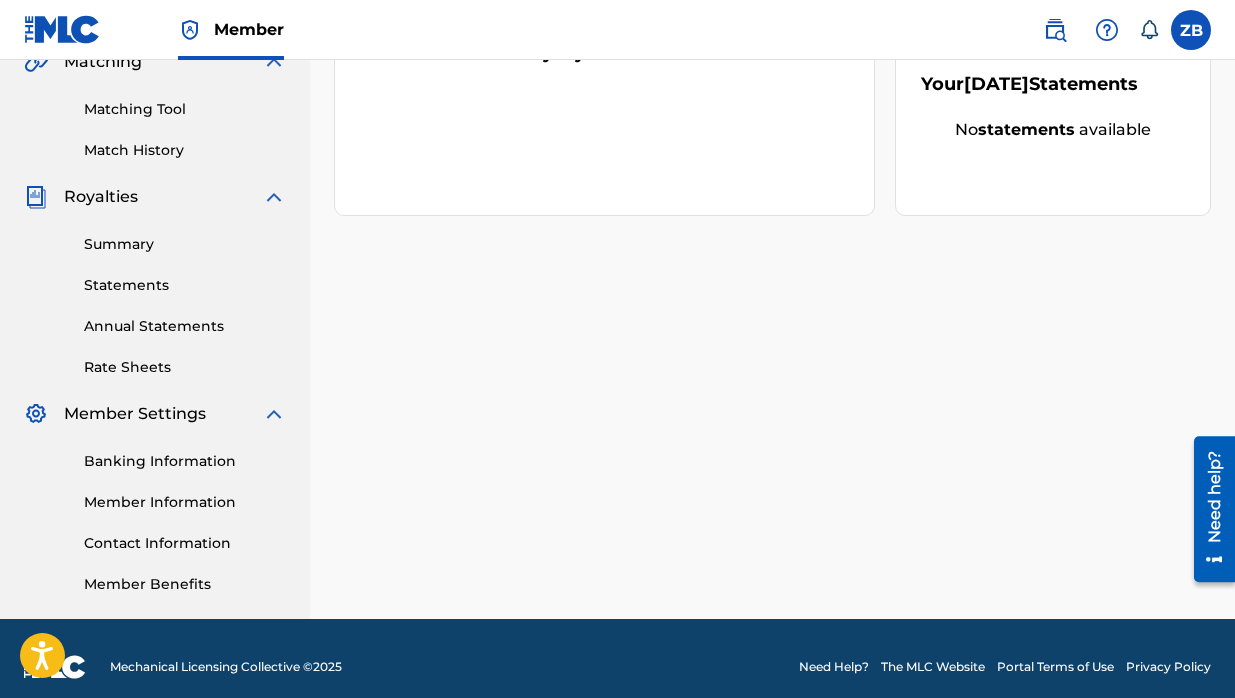 scroll, scrollTop: 483, scrollLeft: 0, axis: vertical 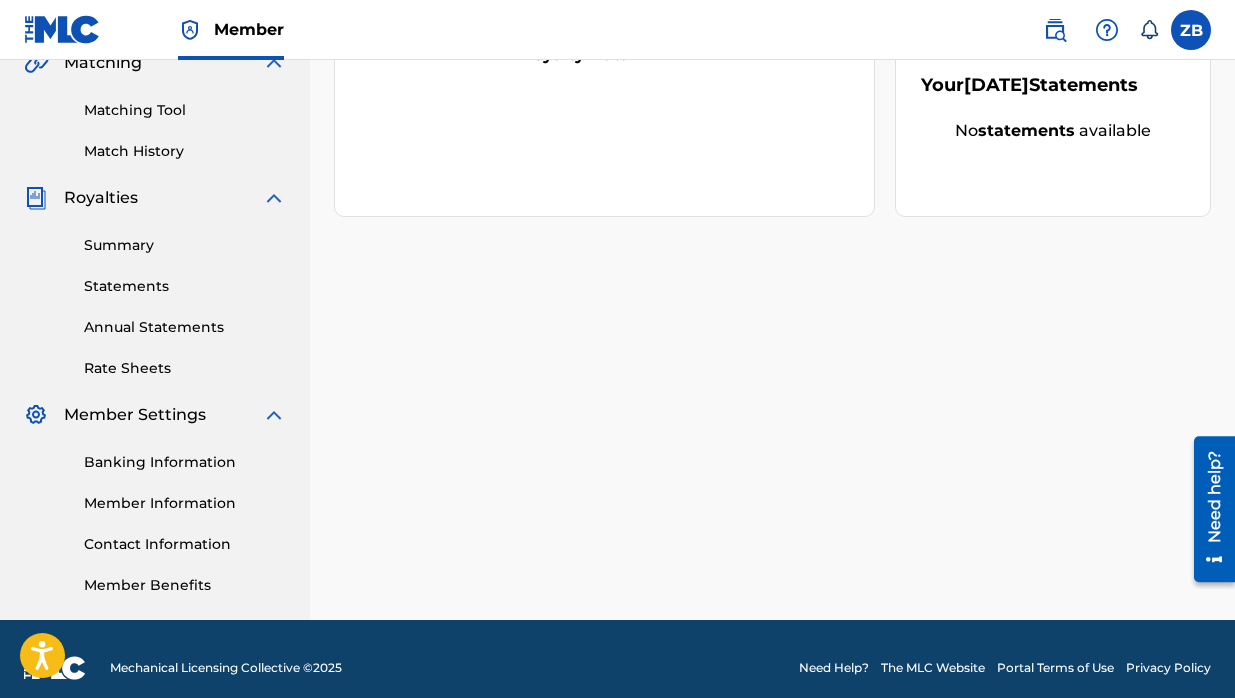 click on "Member Information" at bounding box center (185, 503) 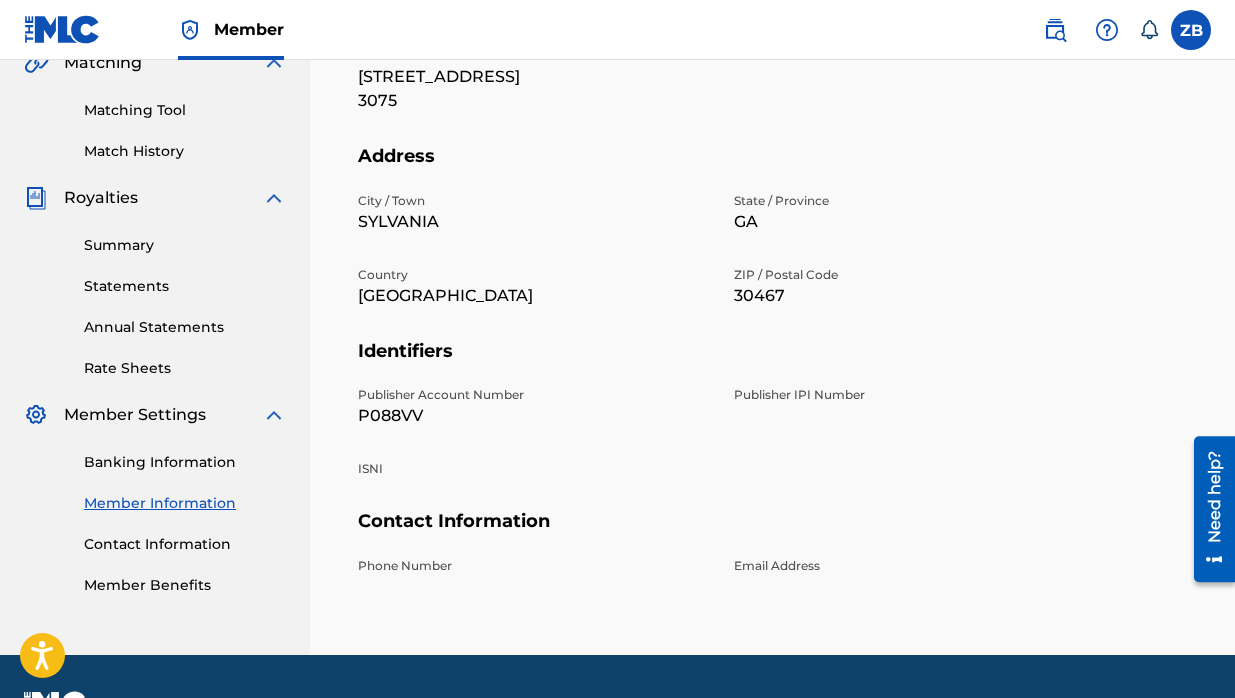scroll, scrollTop: 0, scrollLeft: 0, axis: both 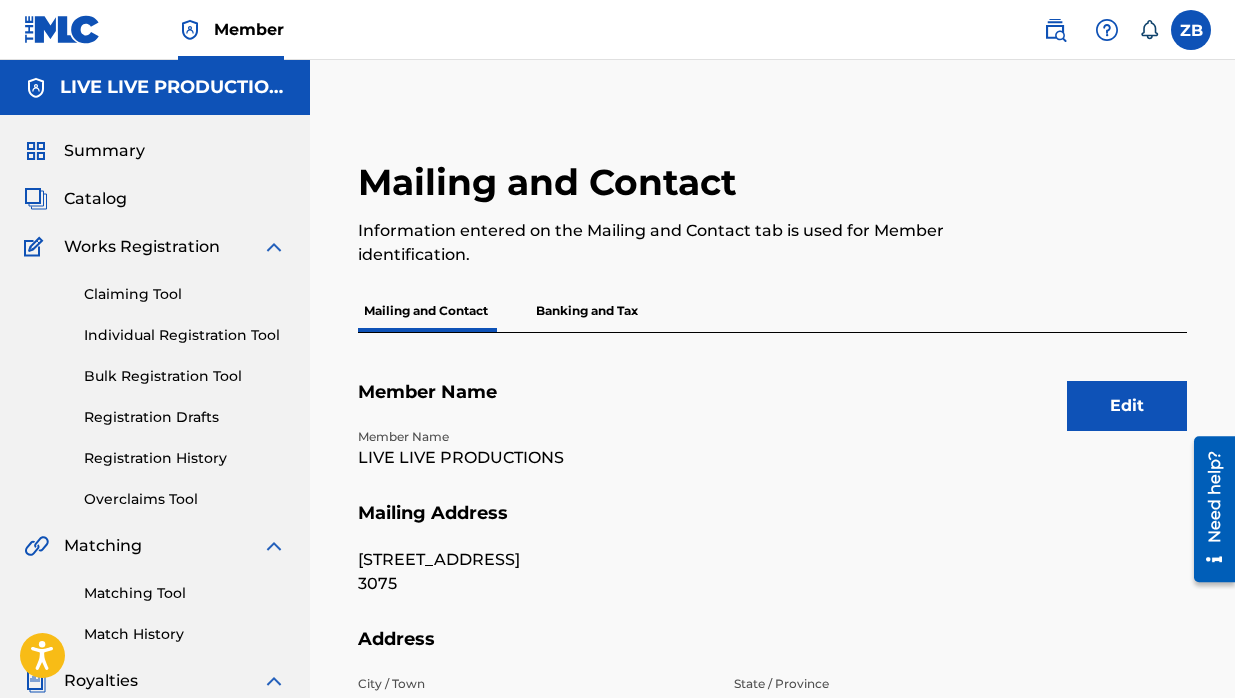 click on "LIVE LIVE PRODUCTIONS" at bounding box center [534, 458] 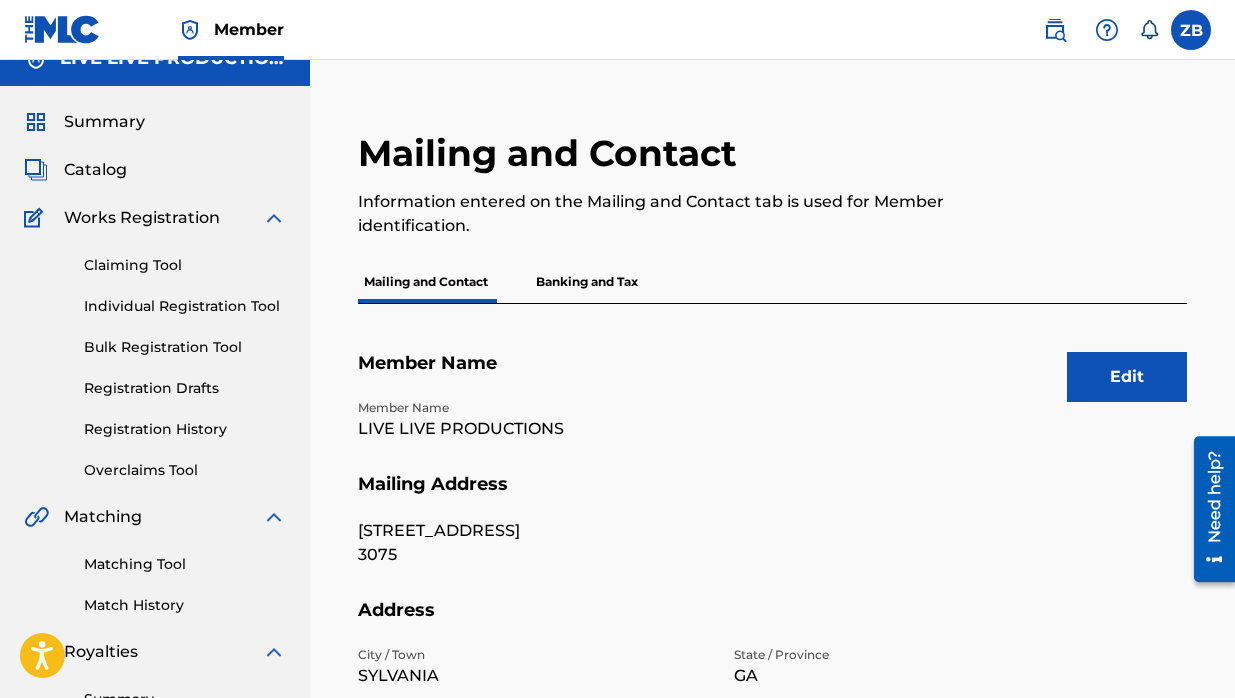 scroll, scrollTop: 0, scrollLeft: 0, axis: both 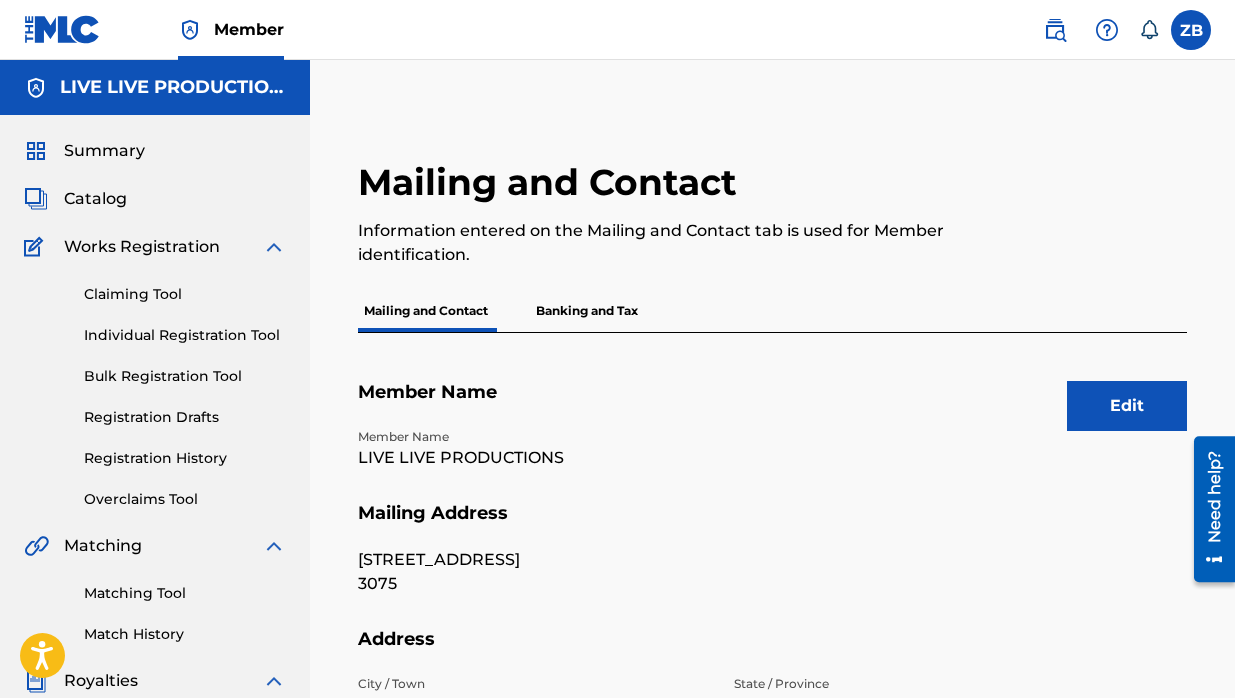 click on "Banking and Tax" at bounding box center [587, 311] 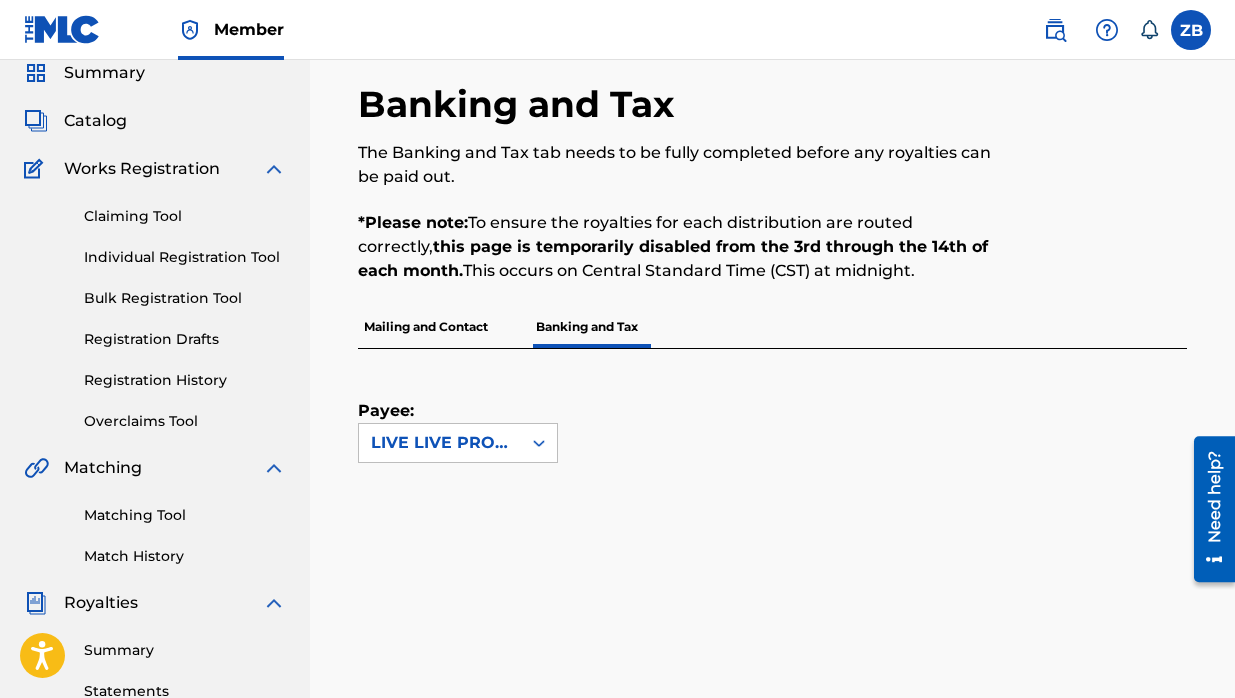 scroll, scrollTop: 80, scrollLeft: 0, axis: vertical 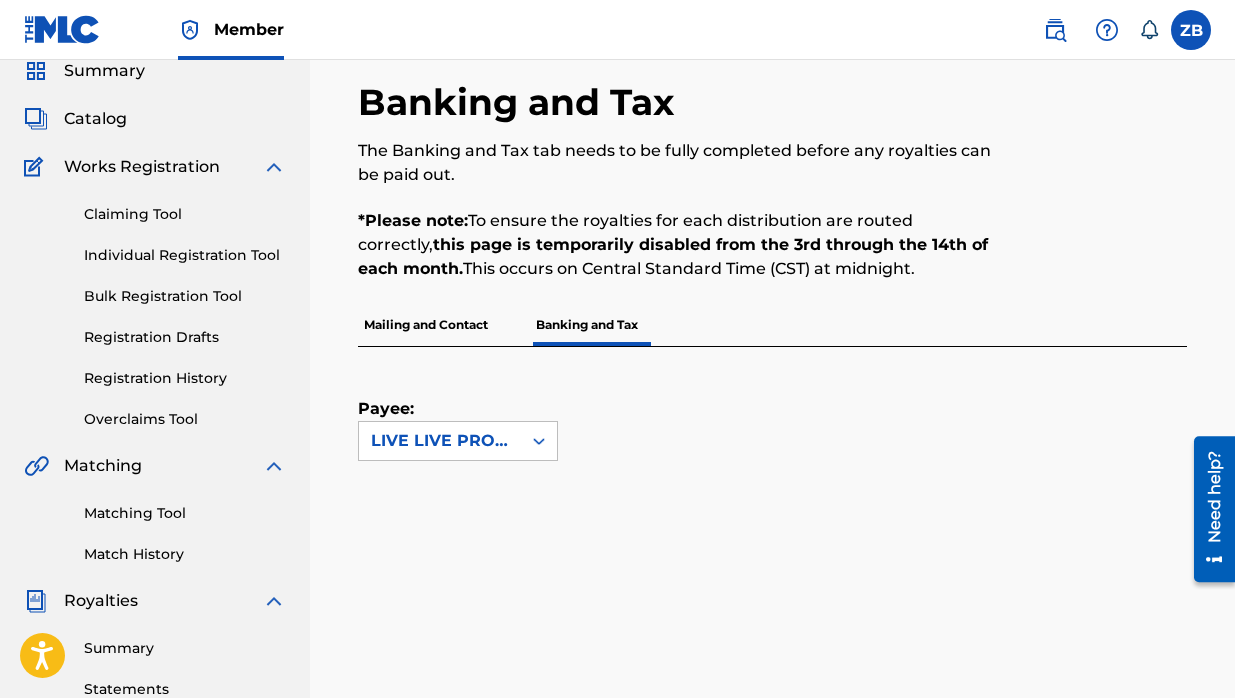 click on "Mailing and Contact" at bounding box center (426, 325) 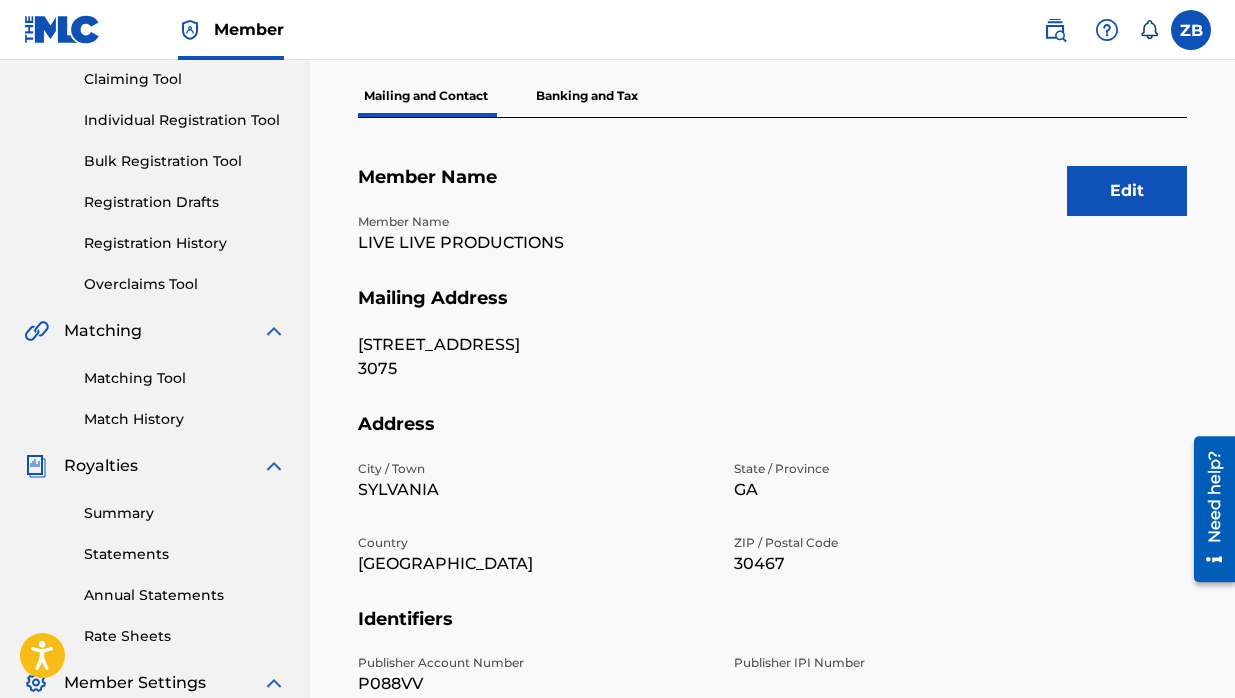 scroll, scrollTop: 220, scrollLeft: 0, axis: vertical 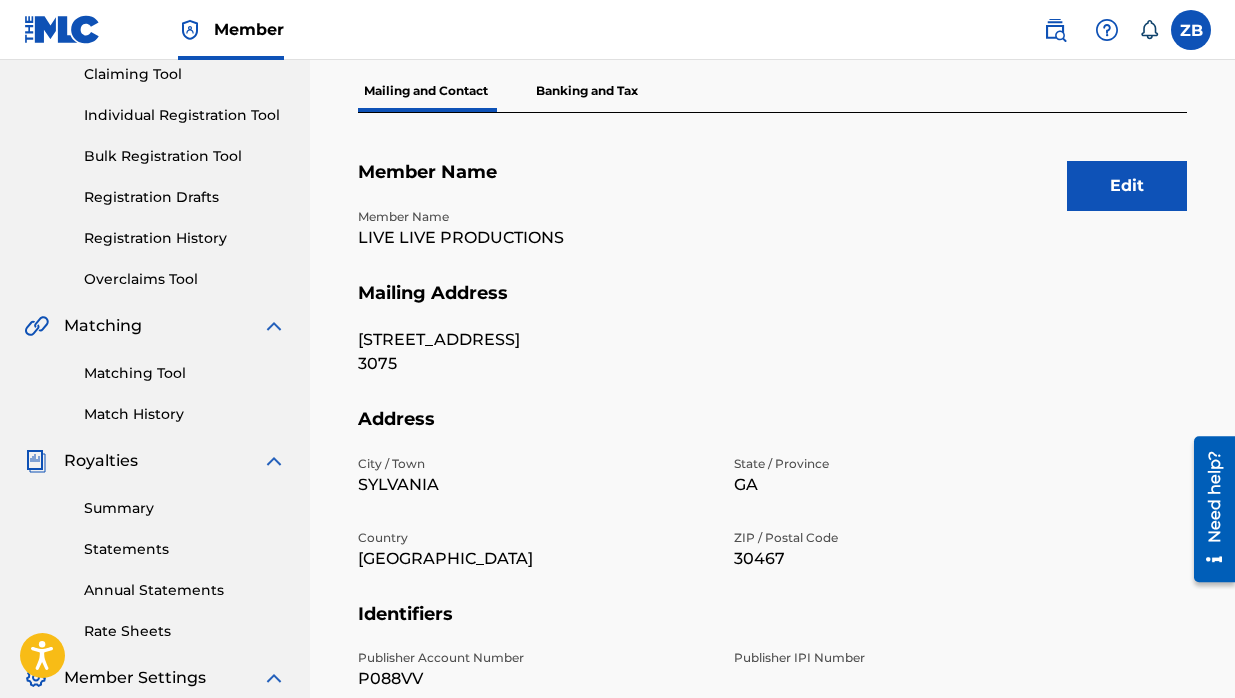 click on "Edit" at bounding box center [1127, 186] 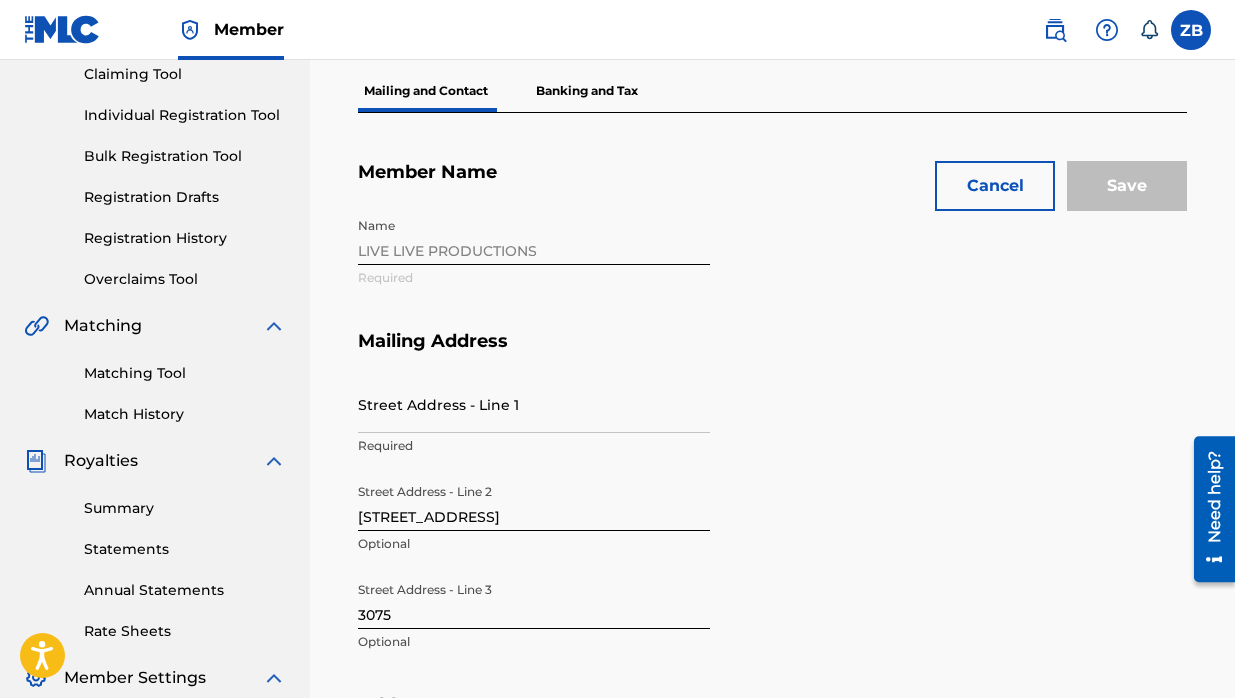click on "Name LIVE LIVE PRODUCTIONS Required" at bounding box center [722, 269] 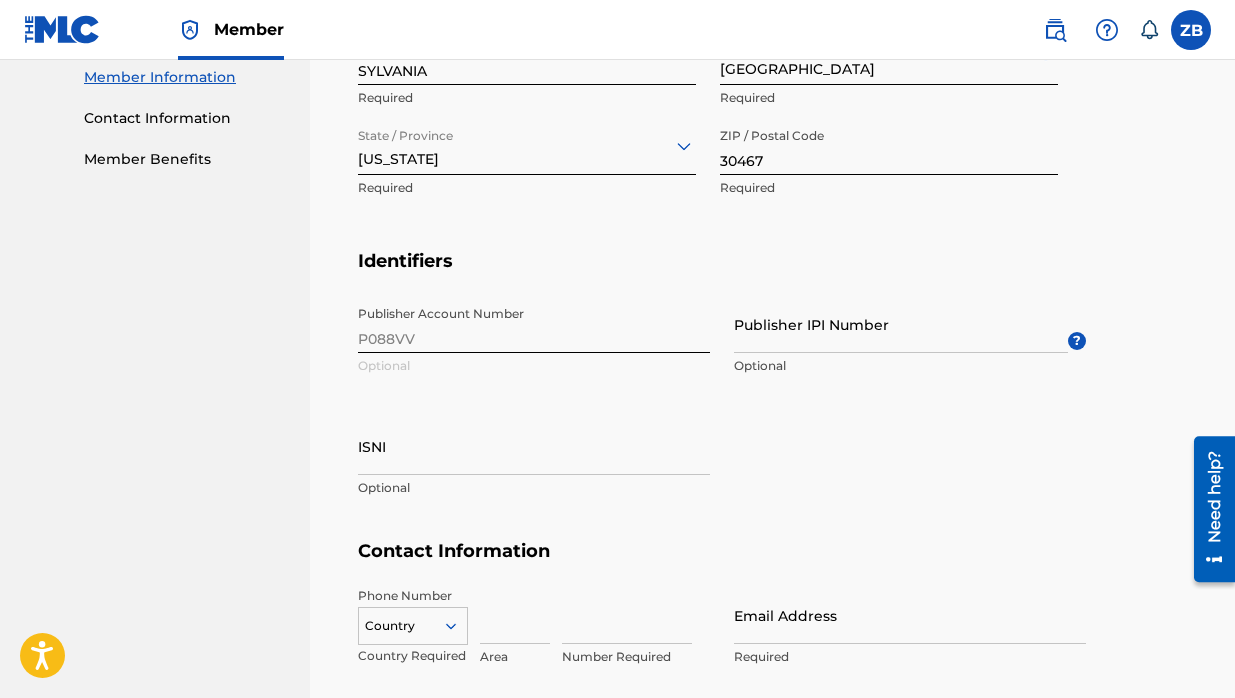 scroll, scrollTop: 1064, scrollLeft: 0, axis: vertical 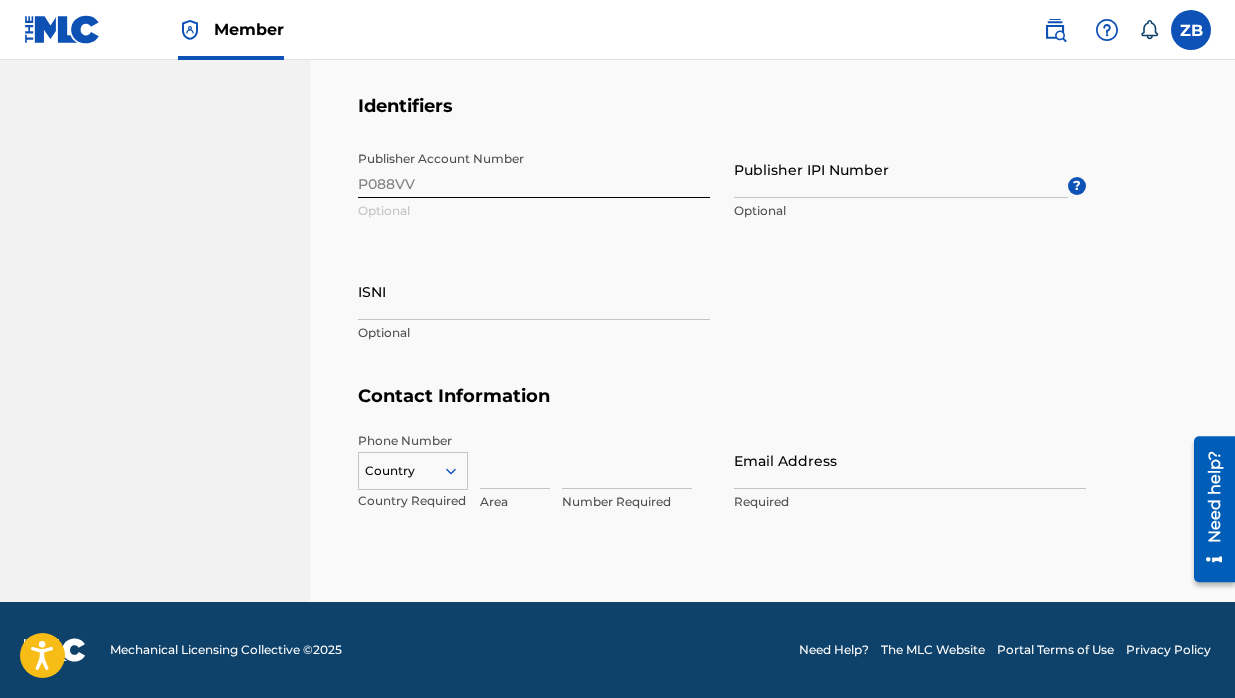 click on "Publisher Account Number P088VV Optional Publisher IPI Number Optional ? ISNI Optional" at bounding box center [722, 263] 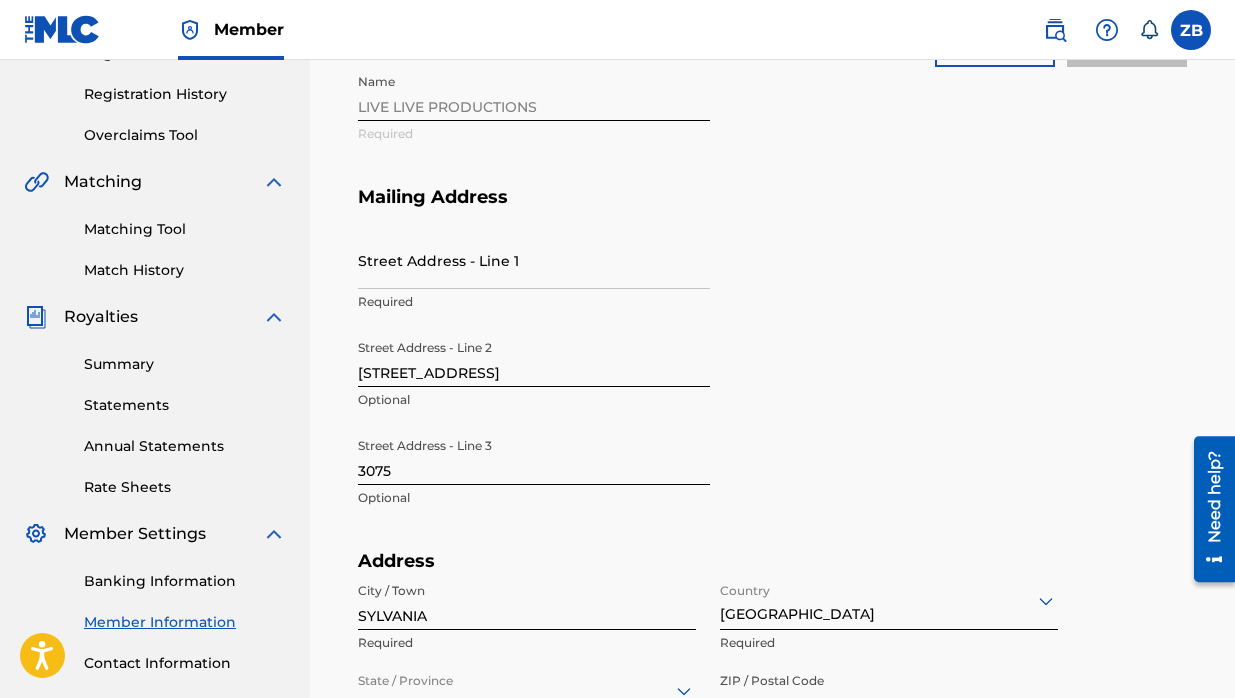 scroll, scrollTop: 0, scrollLeft: 0, axis: both 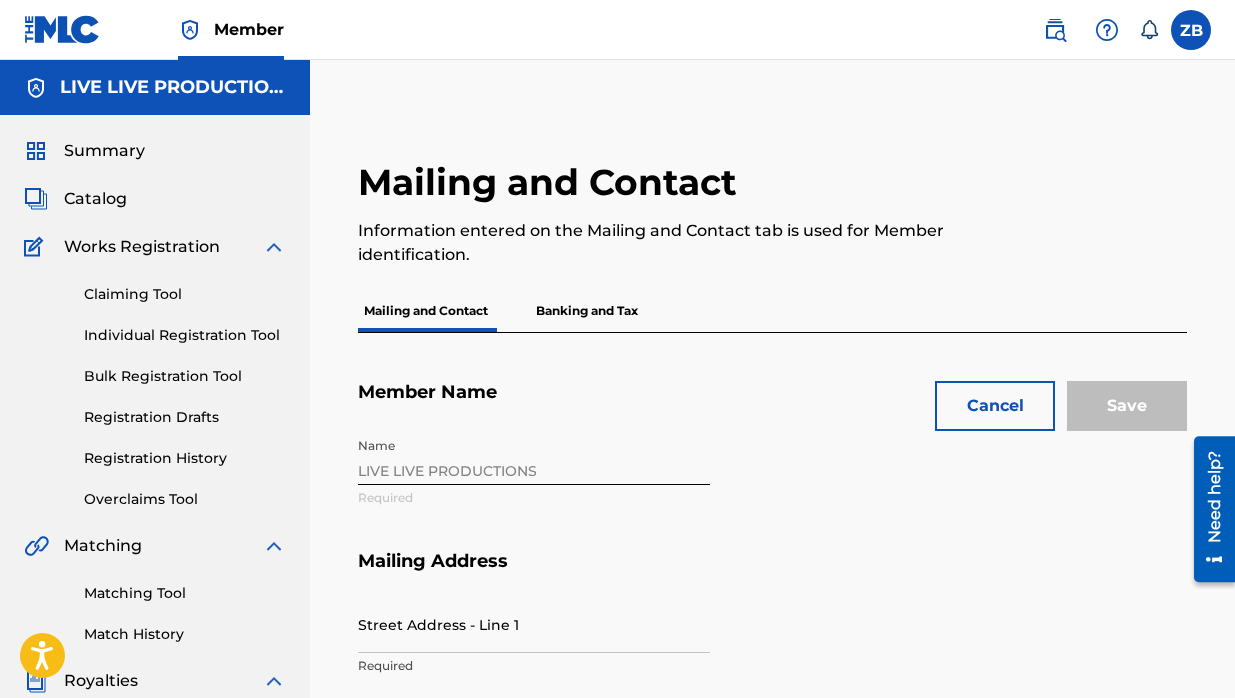 click at bounding box center (1107, 30) 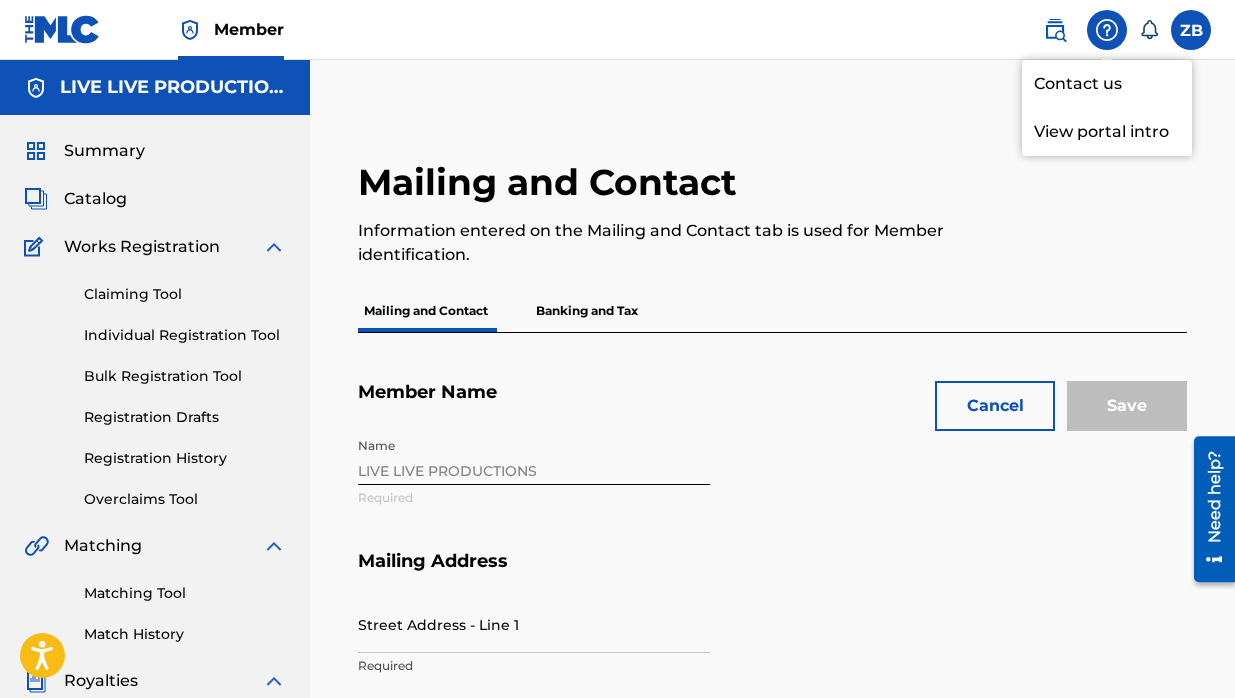 click on "Contact us" at bounding box center (1107, 84) 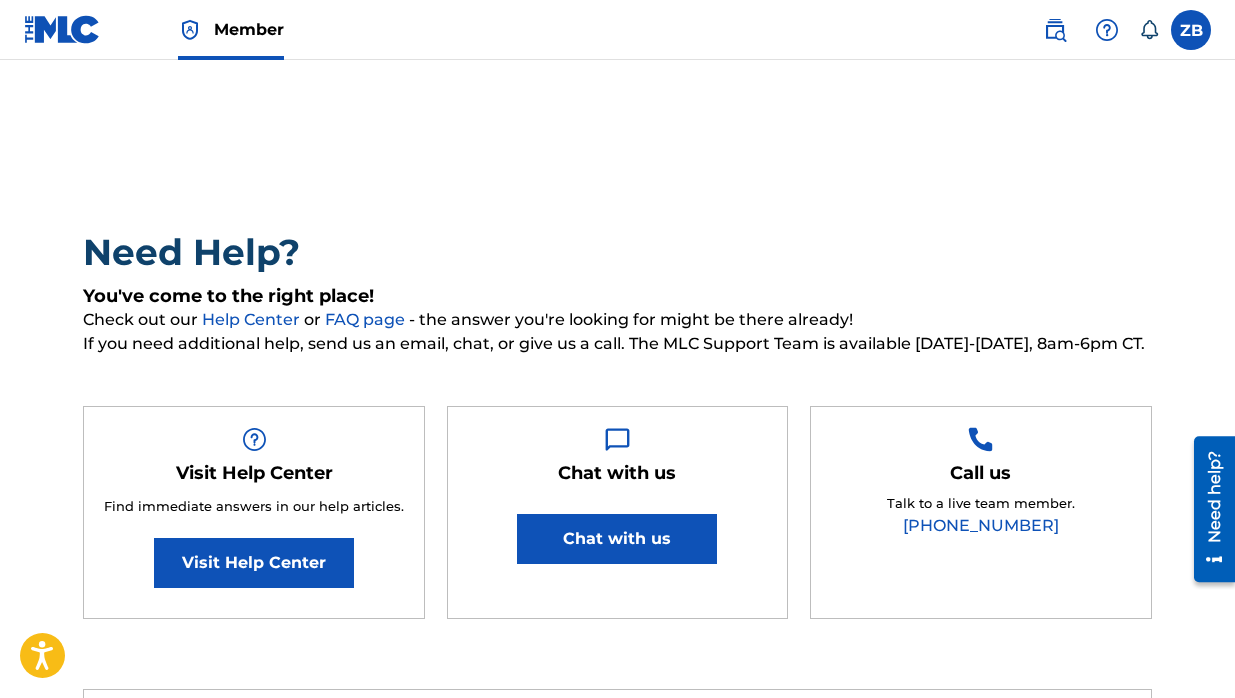 scroll, scrollTop: 0, scrollLeft: 0, axis: both 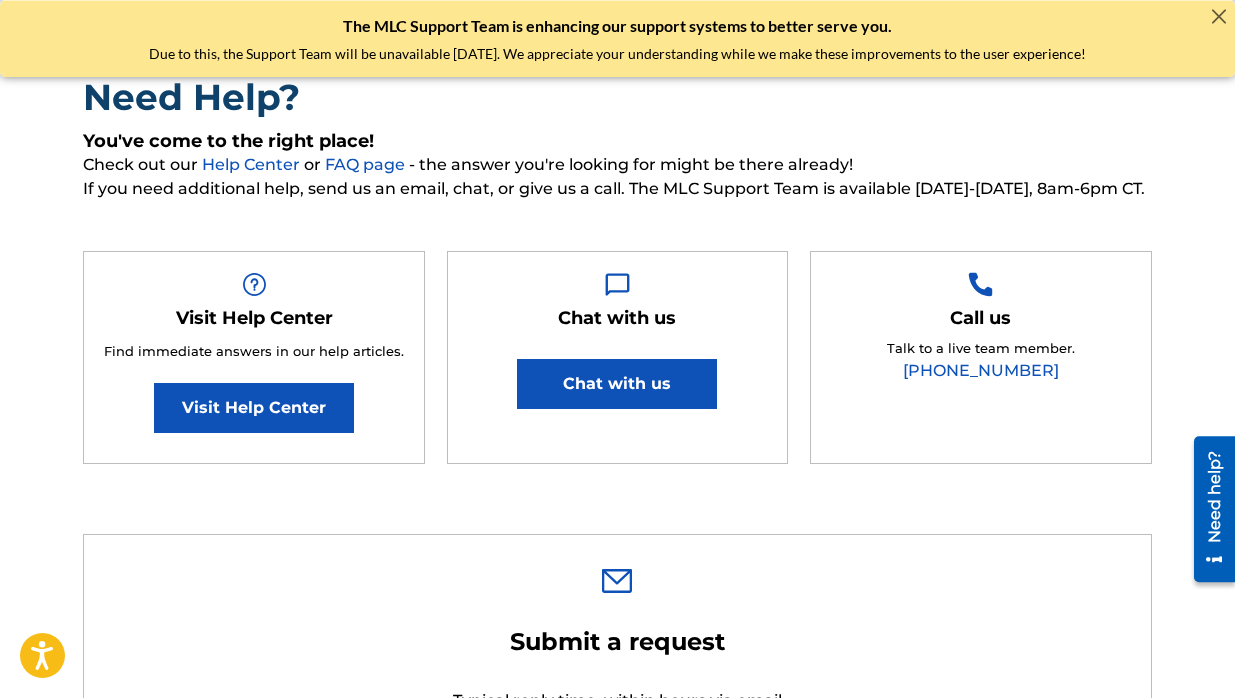click on "Chat with us" at bounding box center (617, 384) 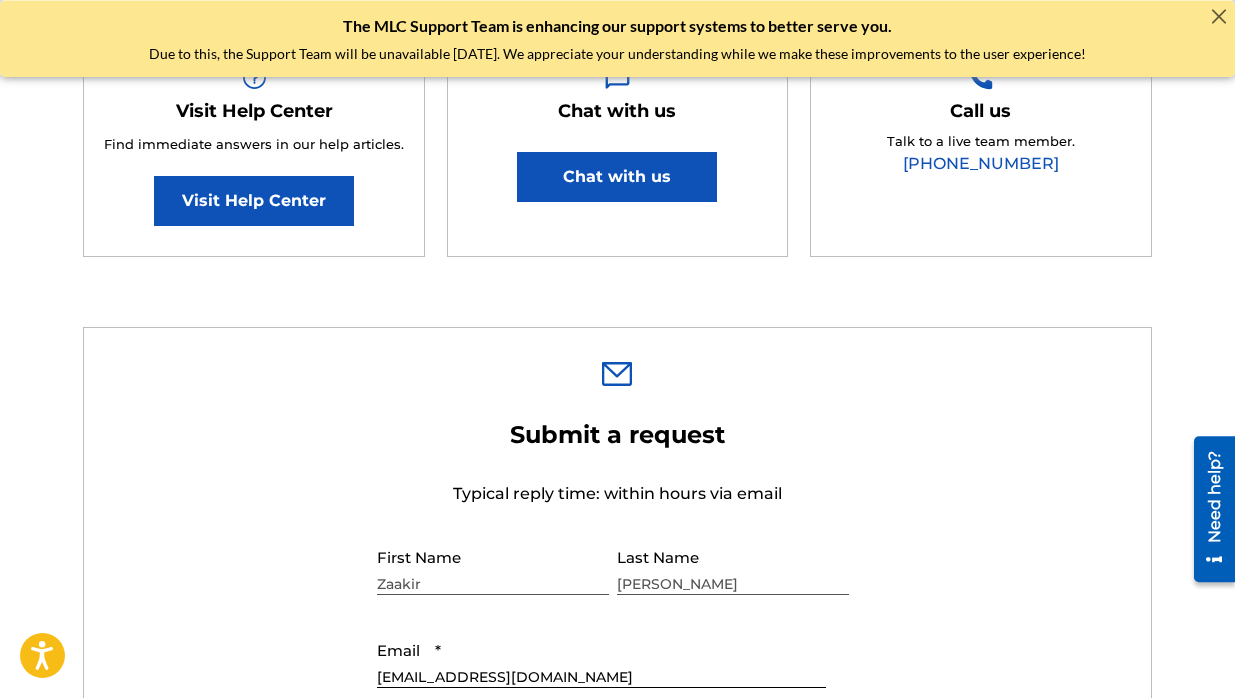 scroll, scrollTop: 367, scrollLeft: 0, axis: vertical 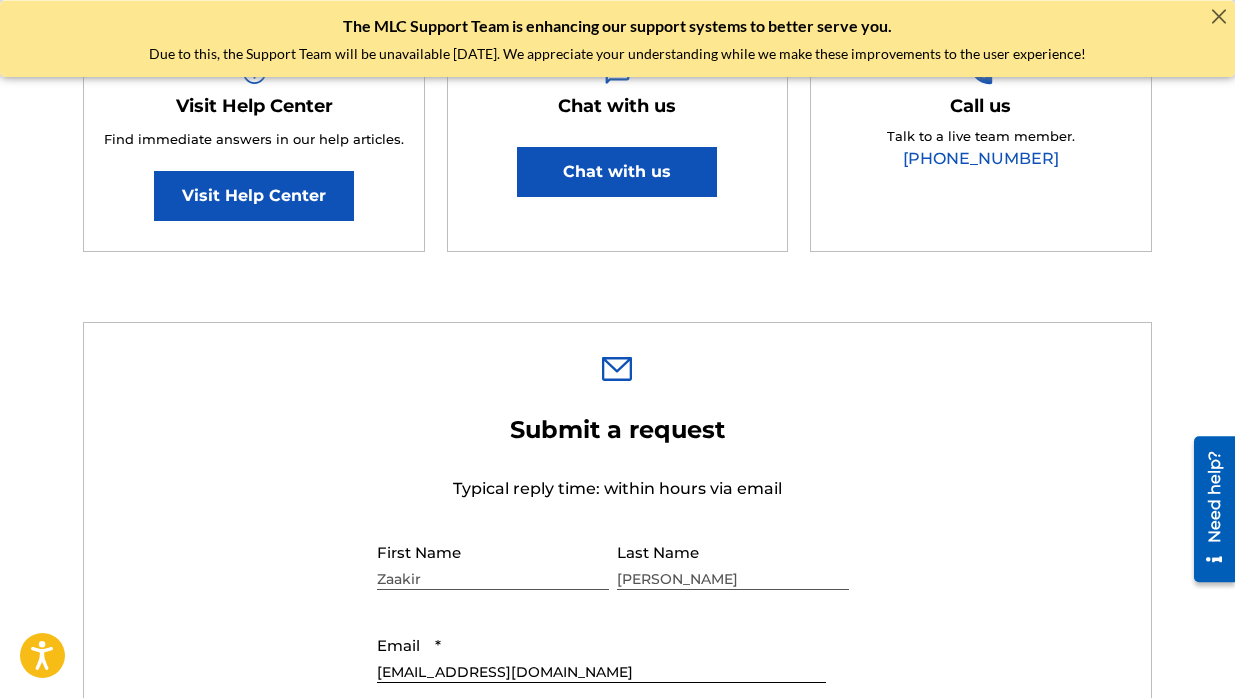 click on "Chat with us" at bounding box center (617, 172) 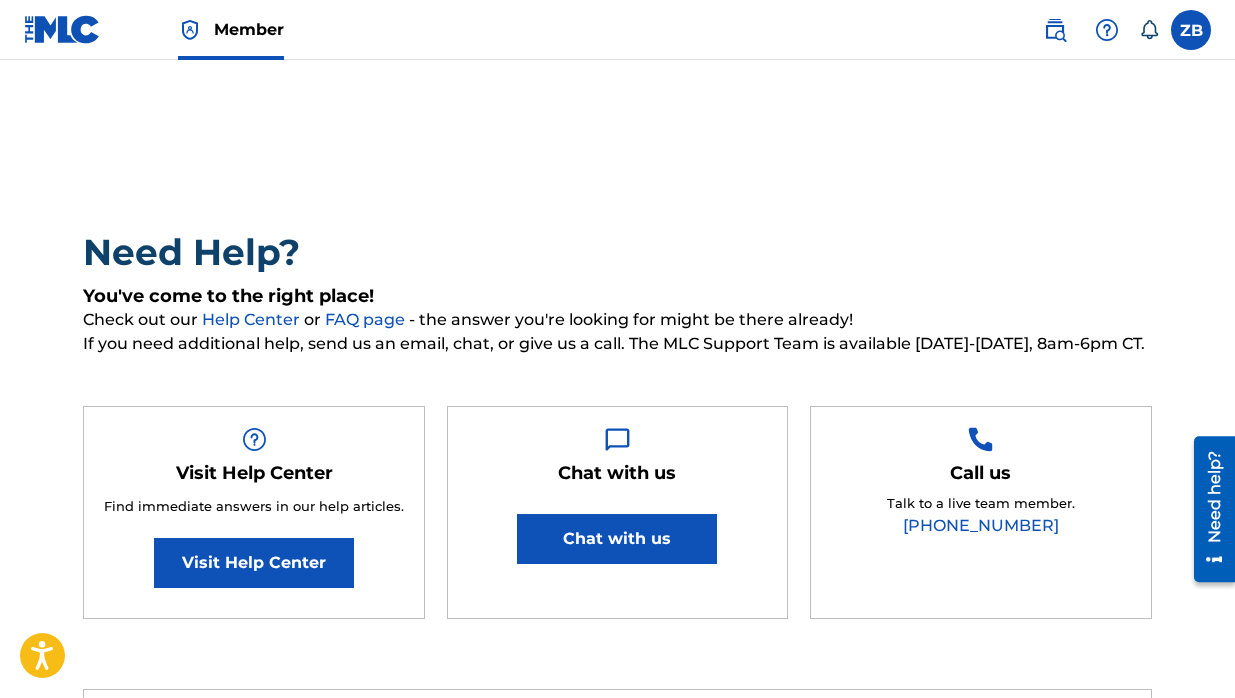 scroll, scrollTop: 0, scrollLeft: 0, axis: both 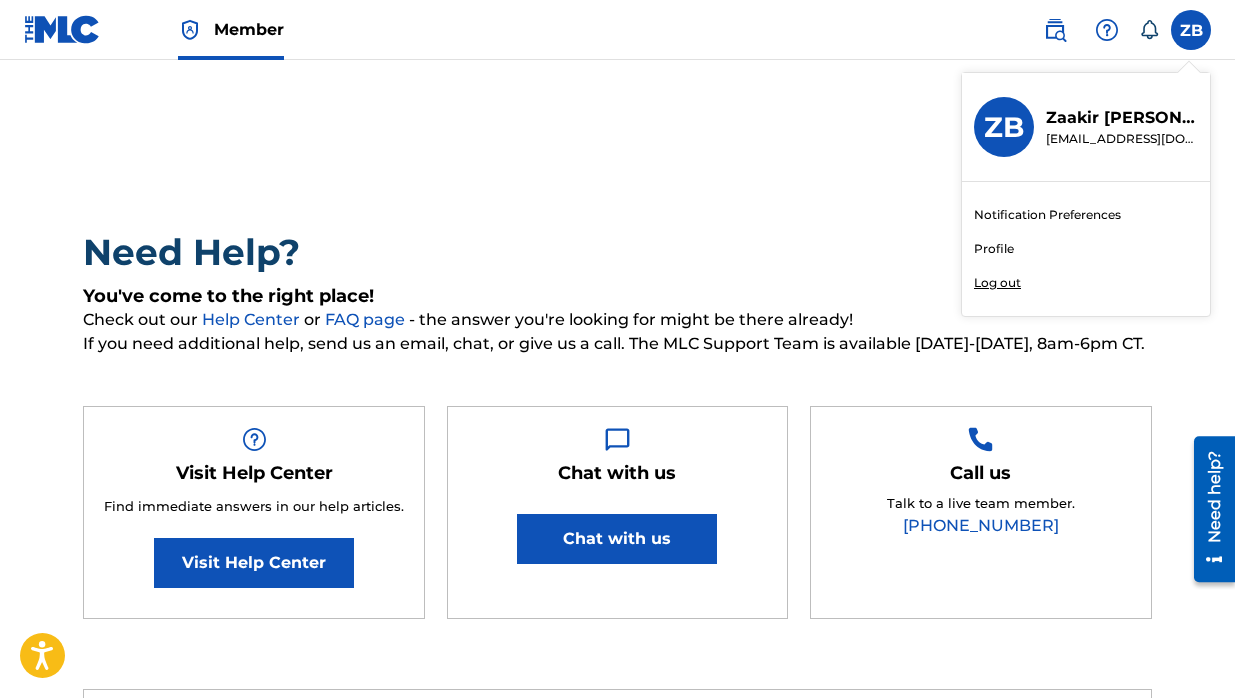 click on "ZB" at bounding box center [1004, 127] 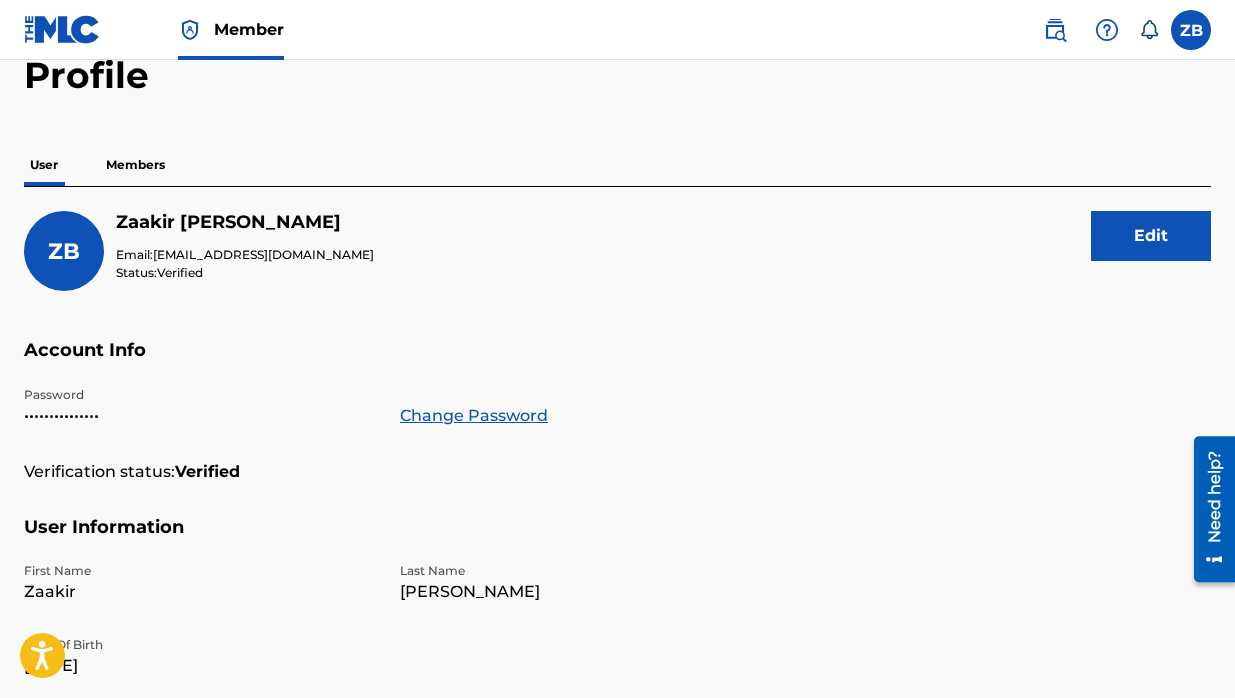scroll, scrollTop: 104, scrollLeft: 0, axis: vertical 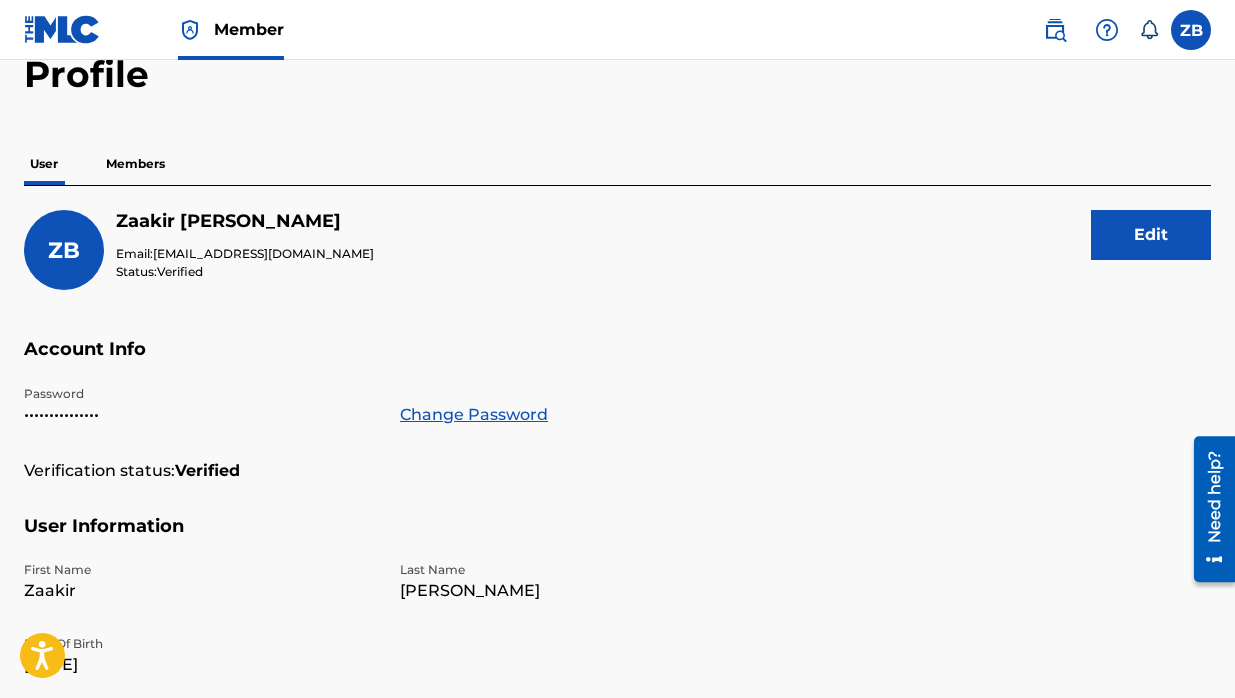 click on "Edit" at bounding box center (1151, 235) 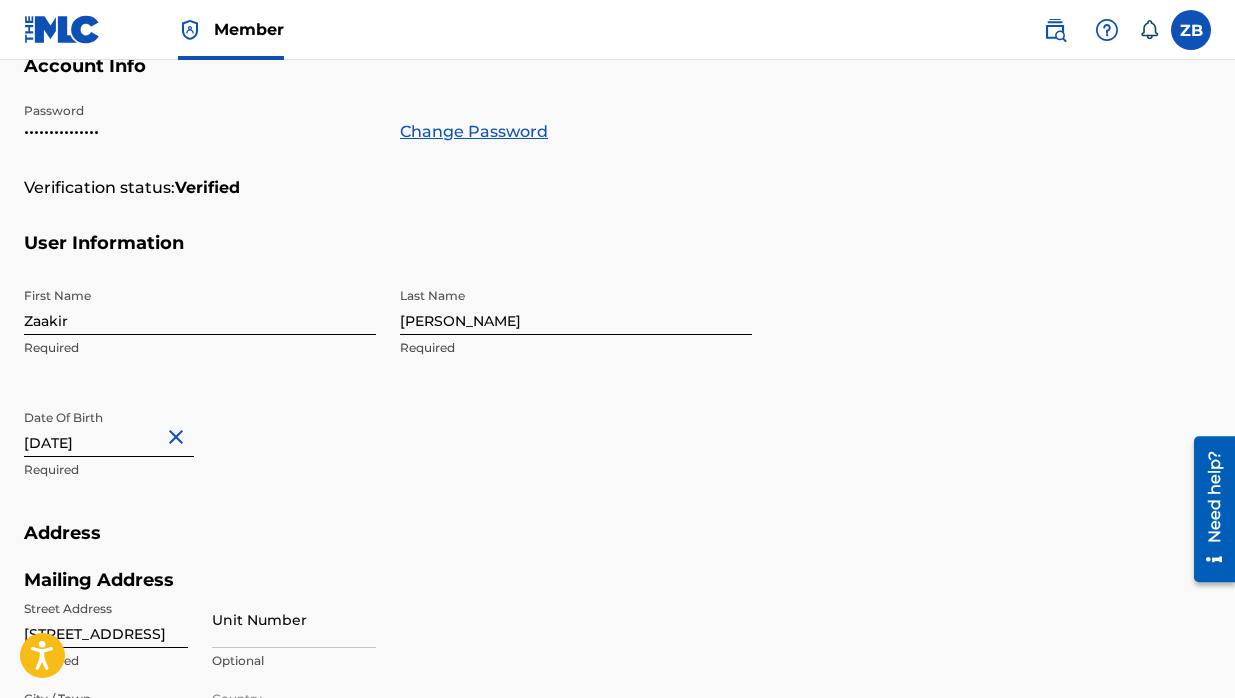scroll, scrollTop: 0, scrollLeft: 0, axis: both 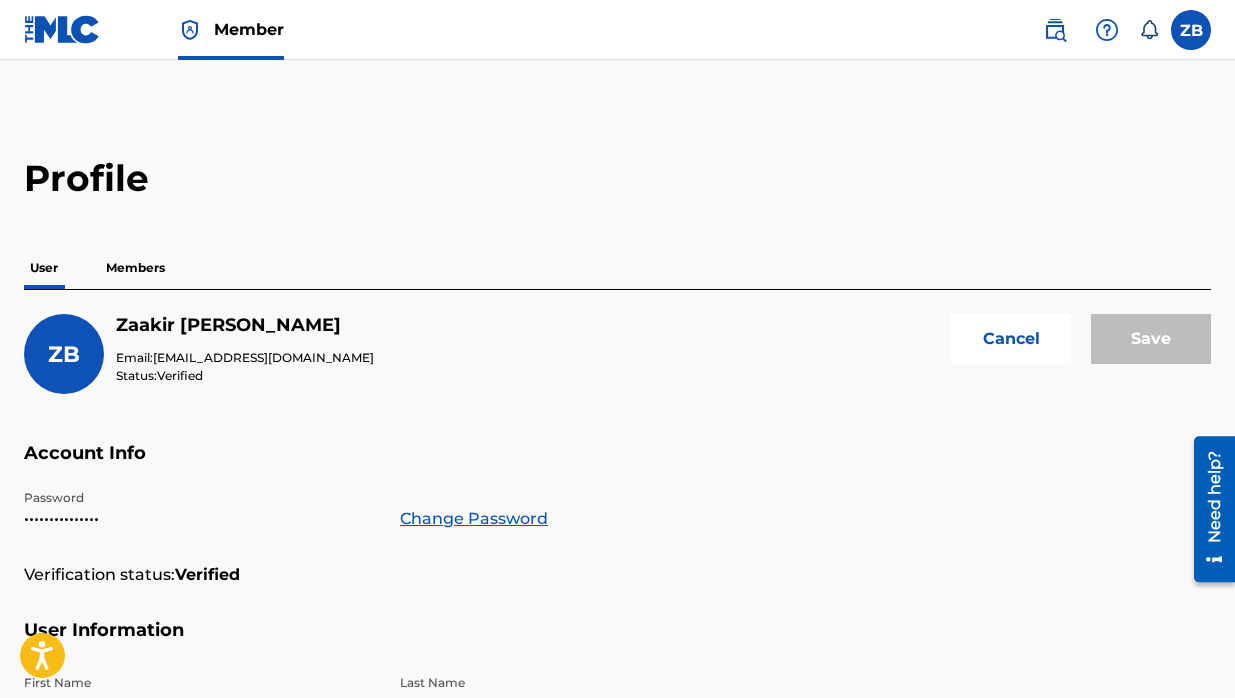 click at bounding box center (1055, 30) 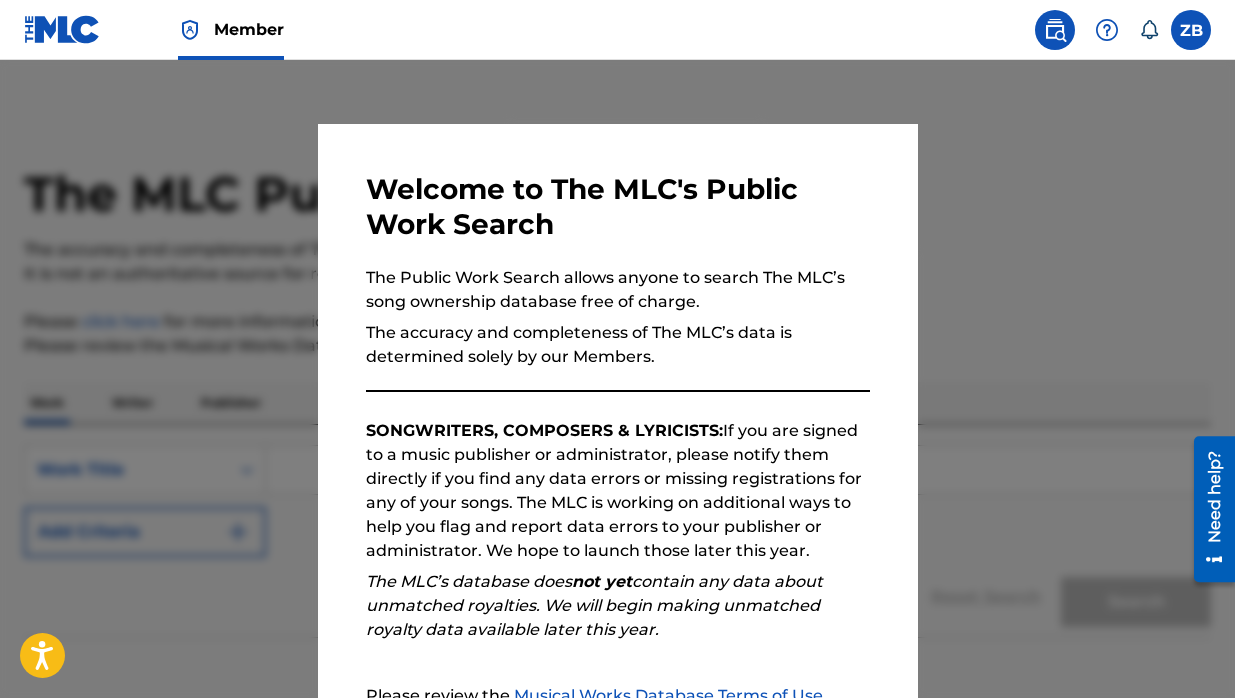 click at bounding box center (617, 409) 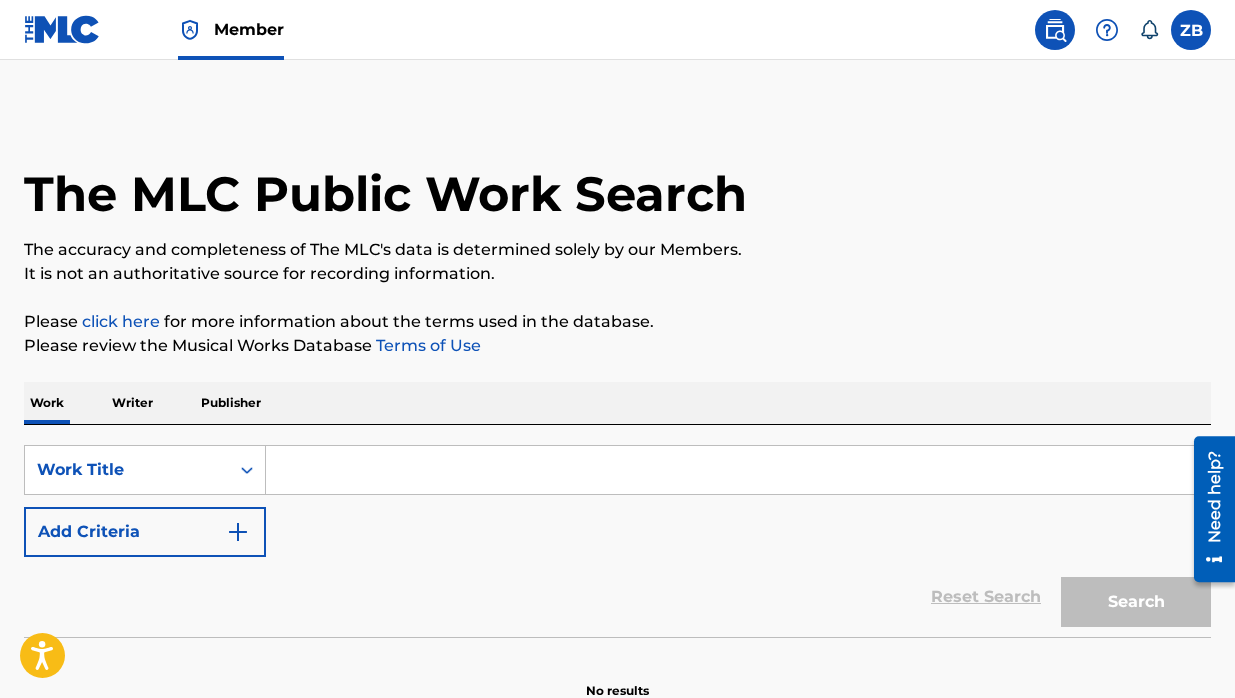 click 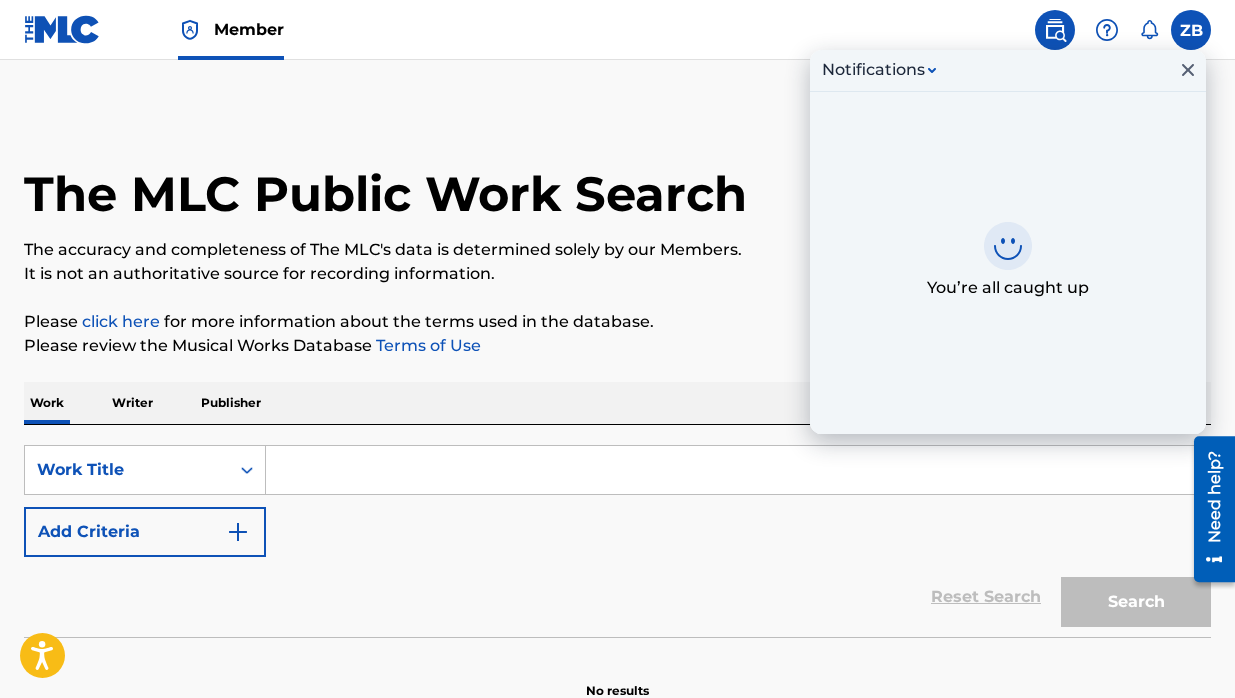 click at bounding box center (1107, 30) 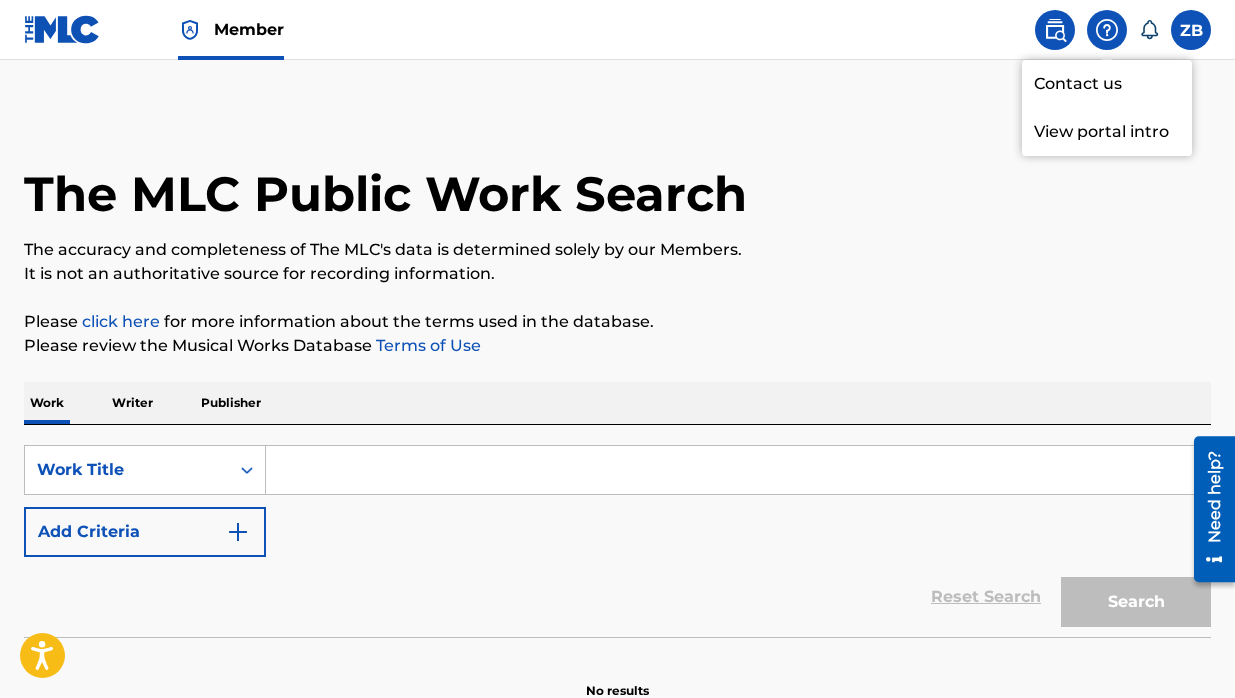 click on "View portal intro" at bounding box center [1107, 132] 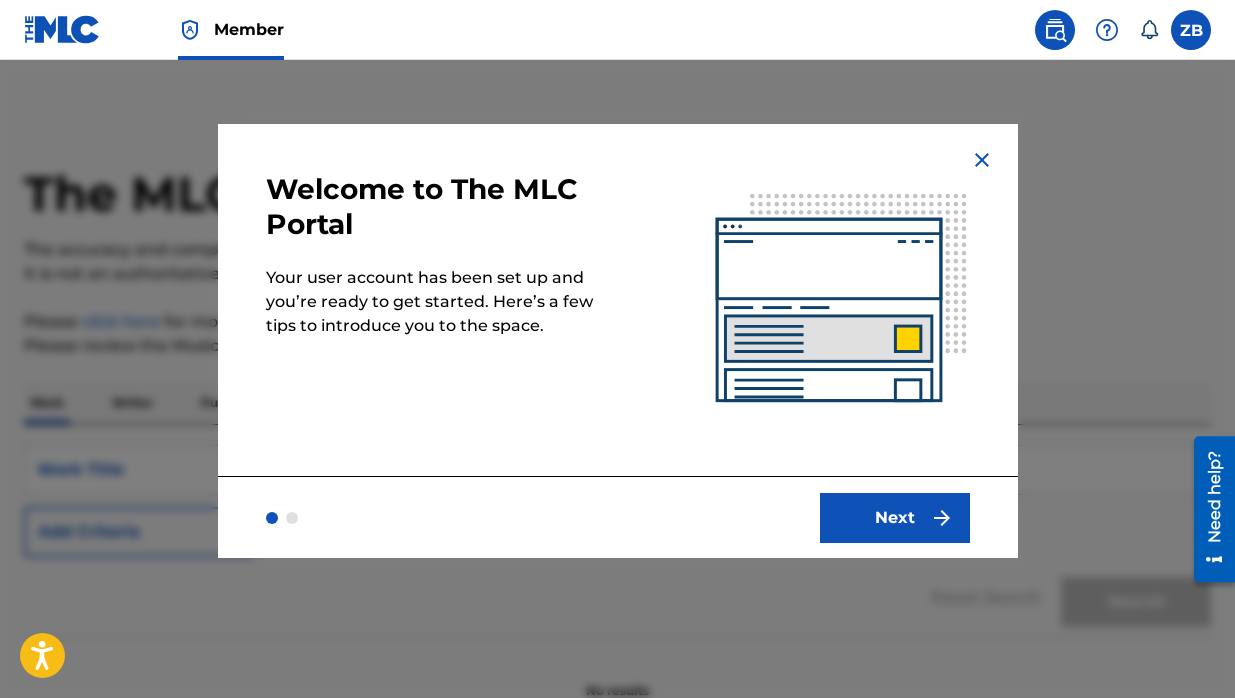 click at bounding box center [842, 300] 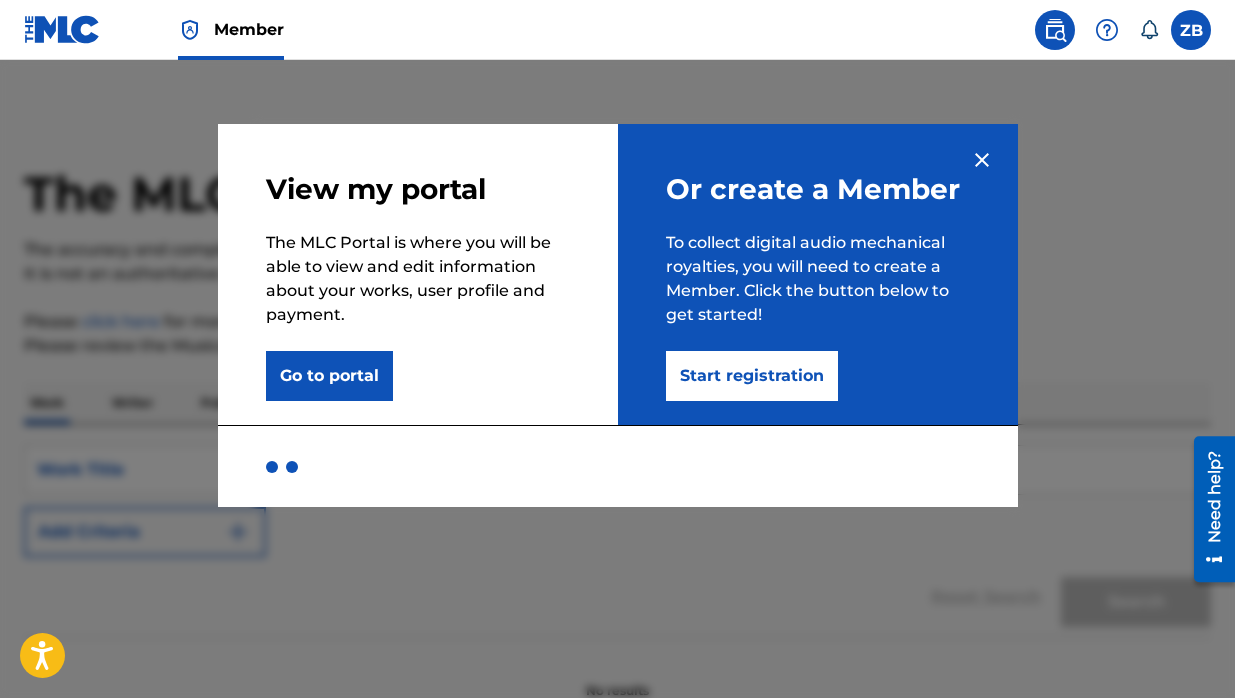 click at bounding box center (618, 466) 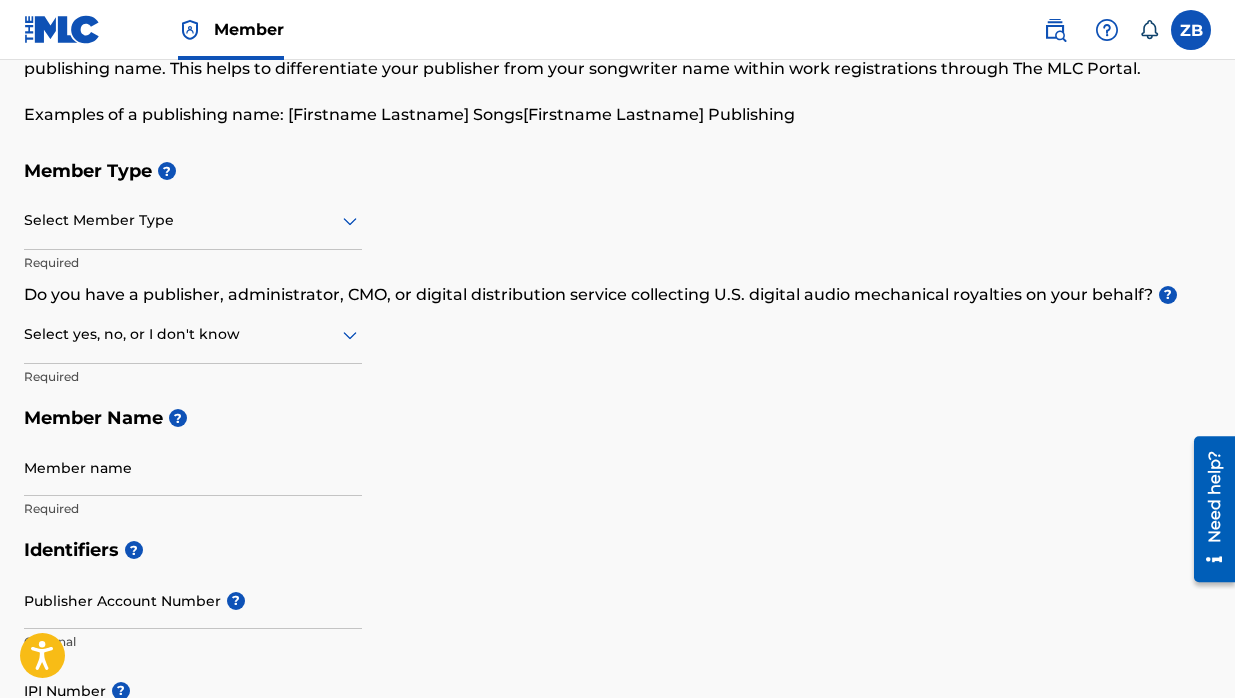 scroll, scrollTop: 159, scrollLeft: 0, axis: vertical 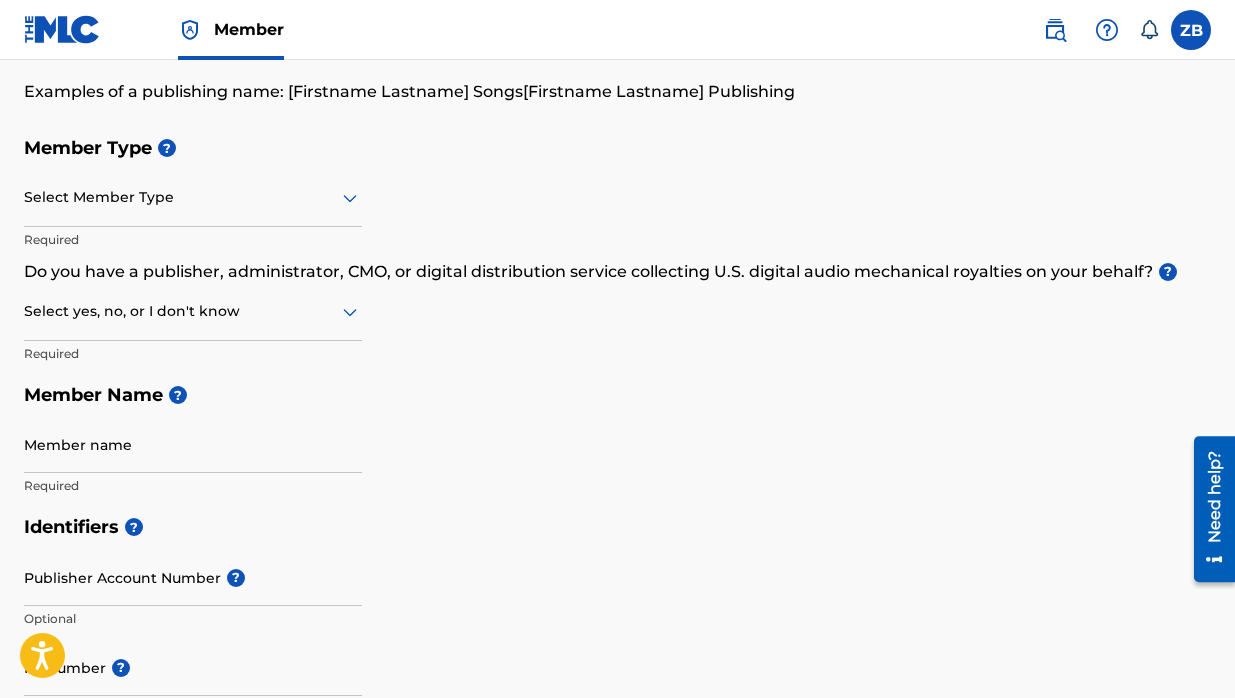 click at bounding box center [193, 197] 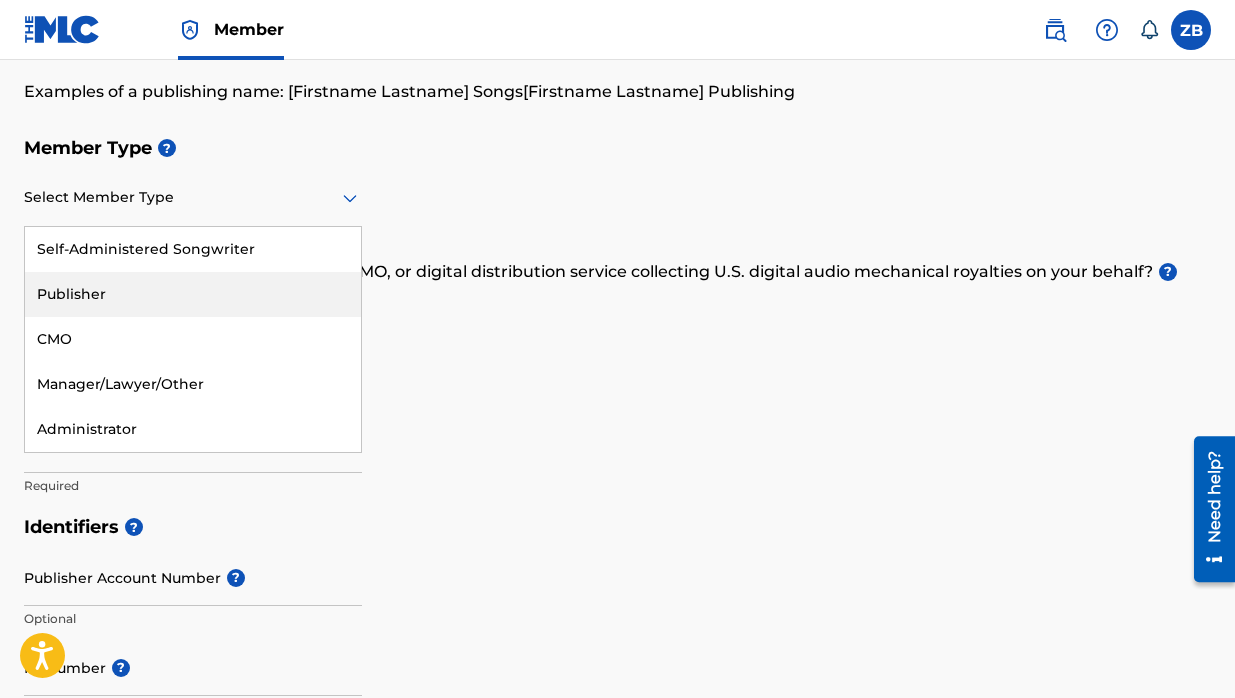 click on "Publisher" at bounding box center (193, 294) 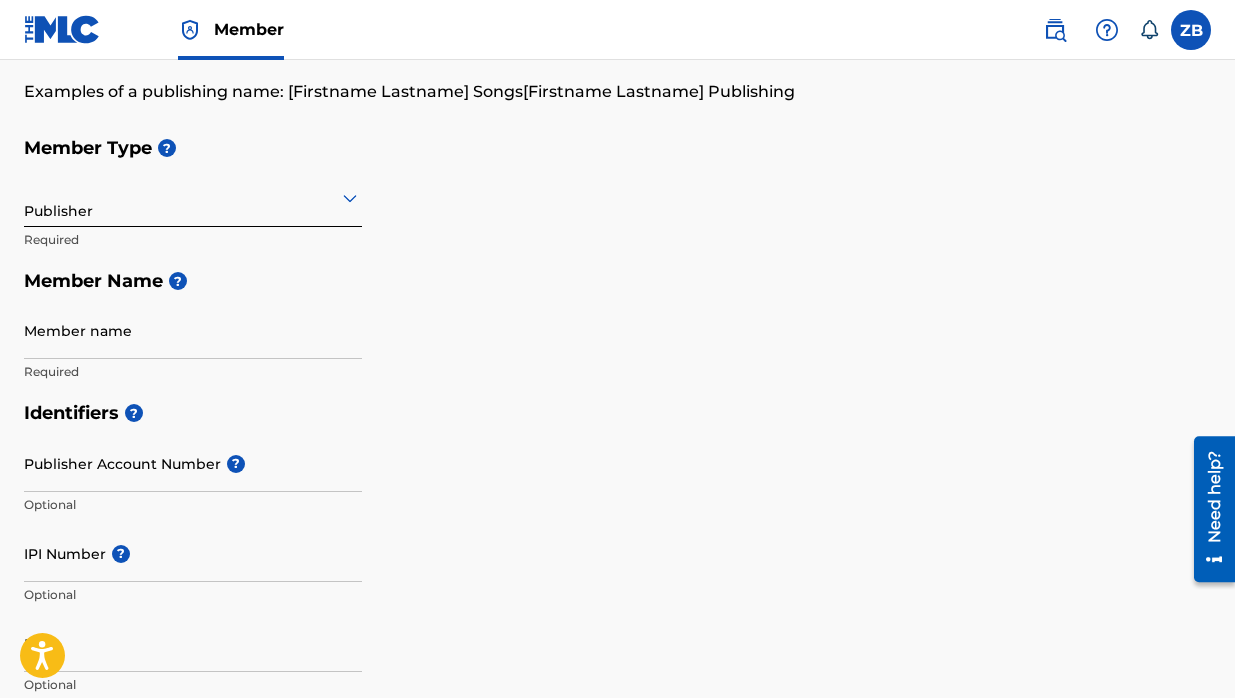 click on "Publisher" at bounding box center [193, 198] 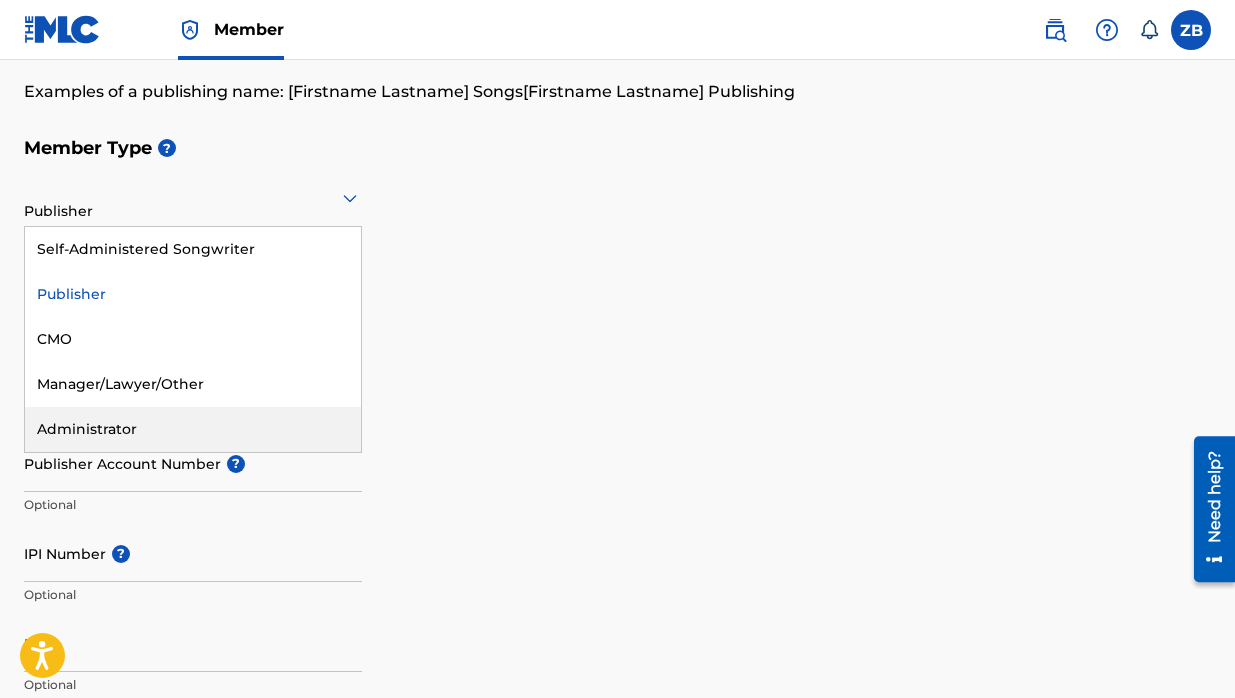 click on "Administrator" at bounding box center (193, 429) 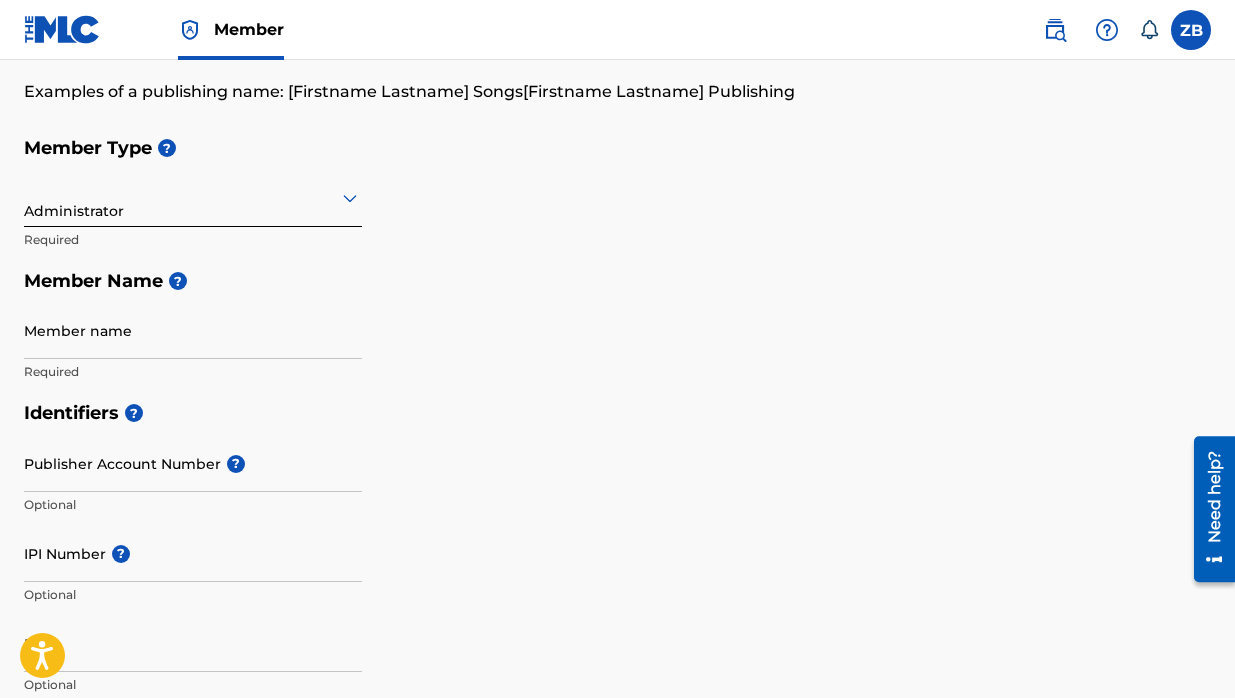 click at bounding box center [193, 197] 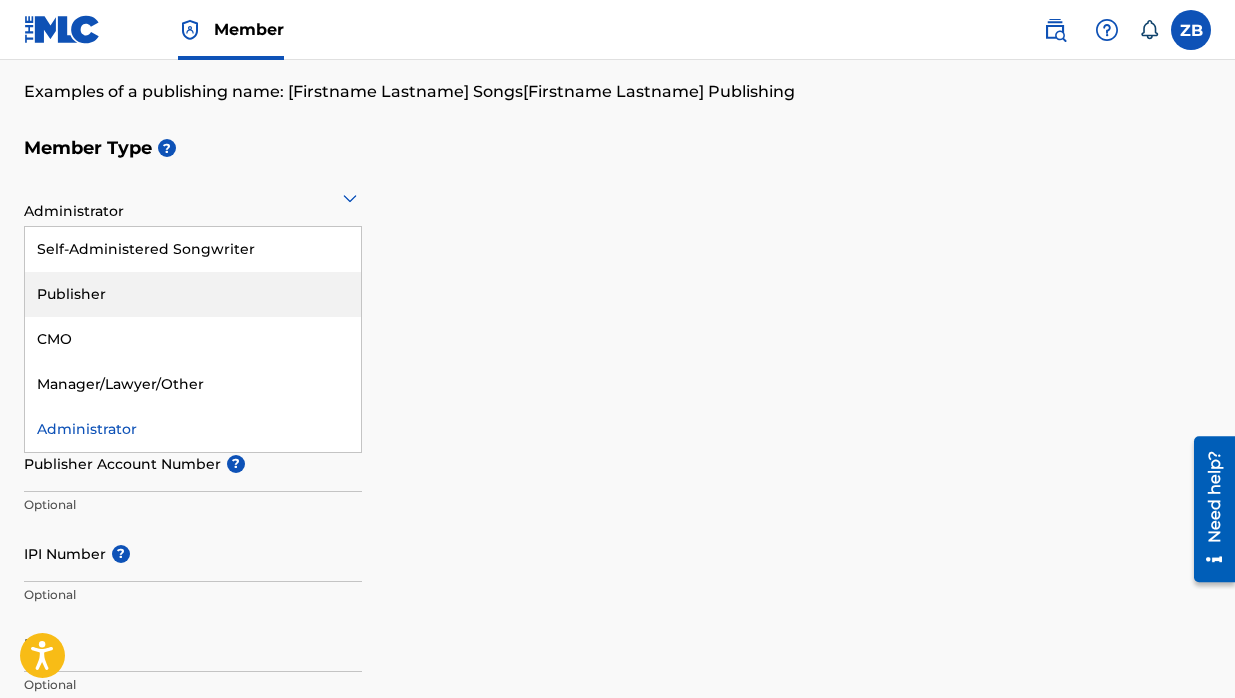 click on "Publisher" at bounding box center [193, 294] 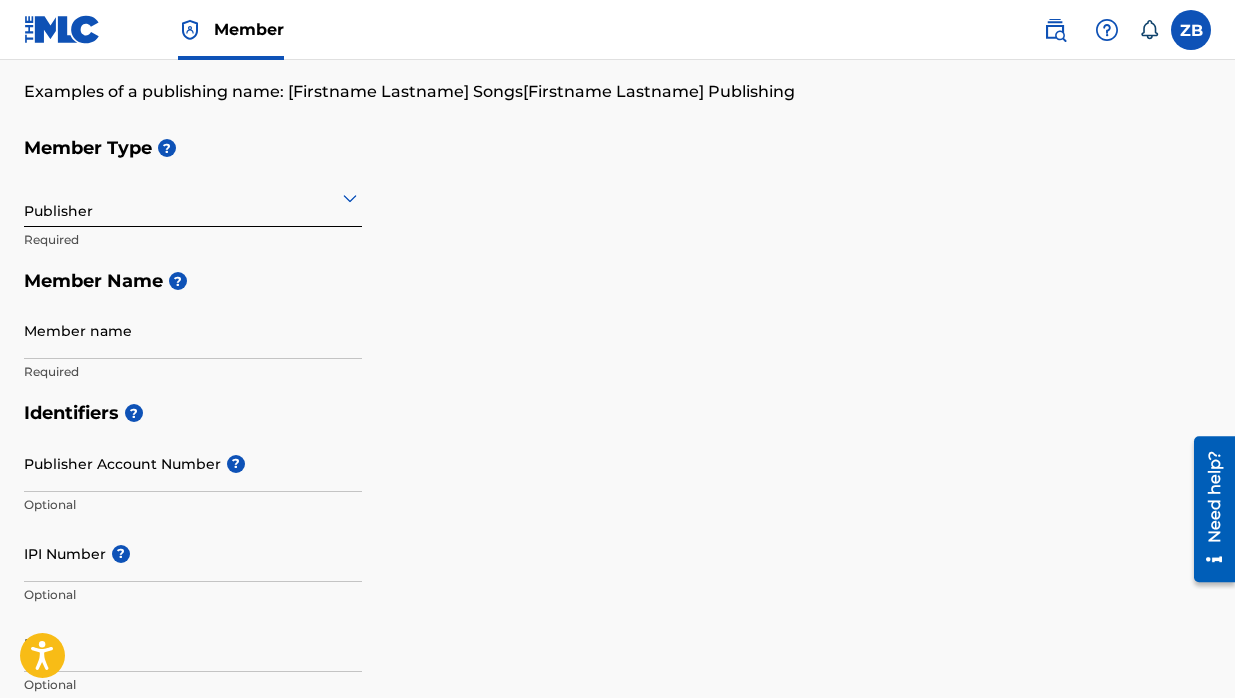 click on "Member name" at bounding box center [193, 330] 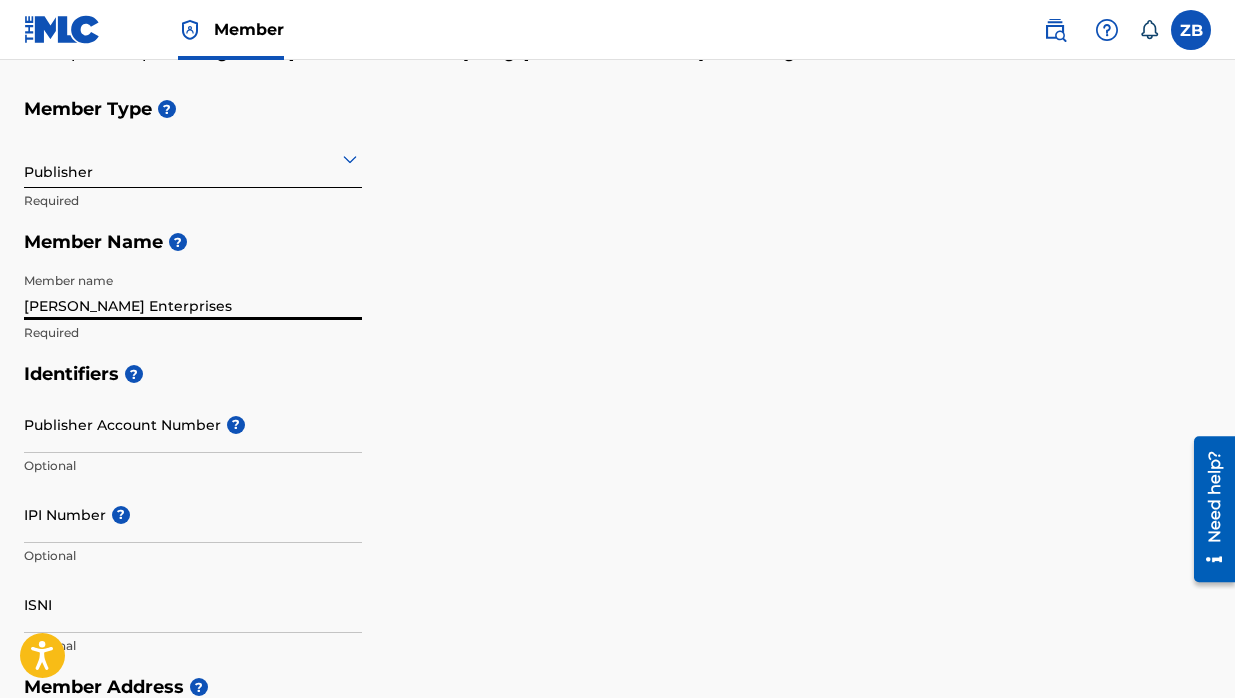 scroll, scrollTop: 204, scrollLeft: 0, axis: vertical 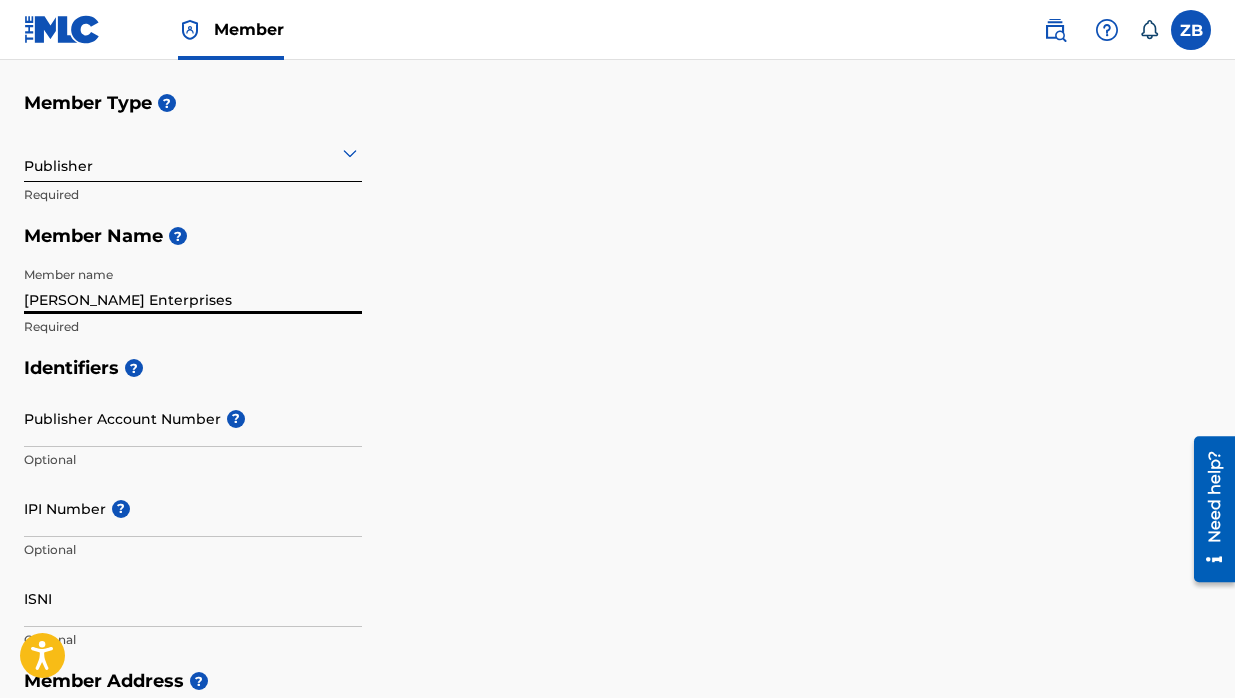 type on "[PERSON_NAME] Enterprises" 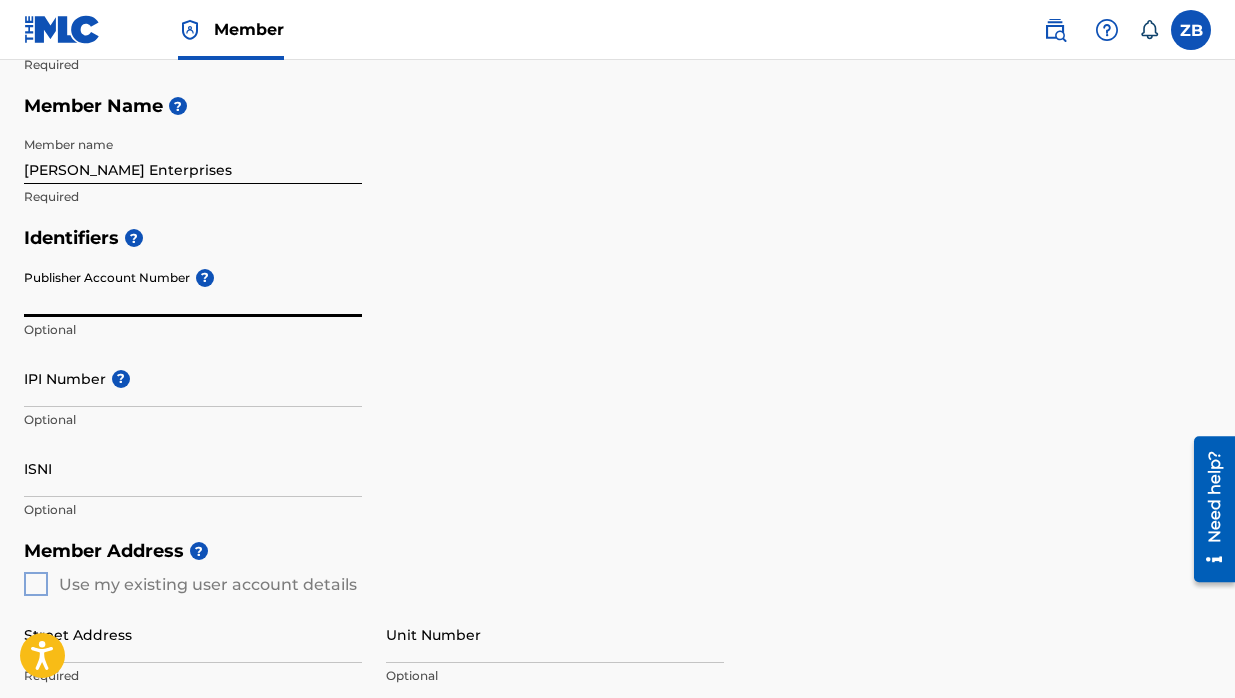 scroll, scrollTop: 335, scrollLeft: 0, axis: vertical 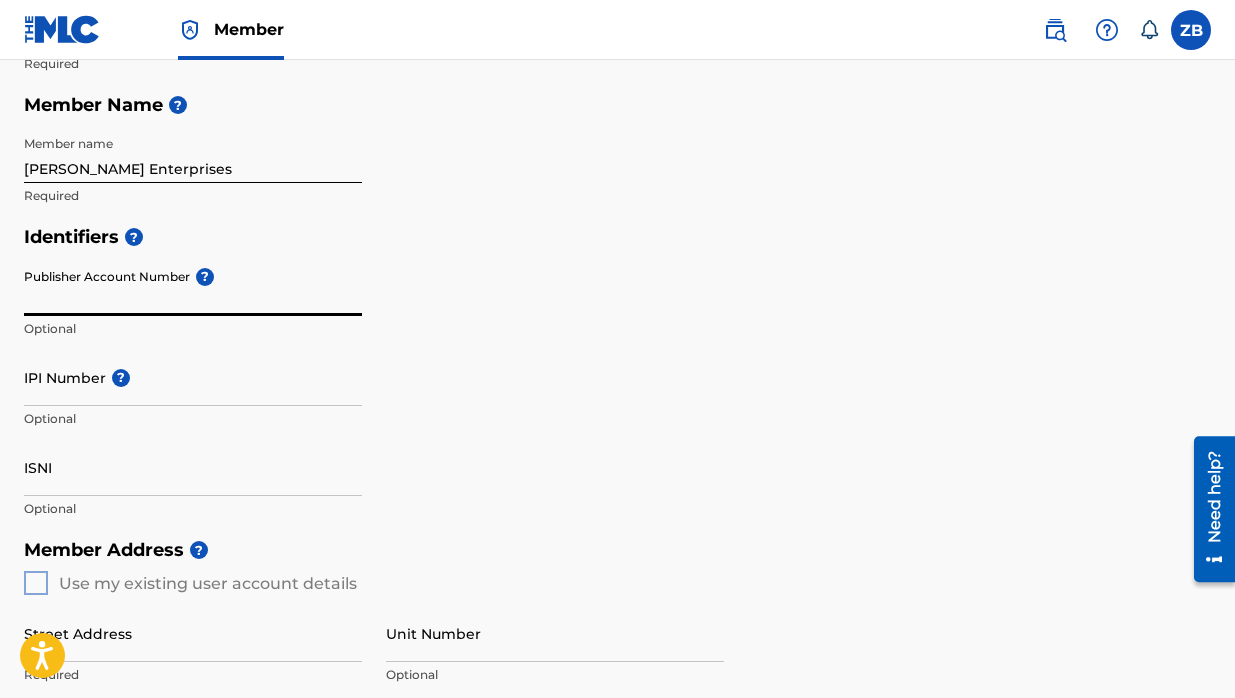 click on "IPI Number ?" at bounding box center [193, 377] 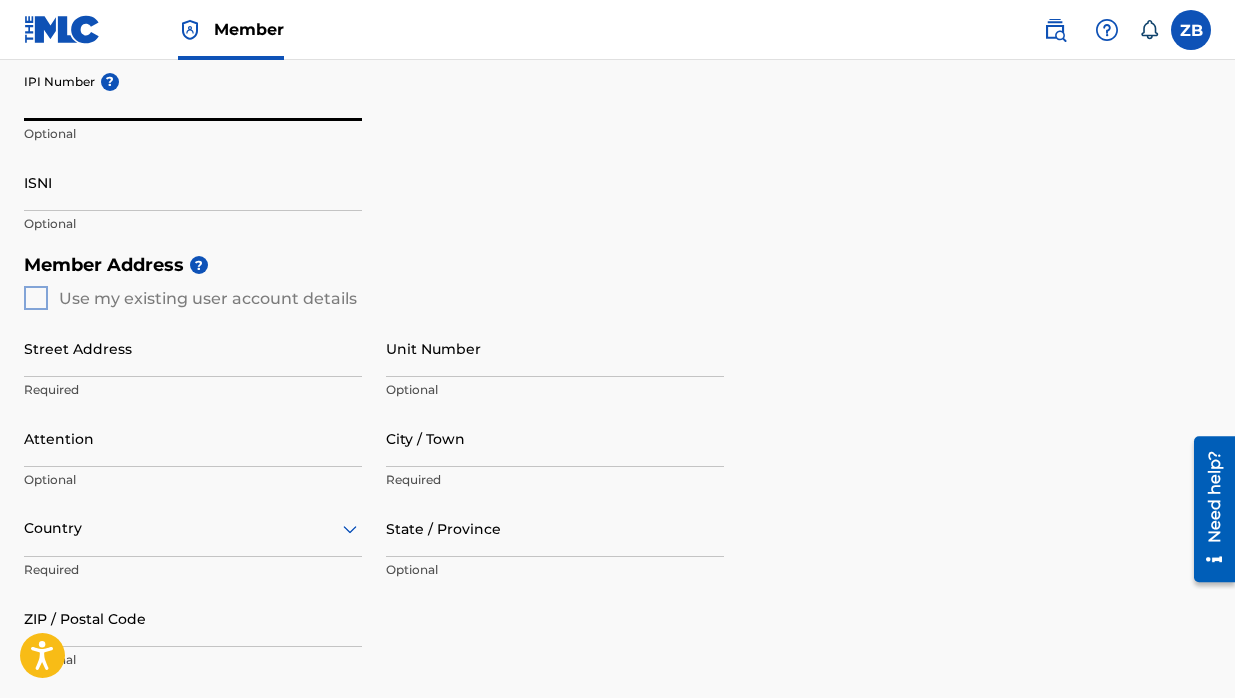 scroll, scrollTop: 658, scrollLeft: 0, axis: vertical 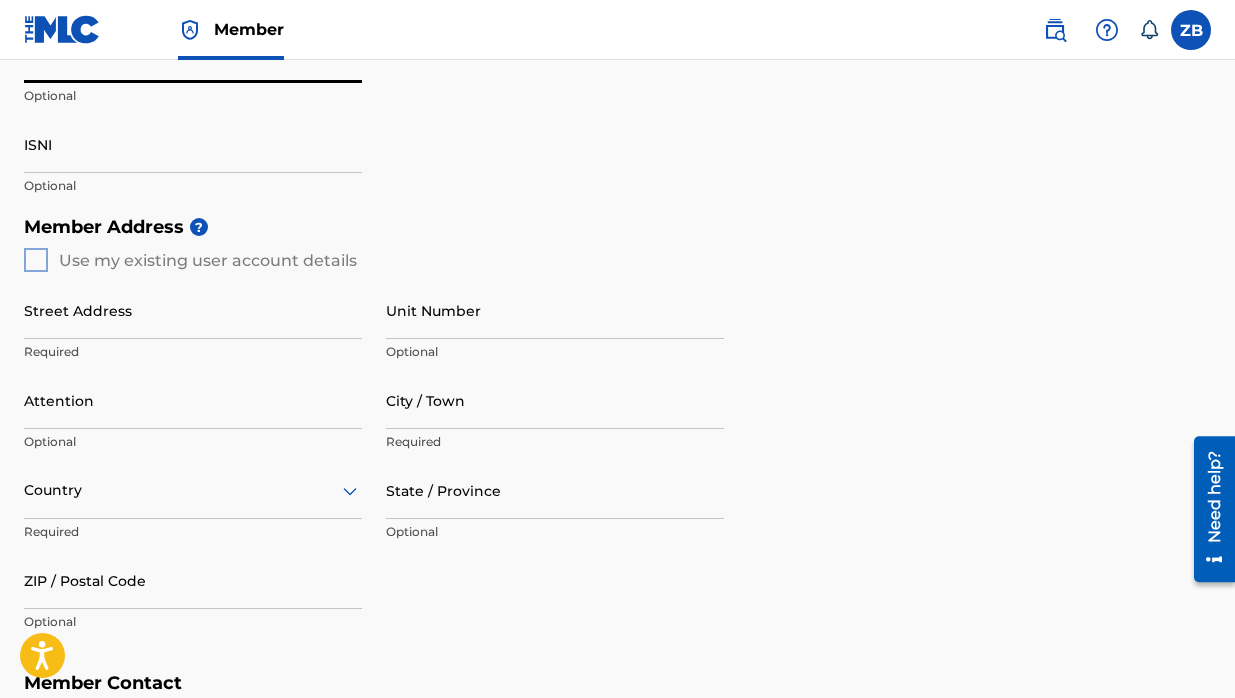 click on "Member Address ? Use my existing user account details Street Address Required Unit Number Optional Attention Optional City / Town Required Country Required State / Province Optional ZIP / Postal Code Optional" at bounding box center [617, 434] 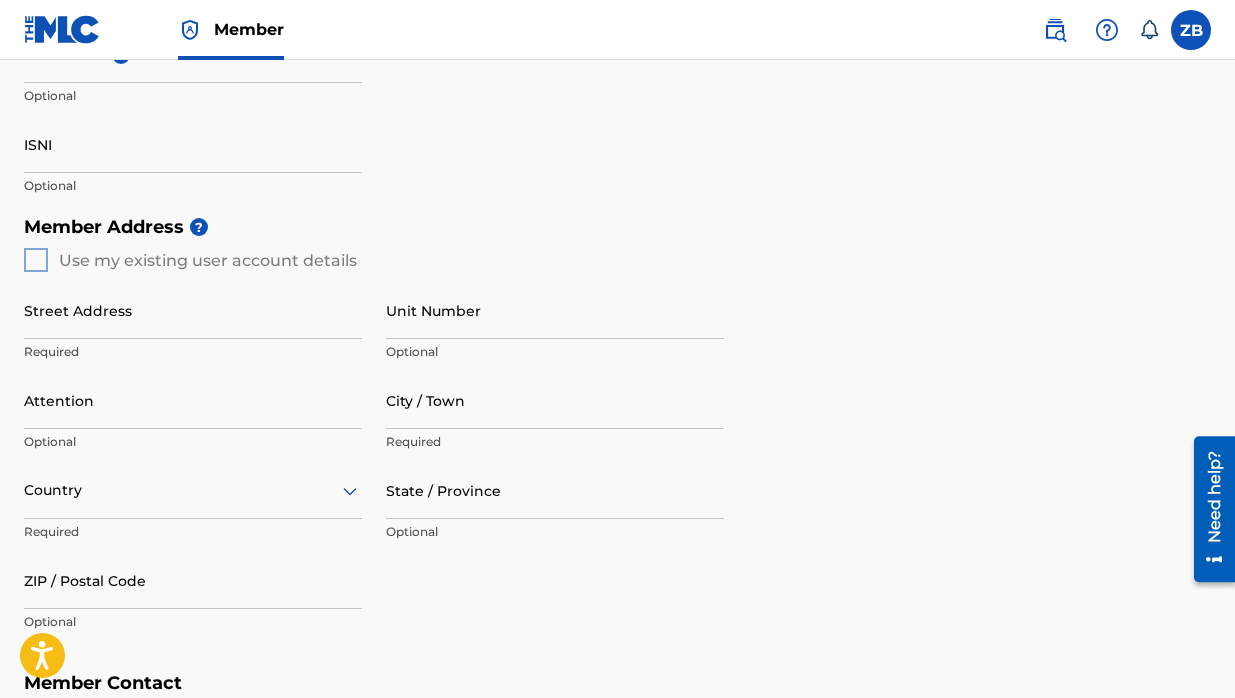 click on "Member Address ? Use my existing user account details Street Address Required Unit Number Optional Attention Optional City / Town Required Country Required State / Province Optional ZIP / Postal Code Optional" at bounding box center [617, 434] 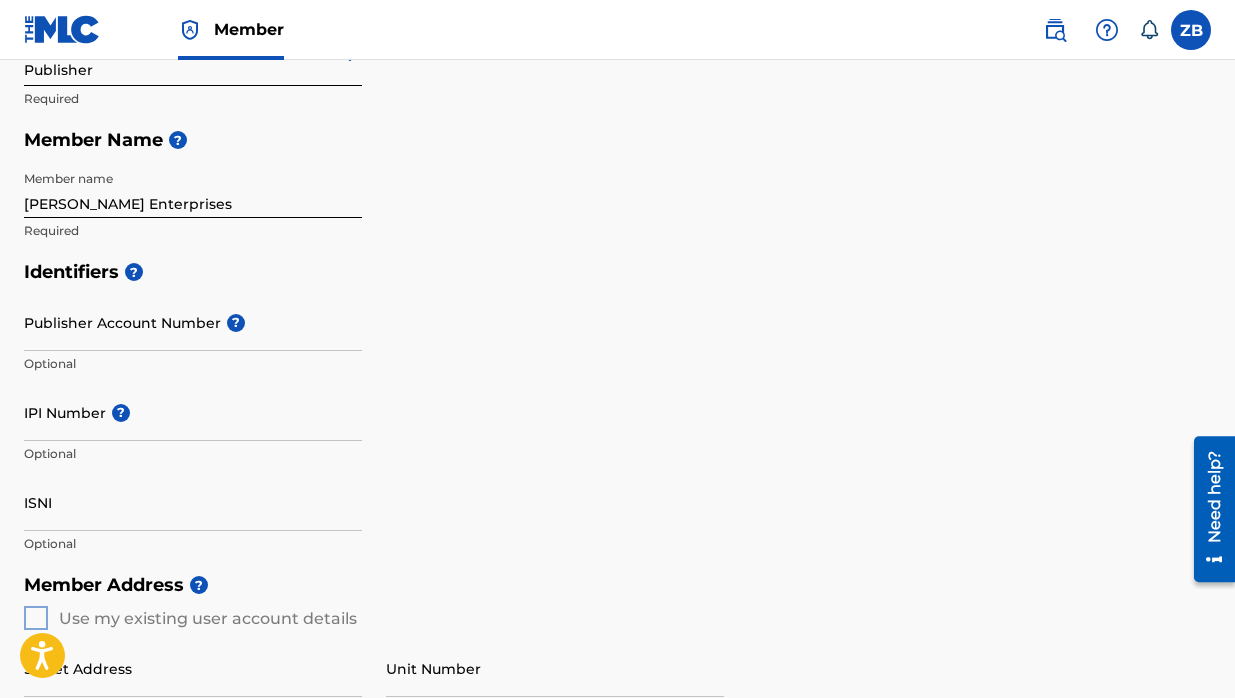 scroll, scrollTop: 299, scrollLeft: 0, axis: vertical 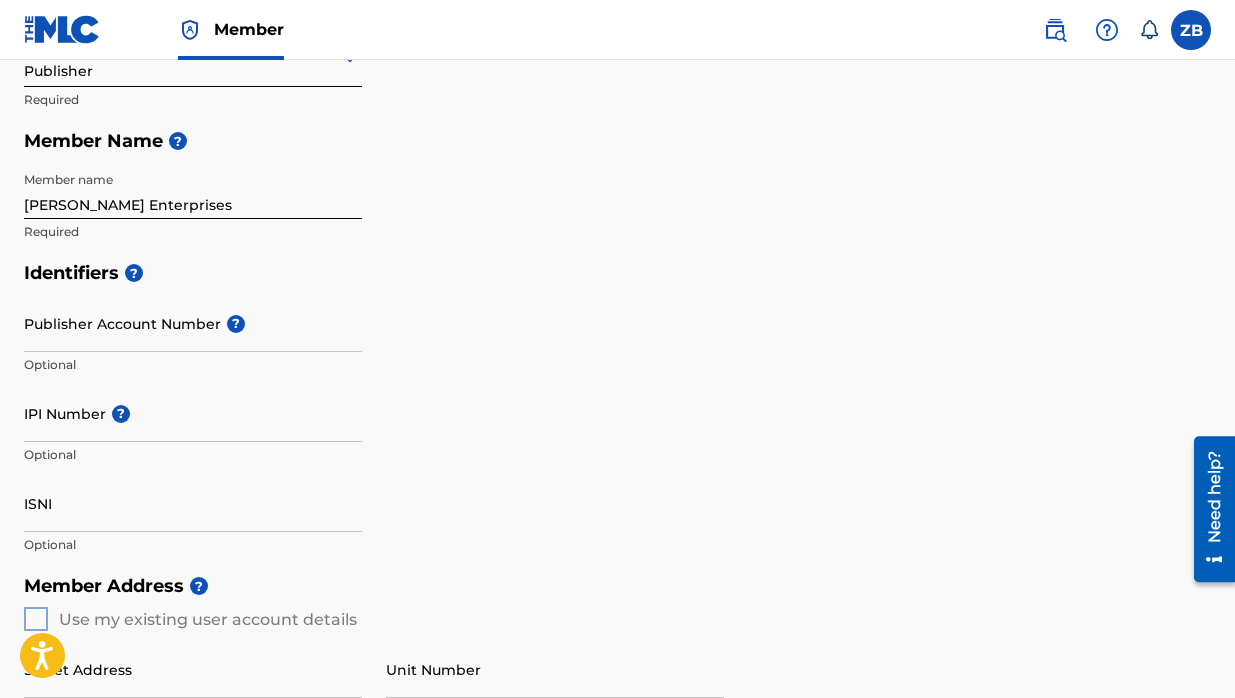 click on "IPI Number ?" at bounding box center (193, 413) 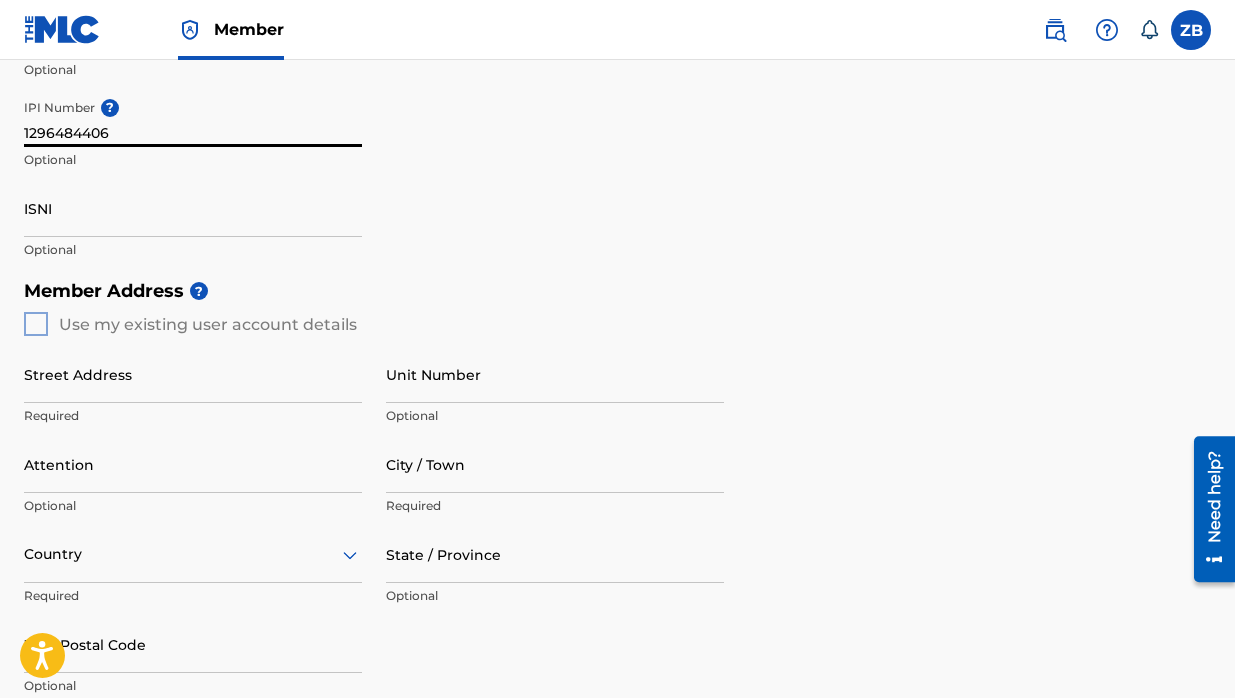 scroll, scrollTop: 580, scrollLeft: 0, axis: vertical 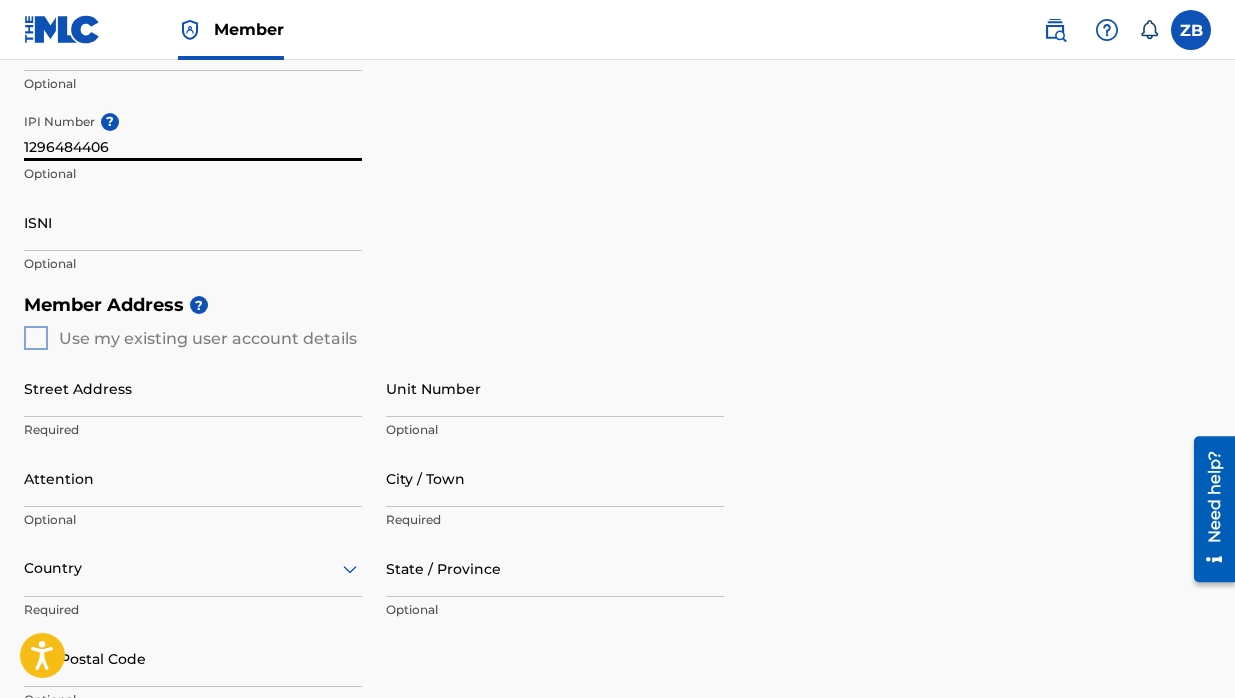 type on "1296484406" 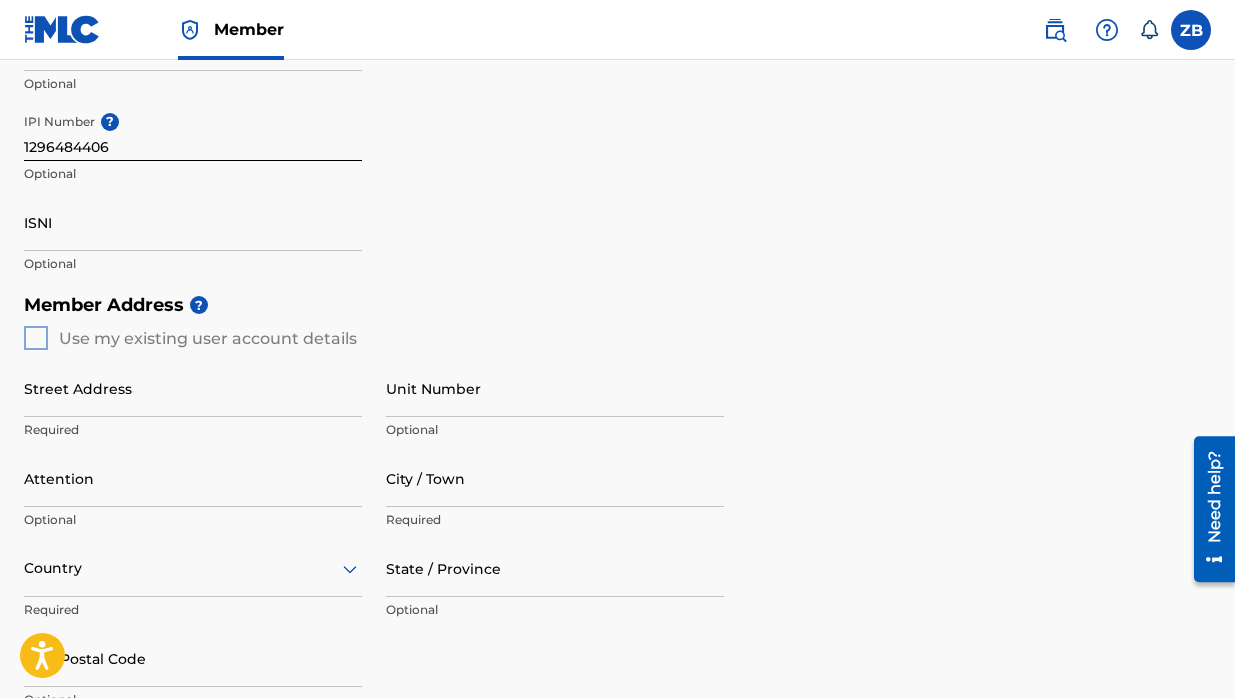 click on "Member Address ? Use my existing user account details Street Address Required Unit Number Optional Attention Optional City / Town Required Country Required State / Province Optional ZIP / Postal Code Optional" at bounding box center [617, 512] 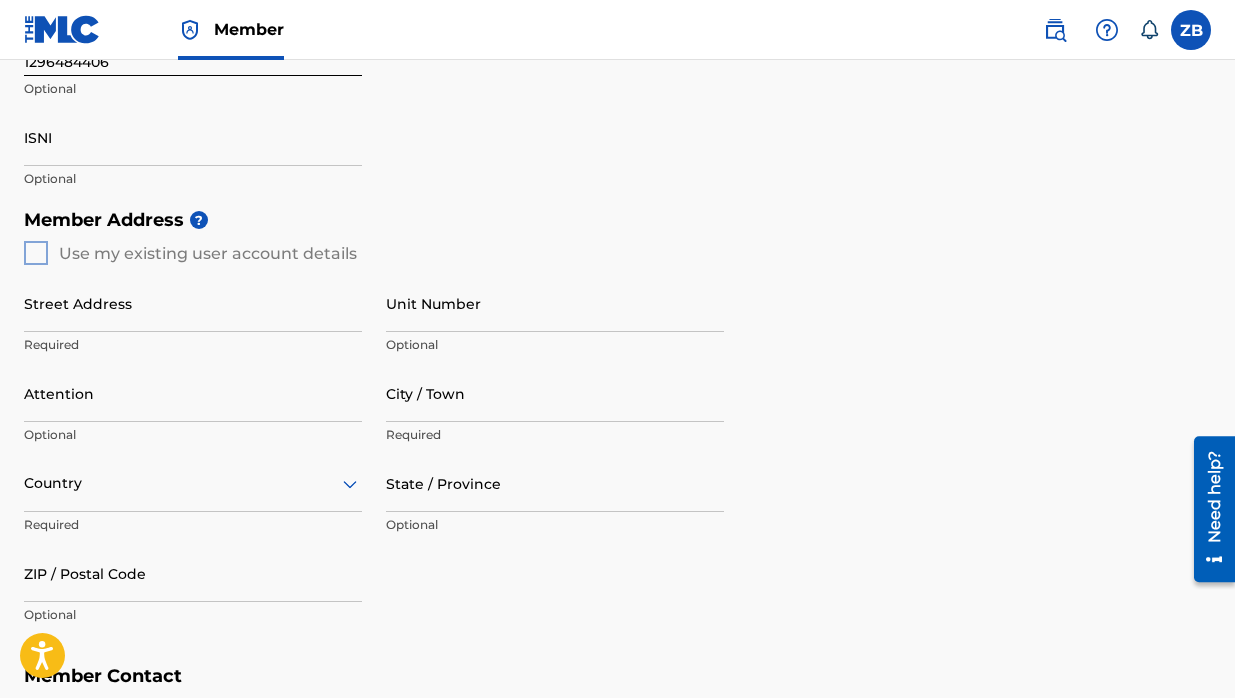 scroll, scrollTop: 669, scrollLeft: 0, axis: vertical 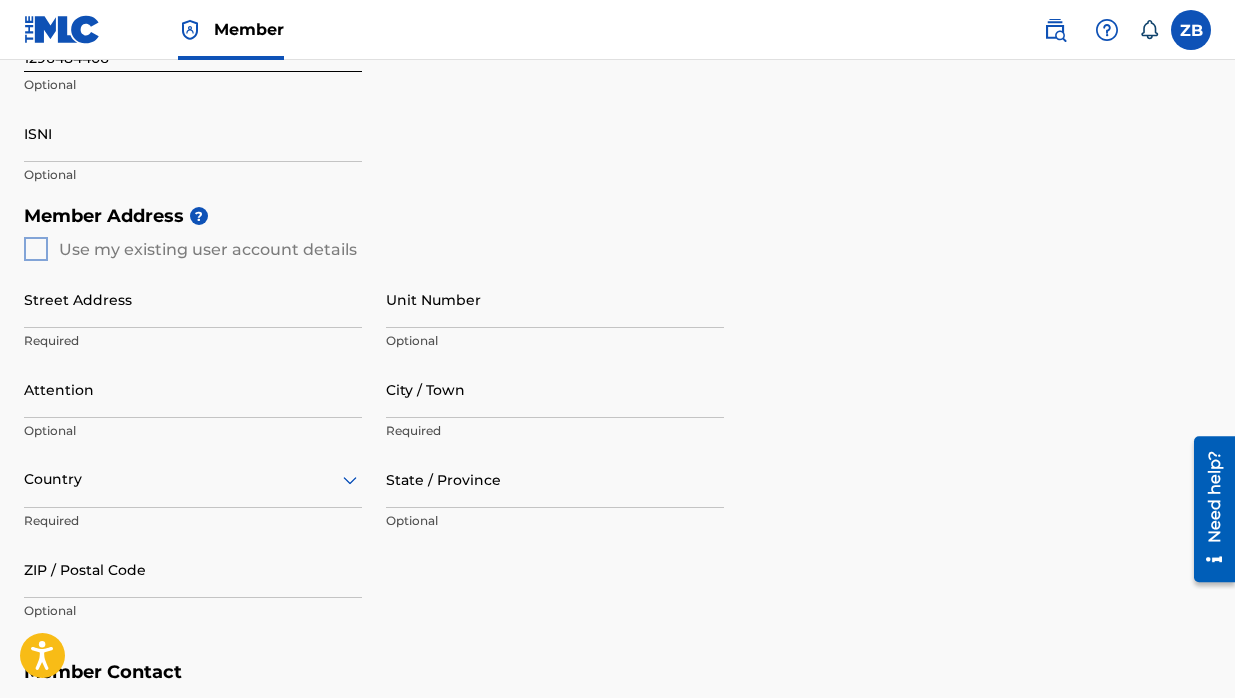 click on "Street Address" at bounding box center [193, 299] 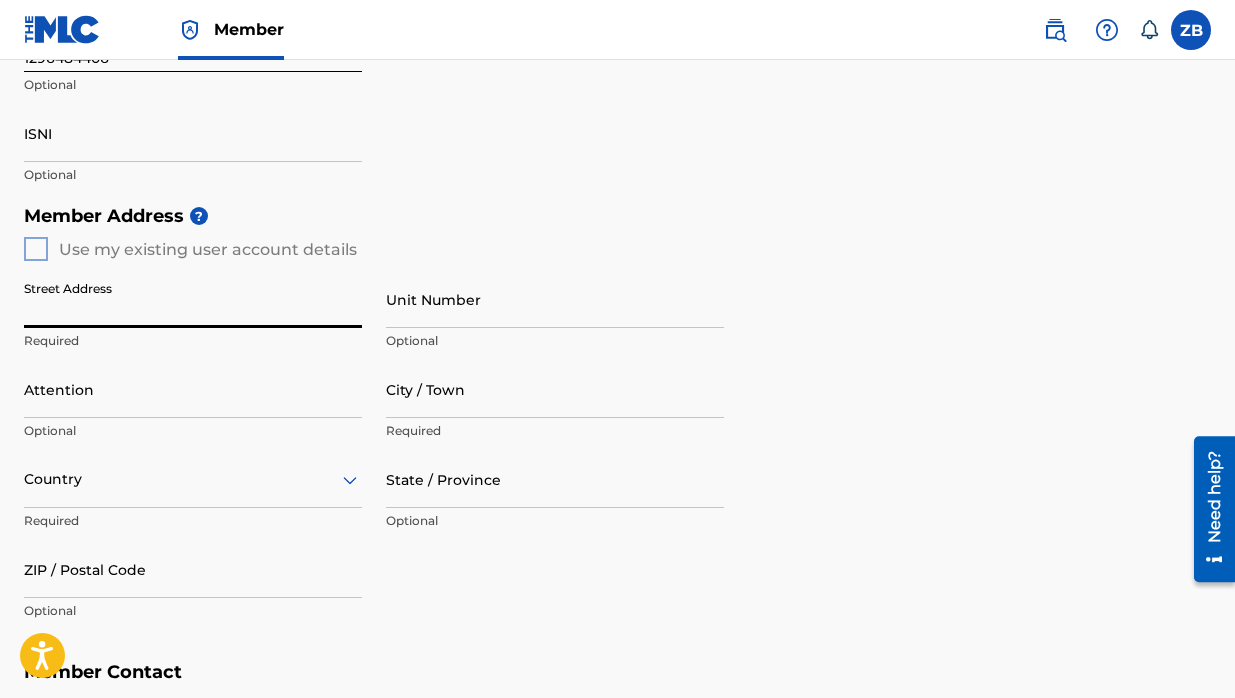 click on "Member Address ? Use my existing user account details Street Address Required Unit Number Optional Attention Optional City / Town Required Country Required State / Province Optional ZIP / Postal Code Optional" at bounding box center (617, 423) 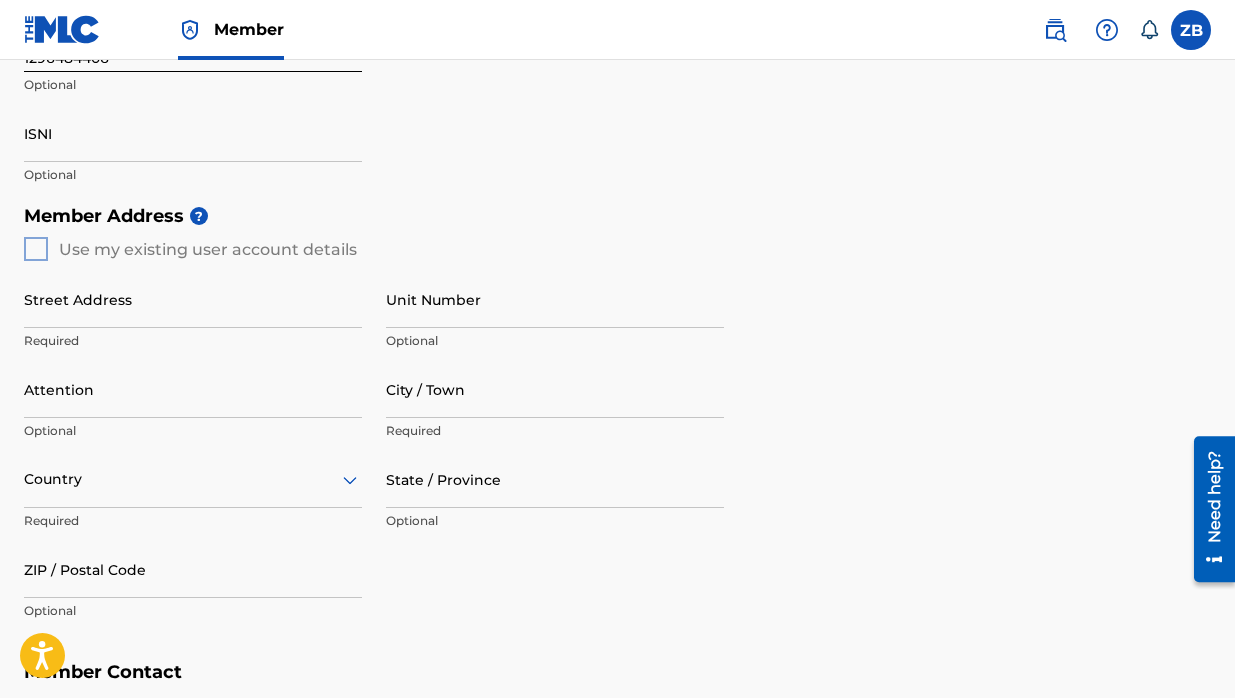 click on "Member Address ? Use my existing user account details Street Address Required Unit Number Optional Attention Optional City / Town Required Country Required State / Province Optional ZIP / Postal Code Optional" at bounding box center (617, 423) 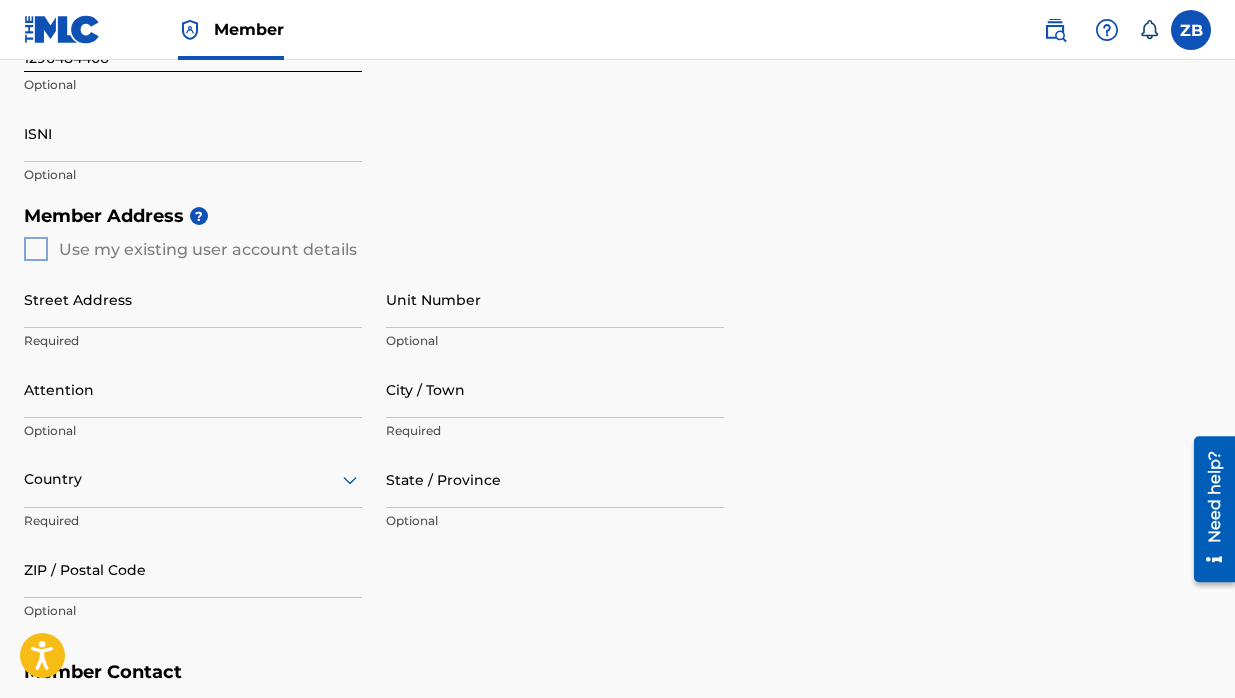 click on "Member Address ? Use my existing user account details Street Address Required Unit Number Optional Attention Optional City / Town Required Country Required State / Province Optional ZIP / Postal Code Optional" at bounding box center (617, 423) 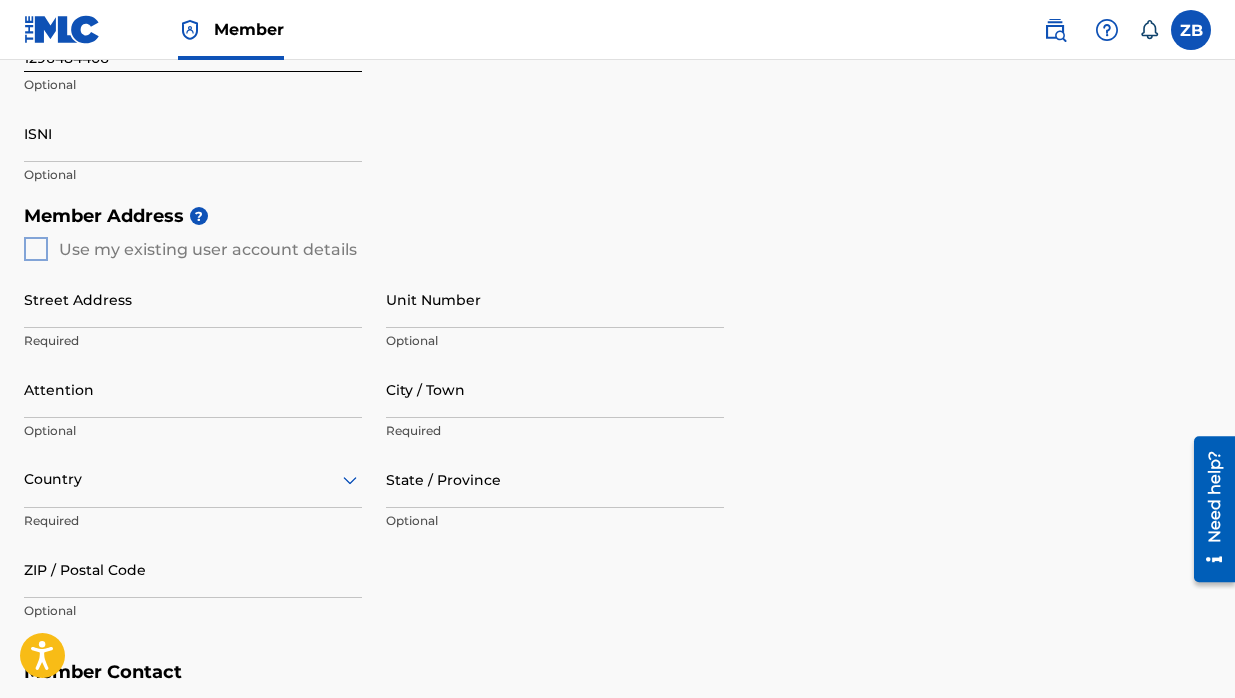 click on "Member Address ? Use my existing user account details Street Address Required Unit Number Optional Attention Optional City / Town Required Country Required State / Province Optional ZIP / Postal Code Optional" at bounding box center (617, 423) 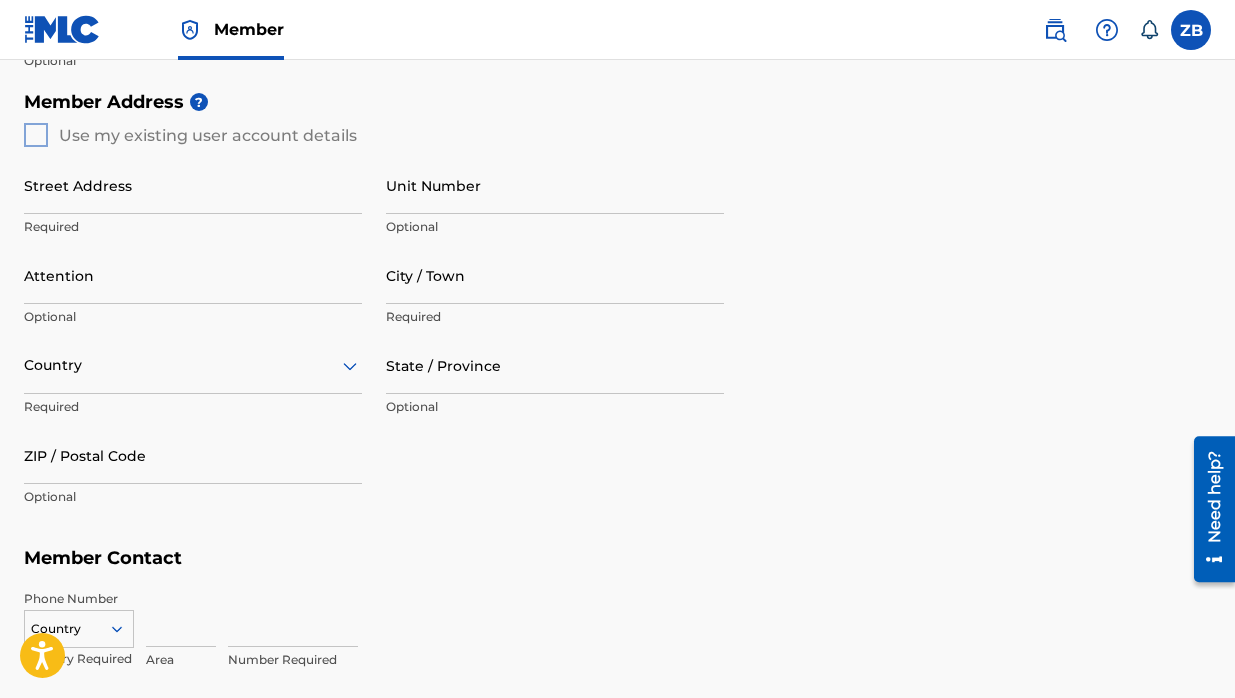 scroll, scrollTop: 735, scrollLeft: 0, axis: vertical 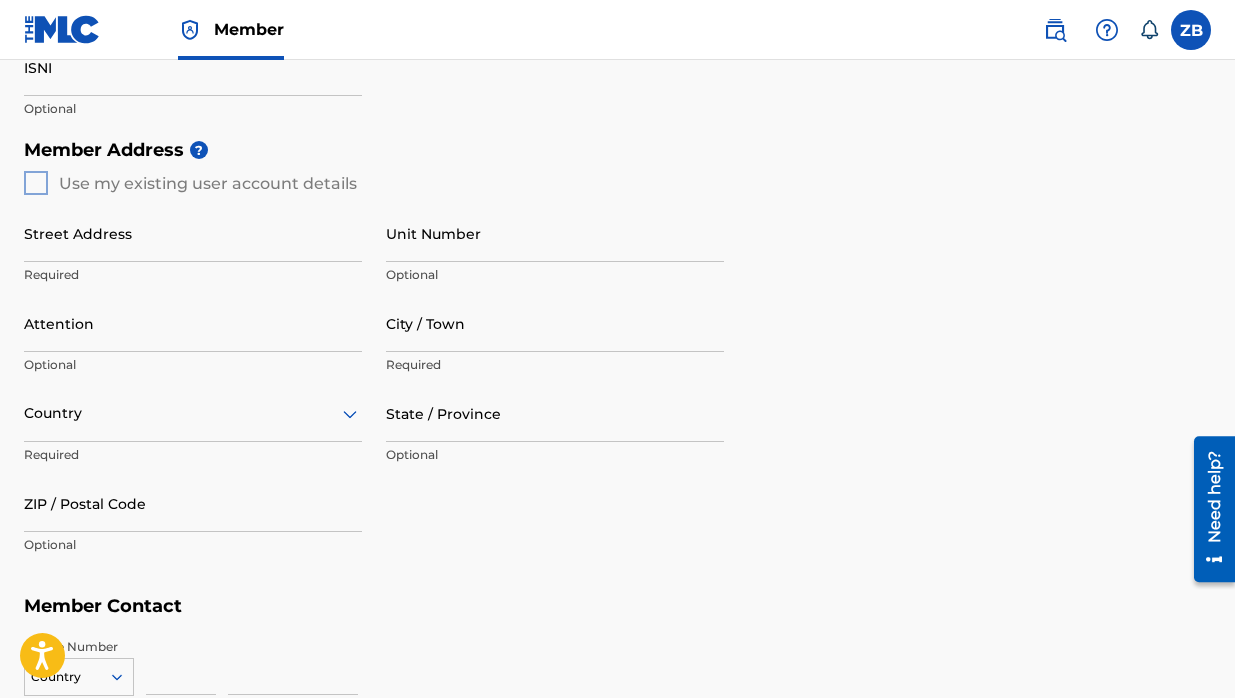 click on "Member Address ? Use my existing user account details Street Address Required Unit Number Optional Attention Optional City / Town Required Country Required State / Province Optional ZIP / Postal Code Optional" at bounding box center (617, 357) 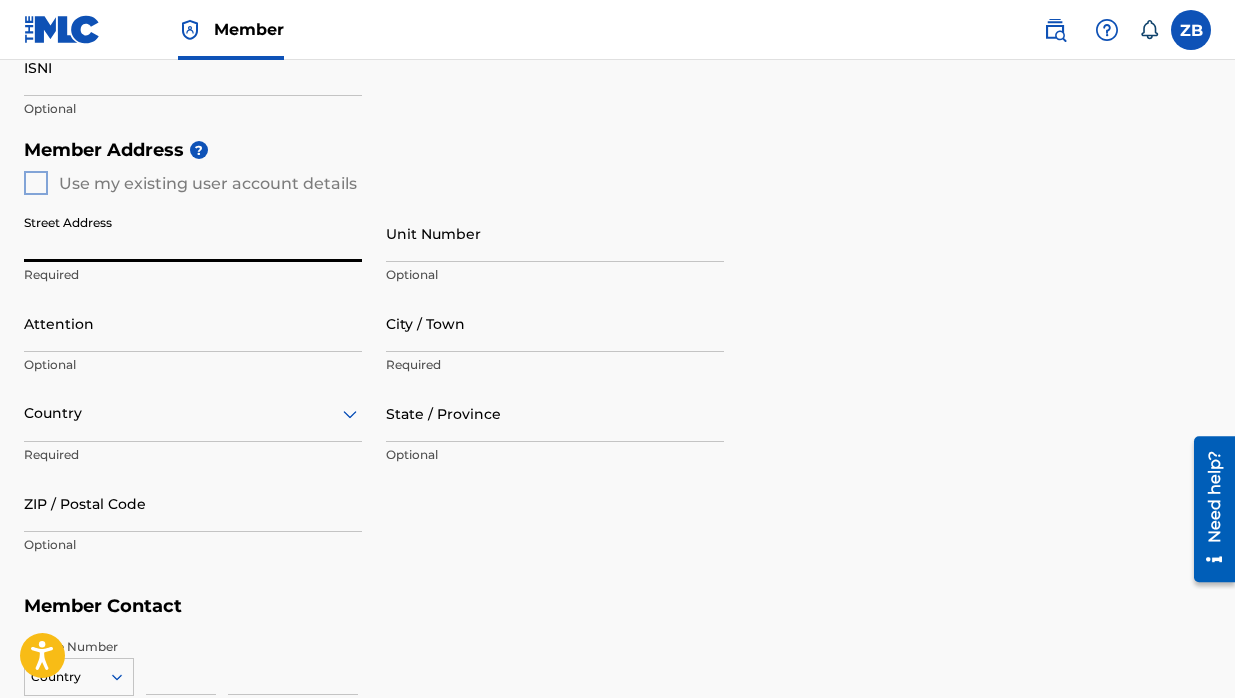 type on "[STREET_ADDRESS]" 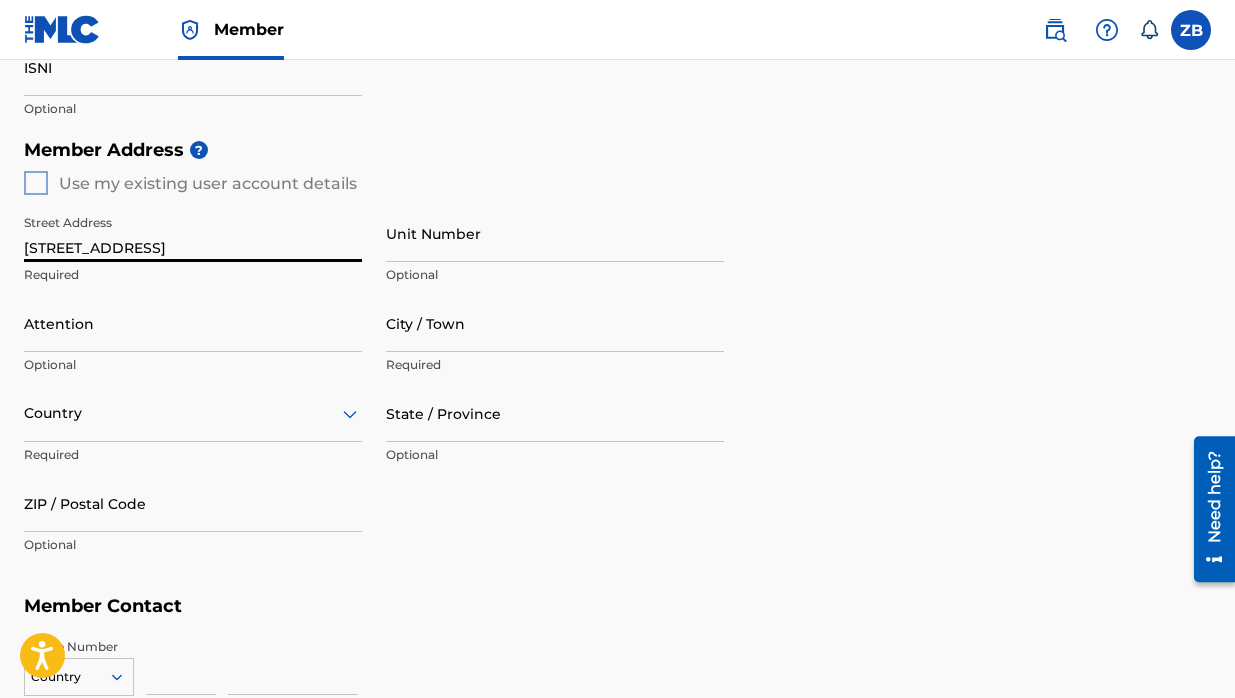 click on "Attention" at bounding box center [193, 323] 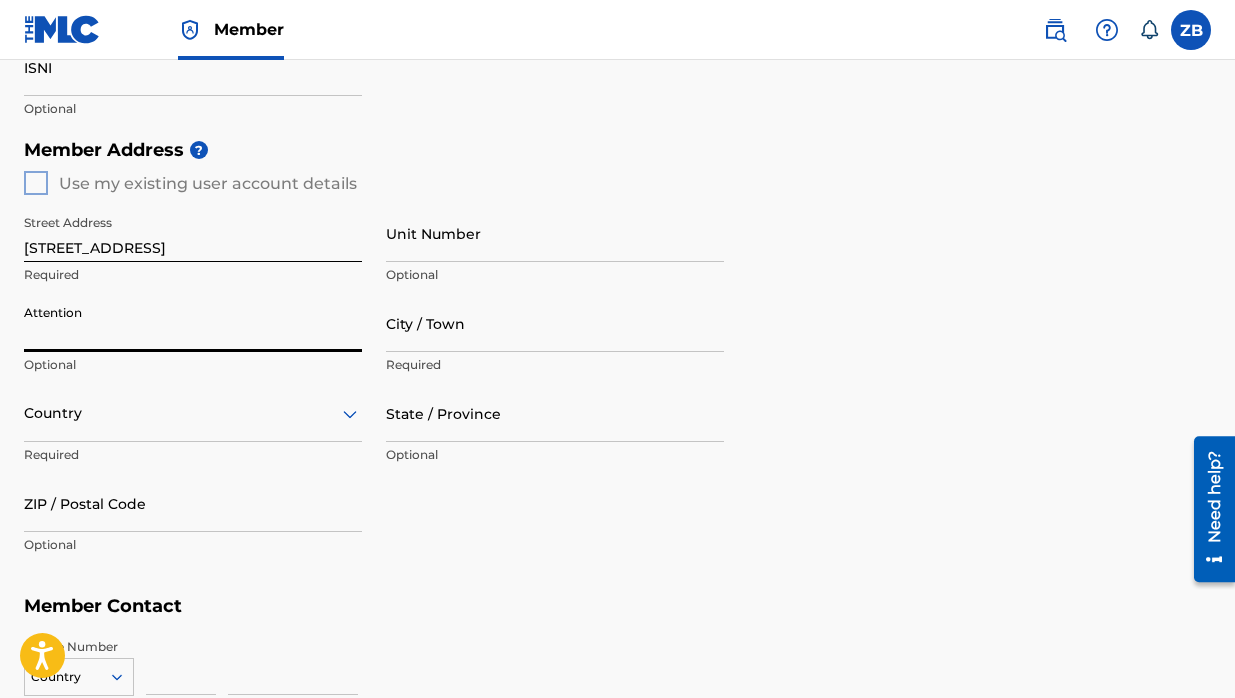 click on "[STREET_ADDRESS]" at bounding box center [193, 233] 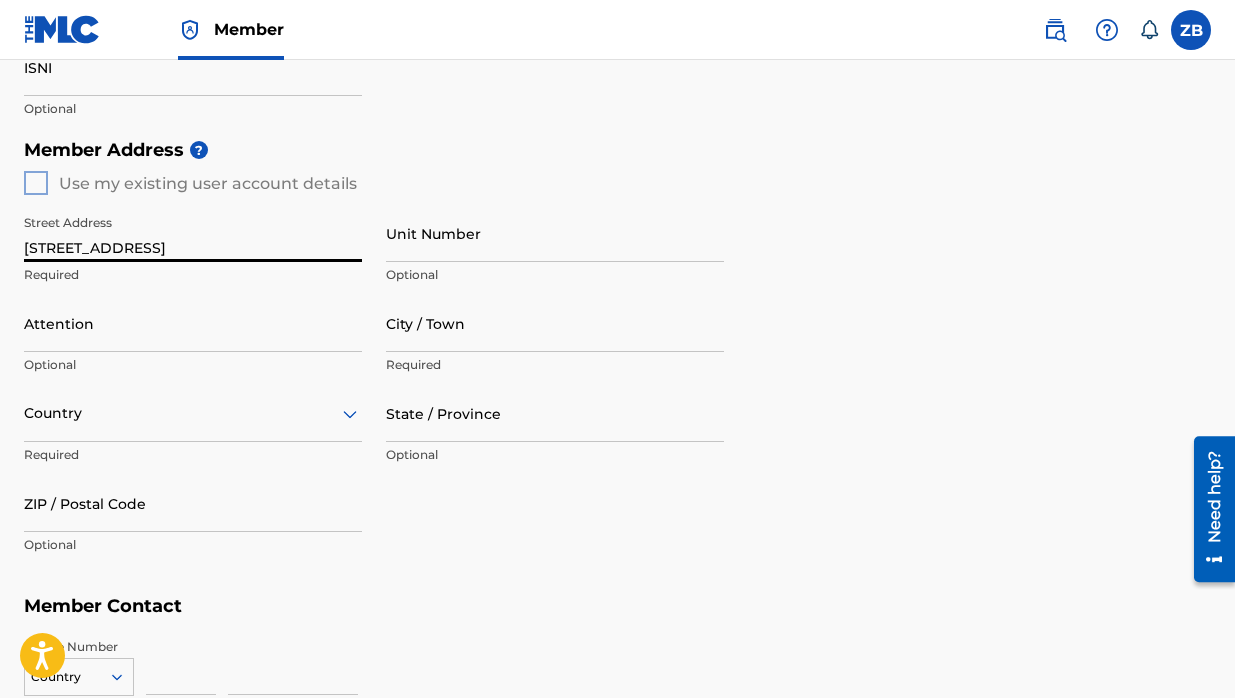 click on "Attention" at bounding box center [193, 323] 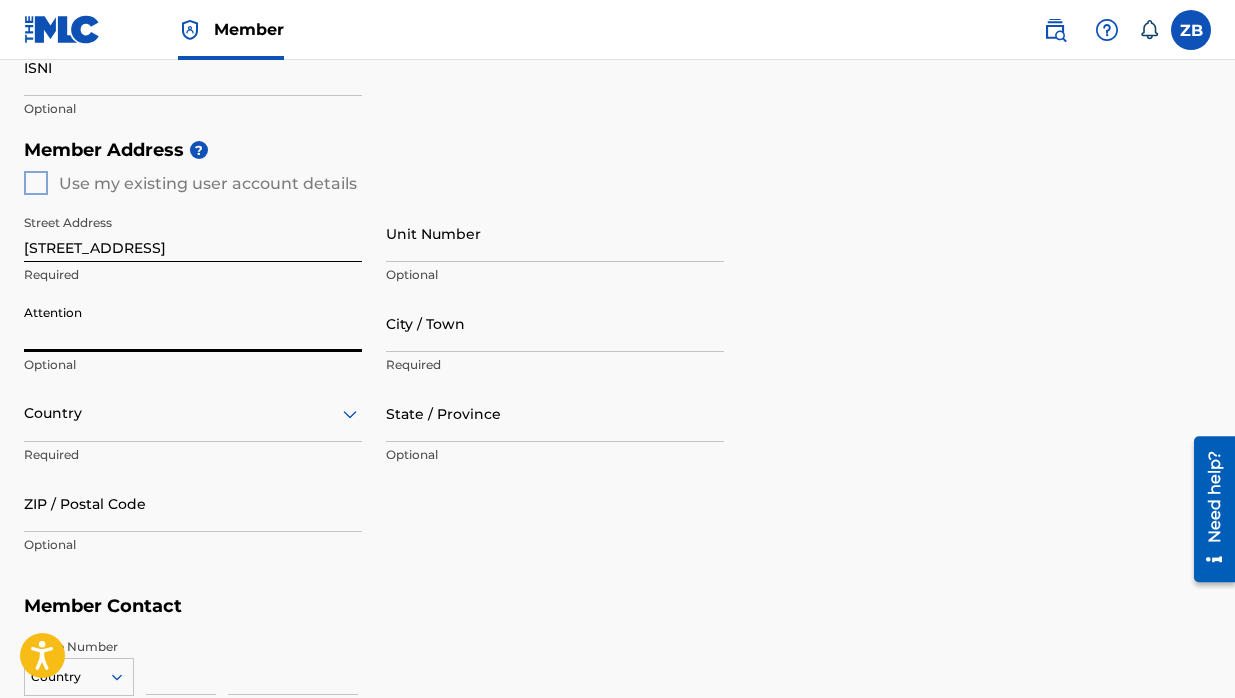 click on "Attention" at bounding box center [193, 323] 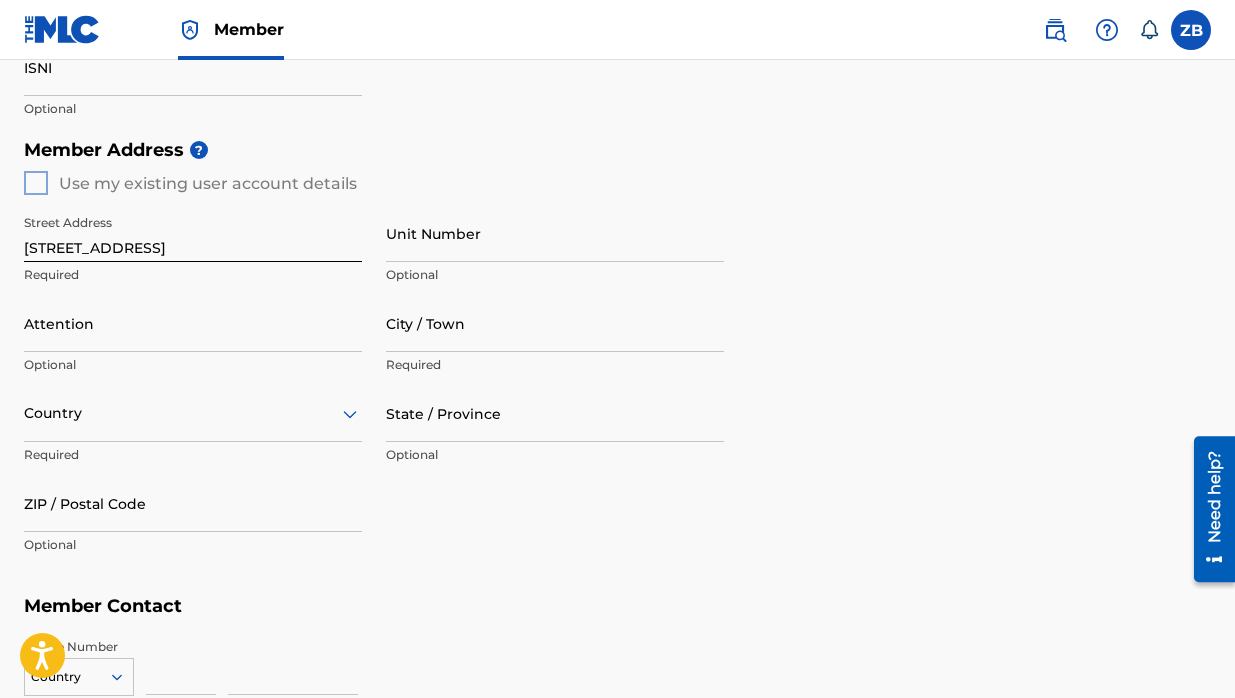 click on "Member Address ? Use my existing user account details Street Address [STREET_ADDRESS] Required Unit Number Optional Attention Optional City / Town Required Country Required State / Province Optional ZIP / Postal Code Optional" at bounding box center (617, 357) 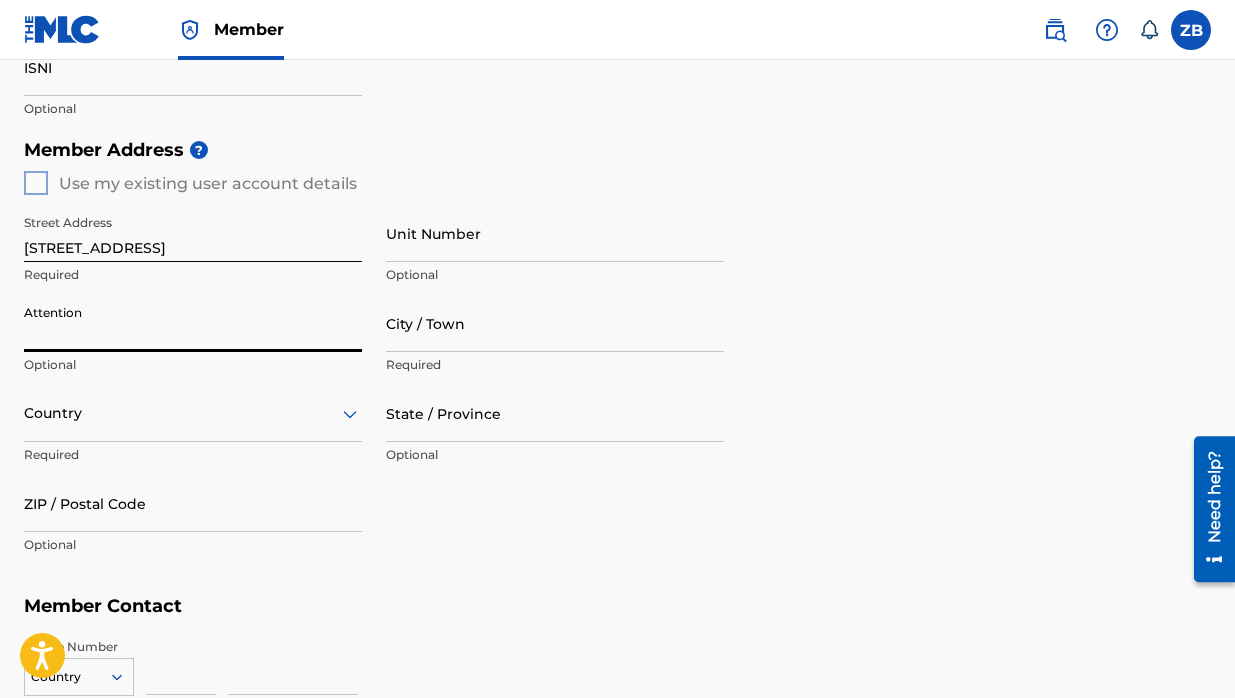 click on "Country" at bounding box center [193, 413] 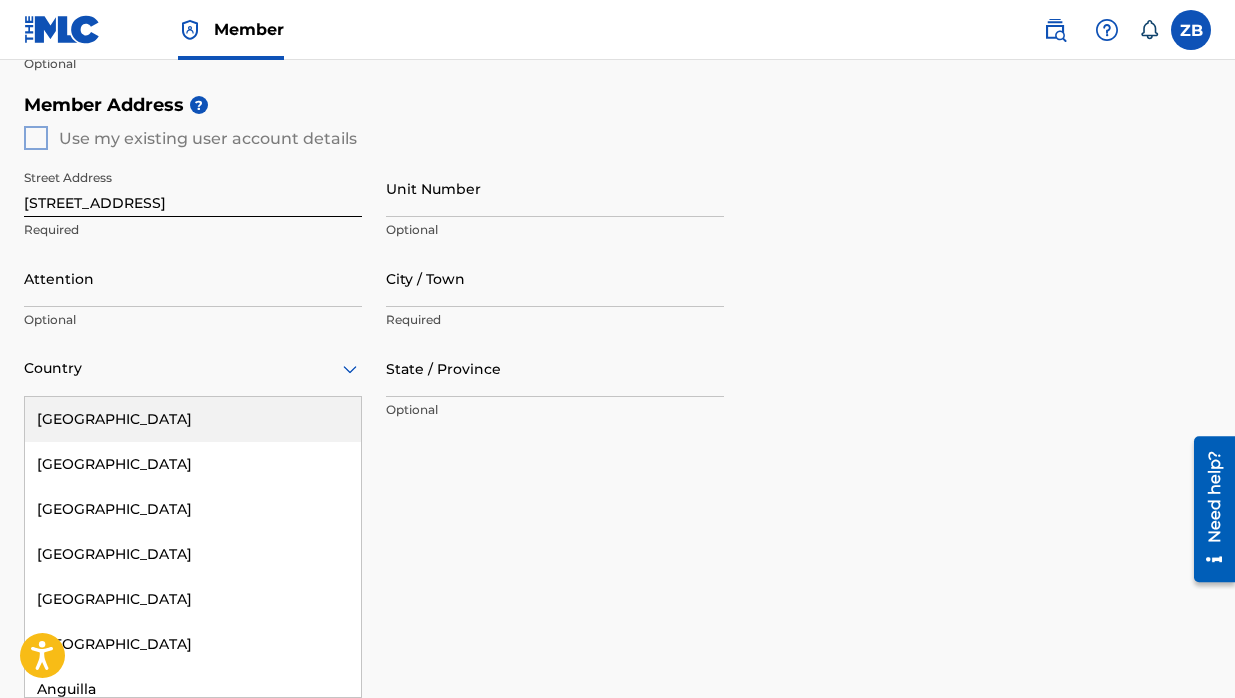 click on "[GEOGRAPHIC_DATA]" at bounding box center (193, 419) 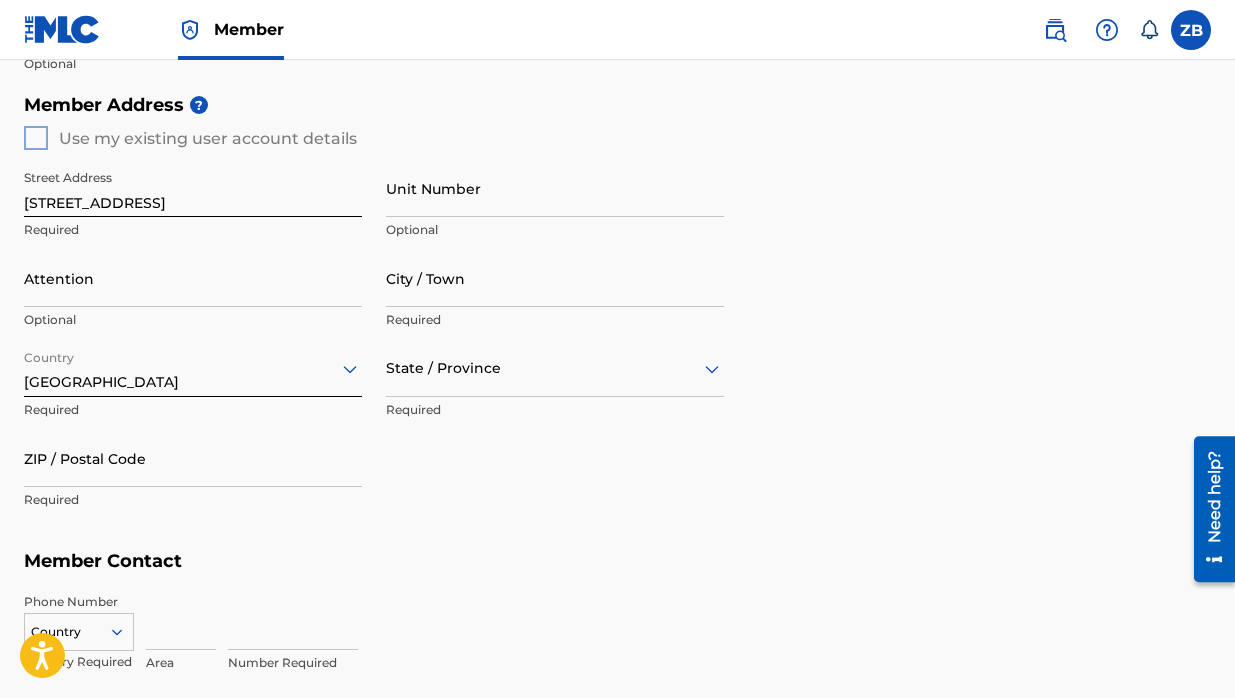 click on "Attention" at bounding box center [193, 278] 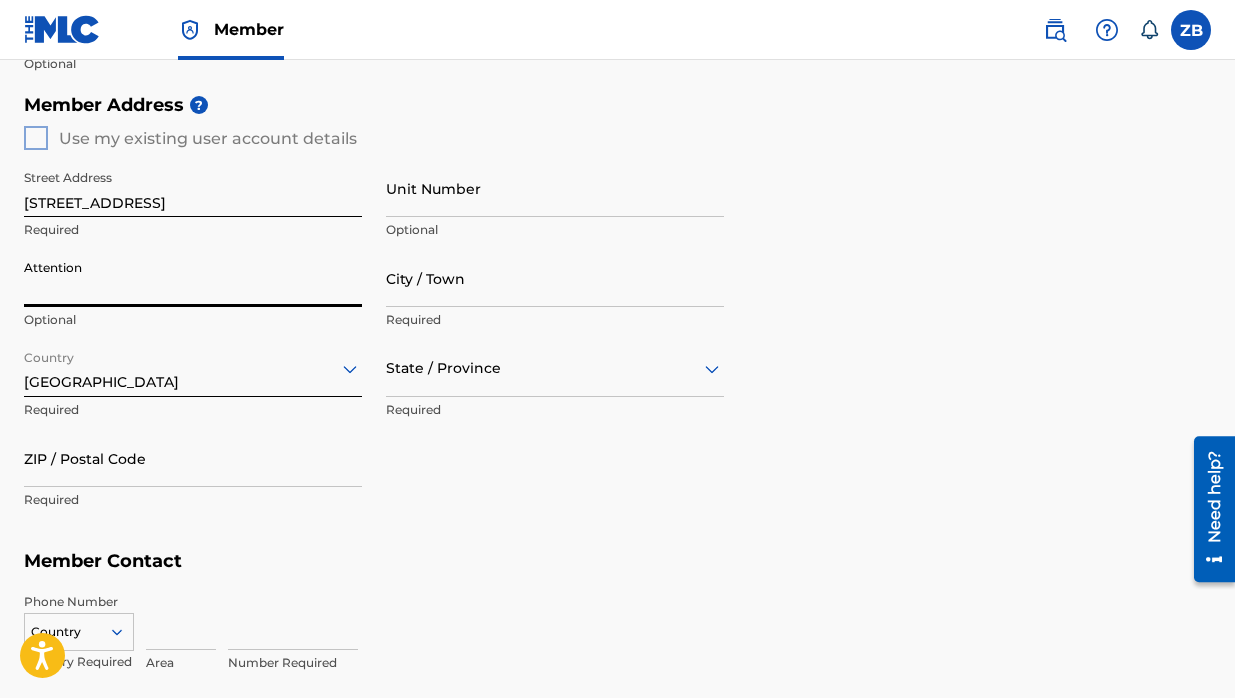 click on "Unit Number" at bounding box center (555, 188) 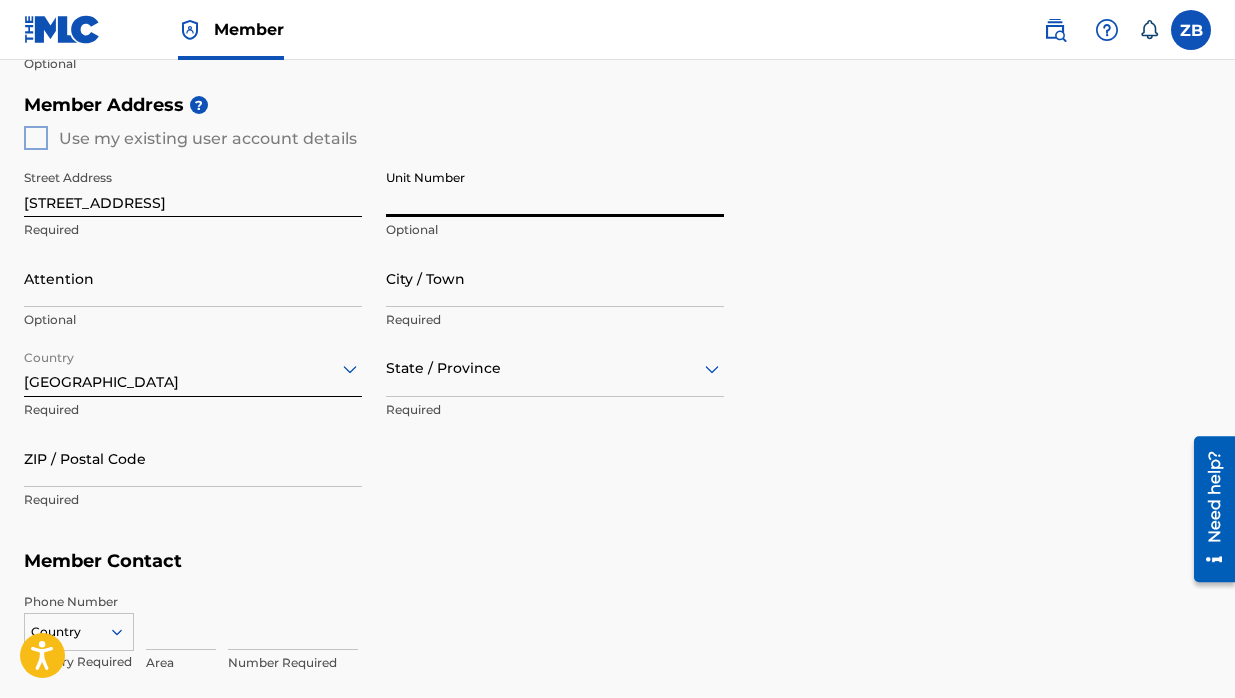 click on "City / Town" at bounding box center [555, 278] 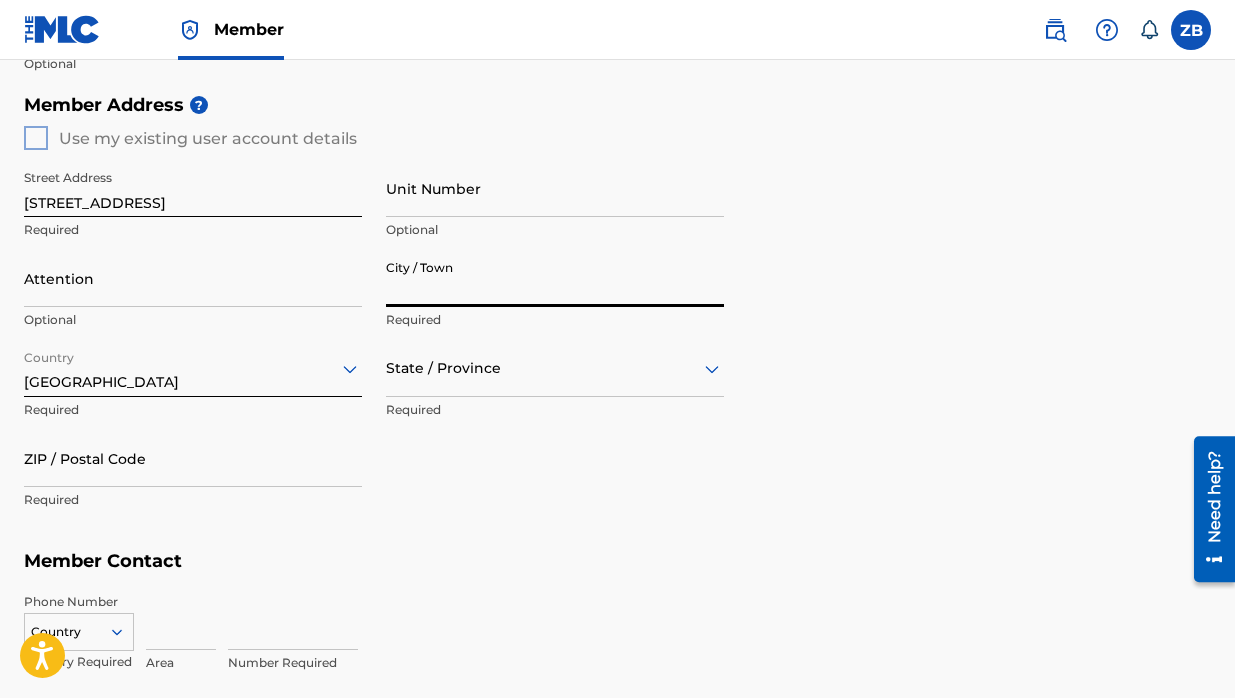 type on "Sylvania" 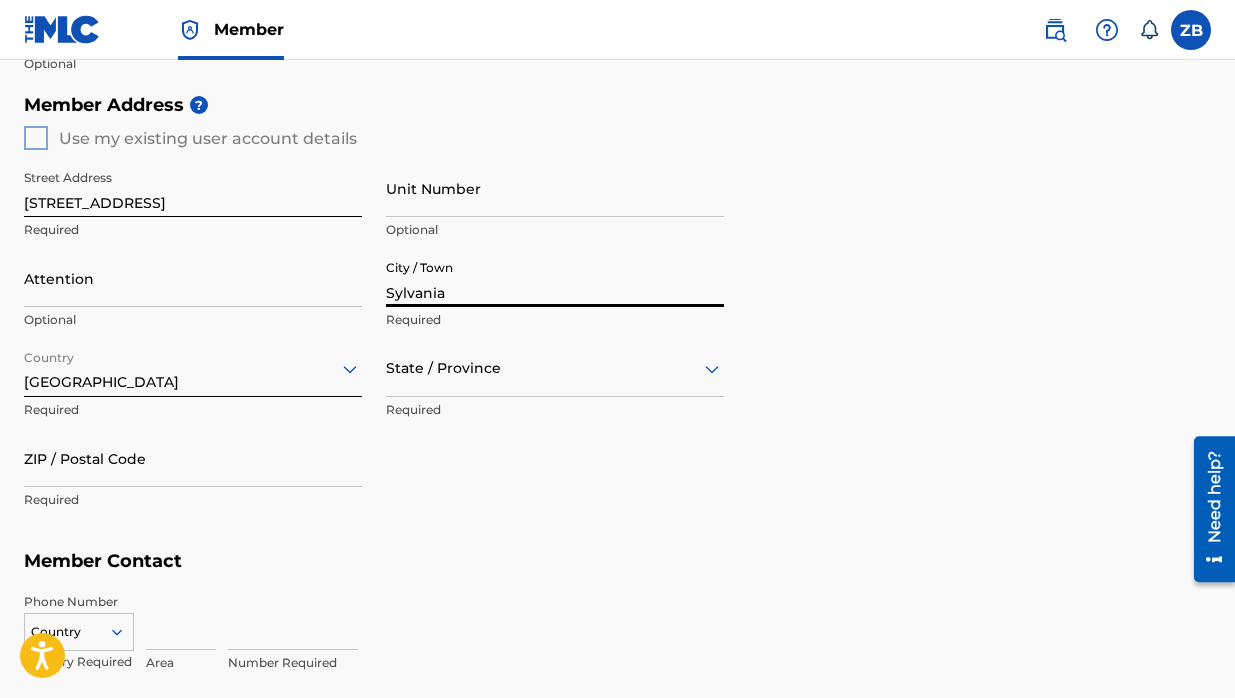 type on "[GEOGRAPHIC_DATA]" 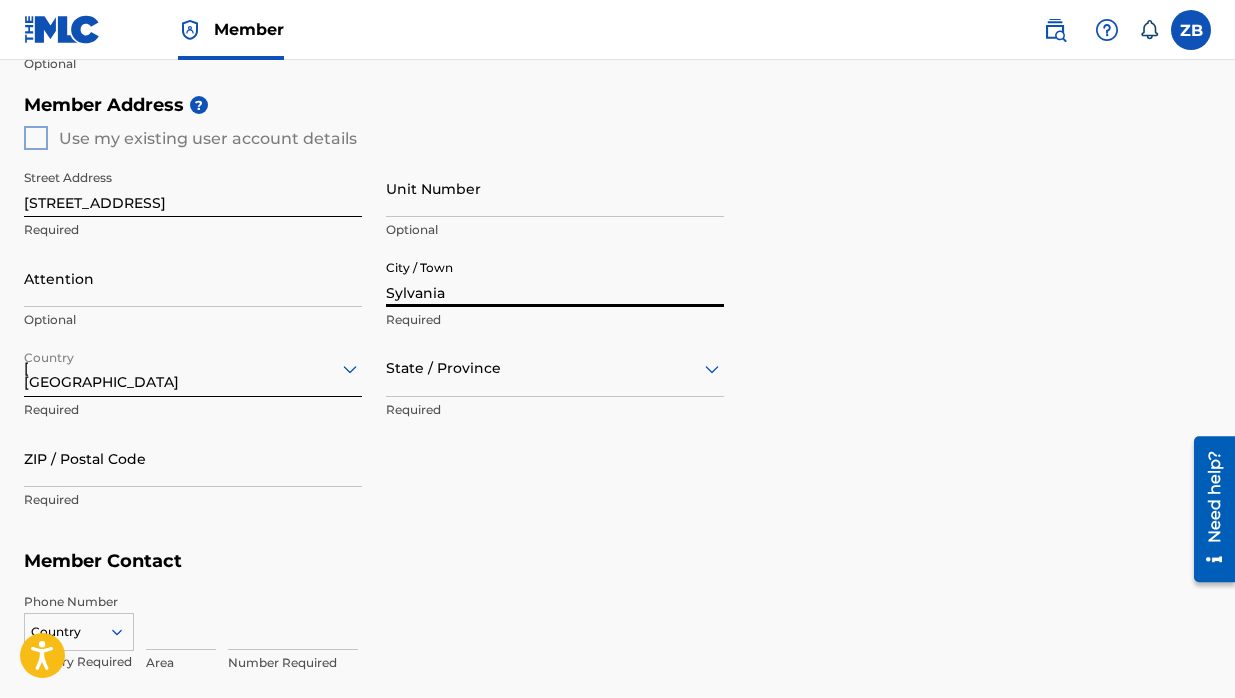 type on "GA" 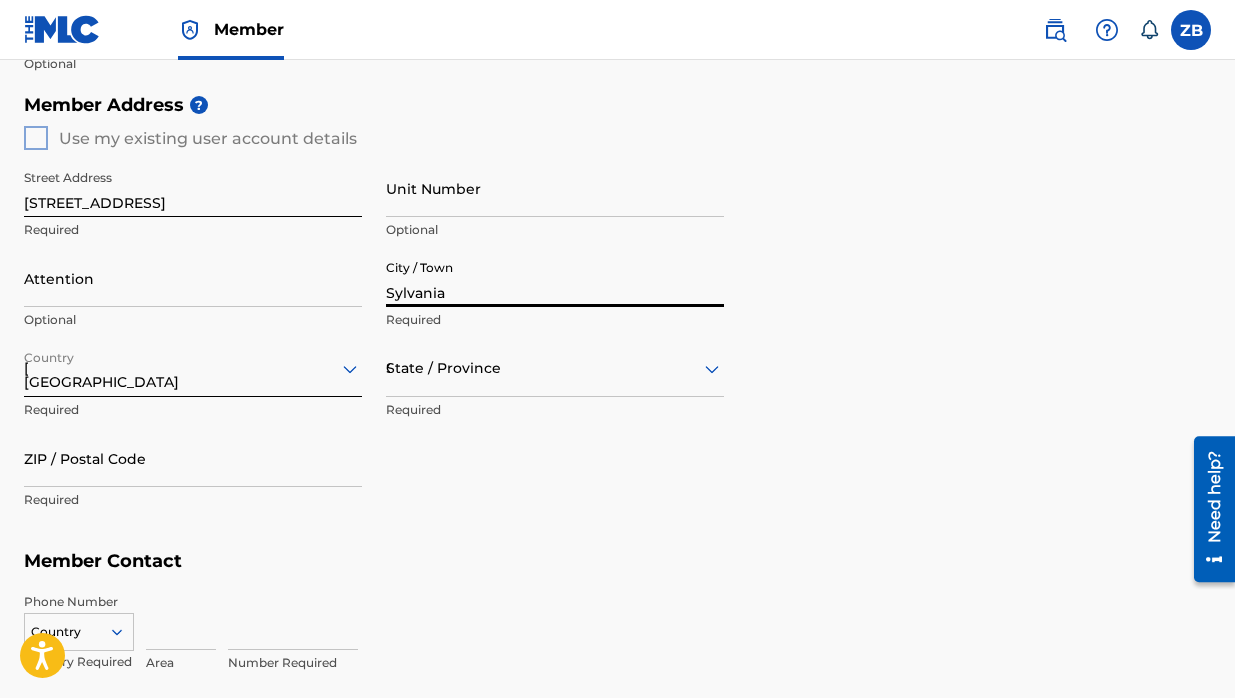 type on "30467" 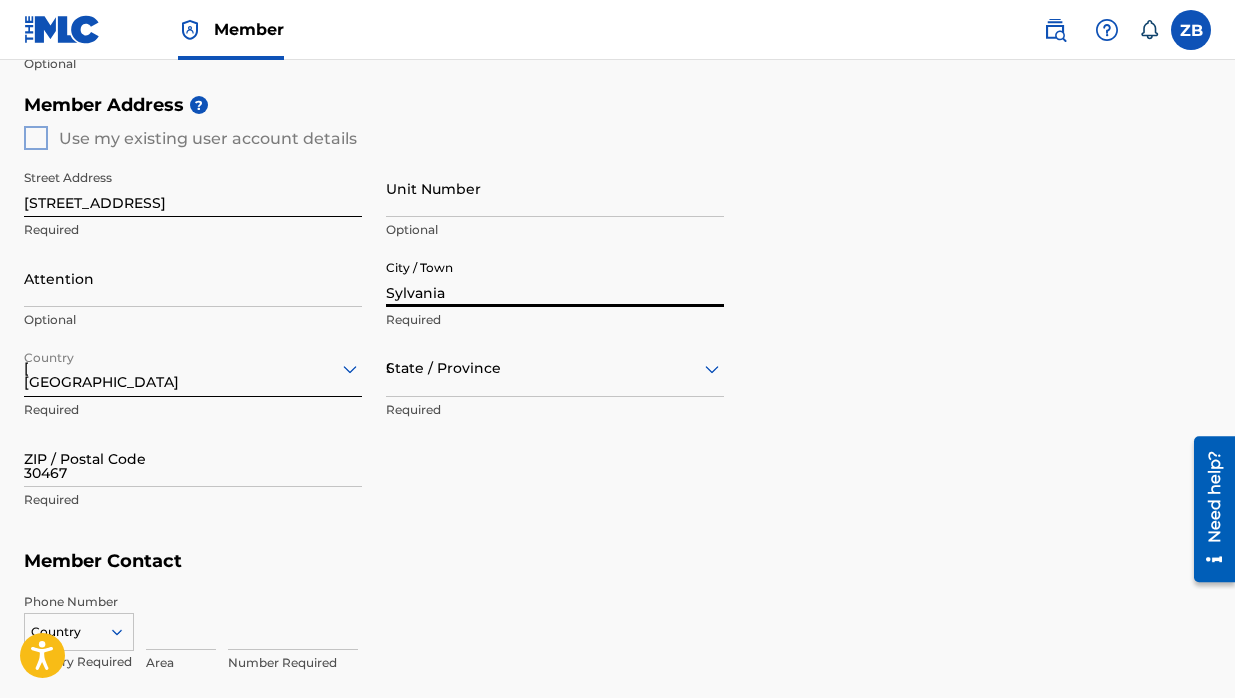 type on "347" 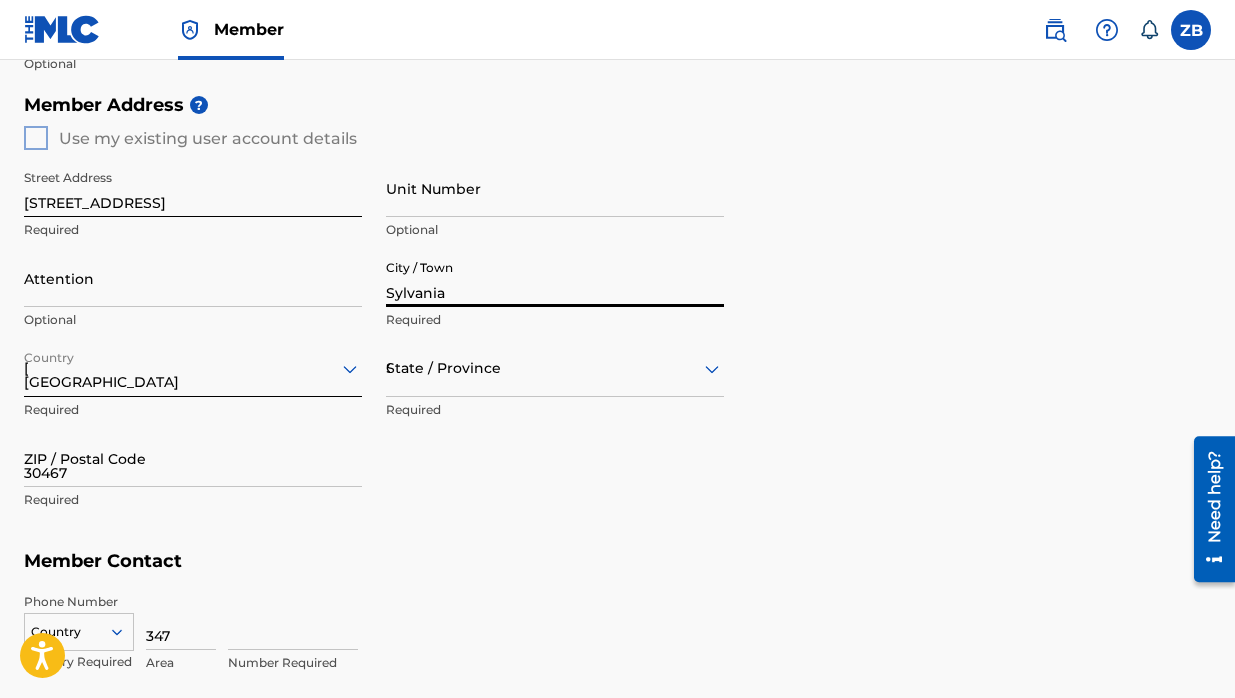 type on "3342828" 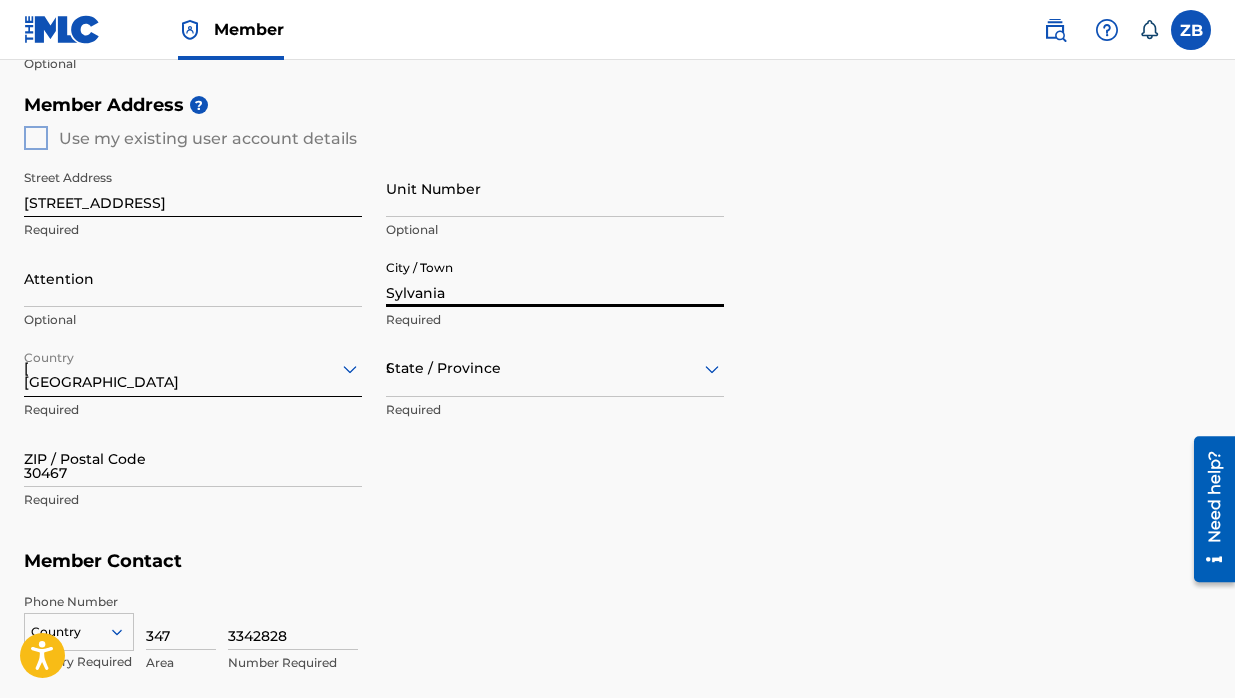 type on "[EMAIL_ADDRESS][DOMAIN_NAME]" 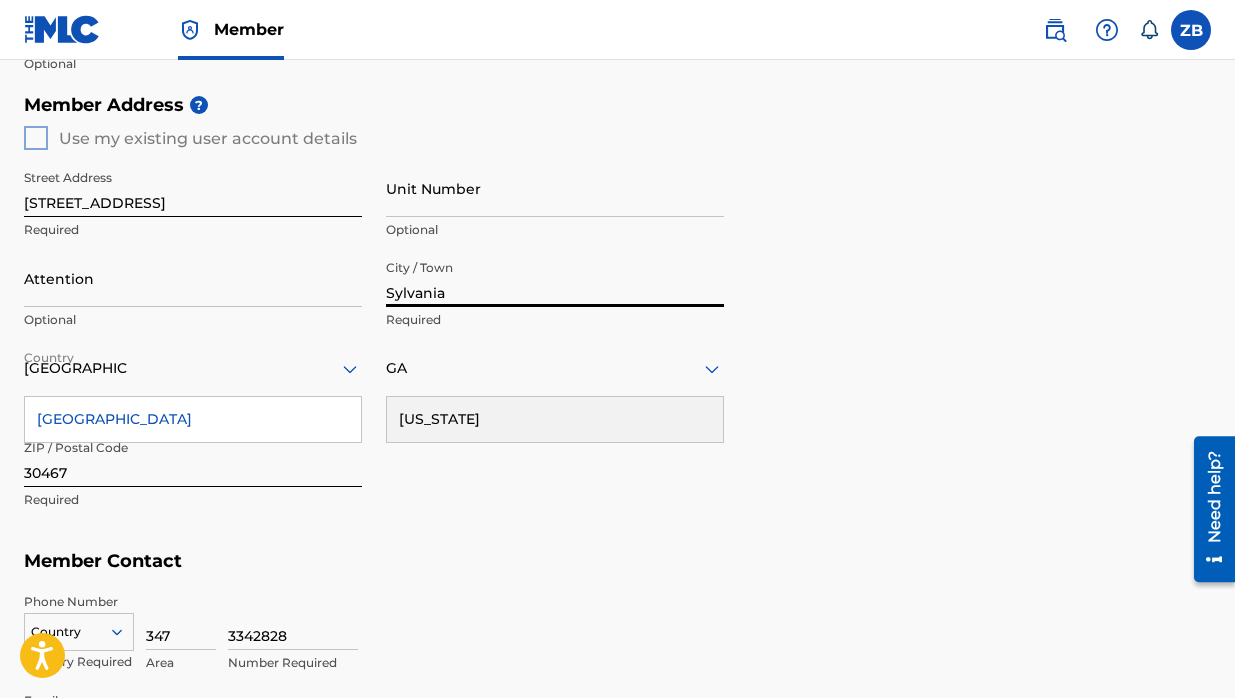 click on "[US_STATE]" at bounding box center [555, 419] 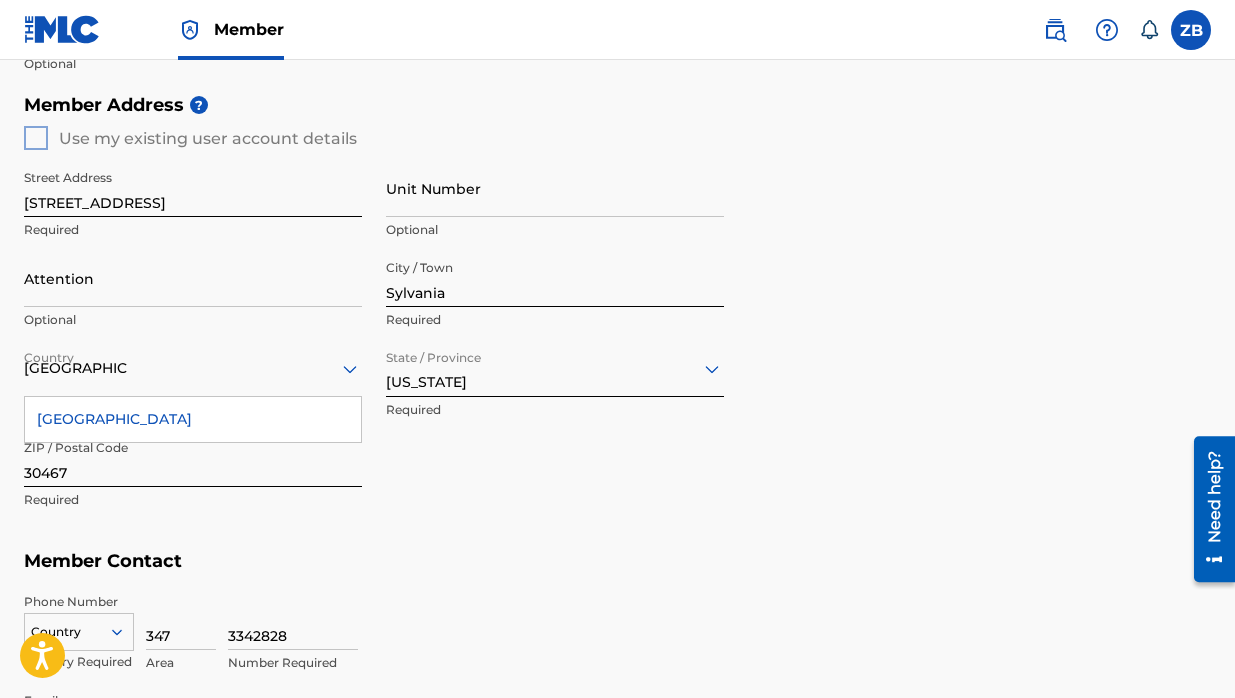 click at bounding box center [555, 368] 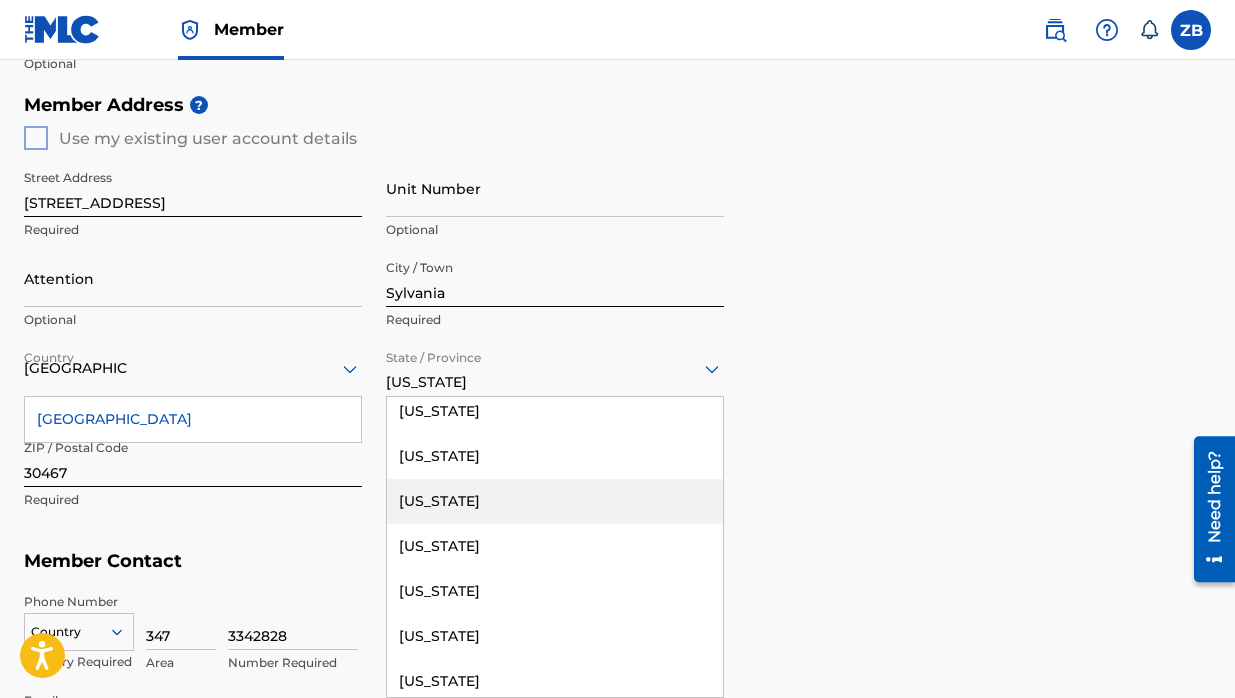 scroll, scrollTop: 449, scrollLeft: 0, axis: vertical 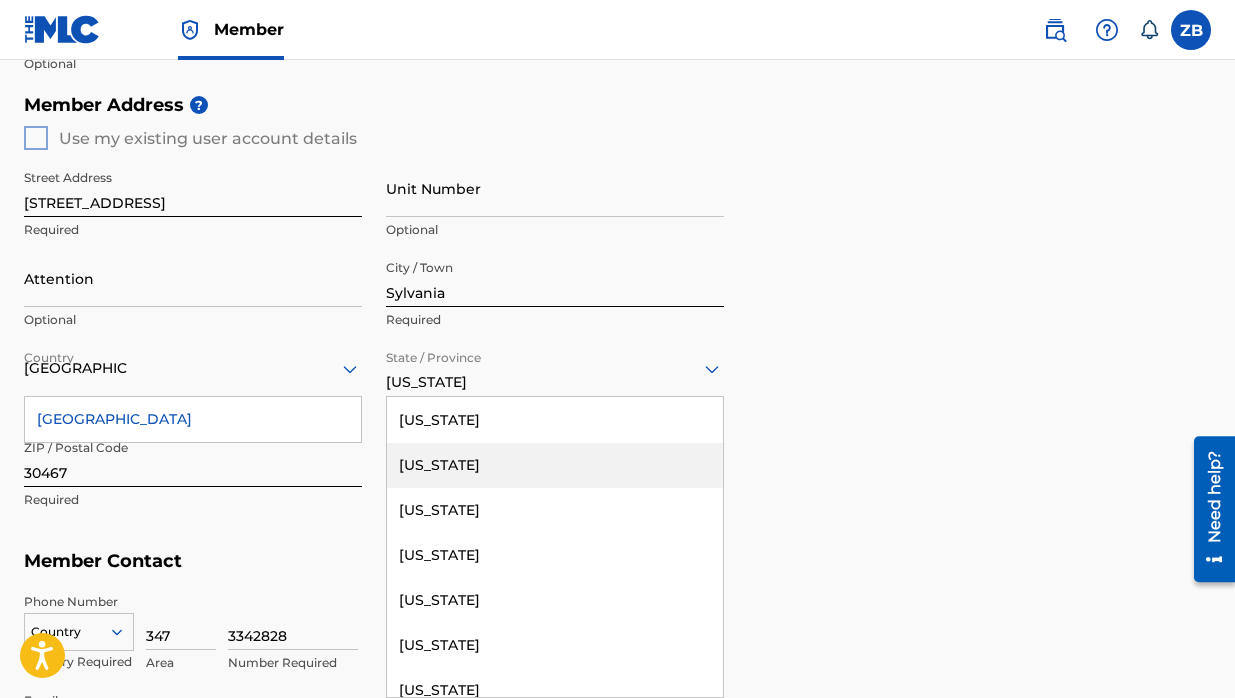 click on "[US_STATE]" at bounding box center (555, 465) 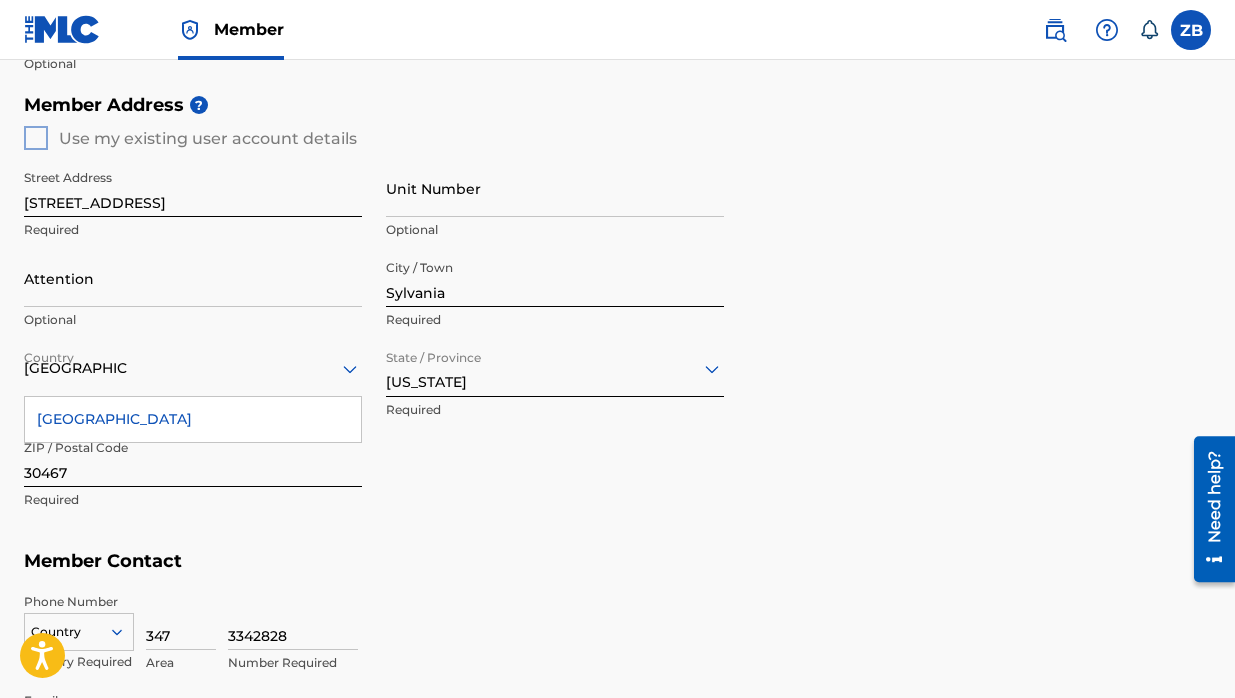 click on "Member Contact" at bounding box center [617, 561] 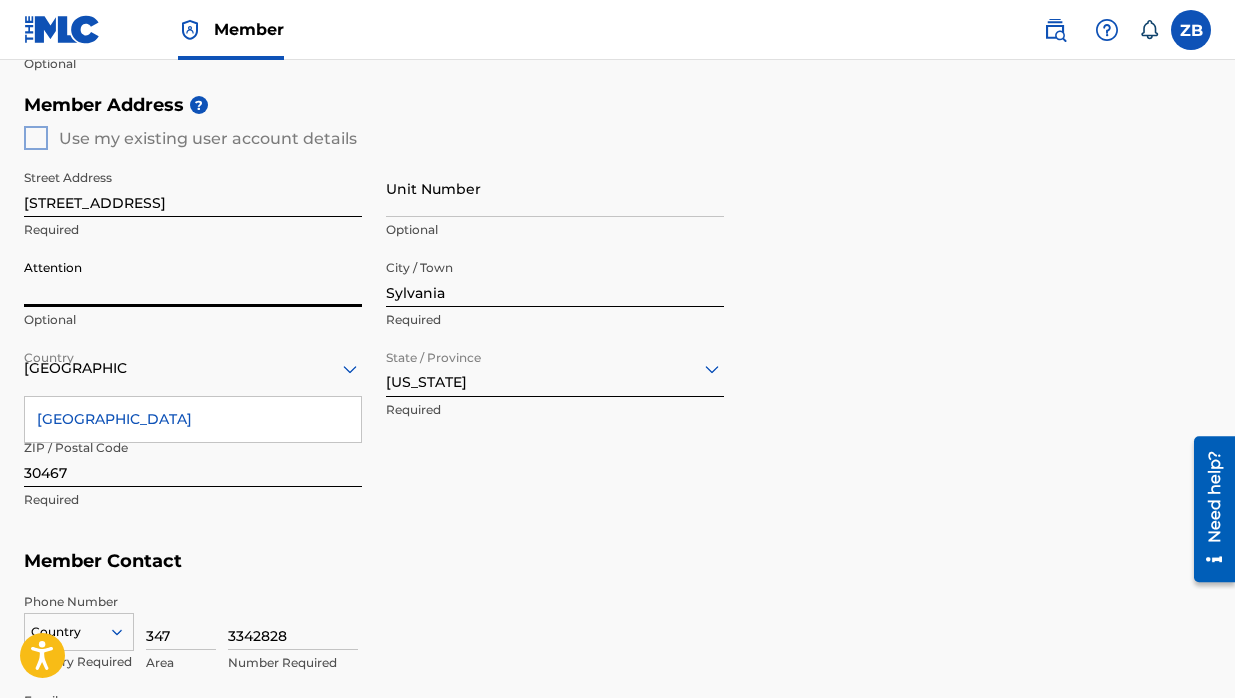 click on "Required" at bounding box center [193, 230] 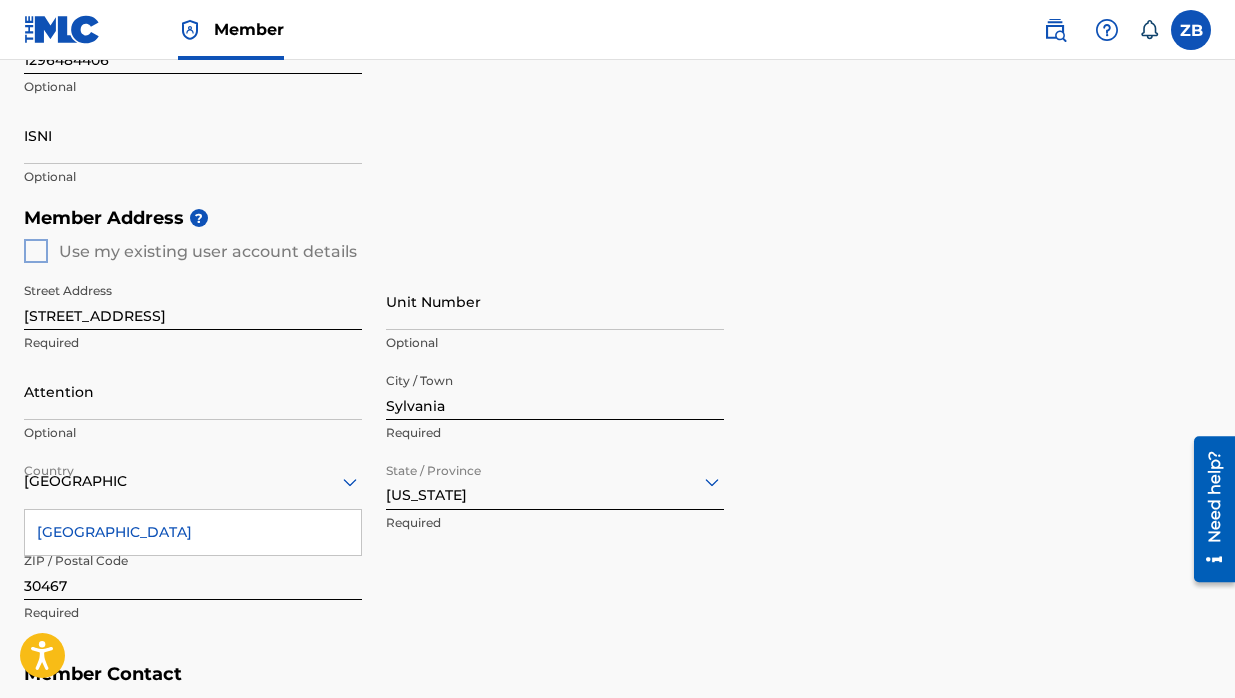 scroll, scrollTop: 663, scrollLeft: 0, axis: vertical 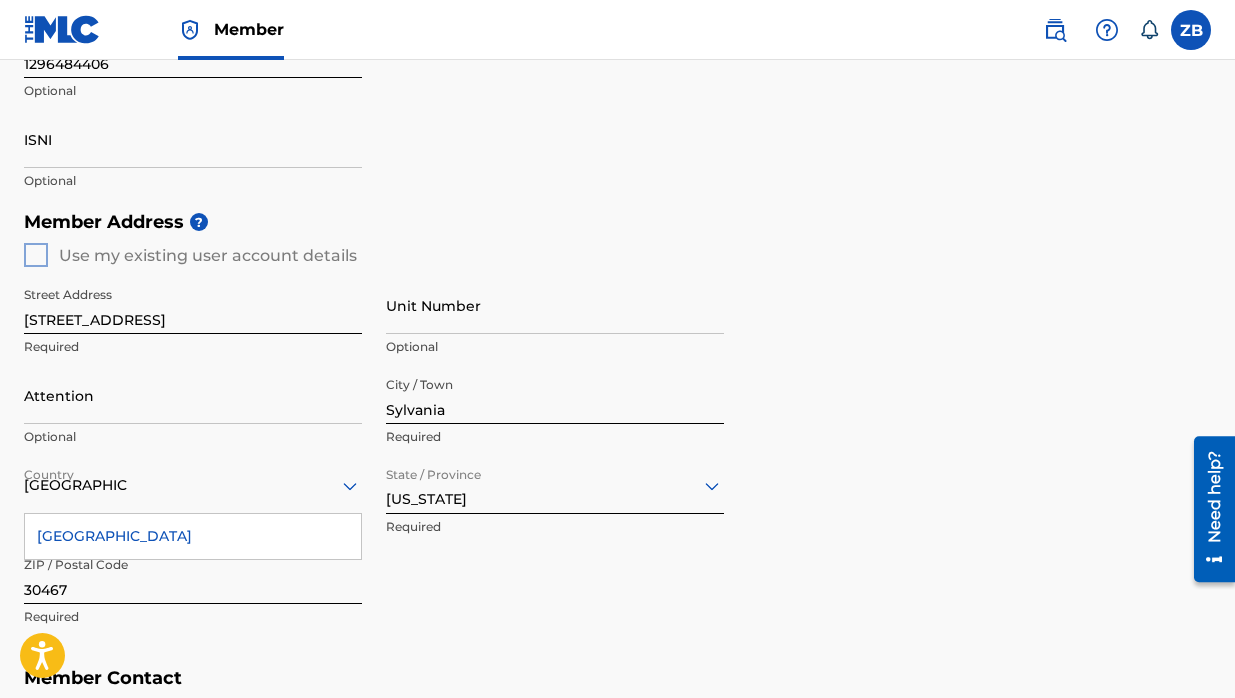 click on "Attention" at bounding box center (193, 395) 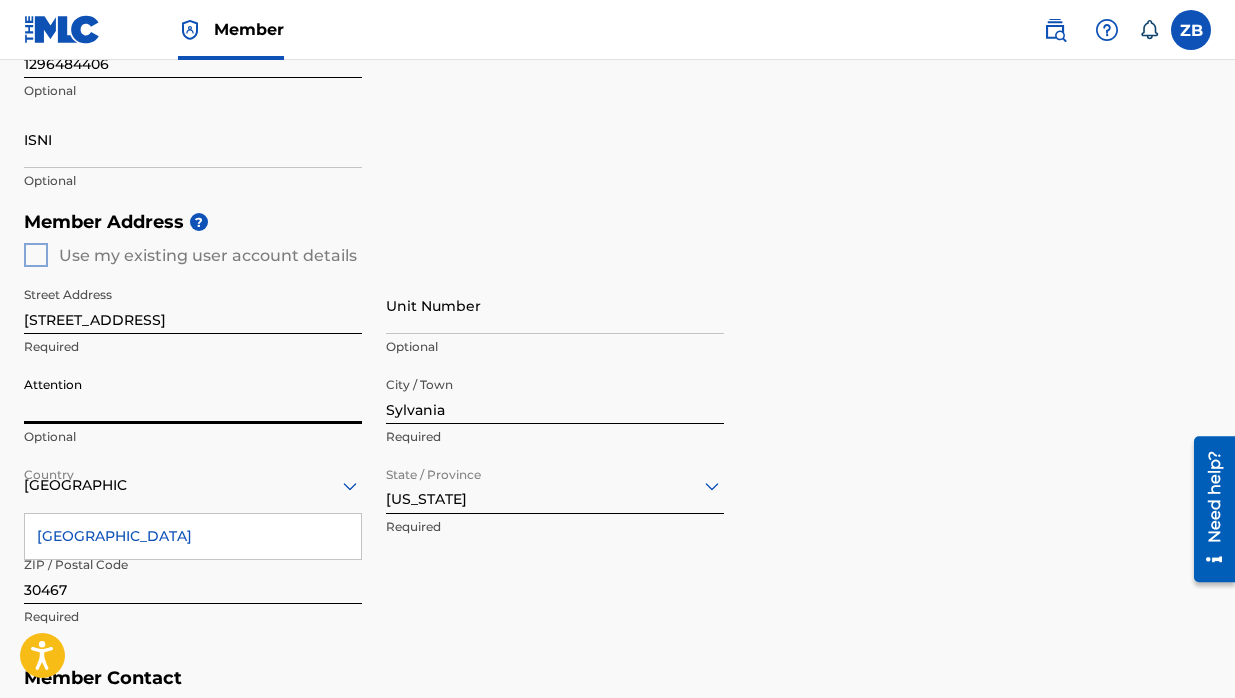 click on "Member Address ? Use my existing user account details Street Address [STREET_ADDRESS] Required Unit Number Optional Attention Optional City / Town [GEOGRAPHIC_DATA] Required Country [GEOGRAPHIC_DATA] [GEOGRAPHIC_DATA] Required State / Province [US_STATE] Required ZIP / Postal Code 30467 Required" at bounding box center [617, 429] 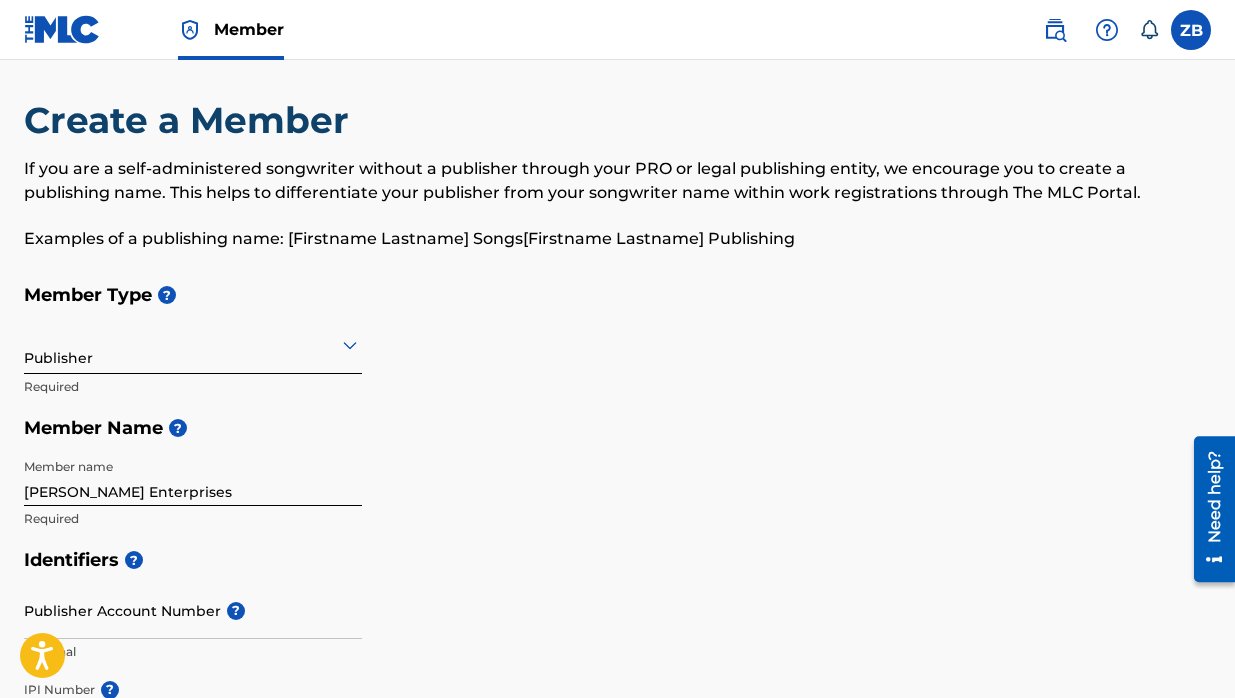 scroll, scrollTop: 0, scrollLeft: 0, axis: both 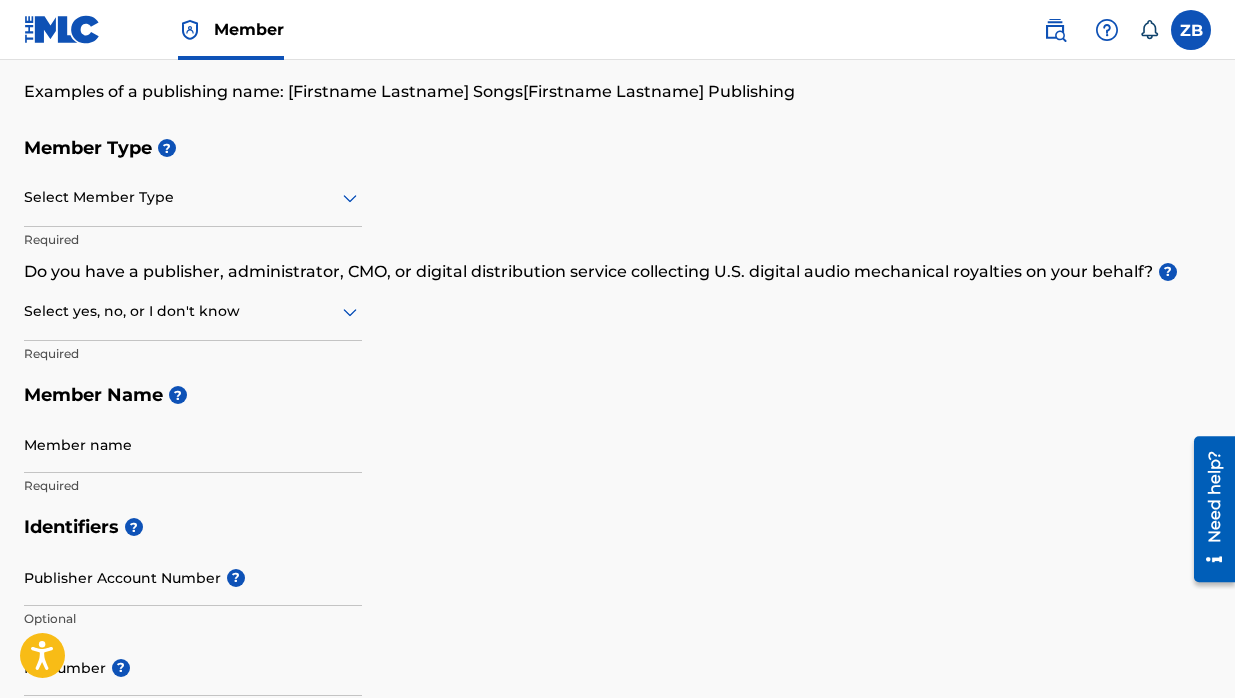 click at bounding box center [193, 197] 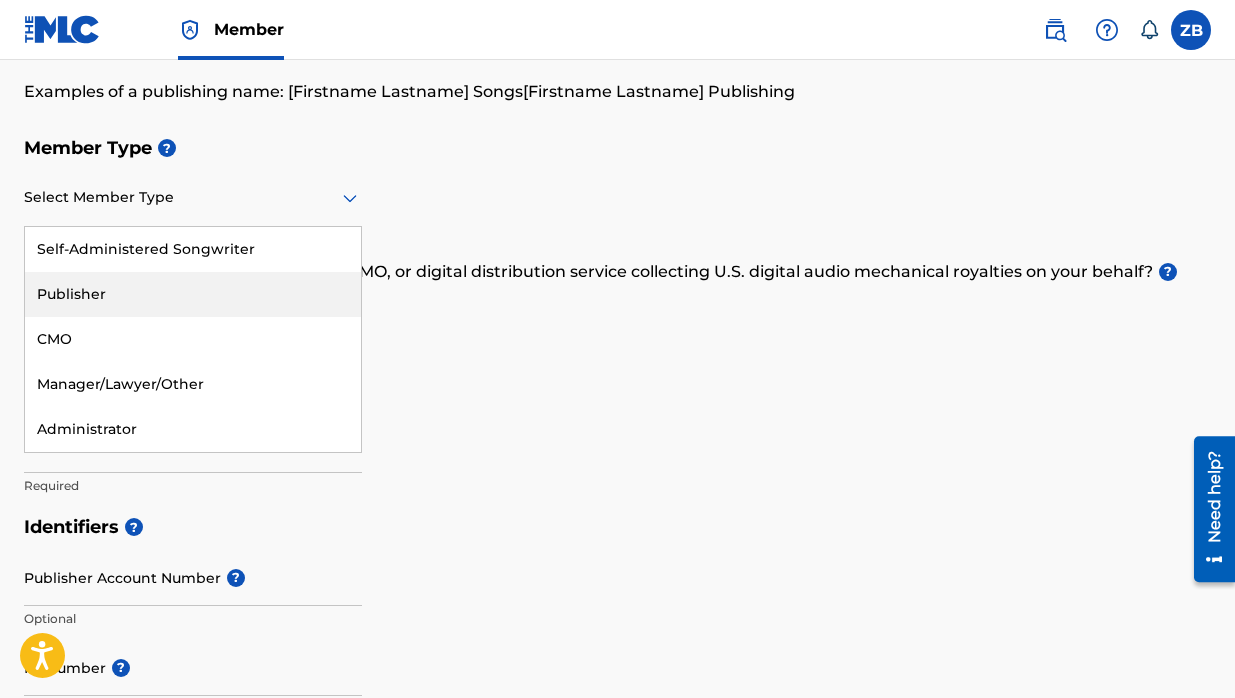 click on "Publisher" at bounding box center [193, 294] 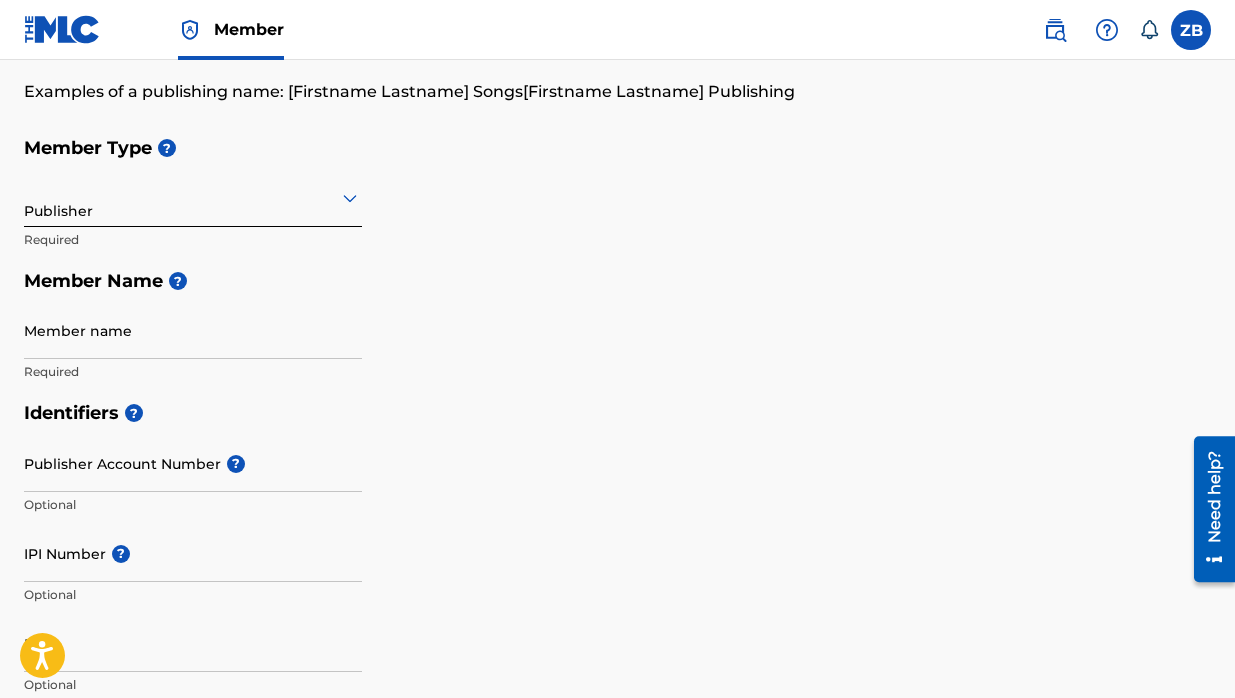 click on "Member name" at bounding box center [193, 330] 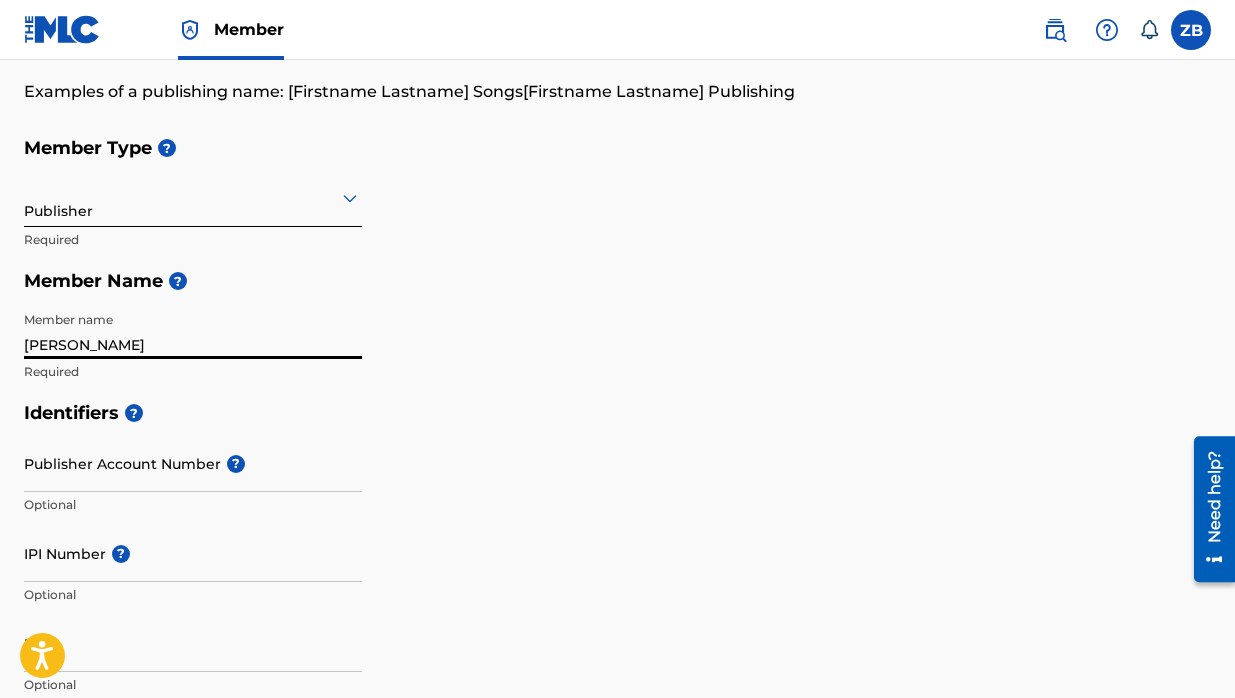 type on "[PERSON_NAME] Enterprises" 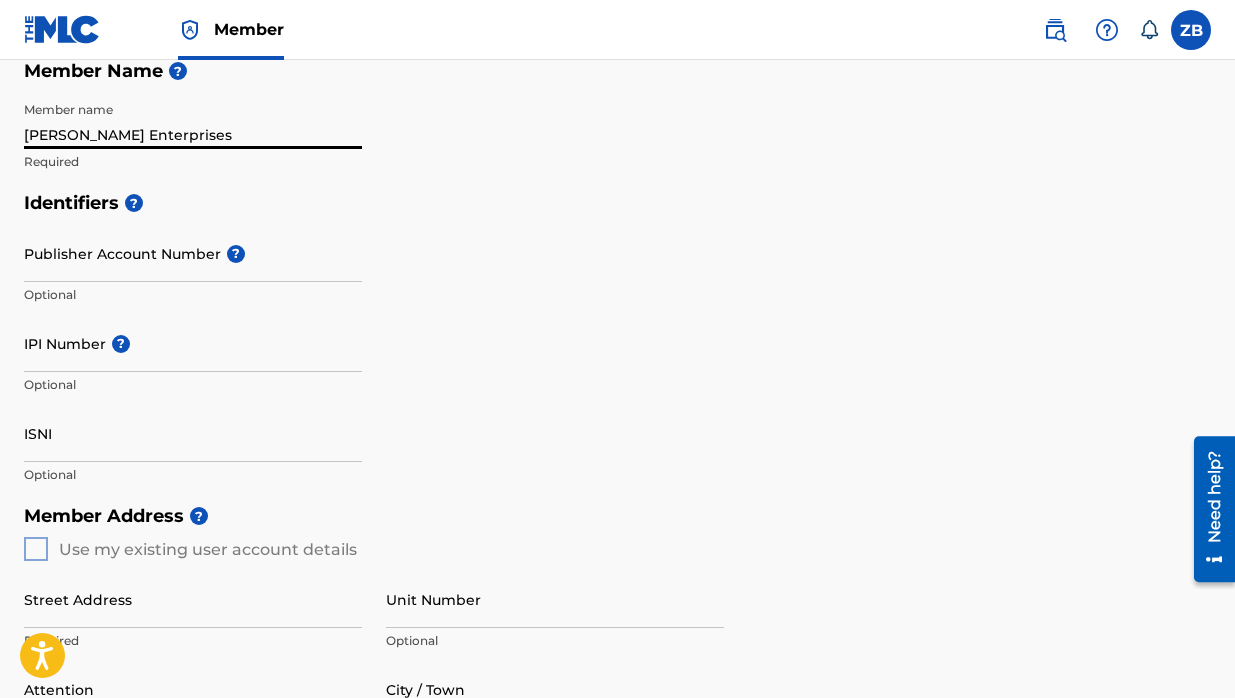 scroll, scrollTop: 373, scrollLeft: 0, axis: vertical 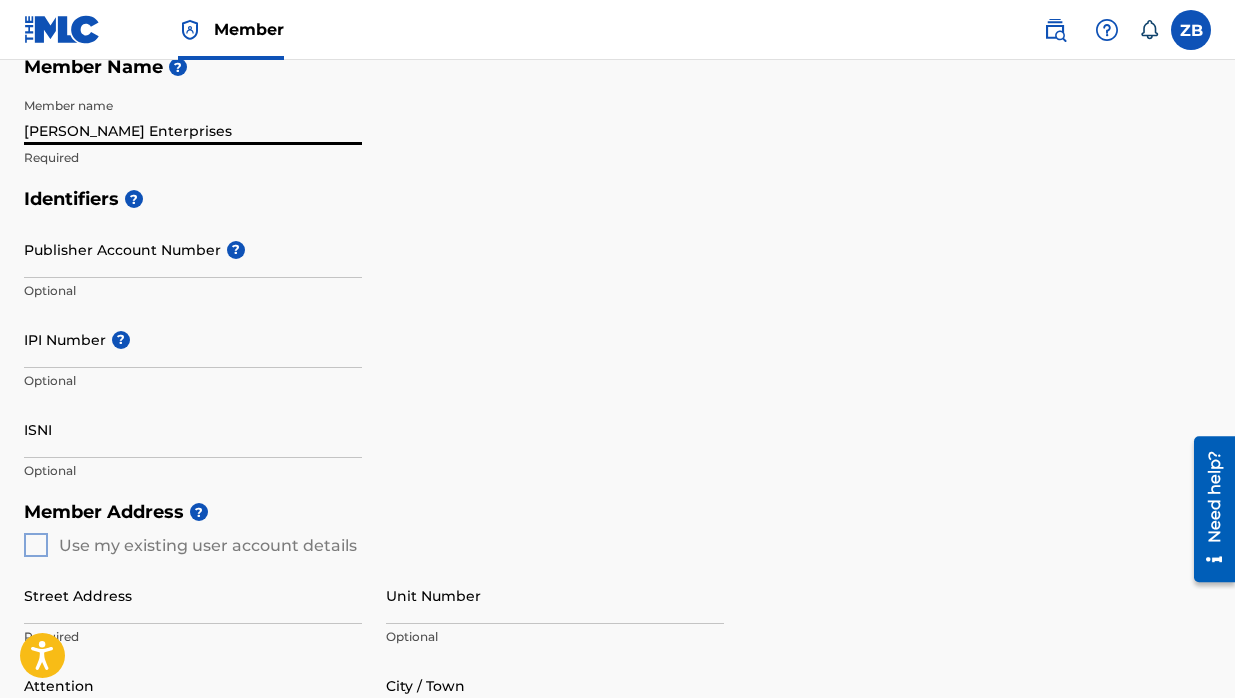 click on "Publisher Account Number ?" at bounding box center [193, 249] 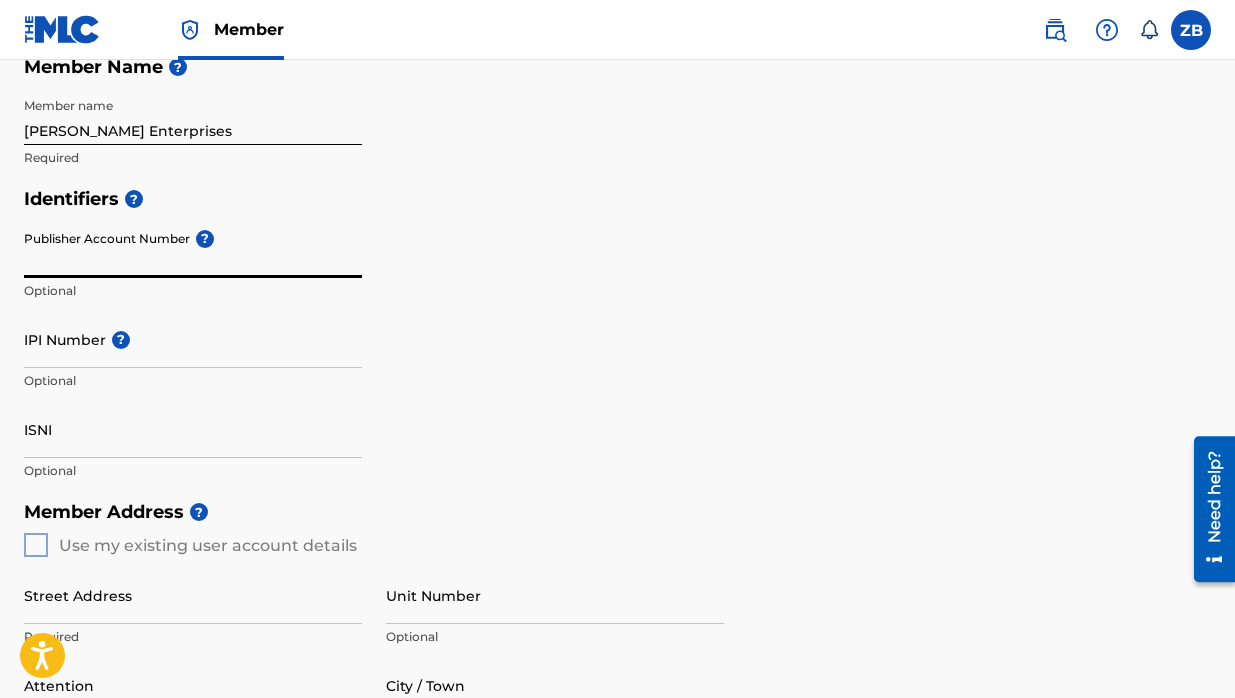 click on "IPI Number ?" at bounding box center [193, 339] 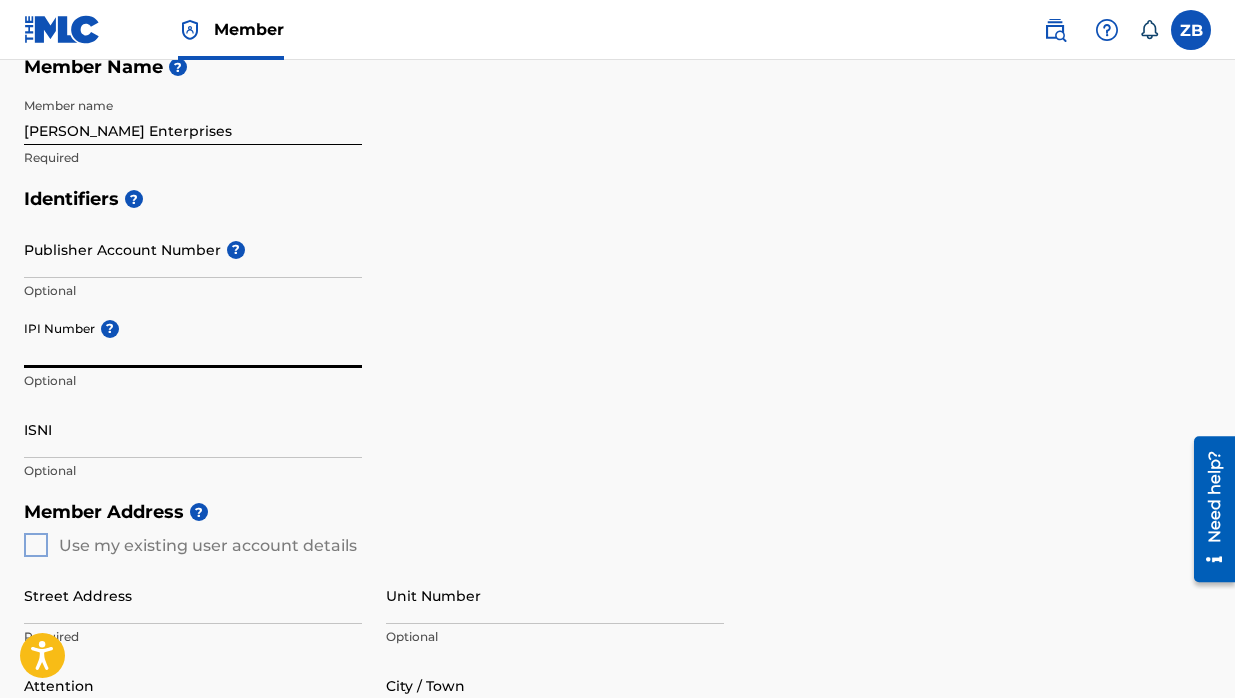 type on "1296484406" 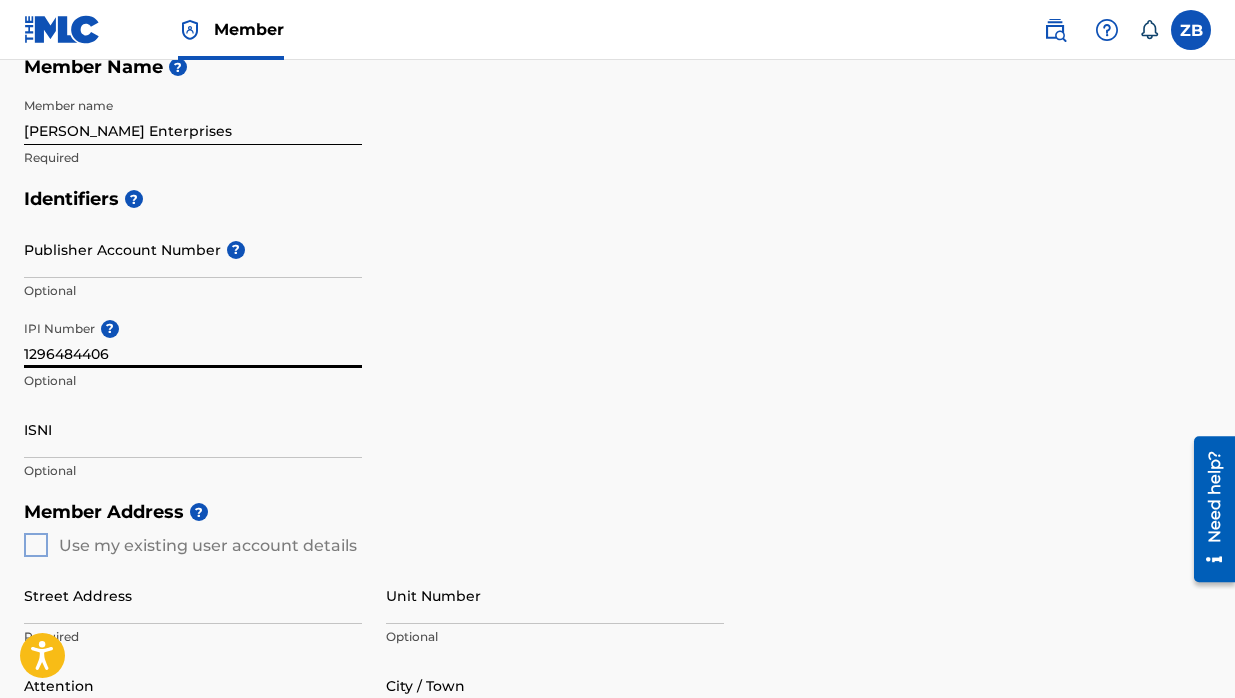 click on "Identifiers ? Publisher Account Number ? Optional IPI Number ? 1296484406 Optional ISNI Optional" at bounding box center (617, 334) 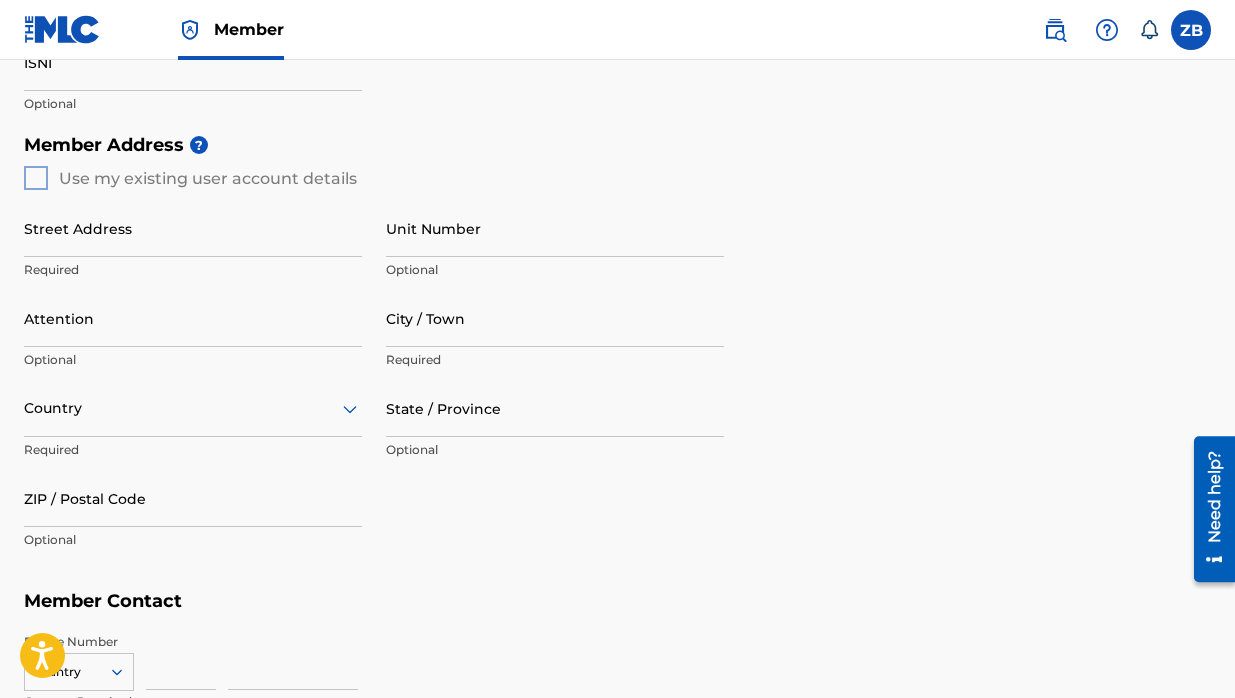 scroll, scrollTop: 742, scrollLeft: 0, axis: vertical 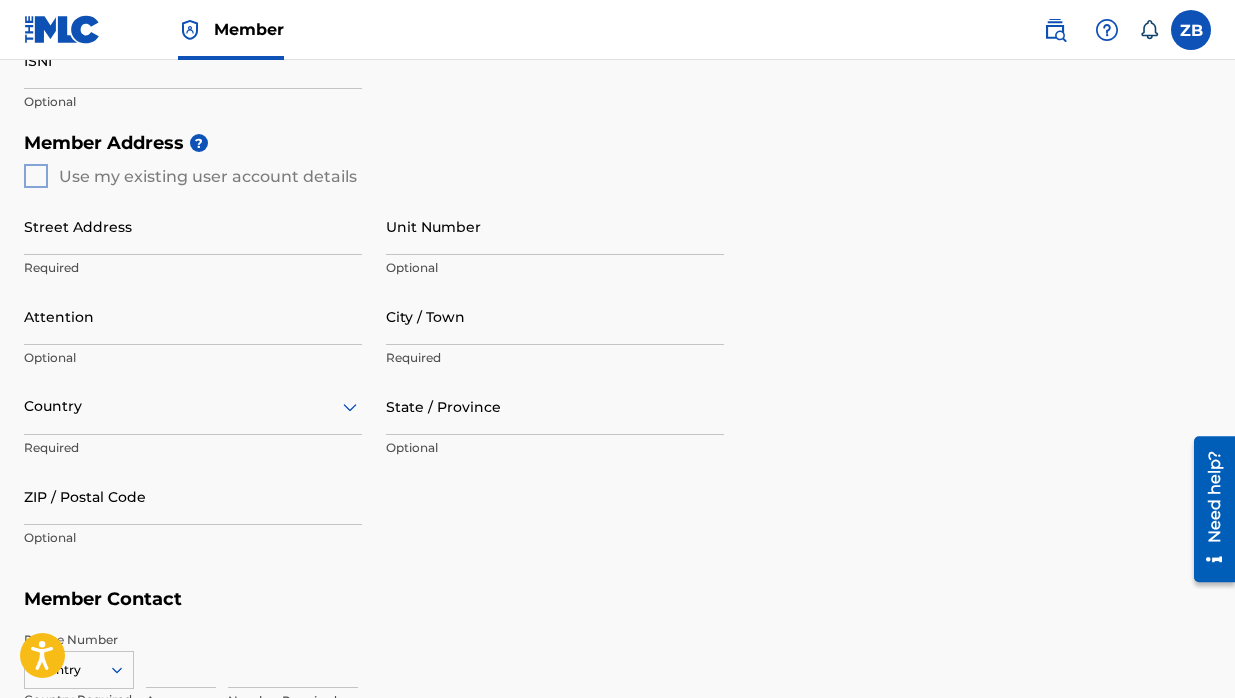 click on "Member Address ? Use my existing user account details Street Address Required Unit Number Optional Attention Optional City / Town Required Country Required State / Province Optional ZIP / Postal Code Optional" at bounding box center [617, 350] 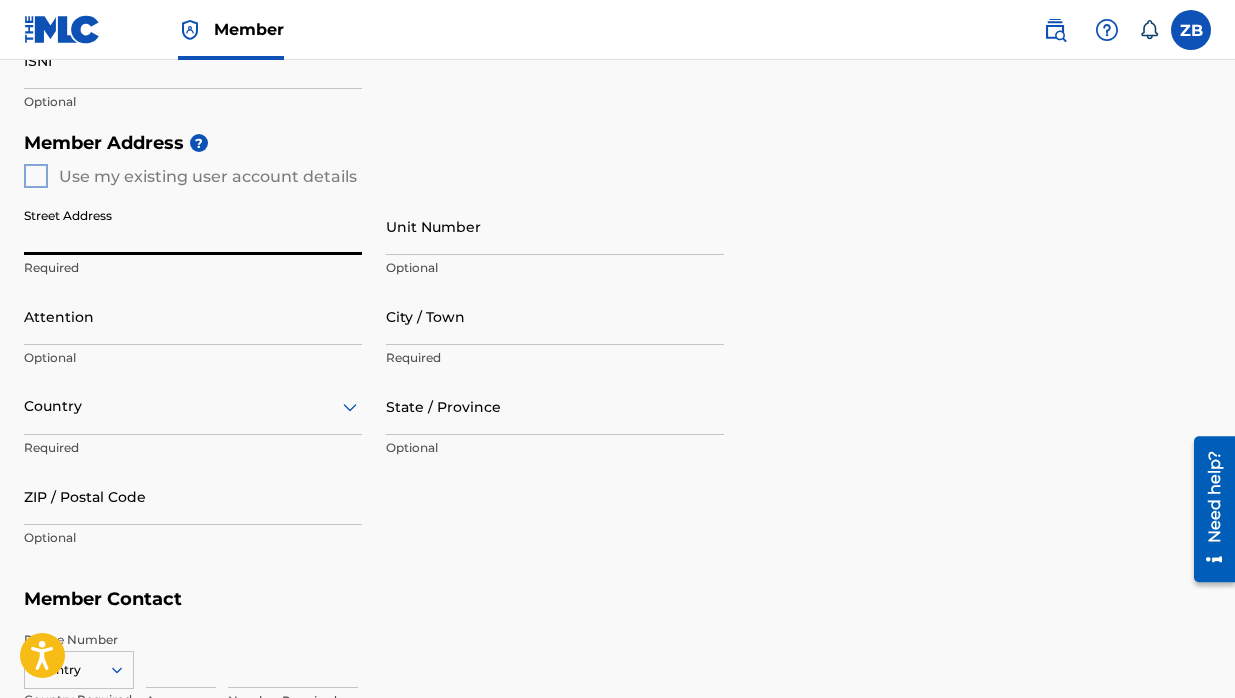 type on "[STREET_ADDRESS]" 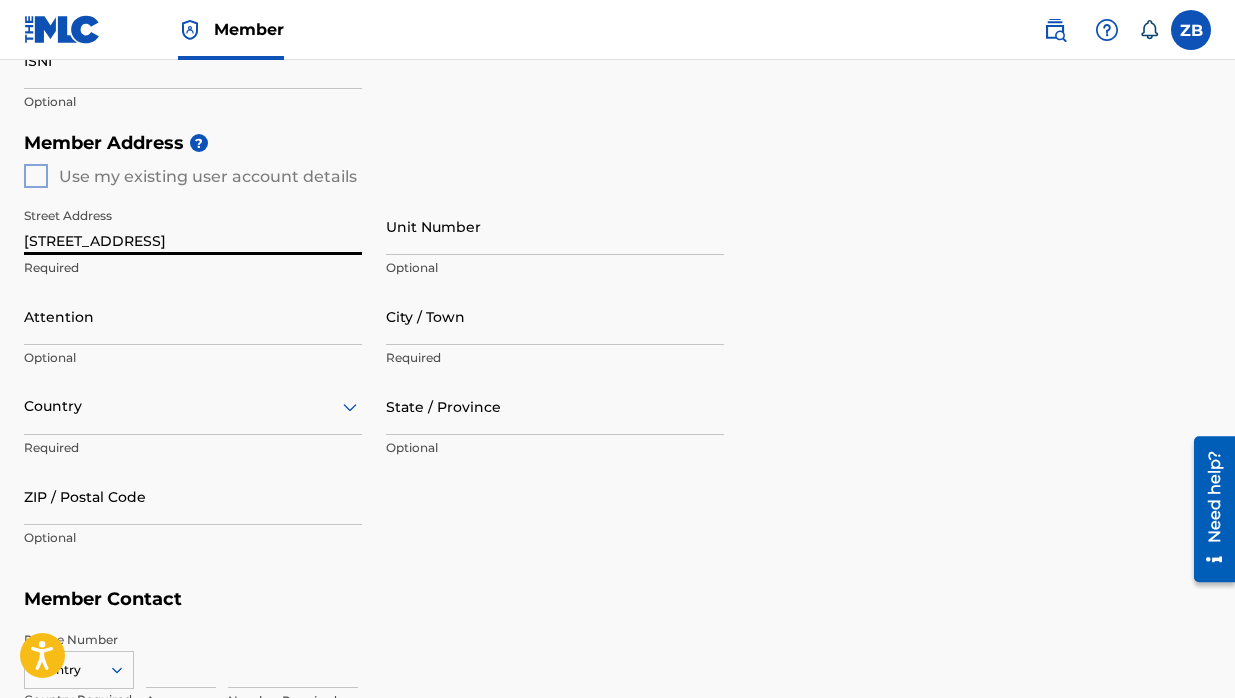 click on "[STREET_ADDRESS]" at bounding box center (193, 226) 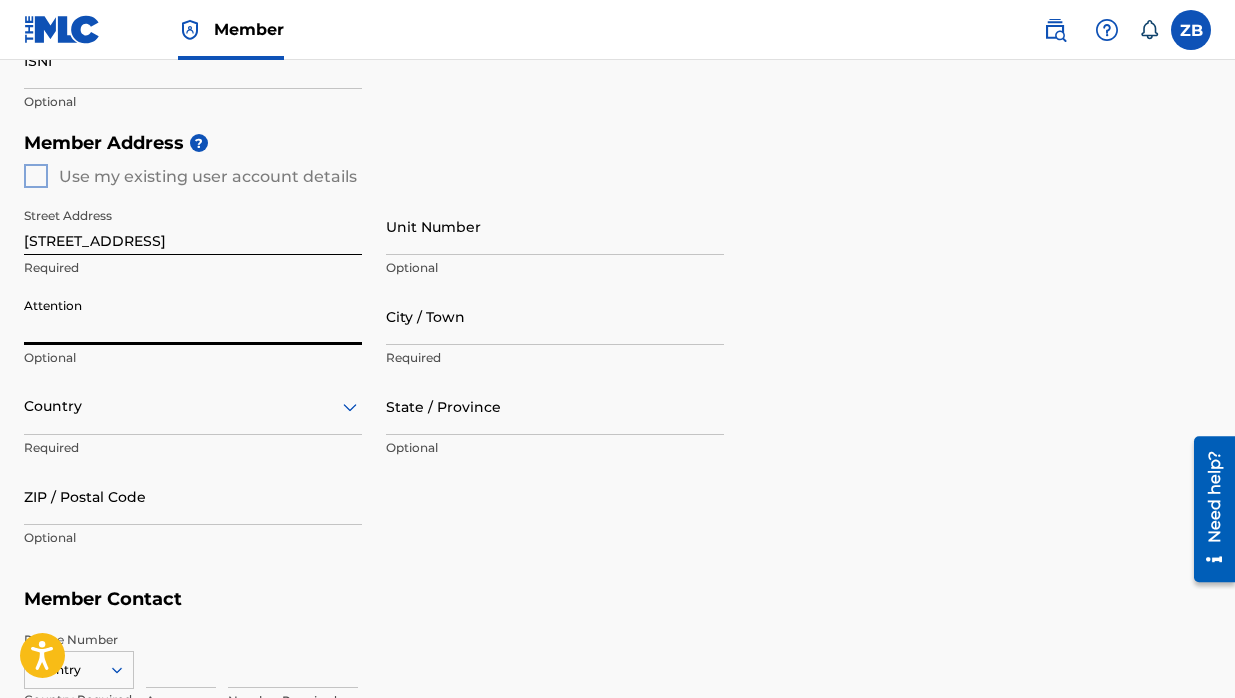 type on "[PERSON_NAME]" 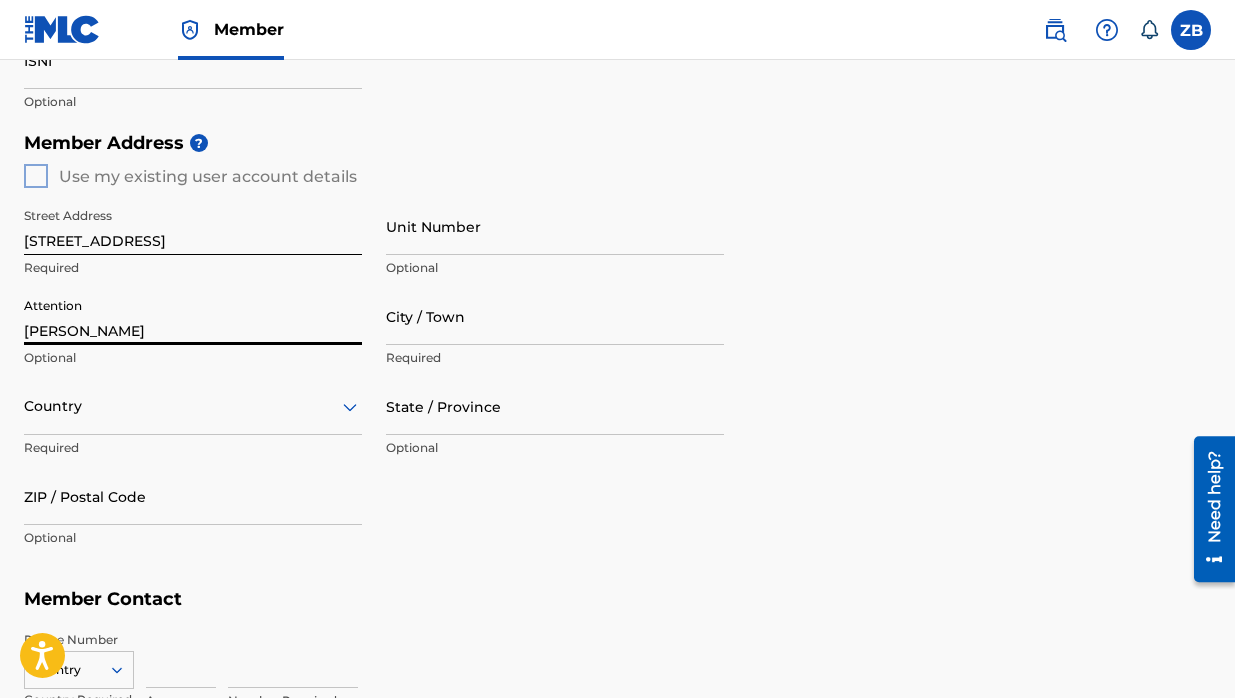 type on "Sylvania" 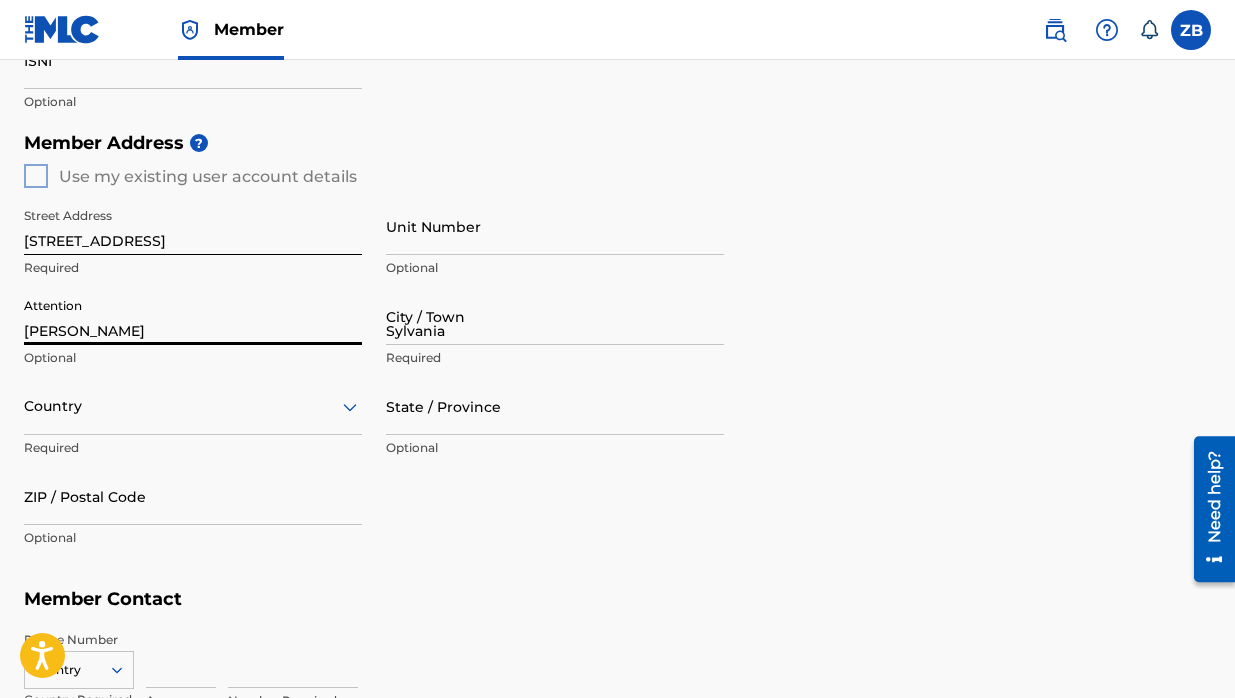 type on "[GEOGRAPHIC_DATA]" 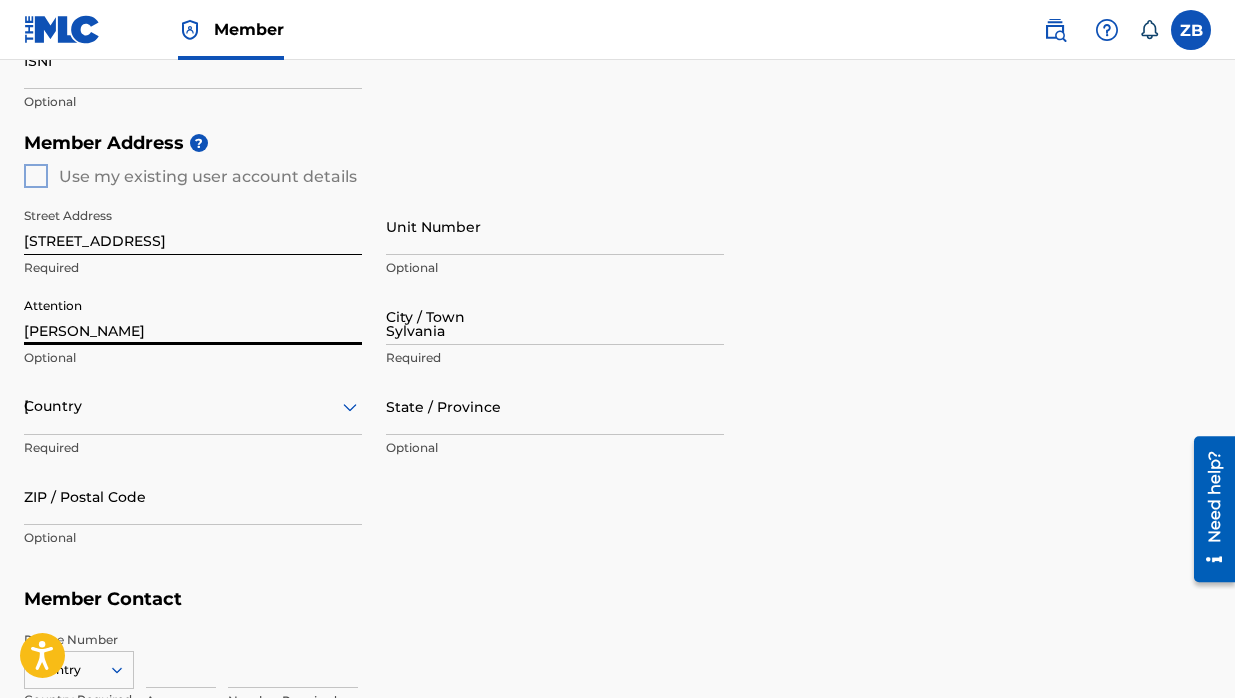 type on "[US_STATE]" 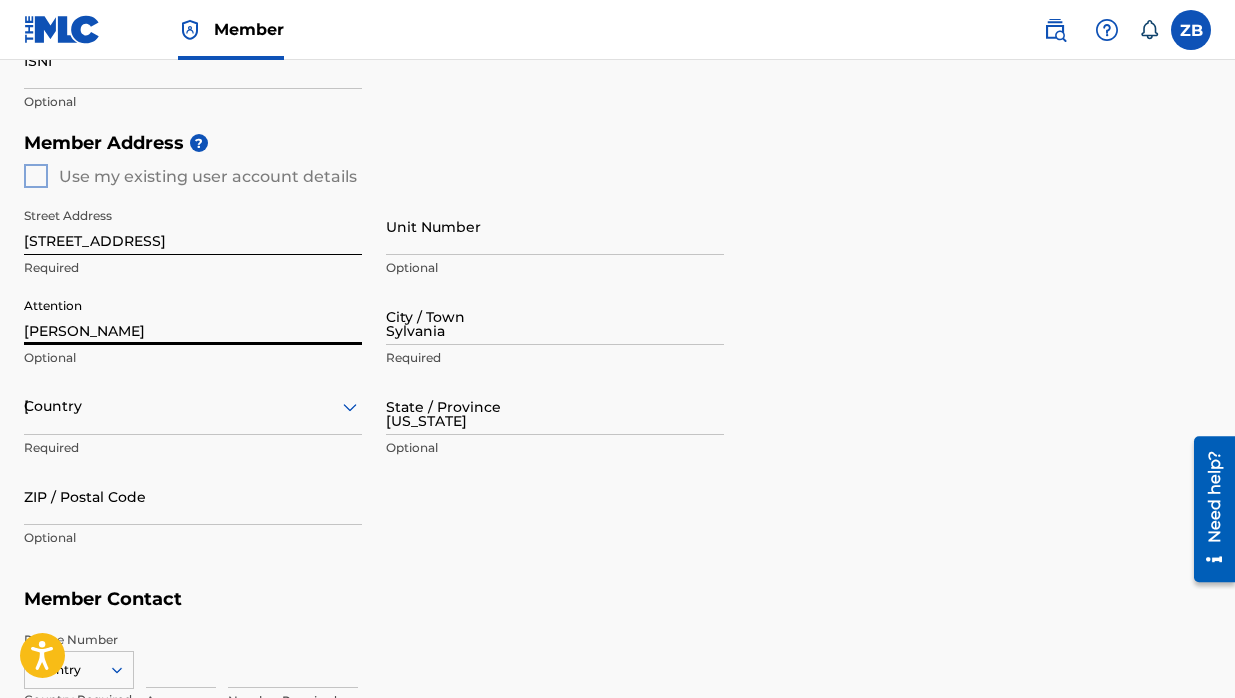 type on "30467" 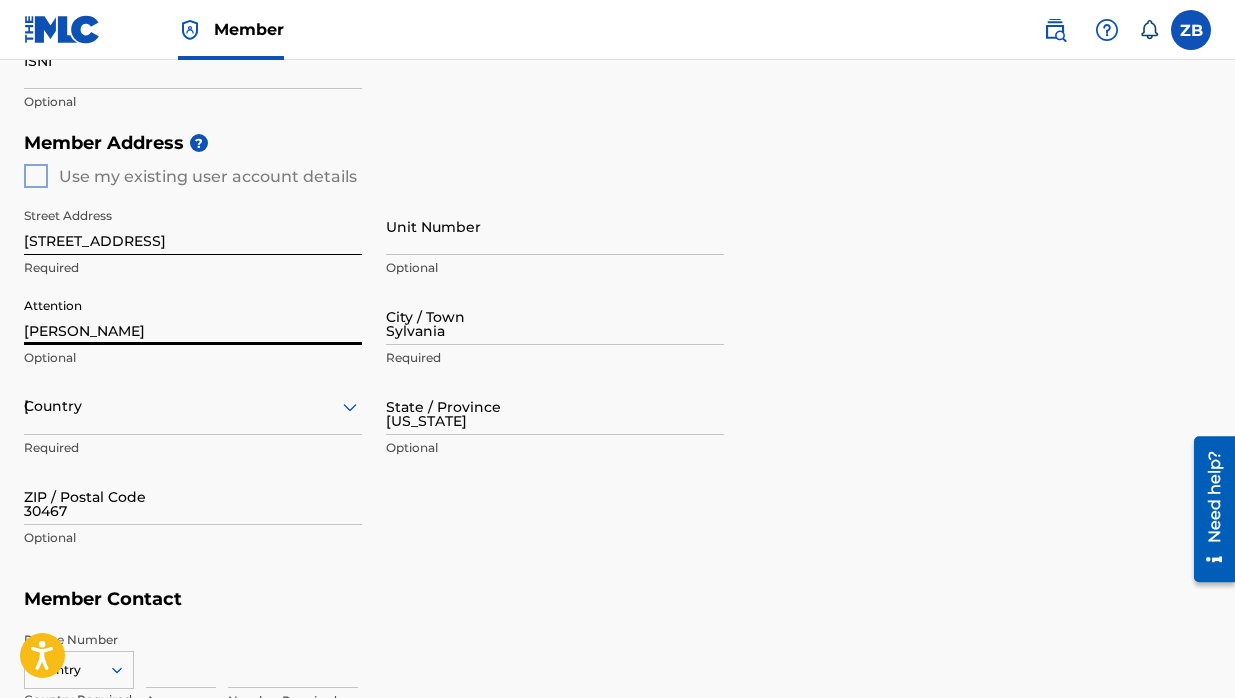 type on "646" 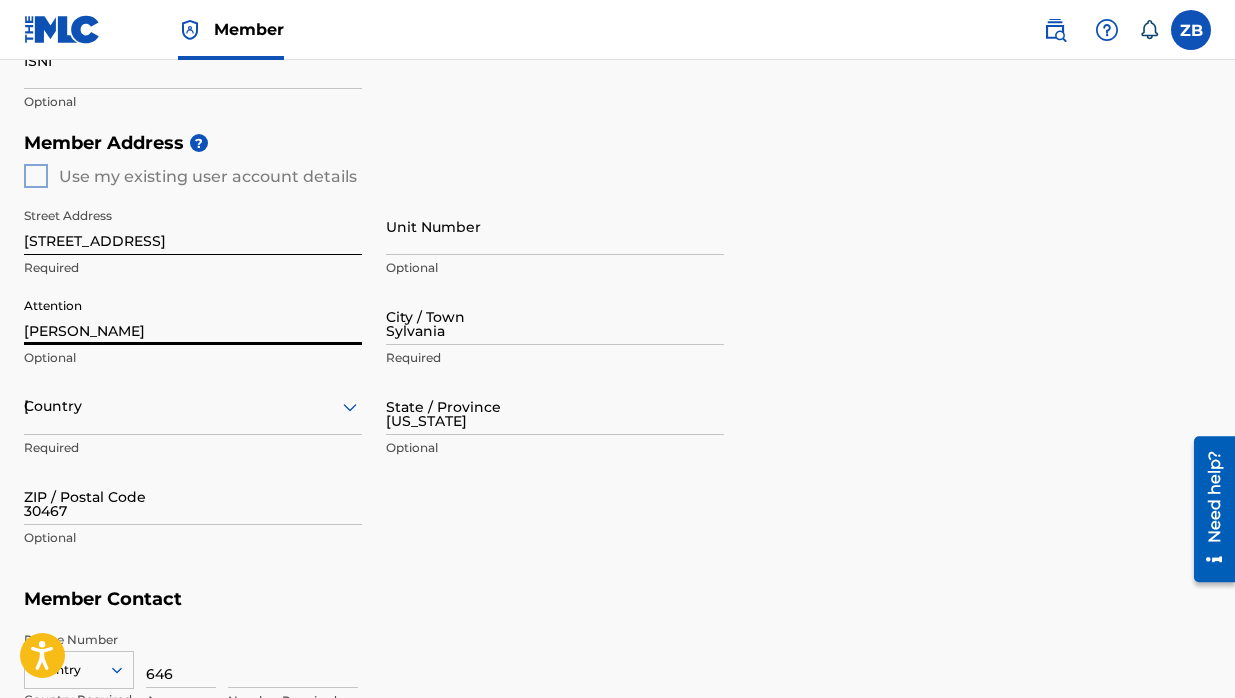 type on "5265236" 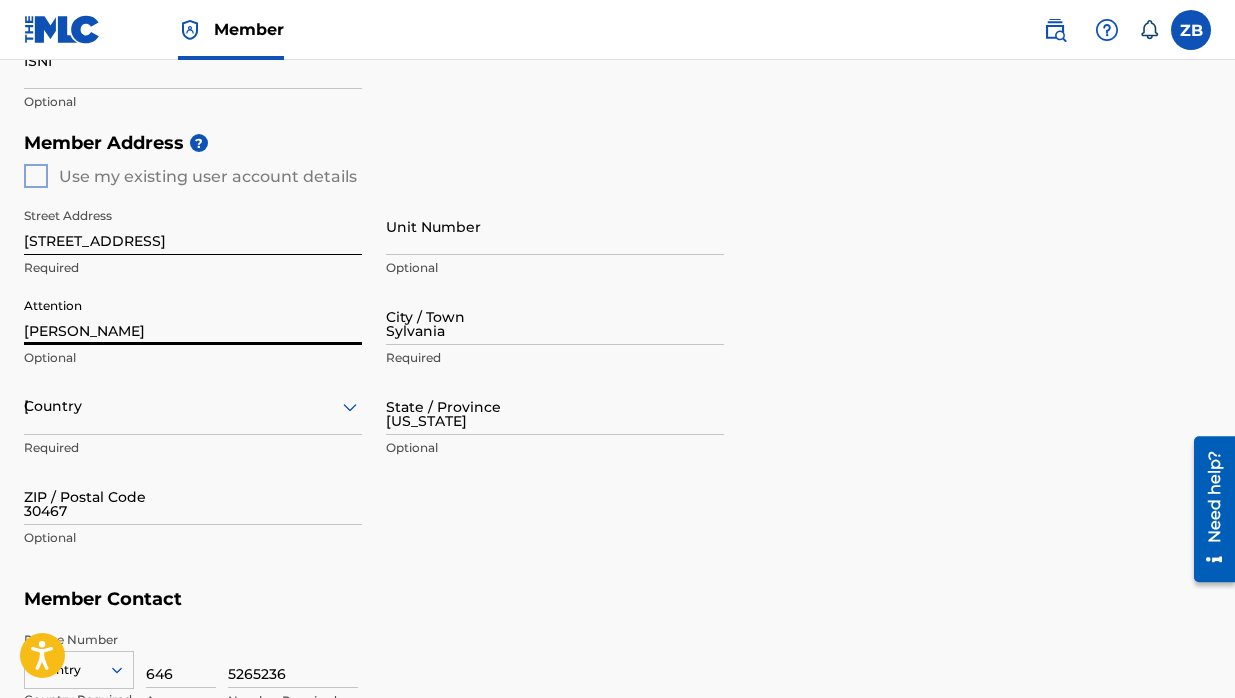 type on "[EMAIL_ADDRESS][DOMAIN_NAME]" 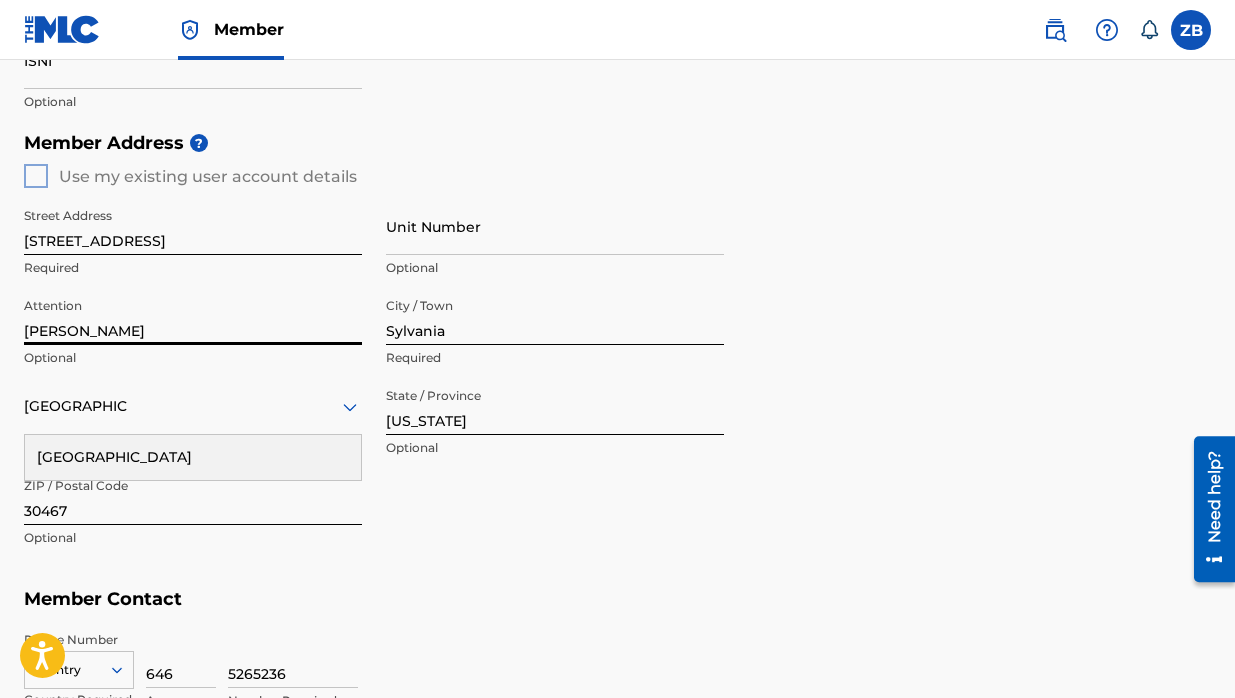 click on "[PERSON_NAME]" at bounding box center (193, 316) 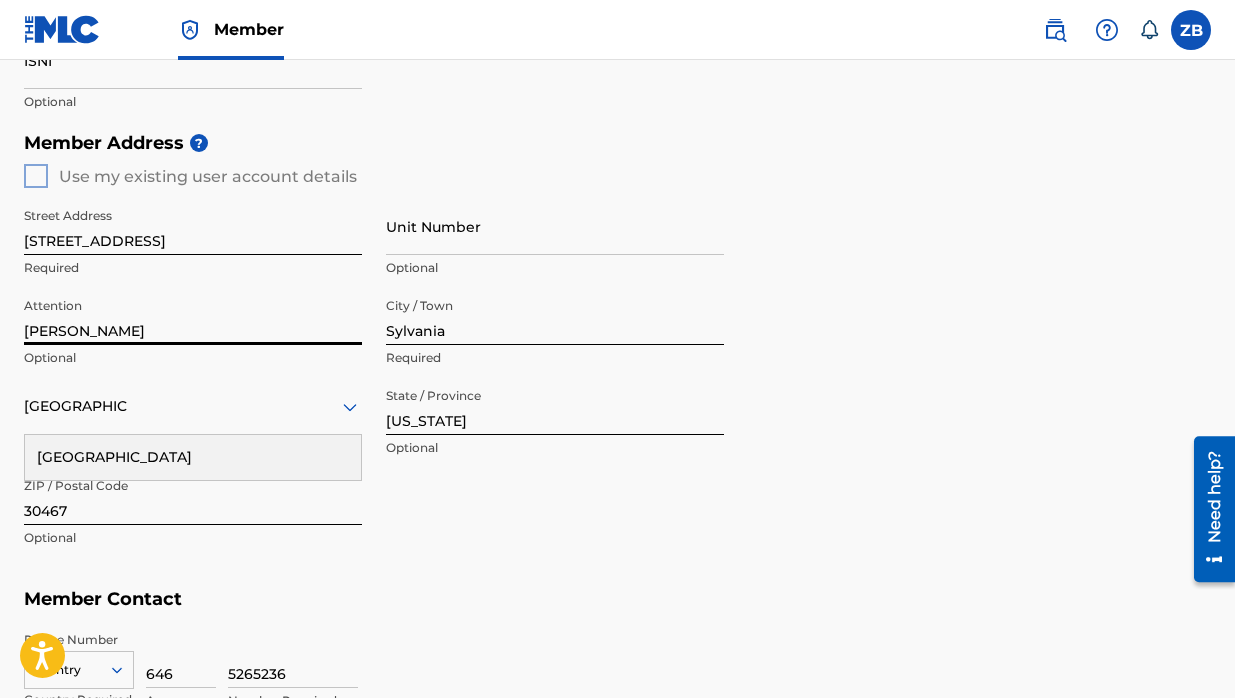 click on "[PERSON_NAME]" at bounding box center [193, 316] 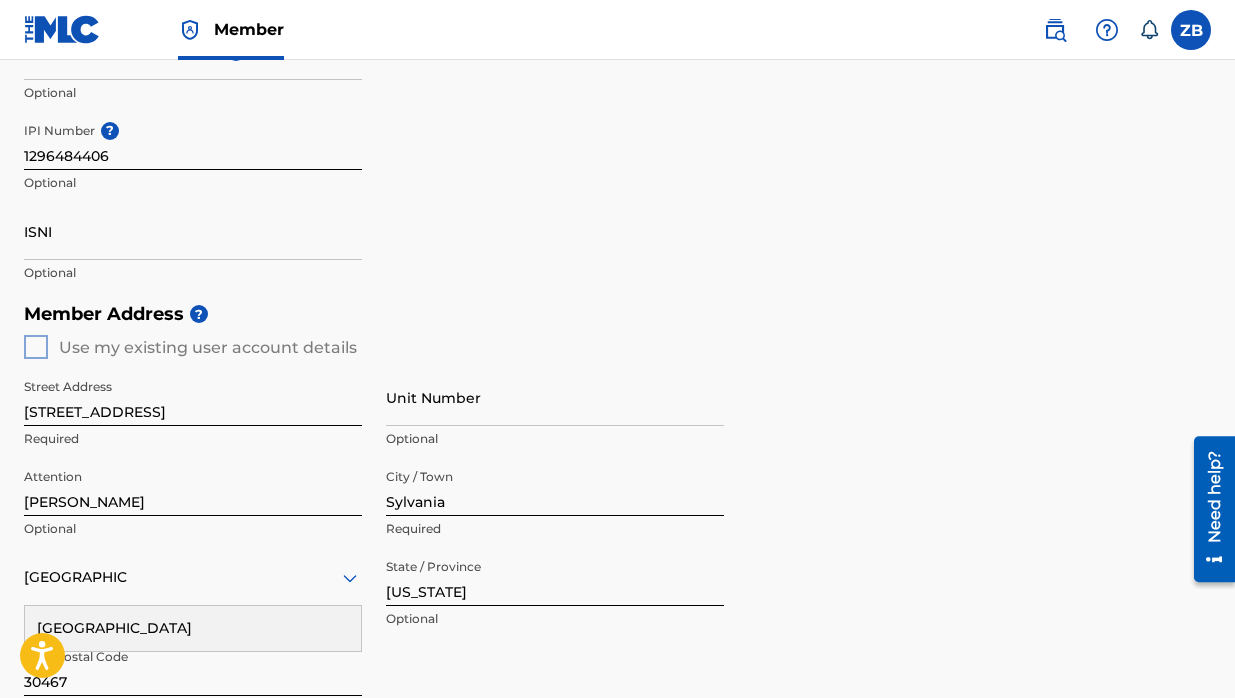scroll, scrollTop: 641, scrollLeft: 0, axis: vertical 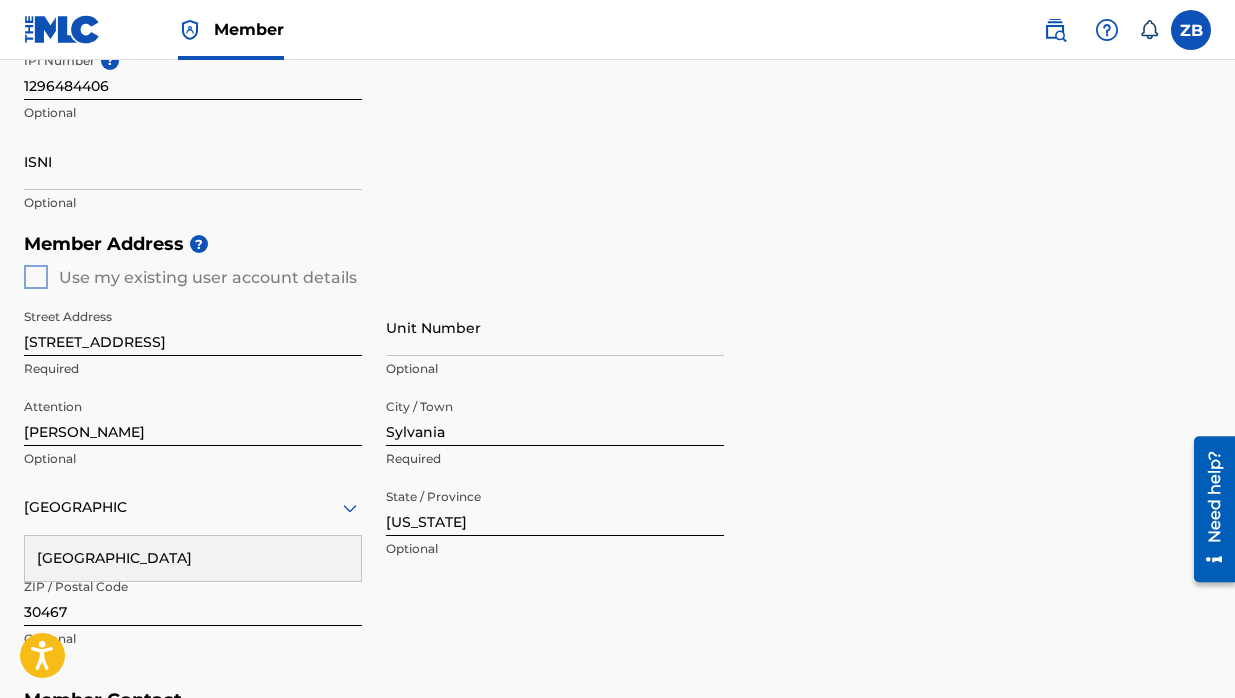 click on "Member Address ? Use my existing user account details Street Address [STREET_ADDRESS] Required Unit Number Optional Attention [PERSON_NAME] Optional City / Town [GEOGRAPHIC_DATA] Required [GEOGRAPHIC_DATA] [GEOGRAPHIC_DATA] Required State / Province [US_STATE] Optional ZIP / Postal Code 30467 Optional" at bounding box center (617, 451) 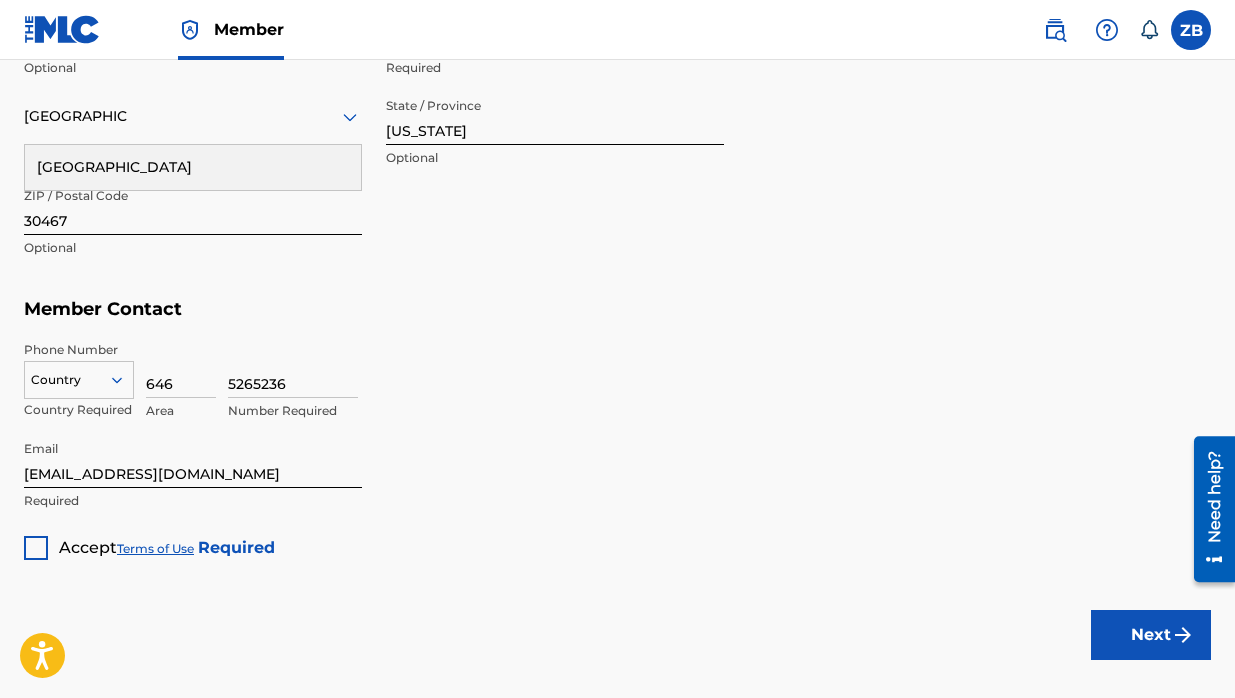scroll, scrollTop: 1140, scrollLeft: 0, axis: vertical 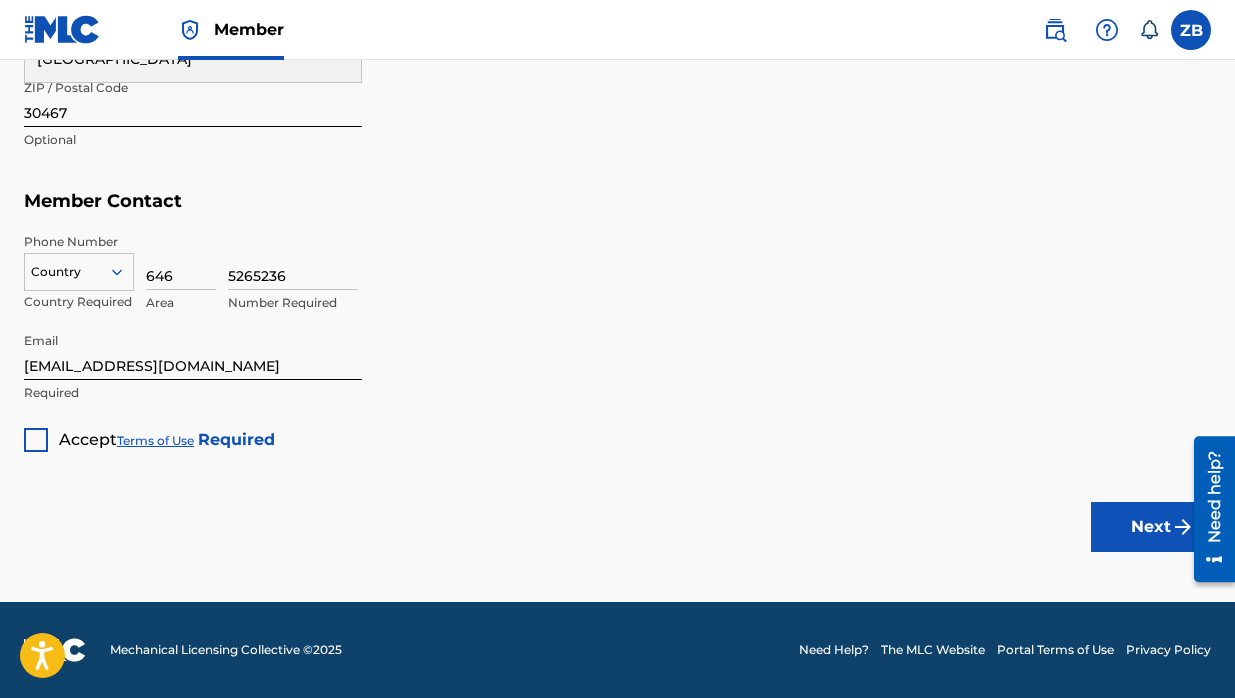 click at bounding box center (36, 440) 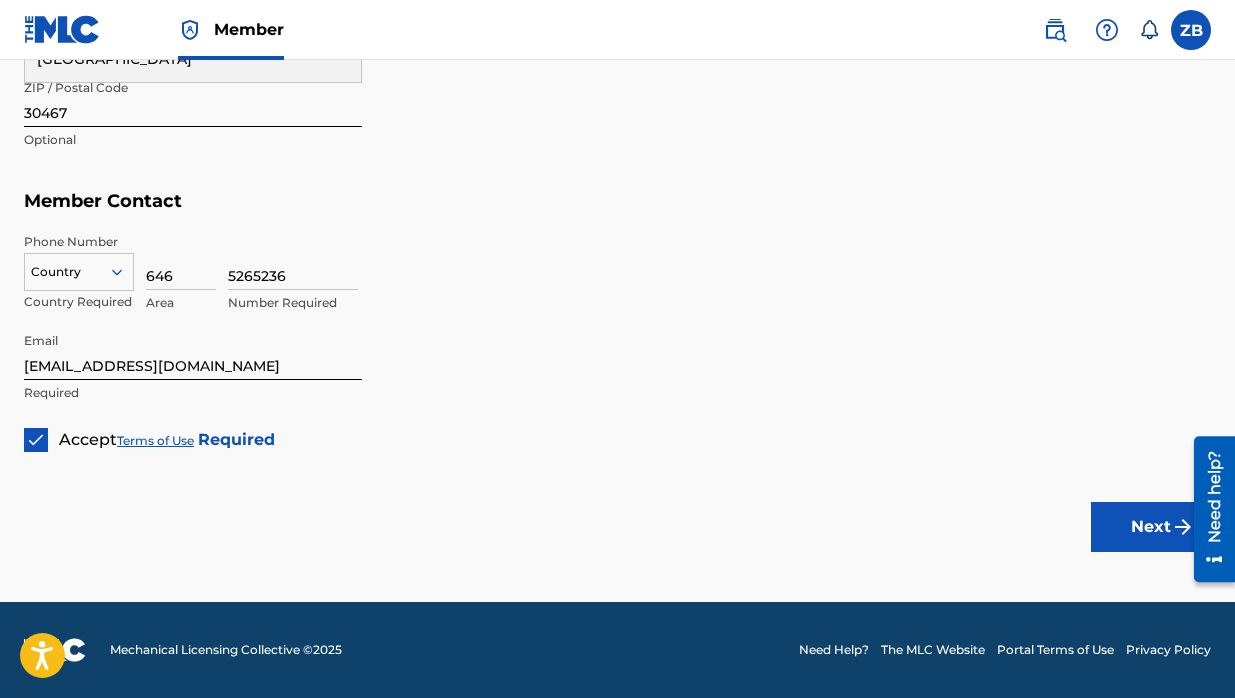 click on "Next" at bounding box center (1151, 527) 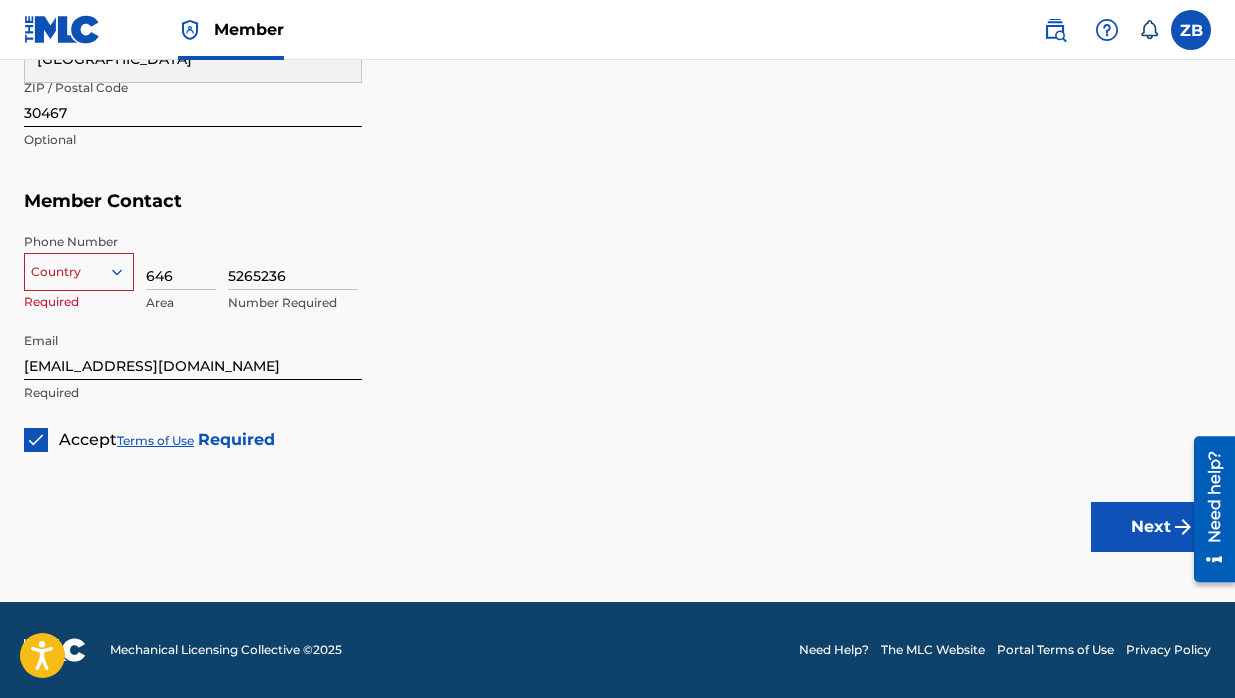scroll, scrollTop: 1137, scrollLeft: 0, axis: vertical 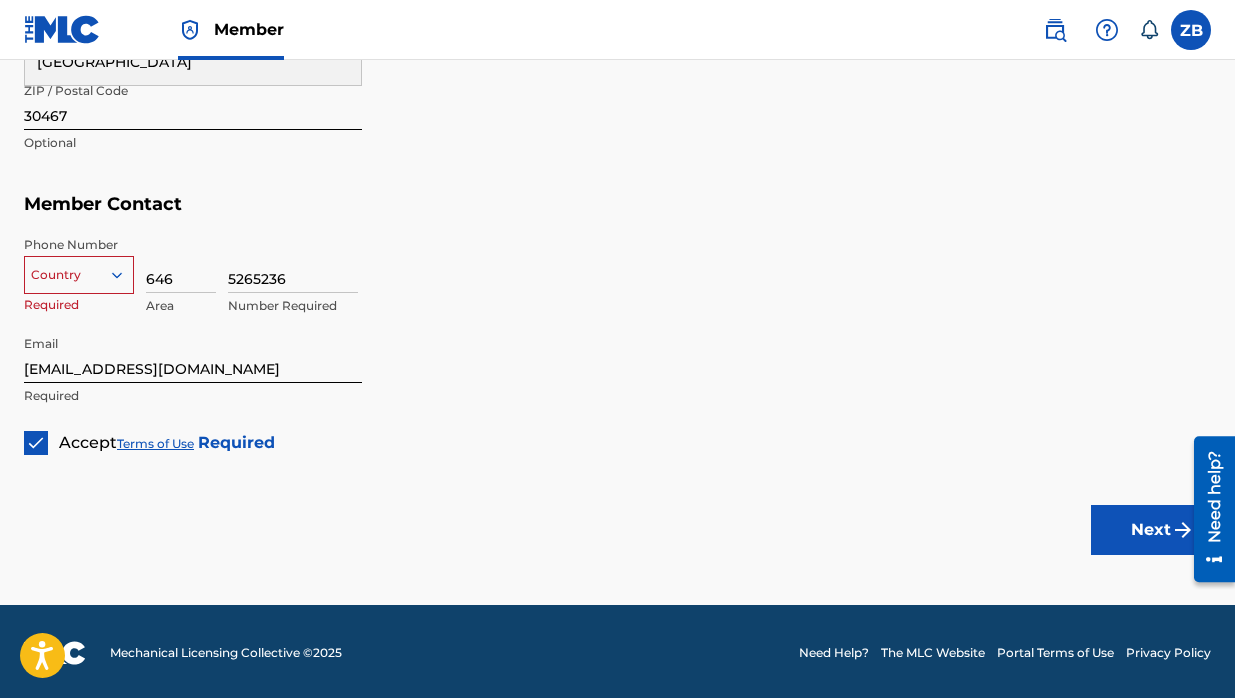 click at bounding box center (79, 275) 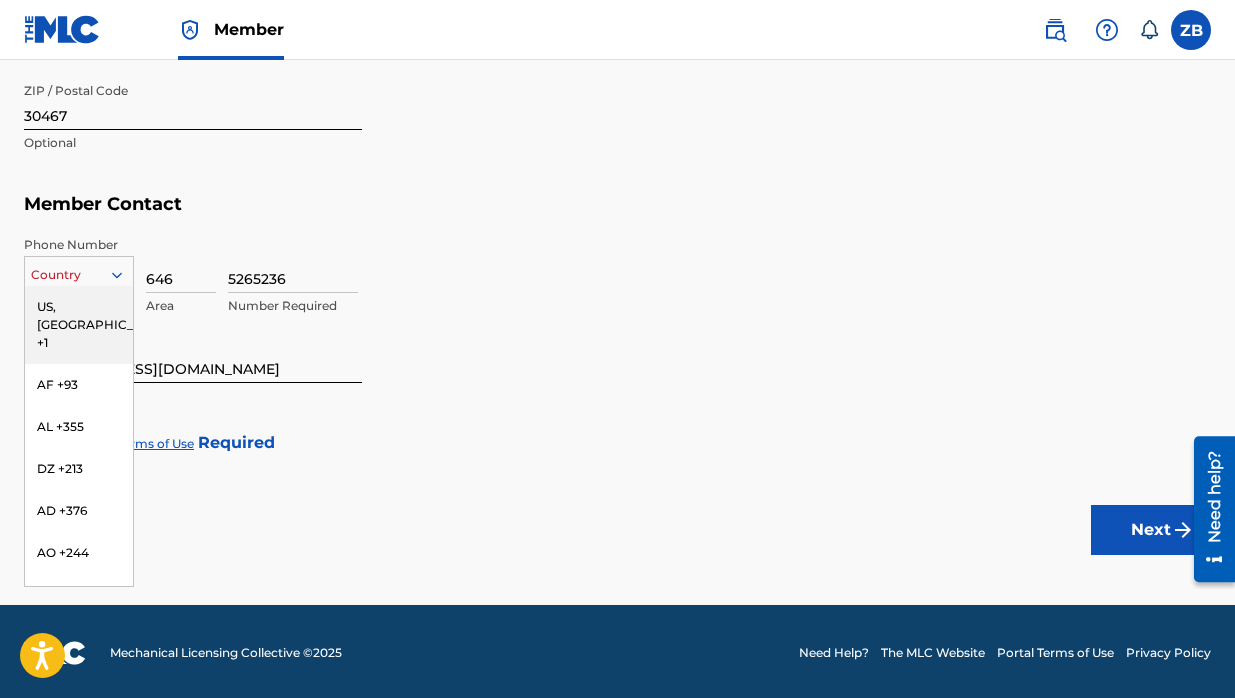 click on "US, [GEOGRAPHIC_DATA] +1" at bounding box center (79, 325) 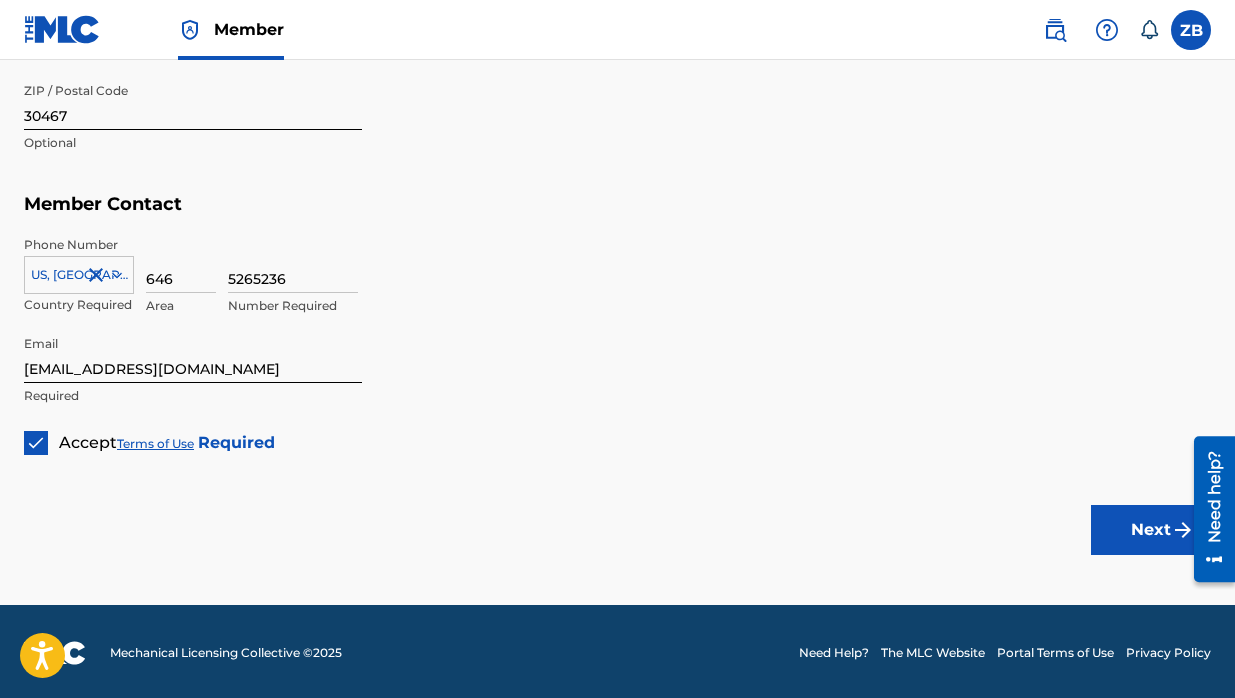 click on "Member Type ? Publisher Required Member Name ? Member name [PERSON_NAME] Enterprises Required Identifiers ? Publisher Account Number ? Optional IPI Number ? 1296484406 Optional ISNI Optional Member Address ? Use my existing user account details Street Address [STREET_ADDRESS] Required Unit Number Optional Attention [PERSON_NAME] Optional City / Town [GEOGRAPHIC_DATA] Required Country Required State / Province [US_STATE] Optional ZIP / Postal Code 30467 Optional Member Contact Phone Number [GEOGRAPHIC_DATA] +1 Country Required 646 Area 5265236 Number Required Email [EMAIL_ADDRESS][DOMAIN_NAME] Required Accept  Terms of Use   Required Next" at bounding box center [617, -198] 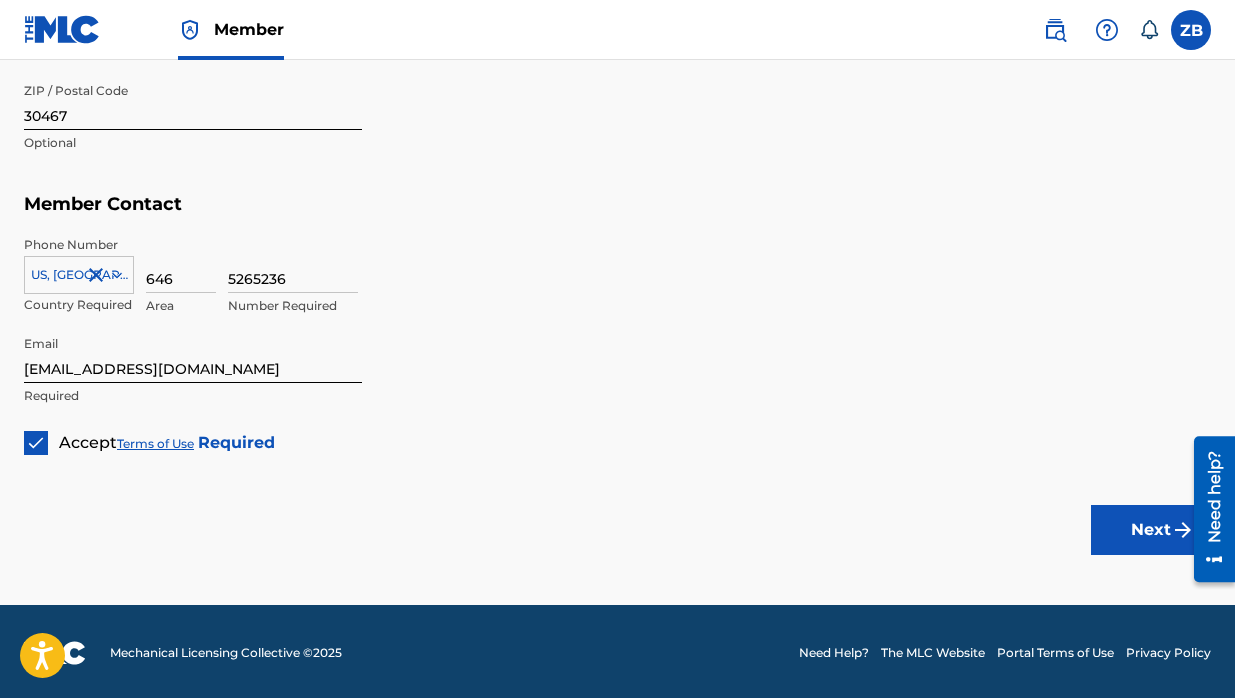 click on "Next" at bounding box center (1151, 530) 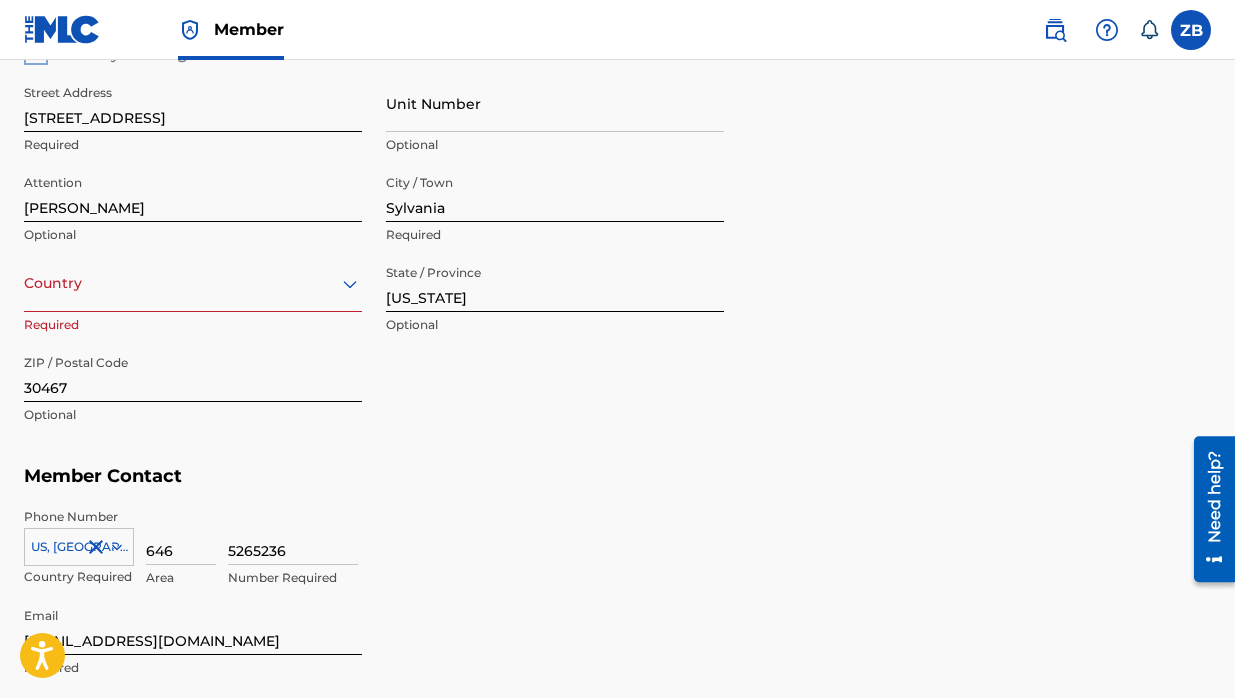 scroll, scrollTop: 868, scrollLeft: 0, axis: vertical 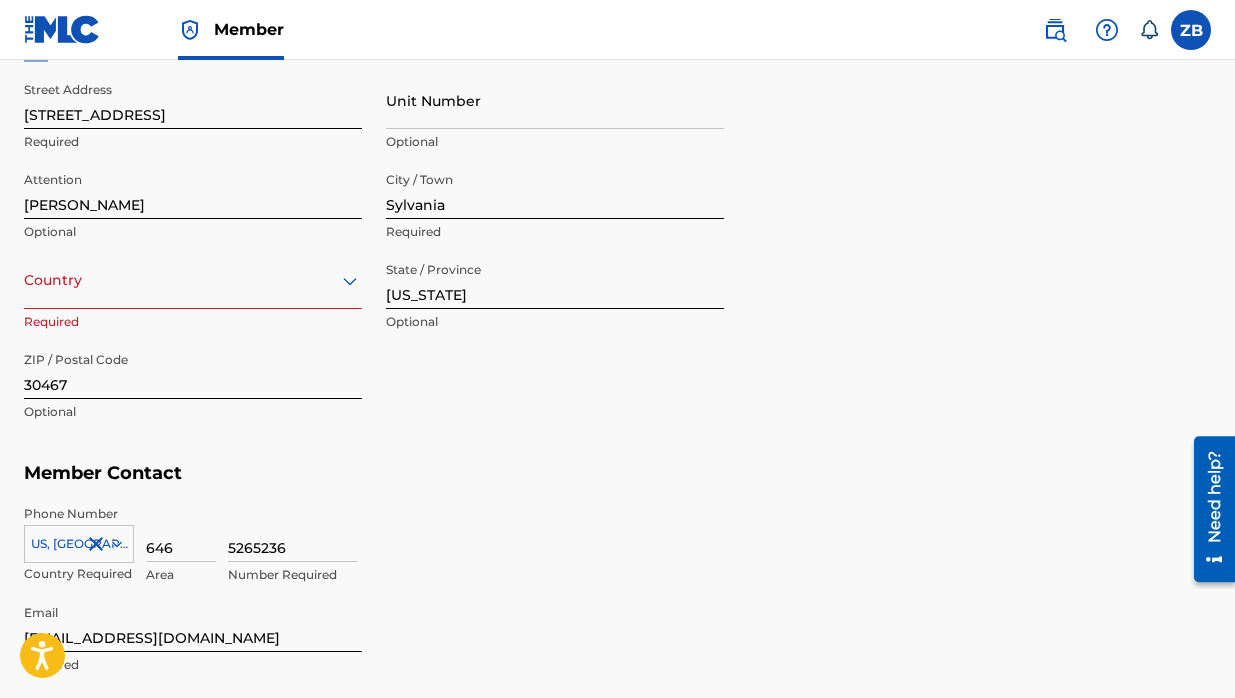 click at bounding box center (193, 280) 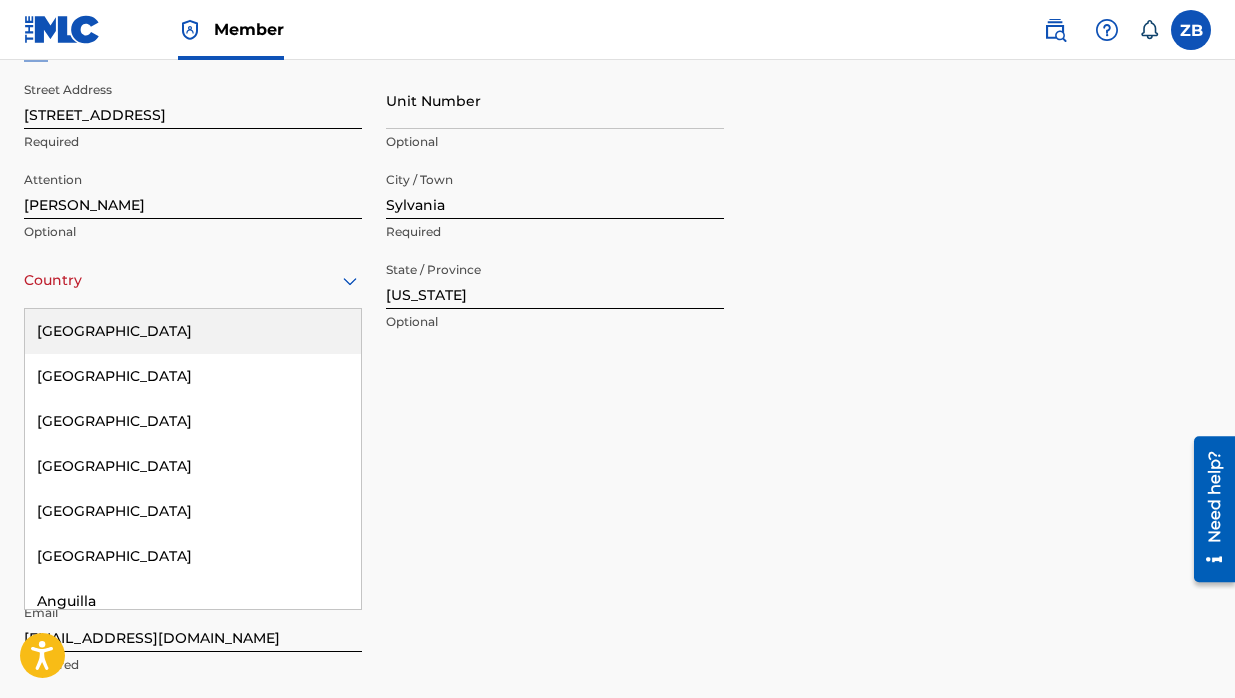 click on "[GEOGRAPHIC_DATA]" at bounding box center (193, 331) 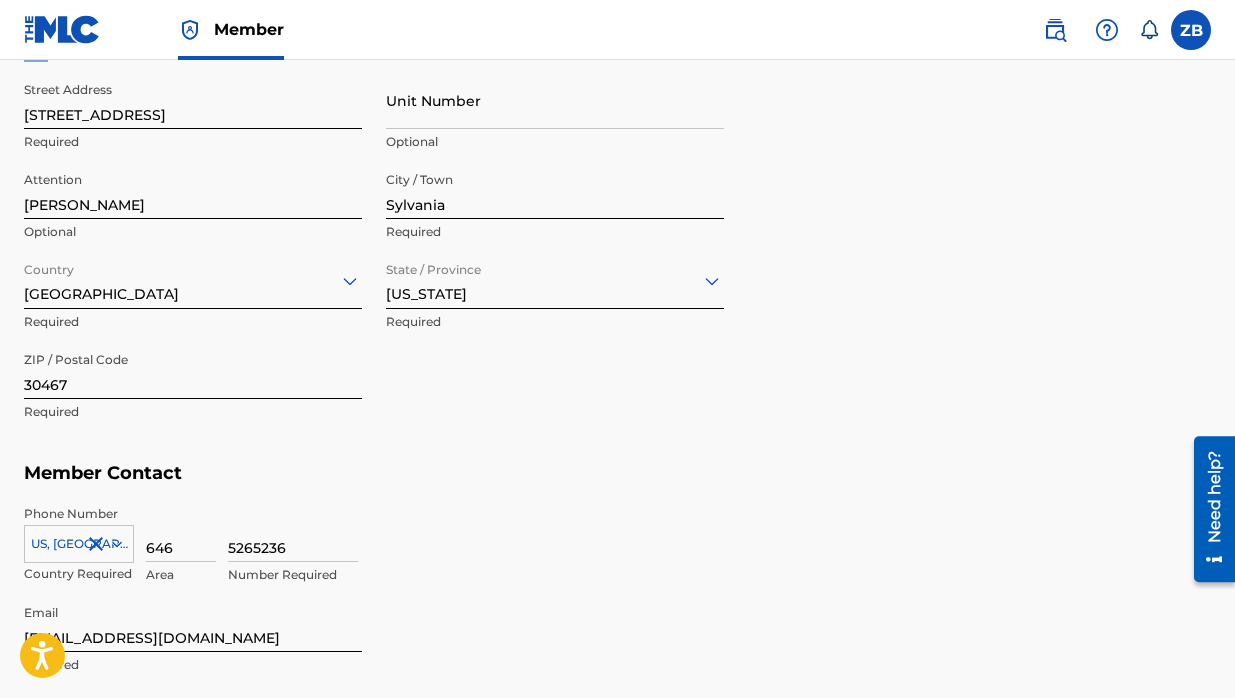 click on "Member Contact" at bounding box center (617, 473) 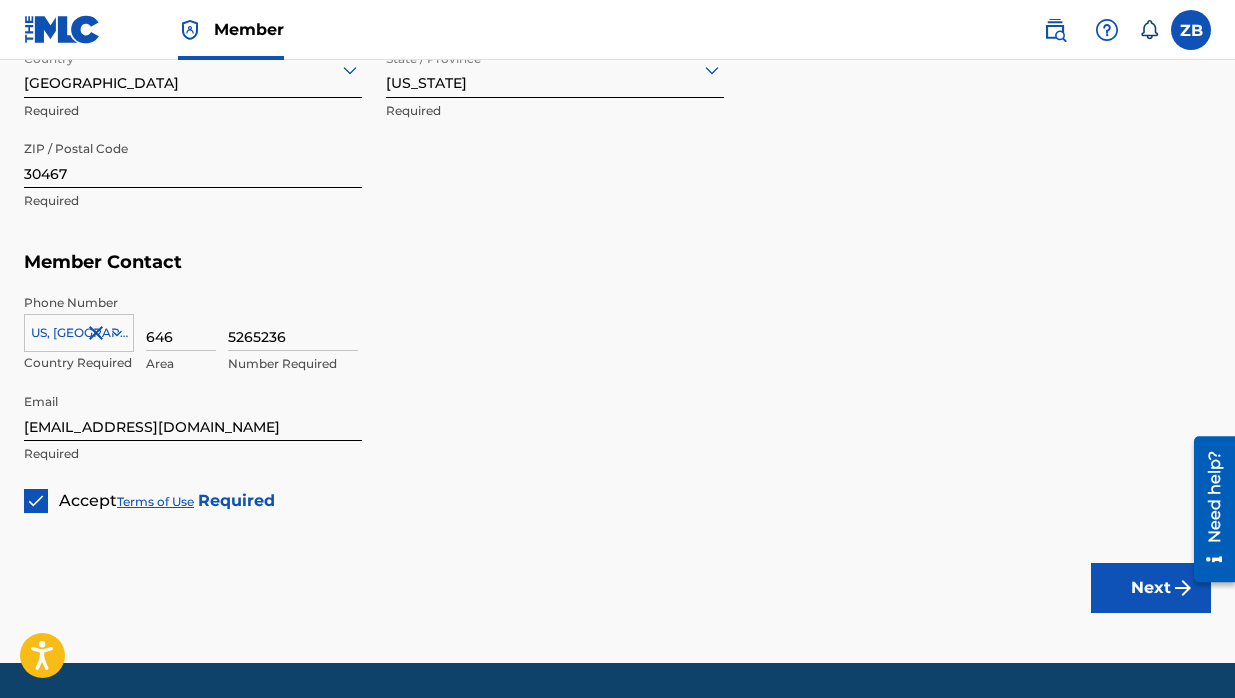 scroll, scrollTop: 1140, scrollLeft: 0, axis: vertical 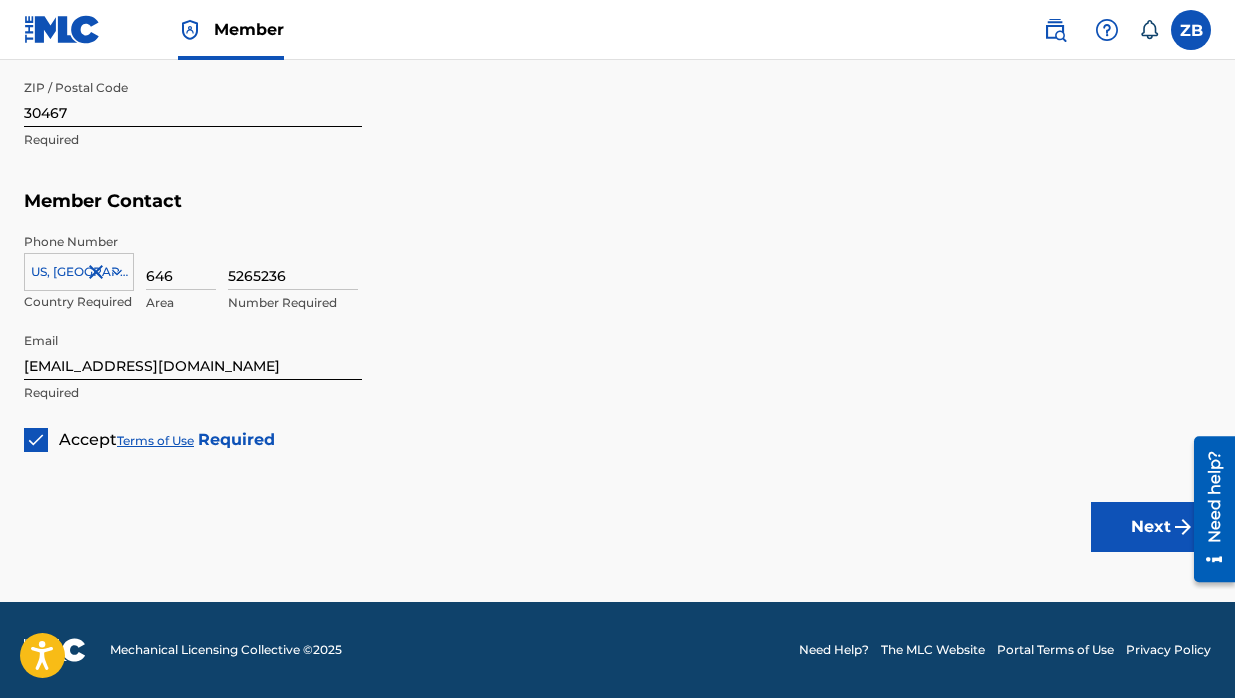 click on "Next" at bounding box center (1151, 527) 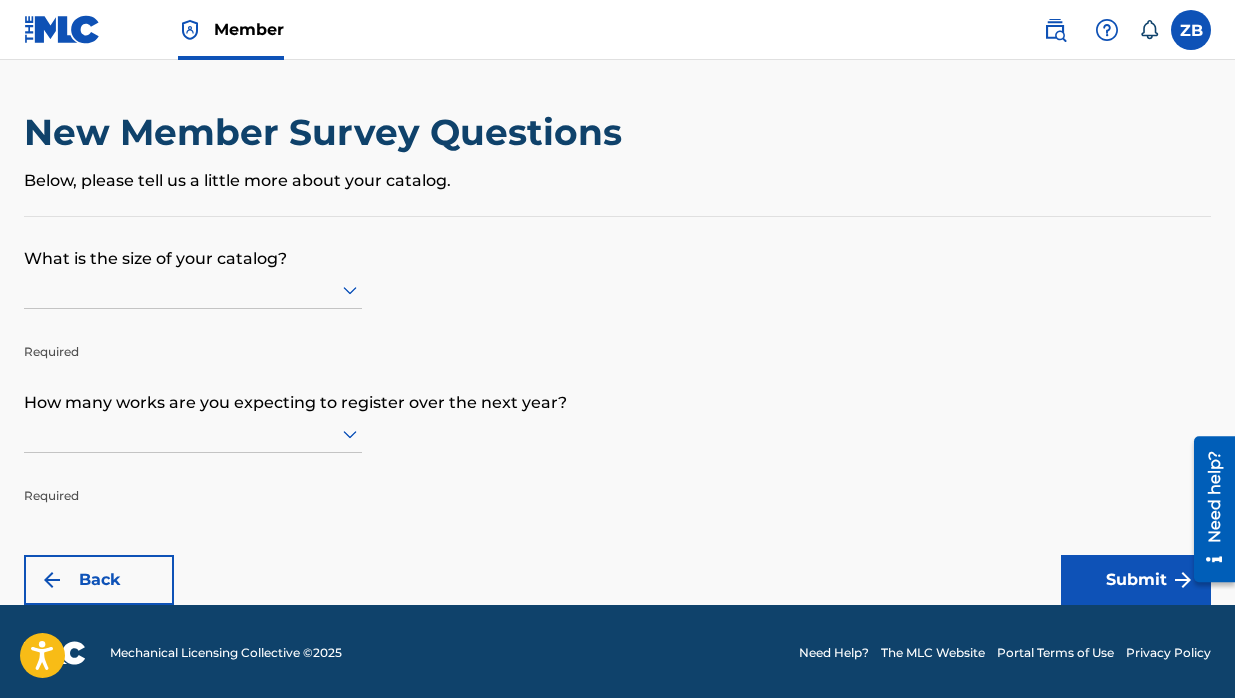 scroll, scrollTop: 3, scrollLeft: 0, axis: vertical 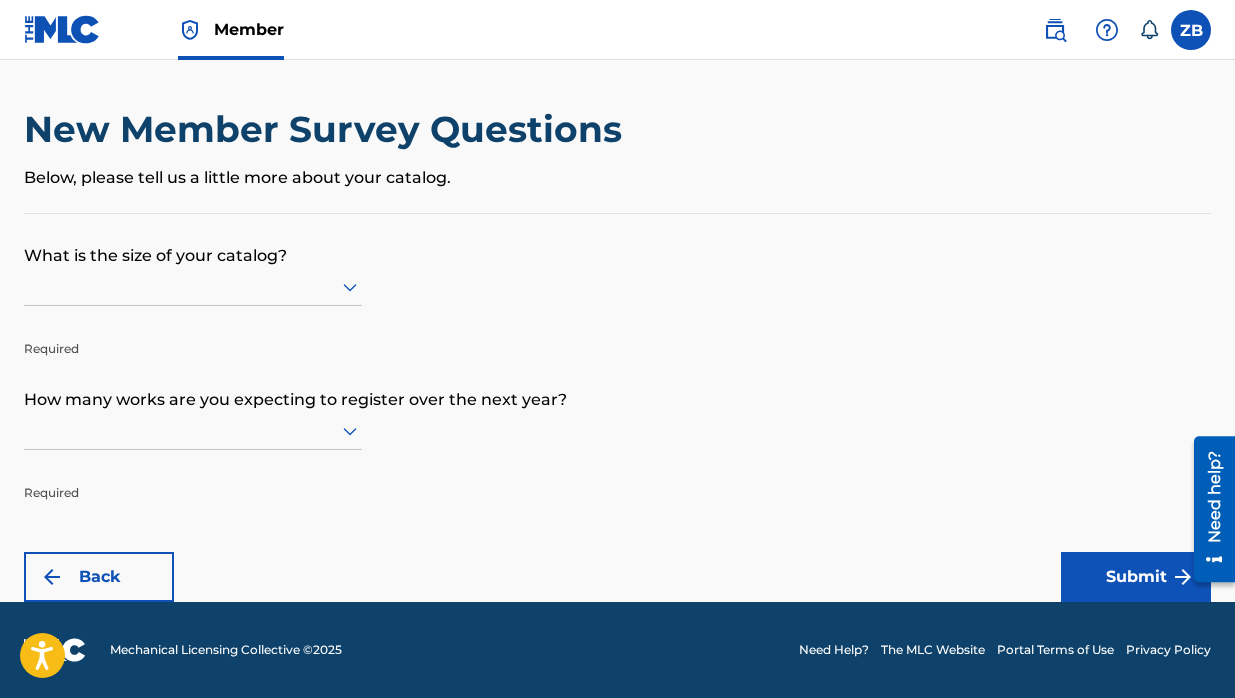 click on "How many works are you expecting to register over the next year?" at bounding box center [617, 385] 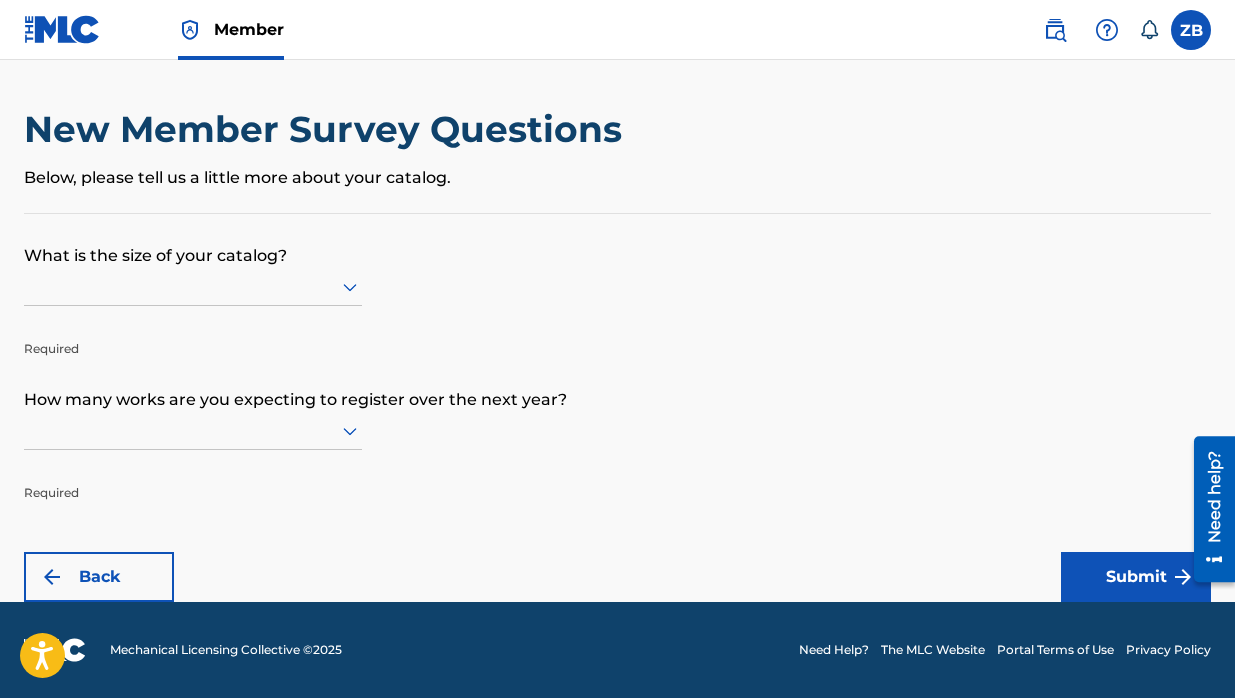 click 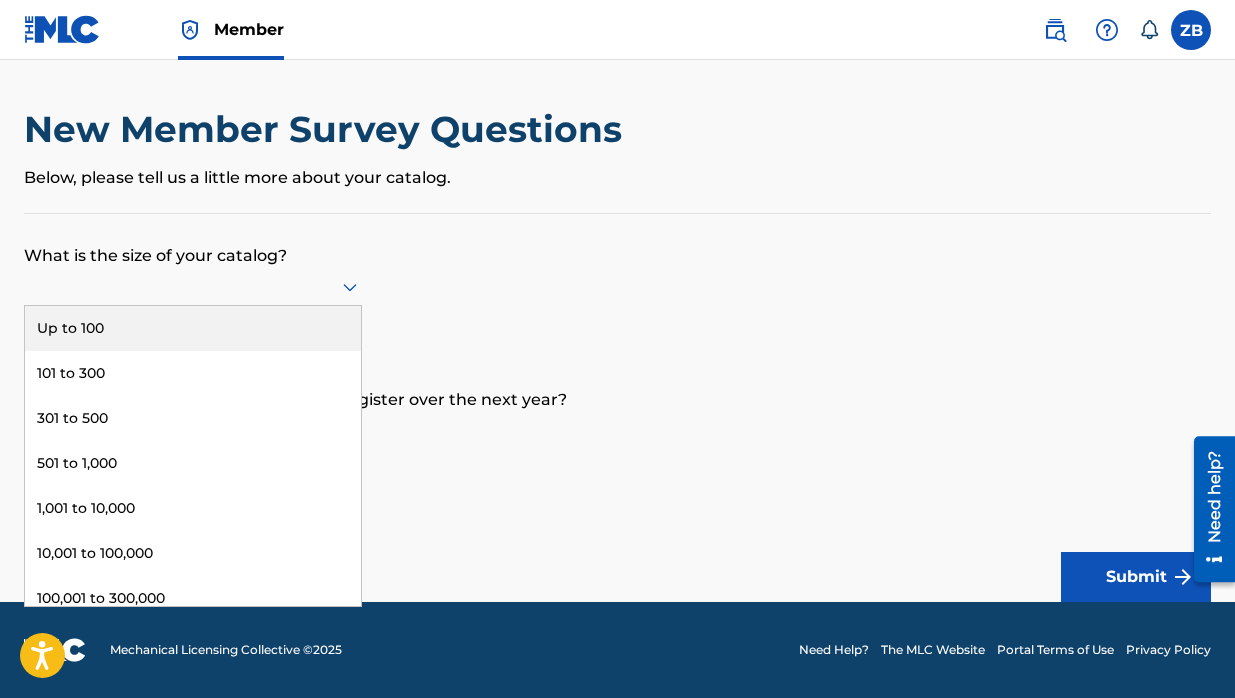 click on "What is the size of your catalog? Up to 100, 1 of 9. 9 results available. Use Up and Down to choose options, press Enter to select the currently focused option, press Escape to exit the menu, press Tab to select the option and exit the menu. Up to 100 101 to 300 301 to 500 501 to 1,000 1,001 to 10,000 10,001 to 100,000 100,001 to 300,000 301,000 to 500,000 Over 500,000 Required How many works are you expecting to register over the next year? Required Back Submit" at bounding box center [617, 408] 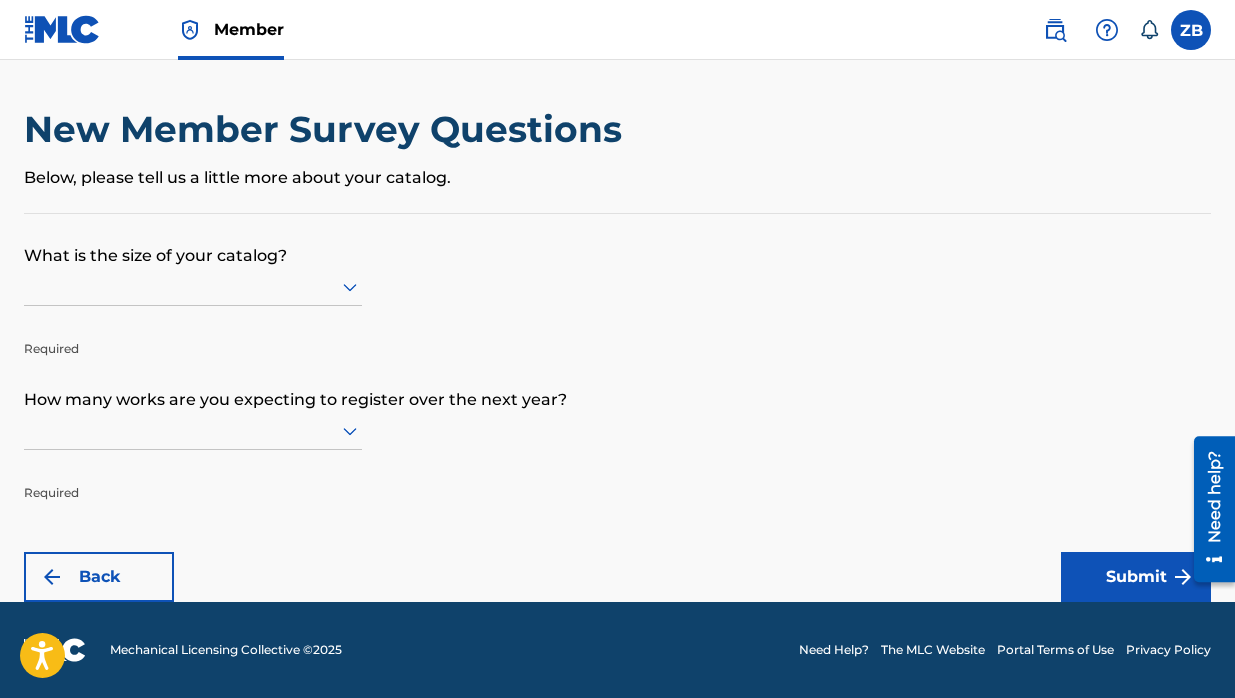 click at bounding box center [193, 286] 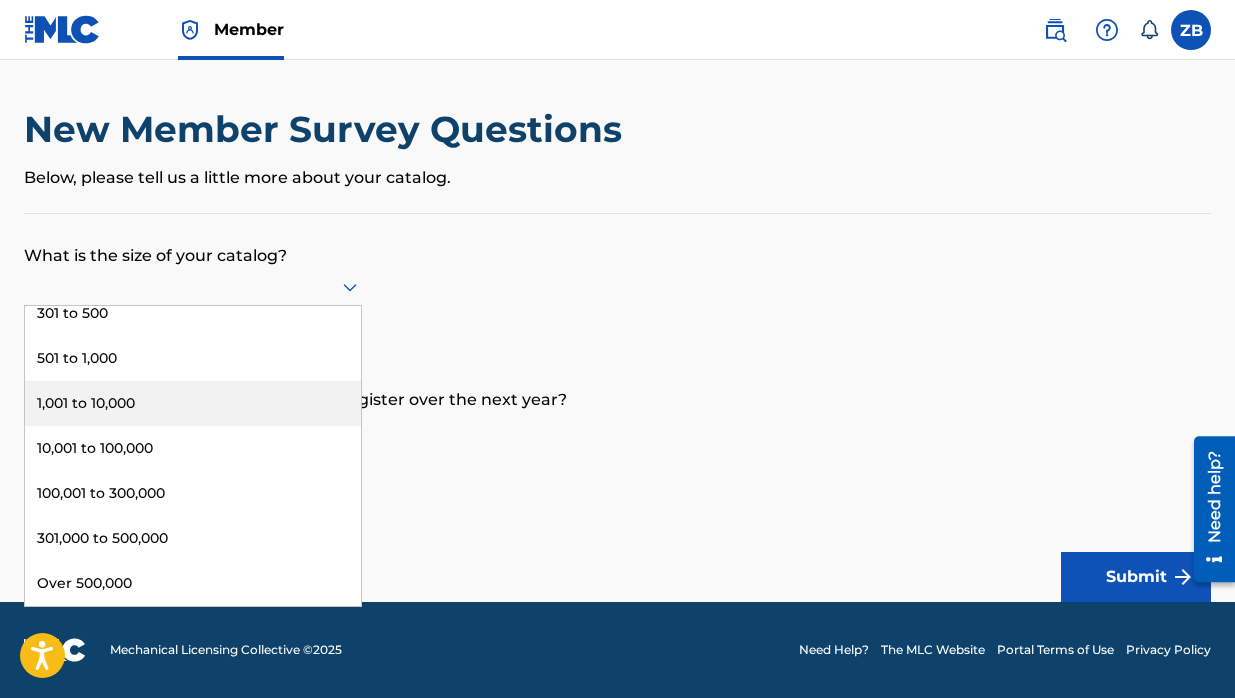 scroll, scrollTop: 0, scrollLeft: 0, axis: both 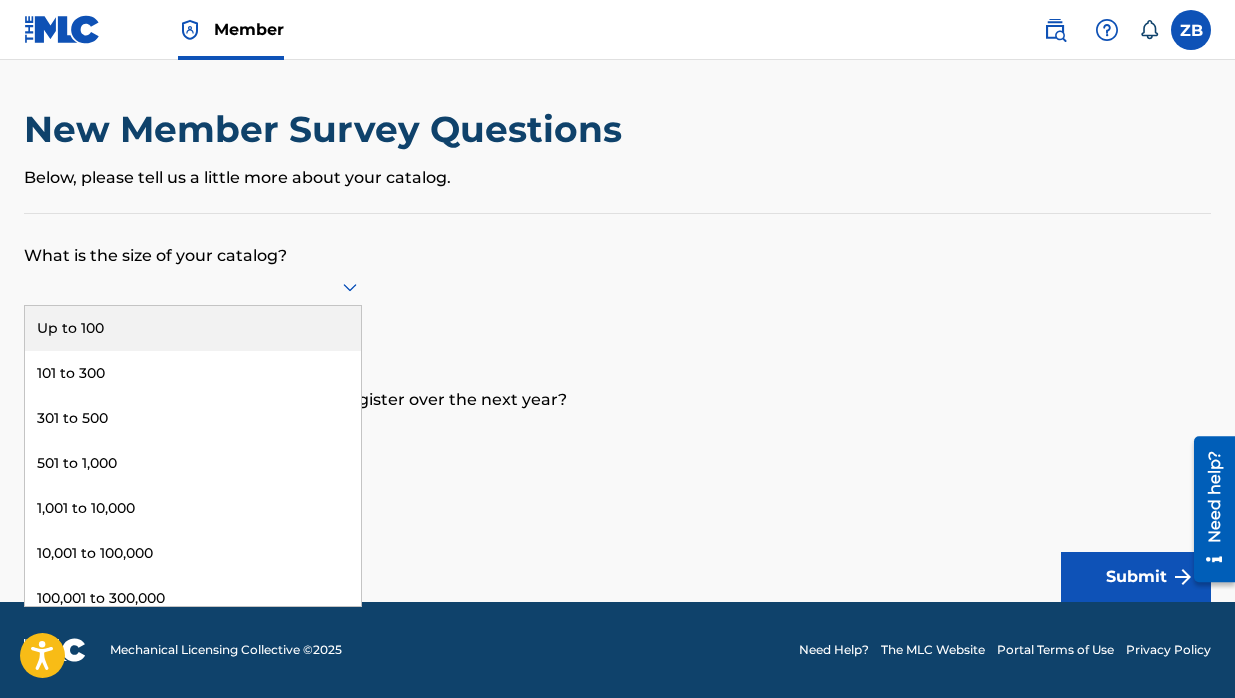 click on "What is the size of your catalog? Up to 100, 1 of 9. 9 results available. Use Up and Down to choose options, press Enter to select the currently focused option, press Escape to exit the menu, press Tab to select the option and exit the menu. Up to 100 101 to 300 301 to 500 501 to 1,000 1,001 to 10,000 10,001 to 100,000 100,001 to 300,000 301,000 to 500,000 Over 500,000 Required How many works are you expecting to register over the next year? Required Back Submit" at bounding box center [617, 408] 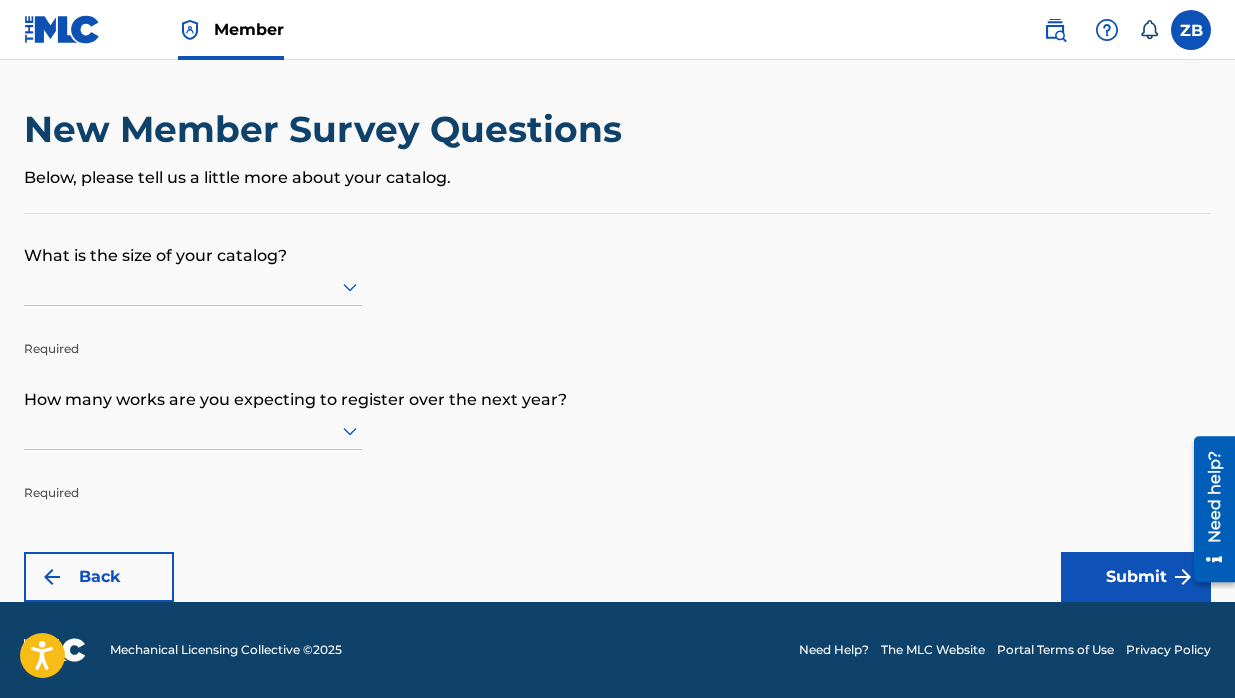 click at bounding box center [193, 430] 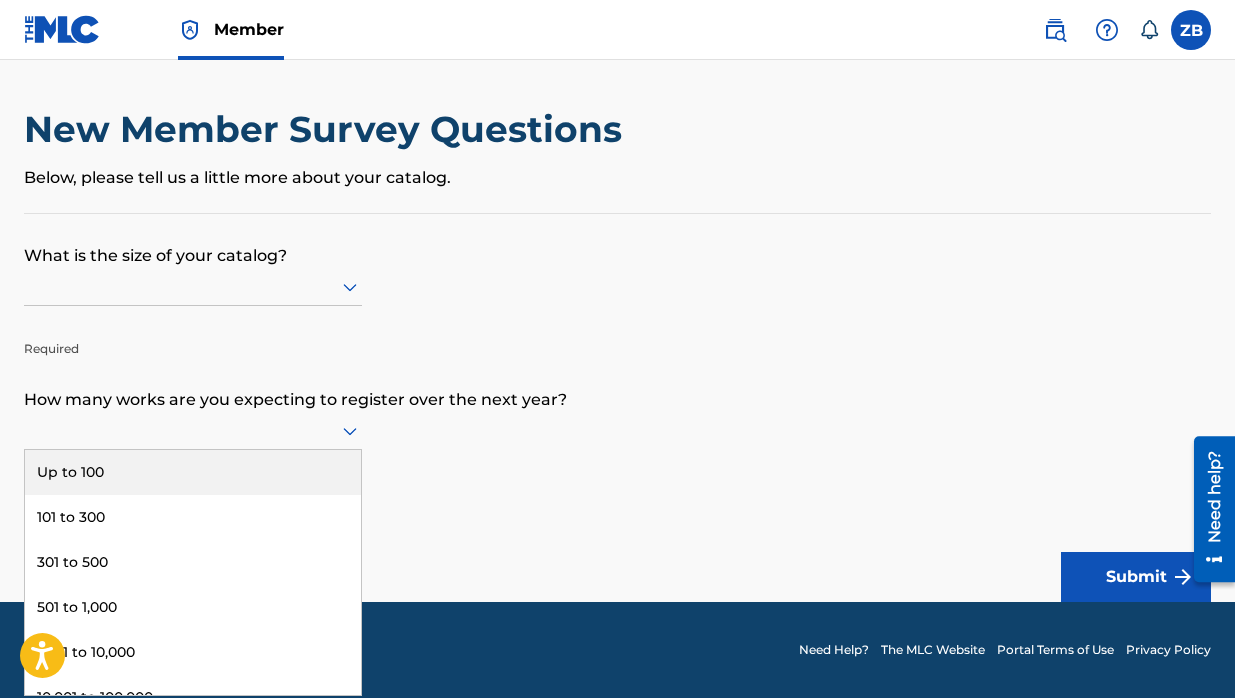 click on "How many works are you expecting to register over the next year?" at bounding box center (617, 385) 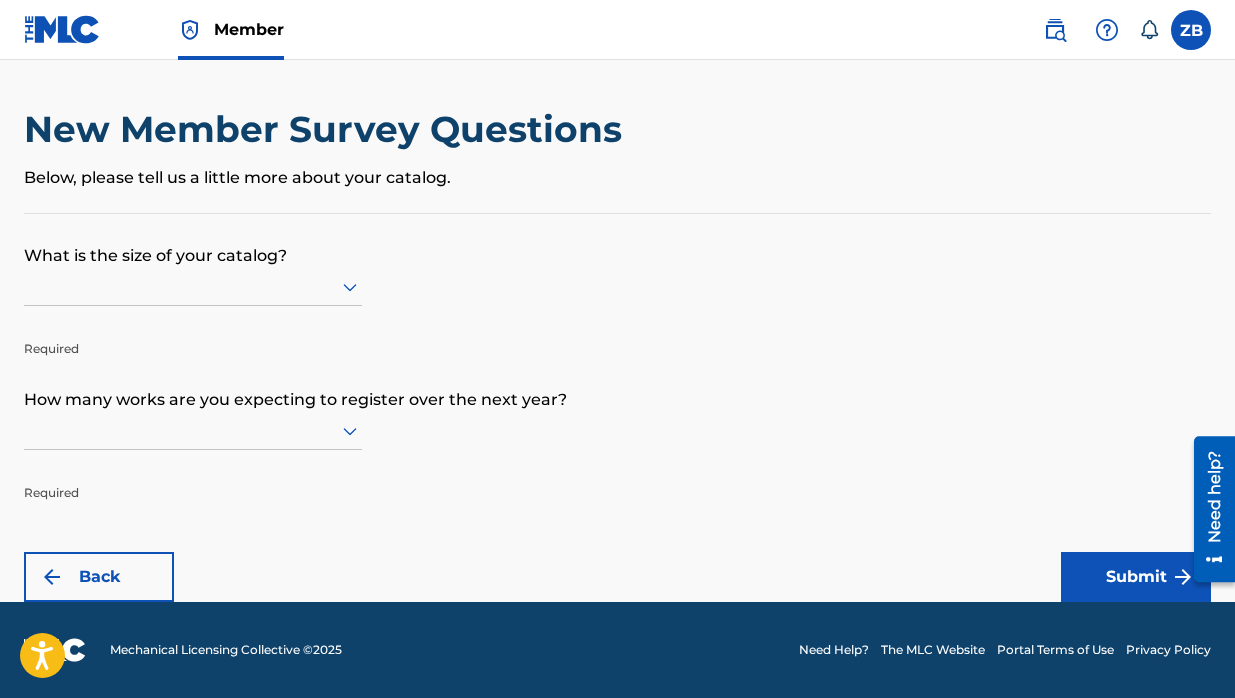 click at bounding box center [193, 286] 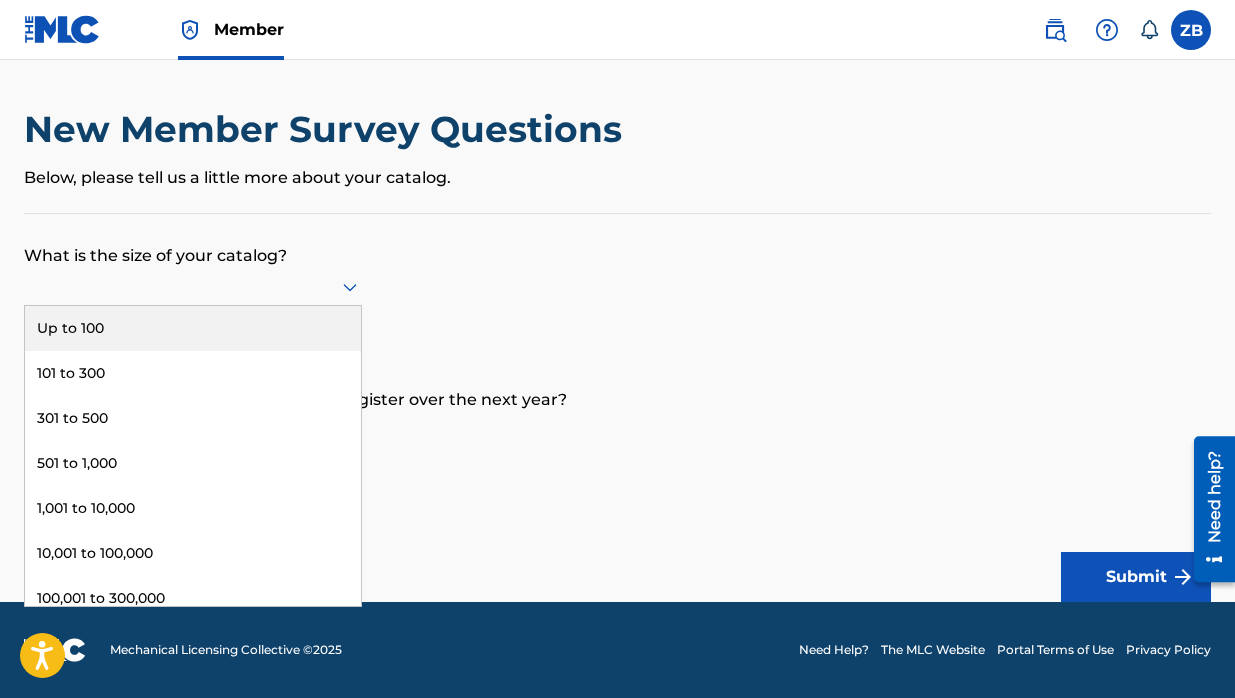 click on "Up to 100" at bounding box center (193, 328) 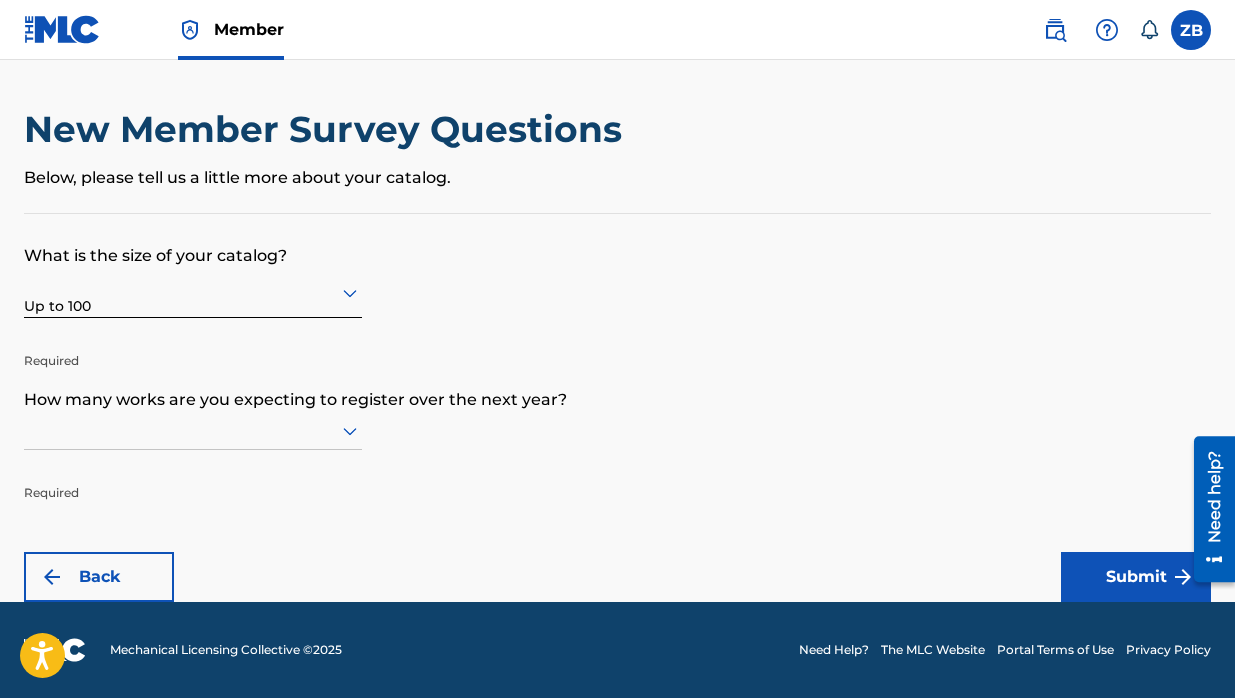click at bounding box center (193, 430) 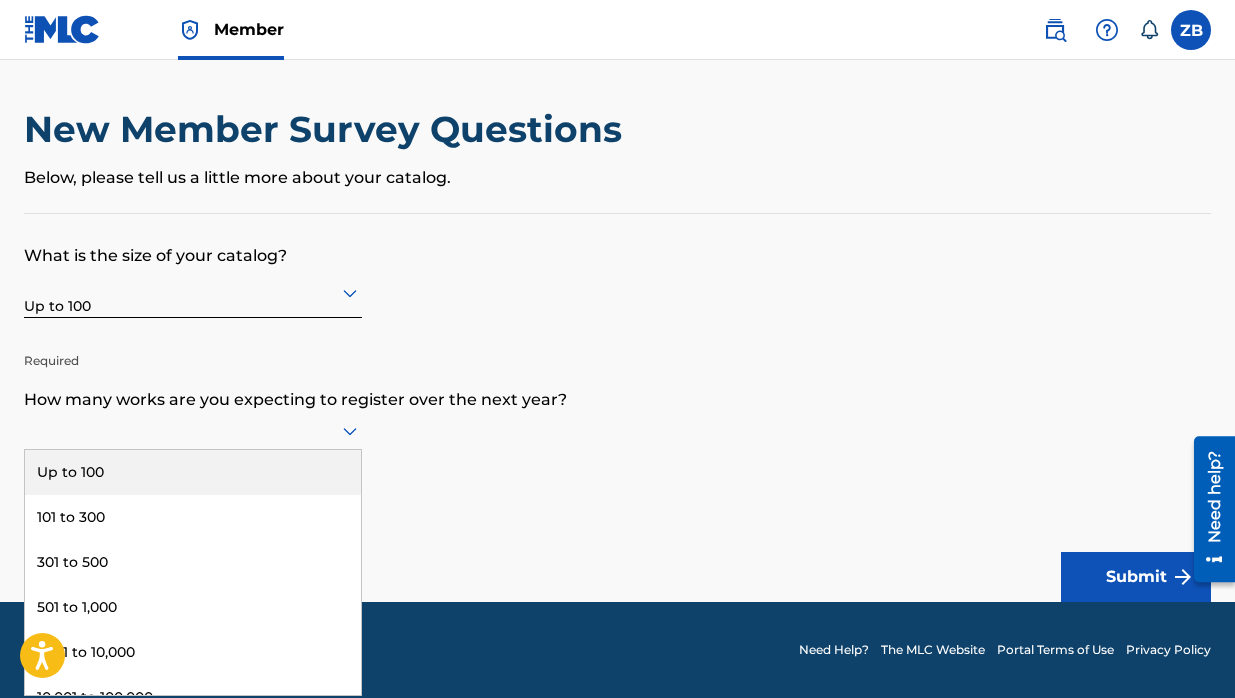 click on "Up to 100" at bounding box center [193, 472] 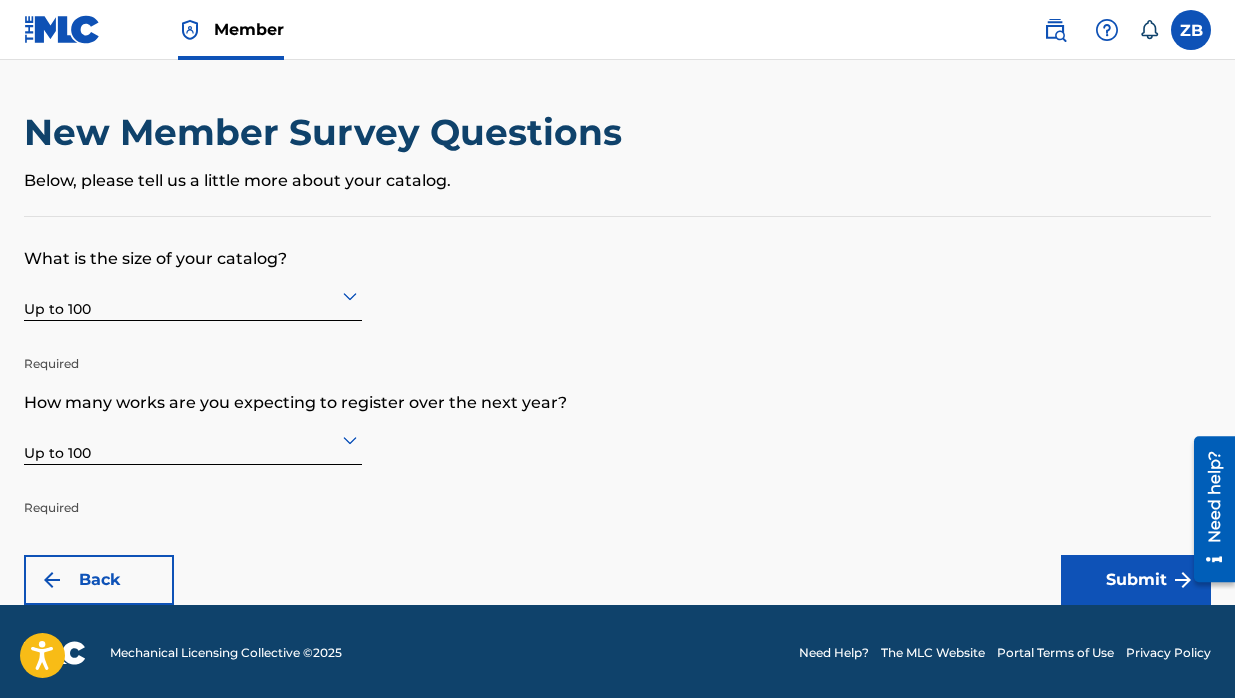 scroll, scrollTop: 3, scrollLeft: 0, axis: vertical 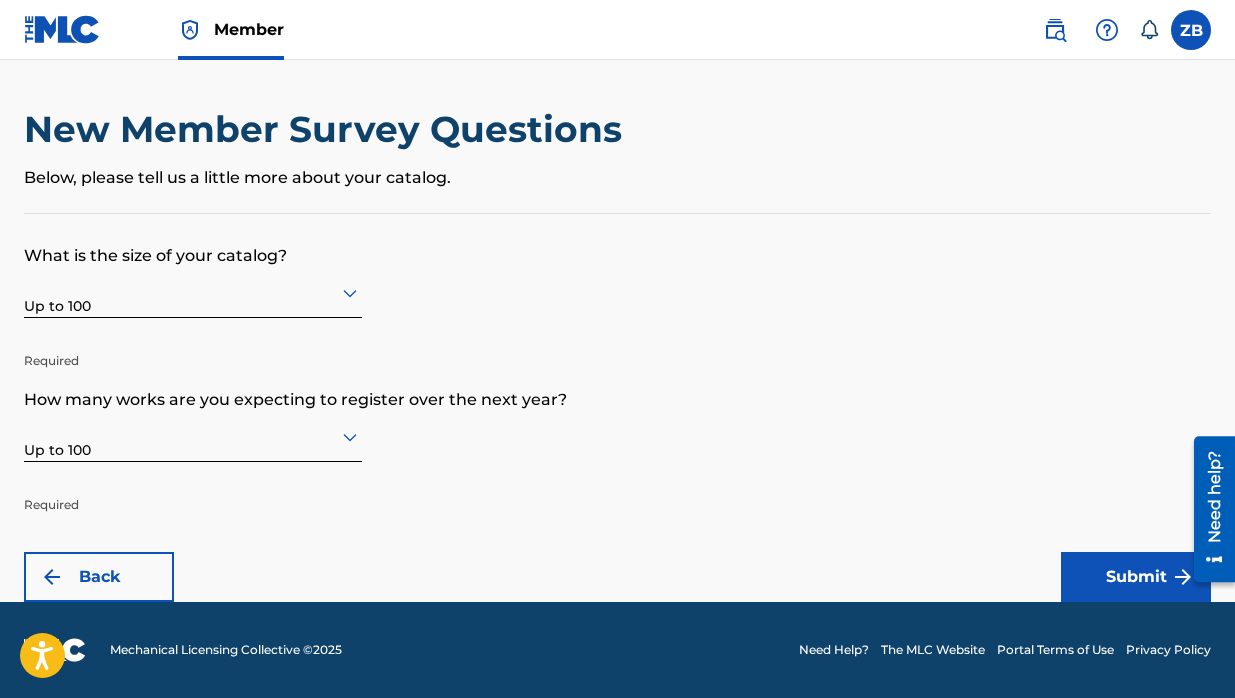 click on "Submit" at bounding box center [1136, 577] 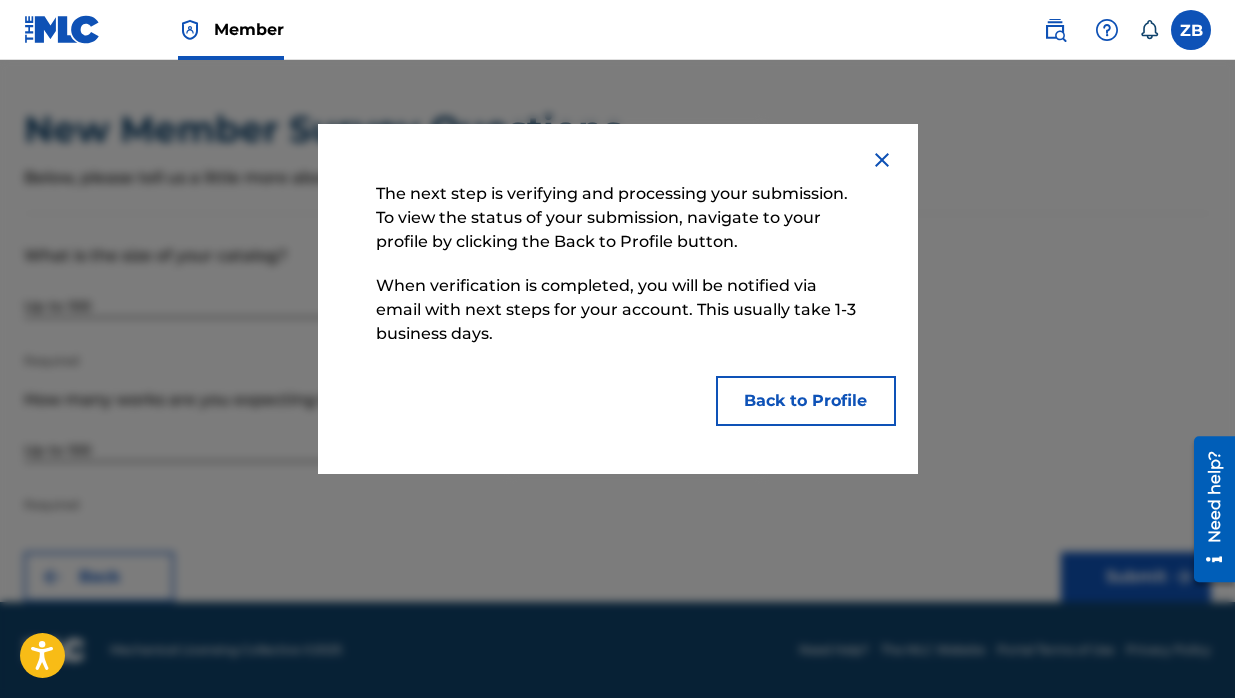 click on "Back to Profile" at bounding box center [806, 401] 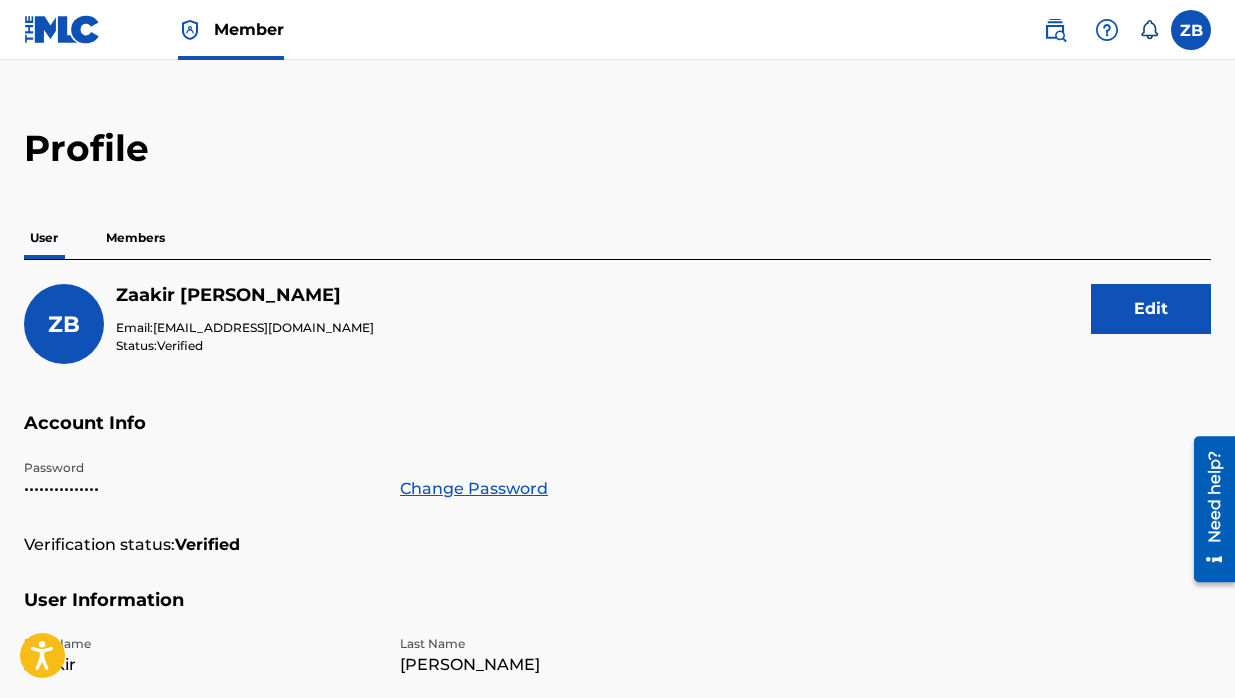 scroll, scrollTop: 0, scrollLeft: 0, axis: both 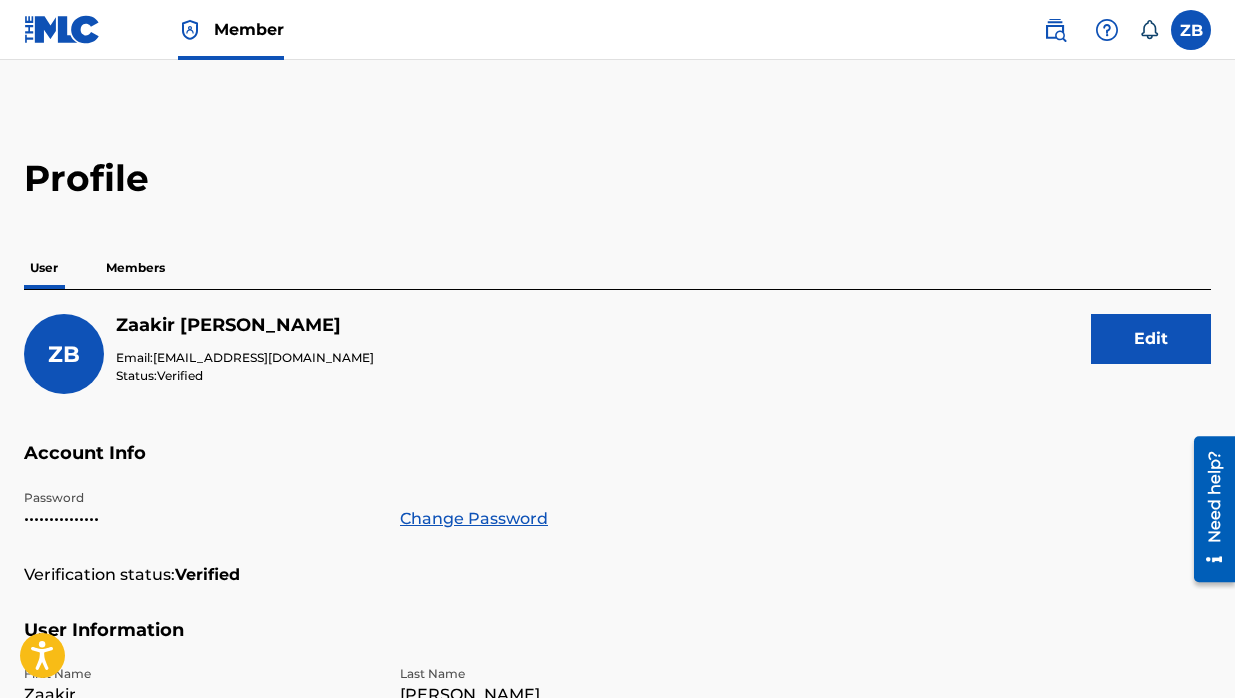 click on "Members" at bounding box center (135, 268) 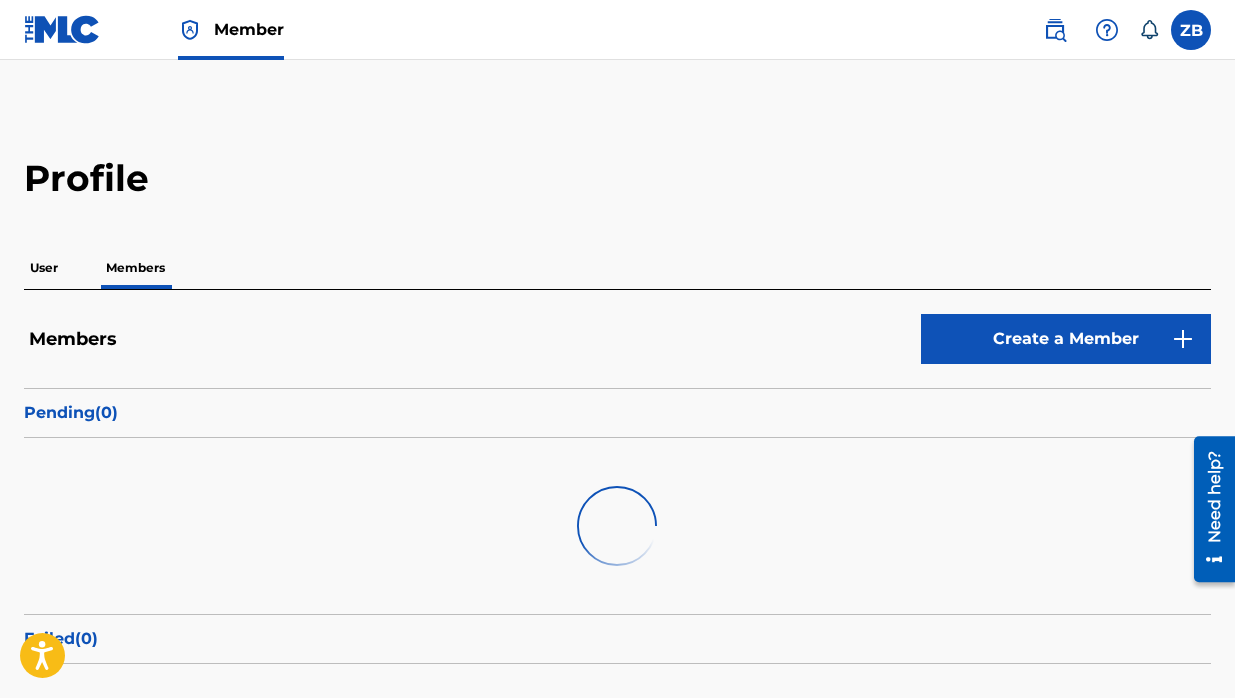 click on "Members" at bounding box center (135, 268) 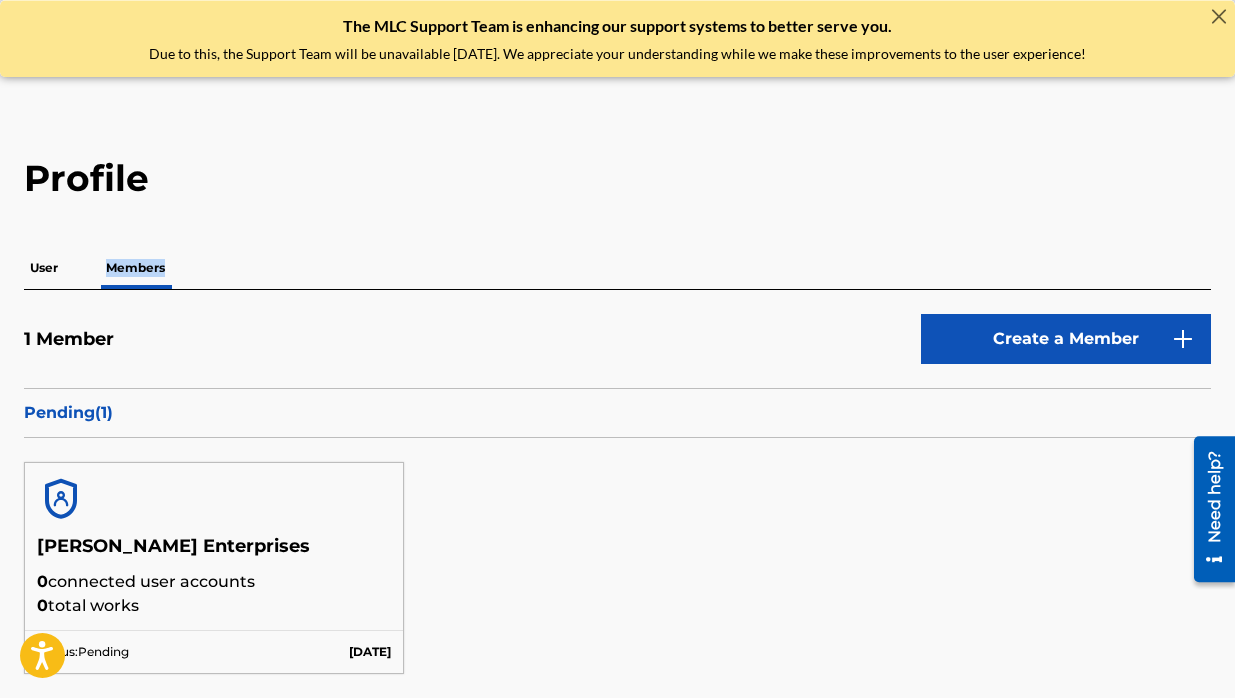 scroll, scrollTop: 0, scrollLeft: 0, axis: both 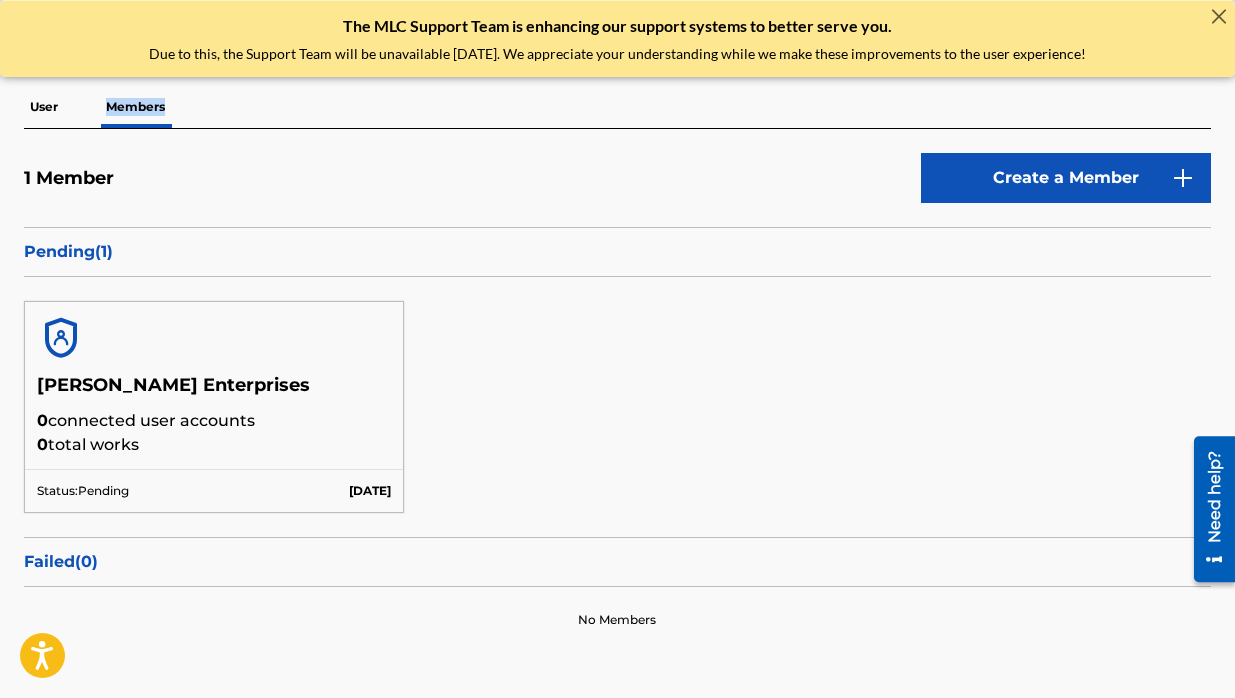 click on "[PERSON_NAME] Enterprises" at bounding box center [214, 391] 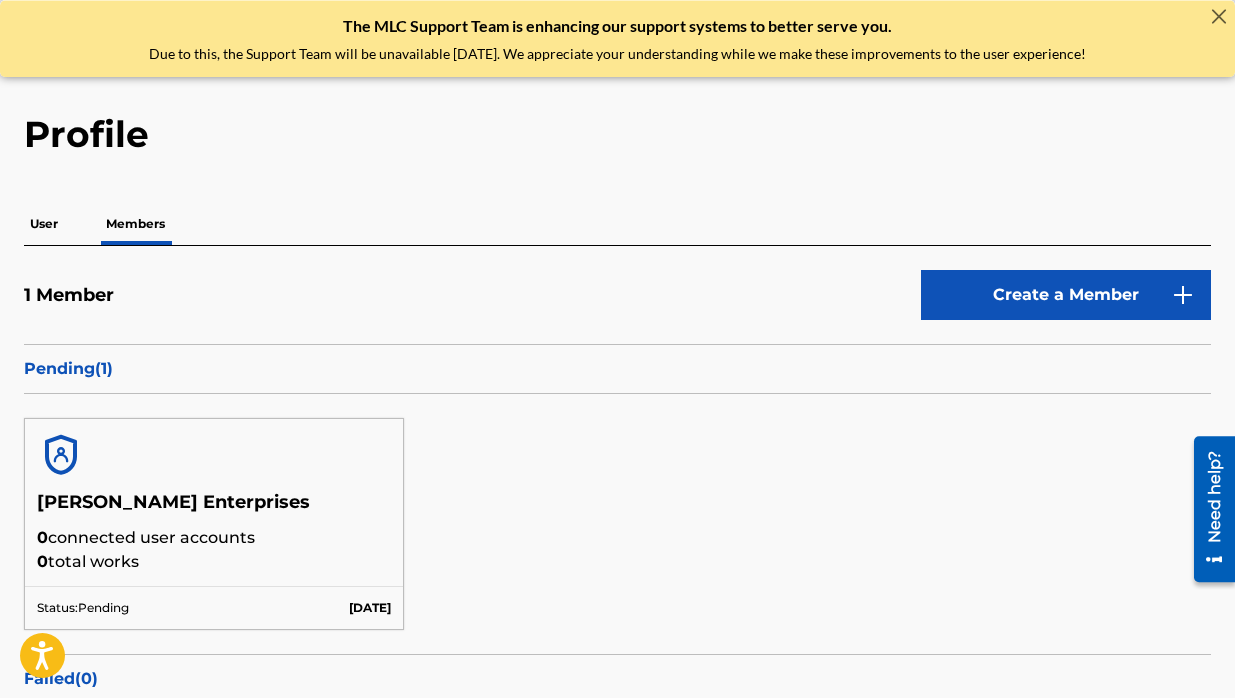 scroll, scrollTop: 0, scrollLeft: 0, axis: both 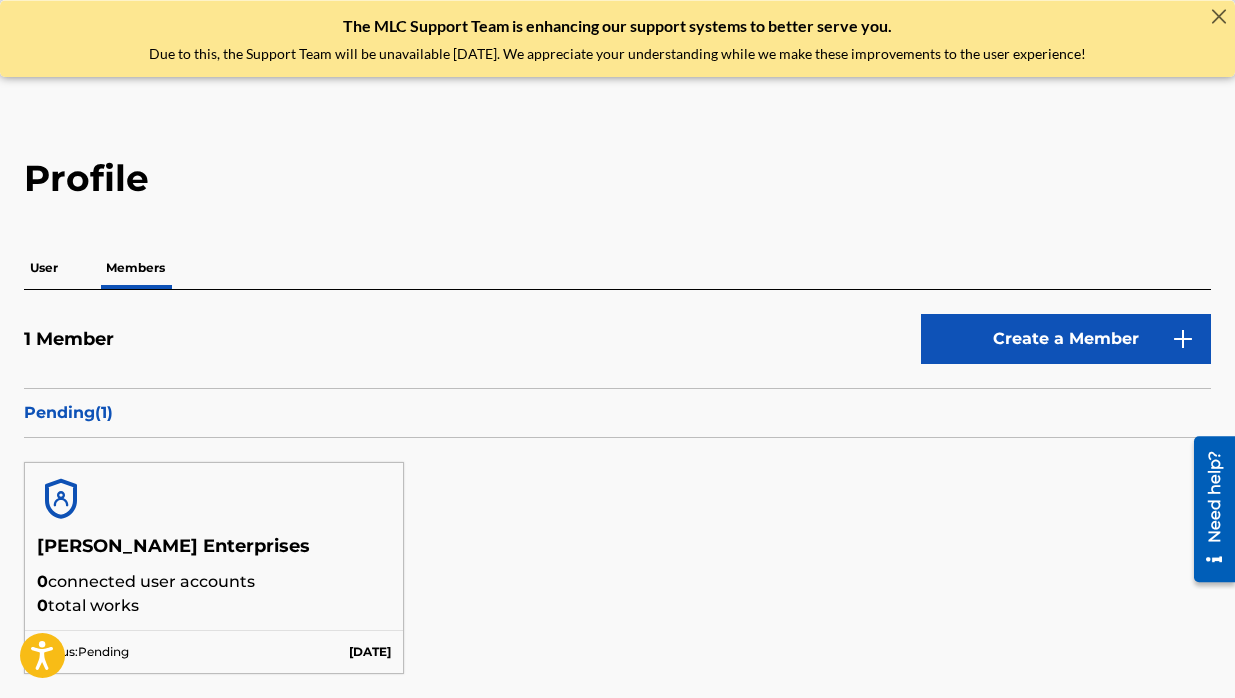 click on "User" at bounding box center (44, 268) 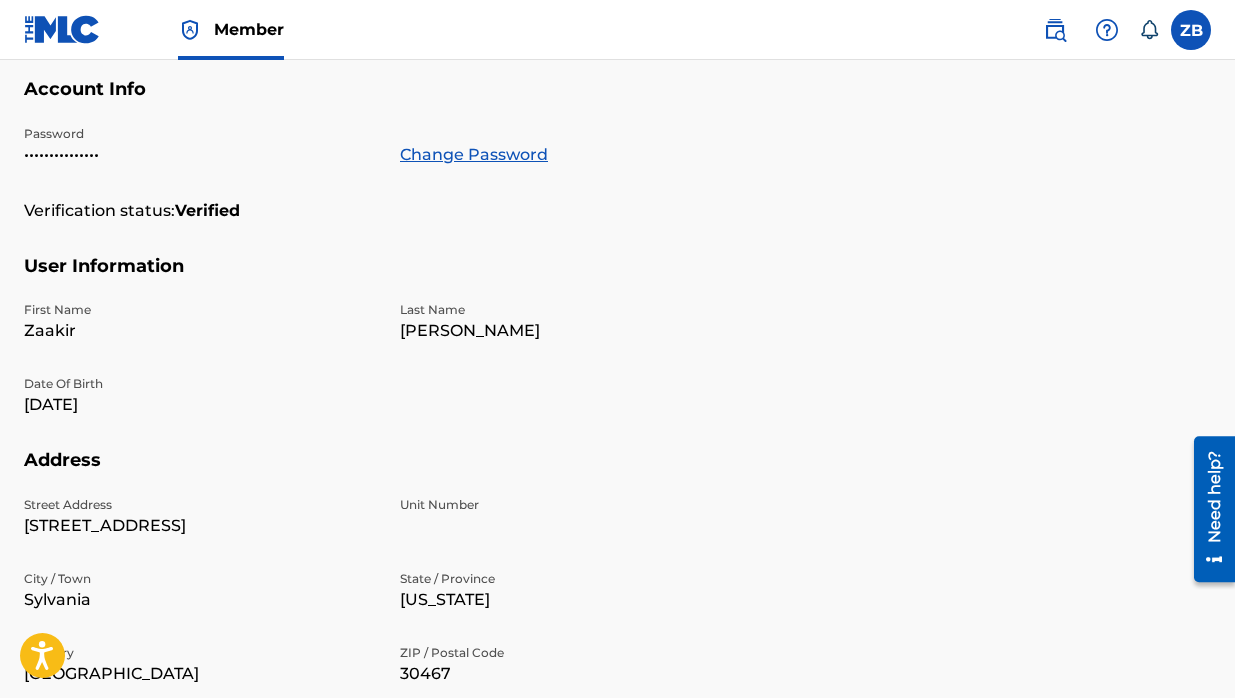 scroll, scrollTop: 0, scrollLeft: 0, axis: both 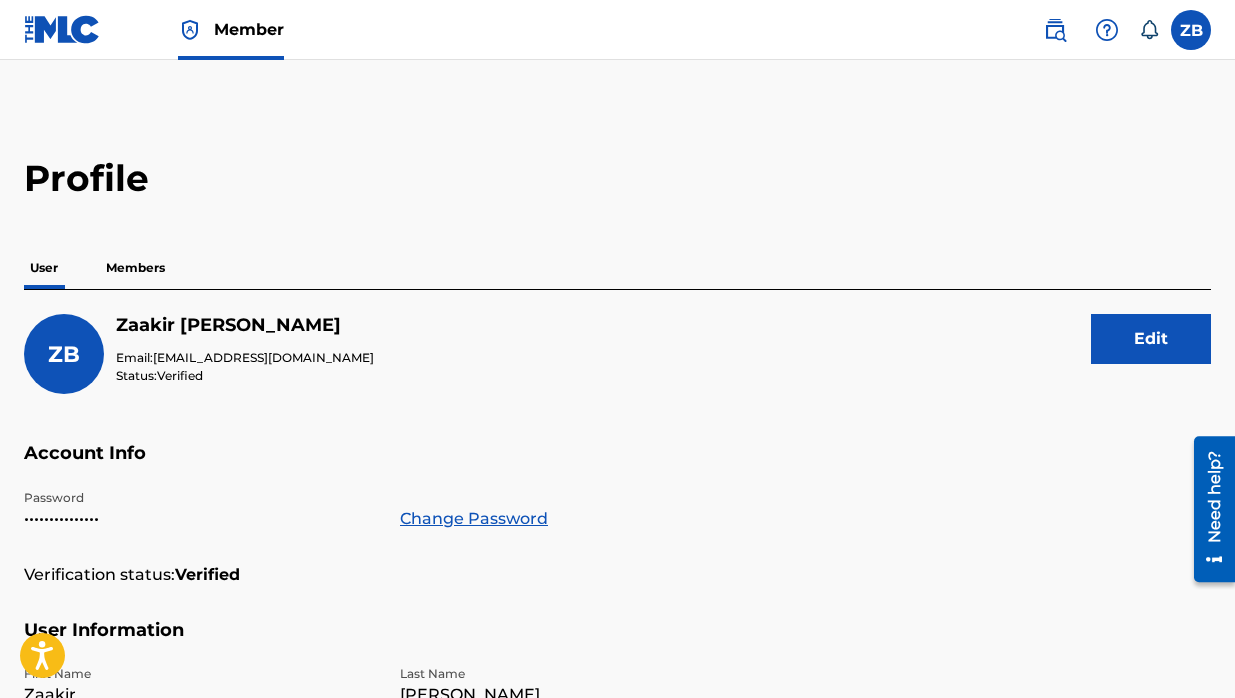 click on "Members" at bounding box center [135, 268] 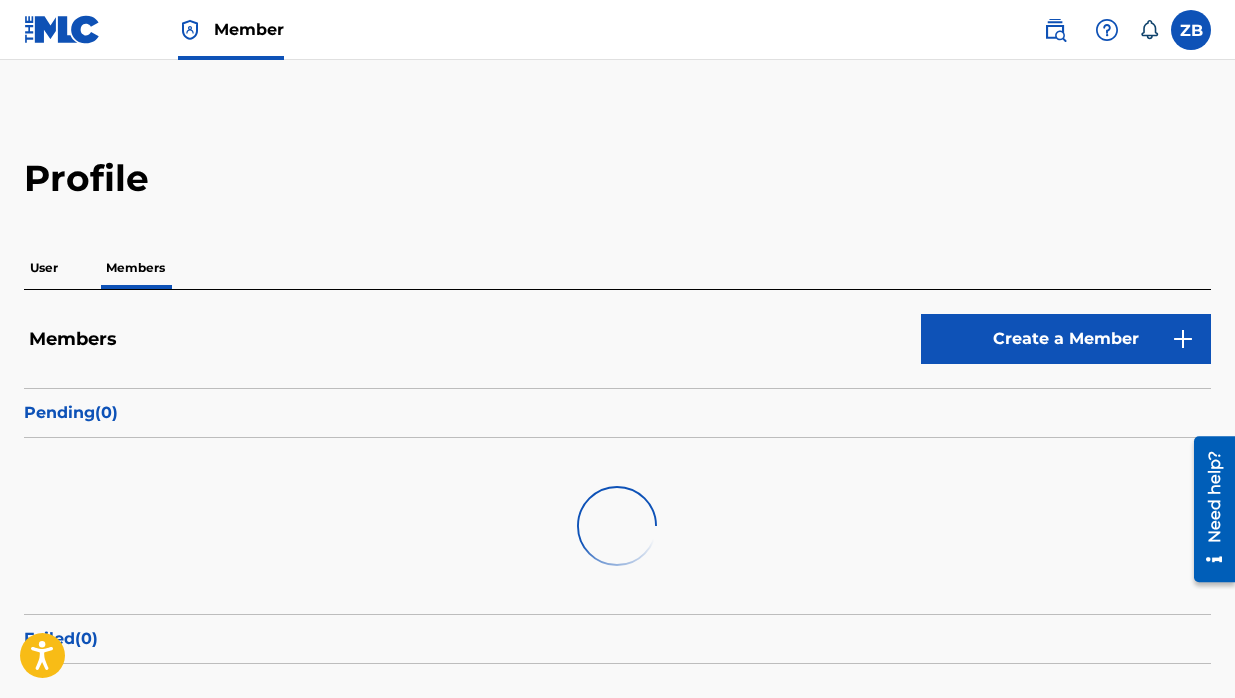 scroll, scrollTop: 0, scrollLeft: 0, axis: both 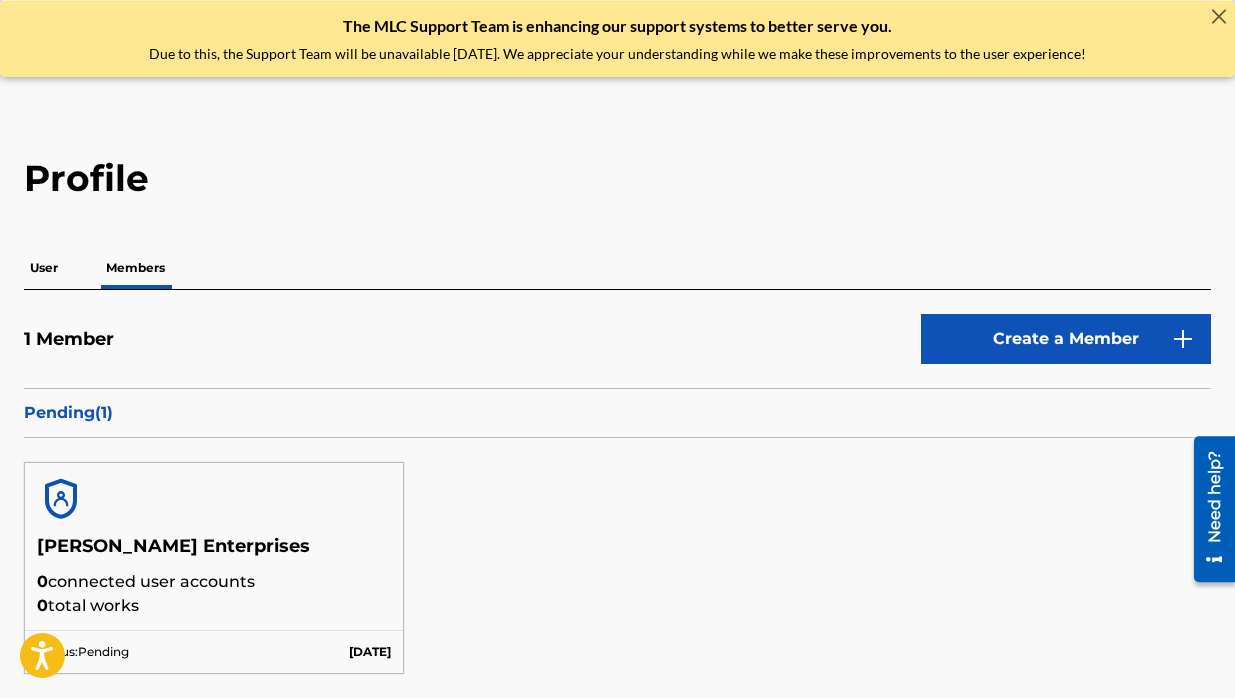 click on "User" at bounding box center (44, 268) 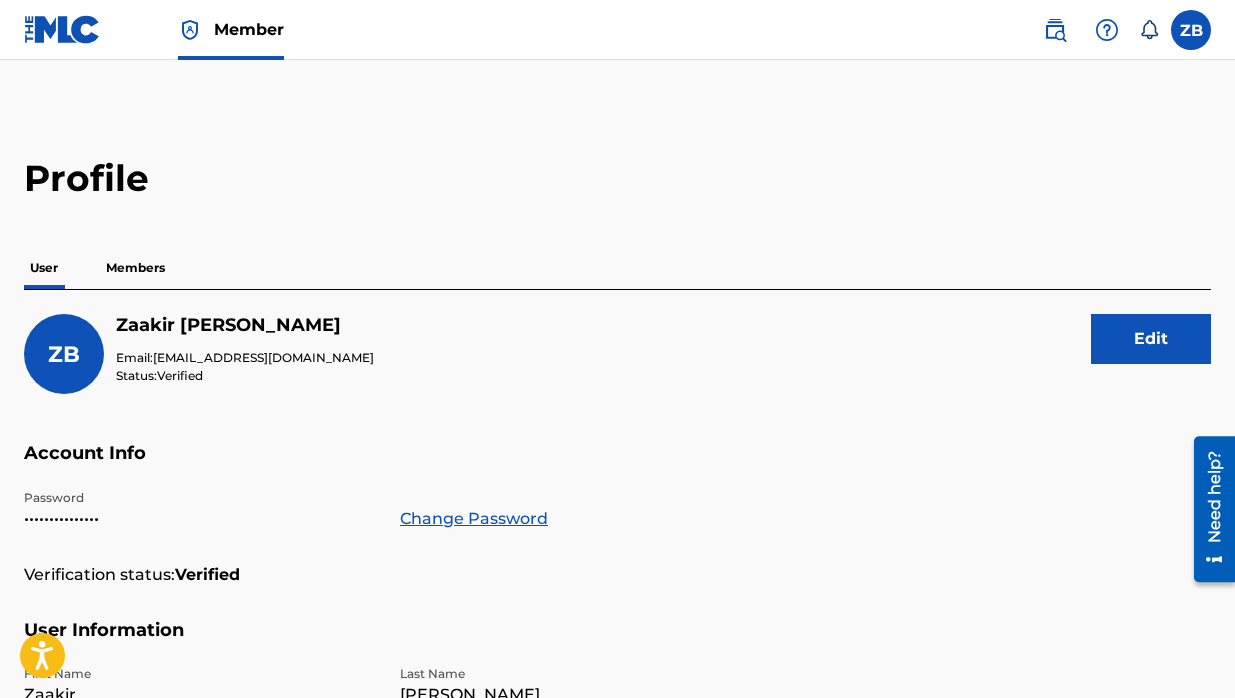 click at bounding box center (62, 29) 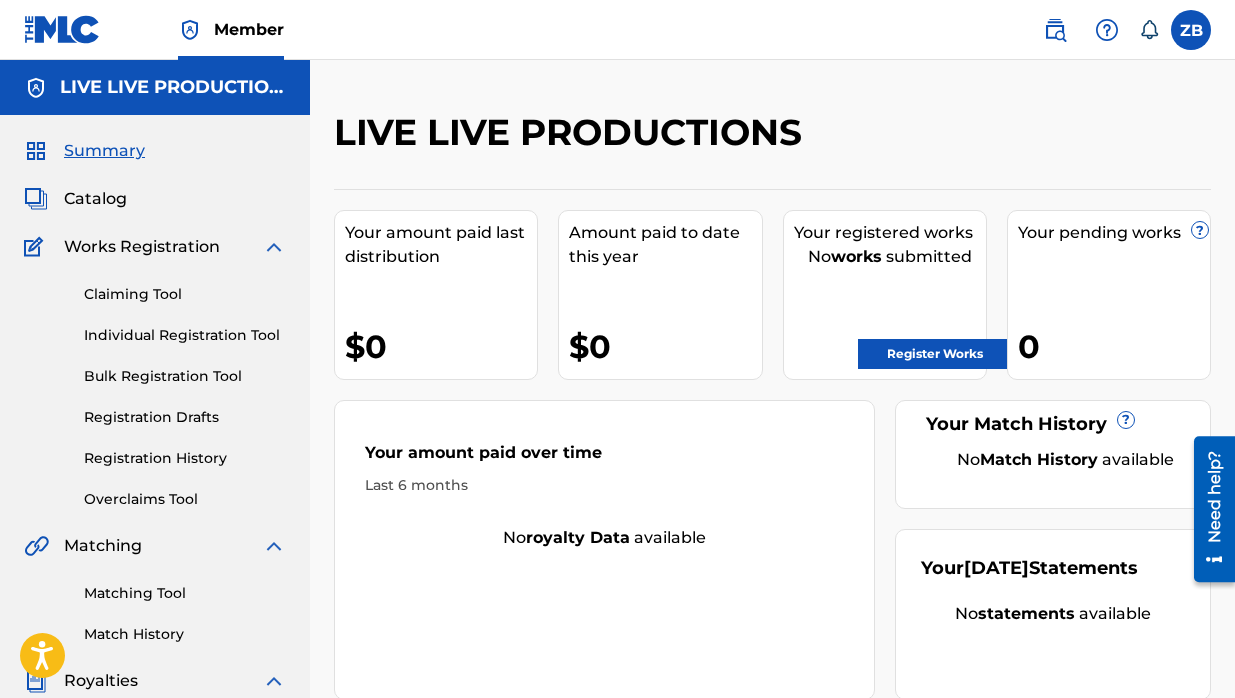 click at bounding box center [1191, 30] 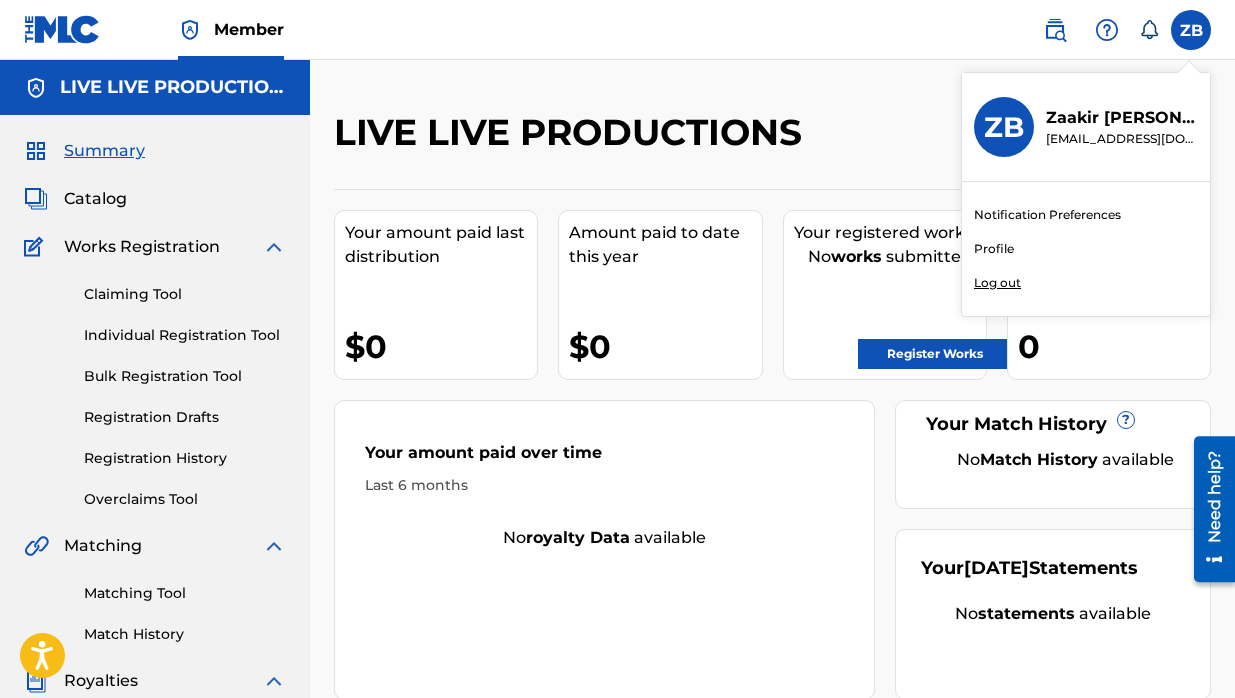 click on "Profile" at bounding box center (994, 249) 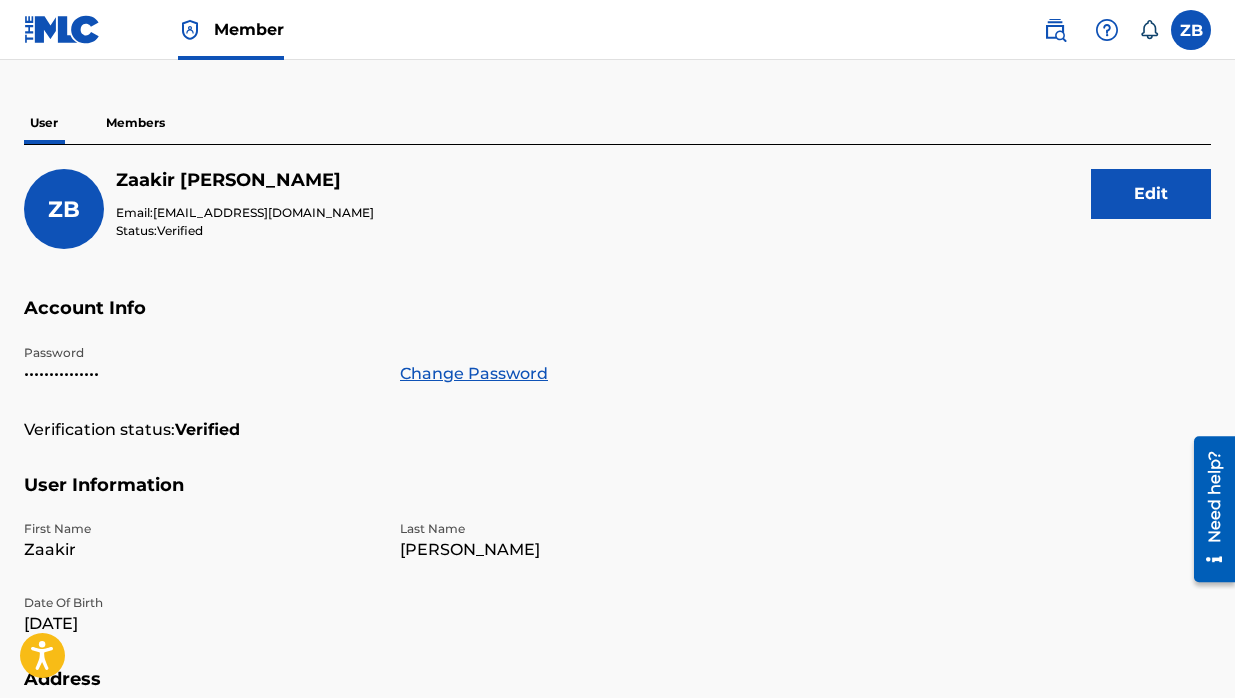 scroll, scrollTop: 0, scrollLeft: 0, axis: both 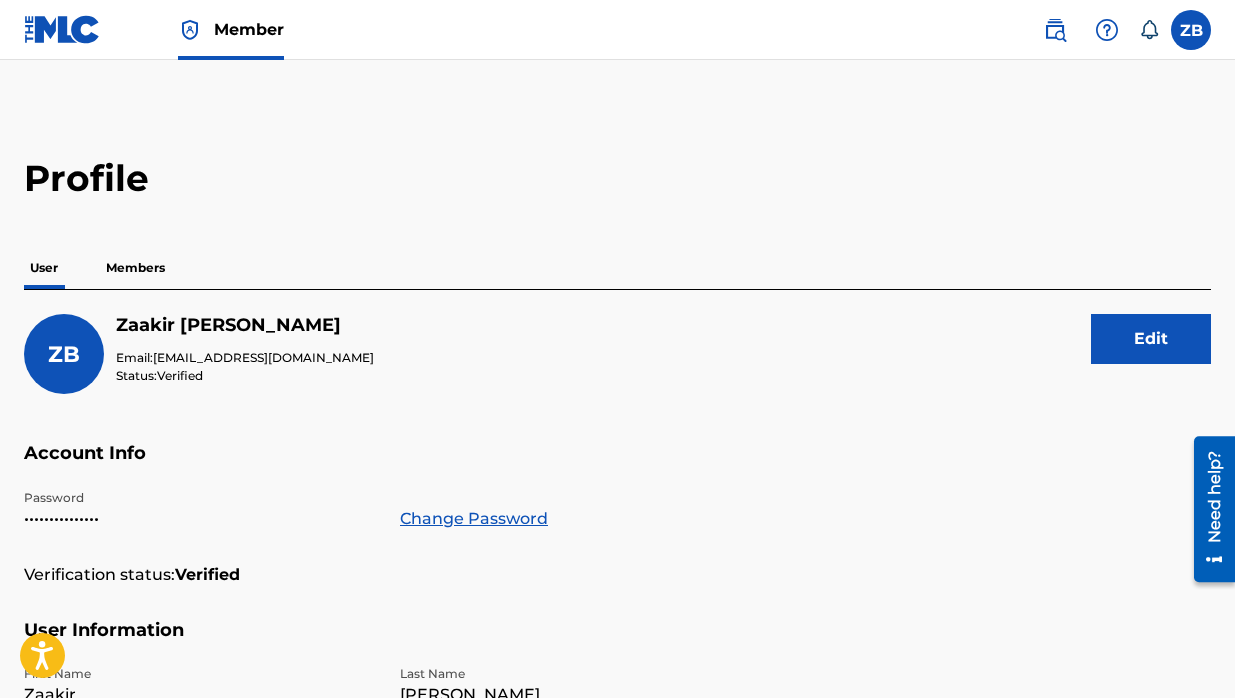 click at bounding box center (1055, 30) 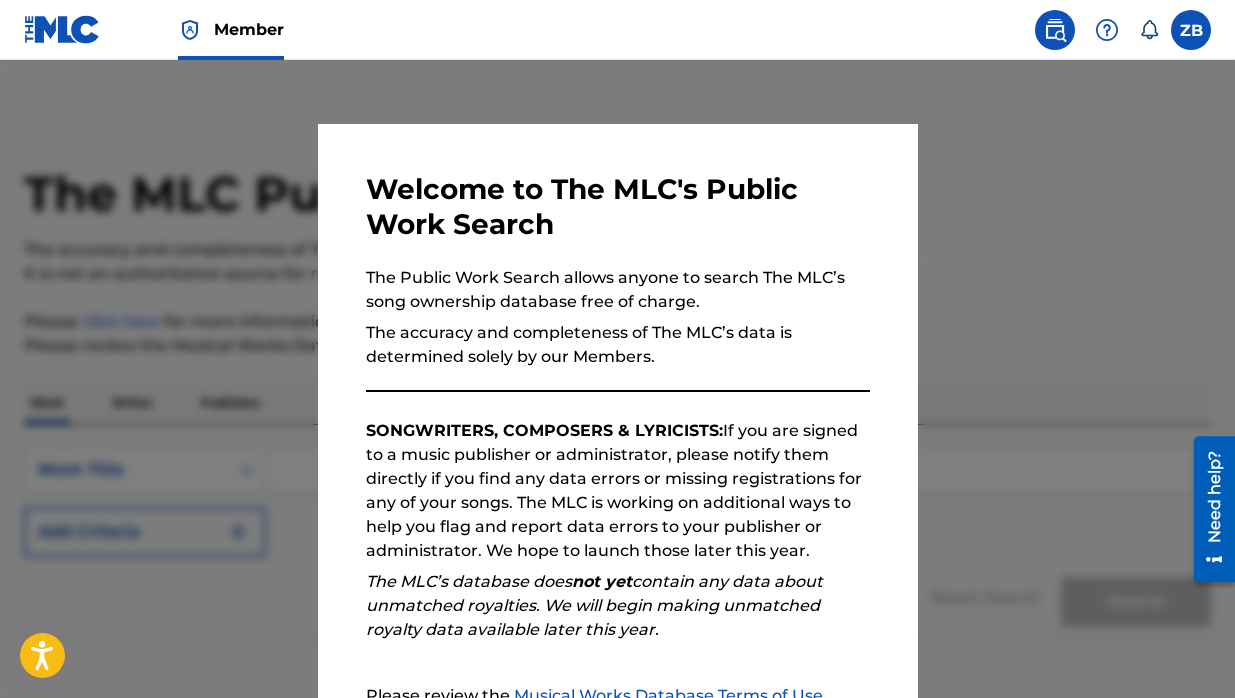 click on "Welcome to The MLC's Public Work Search The Public Work Search allows anyone to search The MLC’s song ownership database free of charge. The accuracy and completeness of The MLC’s data is determined solely by our Members. SONGWRITERS, COMPOSERS & LYRICISTS:  If you are signed to a music publisher or administrator, please notify them directly if you find any data errors or missing registrations for any of your songs. The MLC is working on additional ways to help you flag and report data errors to your publisher or administrator. We hope to launch those later this year. The MLC’s database does  not yet  contain any data about unmatched royalties. We will begin making unmatched royalty data available later this year. Please review the   Musical Works Database Terms of Use If you have any questions, please  contact us . Subscribe to our monthly newsletter! This message will reappear one week after it is closed. Continue" at bounding box center [618, 519] 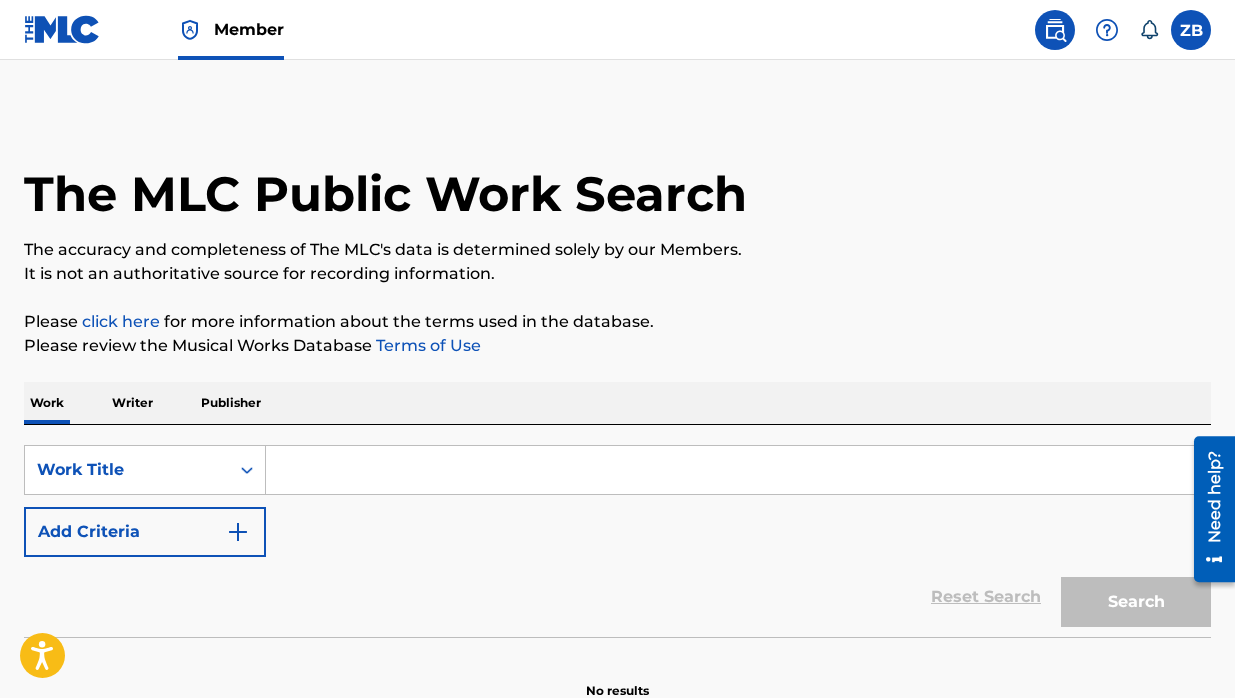 scroll, scrollTop: 108, scrollLeft: 0, axis: vertical 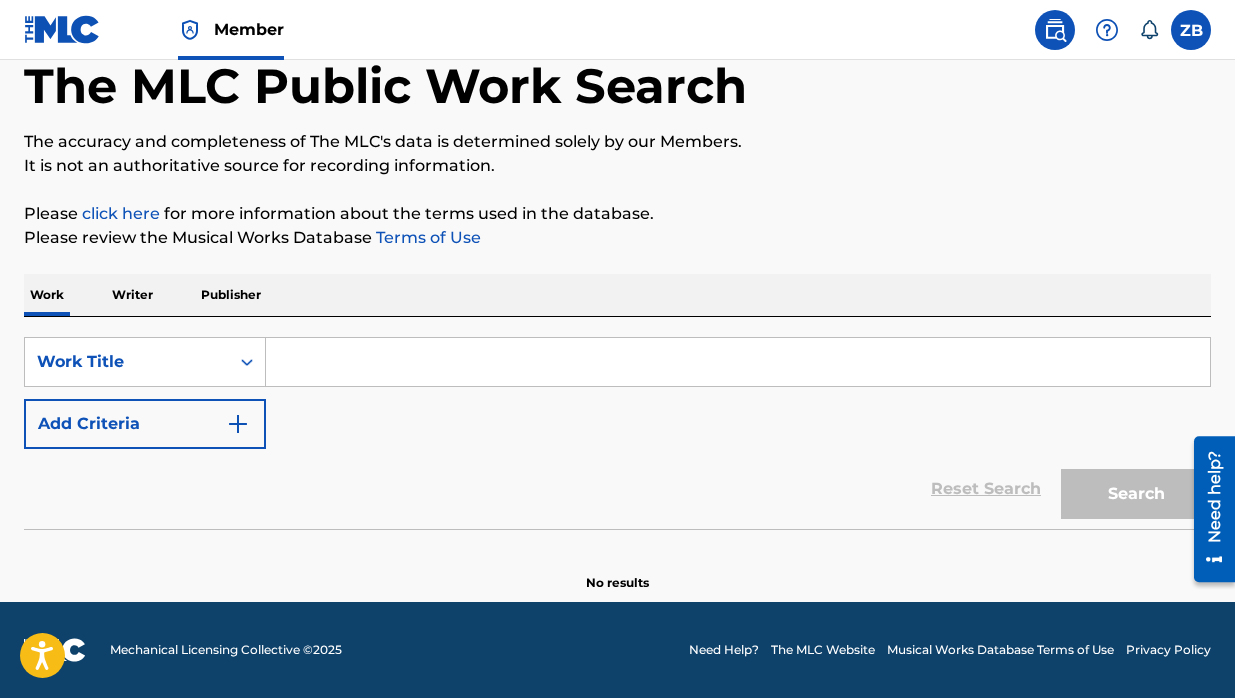click on "Writer" at bounding box center [132, 295] 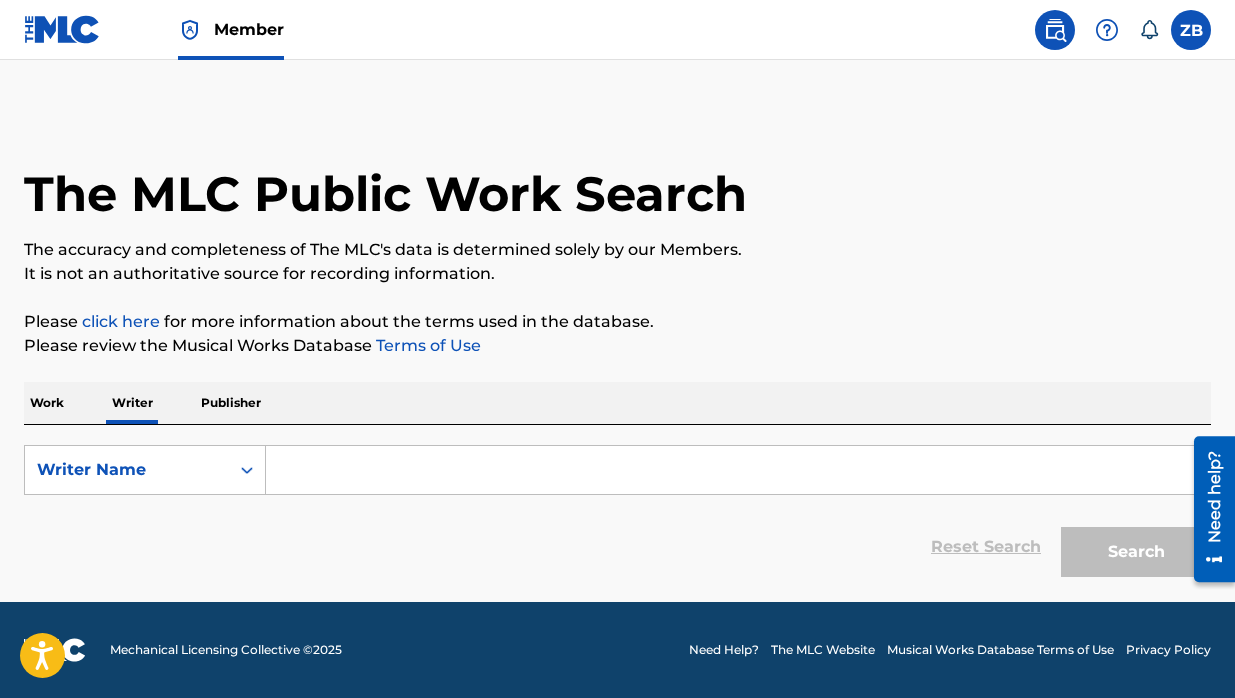 scroll, scrollTop: 0, scrollLeft: 0, axis: both 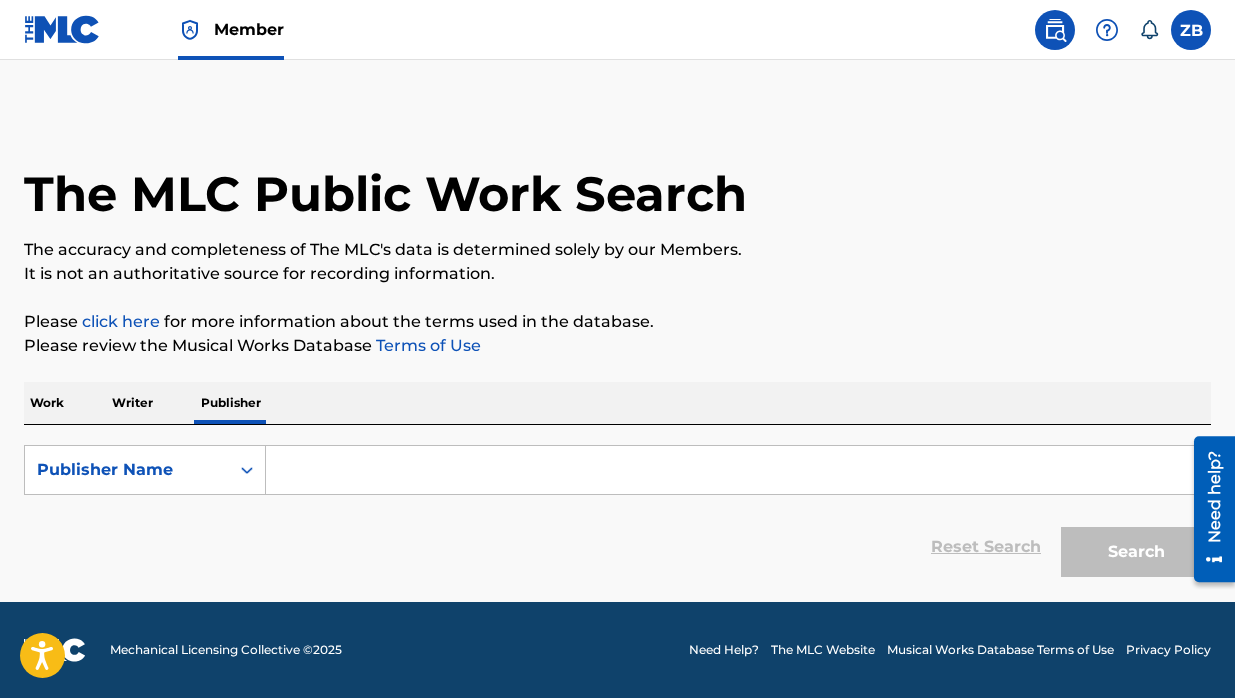 click on "Writer" at bounding box center (132, 403) 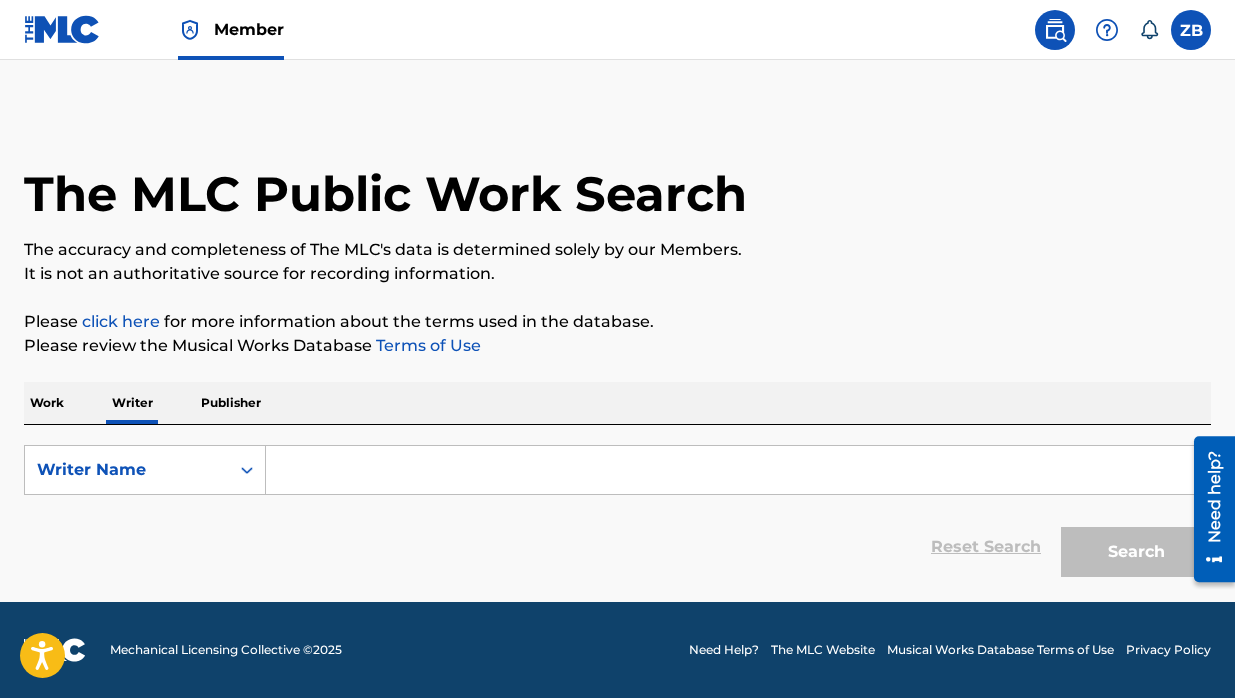click on "Work" at bounding box center [47, 403] 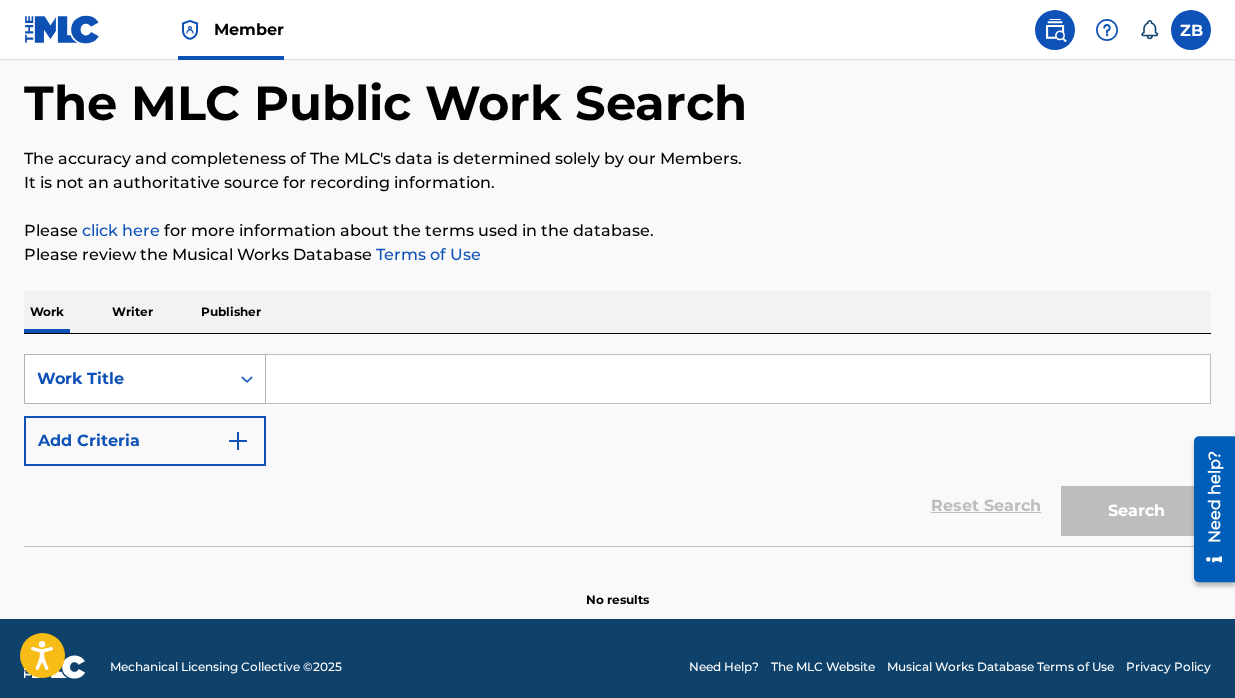 scroll, scrollTop: 108, scrollLeft: 0, axis: vertical 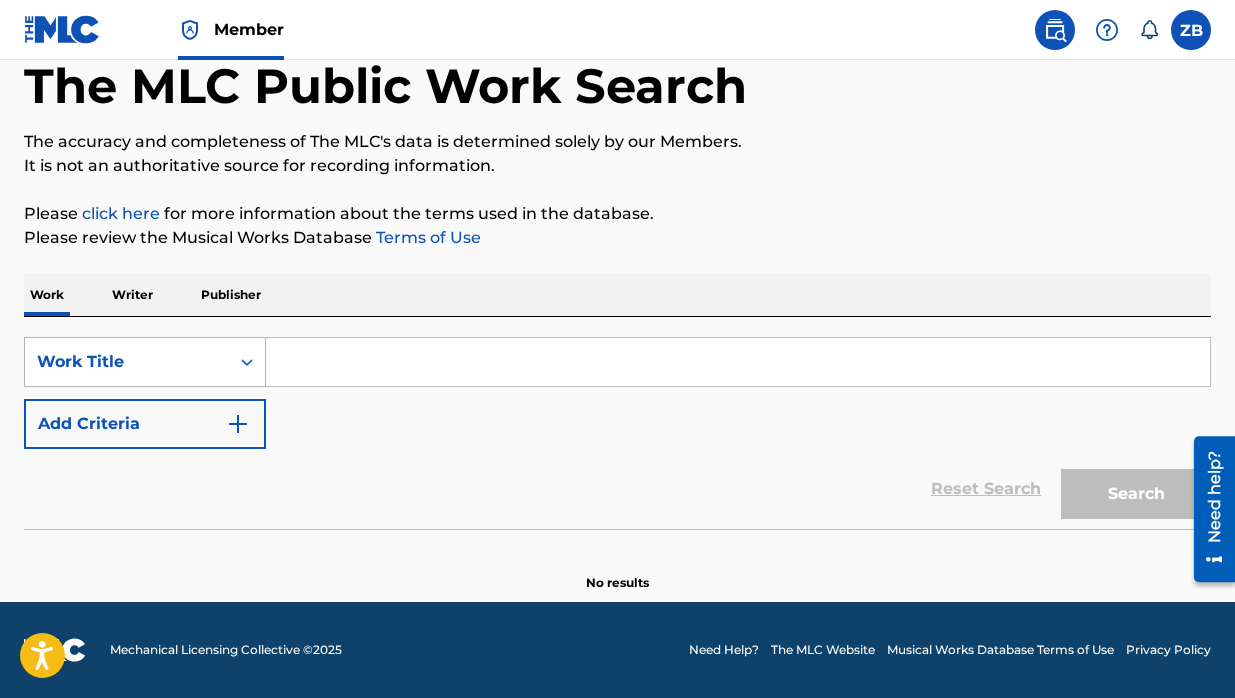 click 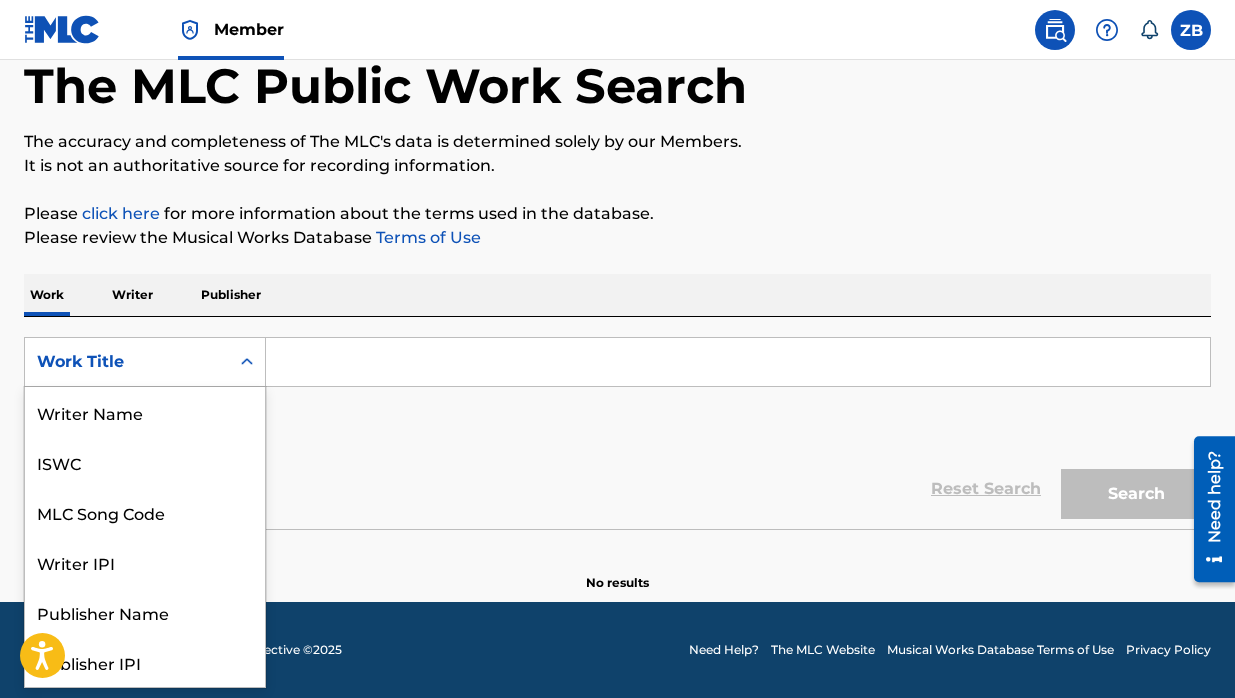 scroll, scrollTop: 100, scrollLeft: 0, axis: vertical 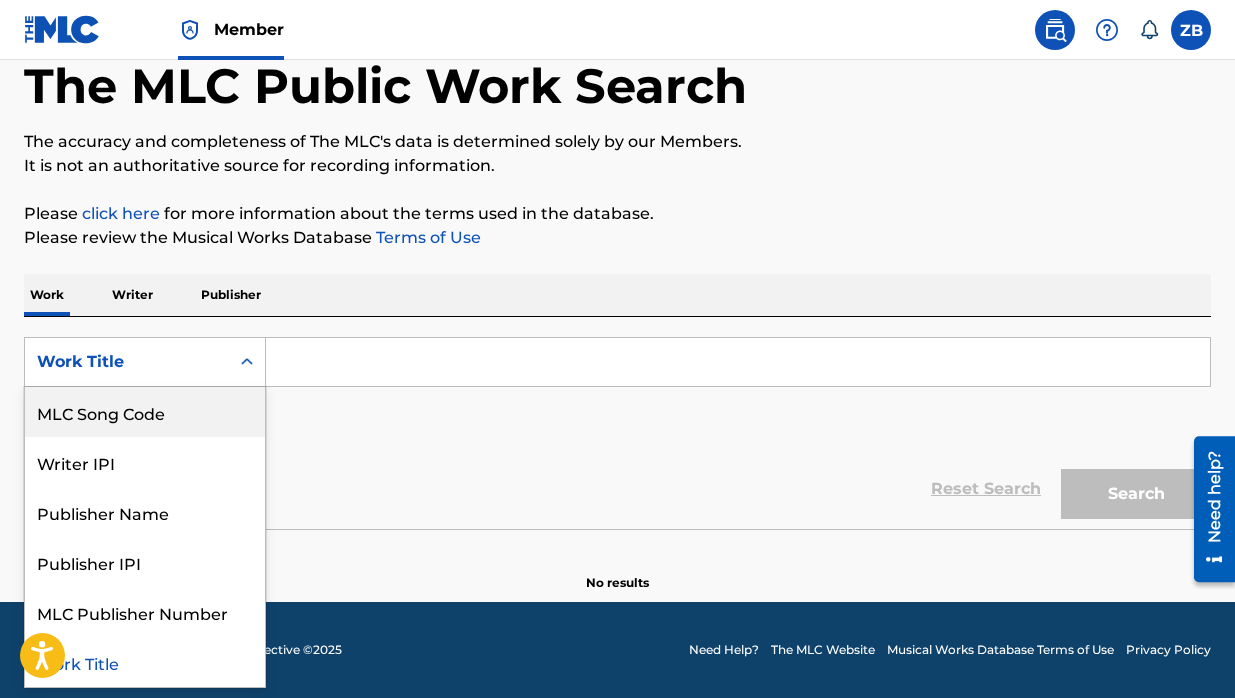 click on "Work Writer Publisher" at bounding box center (617, 295) 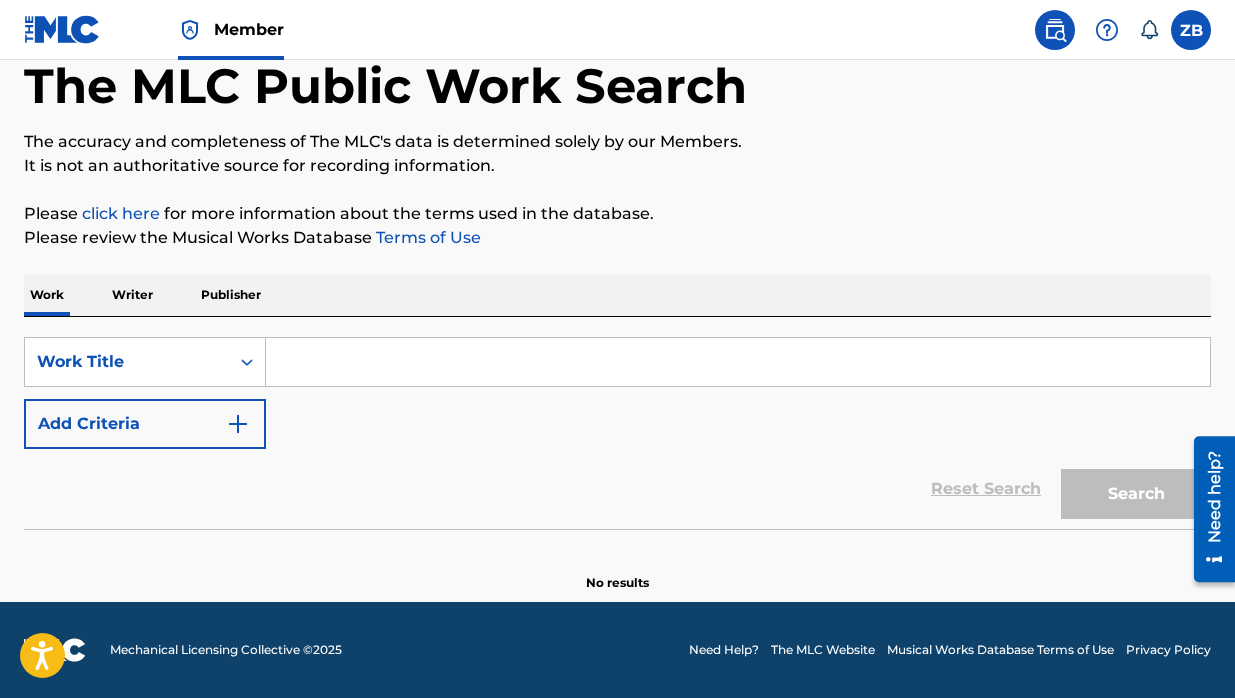 click on "Writer" at bounding box center [132, 295] 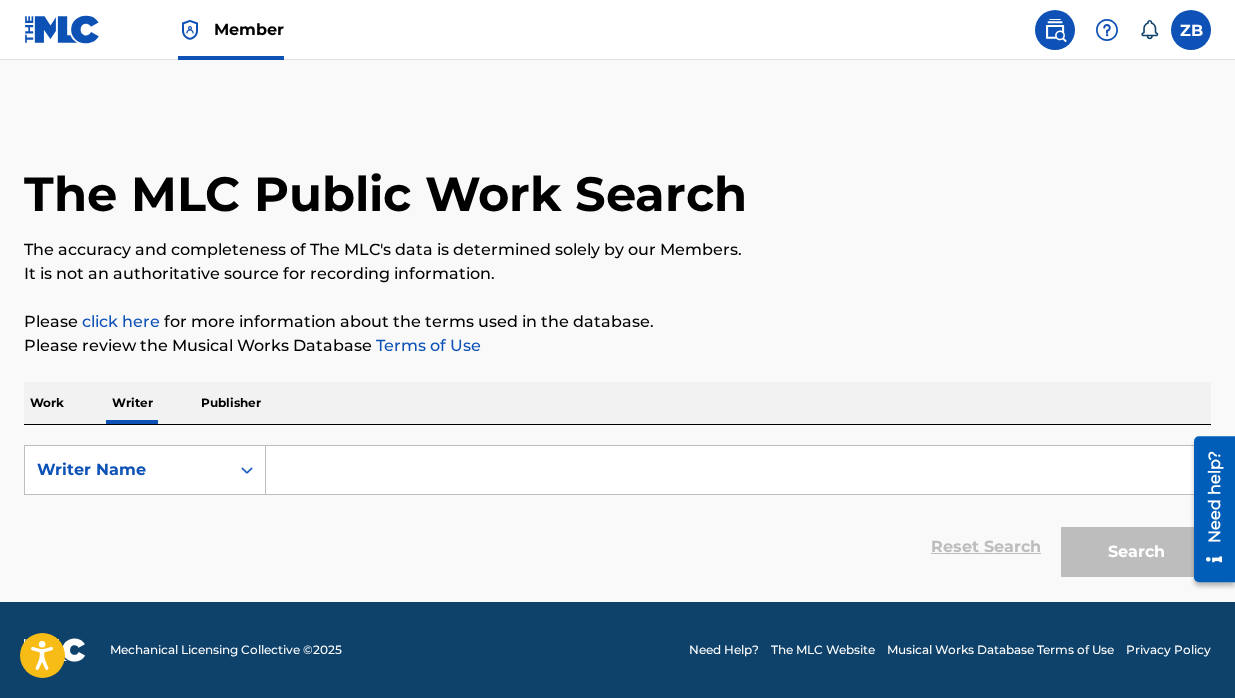 scroll, scrollTop: 0, scrollLeft: 0, axis: both 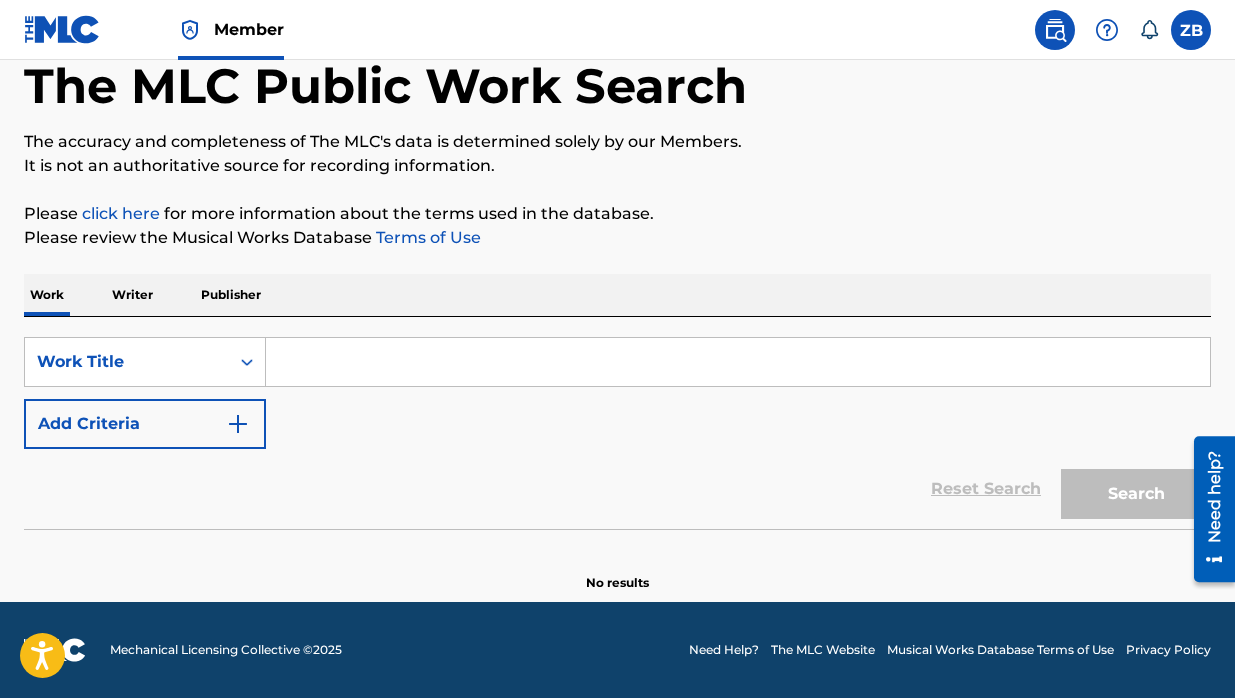 click at bounding box center (738, 362) 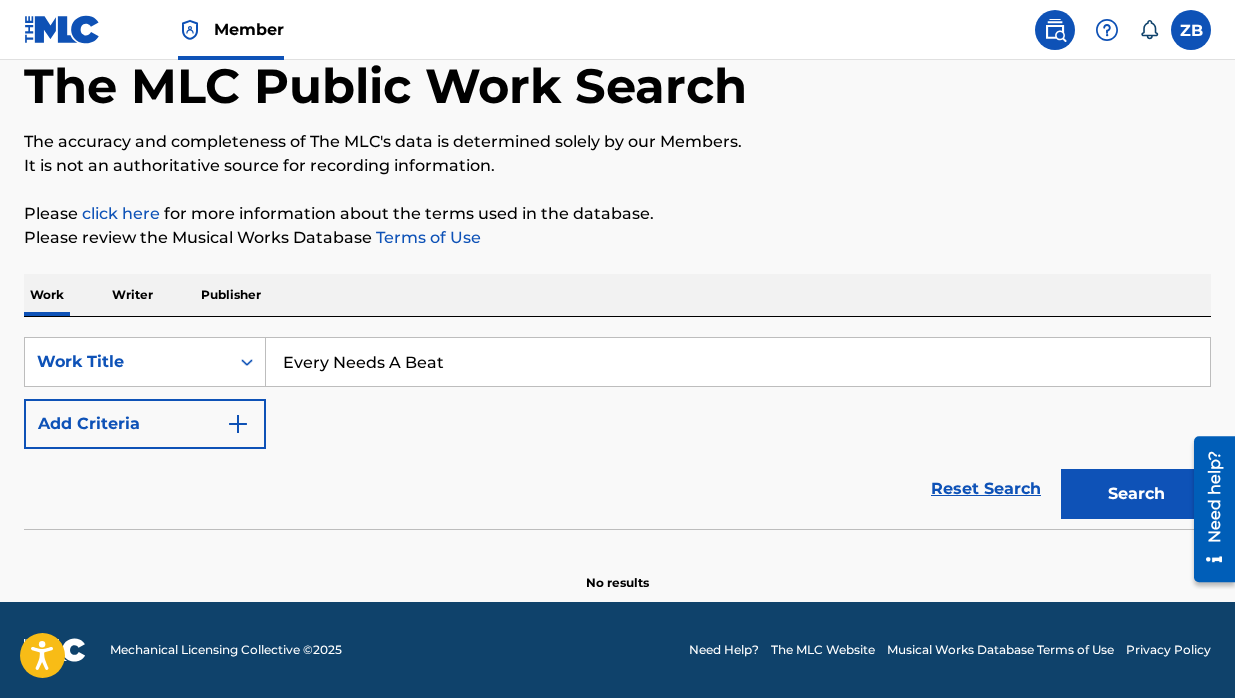 click on "Search" at bounding box center [1136, 494] 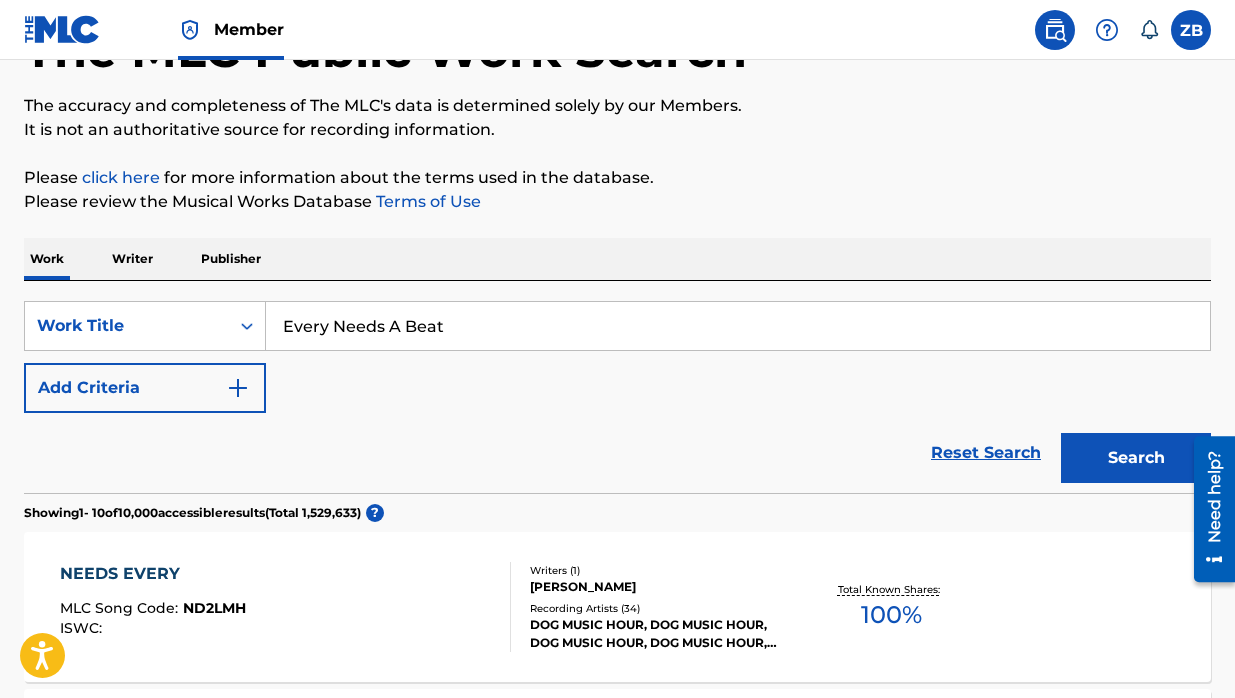 scroll, scrollTop: 178, scrollLeft: 0, axis: vertical 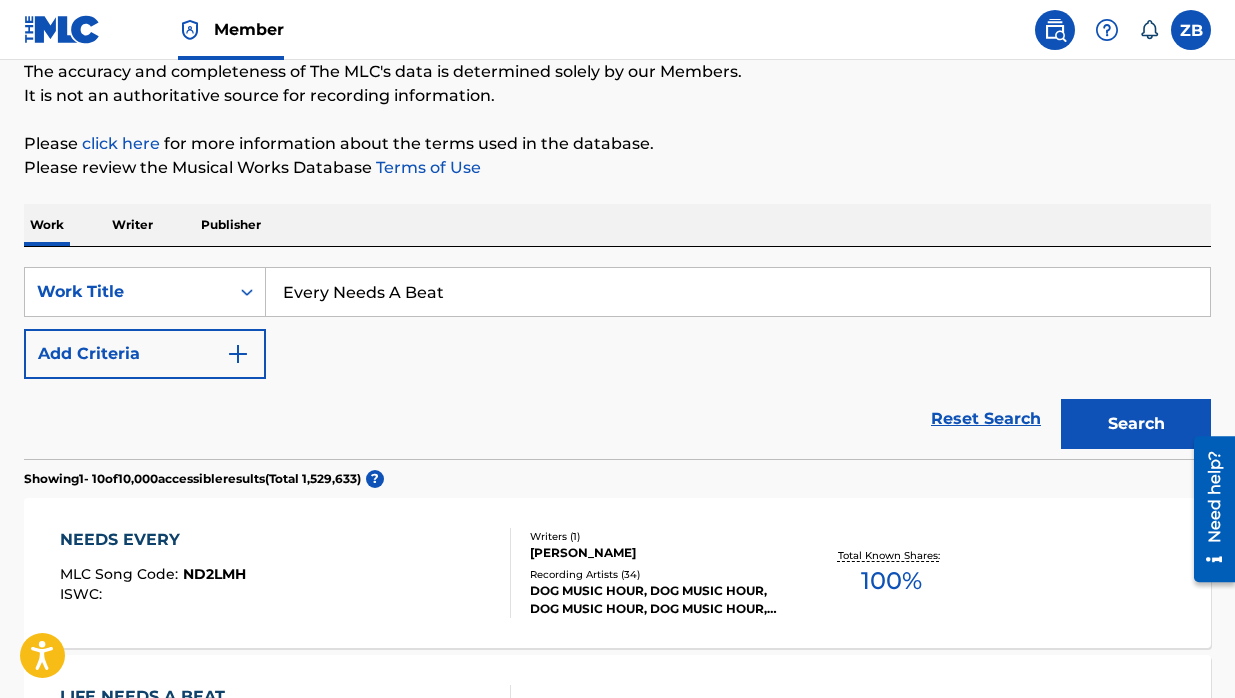 click on "Every Needs A Beat" at bounding box center (738, 292) 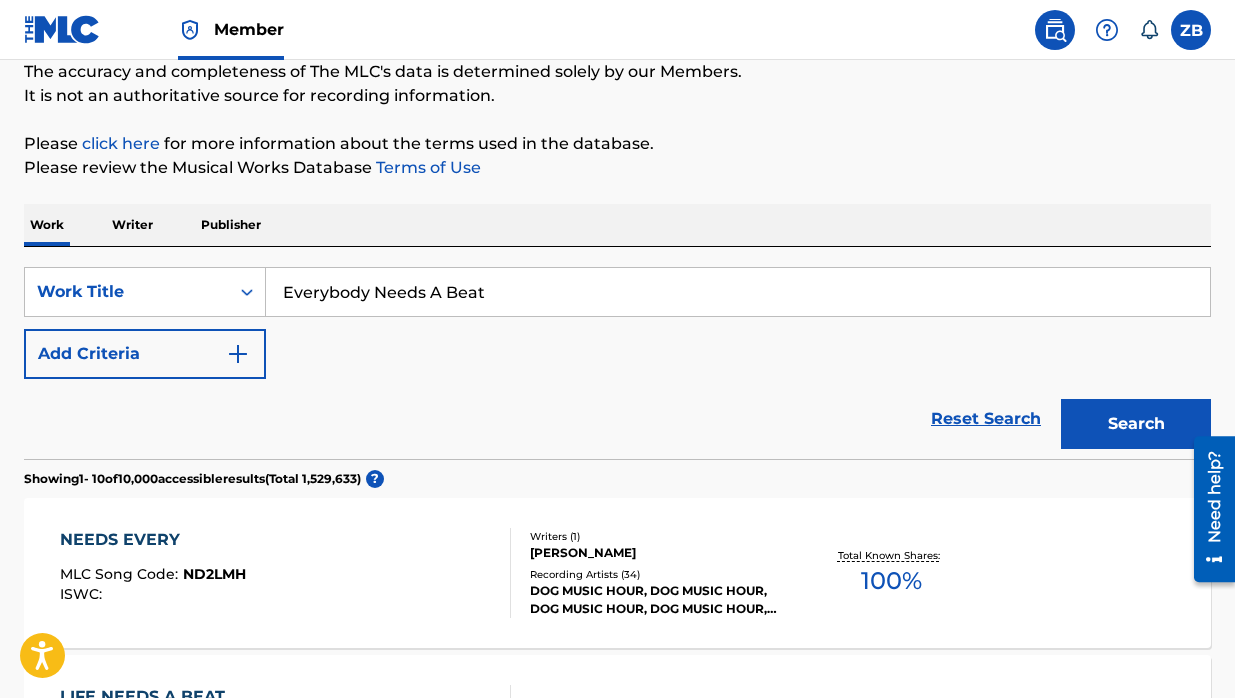 type on "Everybody Needs A Beat" 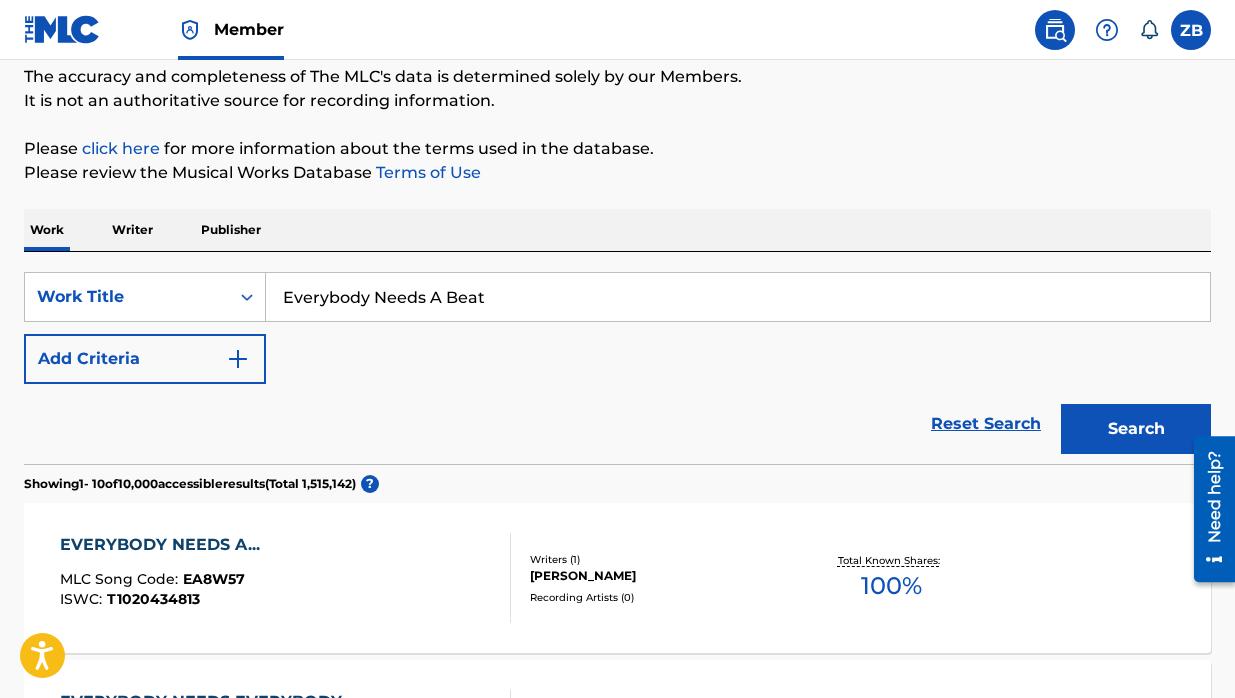scroll, scrollTop: 171, scrollLeft: 0, axis: vertical 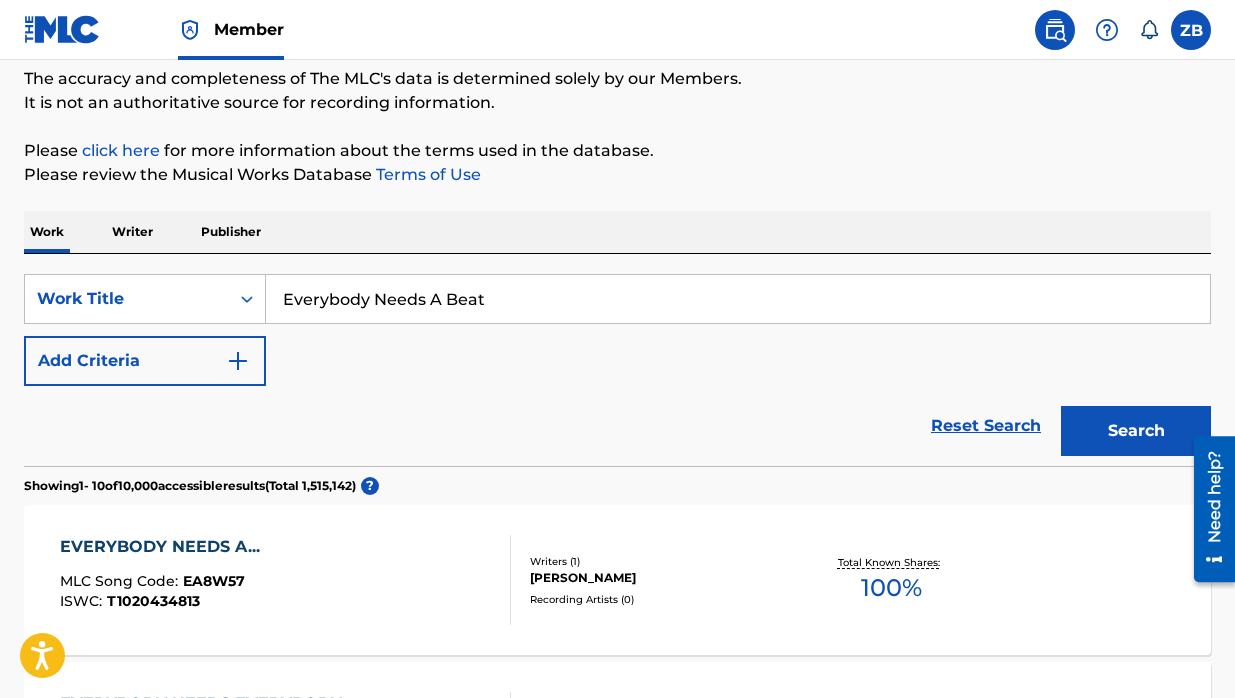 click on "Everybody Needs A Beat" at bounding box center (738, 299) 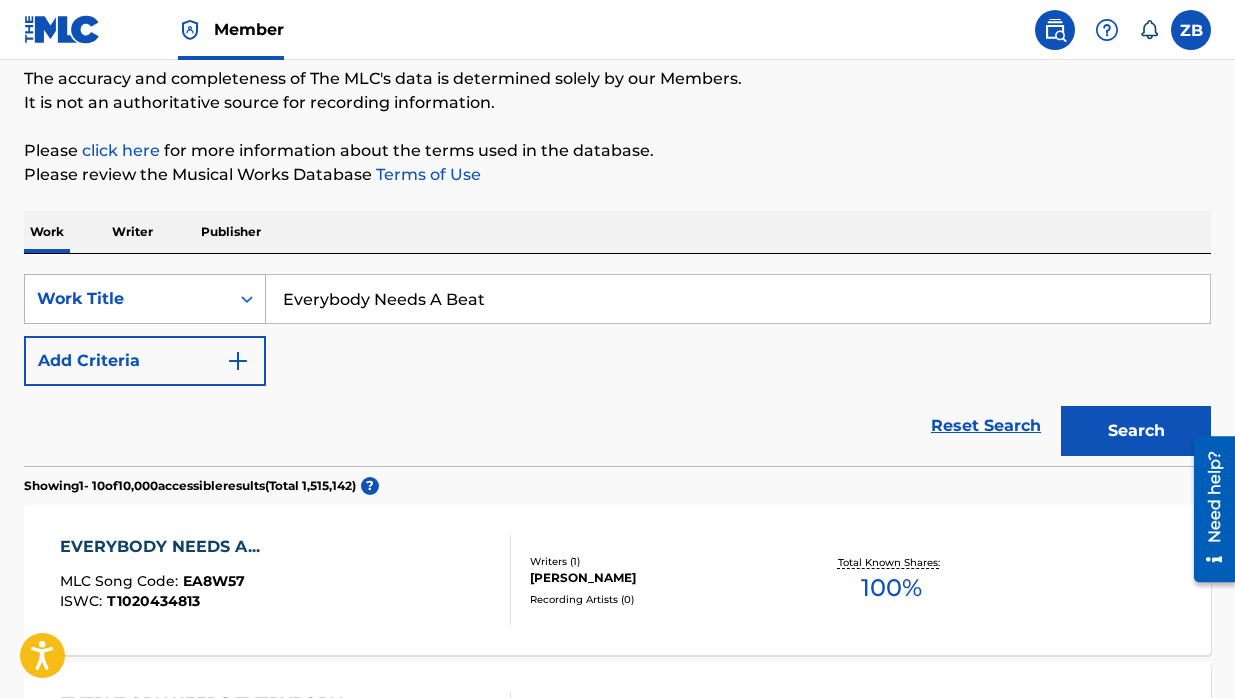 click 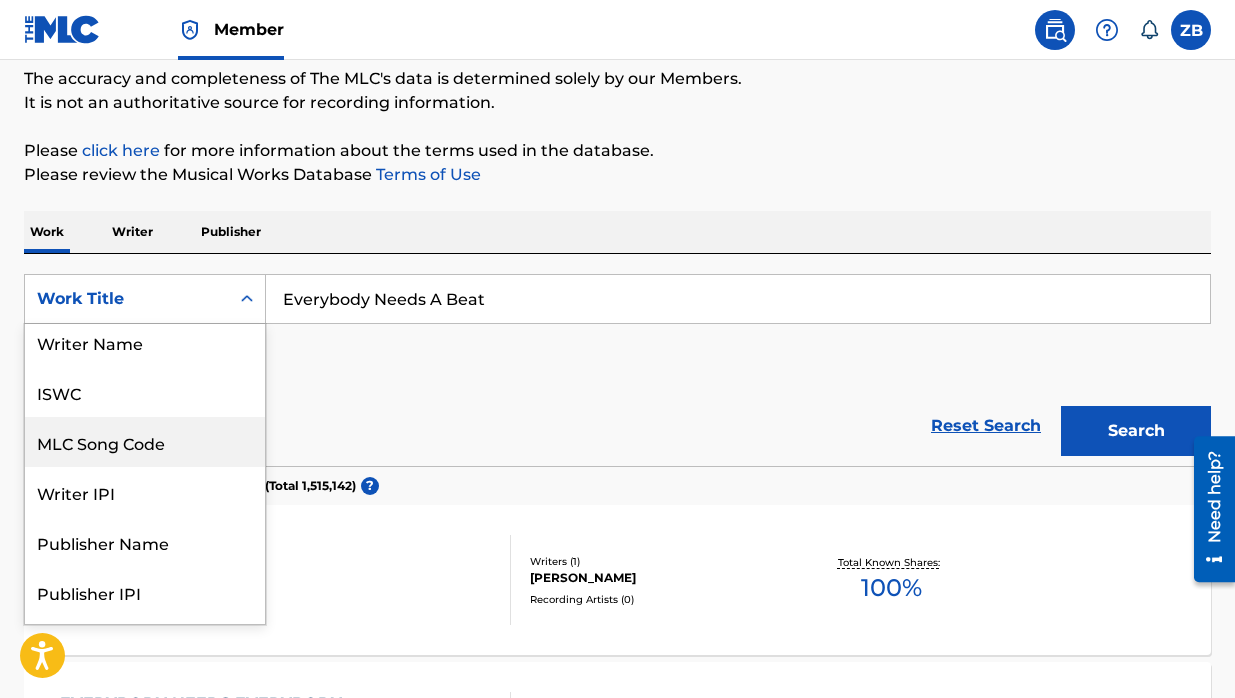 scroll, scrollTop: 0, scrollLeft: 0, axis: both 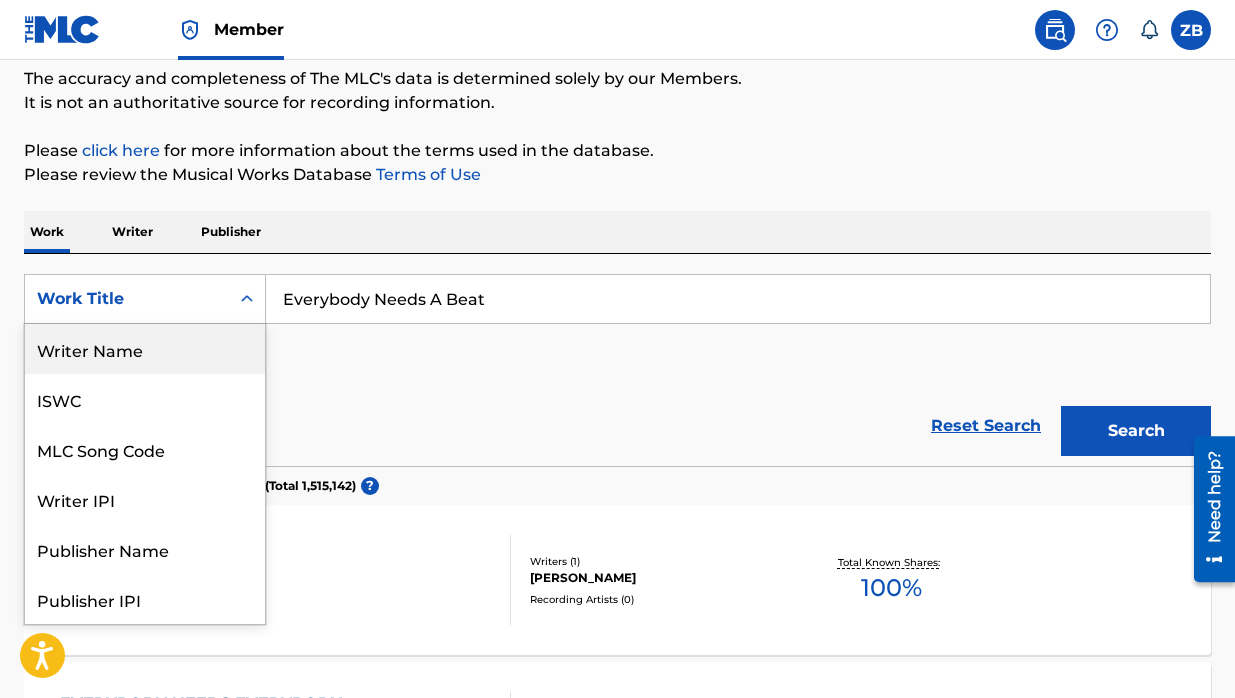 click on "SearchWithCriteria63d7cb09-509f-4176-8e2f-e4e0c0e56a00 Writer Name, 1 of 8. 8 results available. Use Up and Down to choose options, press Enter to select the currently focused option, press Escape to exit the menu, press Tab to select the option and exit the menu. Work Title Writer Name ISWC MLC Song Code Writer IPI Publisher Name Publisher IPI MLC Publisher Number Work Title Everybody Needs A Beat Add Criteria" at bounding box center (617, 330) 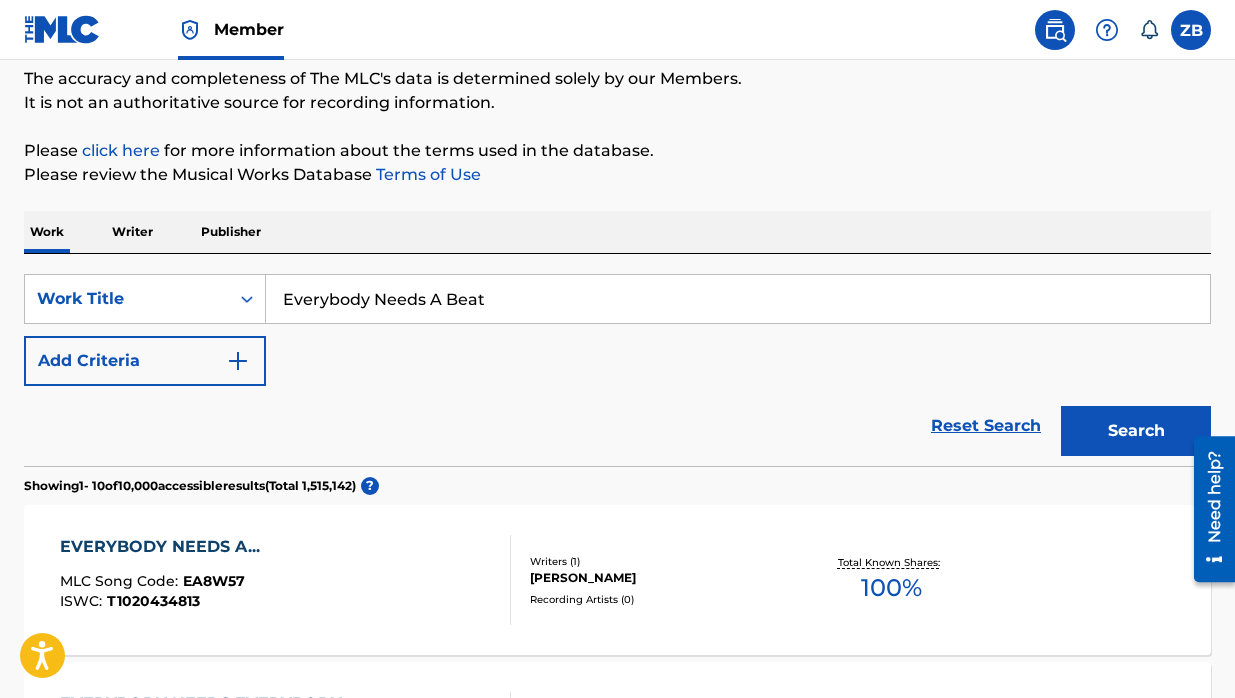 click on "Writer" at bounding box center (132, 232) 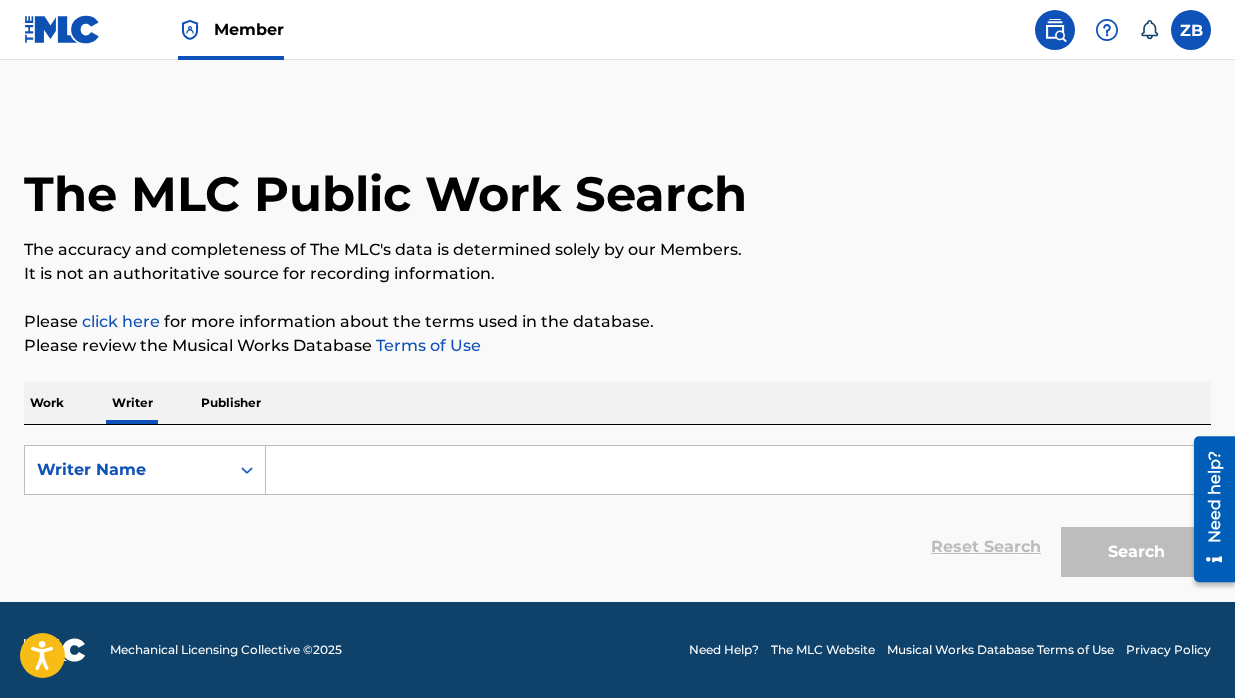 scroll, scrollTop: 0, scrollLeft: 0, axis: both 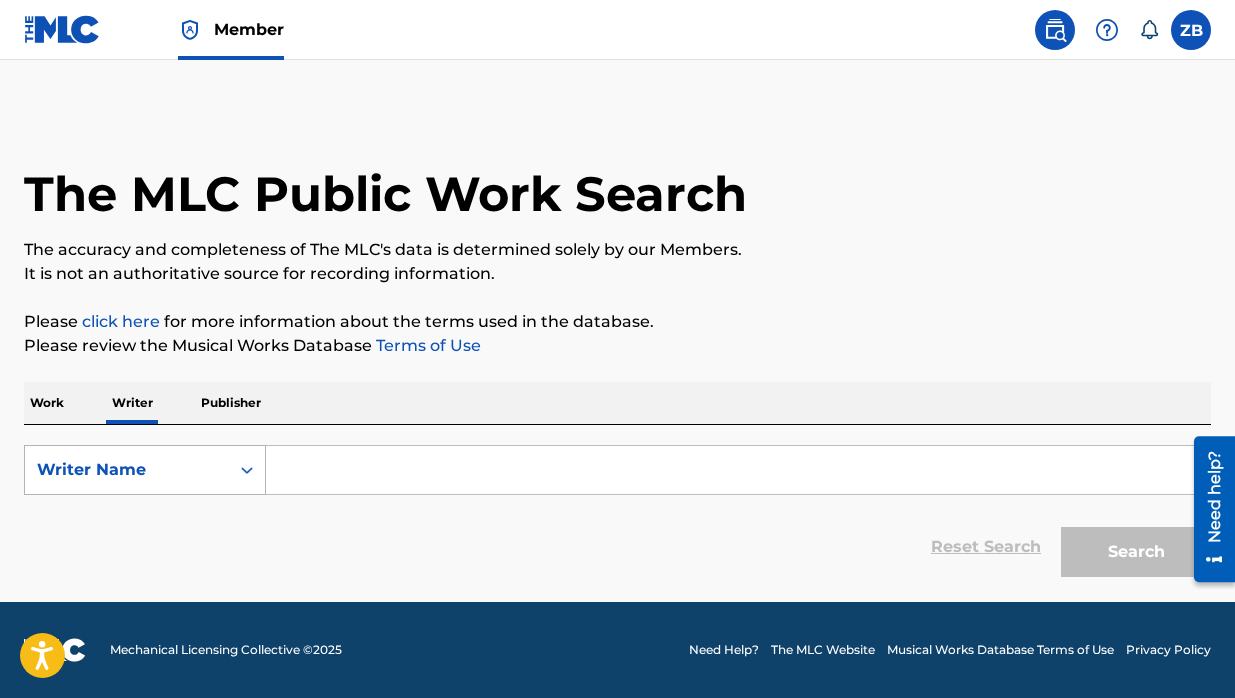 click 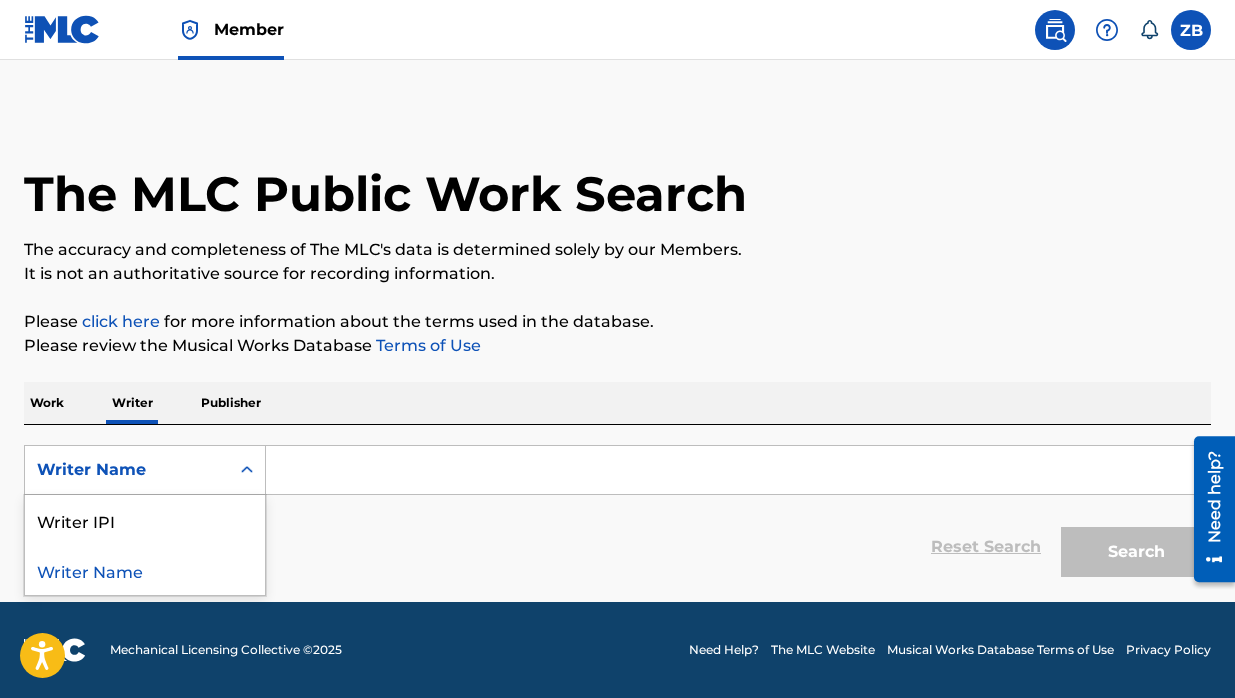 click at bounding box center (247, 470) 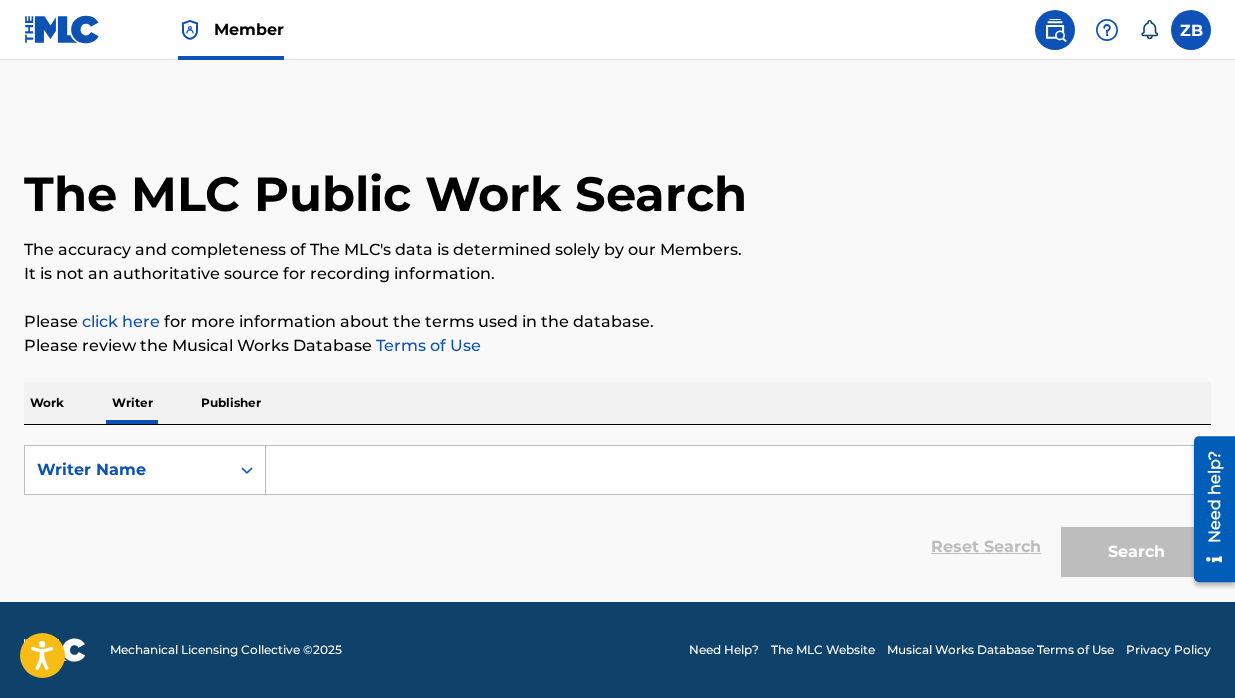 click at bounding box center [738, 470] 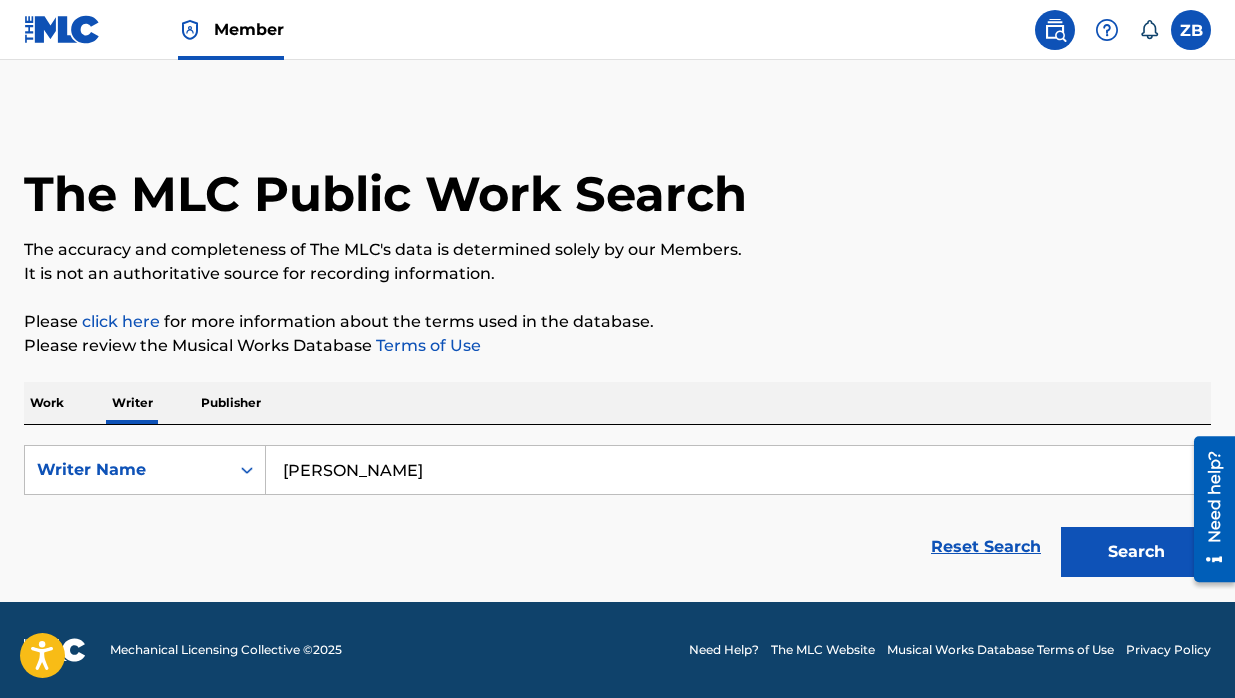 type on "[PERSON_NAME]" 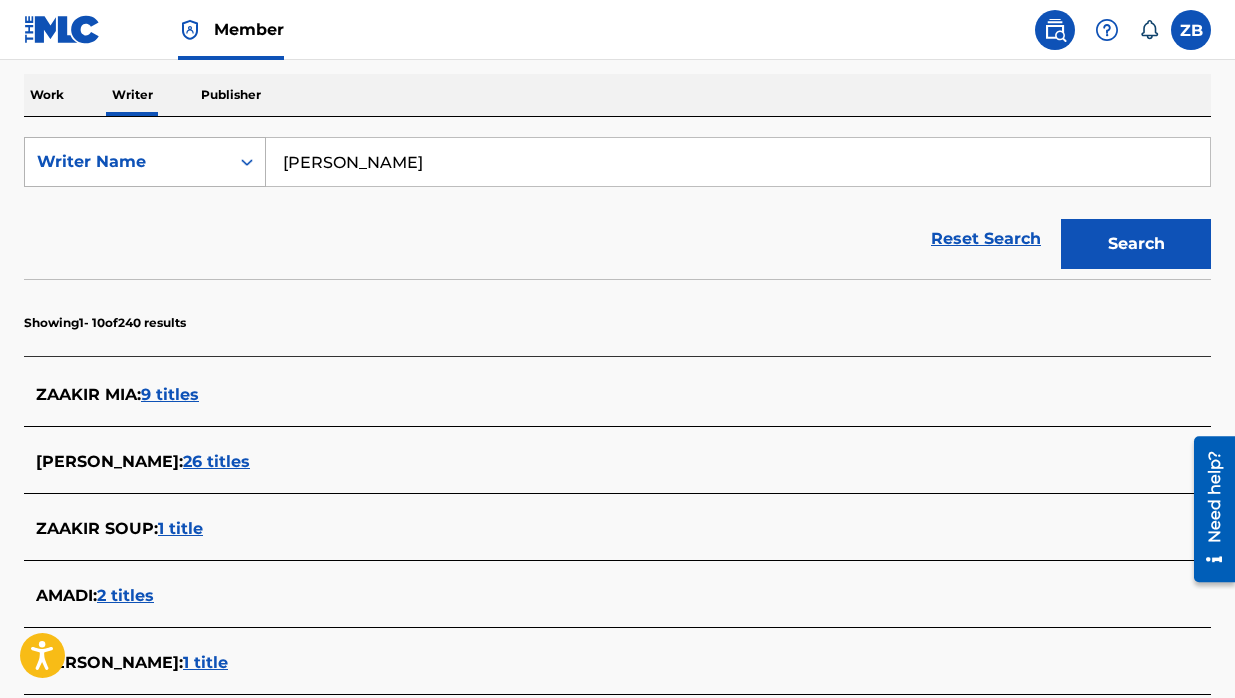 scroll, scrollTop: 0, scrollLeft: 0, axis: both 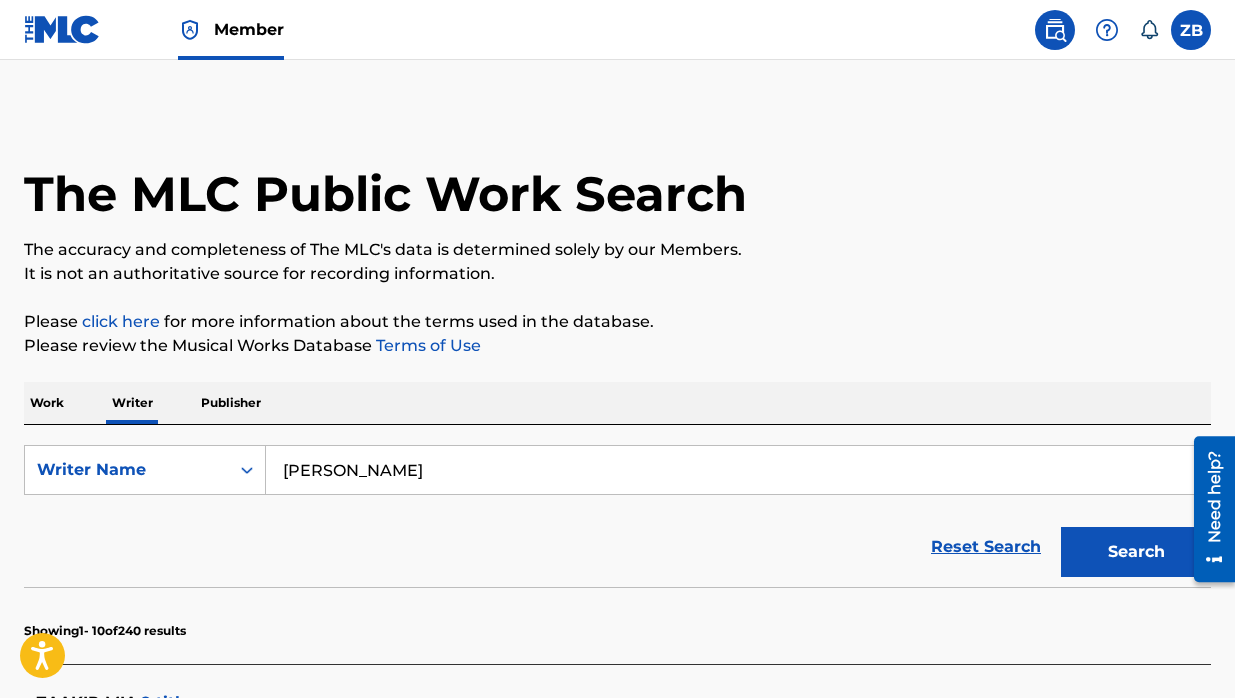 click on "Publisher" at bounding box center [231, 403] 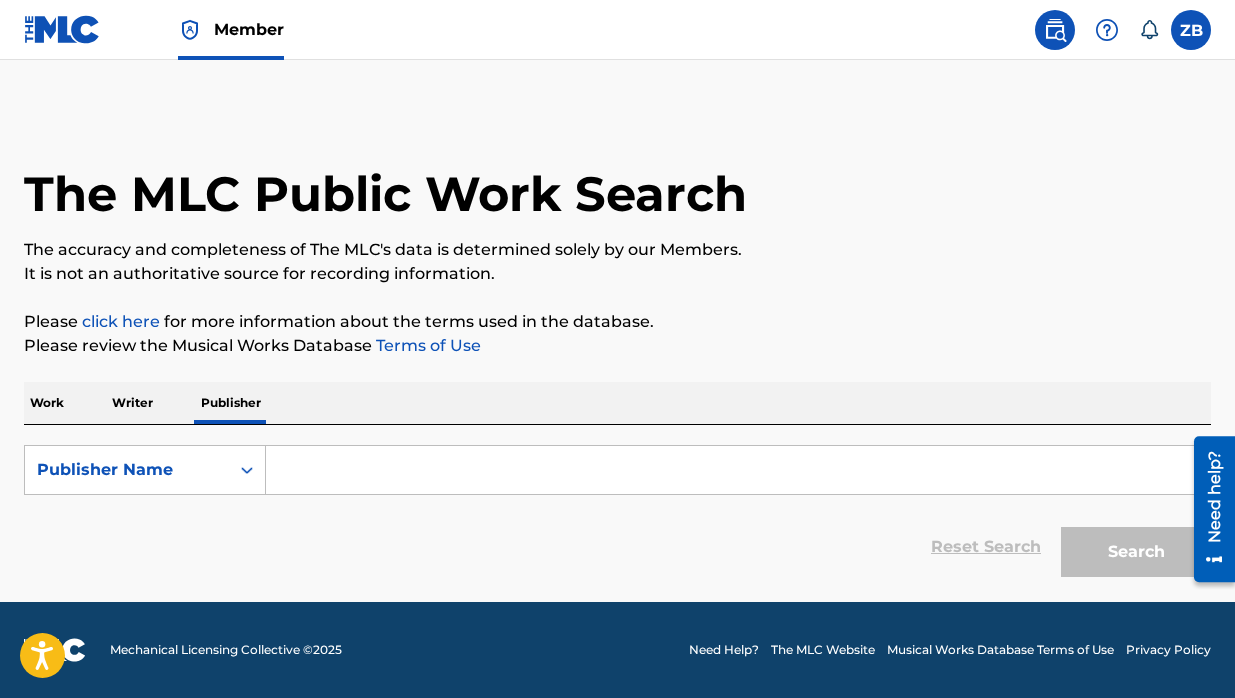 click at bounding box center (738, 470) 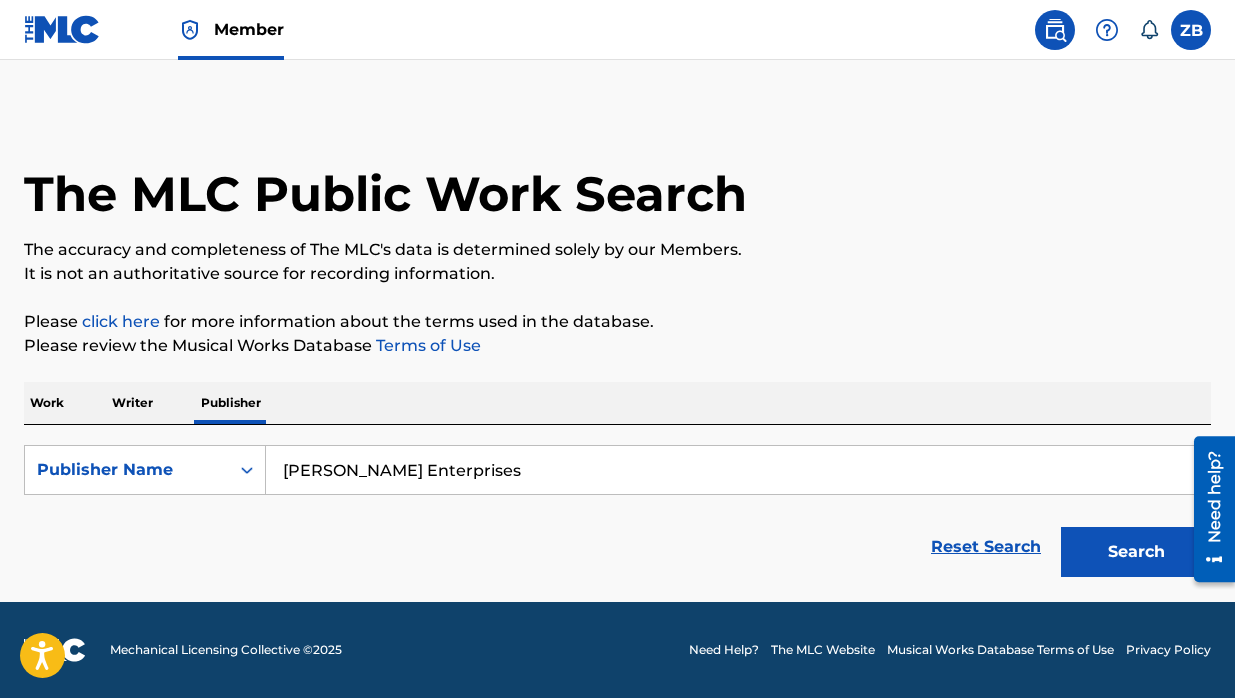 type on "[PERSON_NAME] Enterprises" 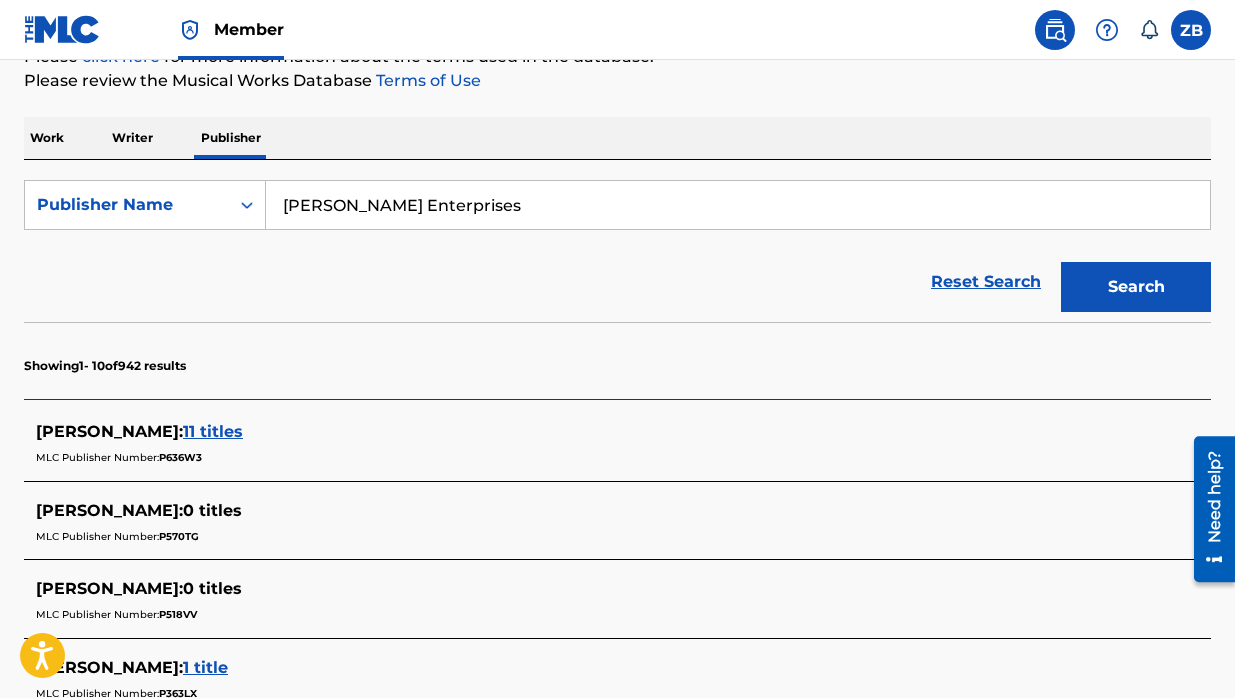 scroll, scrollTop: 394, scrollLeft: 0, axis: vertical 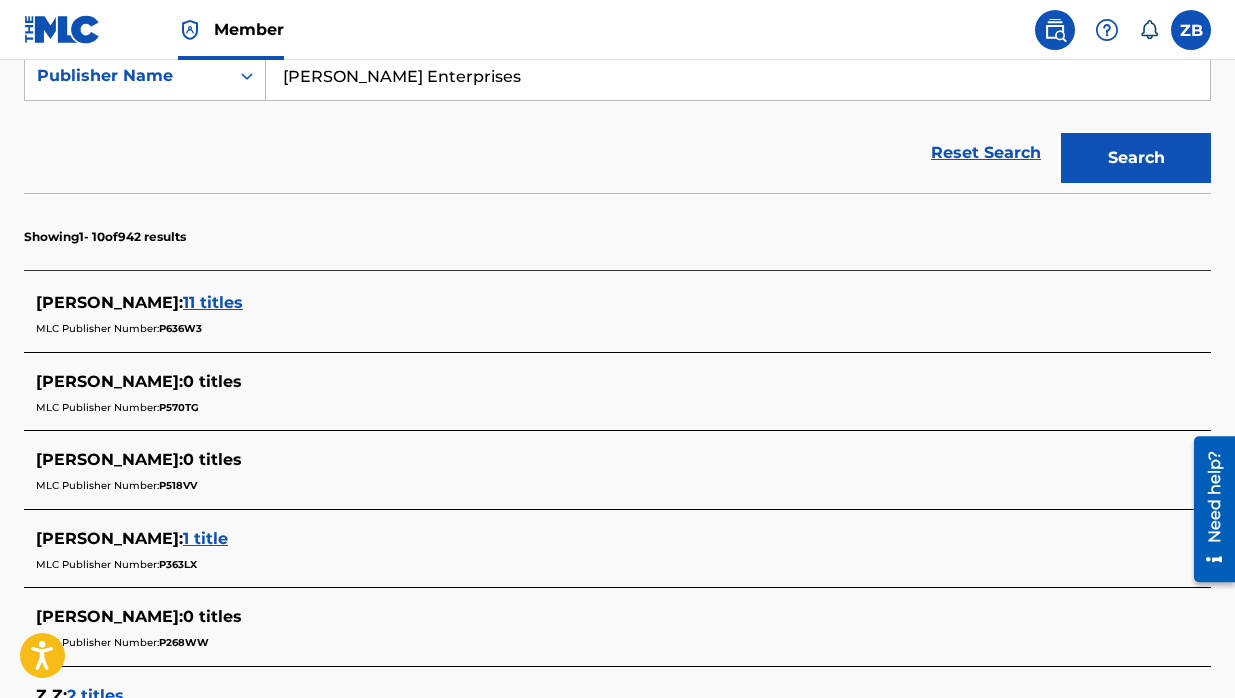 click on "[PERSON_NAME] :" at bounding box center [109, 381] 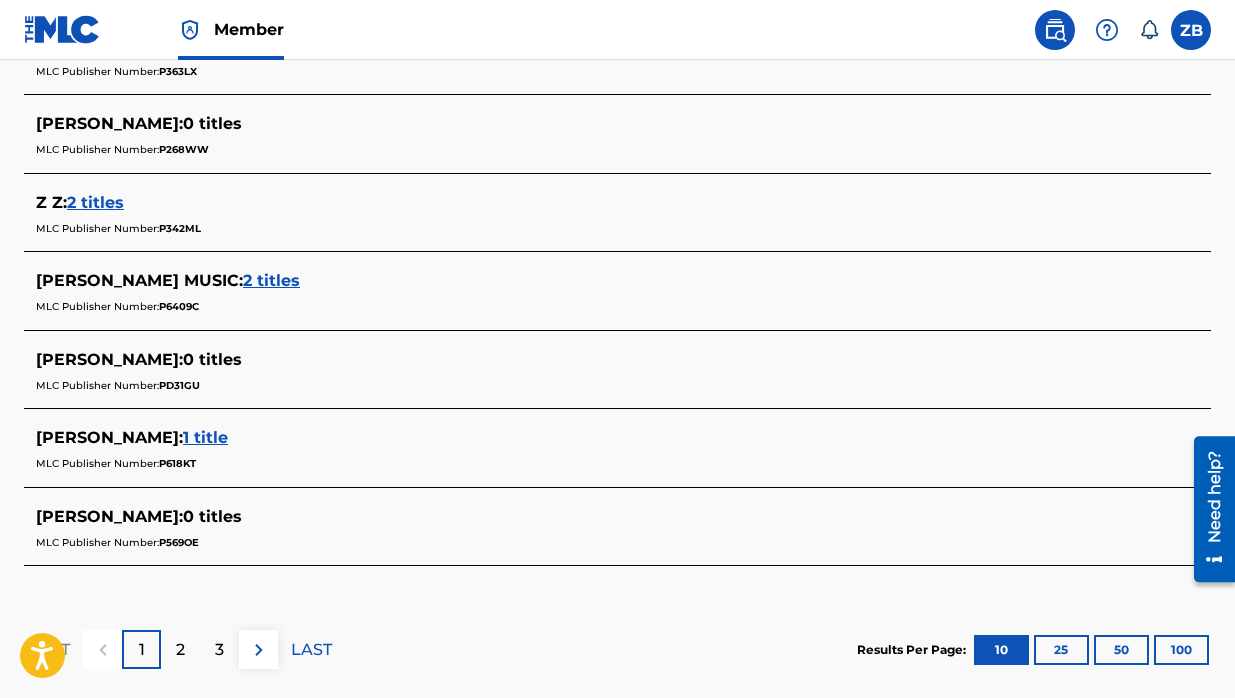 scroll, scrollTop: 996, scrollLeft: 0, axis: vertical 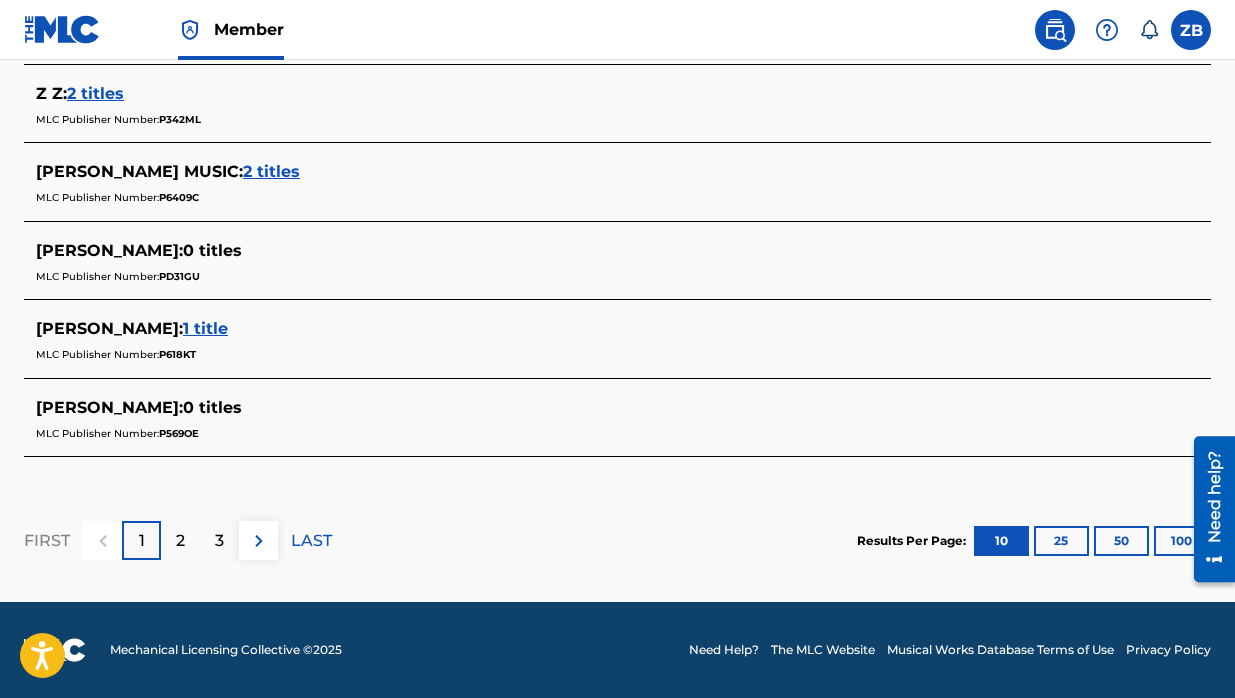 click on "2" at bounding box center (180, 541) 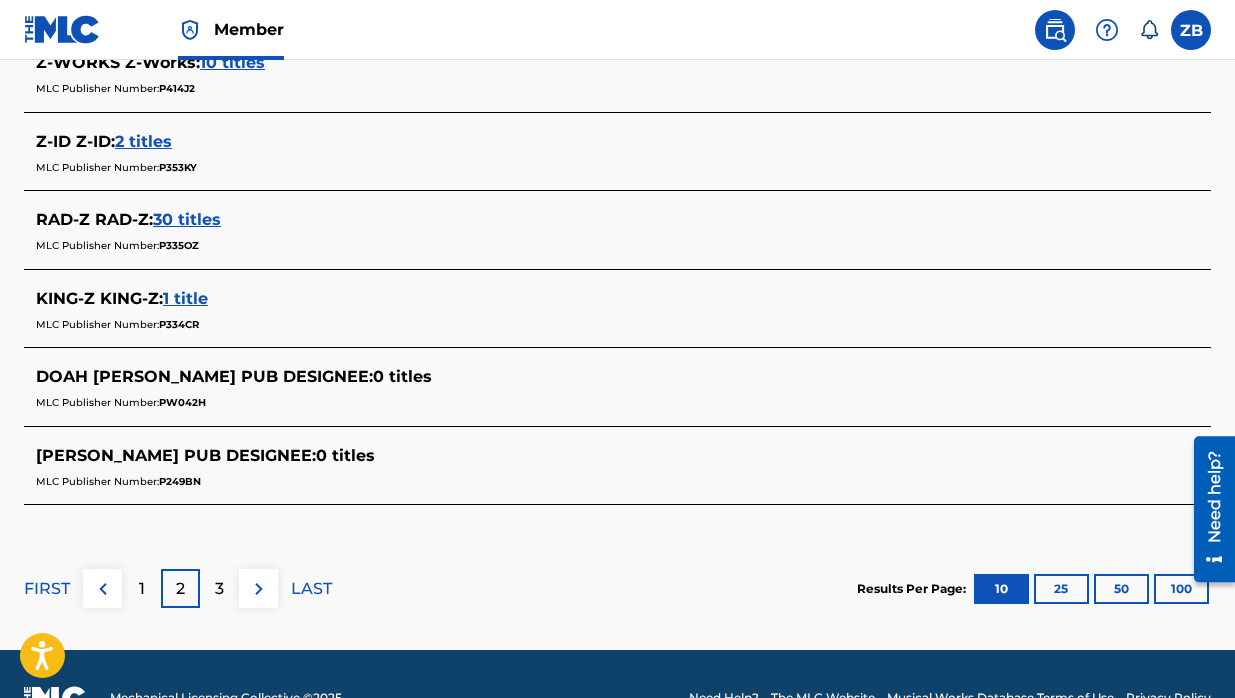 scroll, scrollTop: 1044, scrollLeft: 0, axis: vertical 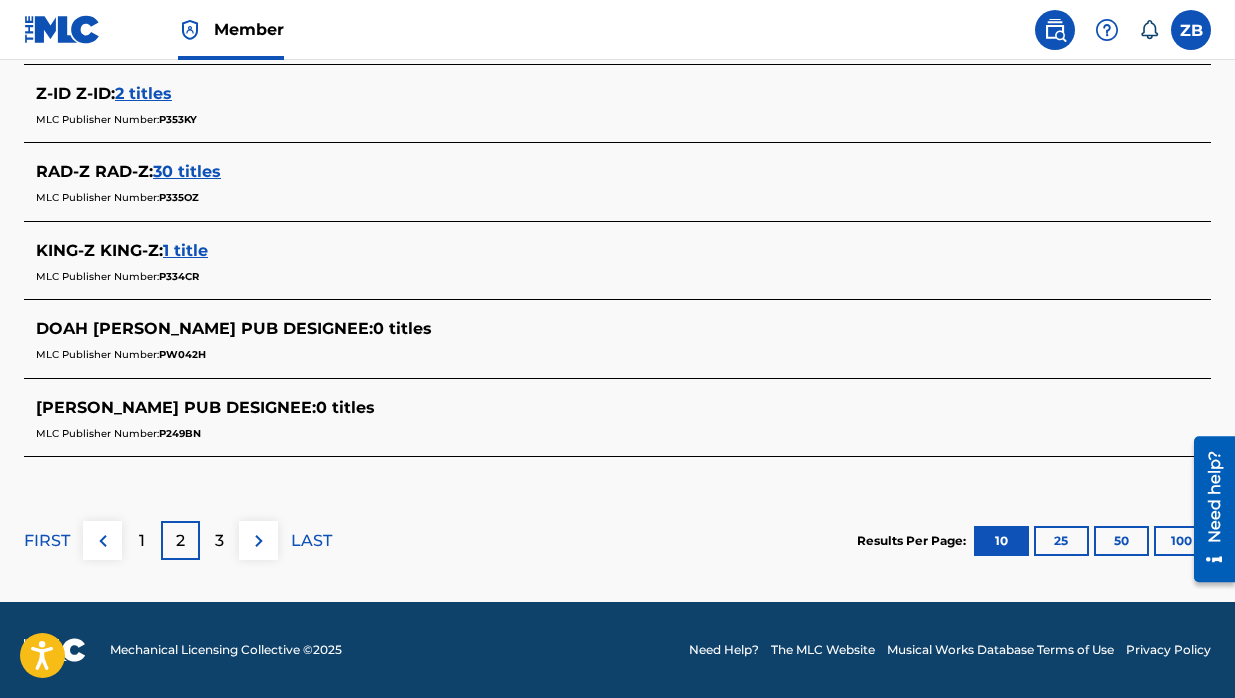 click on "3" at bounding box center [219, 540] 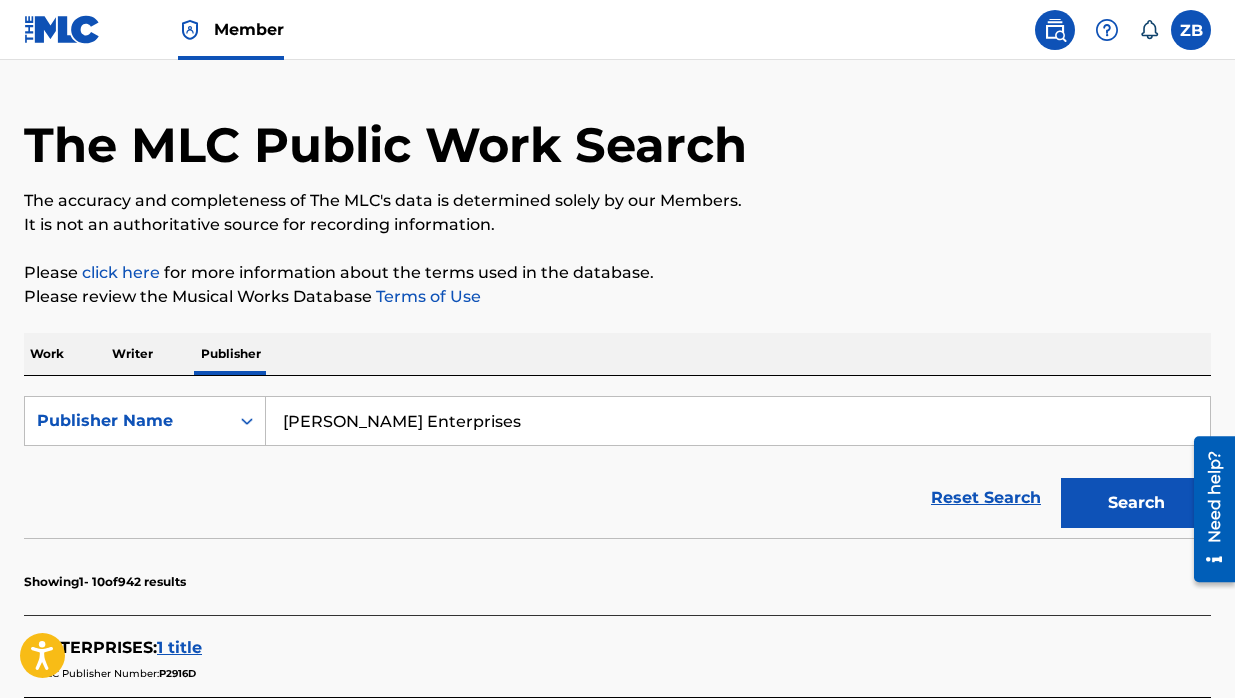 scroll, scrollTop: 0, scrollLeft: 0, axis: both 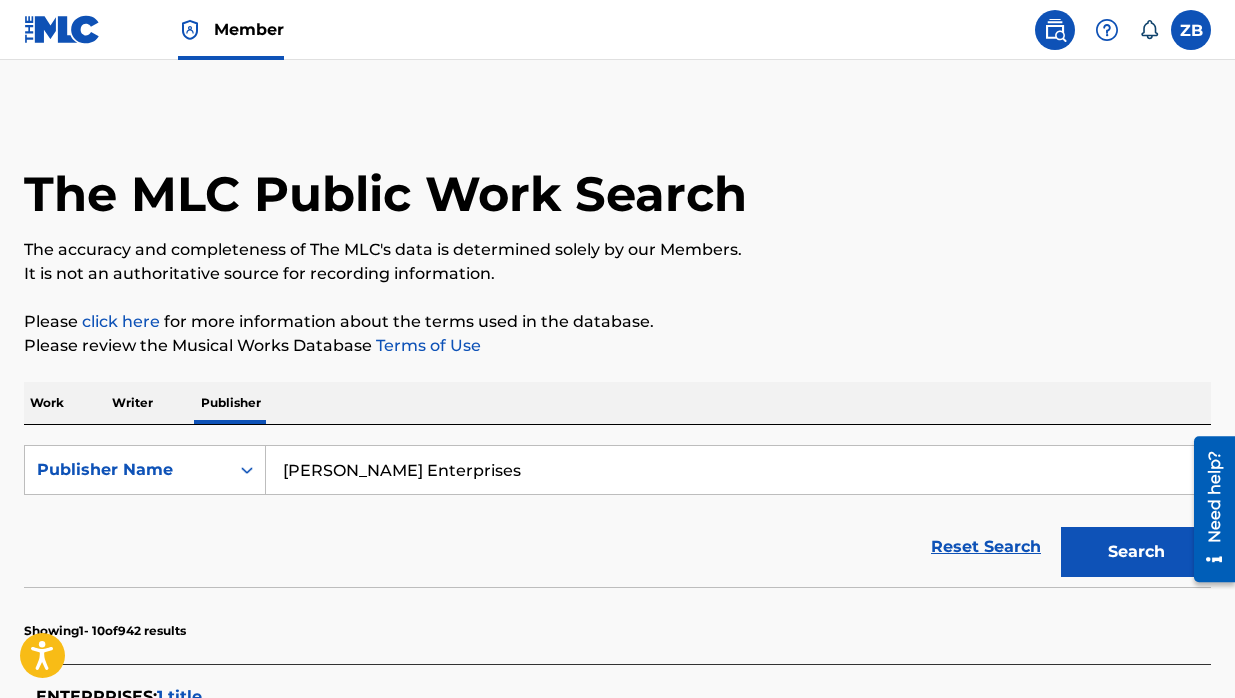 click on "Work Writer Publisher" at bounding box center [617, 403] 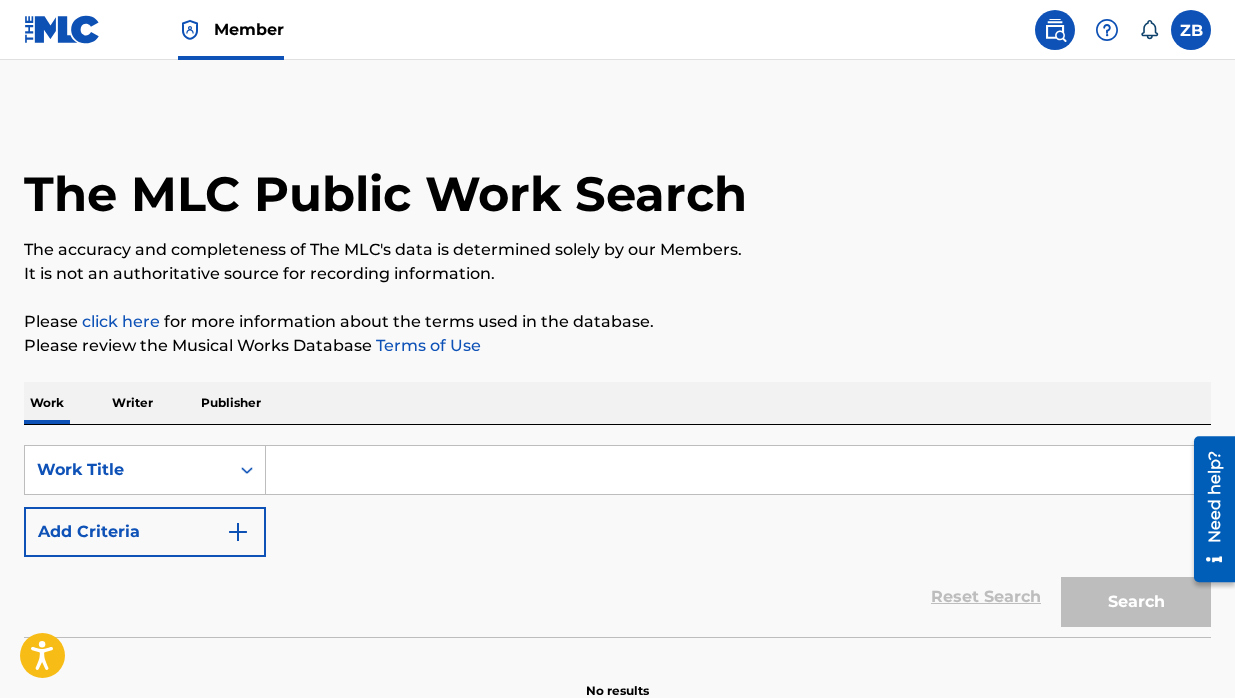 click at bounding box center [738, 470] 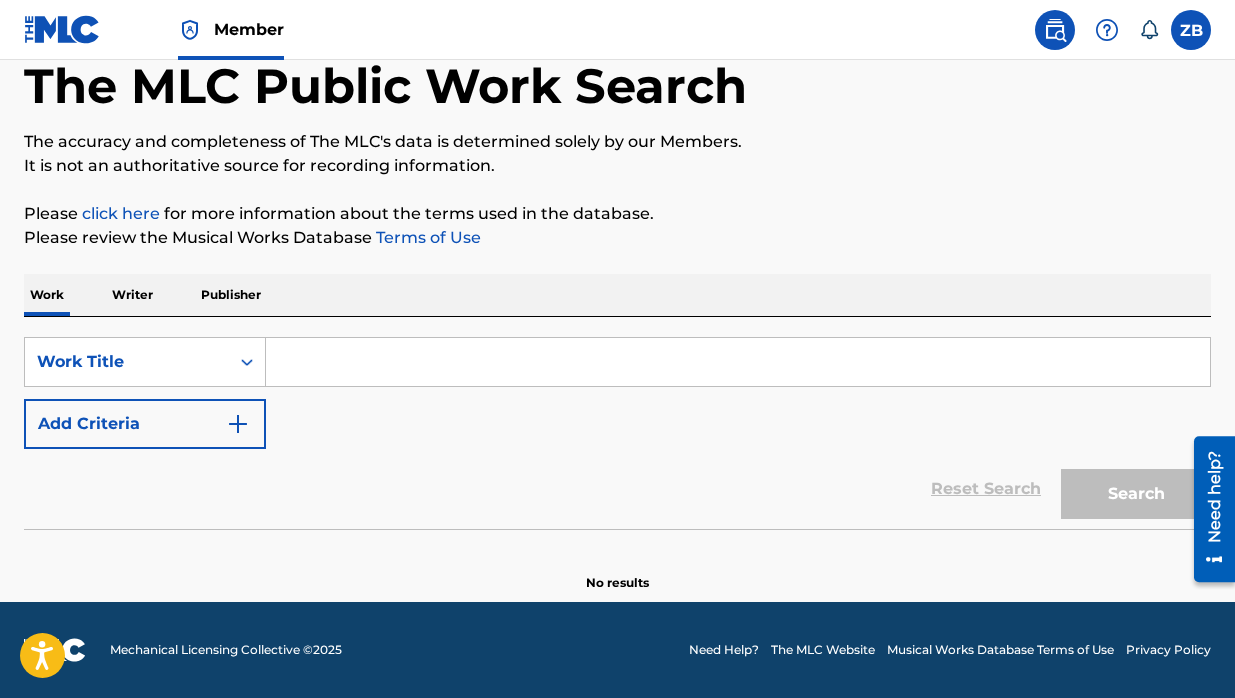 click on "Work" at bounding box center [47, 295] 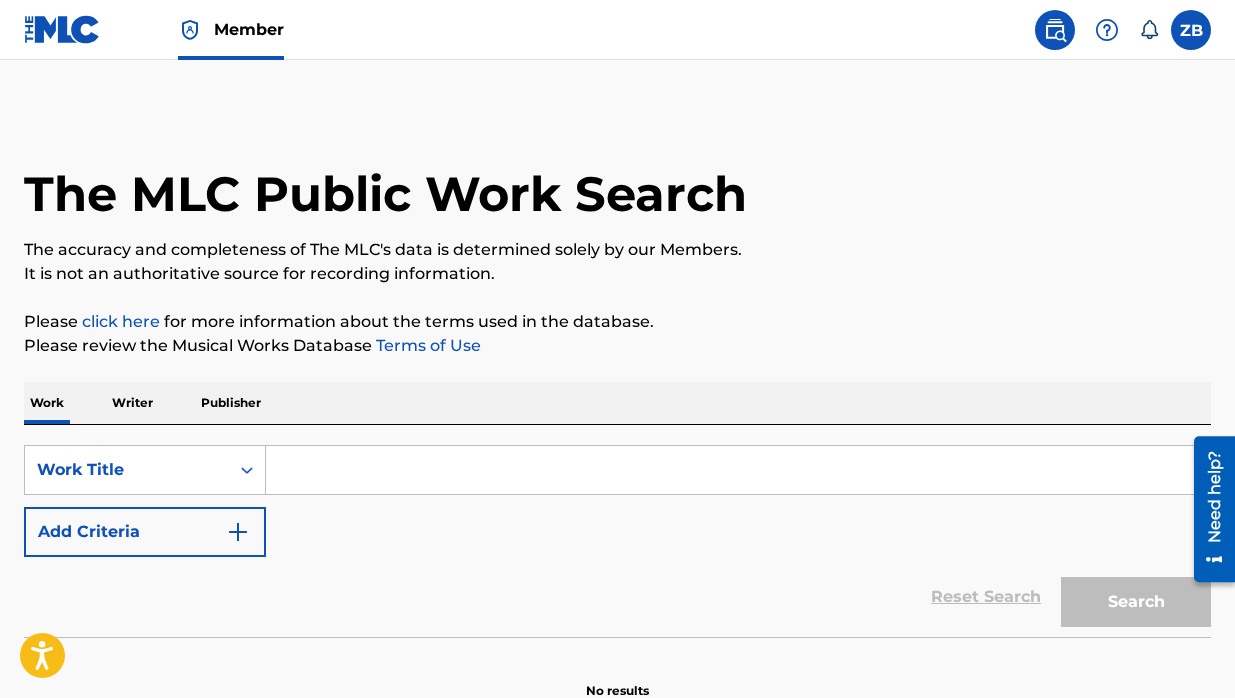 click on "The MLC Public Work Search The accuracy and completeness of The MLC's data is determined solely by our Members. It is not an authoritative source for recording information. Please   click here   for more information about the terms used in the database. Please review the Musical Works Database   Terms of Use Work Writer Publisher SearchWithCriteria63d7cb09-509f-4176-8e2f-e4e0c0e56a00 Work Title Add Criteria Reset Search Search No results" at bounding box center (617, 405) 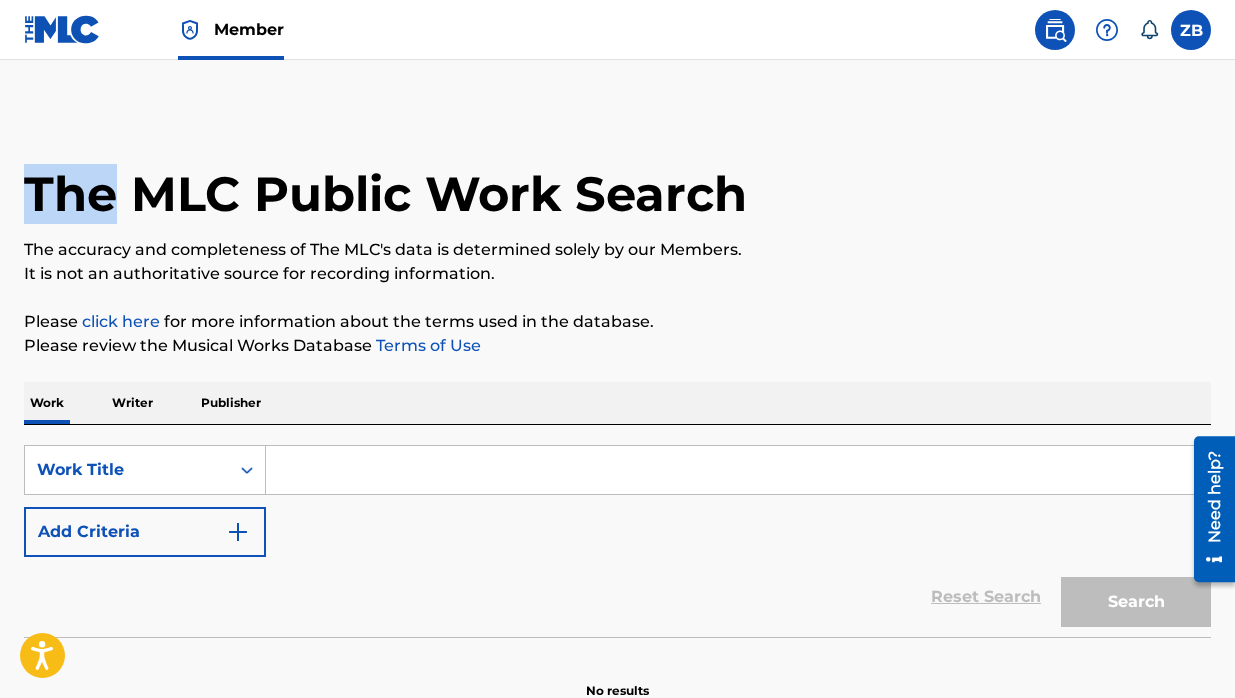 click on "The MLC Public Work Search" at bounding box center (617, 183) 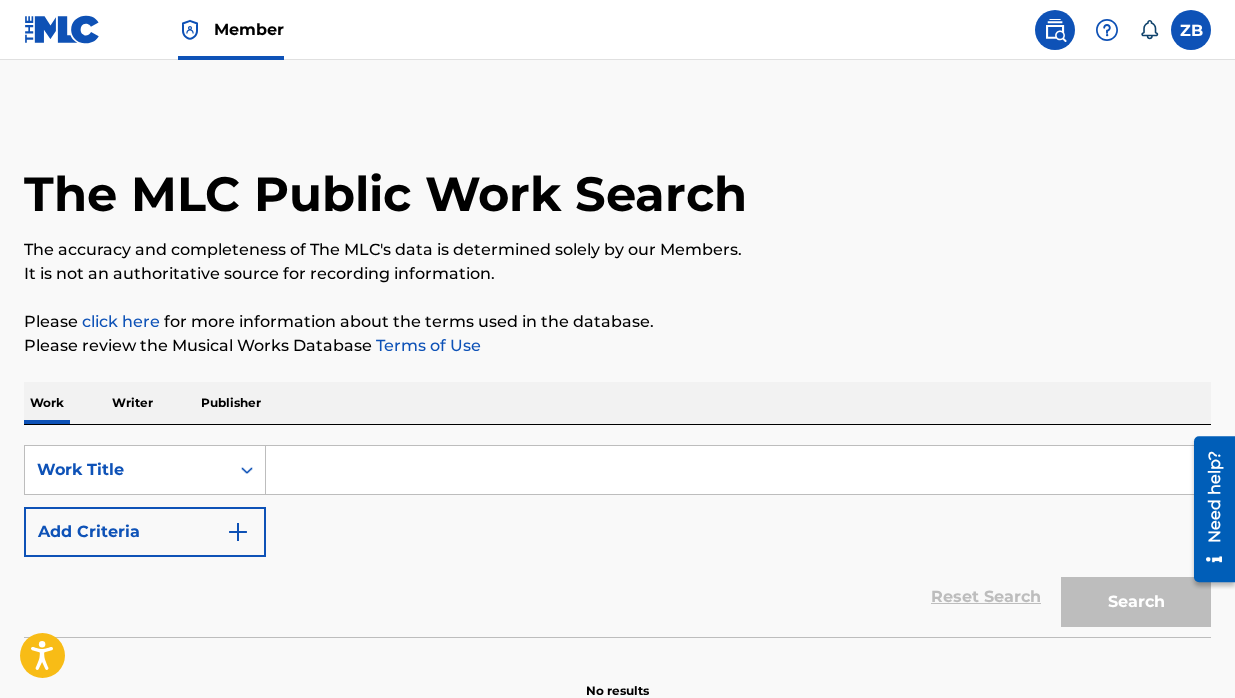 click on "Member" at bounding box center (249, 29) 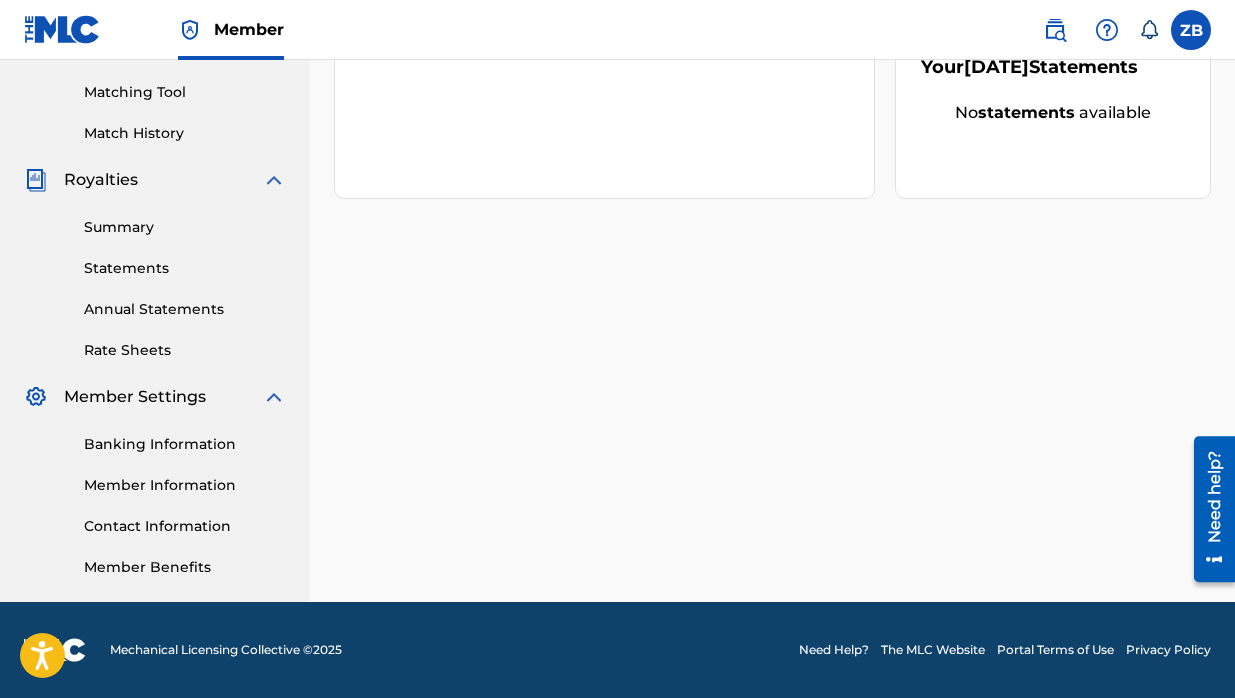 scroll, scrollTop: 0, scrollLeft: 0, axis: both 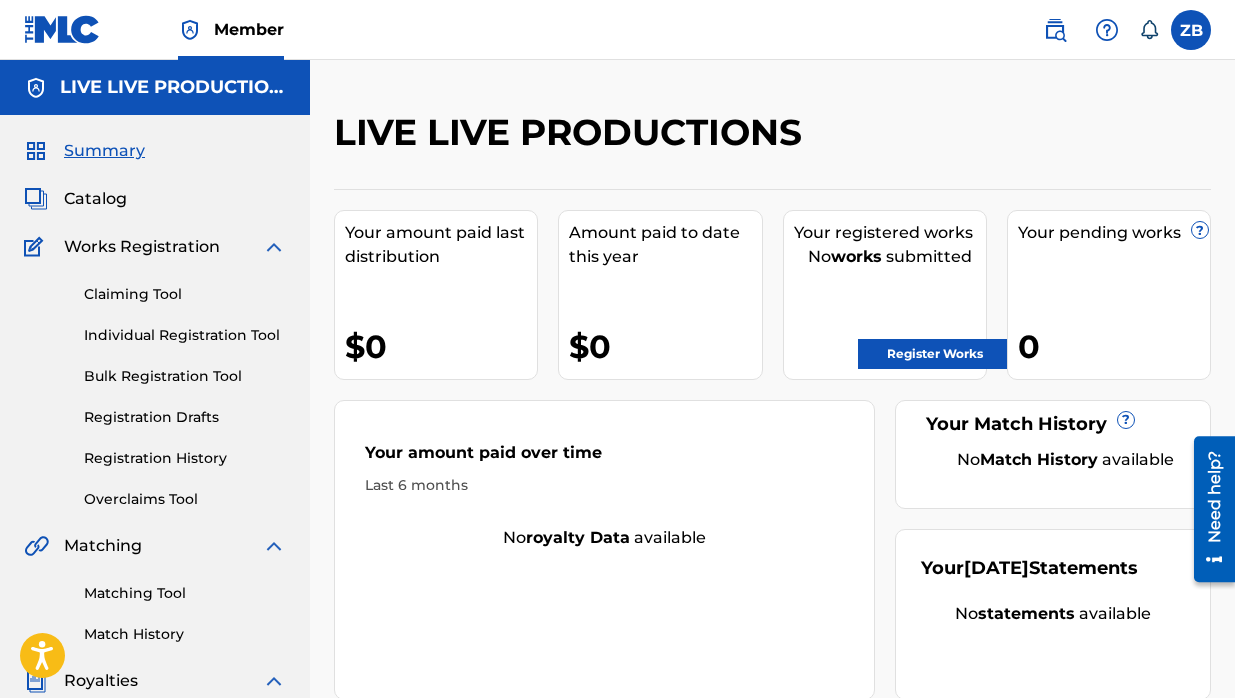 click on "Register Works" at bounding box center [935, 354] 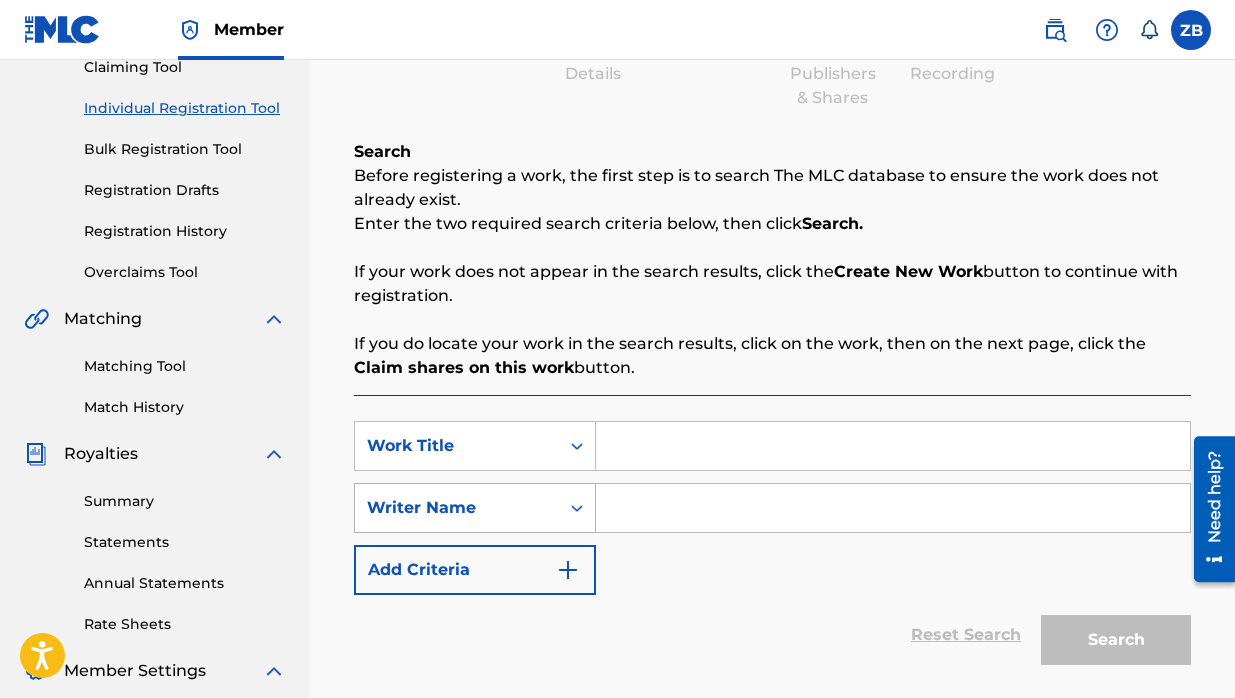 scroll, scrollTop: 233, scrollLeft: 0, axis: vertical 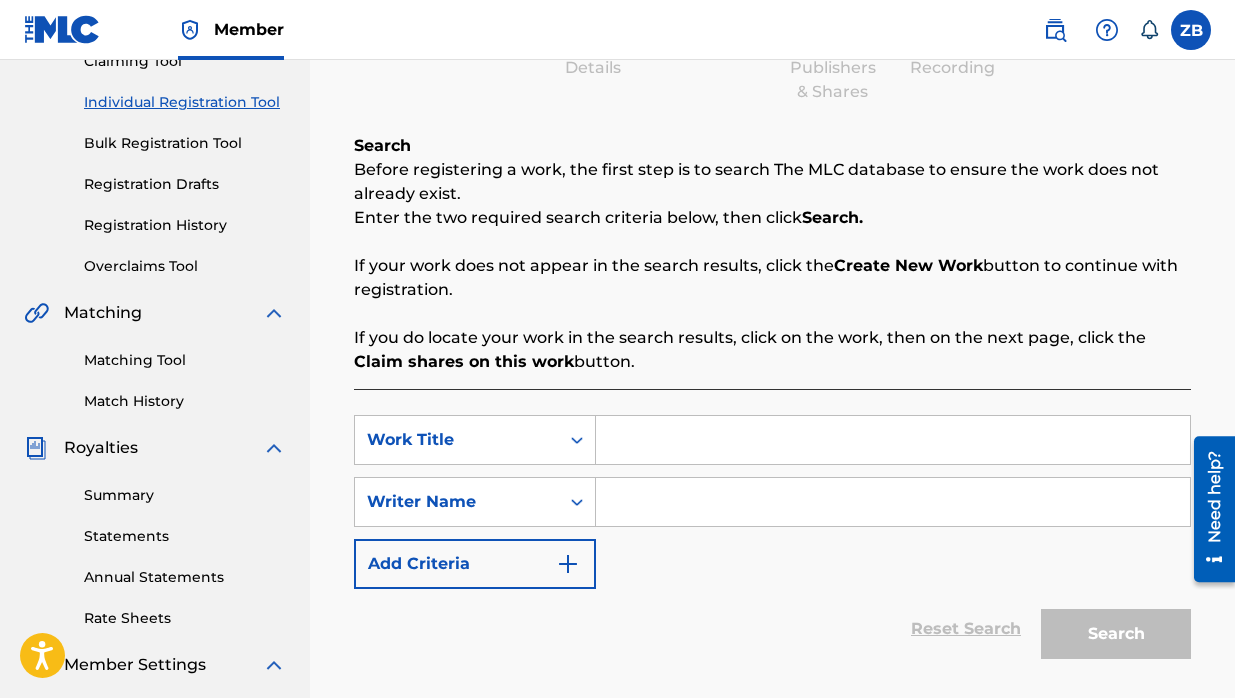 click at bounding box center (893, 440) 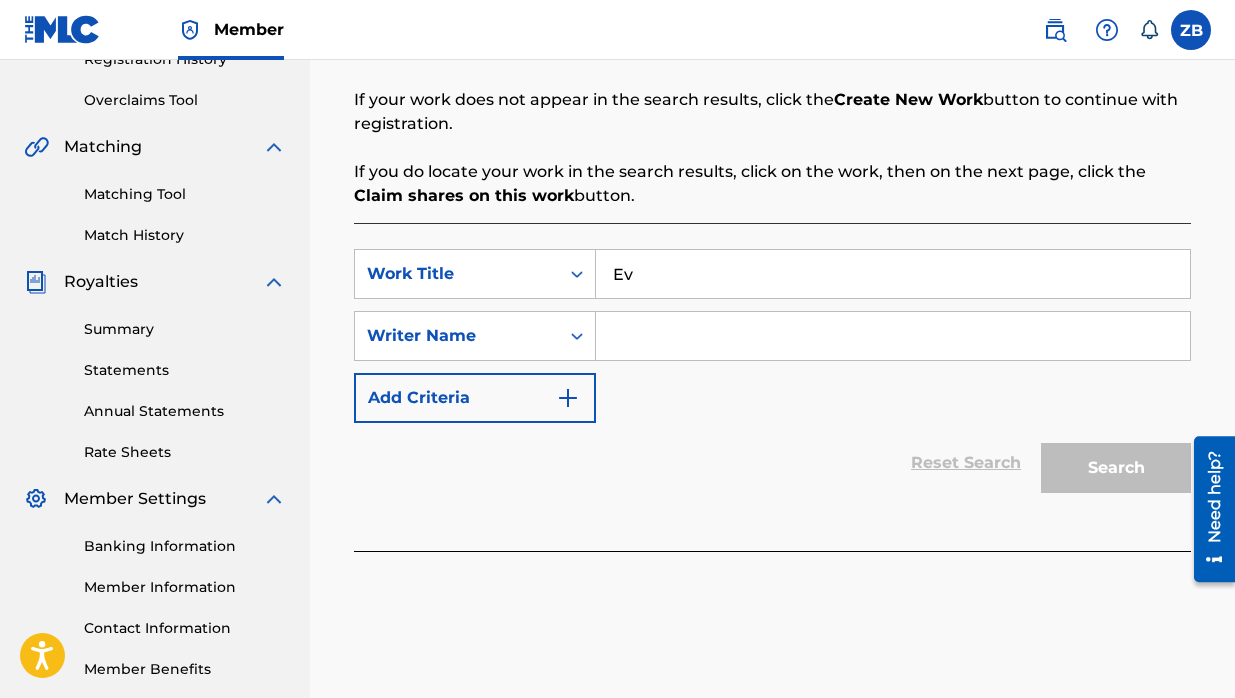 scroll, scrollTop: 435, scrollLeft: 0, axis: vertical 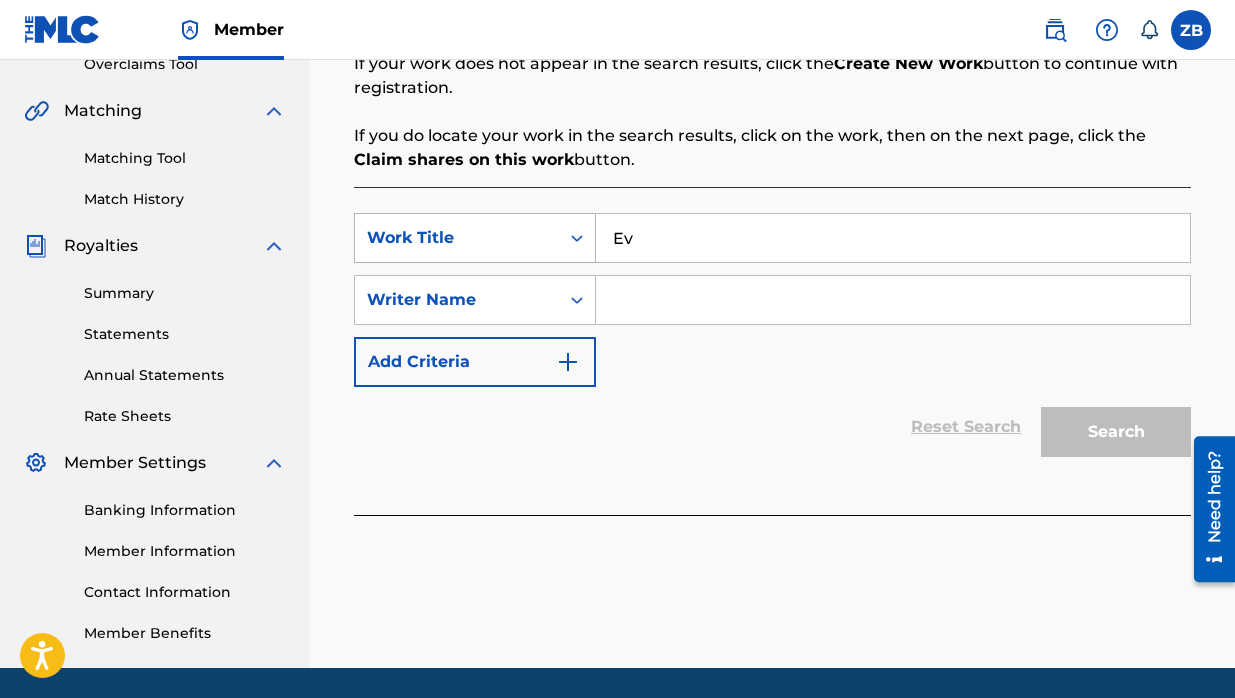 type on "Ev" 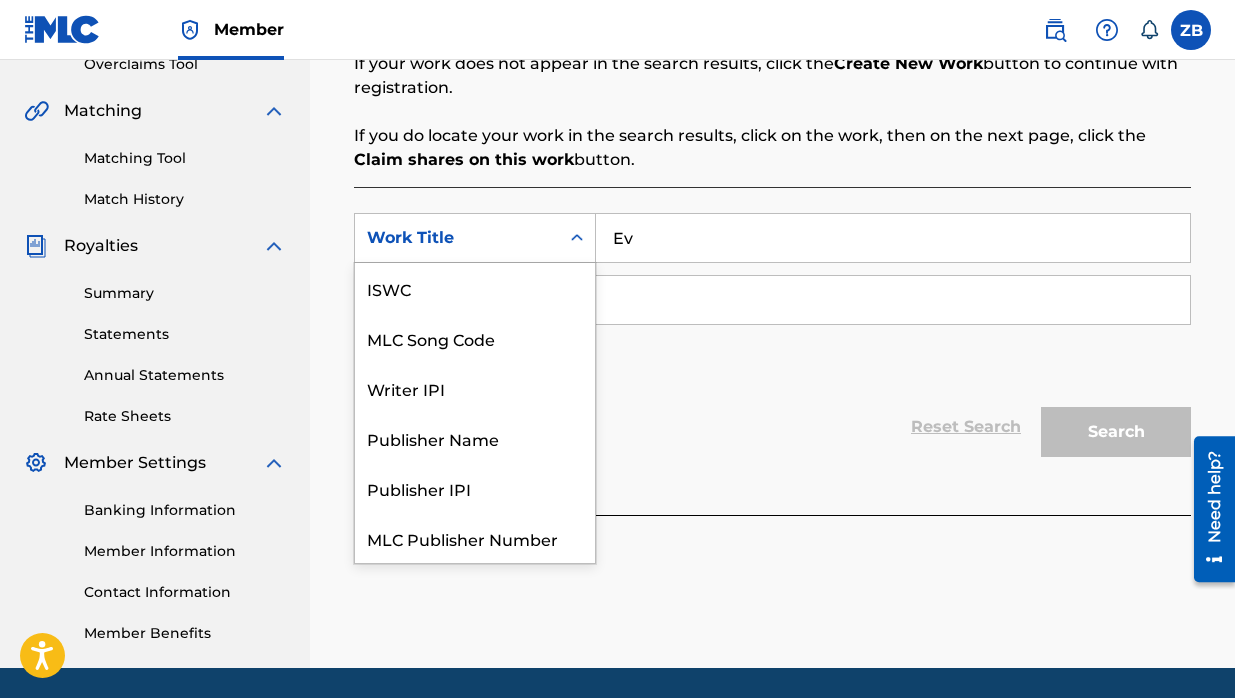 scroll, scrollTop: 50, scrollLeft: 0, axis: vertical 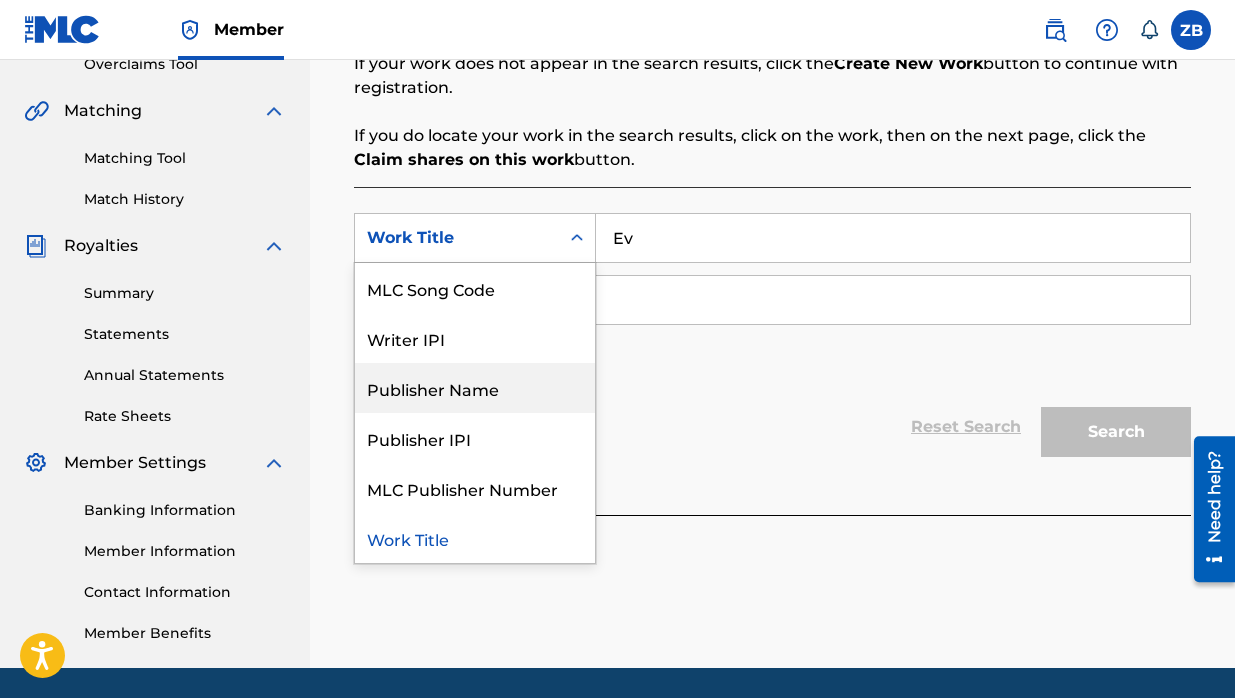 click on "Publisher Name" at bounding box center [475, 388] 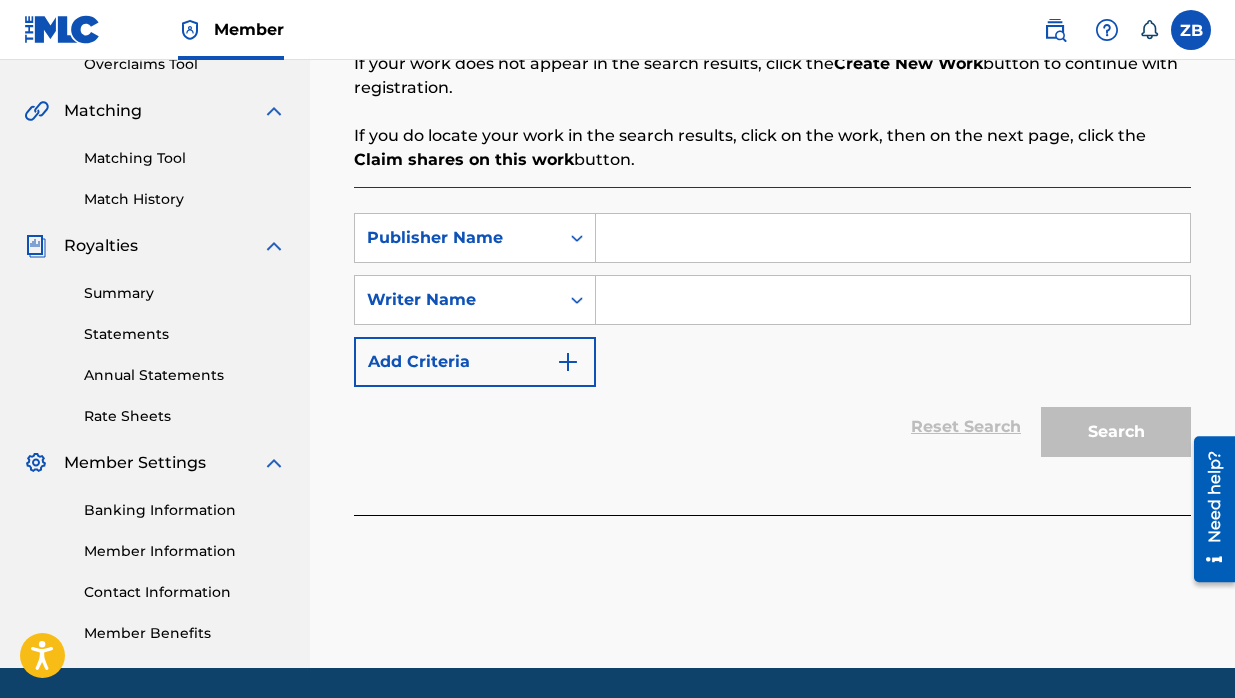 click at bounding box center [893, 238] 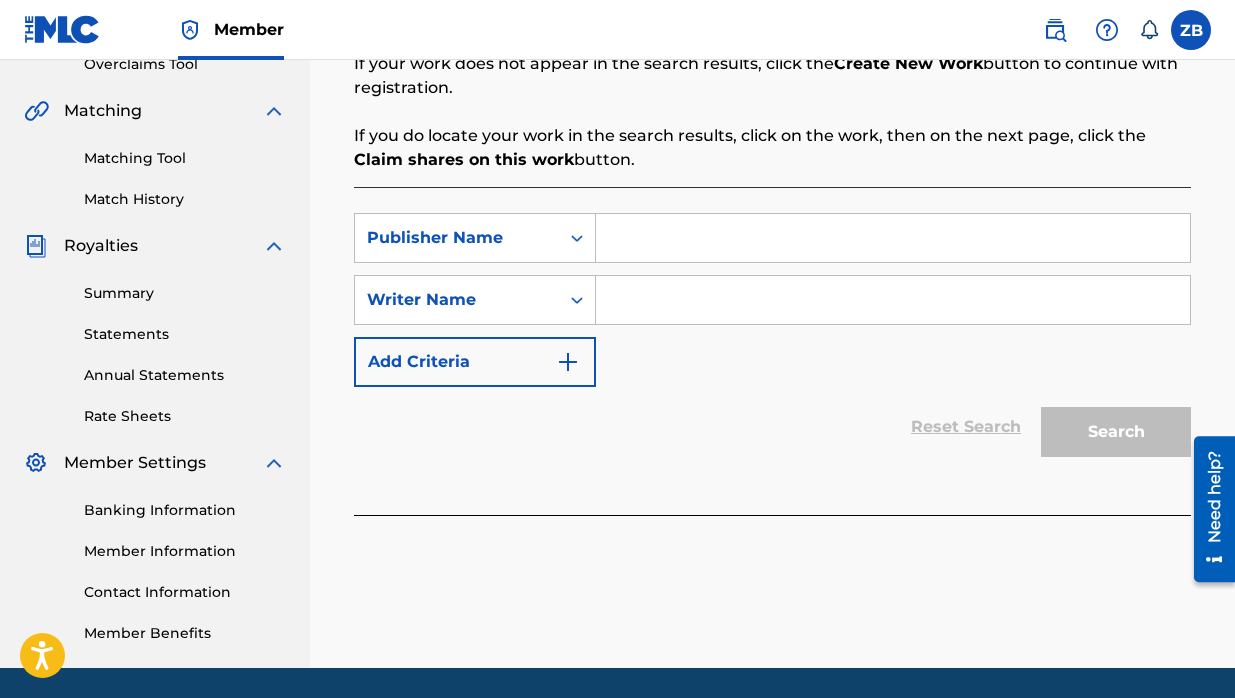 type on "[PERSON_NAME] Enterprises" 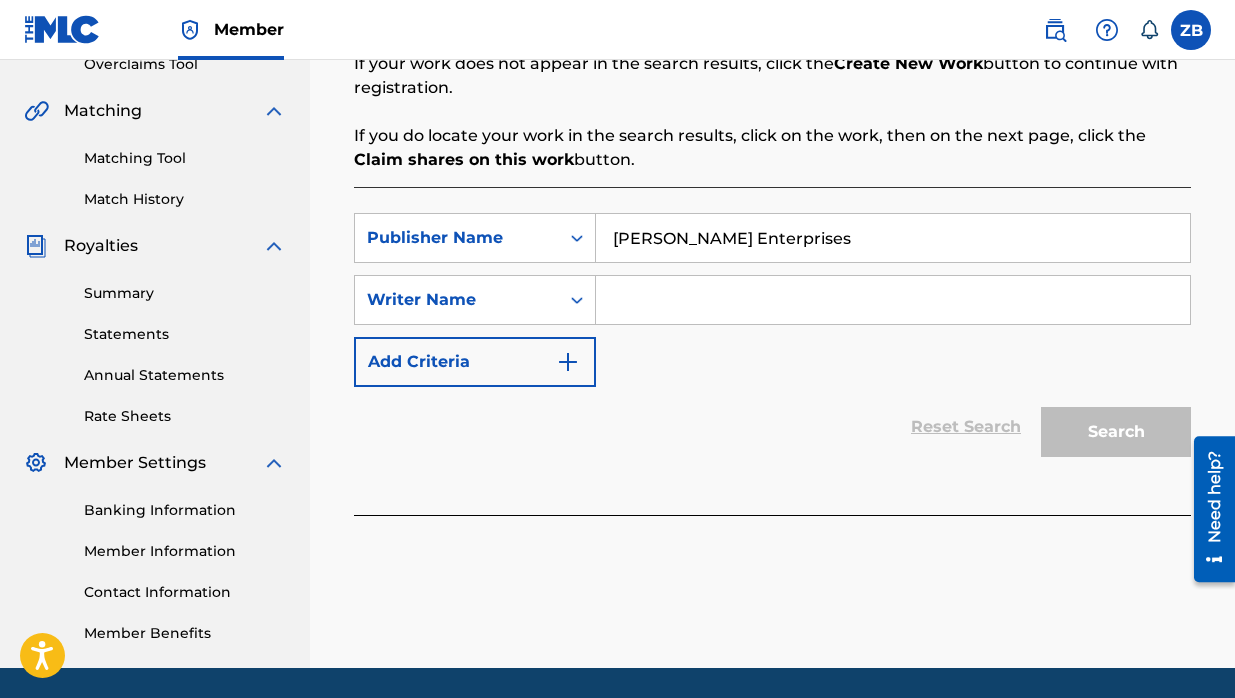 click at bounding box center [893, 300] 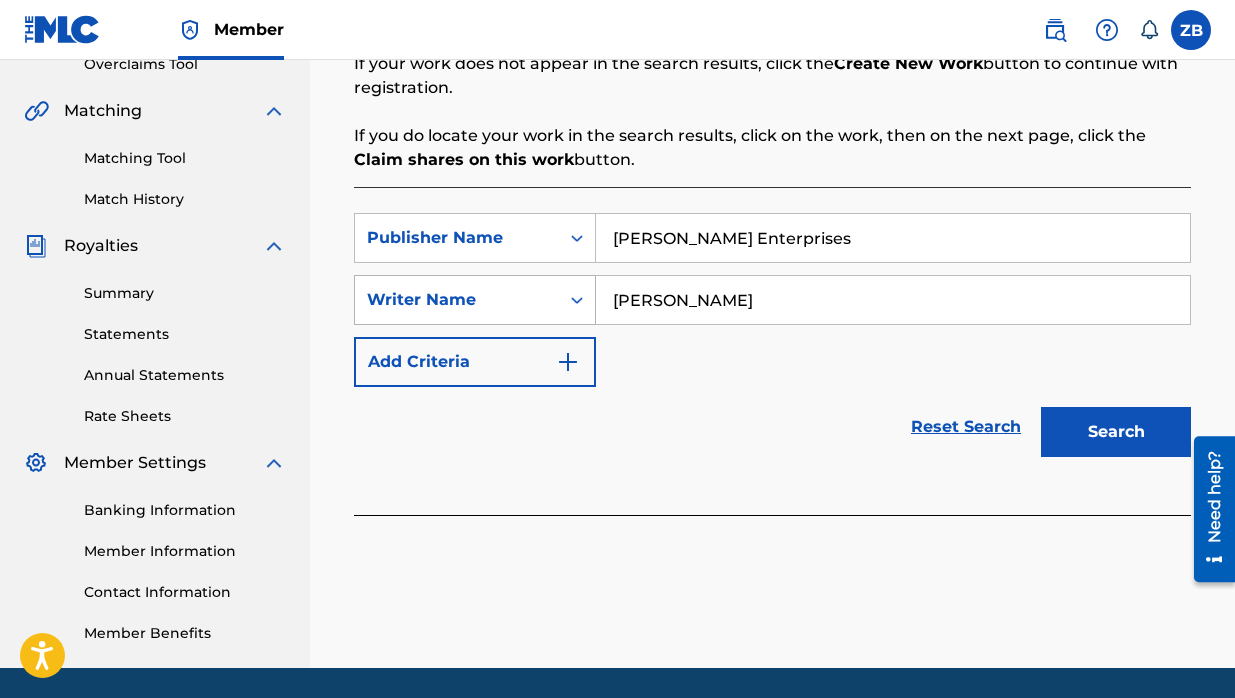 type on "[PERSON_NAME]" 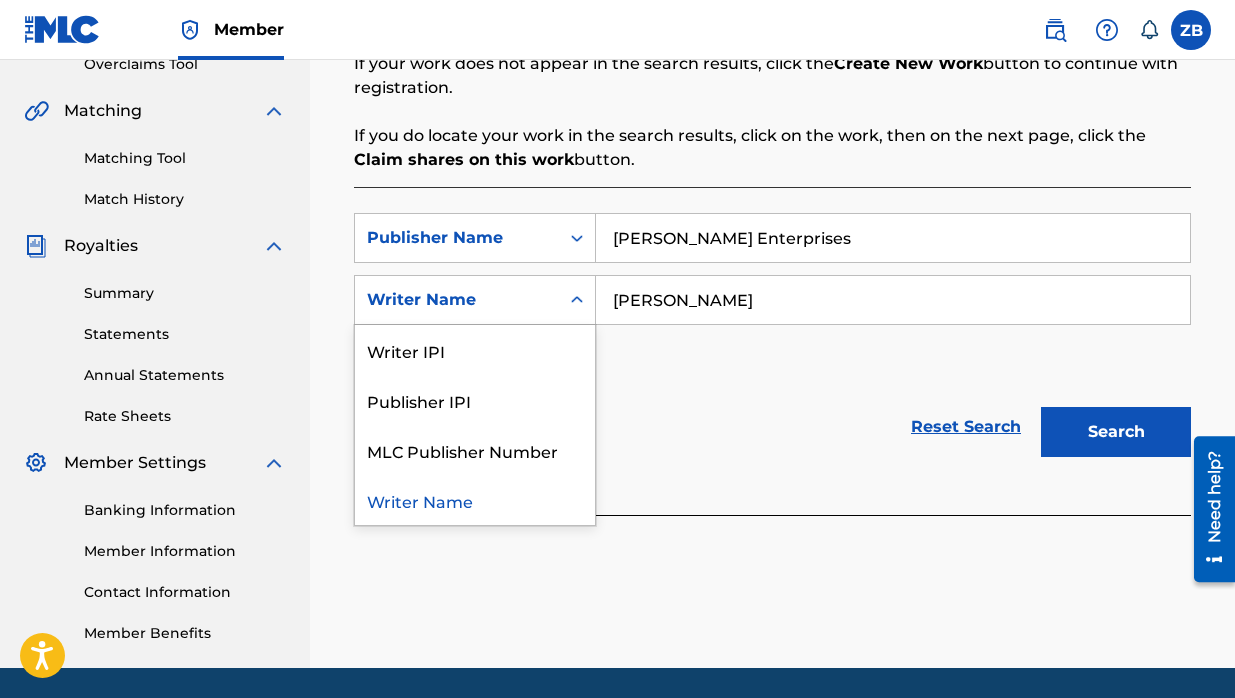 click 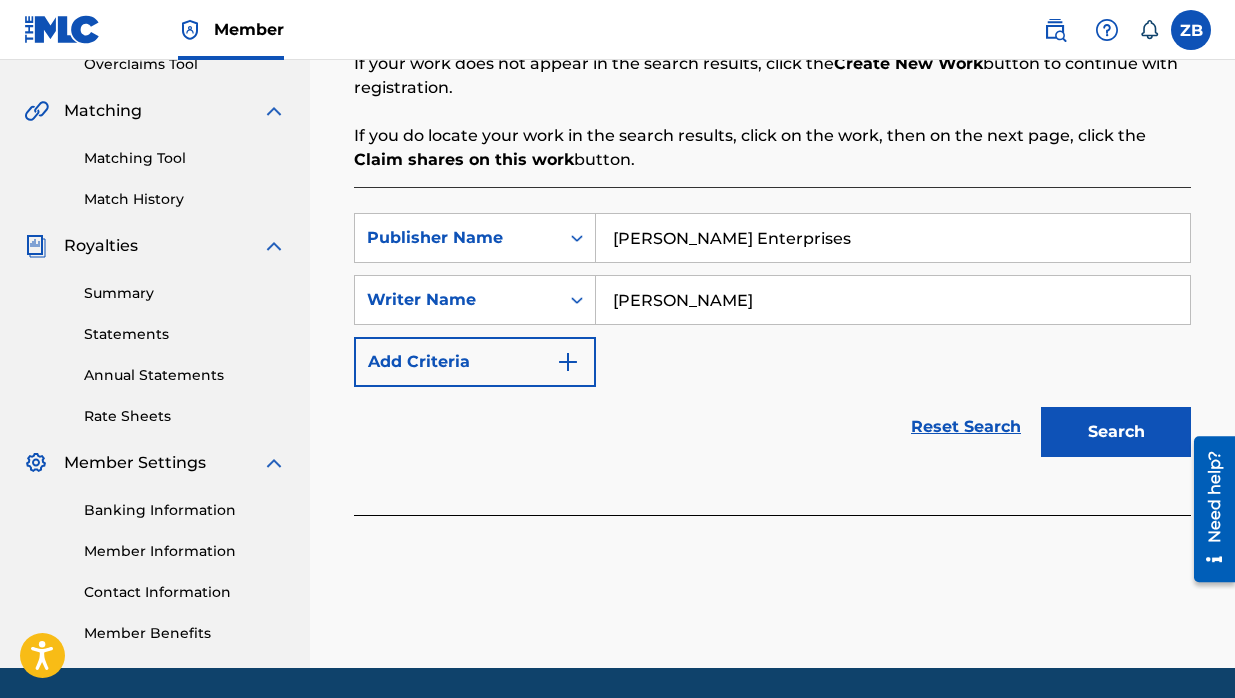 click 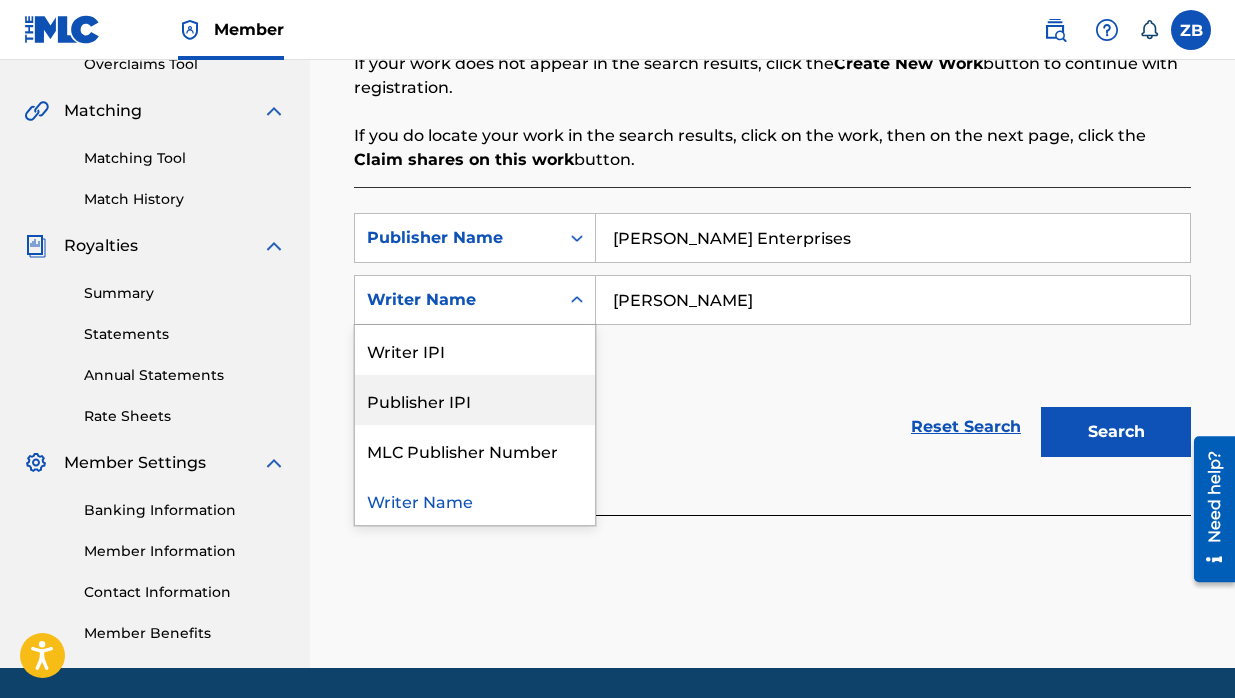 click on "Publisher IPI" at bounding box center [475, 400] 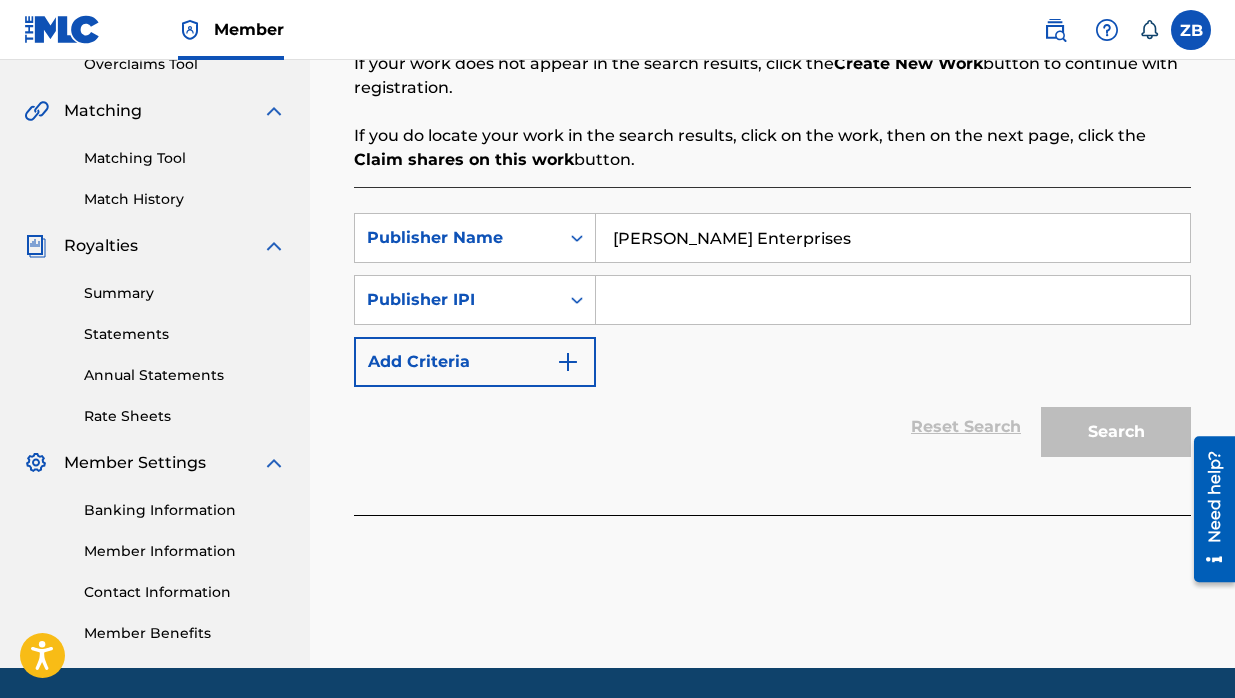 click at bounding box center [893, 300] 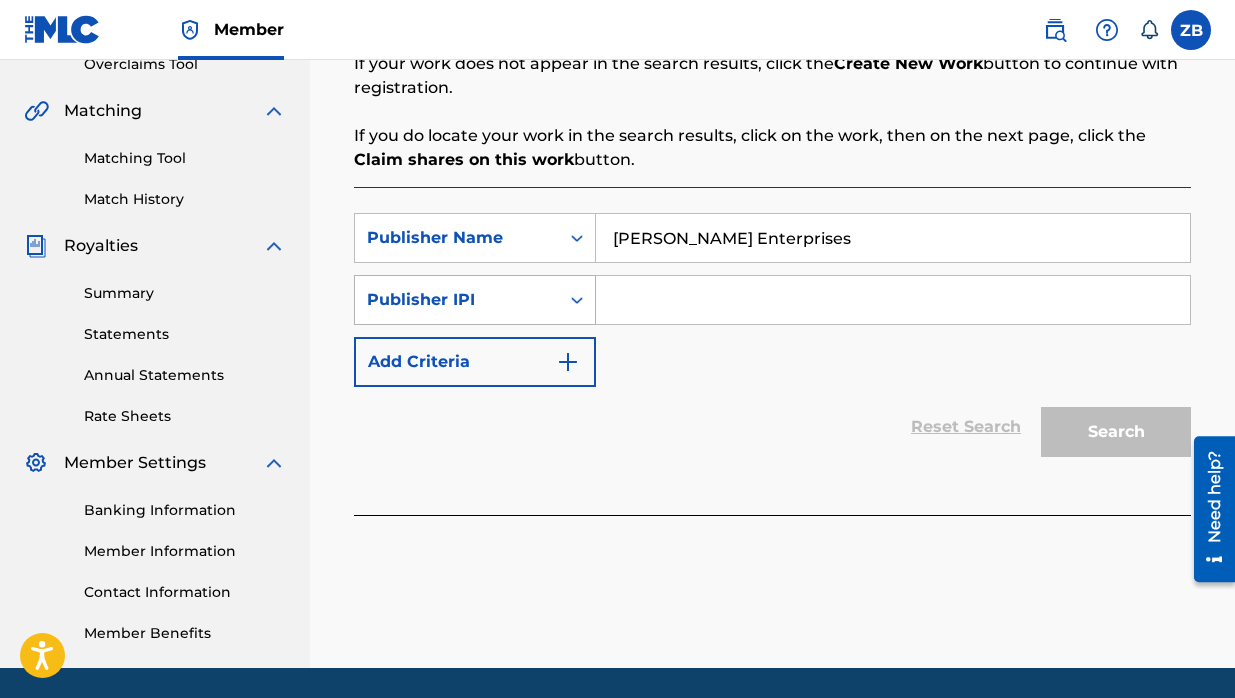 click at bounding box center [577, 300] 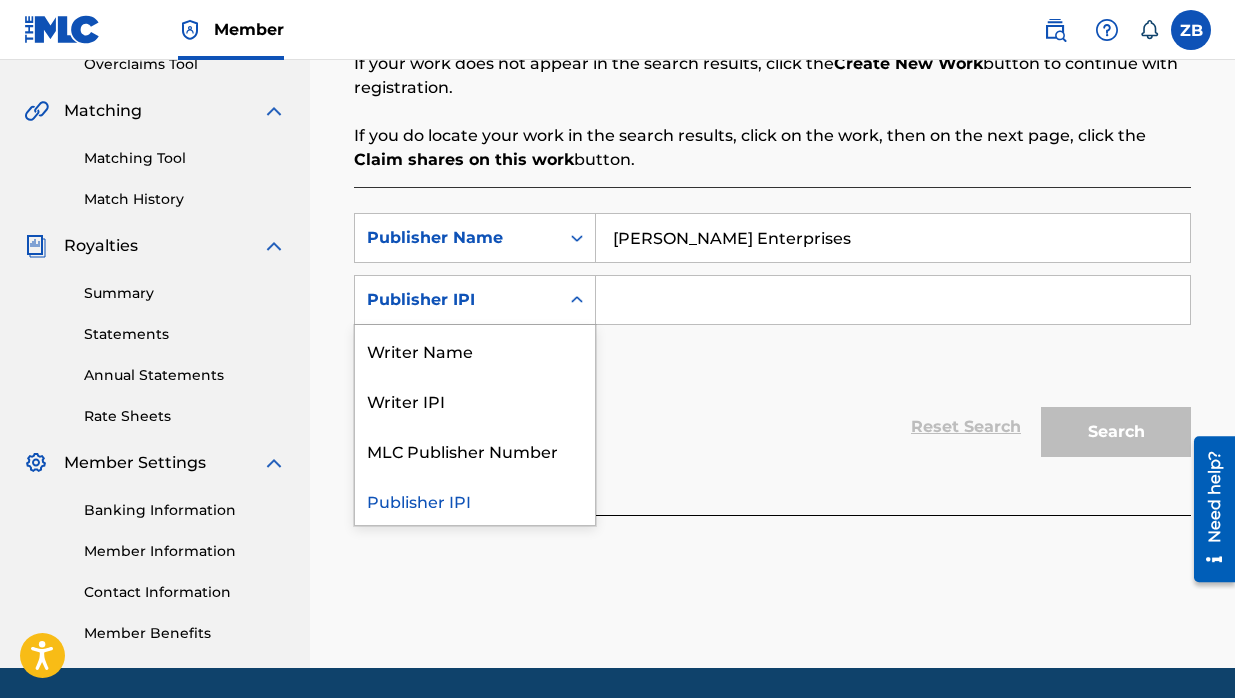 click at bounding box center [577, 300] 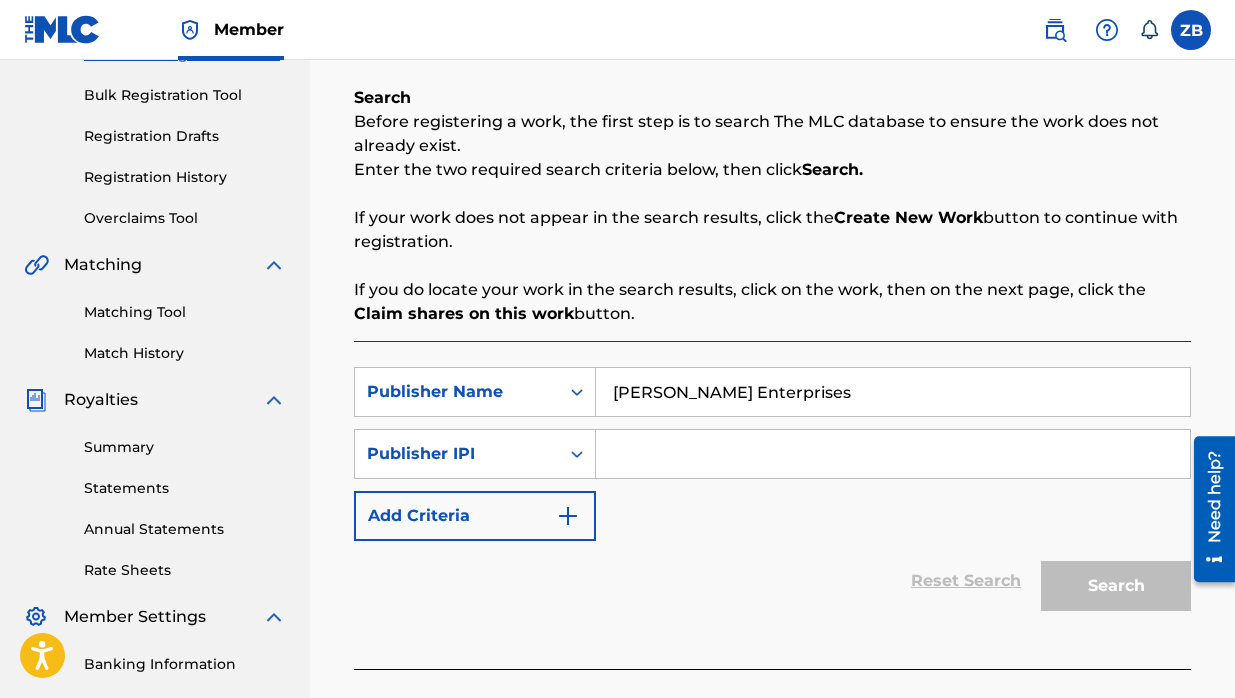 scroll, scrollTop: 299, scrollLeft: 0, axis: vertical 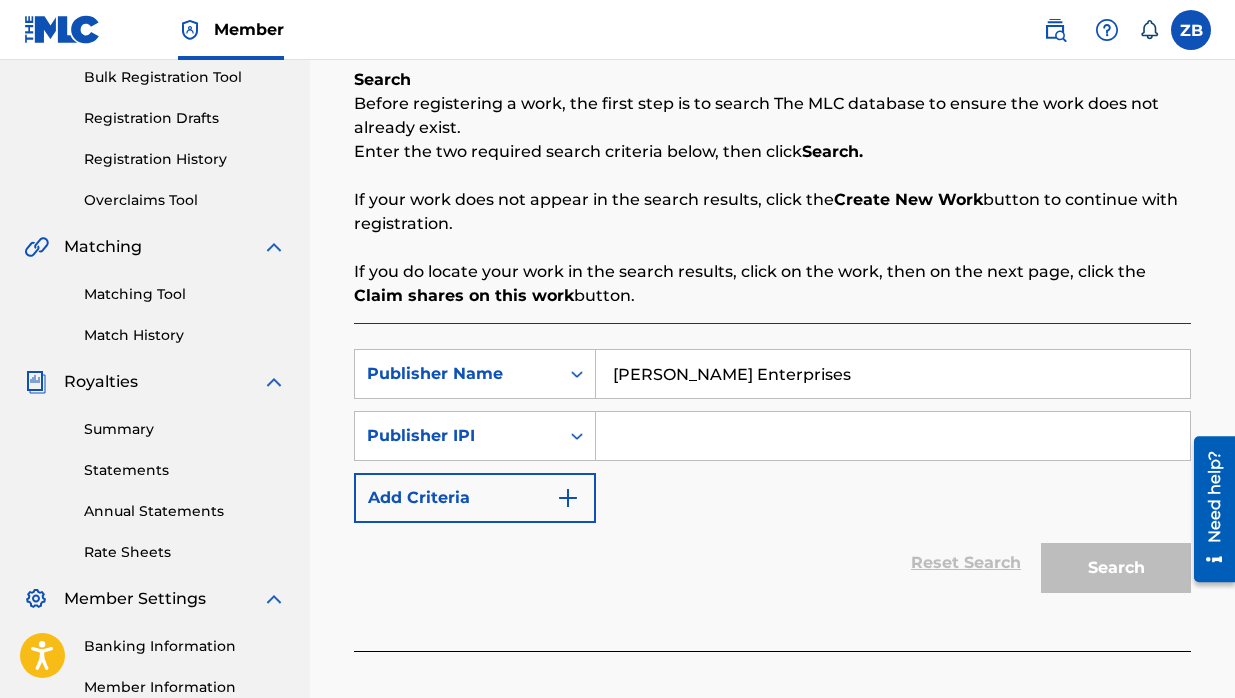 click at bounding box center (893, 436) 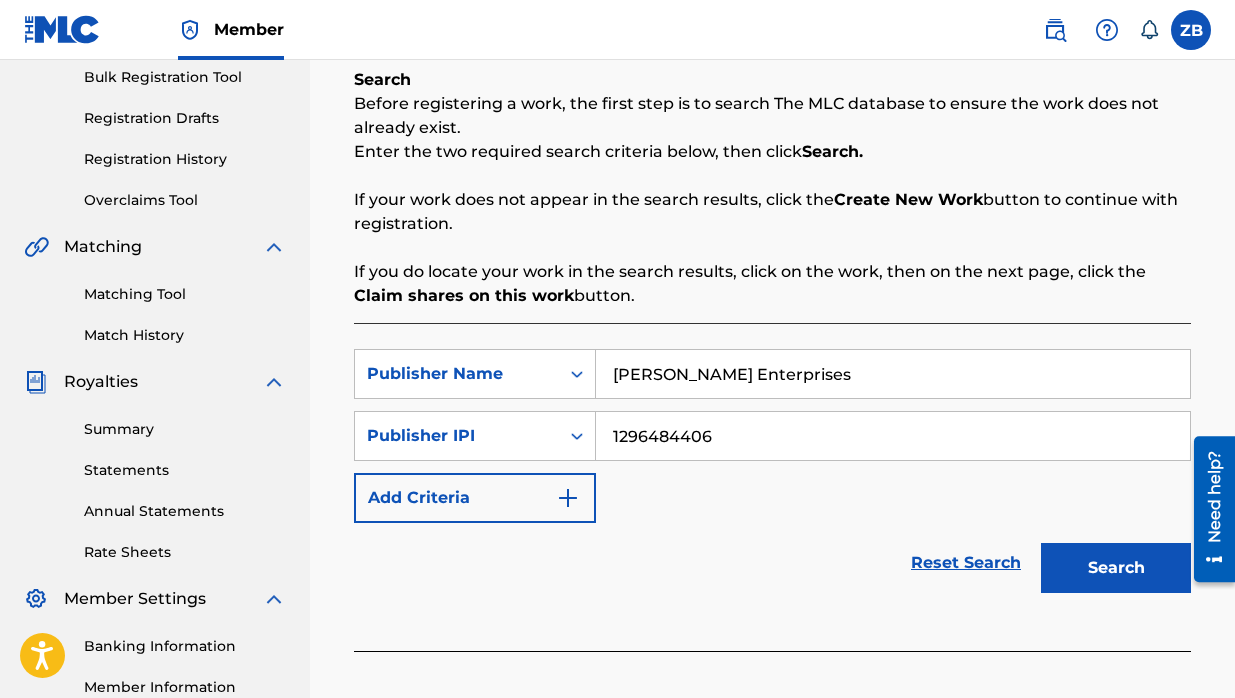 type on "1296484406" 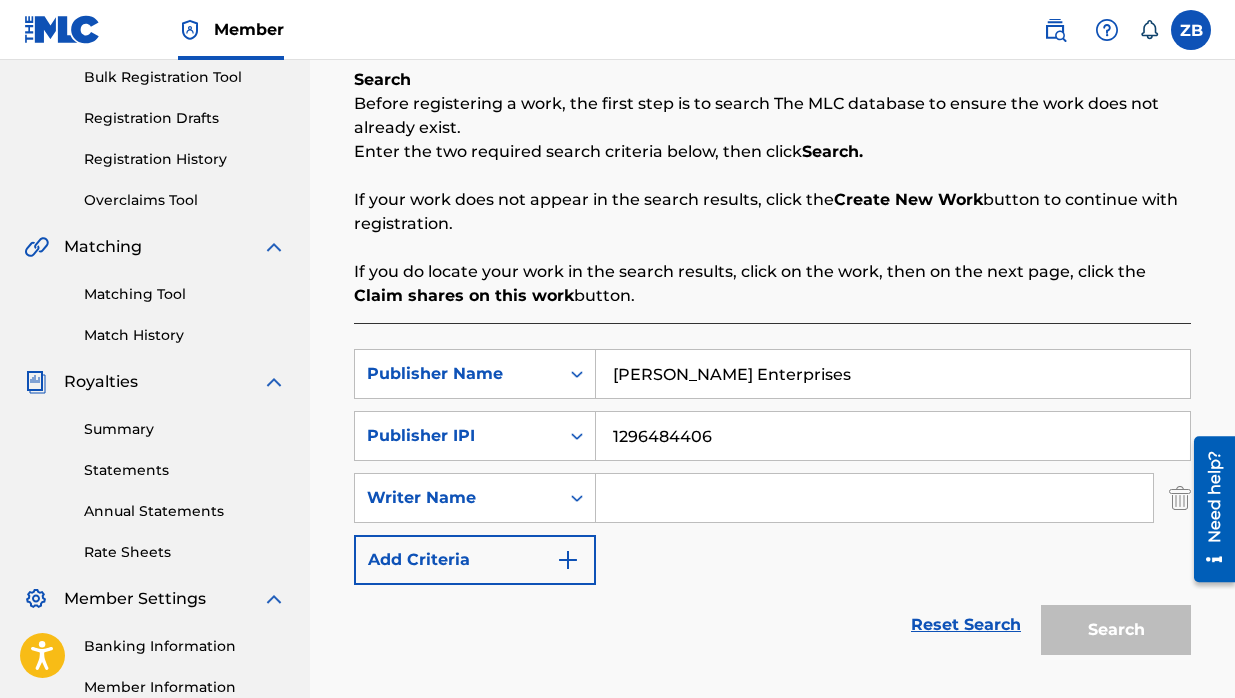 click at bounding box center [874, 498] 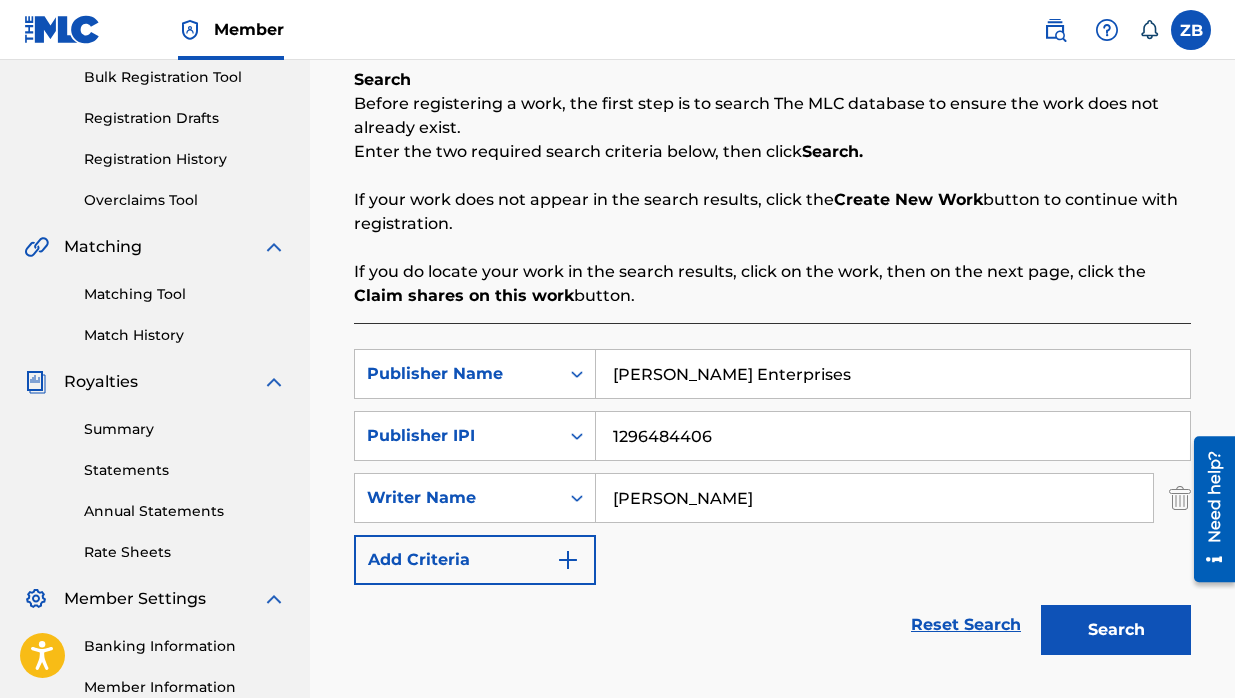 type on "[PERSON_NAME]" 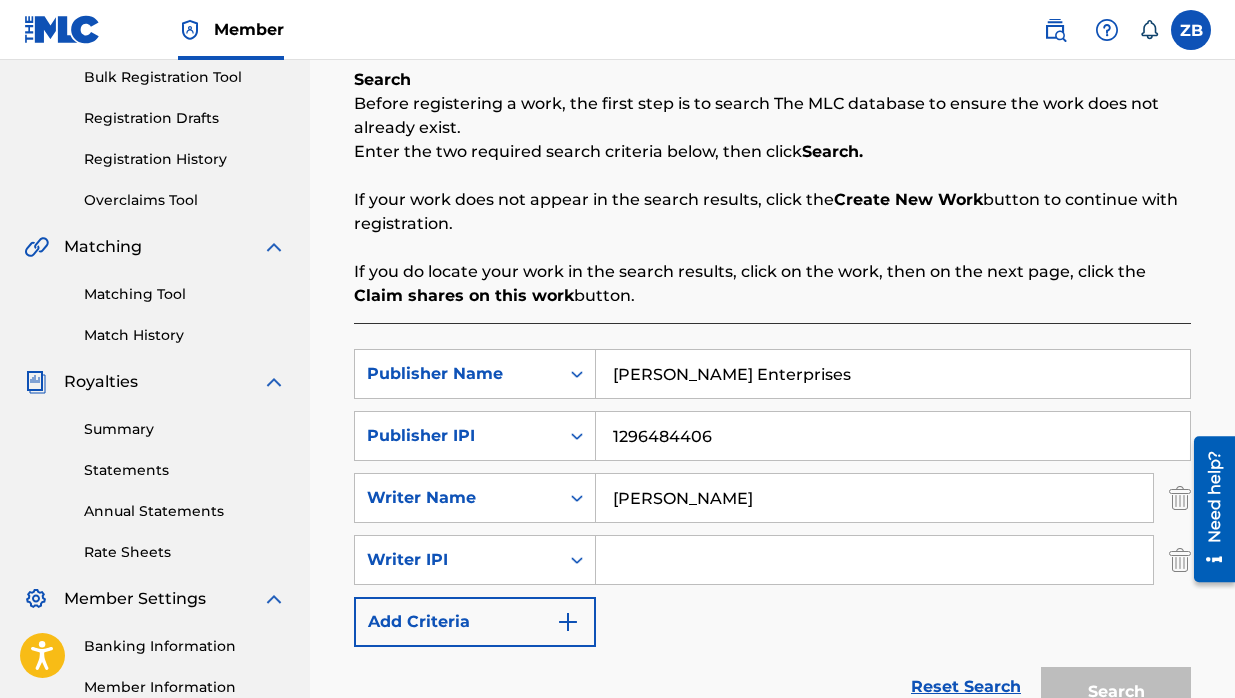 click at bounding box center (874, 560) 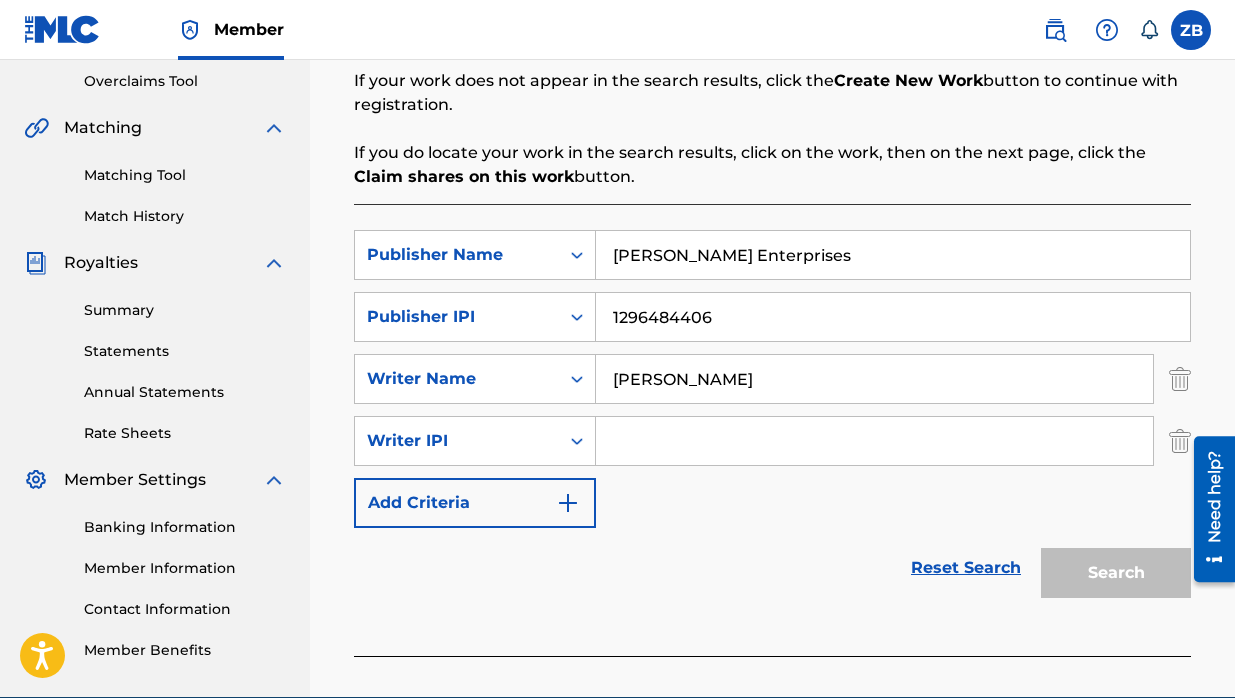 scroll, scrollTop: 452, scrollLeft: 0, axis: vertical 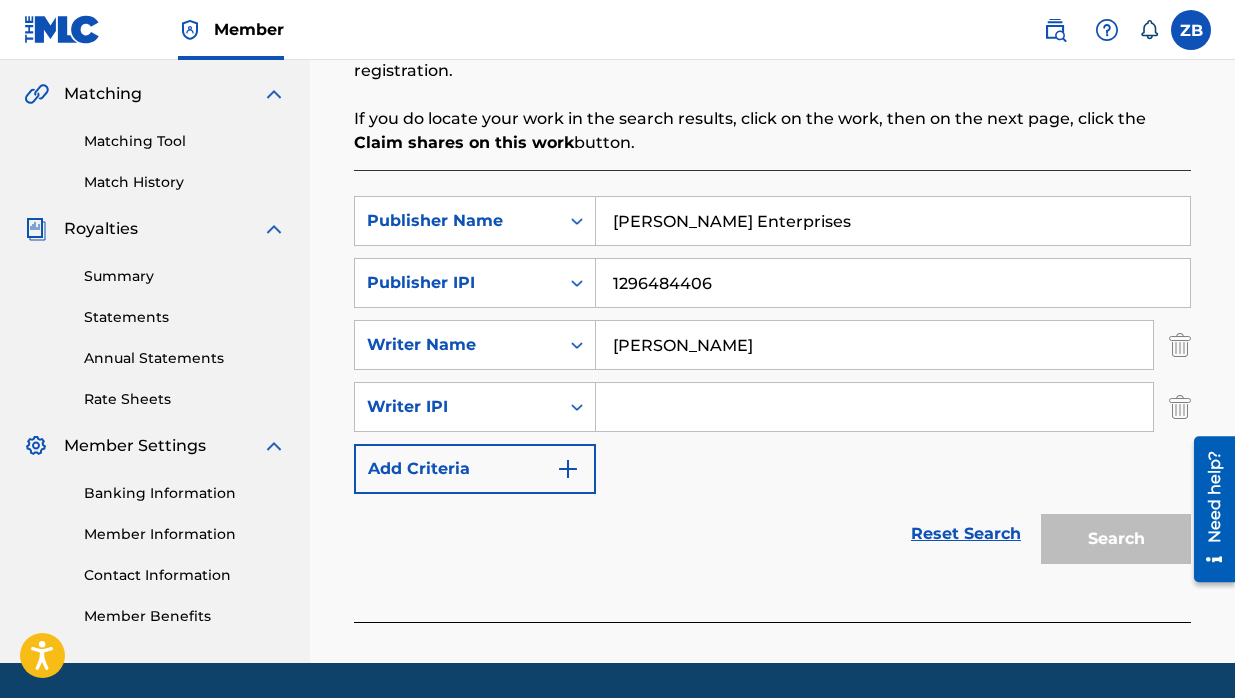 click at bounding box center [568, 469] 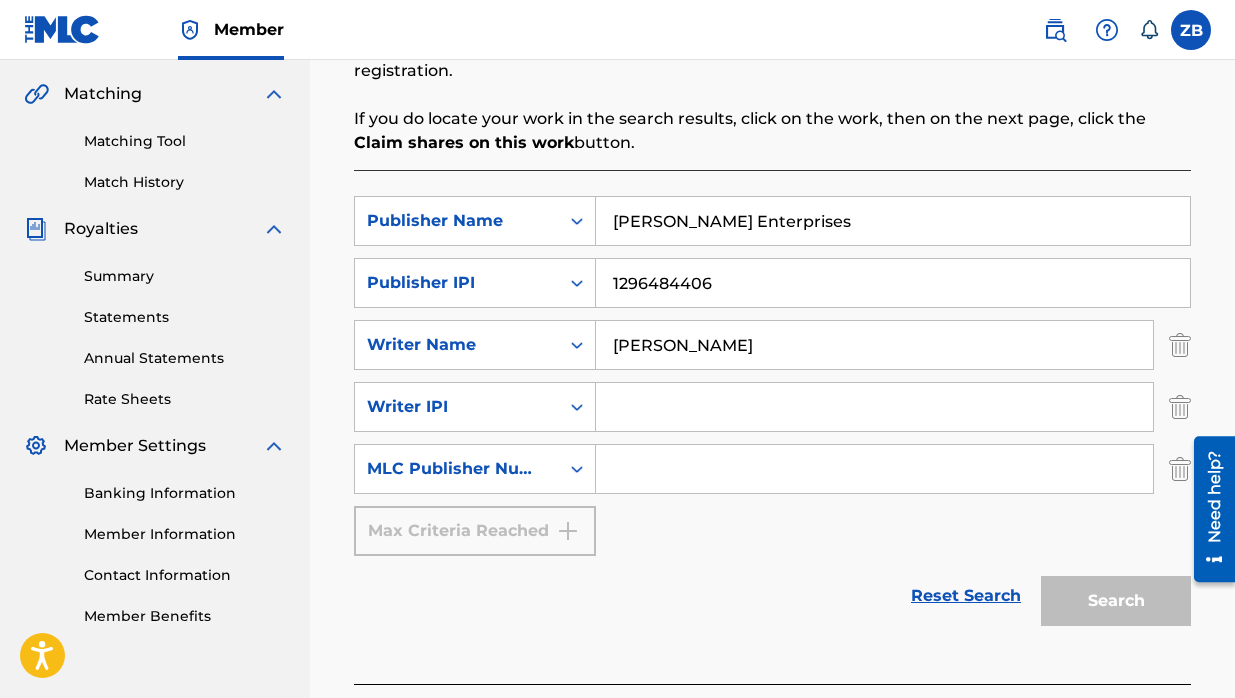 click at bounding box center (874, 469) 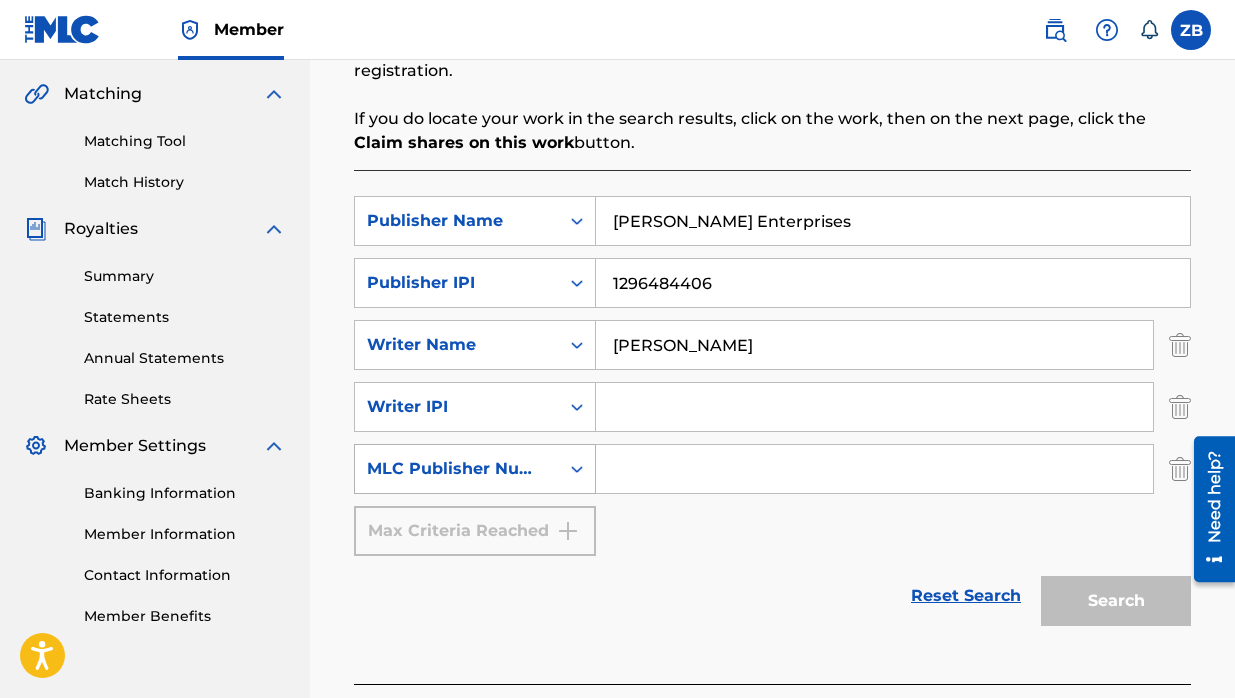 click 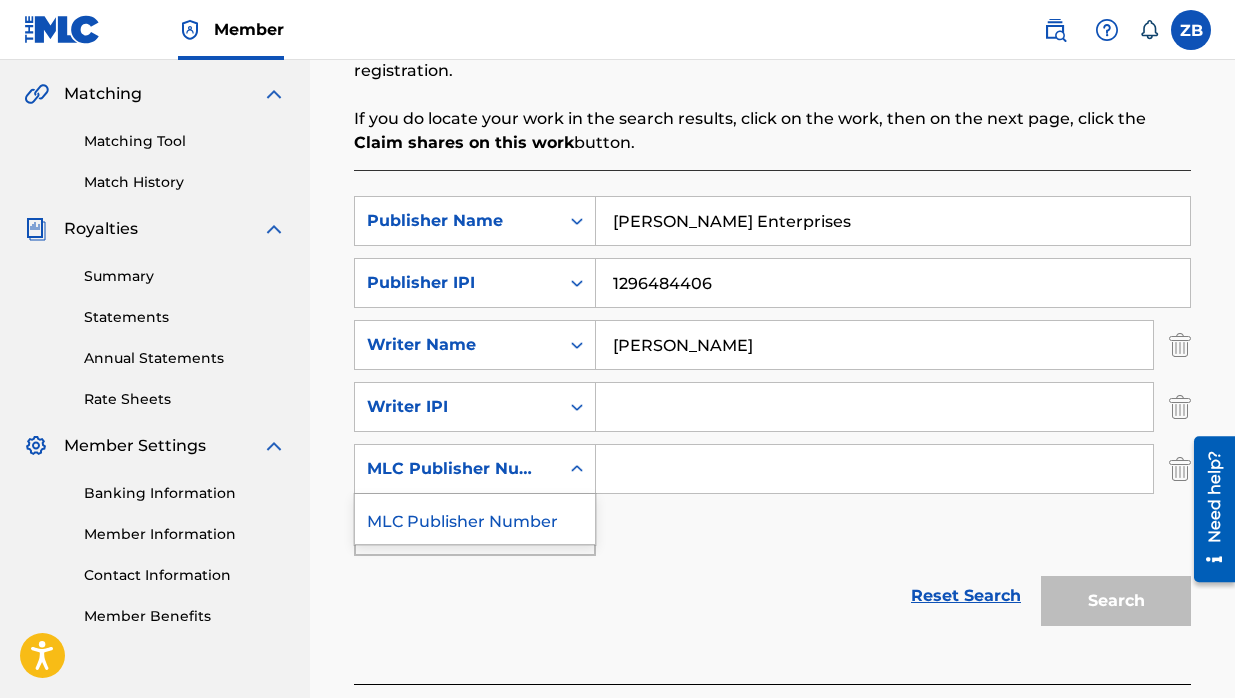 click on "MLC Publisher Number" at bounding box center [475, 519] 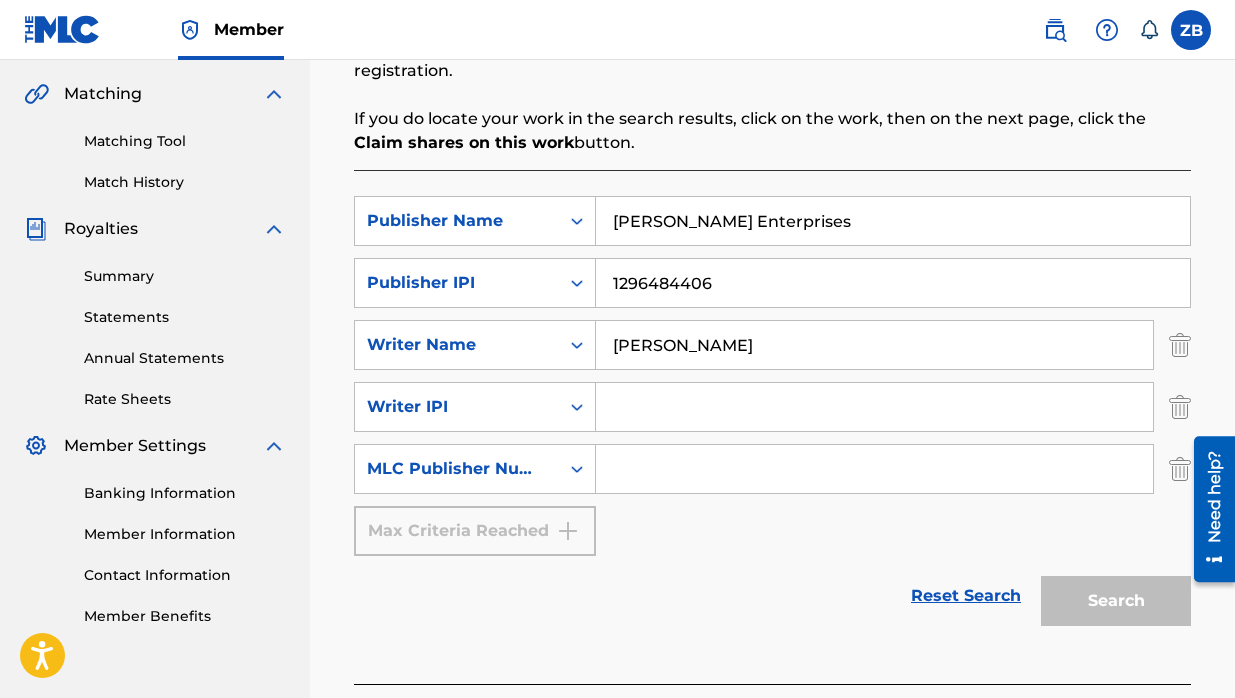 click at bounding box center [874, 469] 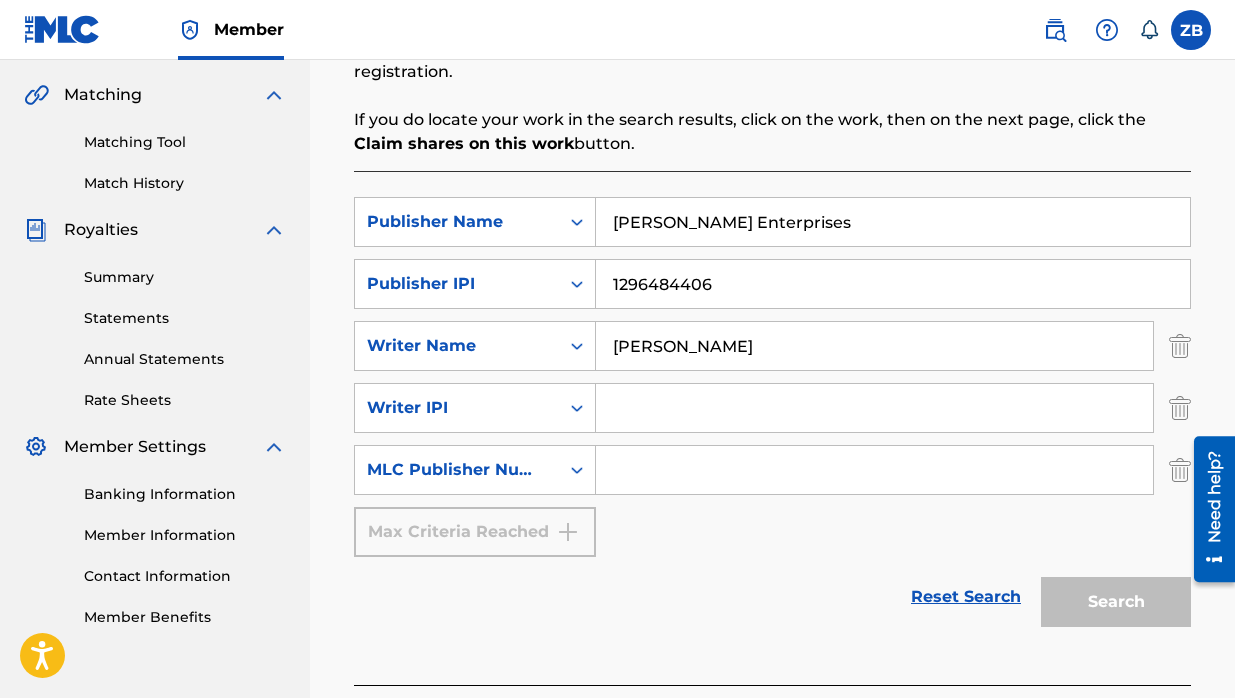 scroll, scrollTop: 442, scrollLeft: 0, axis: vertical 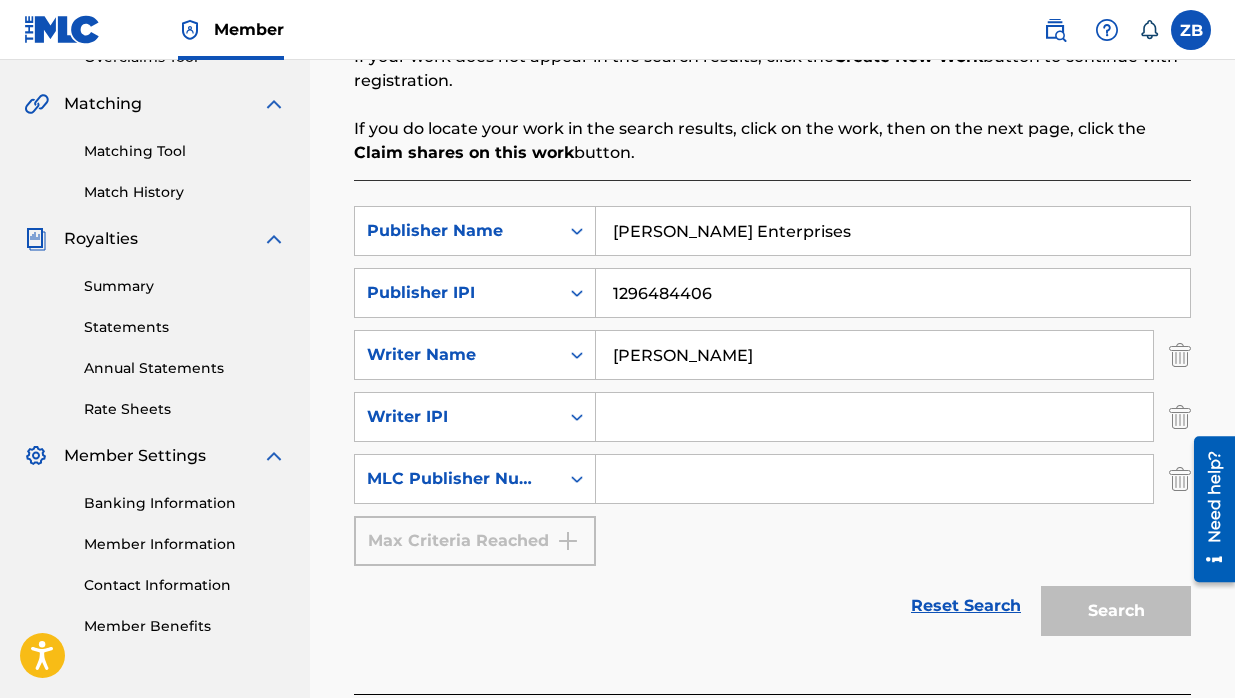 click at bounding box center (1180, 355) 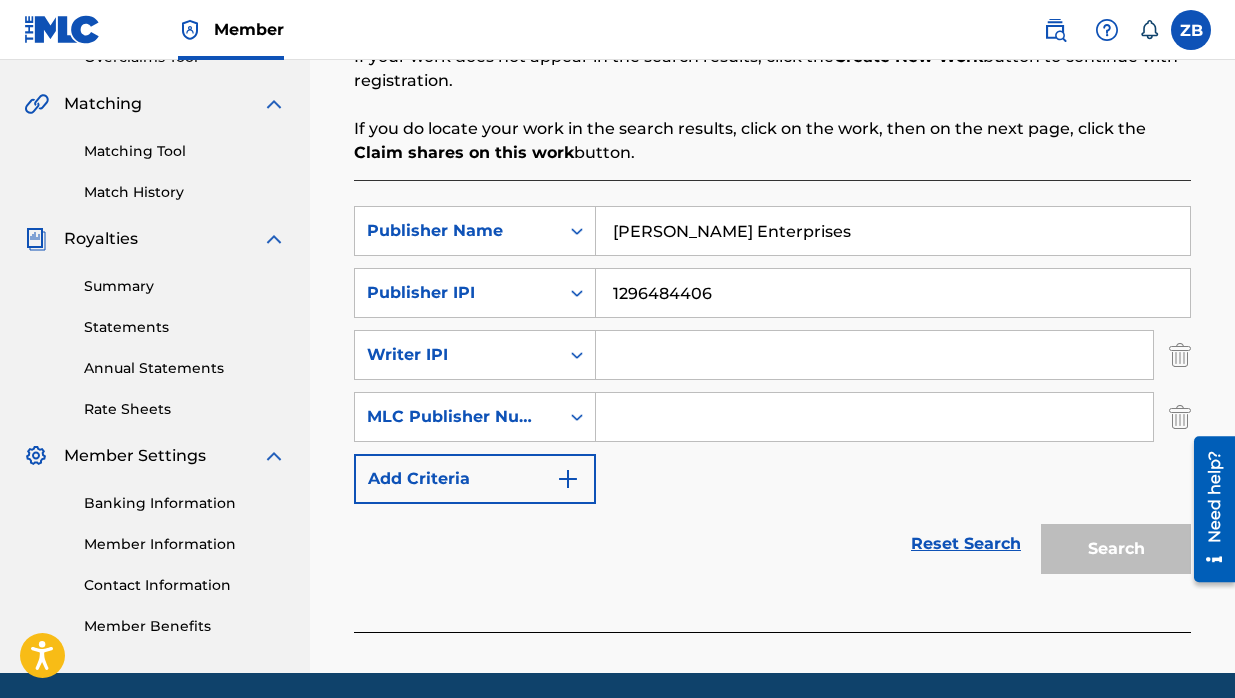 click at bounding box center [1180, 355] 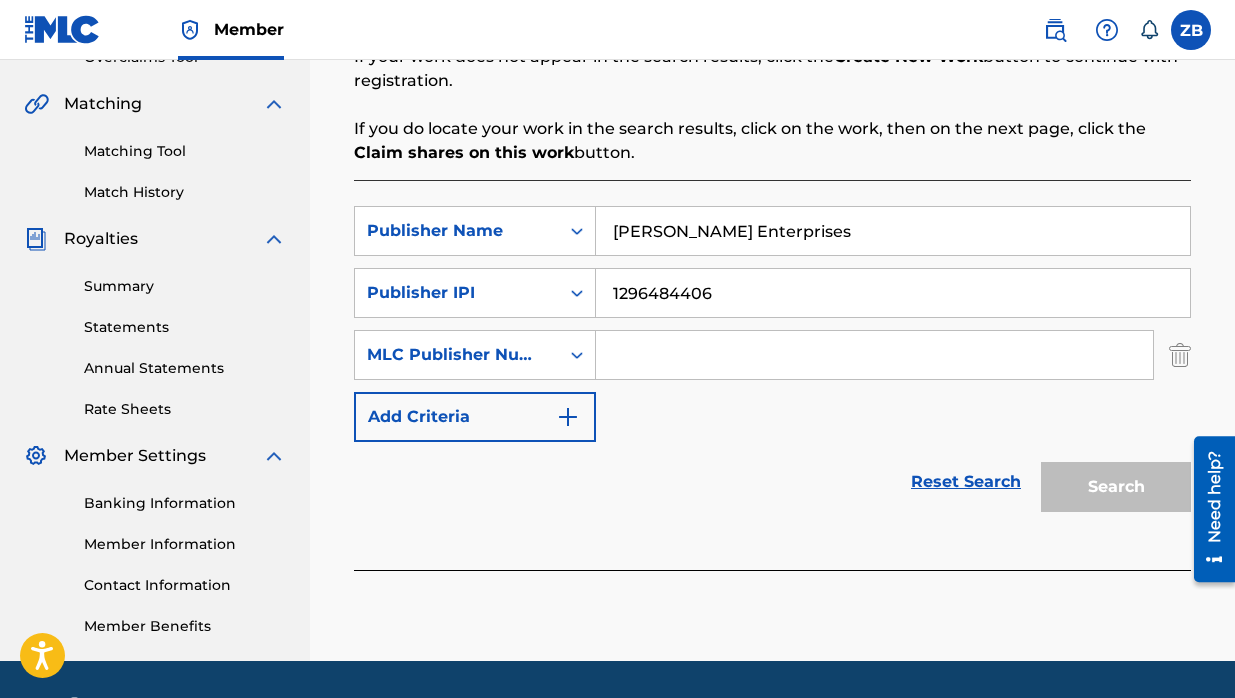 click at bounding box center (1180, 355) 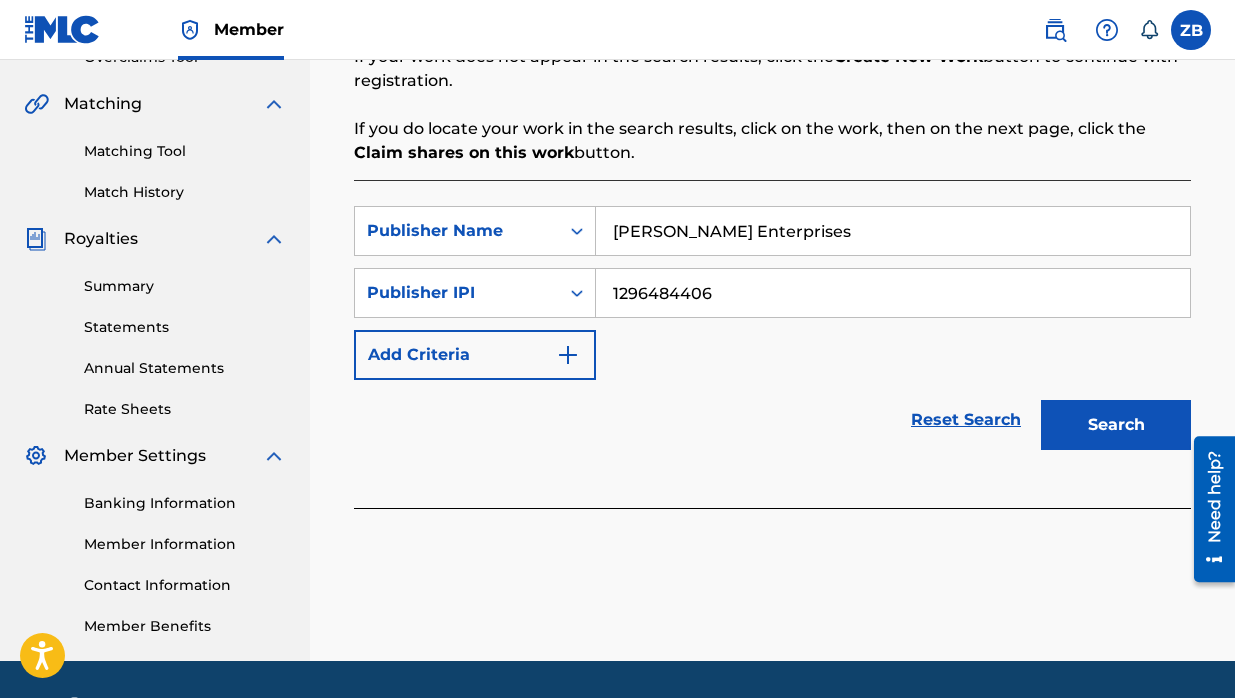 click on "Search" at bounding box center (1116, 425) 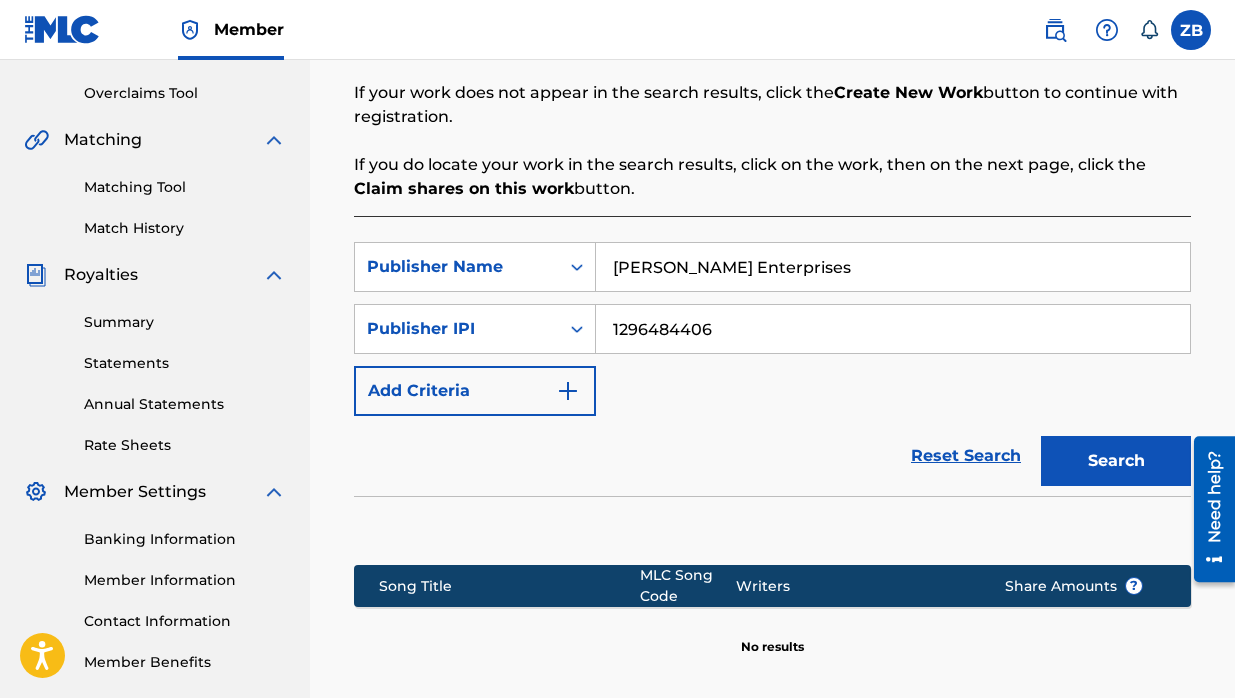 scroll, scrollTop: 388, scrollLeft: 0, axis: vertical 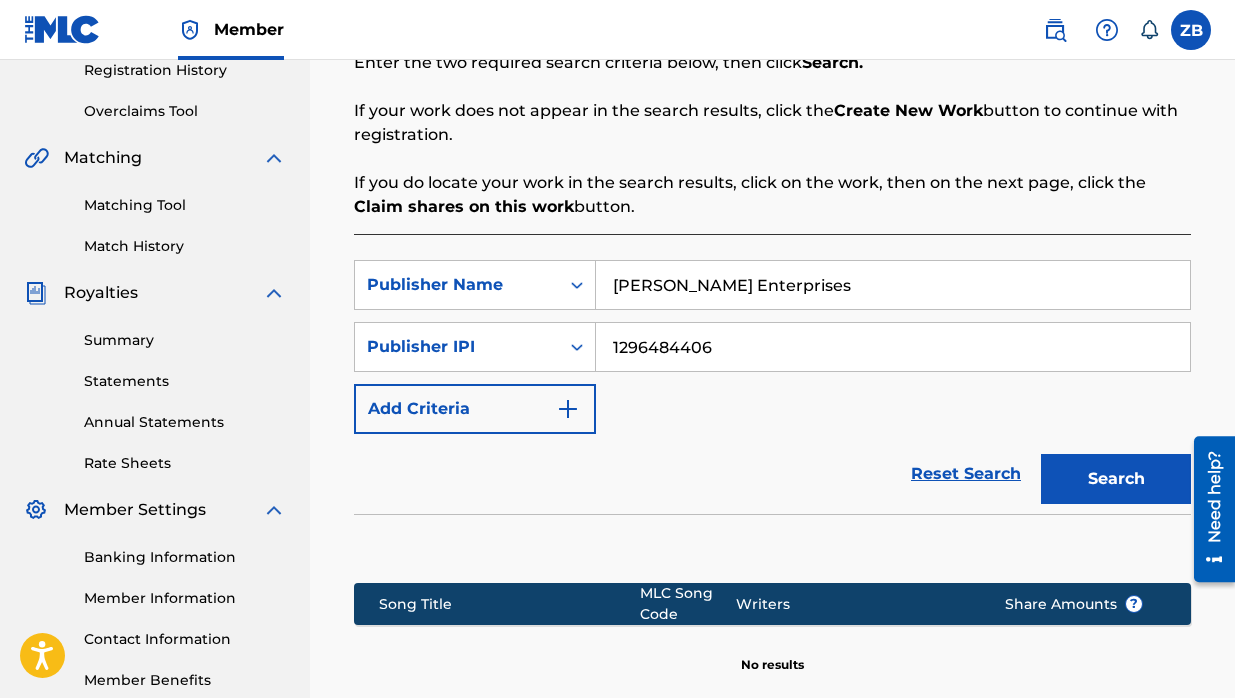click at bounding box center (568, 409) 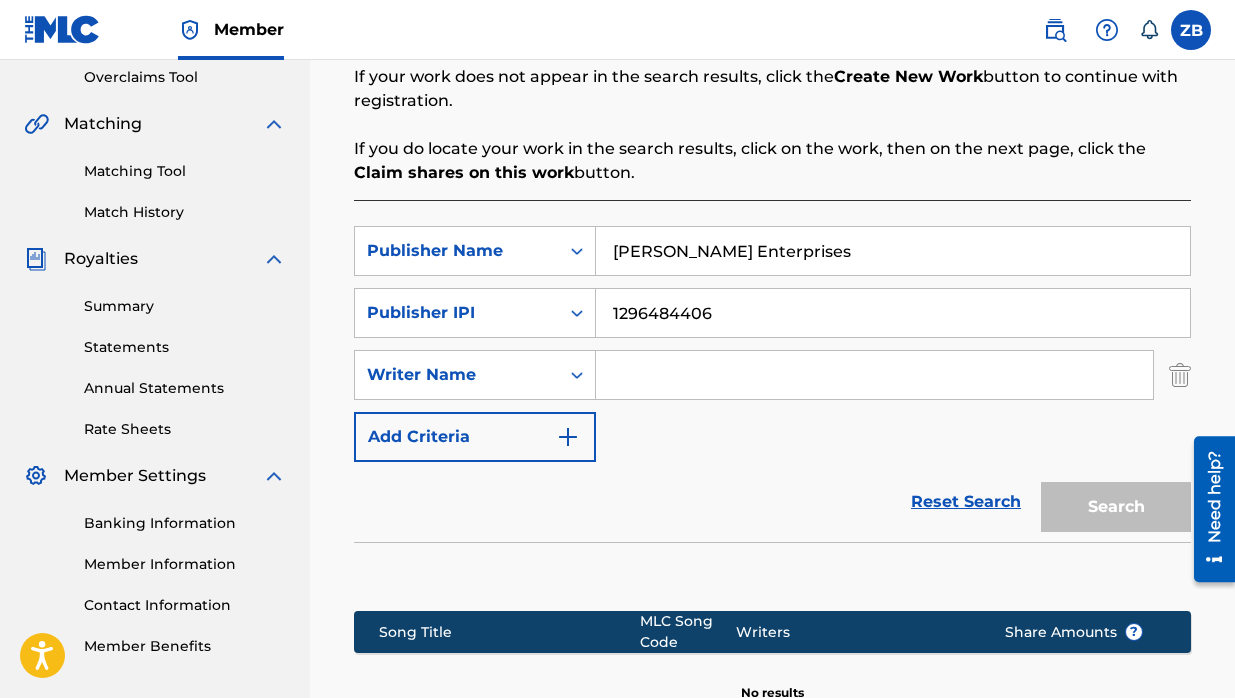 scroll, scrollTop: 426, scrollLeft: 0, axis: vertical 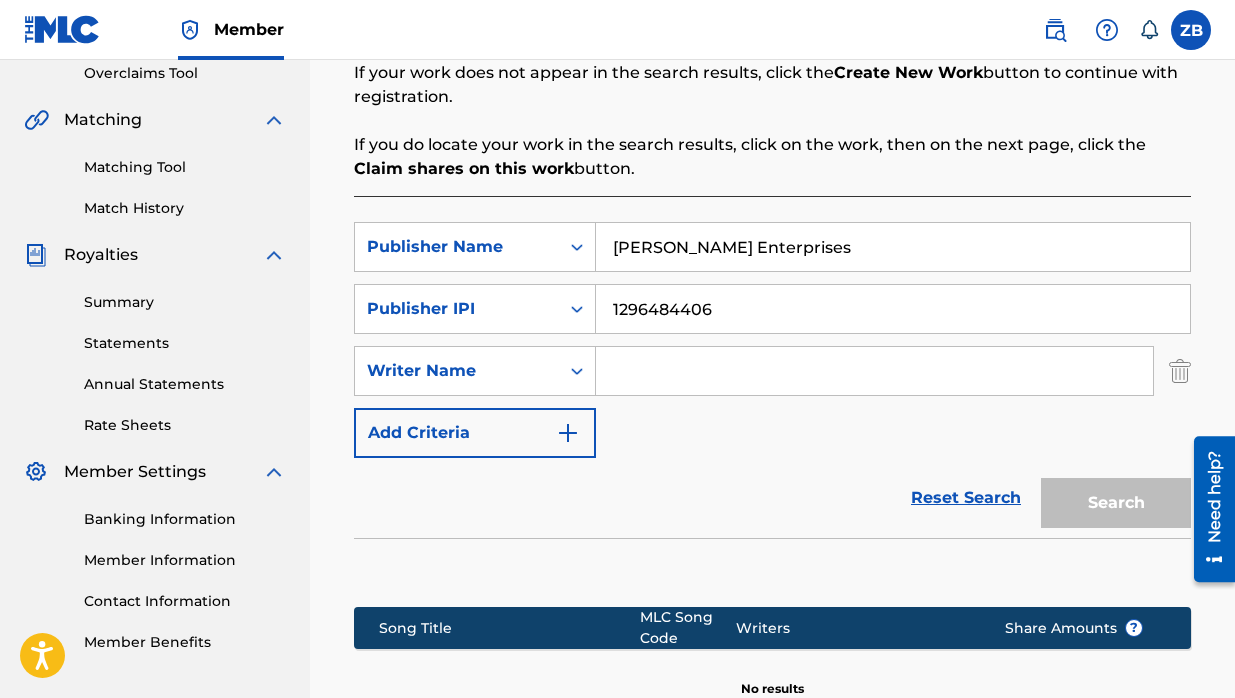click at bounding box center [874, 371] 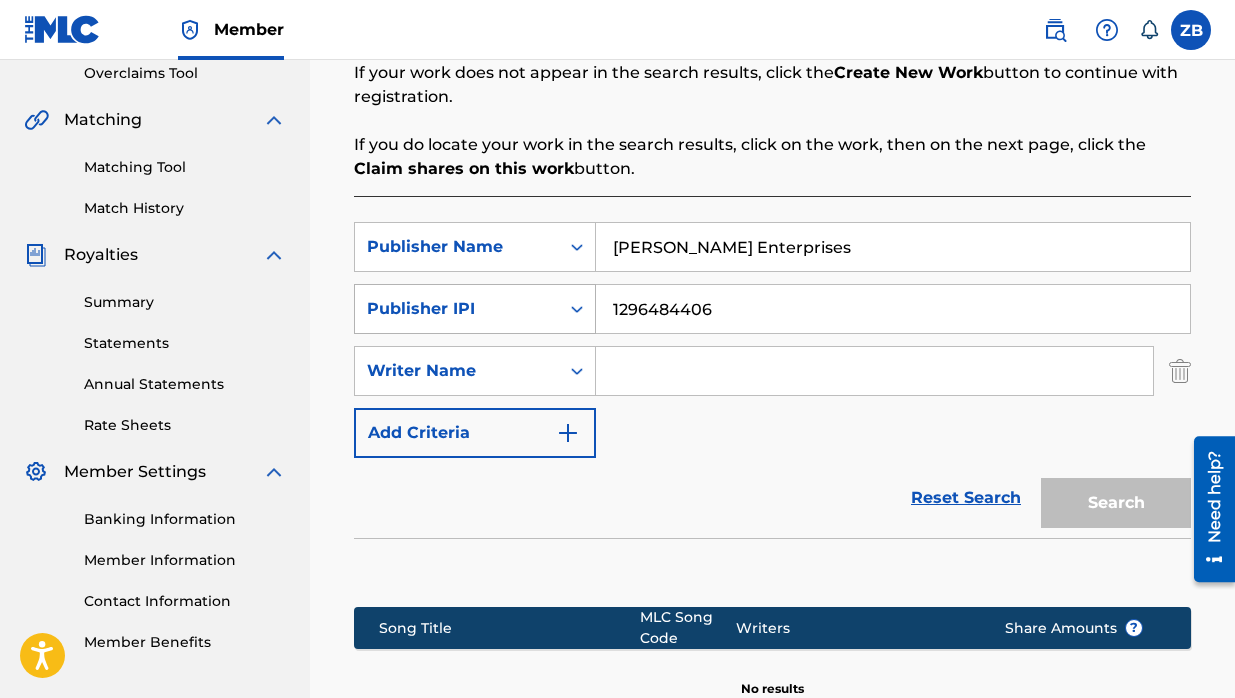 click 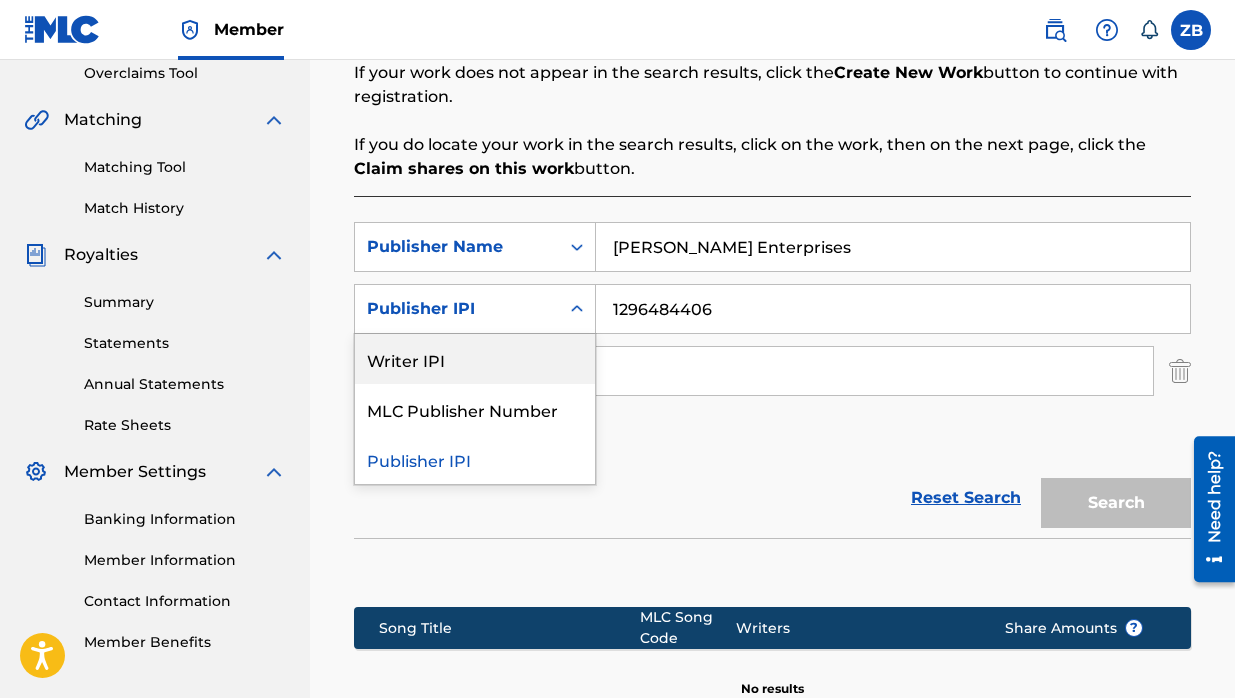 click on "Publisher IPI" at bounding box center [457, 309] 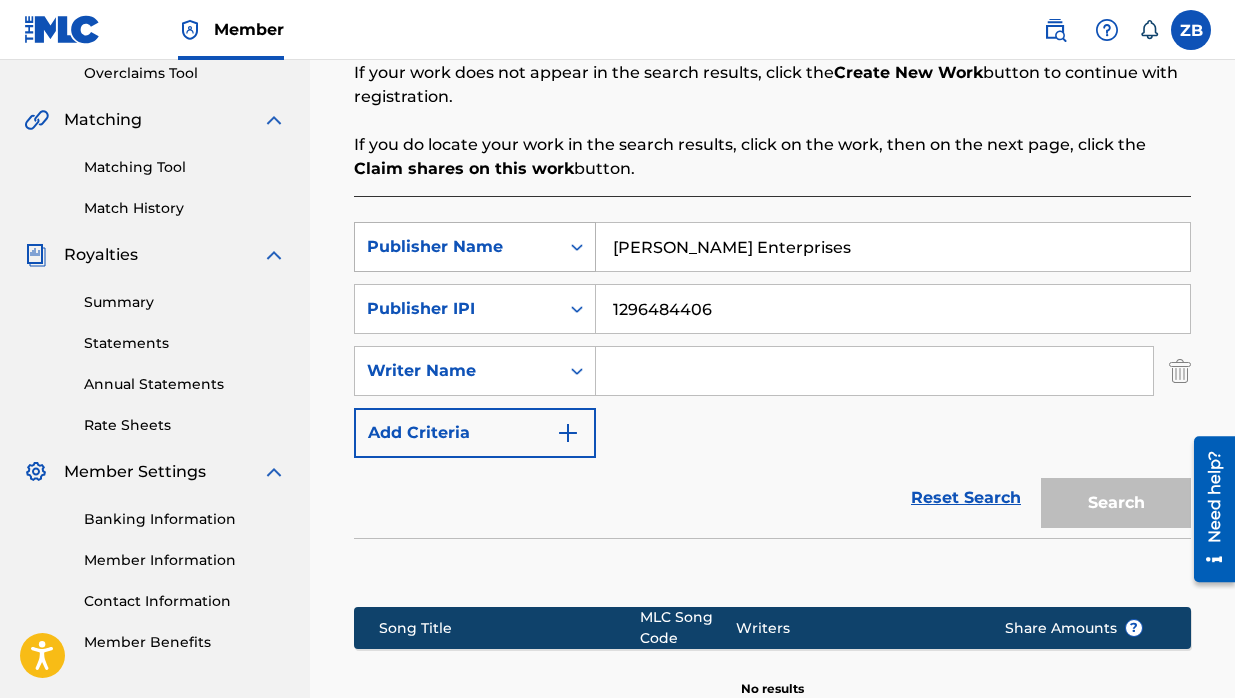 click at bounding box center (577, 247) 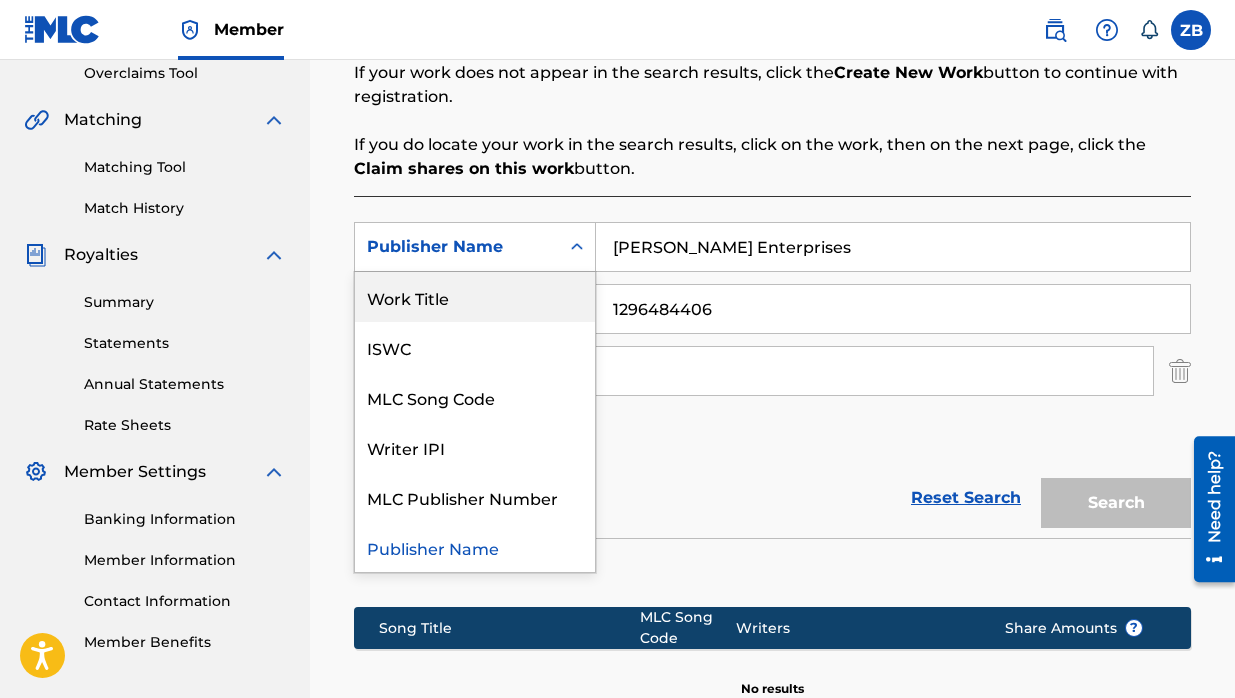 click on "Work Title" at bounding box center [475, 297] 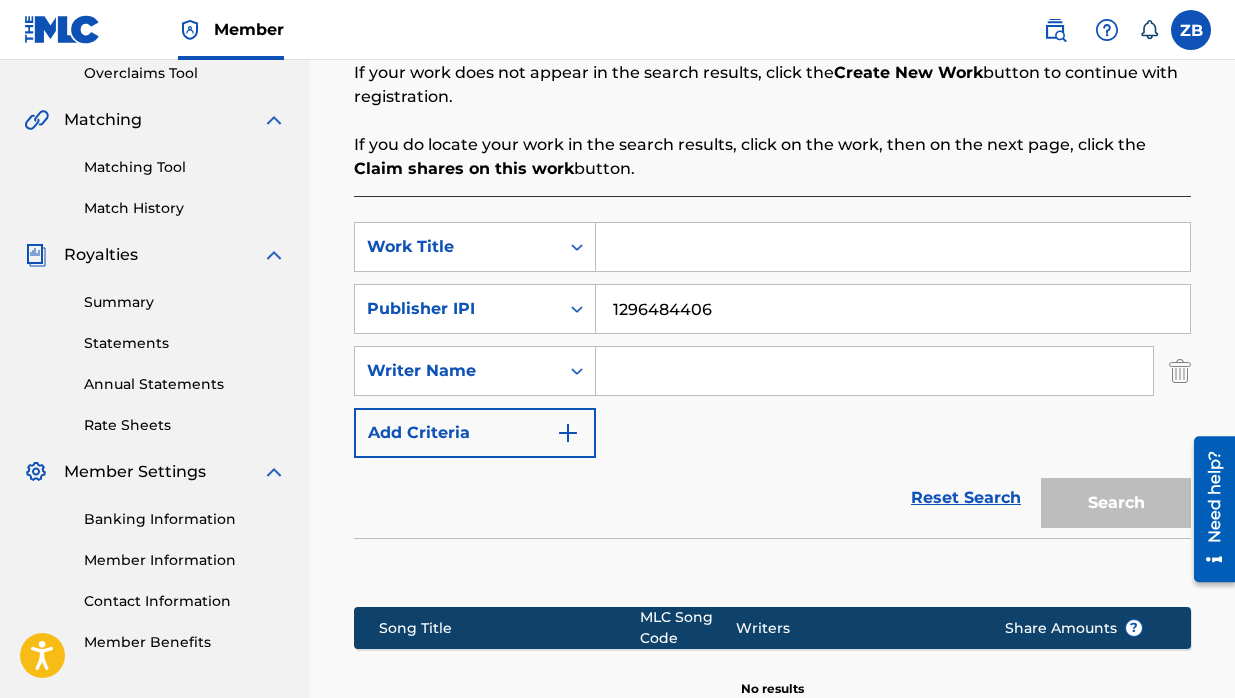 click at bounding box center [893, 247] 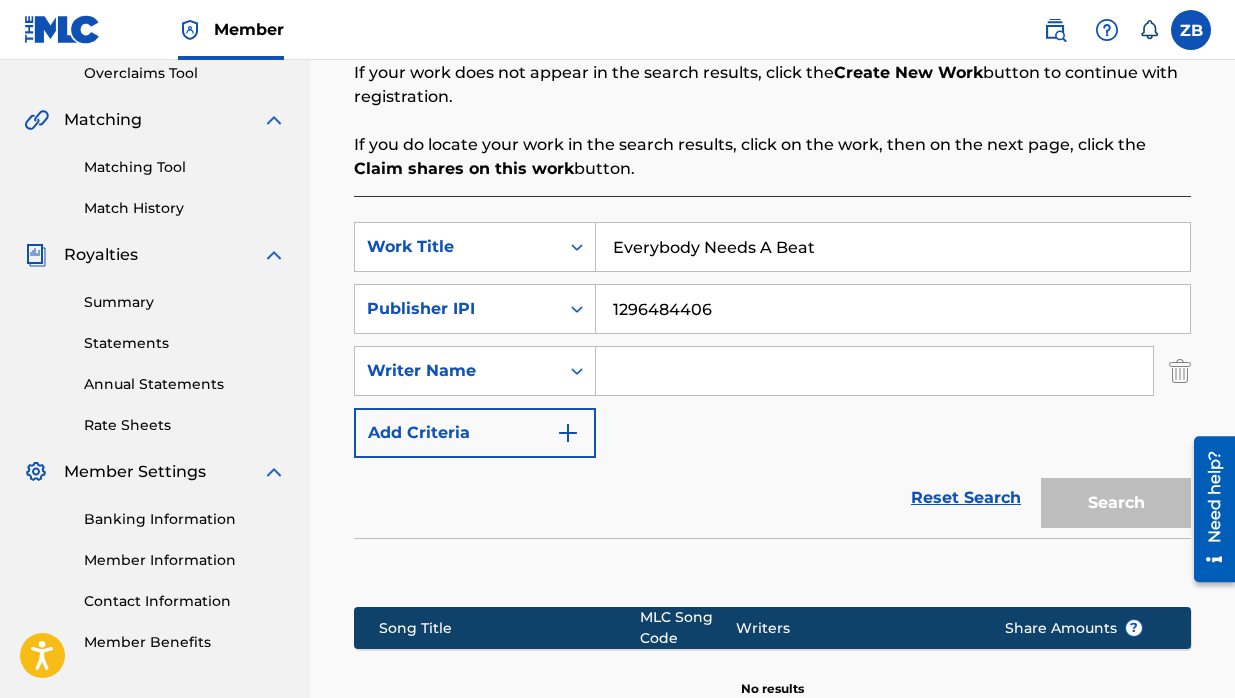 type on "Everybody Needs A Beat" 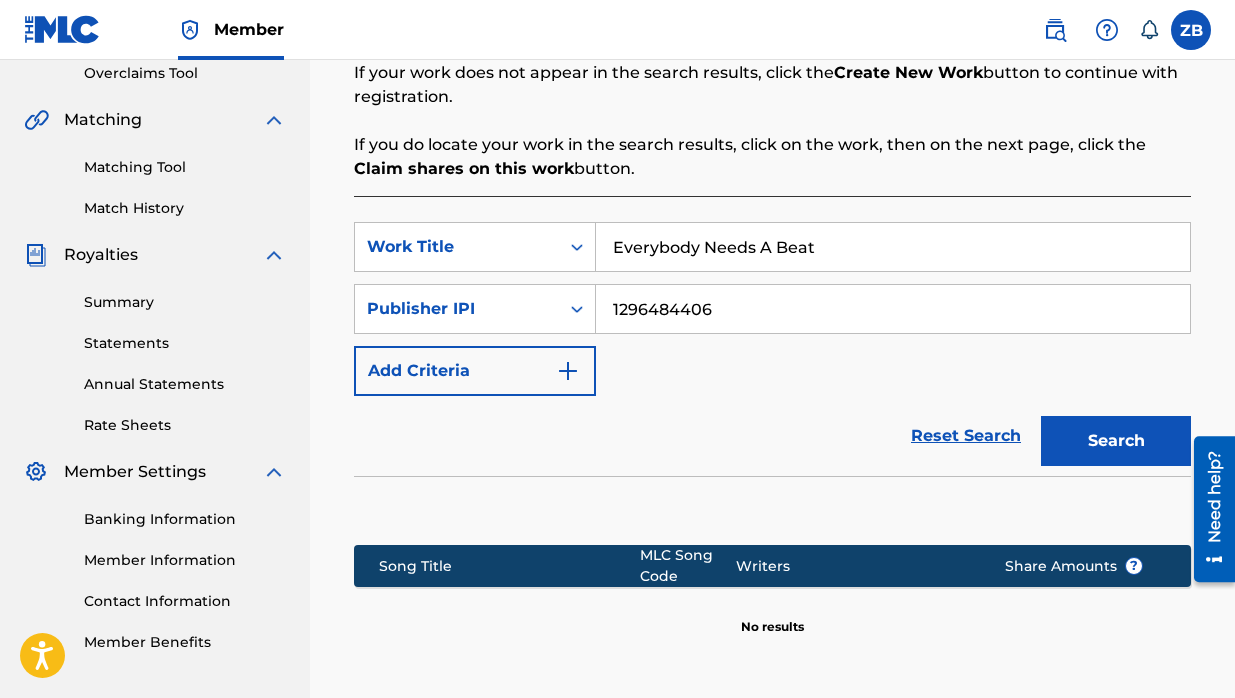 click on "Search" at bounding box center [1116, 441] 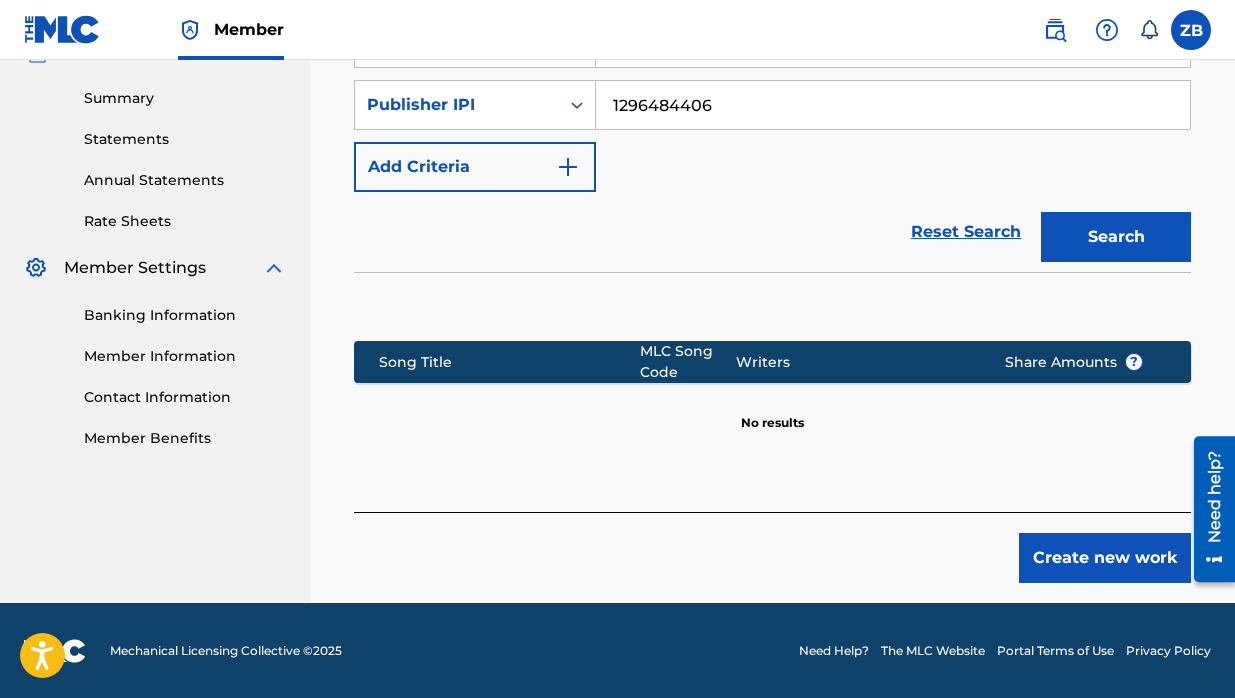 scroll, scrollTop: 478, scrollLeft: 0, axis: vertical 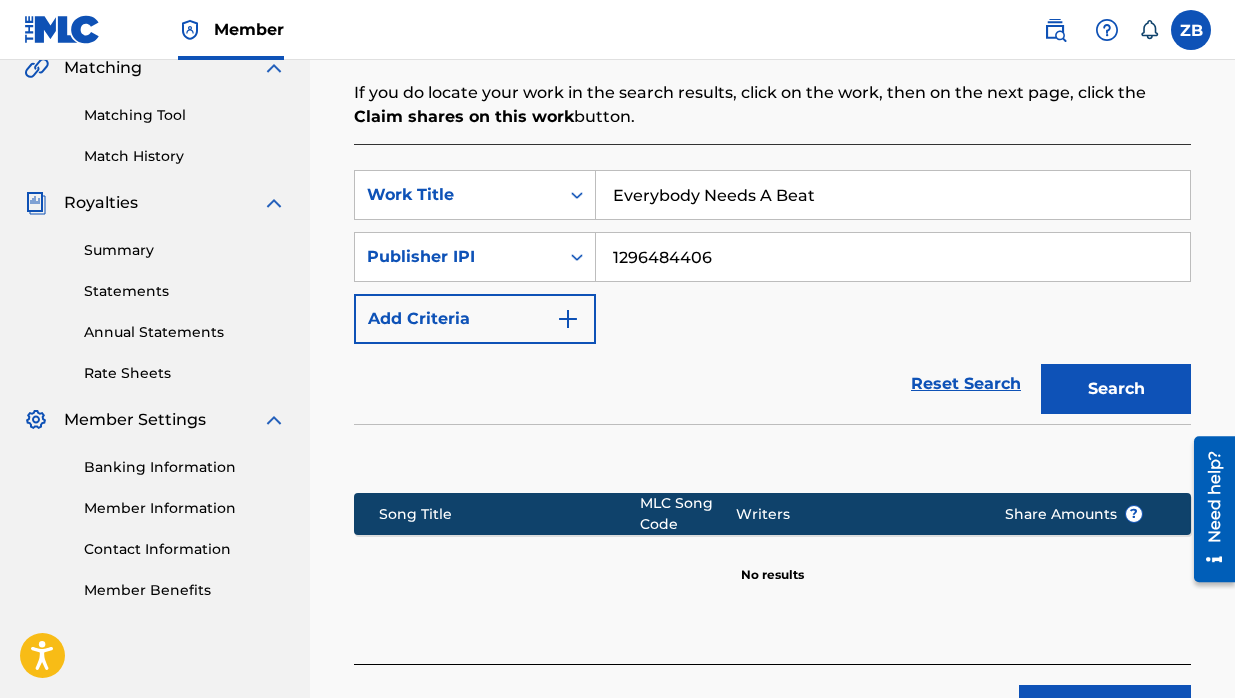 click on "Search" at bounding box center (1116, 389) 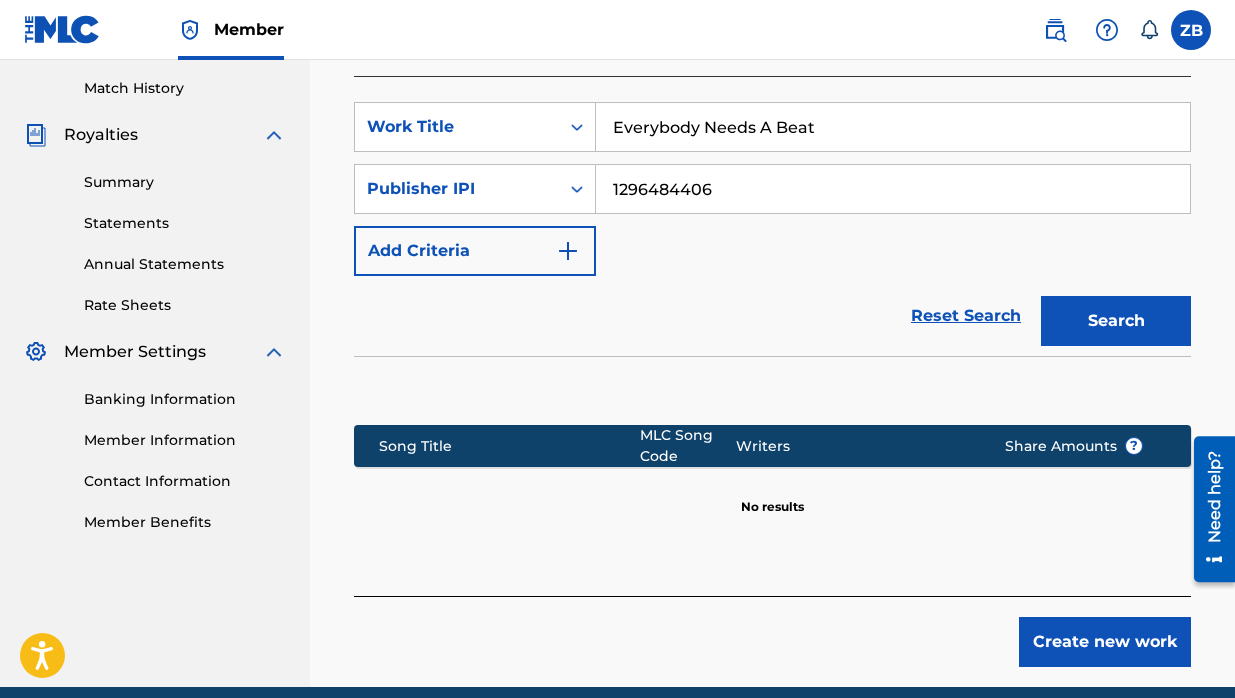 scroll, scrollTop: 538, scrollLeft: 0, axis: vertical 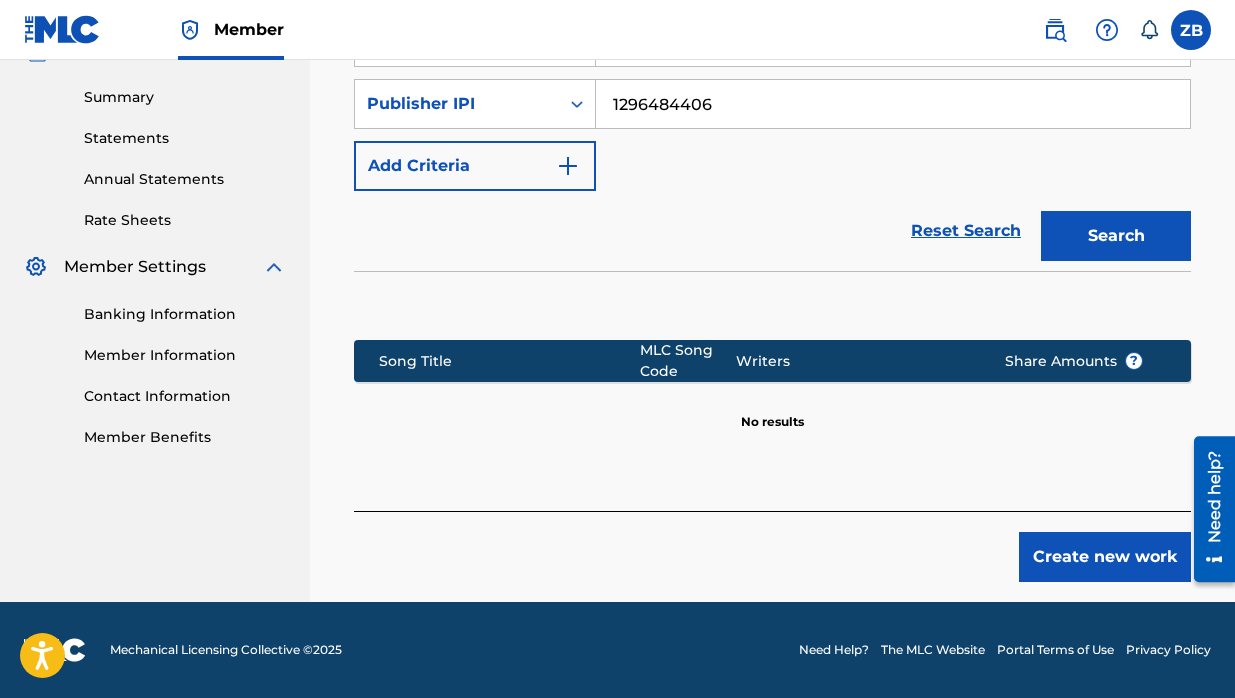 click on "Create new work" at bounding box center (1105, 557) 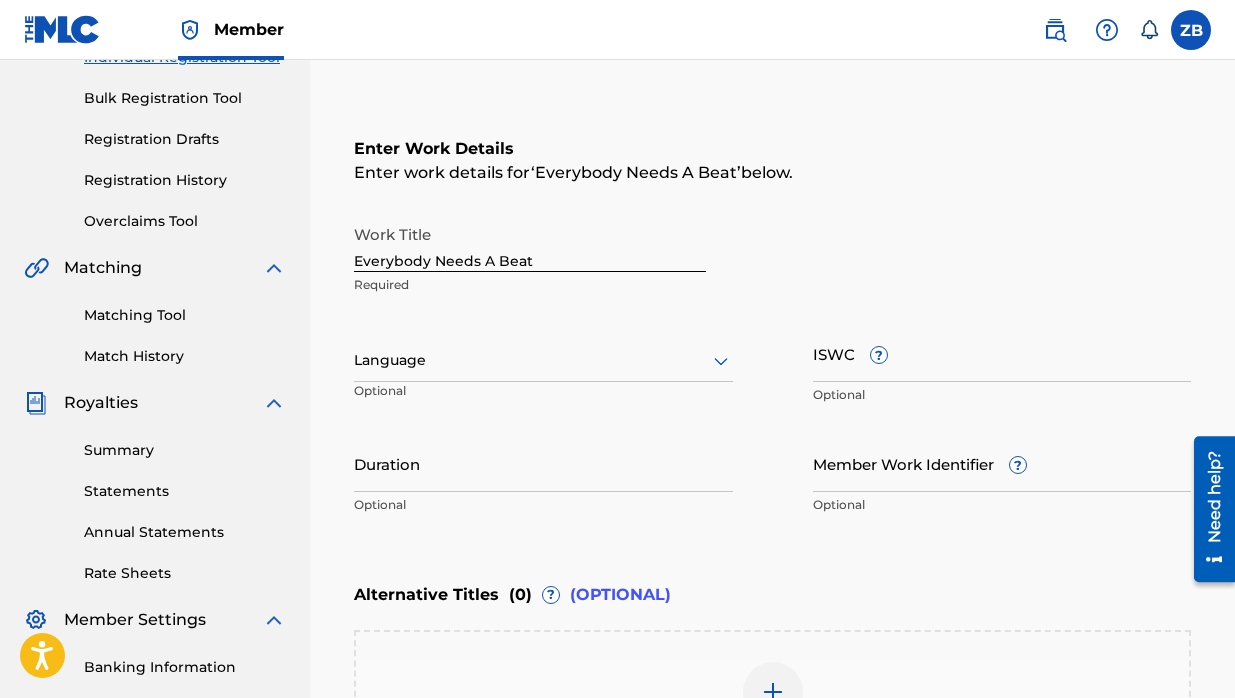 scroll, scrollTop: 231, scrollLeft: 0, axis: vertical 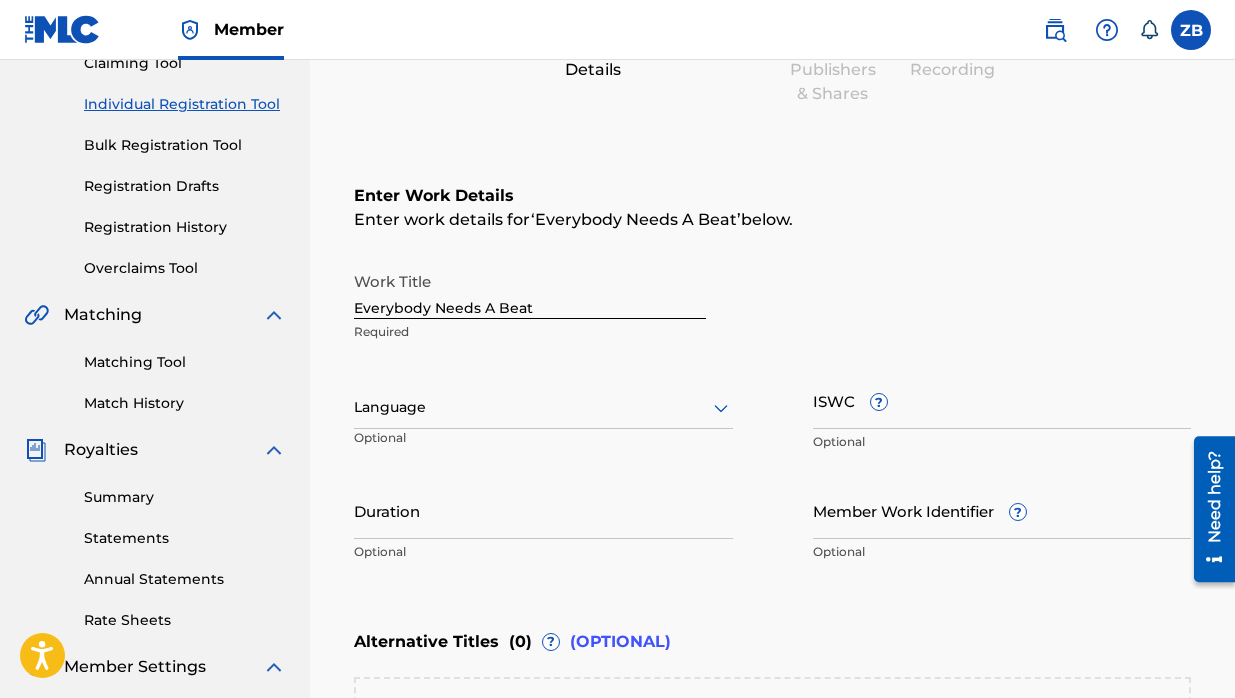 click at bounding box center (543, 407) 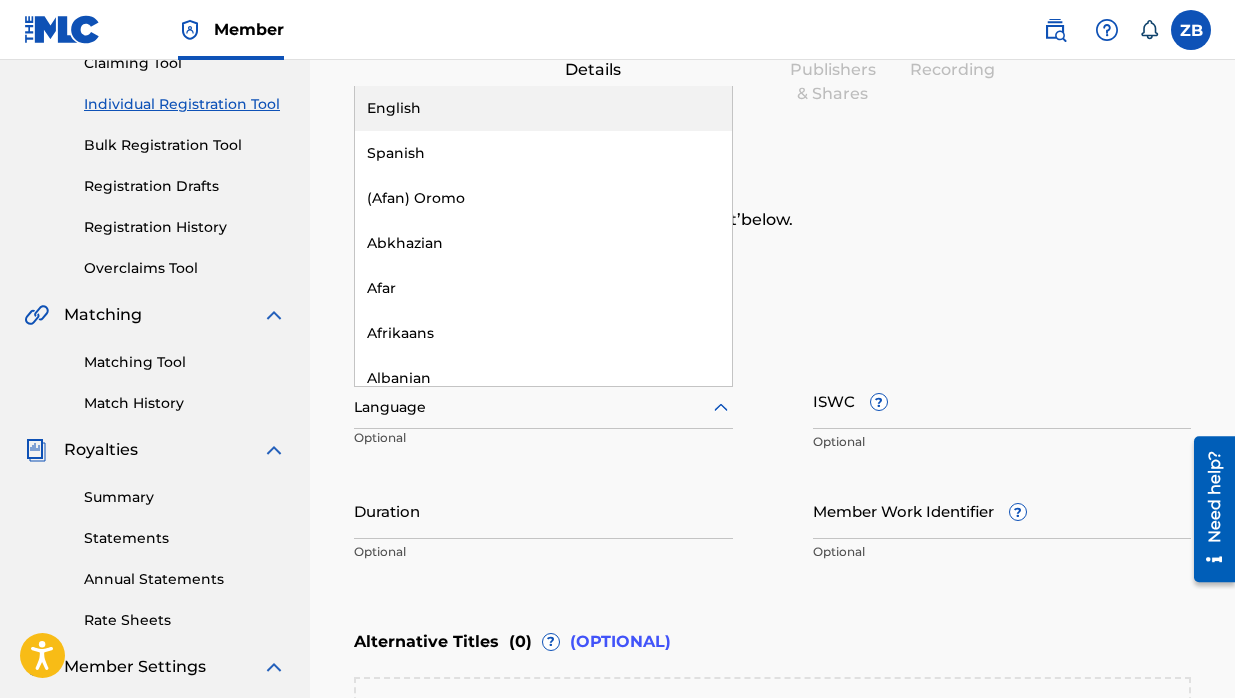 click on "English" at bounding box center [543, 108] 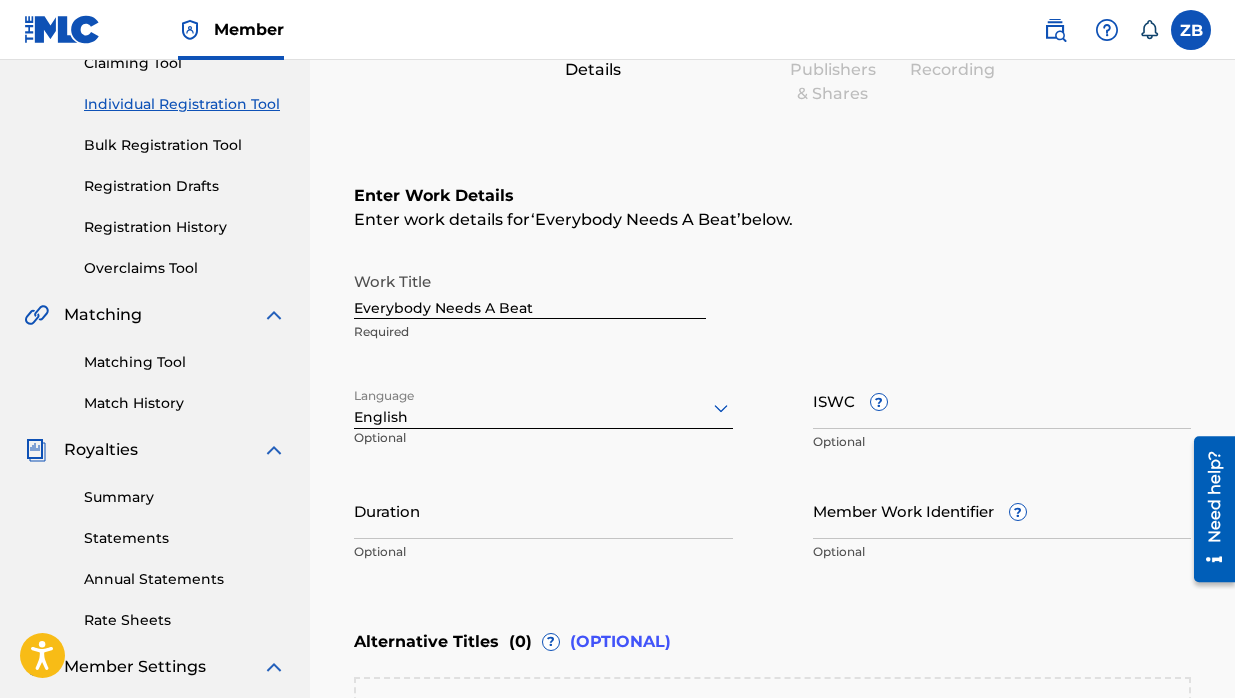 click on "ISWC   ? Optional" at bounding box center [1002, 417] 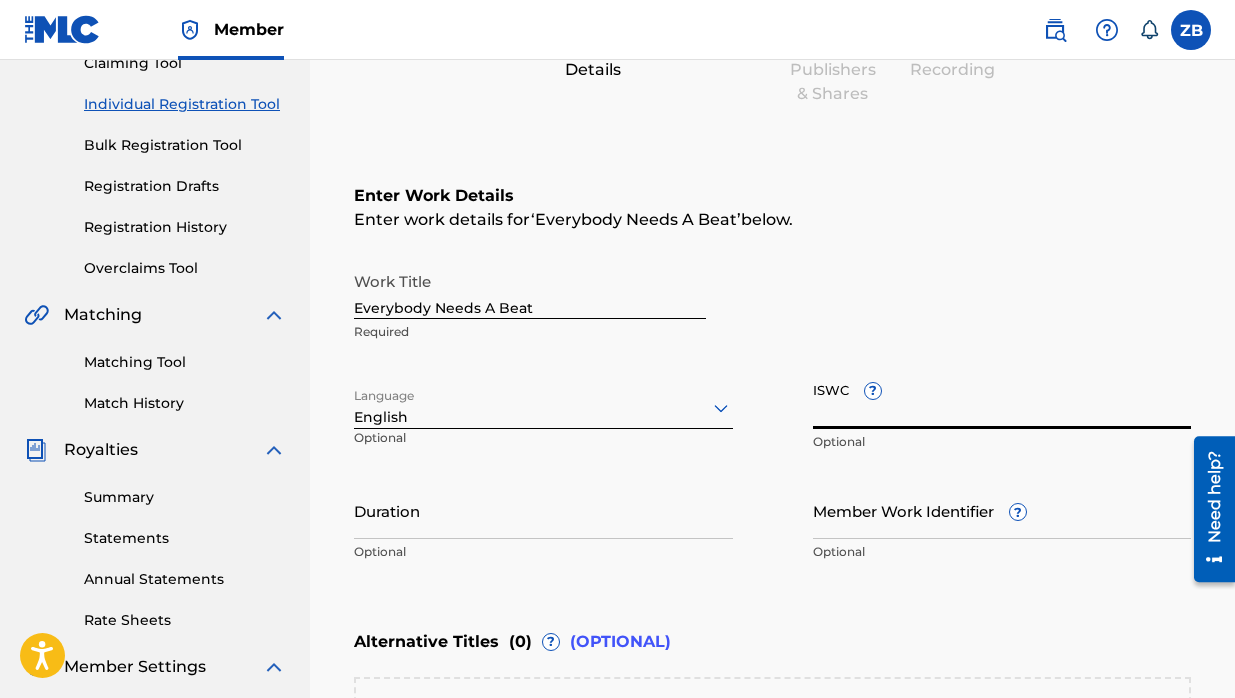 click on "Member Work Identifier   ?" at bounding box center (1002, 510) 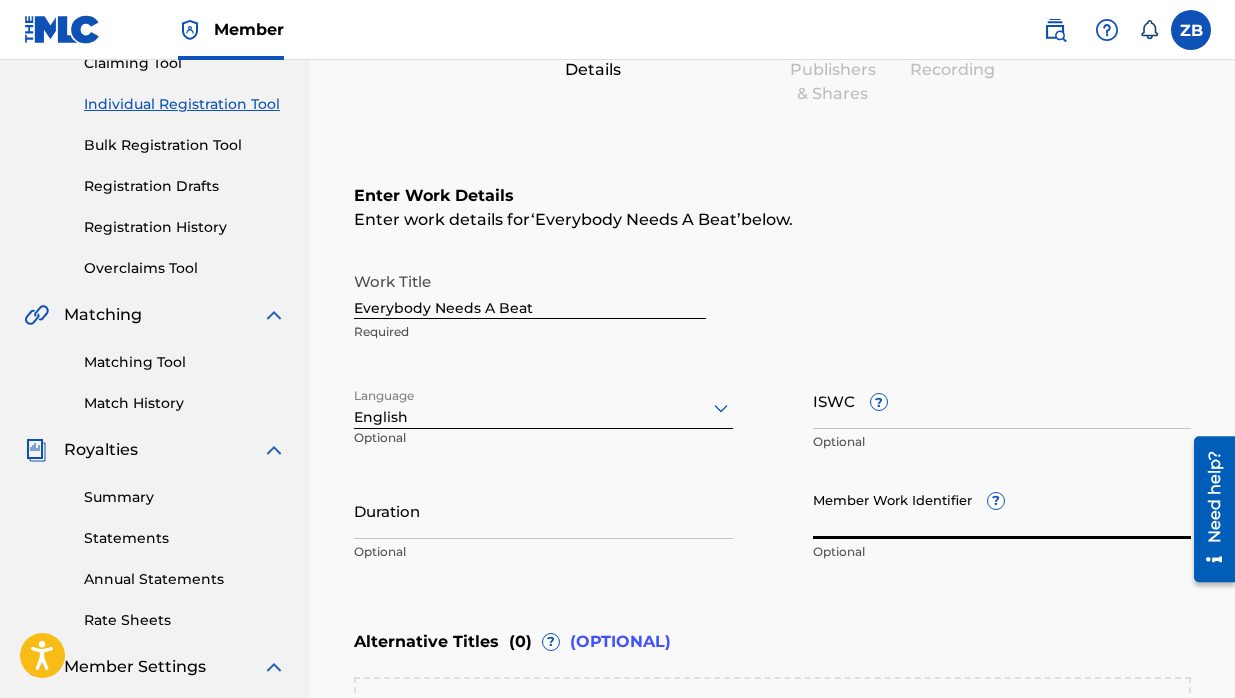 click on "Work Title   Everybody Needs A Beat Required" at bounding box center [772, 307] 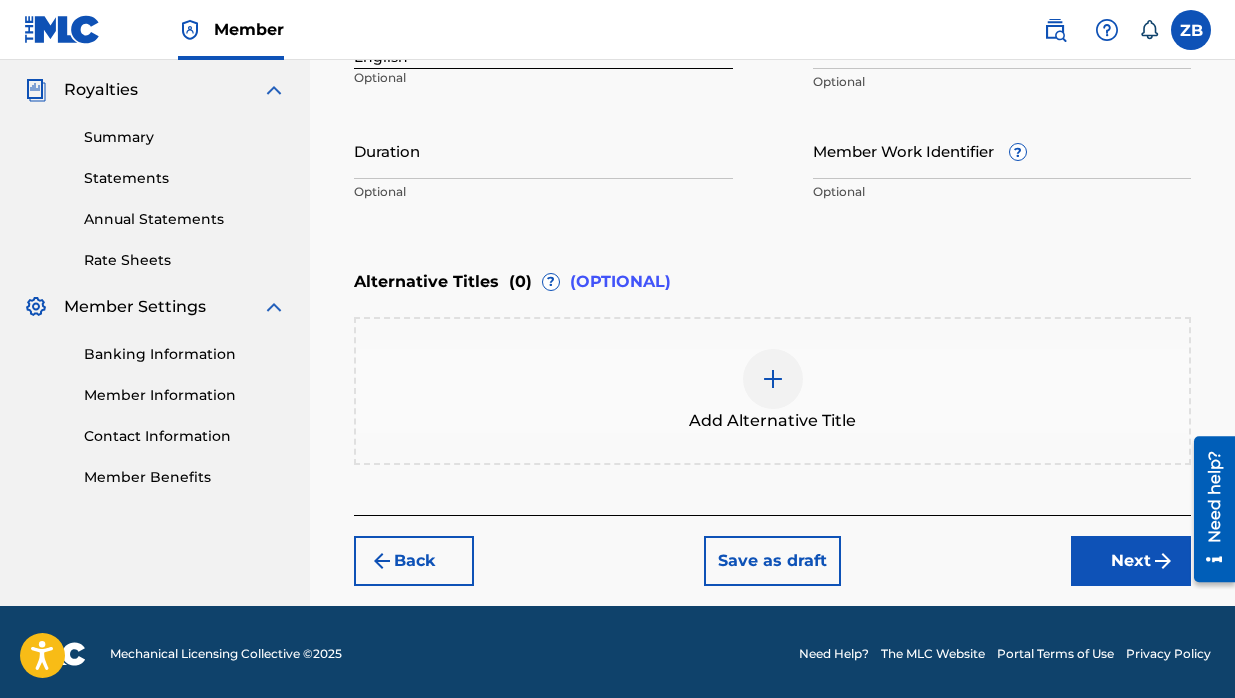 scroll, scrollTop: 595, scrollLeft: 0, axis: vertical 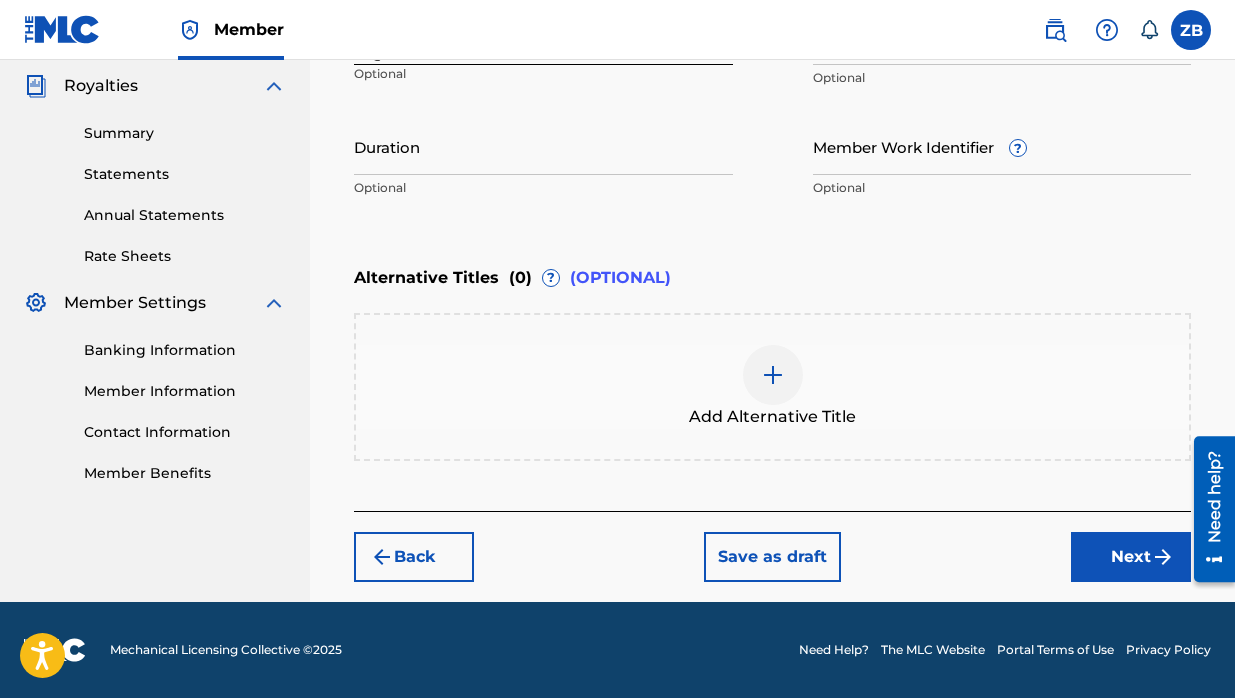 click at bounding box center [773, 375] 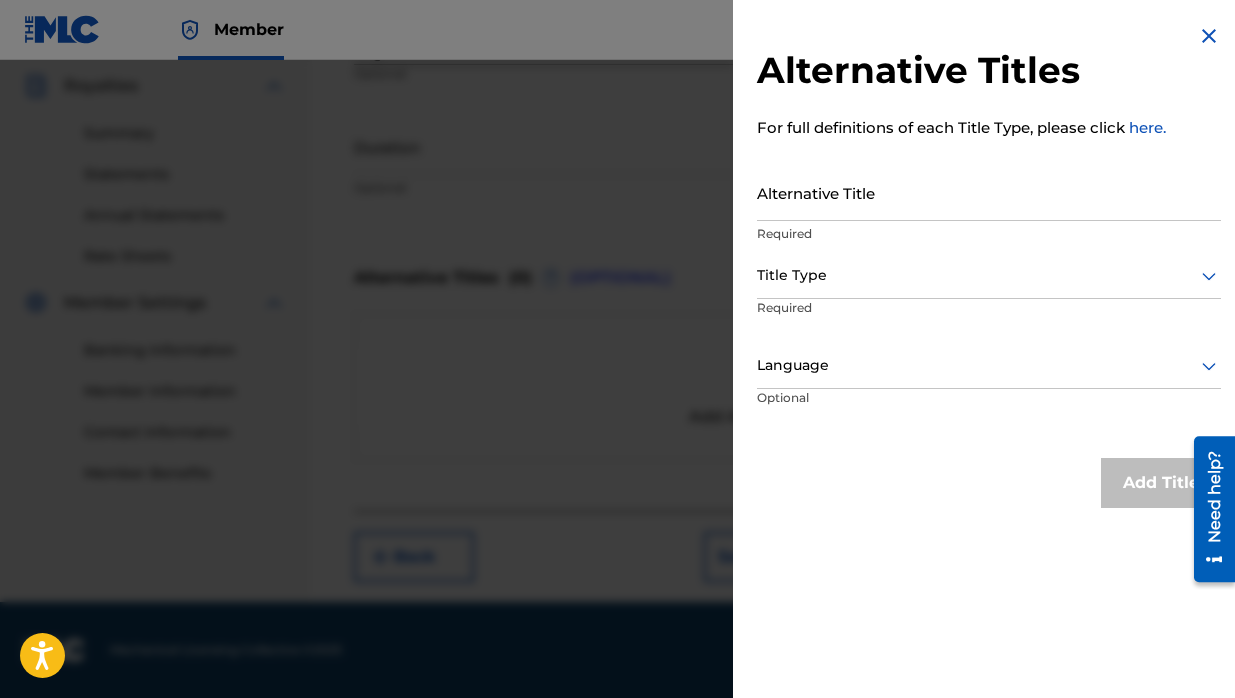 click on "Alternative Title" at bounding box center (989, 192) 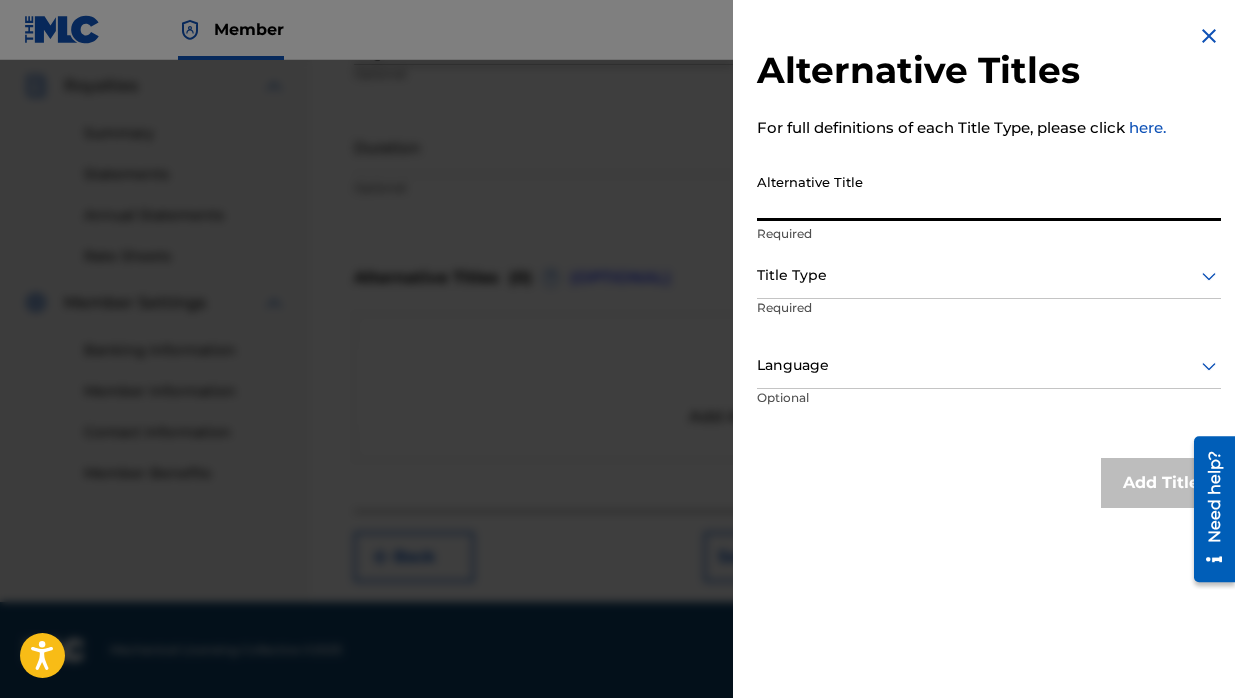 click at bounding box center [617, 409] 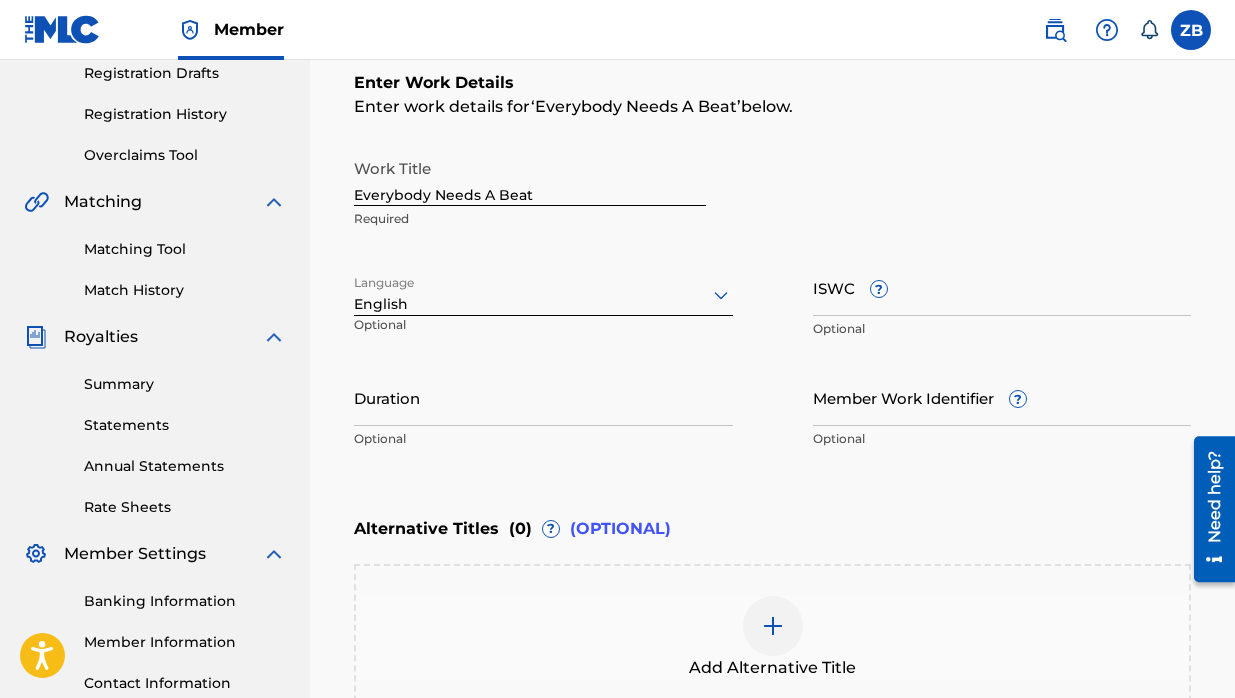 scroll, scrollTop: 320, scrollLeft: 0, axis: vertical 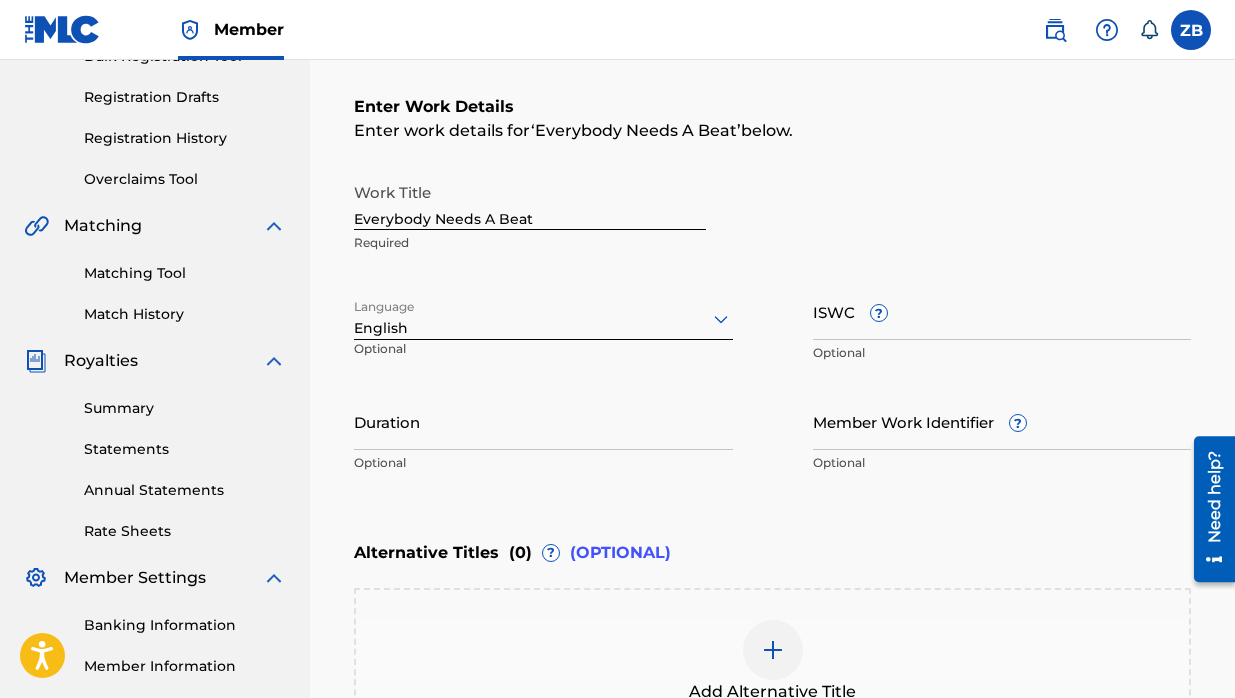 click at bounding box center [543, 318] 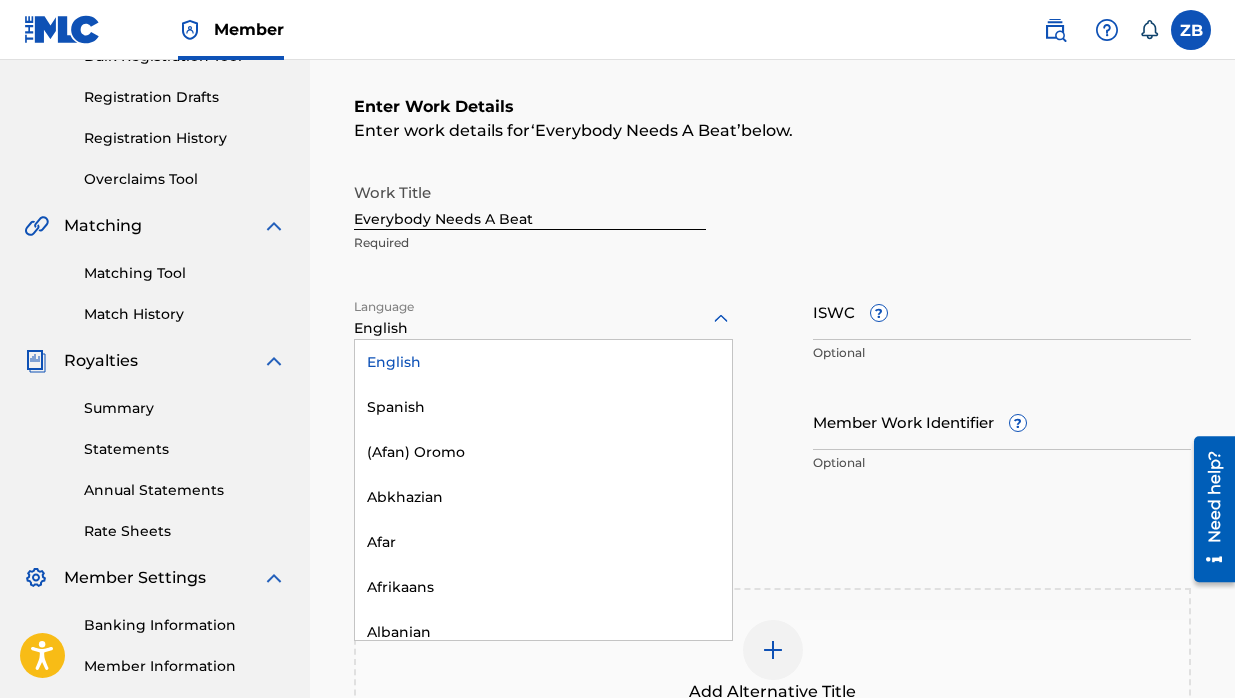 click at bounding box center [543, 318] 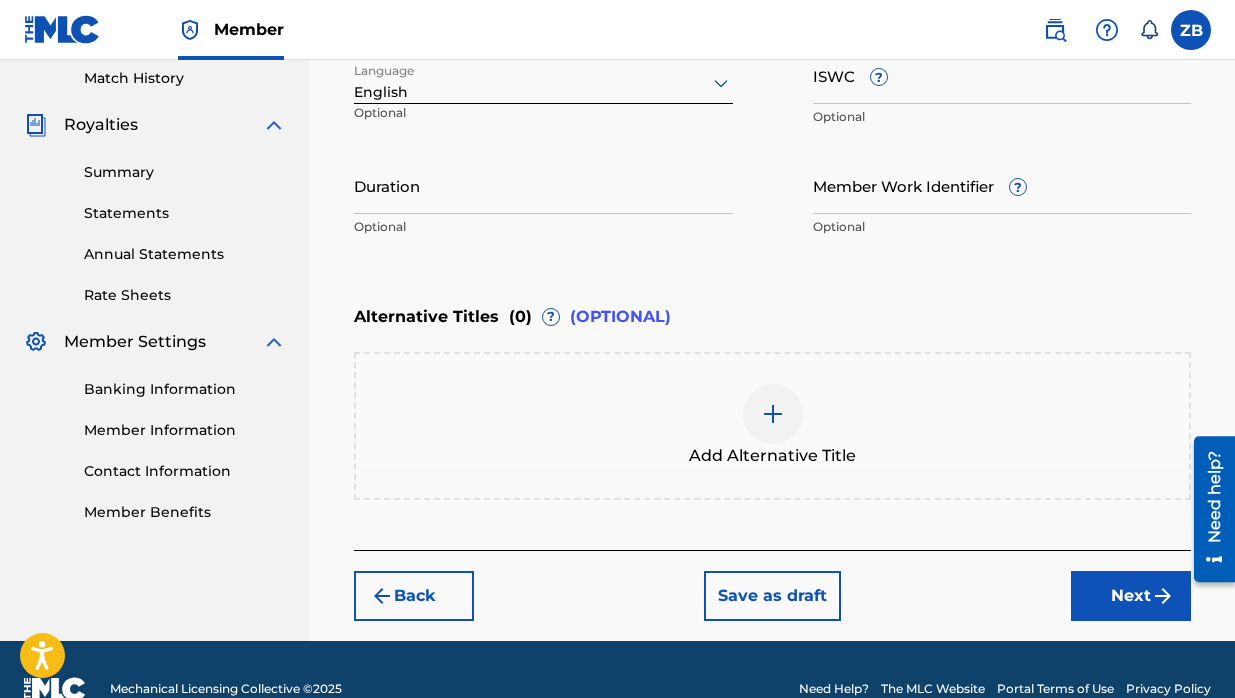 scroll, scrollTop: 595, scrollLeft: 0, axis: vertical 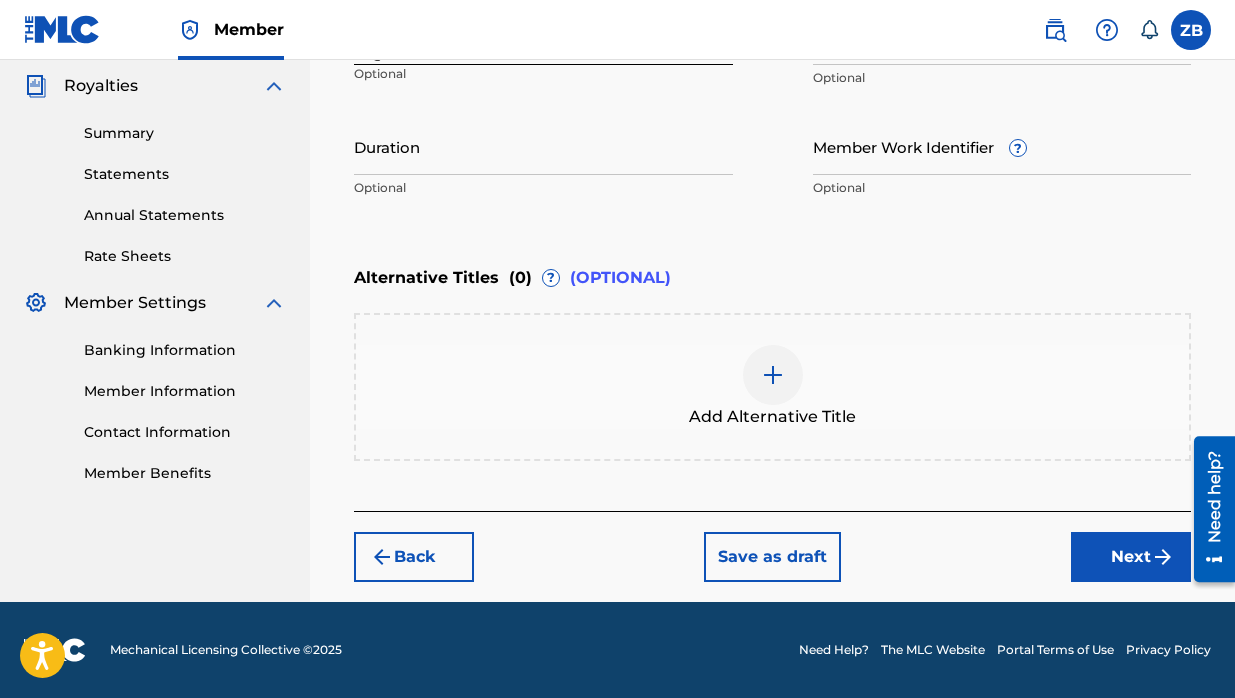 click at bounding box center (773, 375) 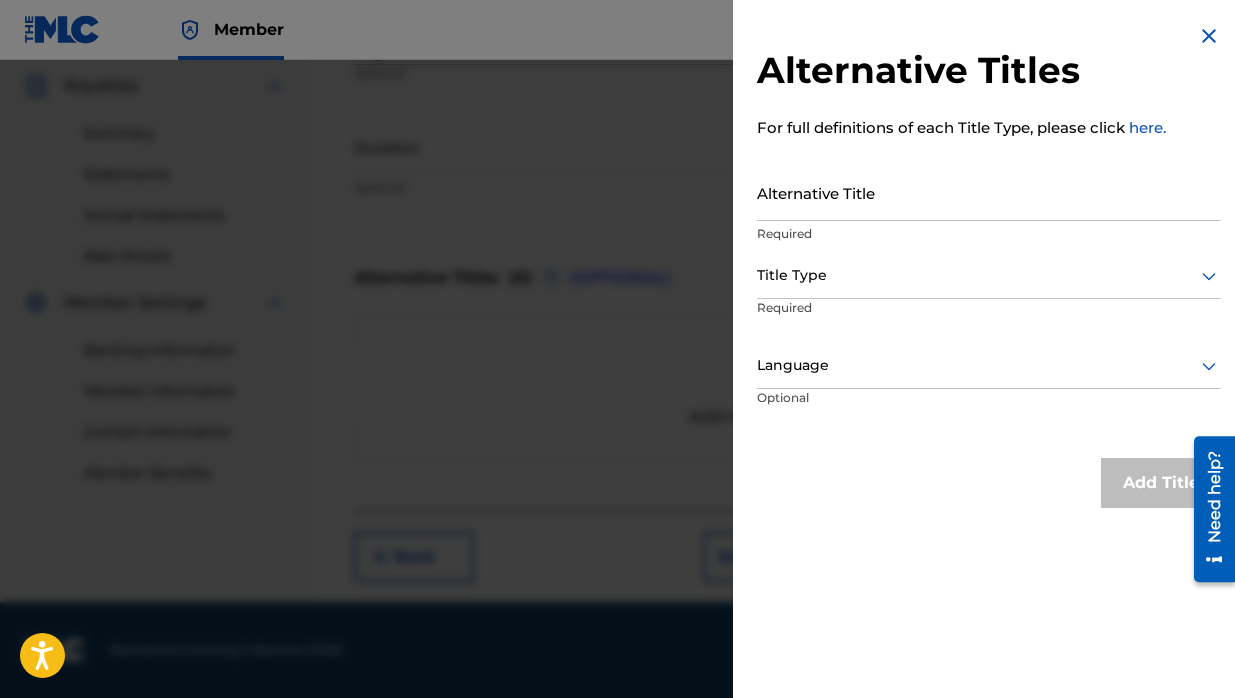 click on "Title Type" at bounding box center [989, 276] 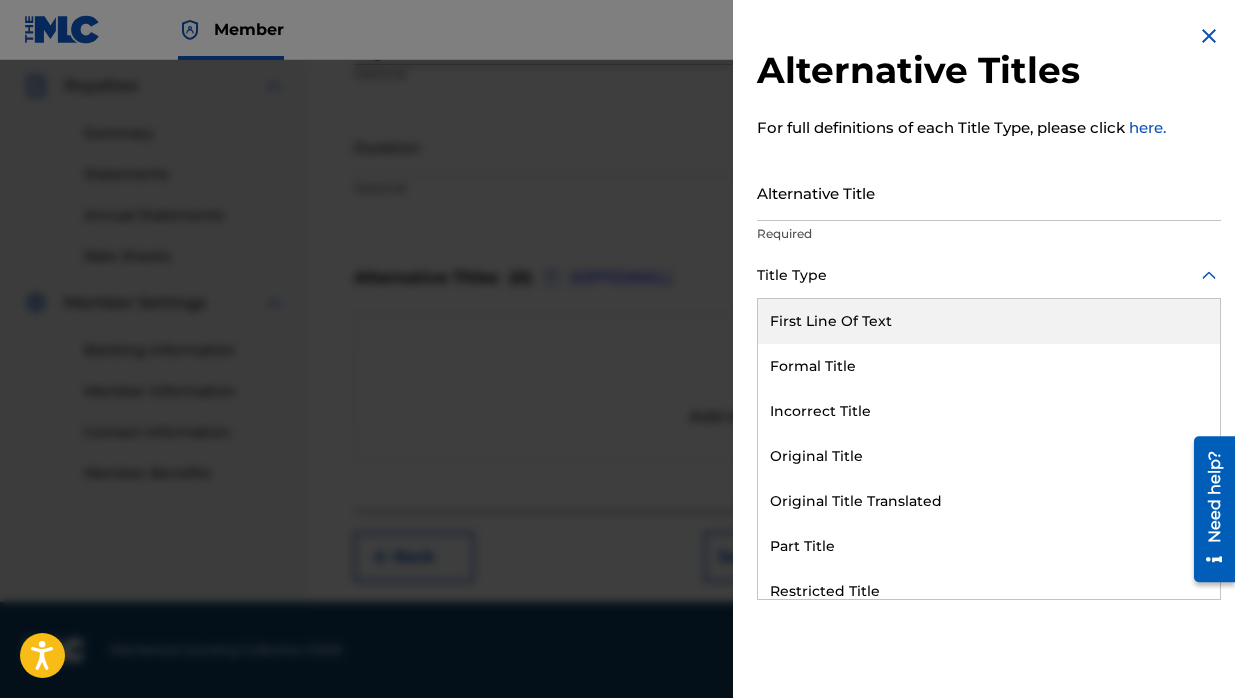 click on "Title Type" at bounding box center [989, 276] 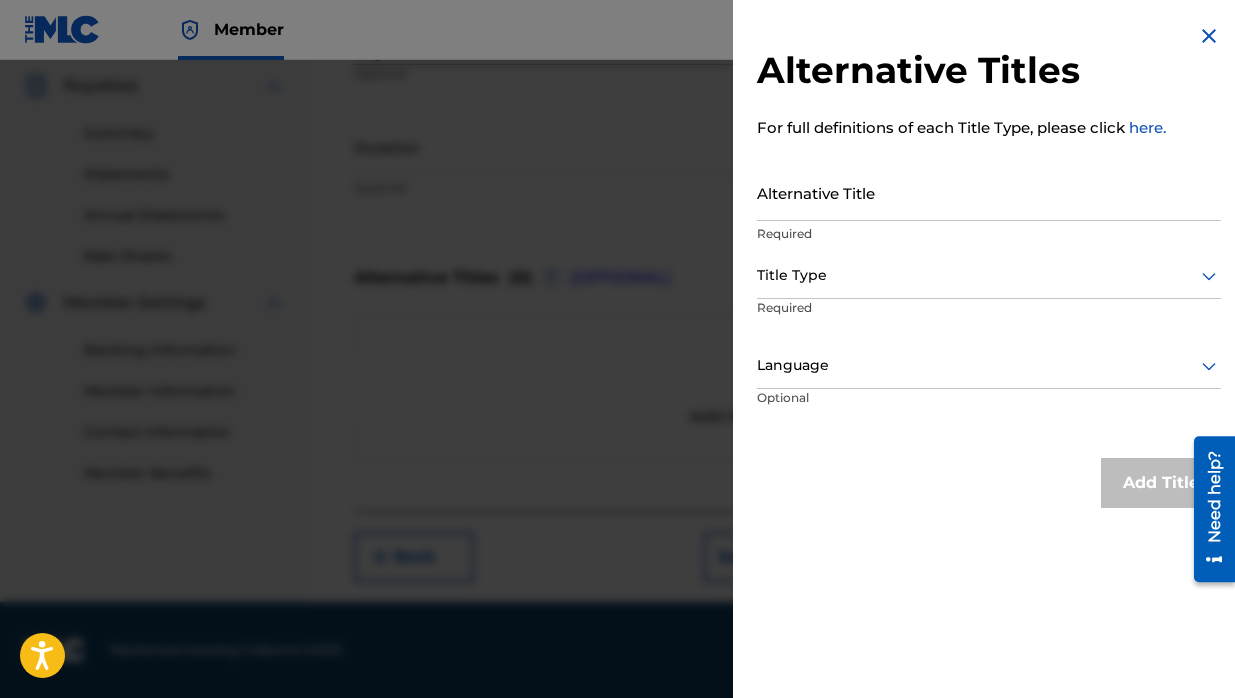 click on "Alternative Title" at bounding box center [989, 192] 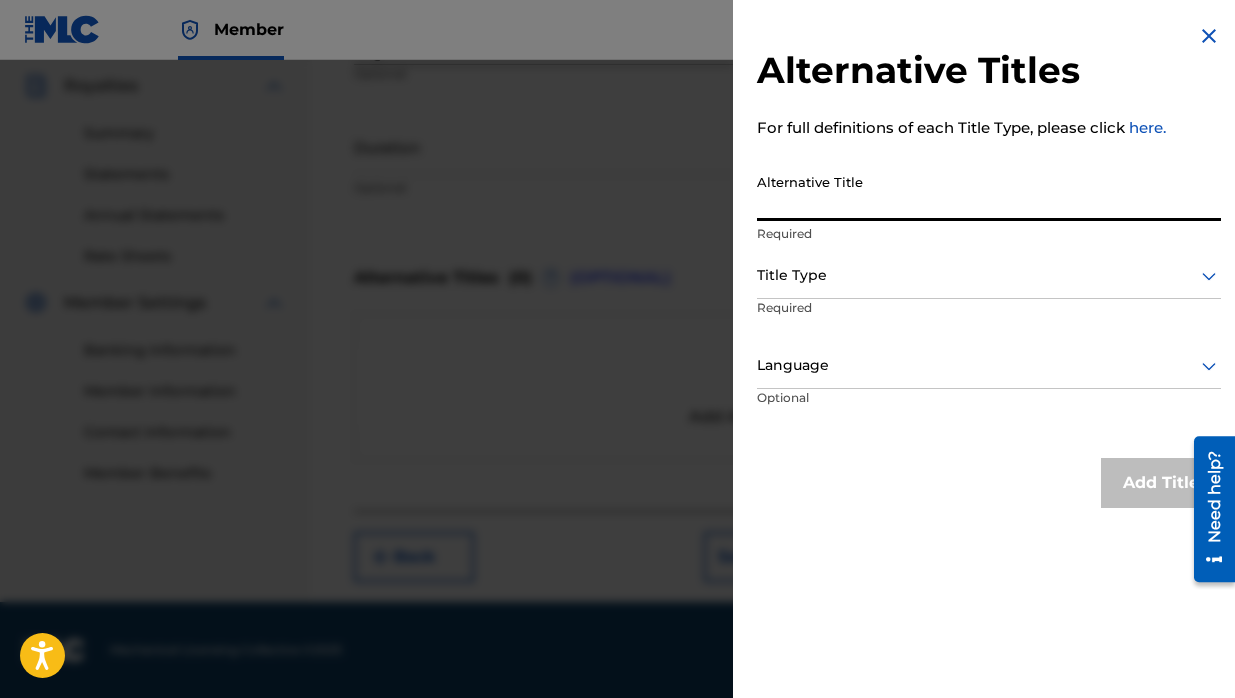 click at bounding box center [989, 365] 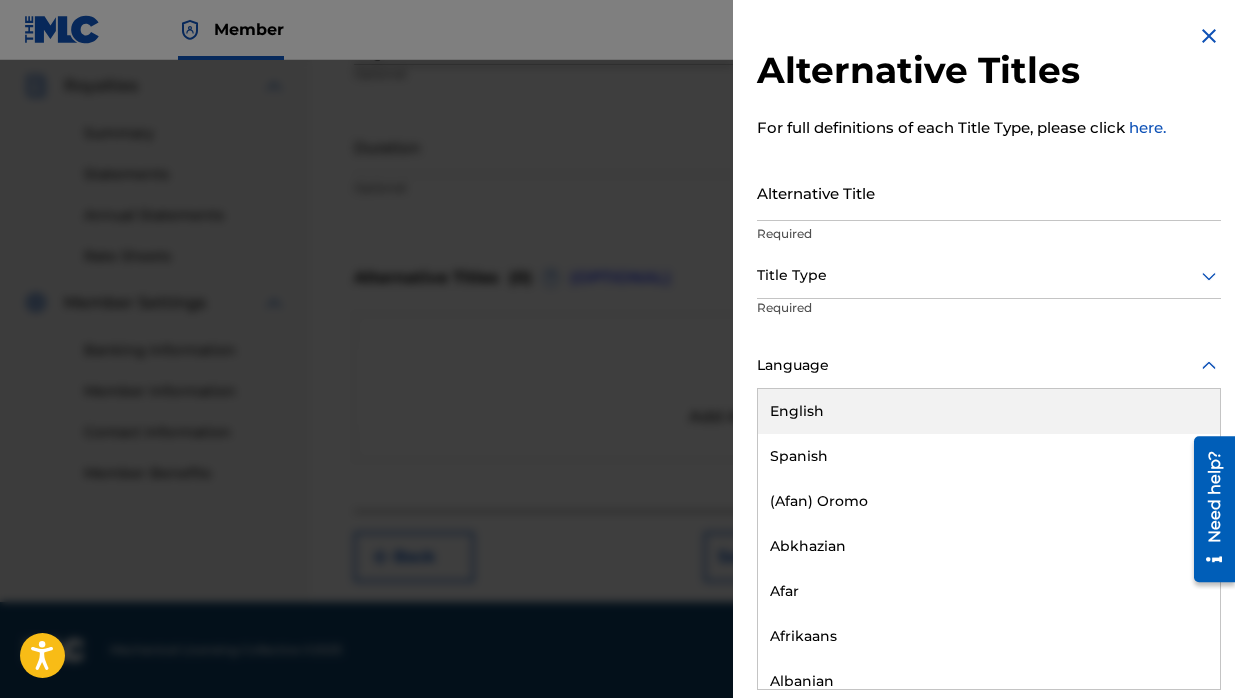 click at bounding box center [989, 365] 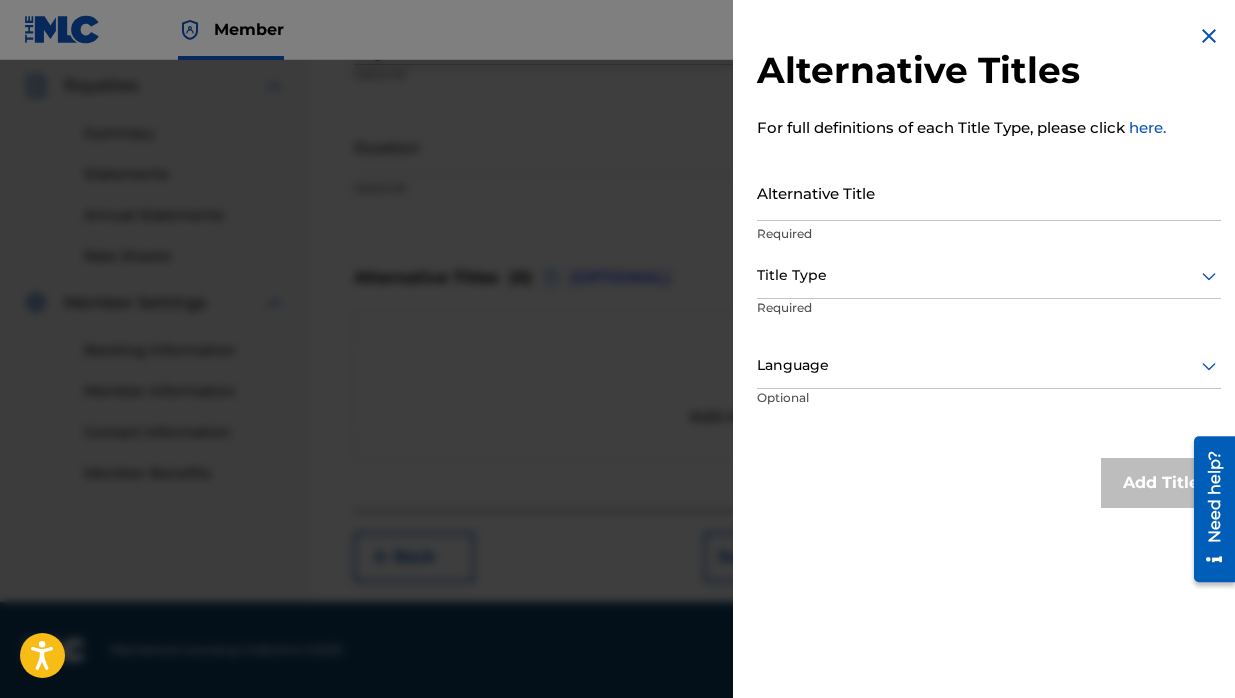 click at bounding box center [989, 365] 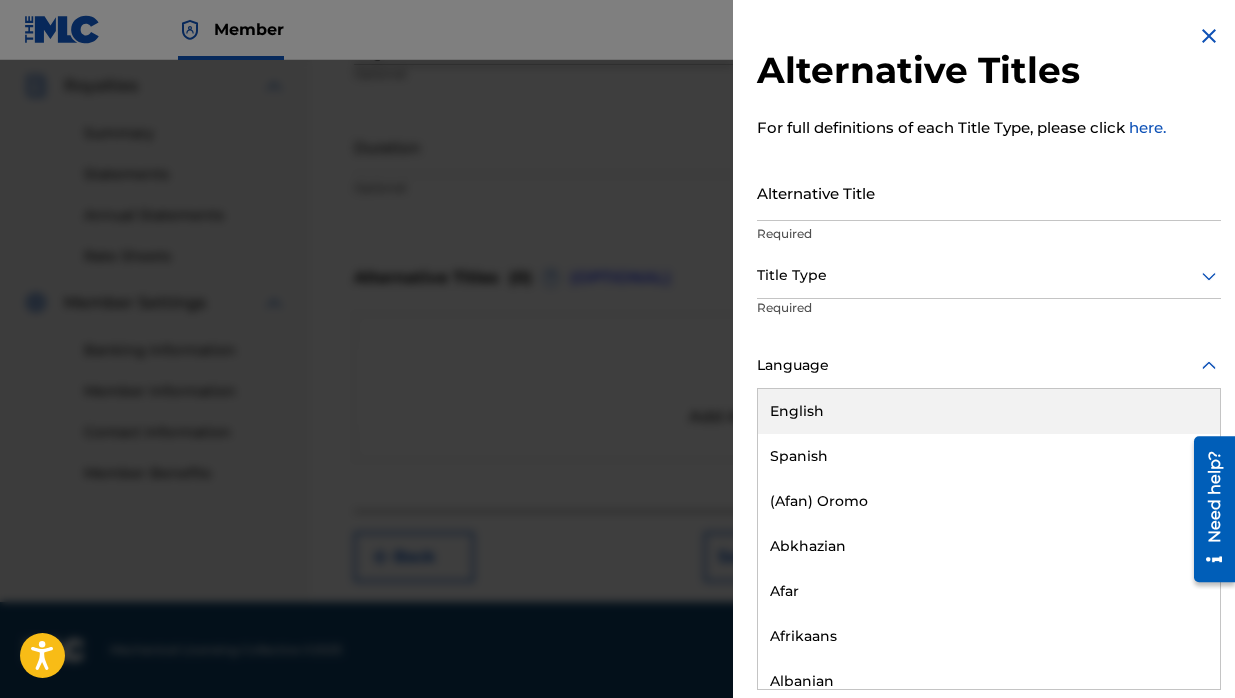 click at bounding box center [617, 409] 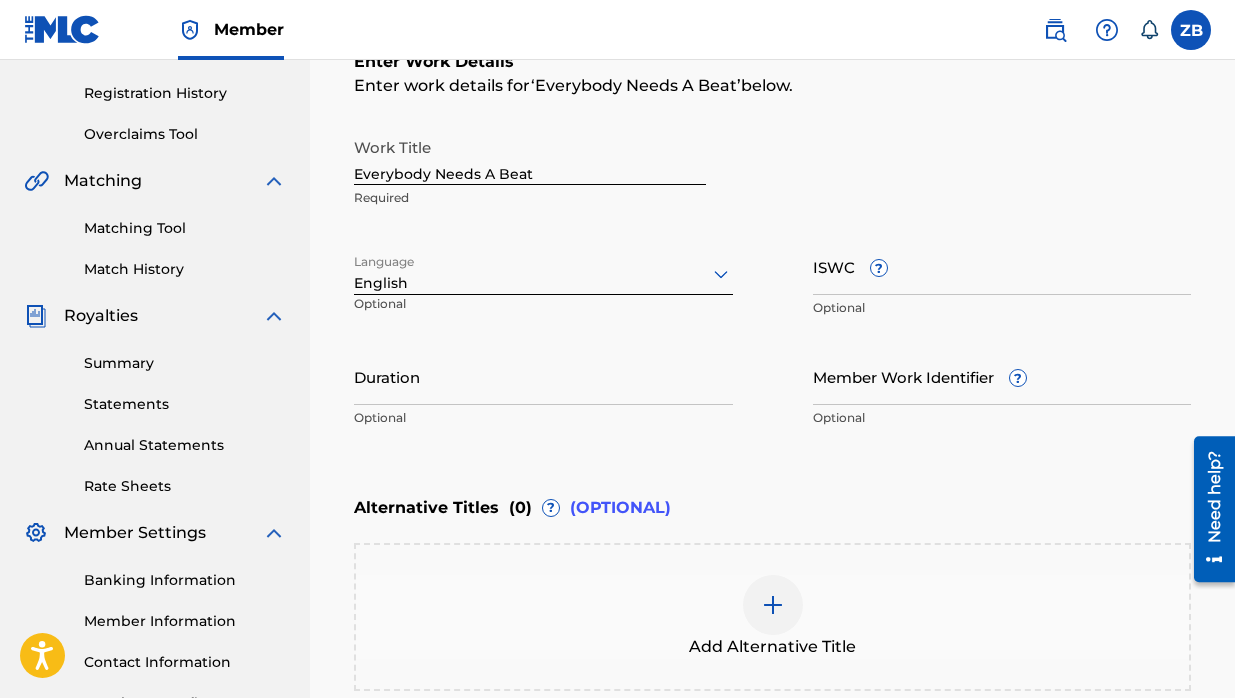 scroll, scrollTop: 332, scrollLeft: 0, axis: vertical 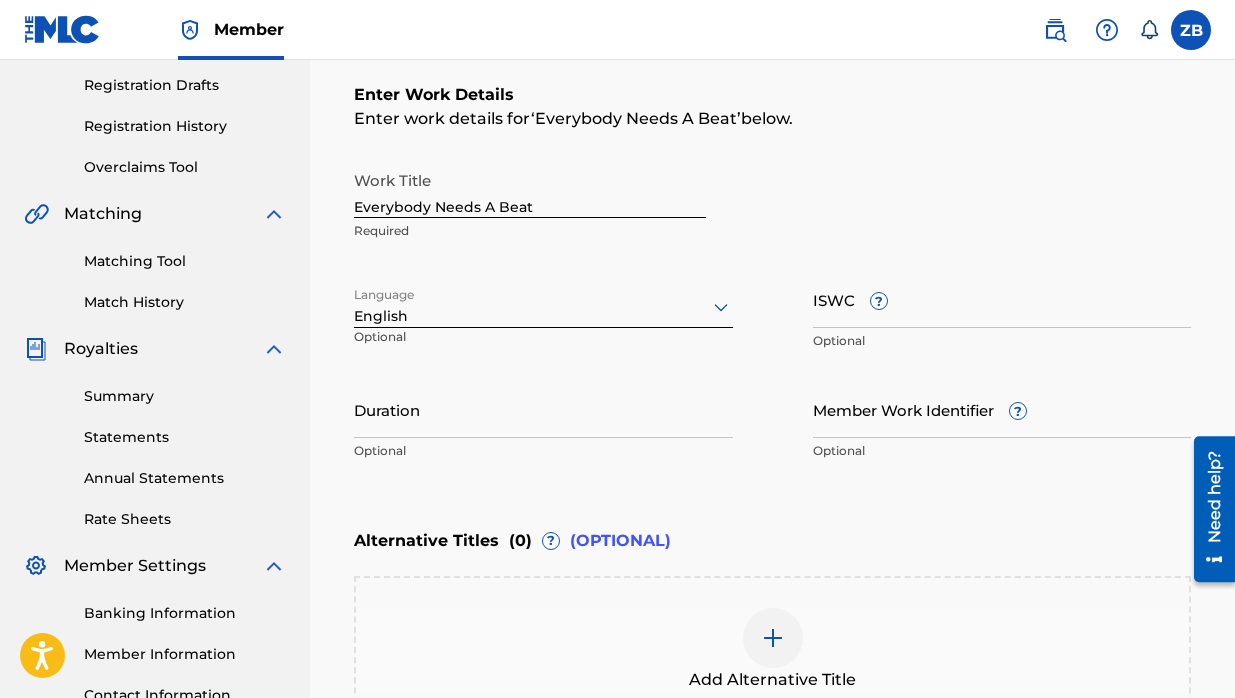 click on "ISWC   ?" at bounding box center (1002, 299) 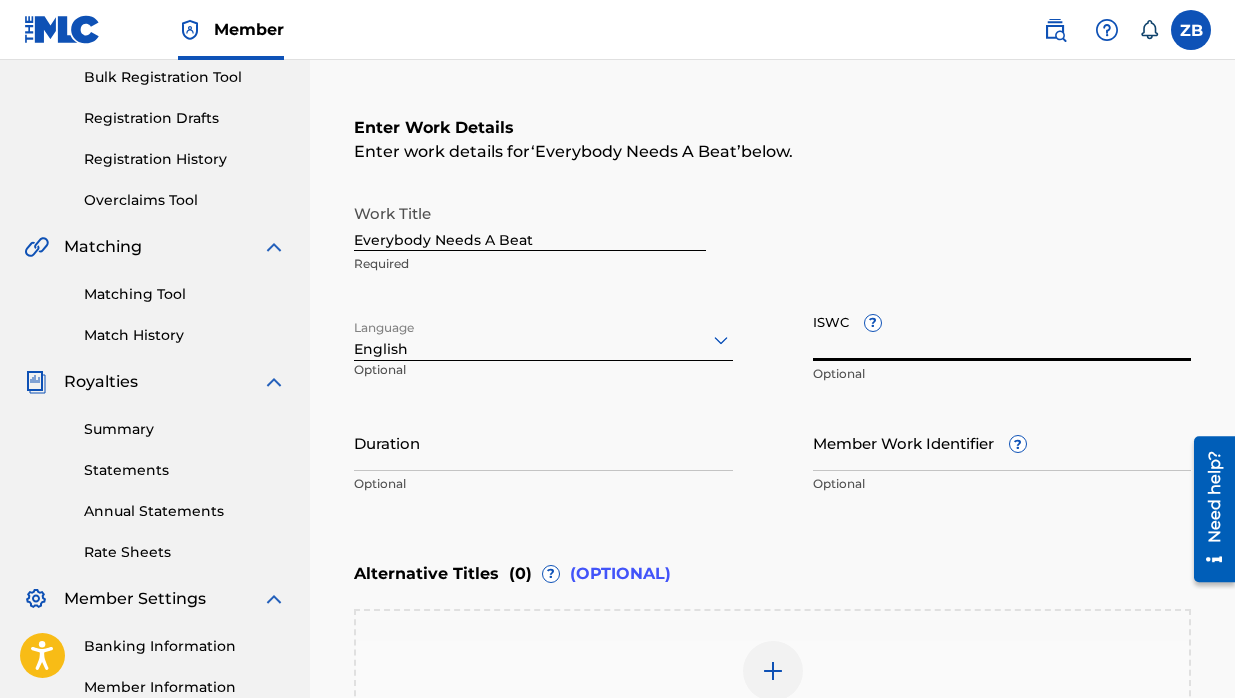 scroll, scrollTop: 296, scrollLeft: 0, axis: vertical 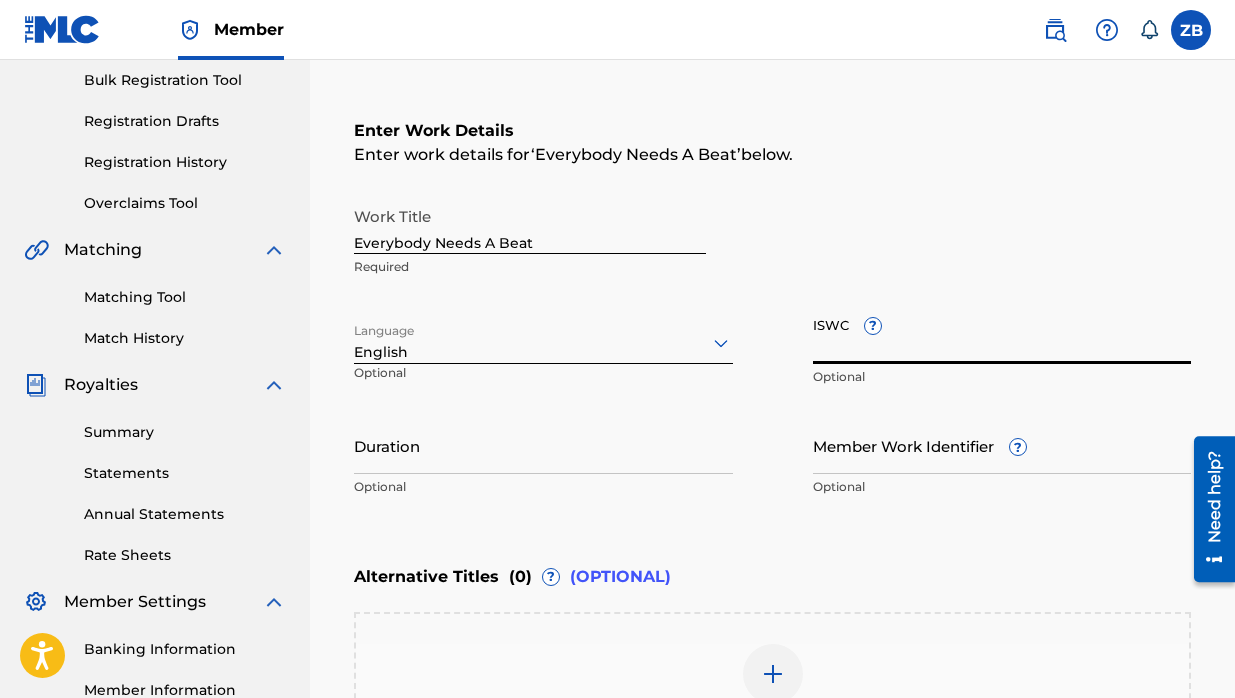 drag, startPoint x: 870, startPoint y: 307, endPoint x: 869, endPoint y: 221, distance: 86.00581 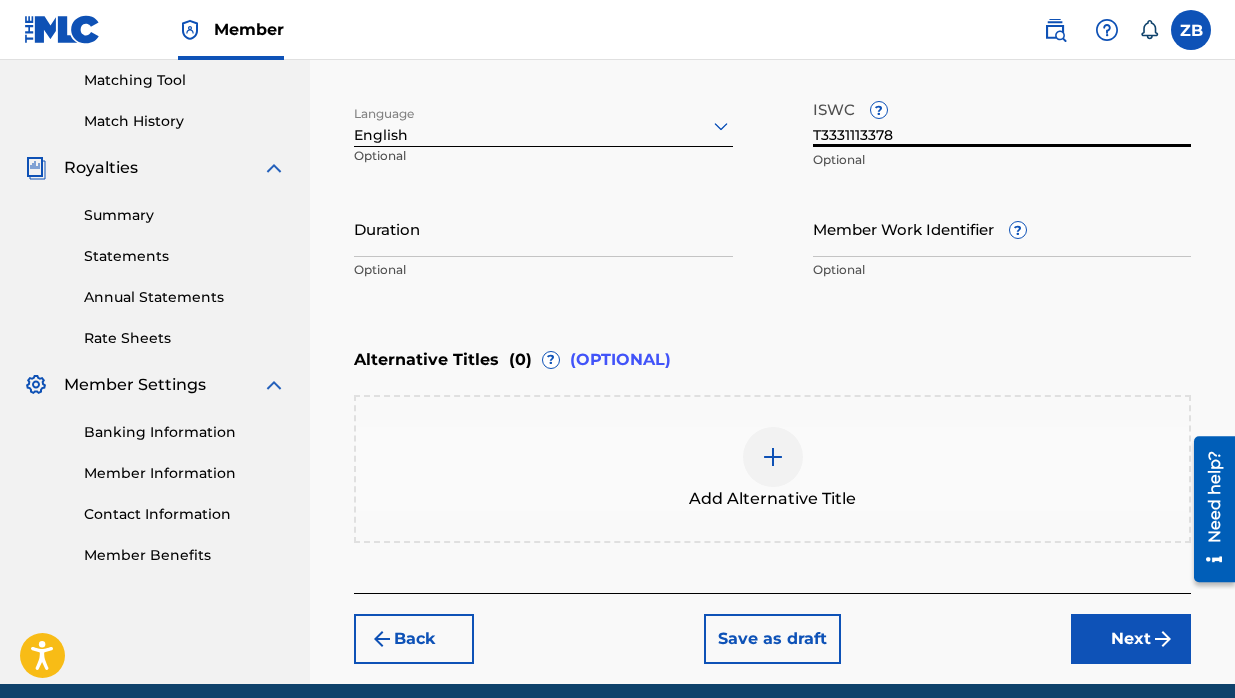 scroll, scrollTop: 528, scrollLeft: 0, axis: vertical 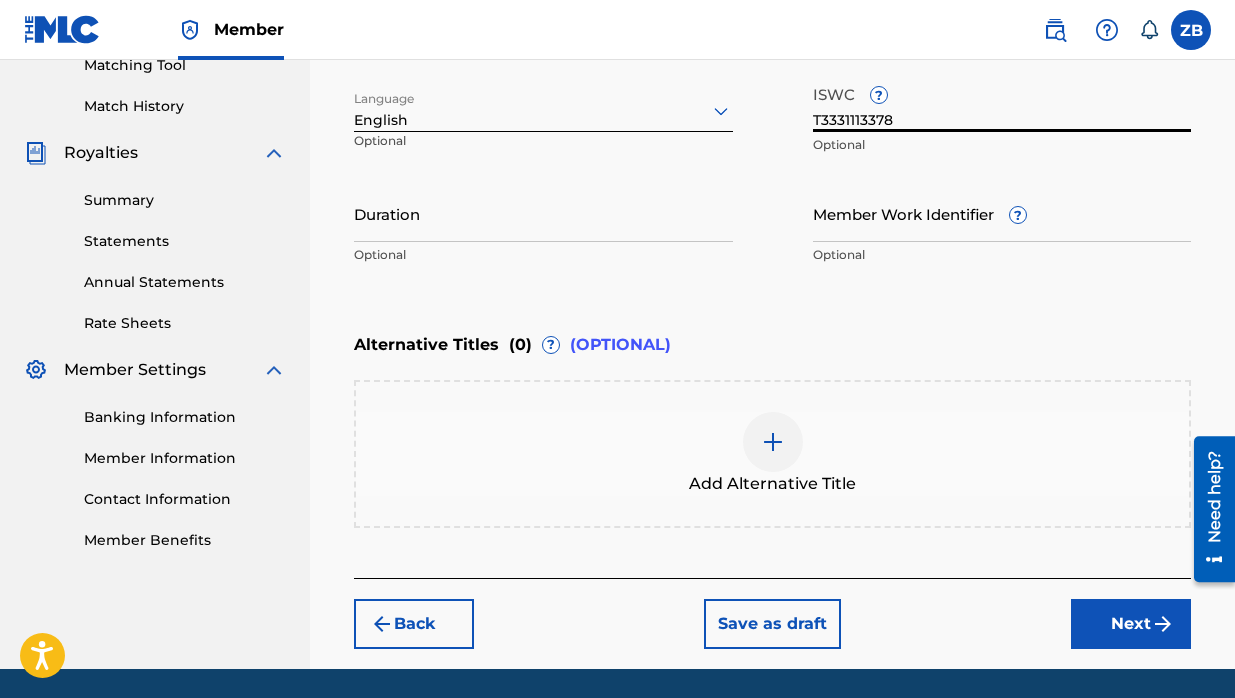 type on "T3331113378" 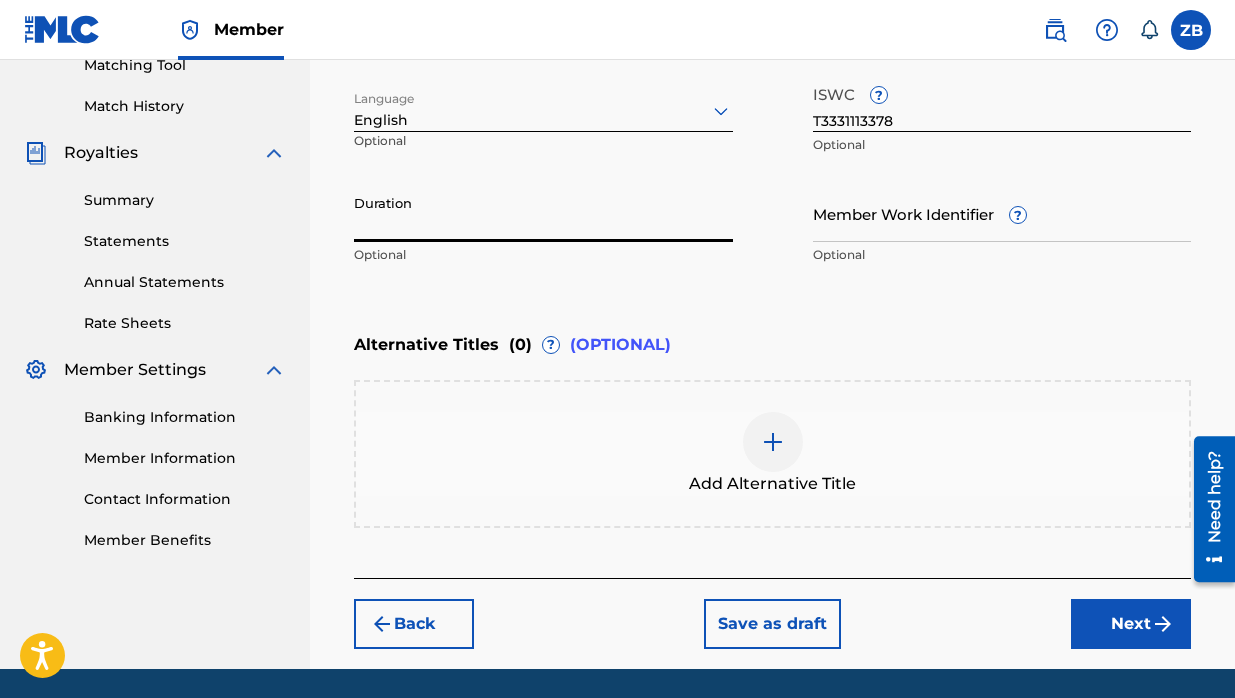 paste on "00:20:00" 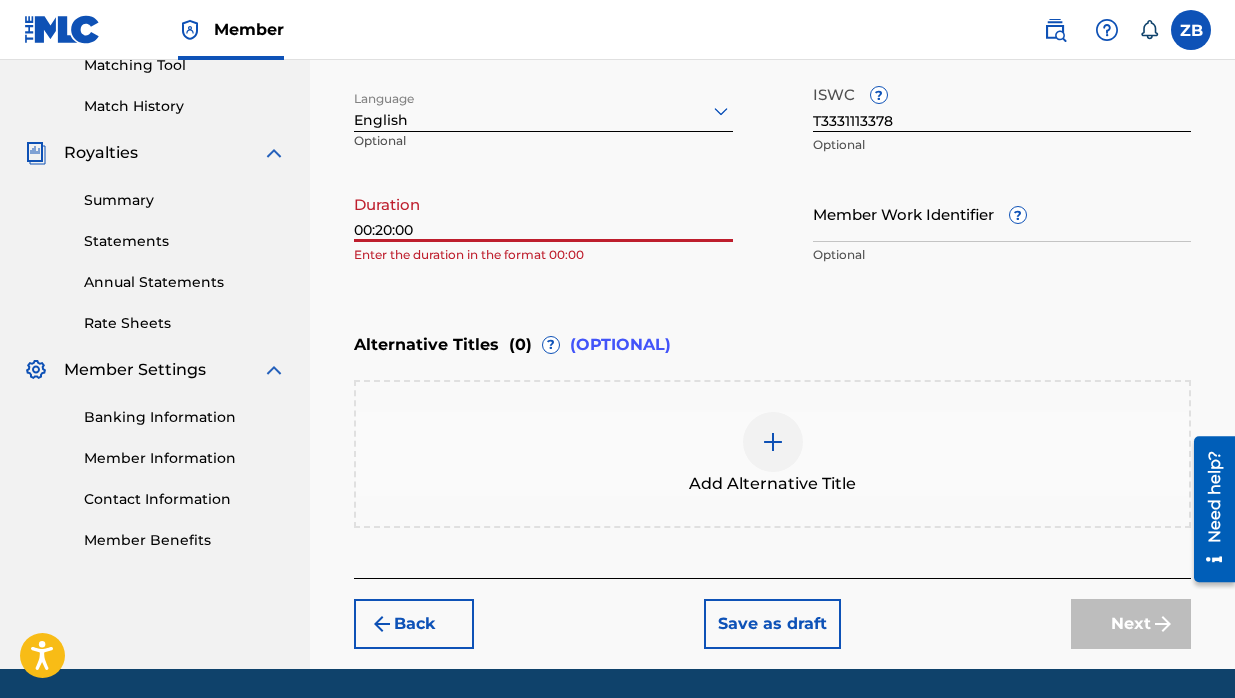 click on "Enter Work Details Enter work details for  ‘ Everybody Needs A Beat ’  below. Work Title   Everybody Needs A Beat Required Language English Optional ISWC   ? T3331113378 Optional Duration   00:20:00 Enter the duration in the format 00:00 Member Work Identifier   ? Optional" at bounding box center [772, 81] 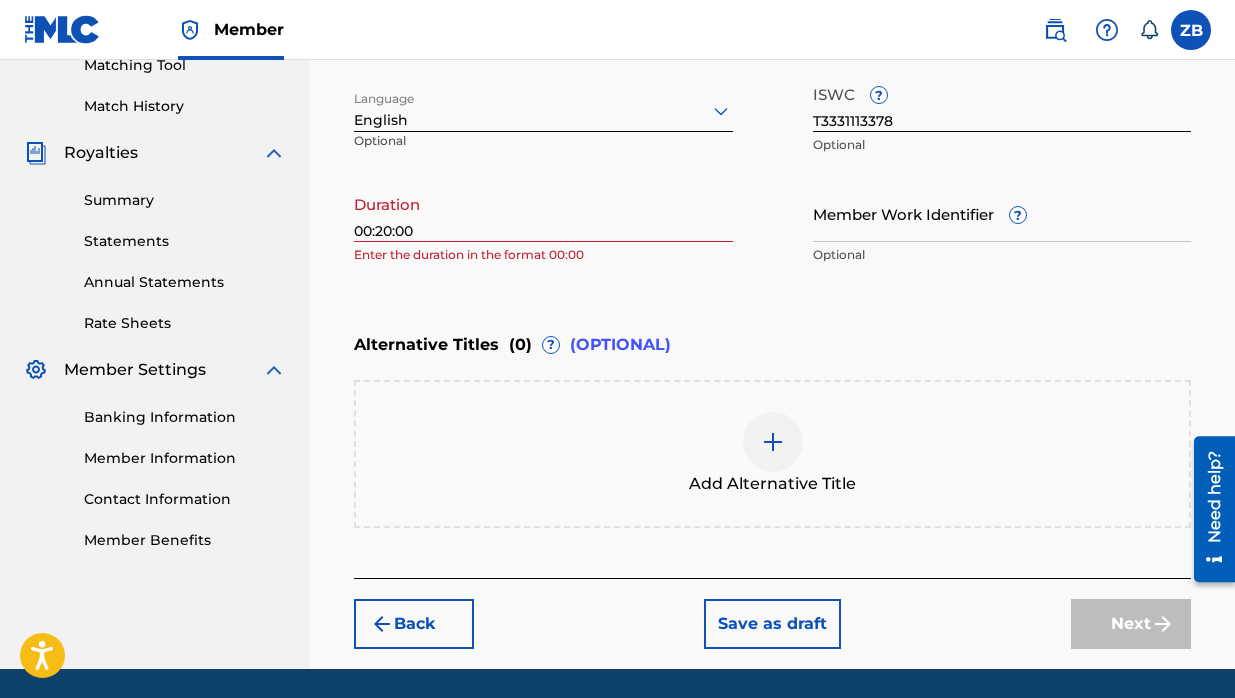 click on "00:20:00" at bounding box center (543, 213) 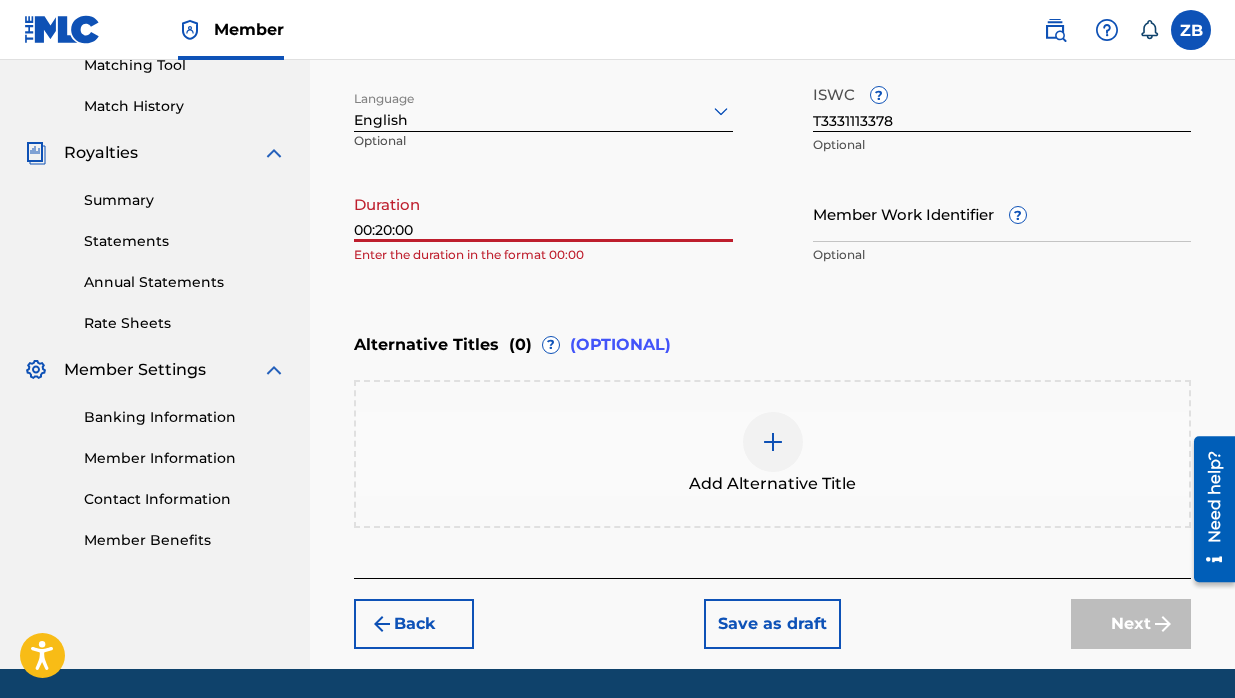 click on "00:20:00" at bounding box center (543, 213) 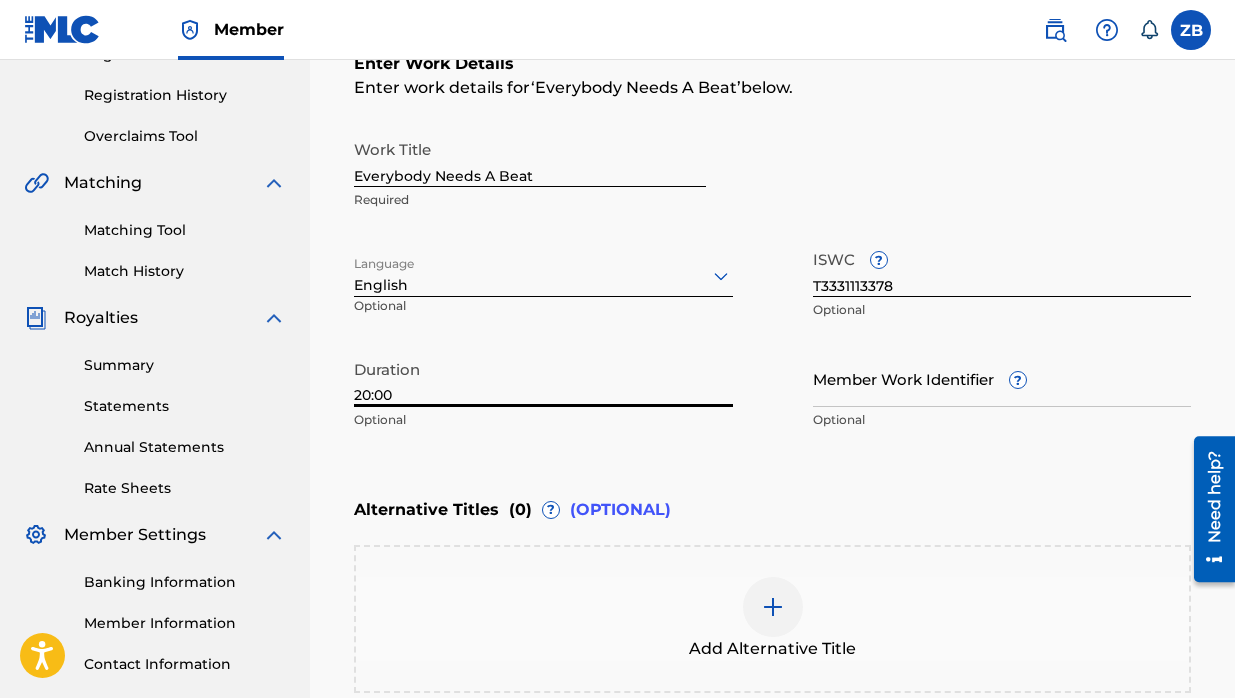 scroll, scrollTop: 335, scrollLeft: 0, axis: vertical 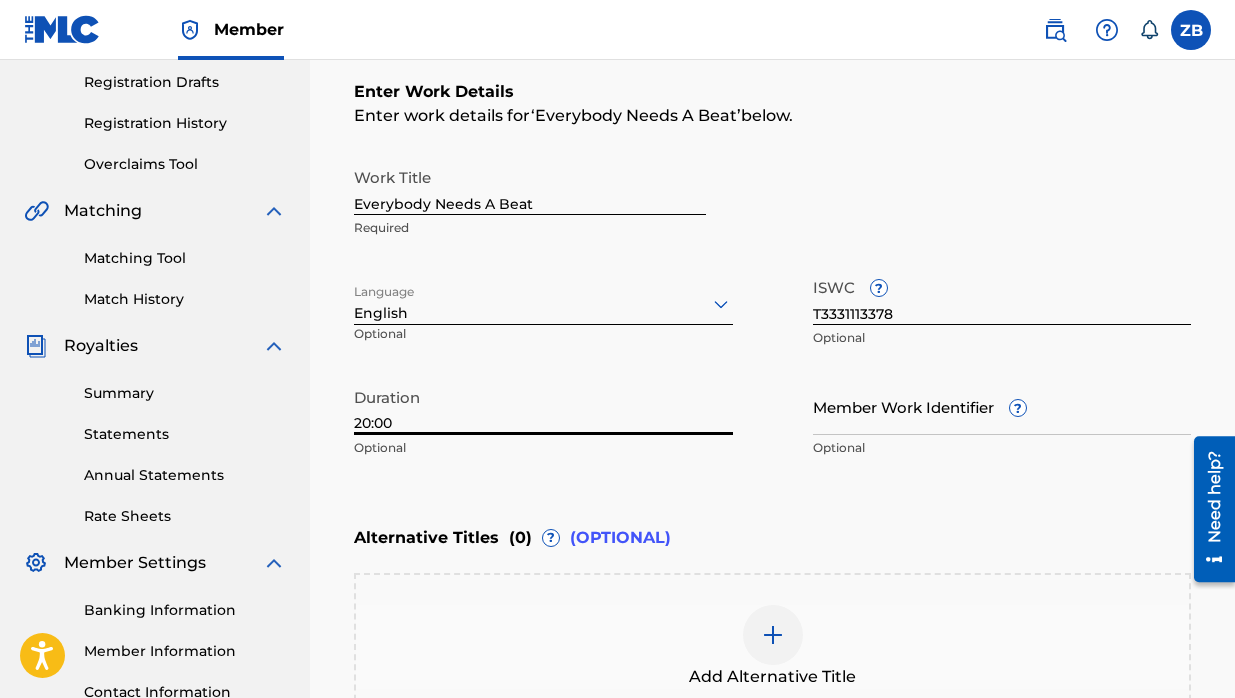 type on "20:00" 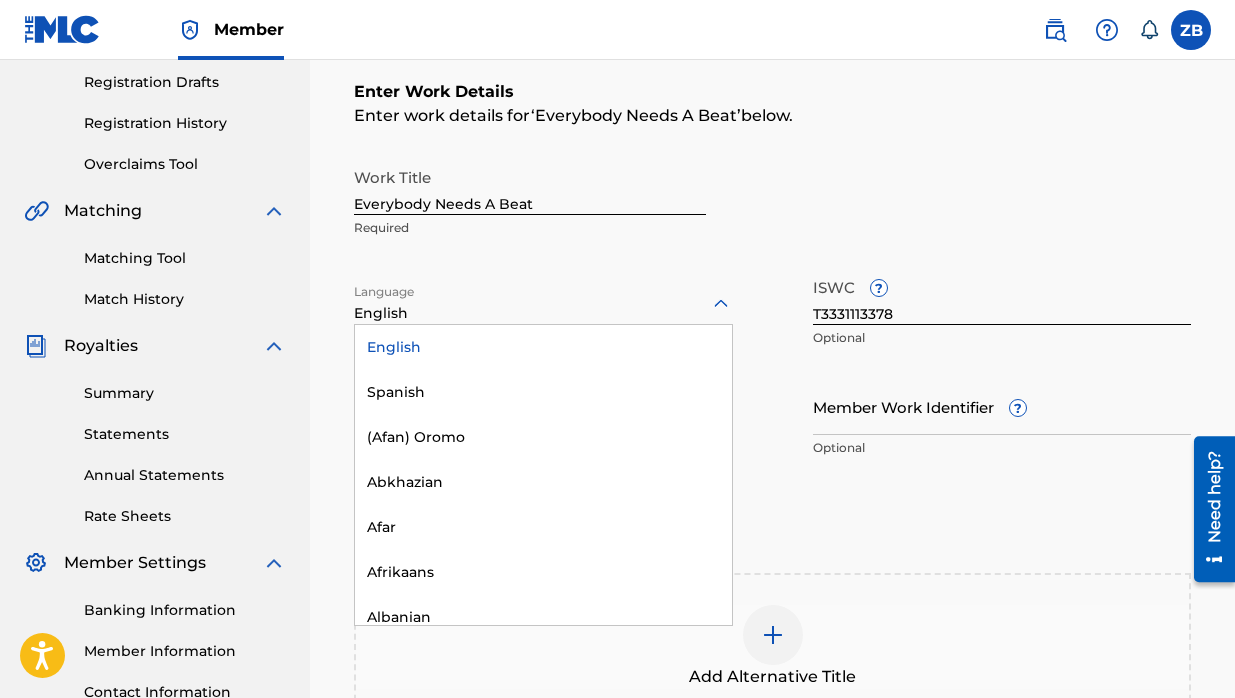 click on "Required" at bounding box center [530, 228] 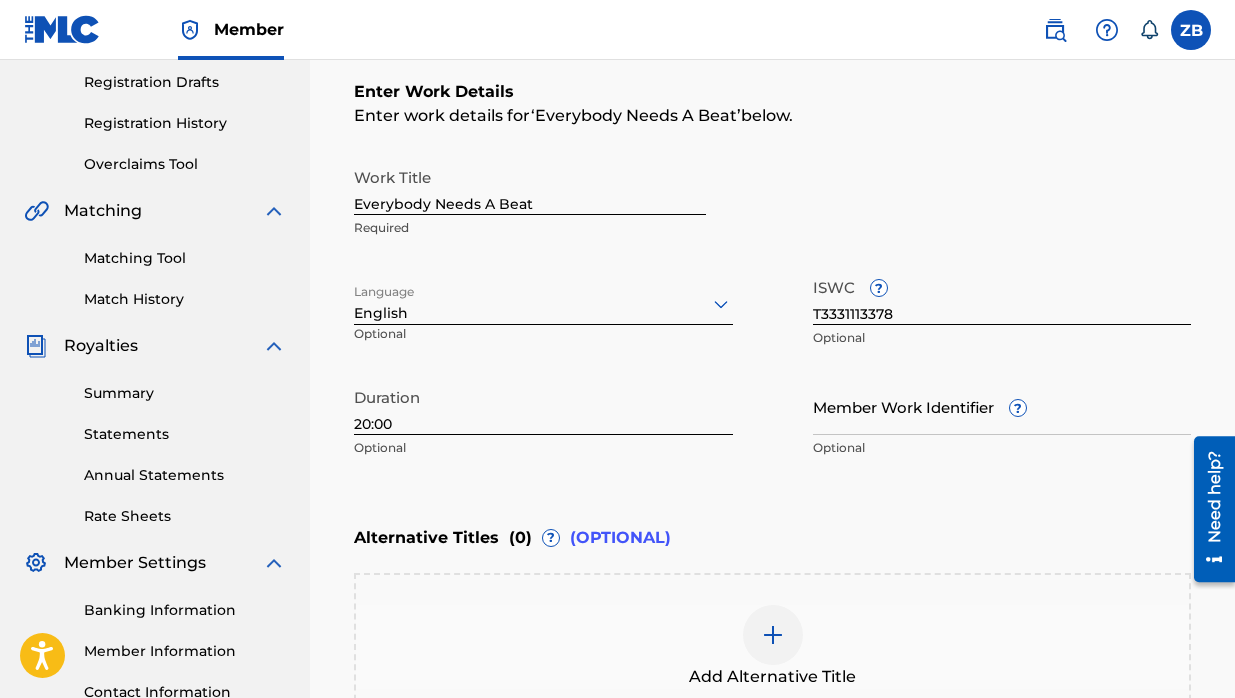 click on "Everybody Needs A Beat" at bounding box center [530, 186] 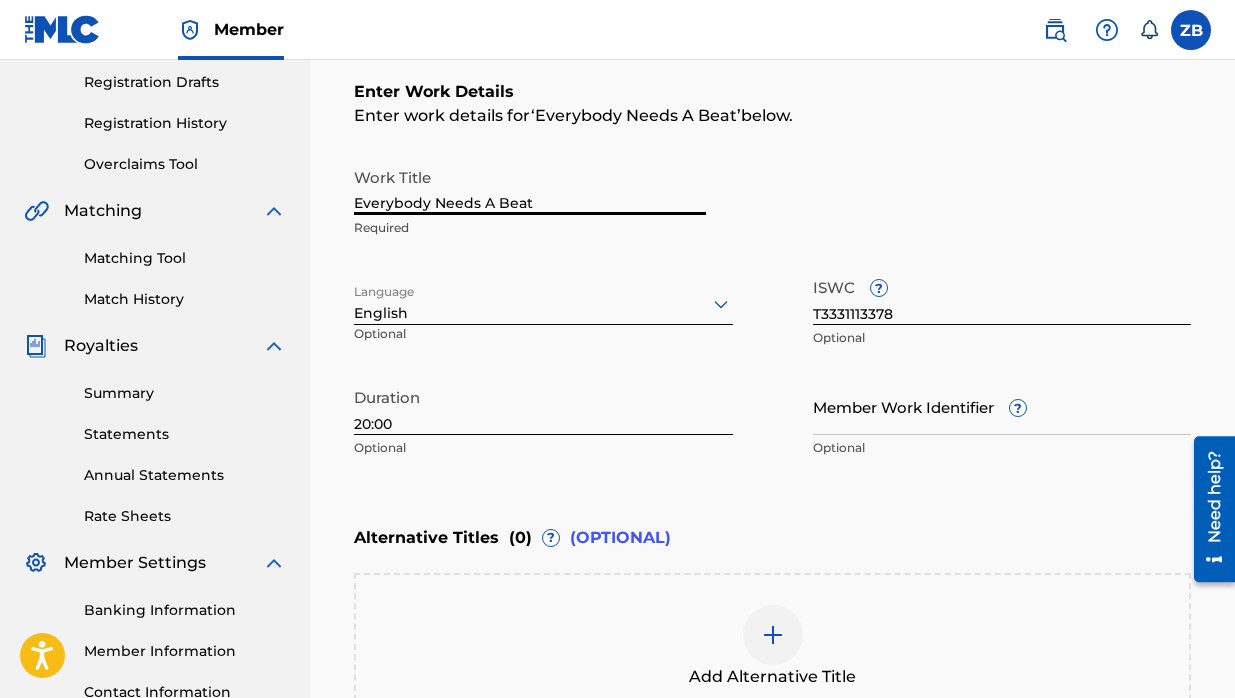 click on "Work Title   Everybody Needs A Beat Required Language English Optional ISWC   ? T3331113378 Optional Duration   20:00 Optional Member Work Identifier   ? Optional" at bounding box center [772, 313] 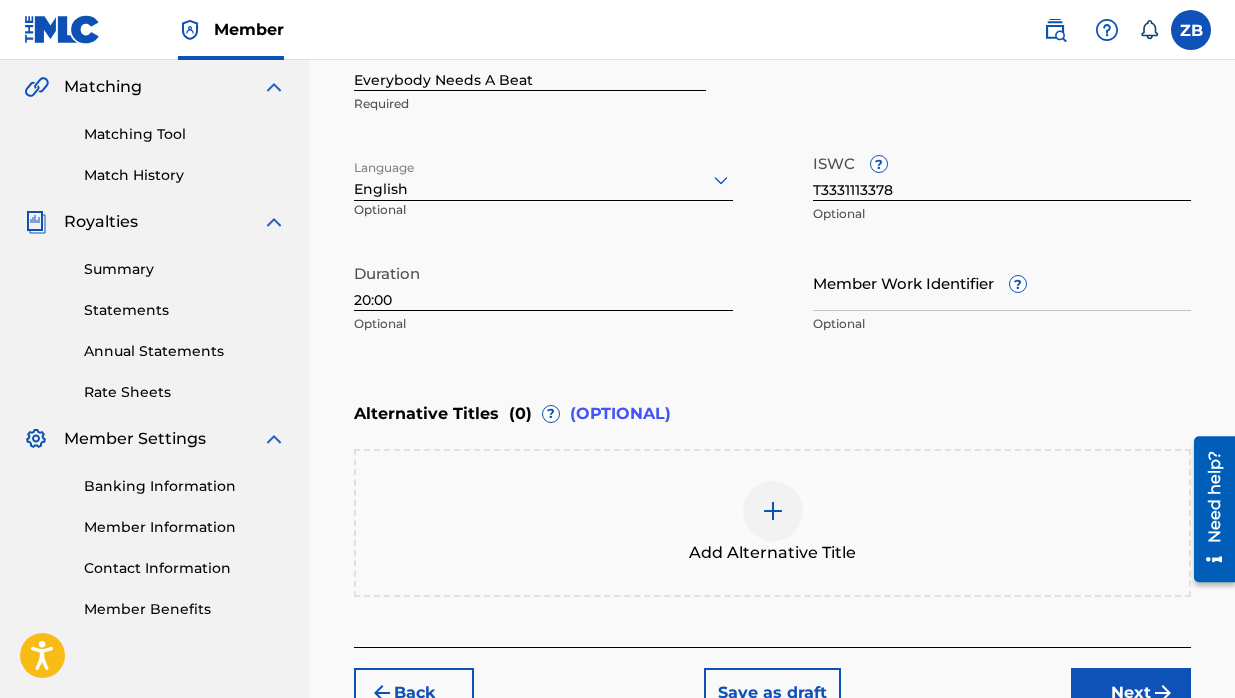 scroll, scrollTop: 595, scrollLeft: 0, axis: vertical 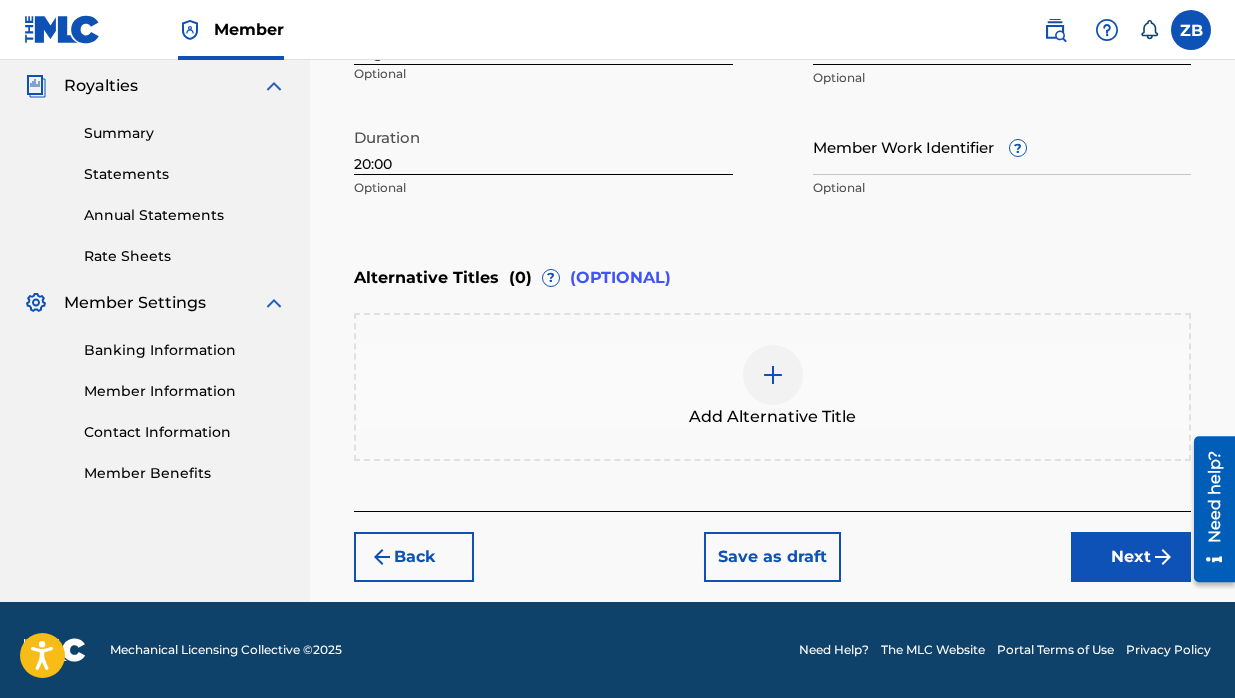 click on "Next" at bounding box center [1131, 557] 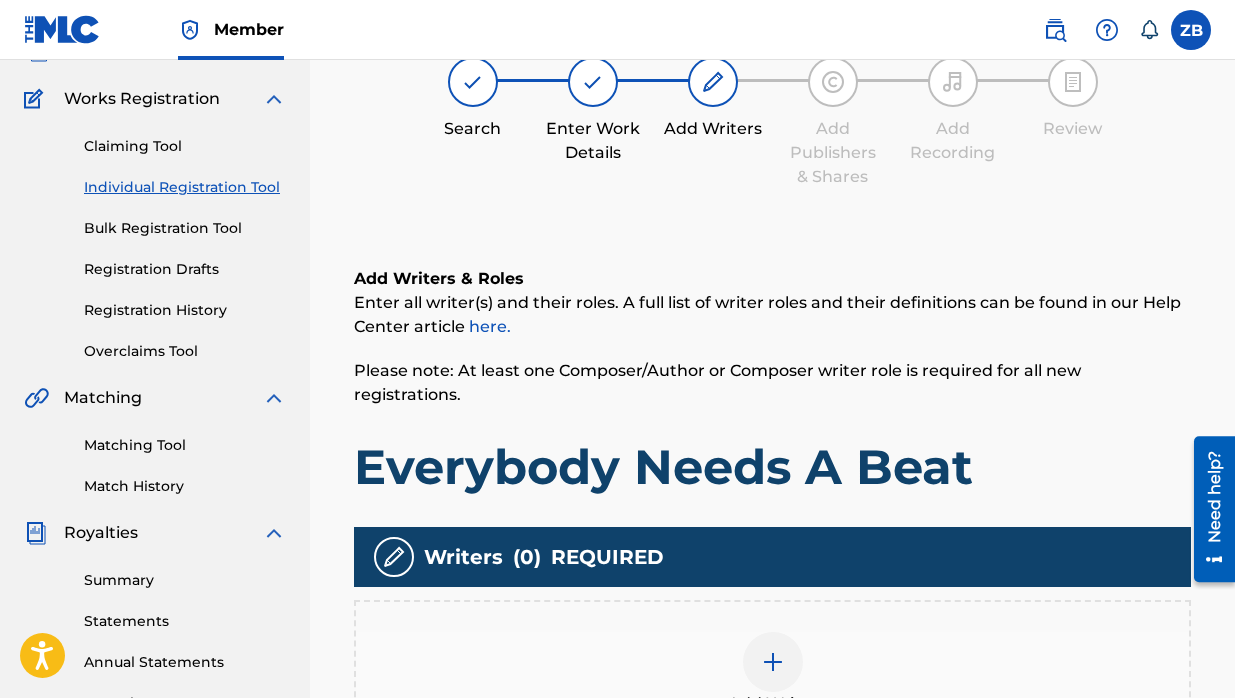 scroll, scrollTop: 147, scrollLeft: 0, axis: vertical 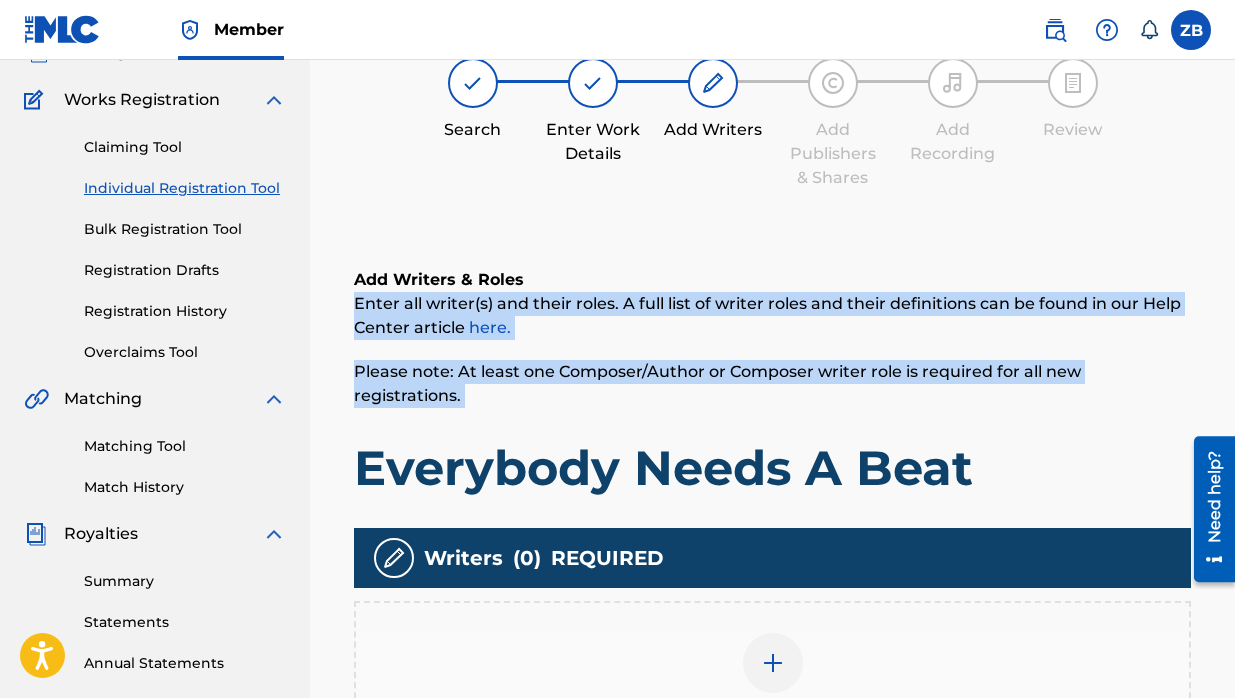 drag, startPoint x: 356, startPoint y: 302, endPoint x: 778, endPoint y: 389, distance: 430.8747 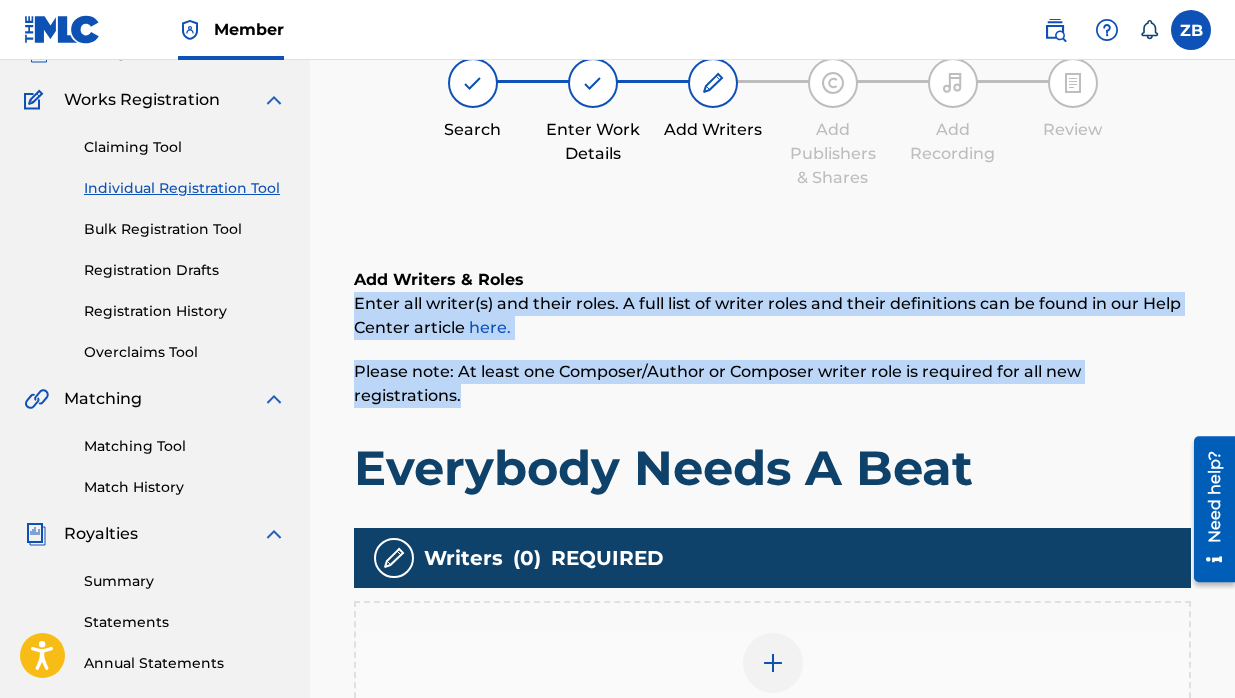 drag, startPoint x: 1190, startPoint y: 374, endPoint x: 357, endPoint y: 304, distance: 835.936 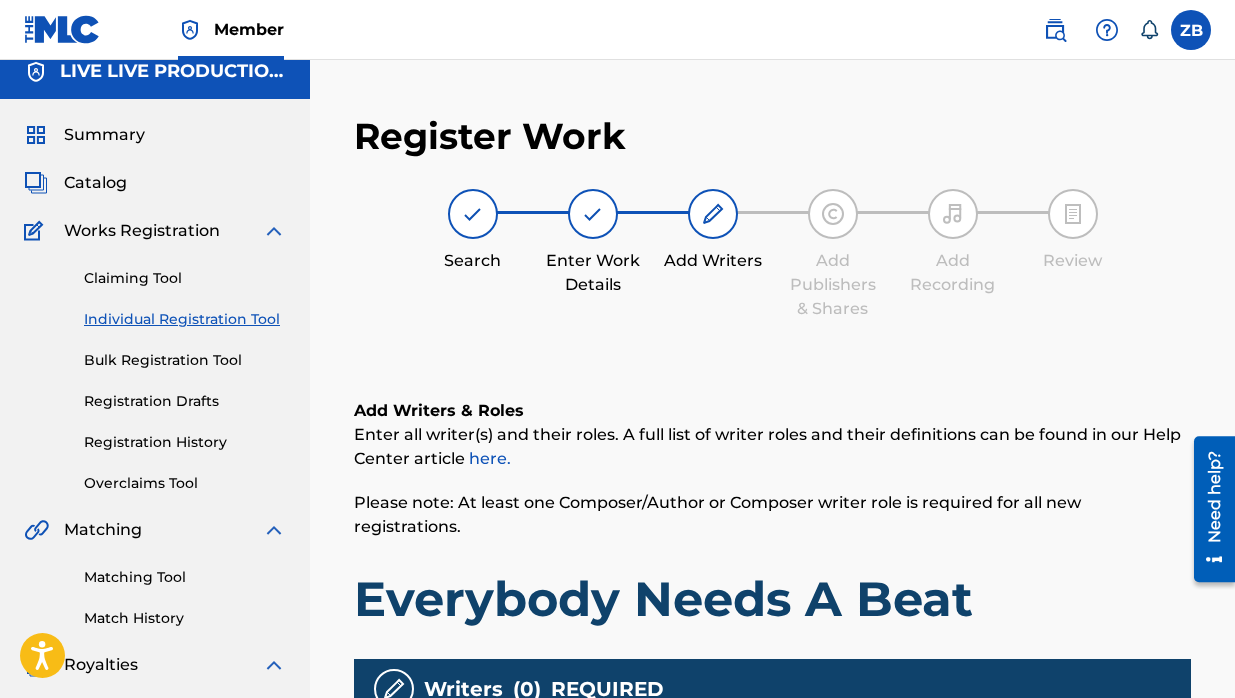 scroll, scrollTop: 0, scrollLeft: 0, axis: both 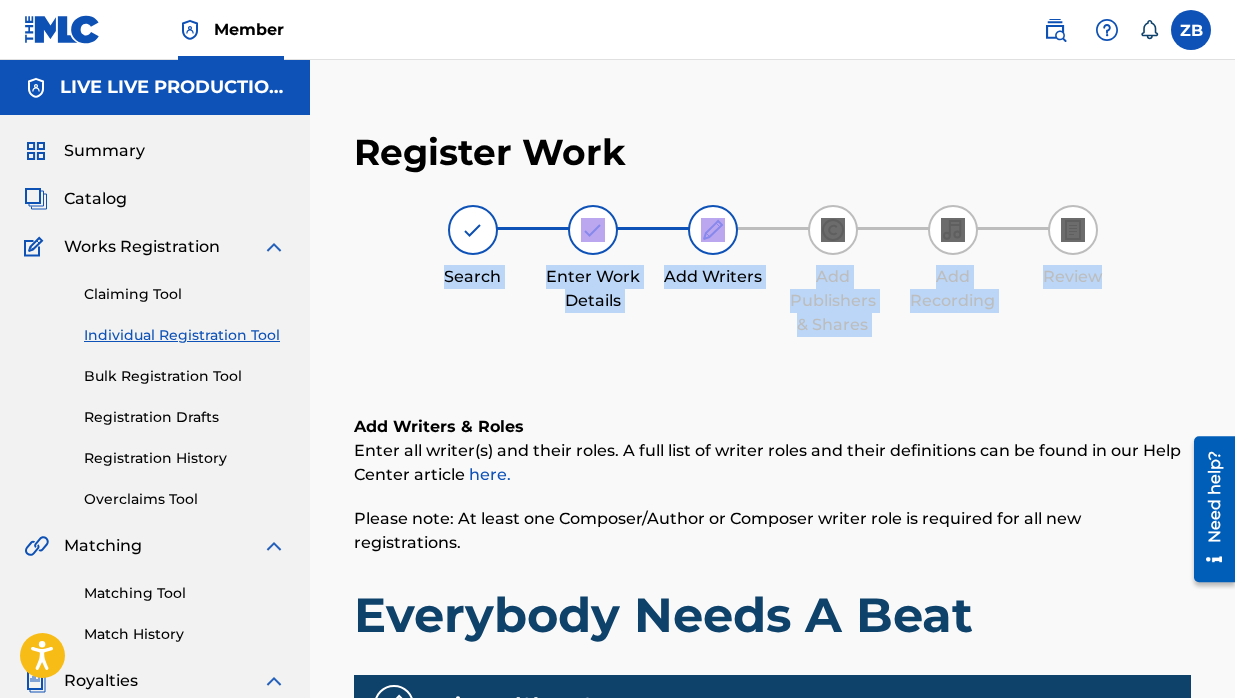 drag, startPoint x: 425, startPoint y: 244, endPoint x: 1095, endPoint y: 276, distance: 670.76373 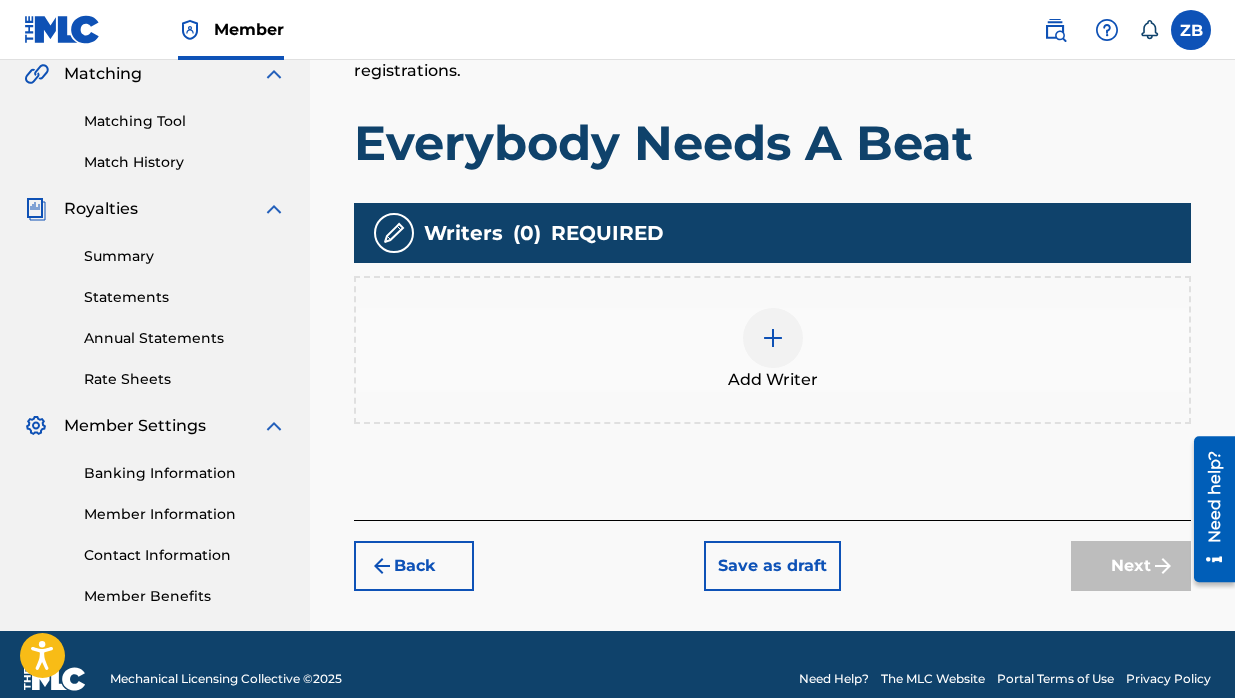 scroll, scrollTop: 474, scrollLeft: 0, axis: vertical 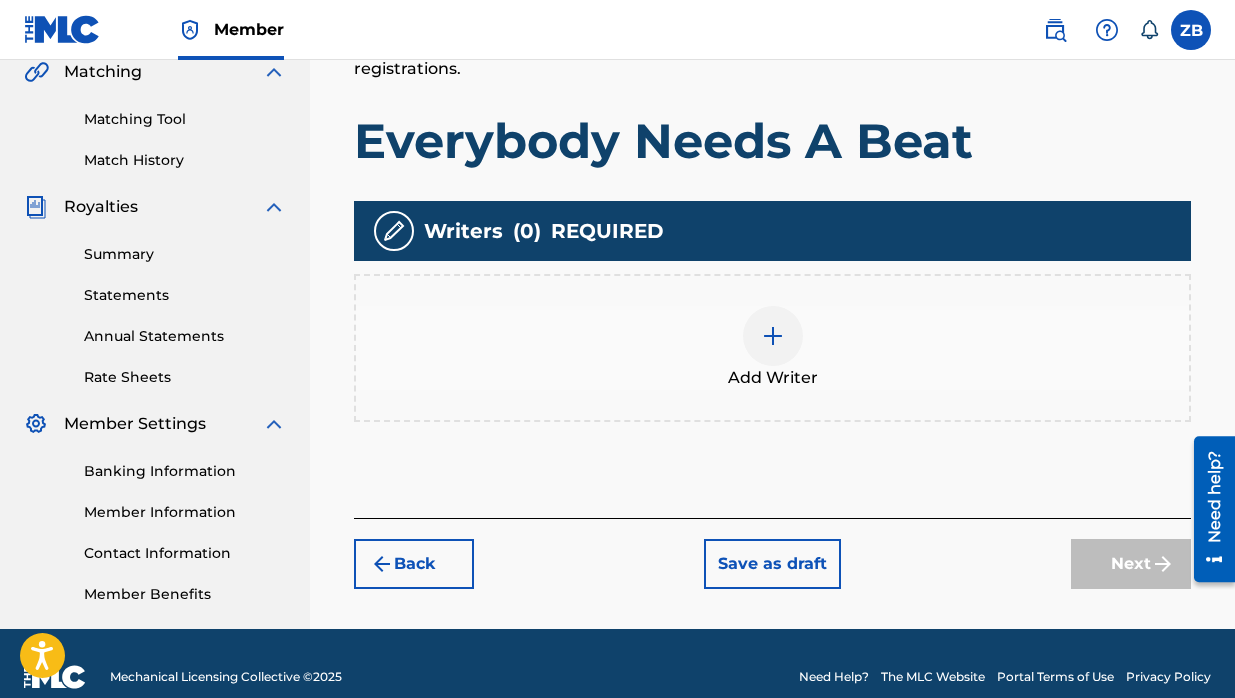 click at bounding box center [773, 336] 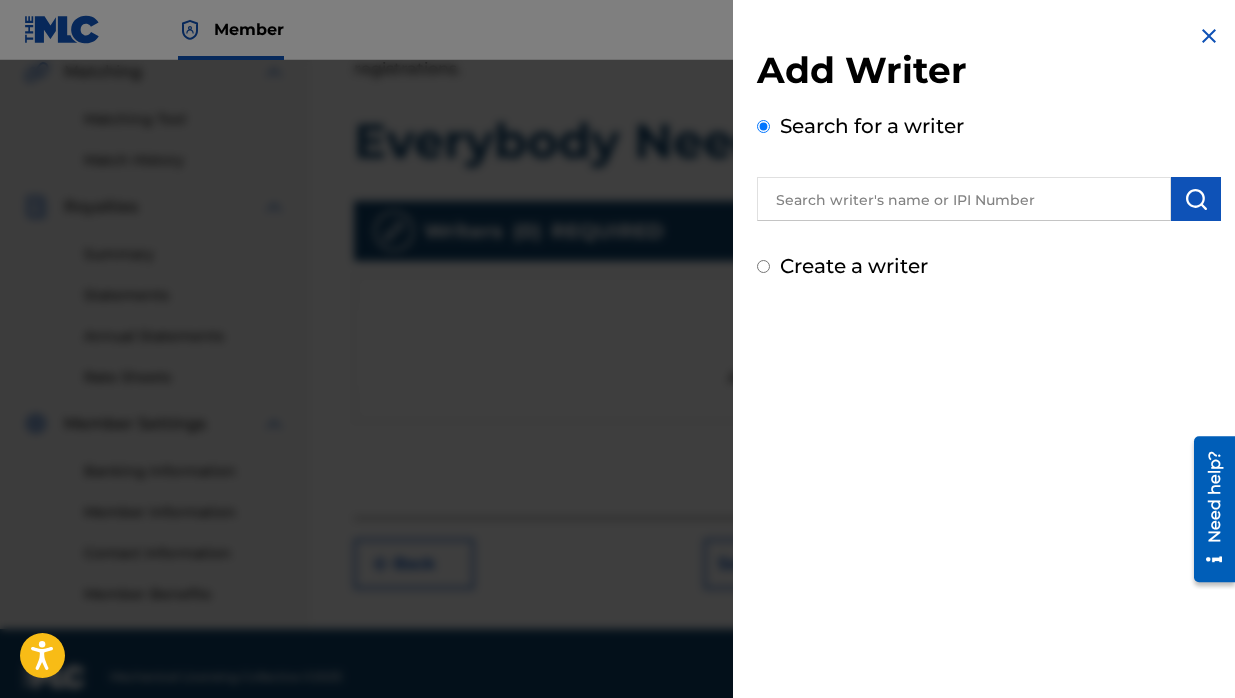 click at bounding box center (964, 199) 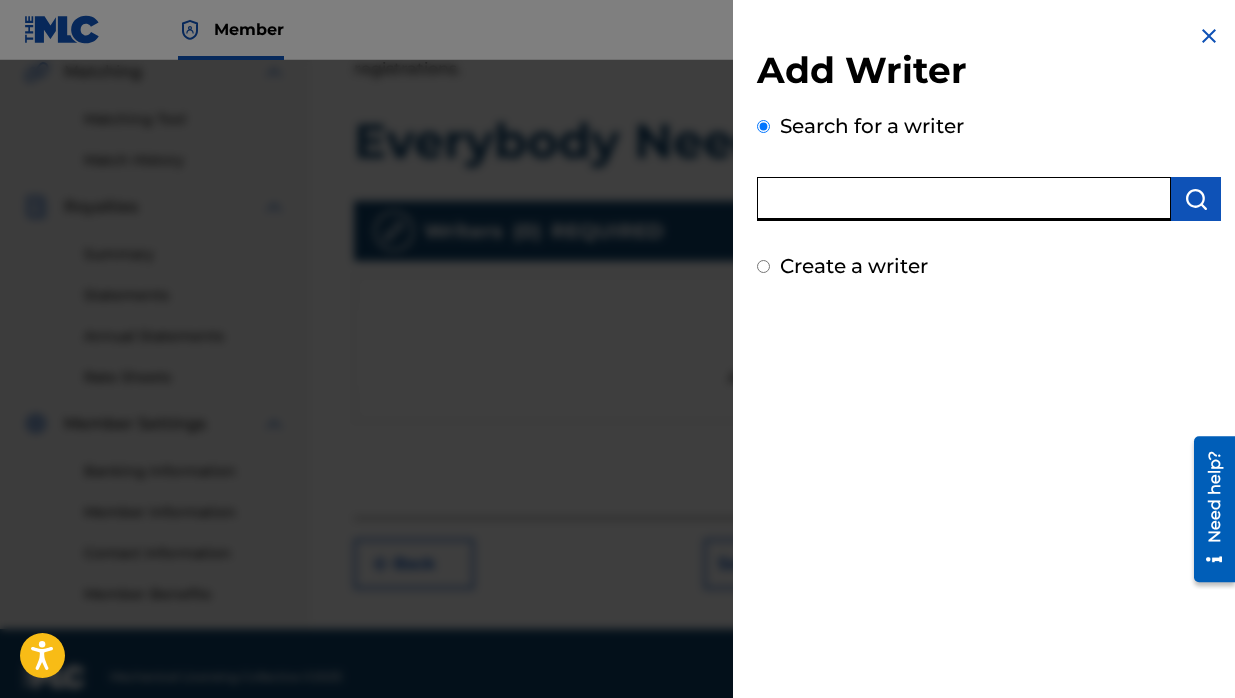 click at bounding box center (964, 199) 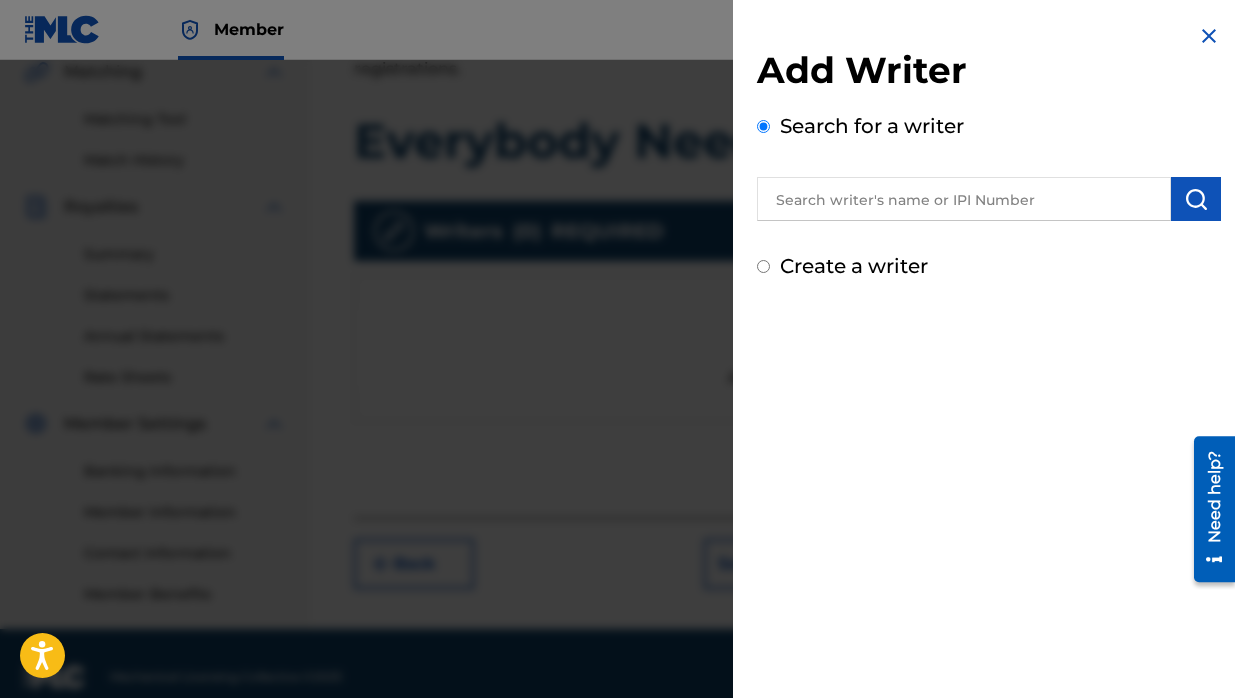 click at bounding box center [964, 199] 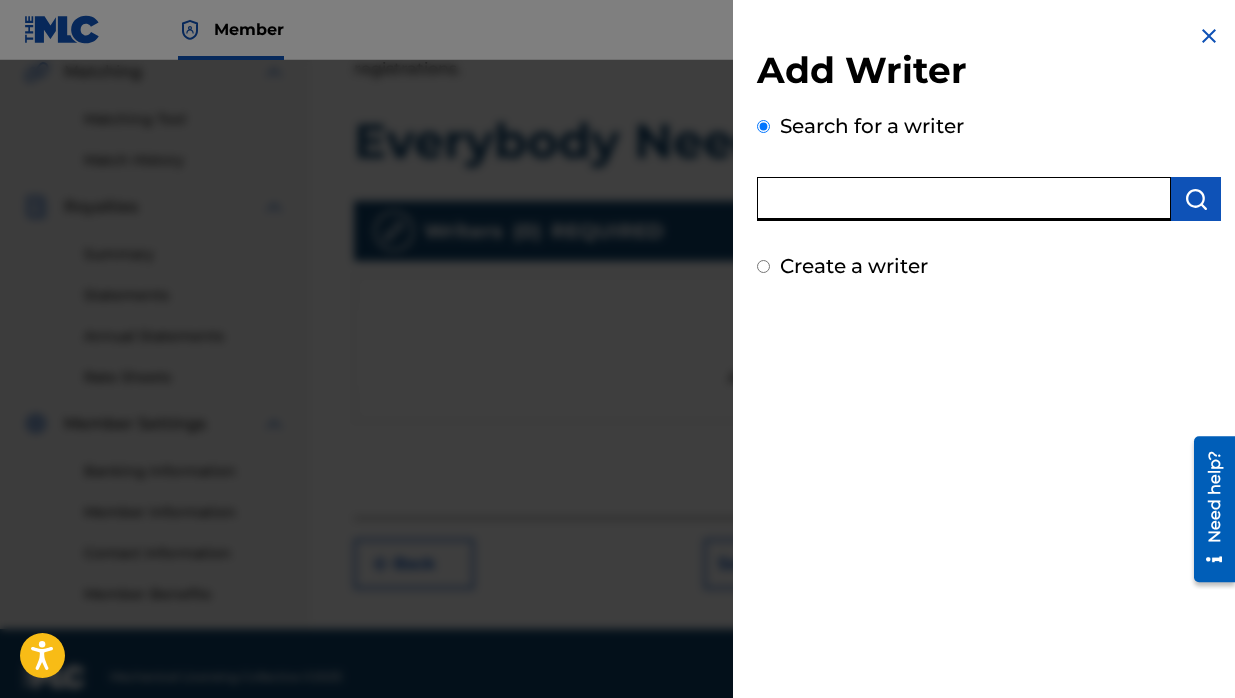 click on "Search for a writer" at bounding box center (989, 166) 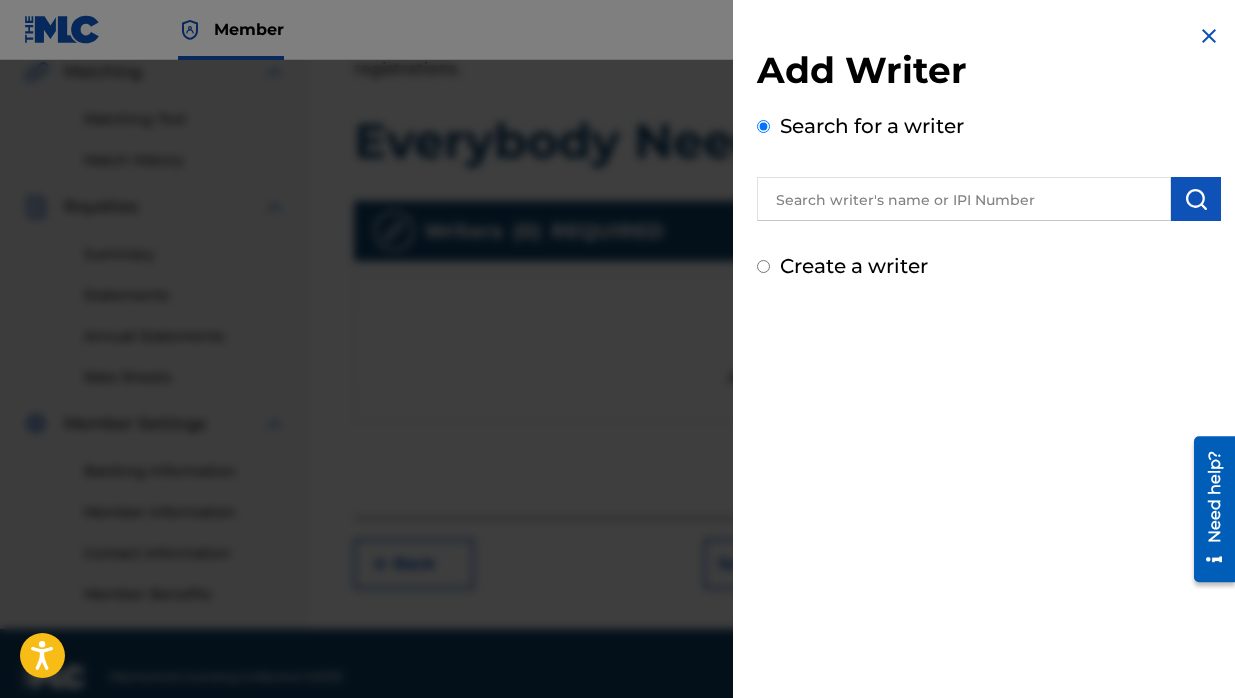 click at bounding box center (964, 199) 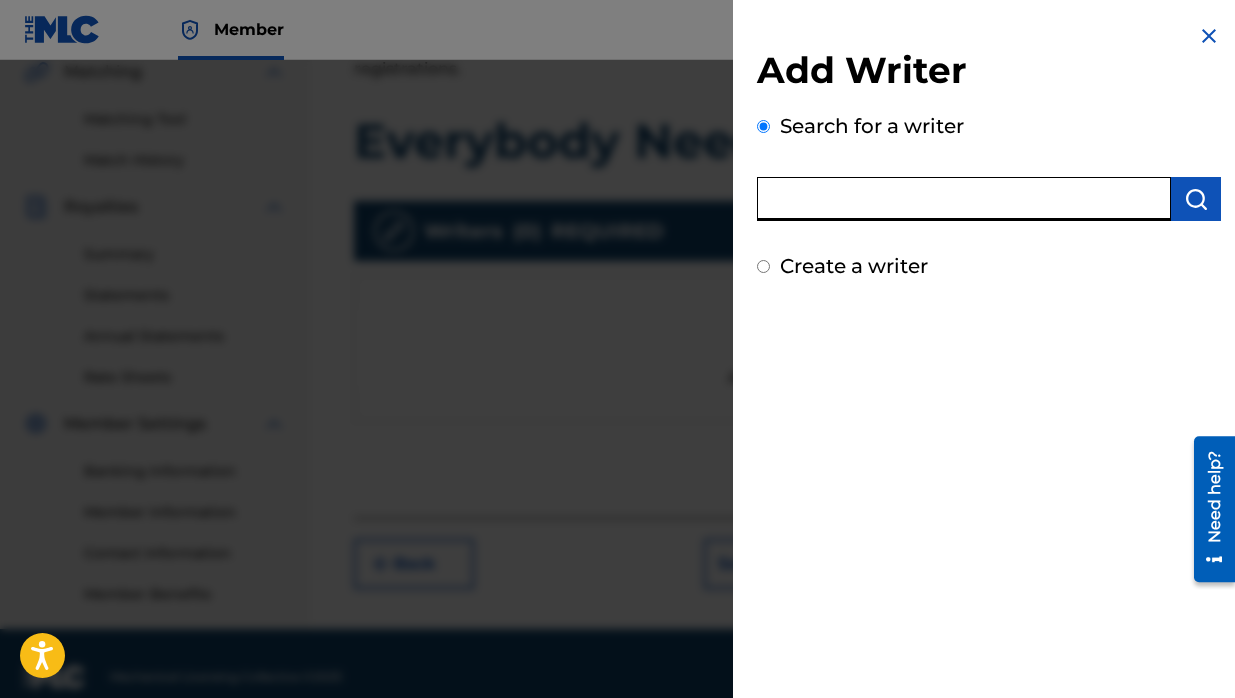 click on "Add Writer Search for a writer Create a writer" at bounding box center [989, 152] 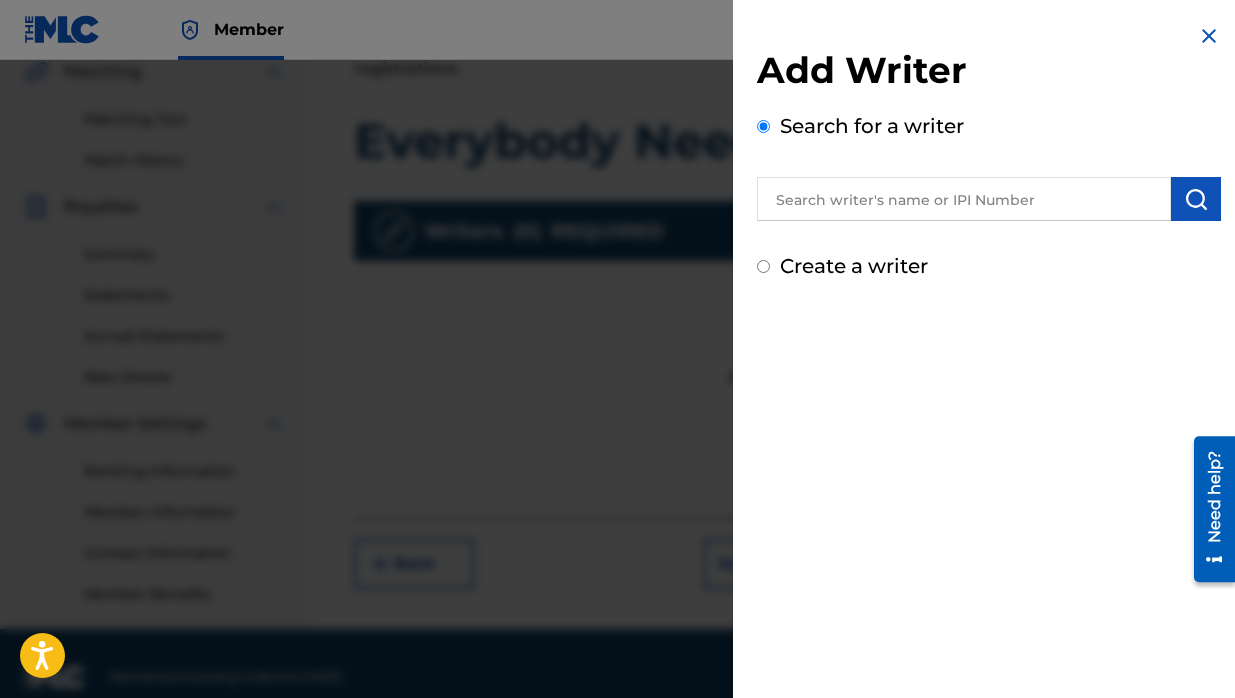 click on "Create a writer" at bounding box center [763, 266] 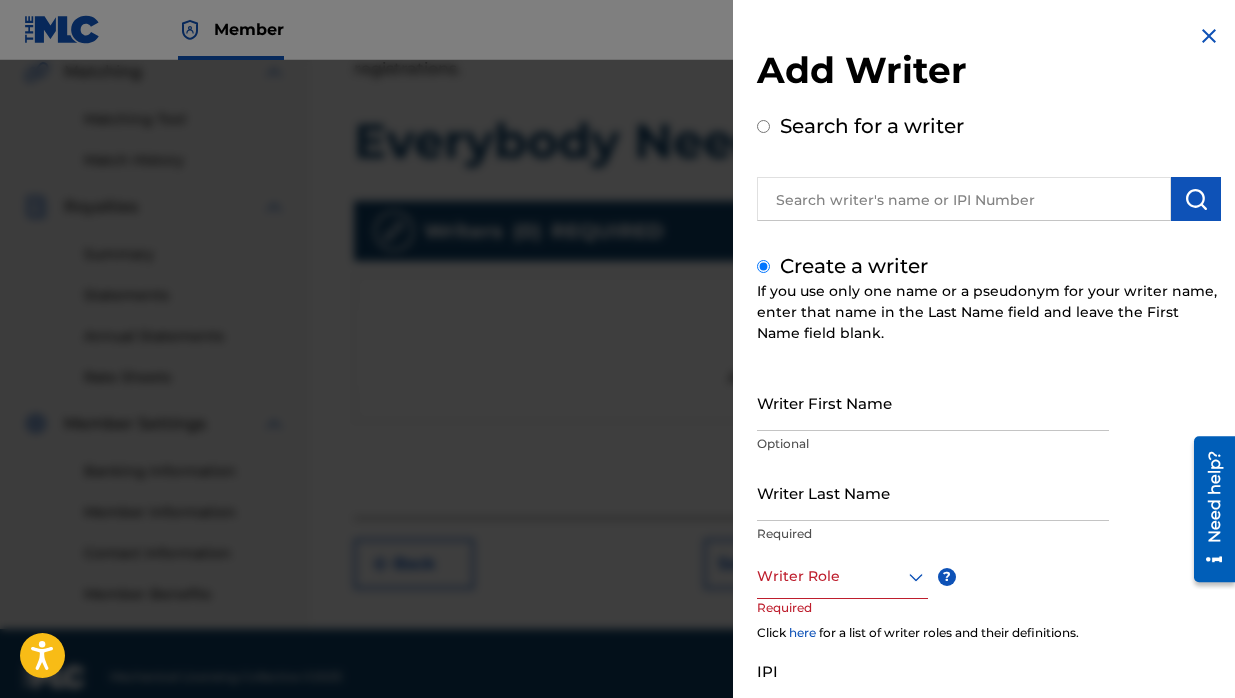 click on "Search for a writer" at bounding box center (763, 126) 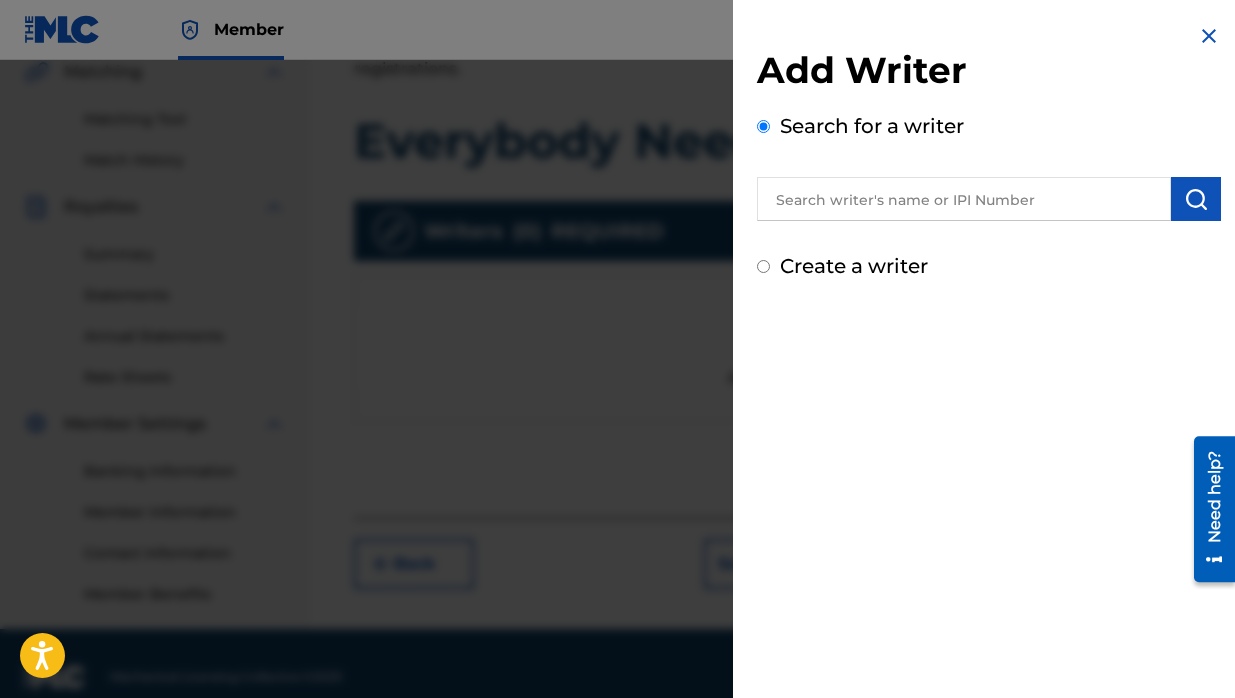 click at bounding box center [964, 199] 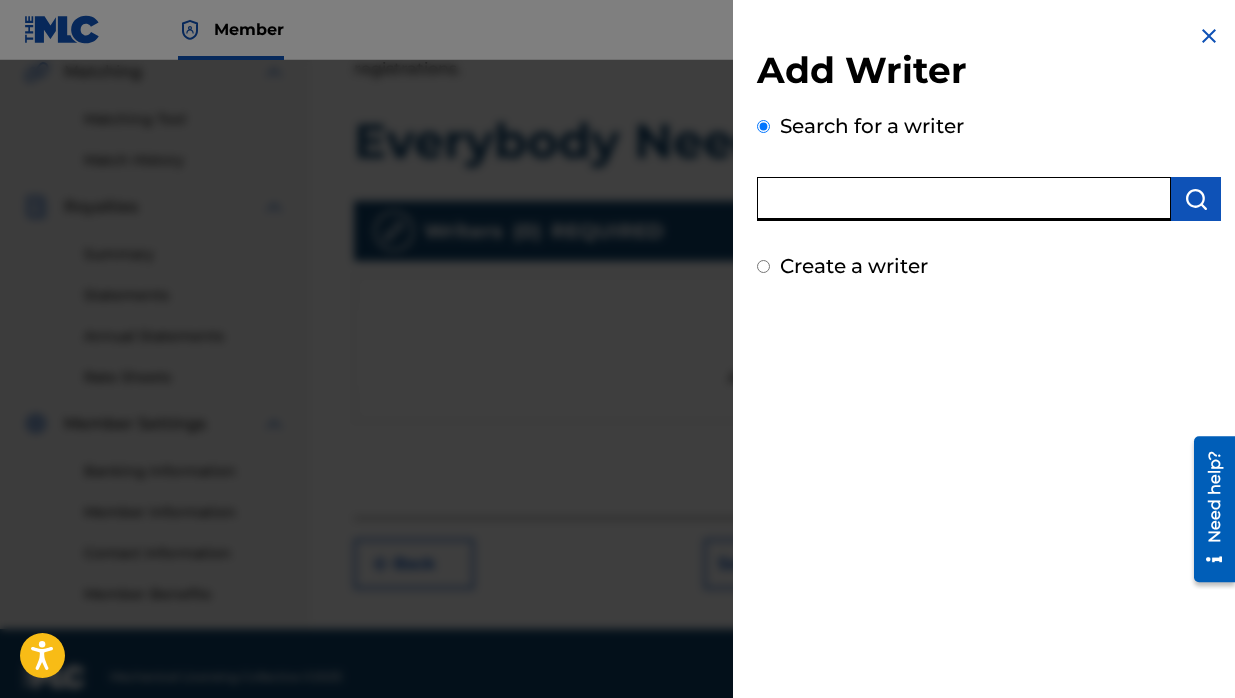 click on "Search for a writer" at bounding box center [989, 166] 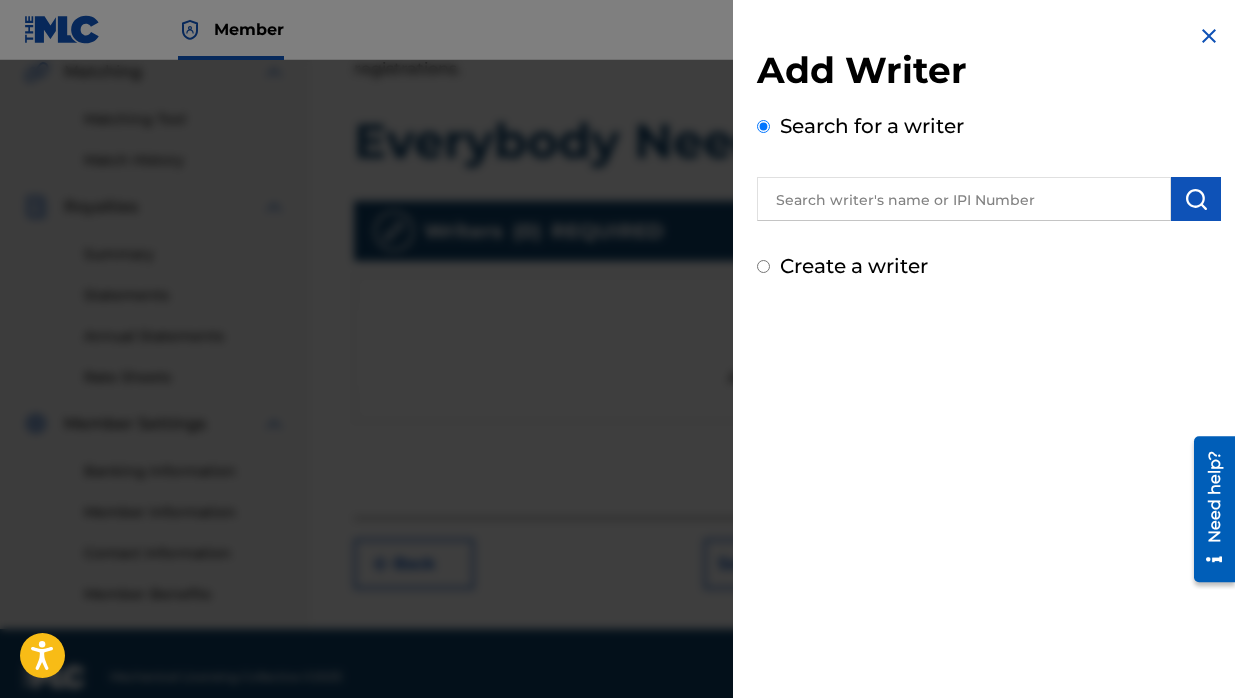 click at bounding box center (964, 199) 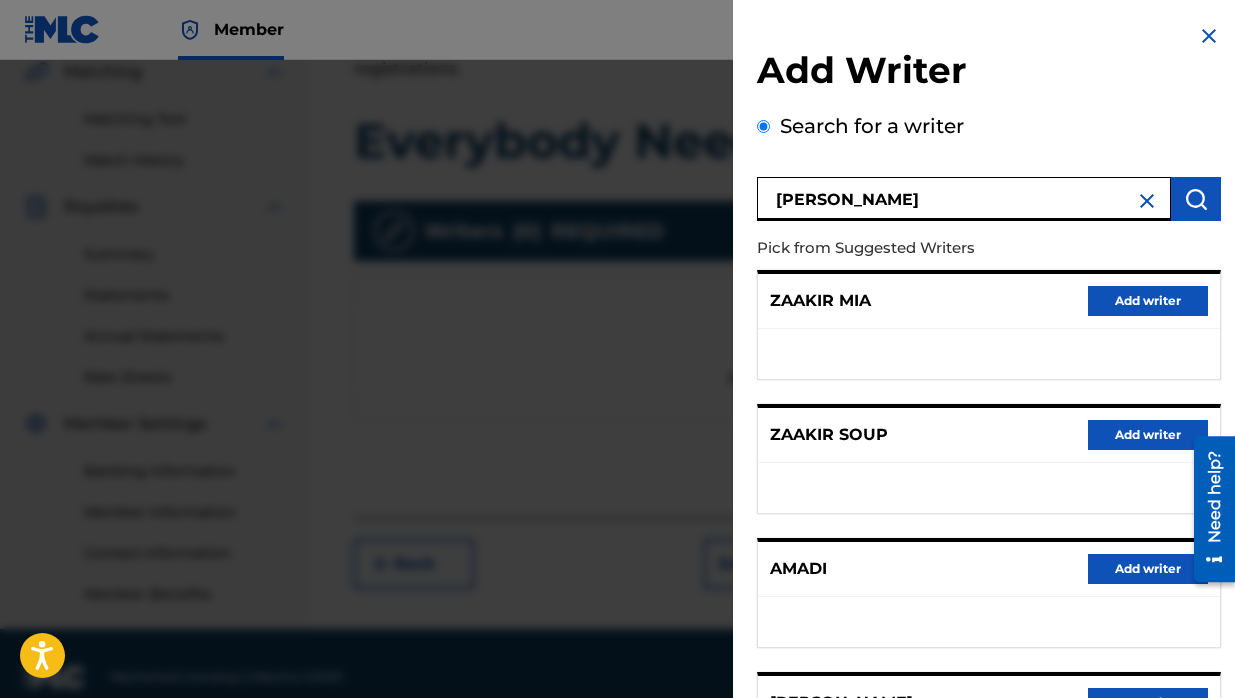 scroll, scrollTop: 344, scrollLeft: 0, axis: vertical 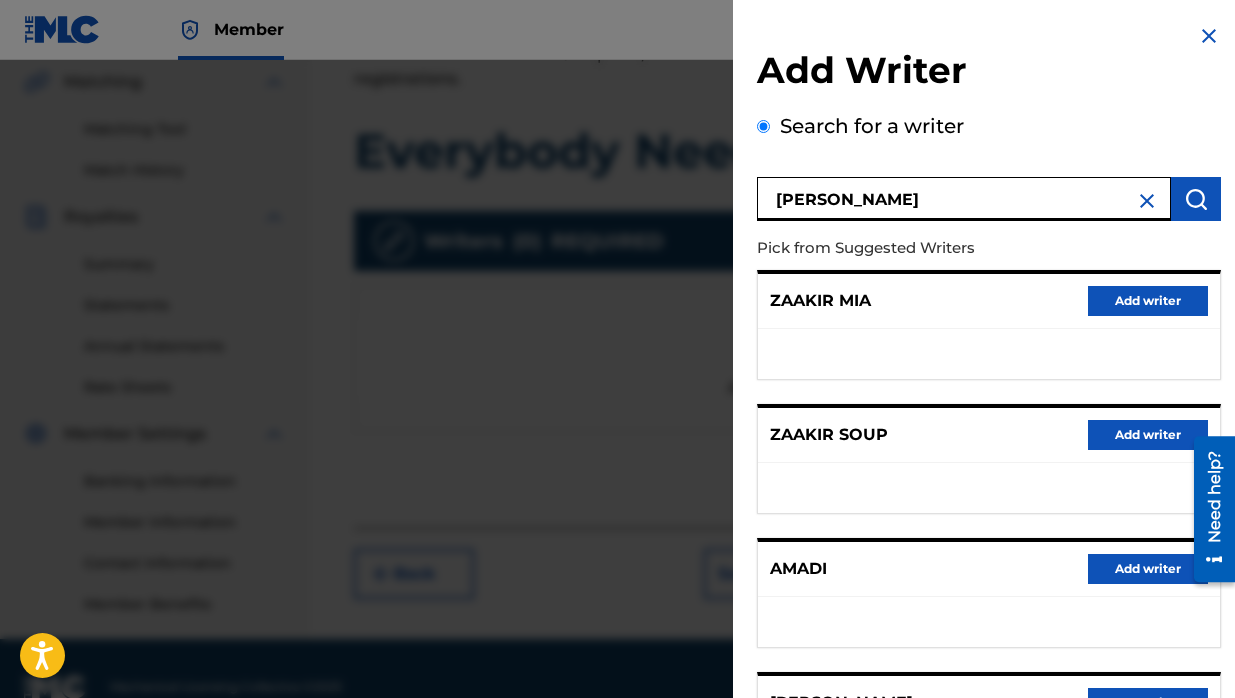 click on "[PERSON_NAME]" at bounding box center [964, 199] 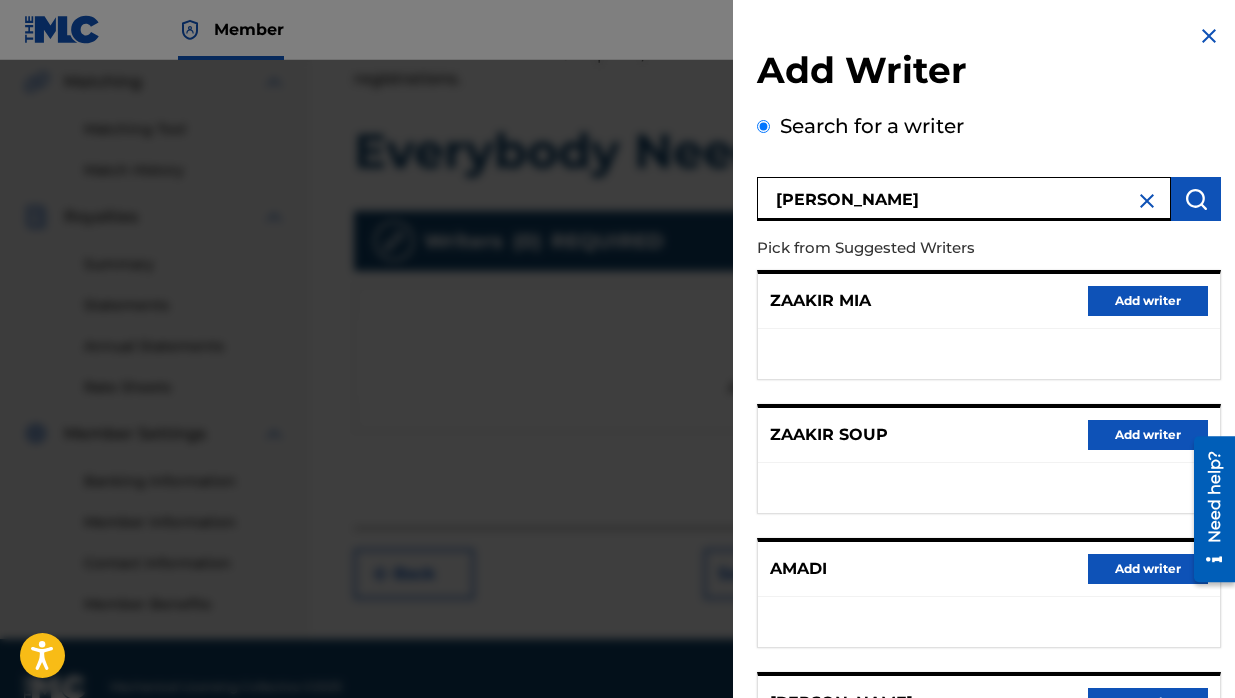 click at bounding box center [1196, 199] 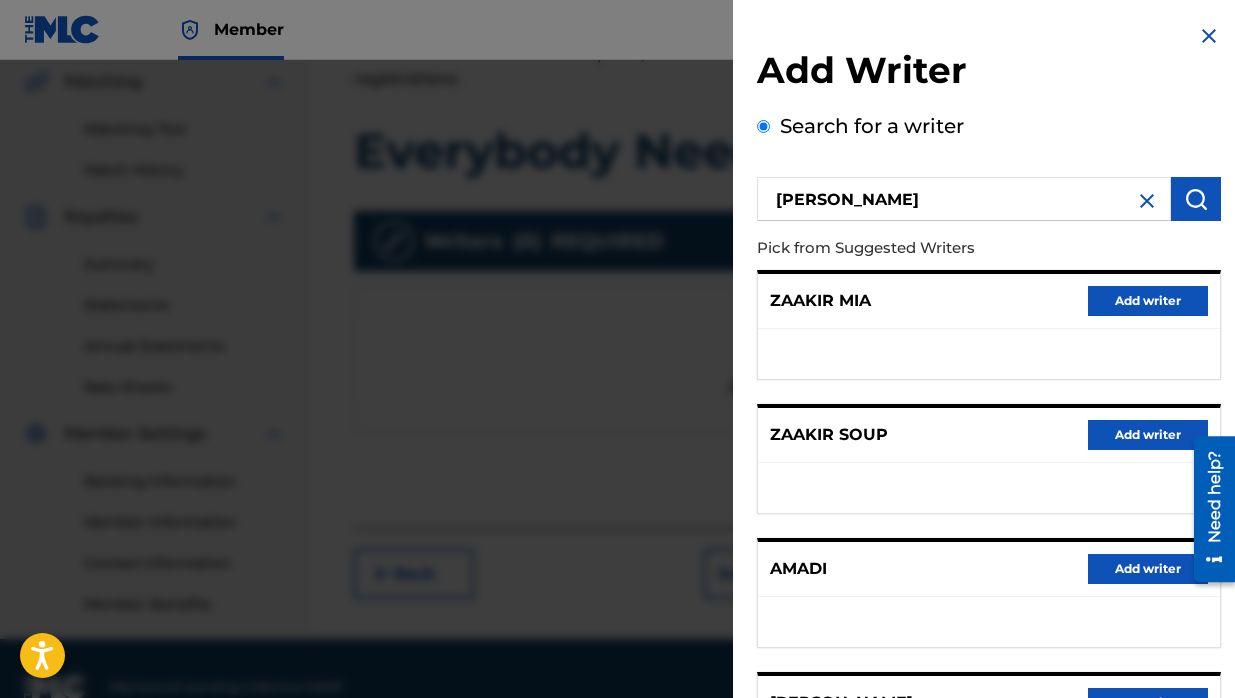 click on "[PERSON_NAME]" at bounding box center (964, 199) 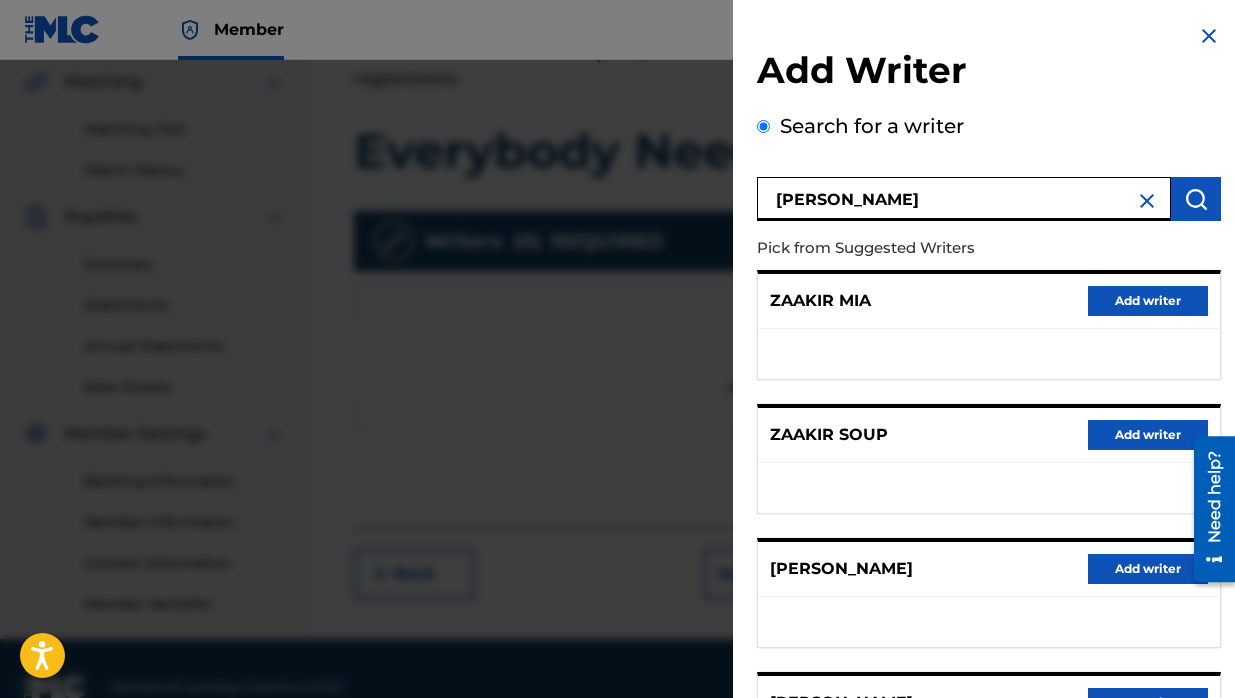 scroll, scrollTop: 344, scrollLeft: 0, axis: vertical 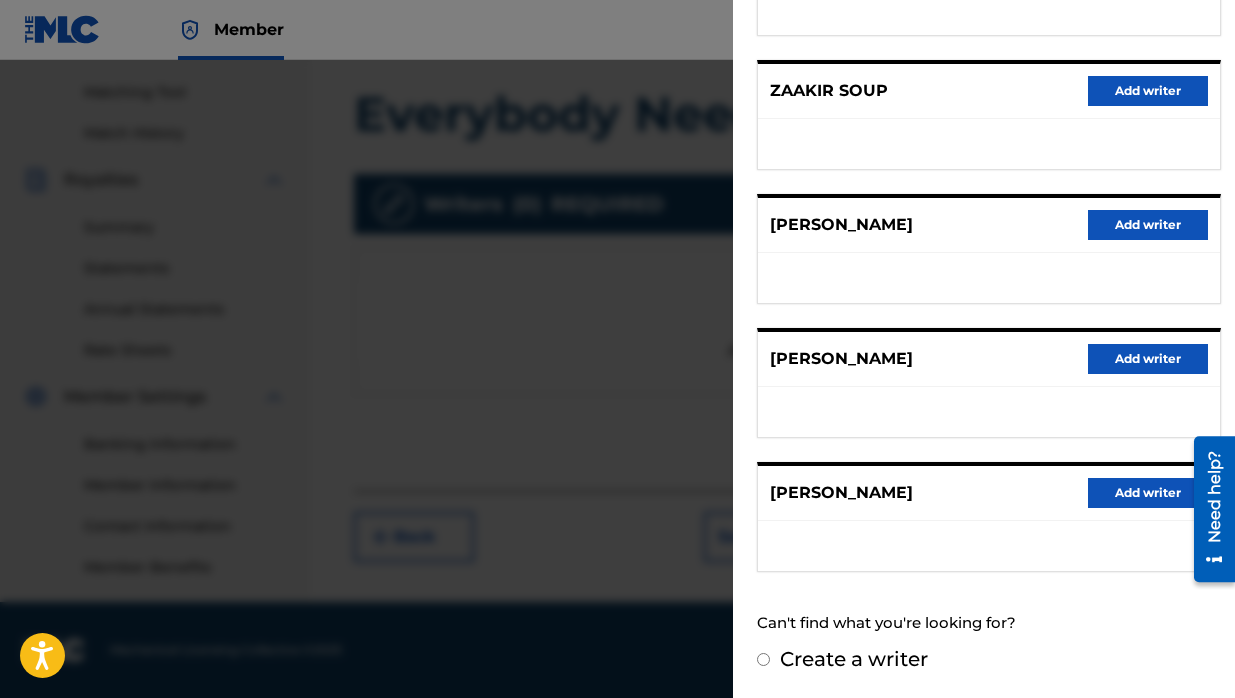 type on "[PERSON_NAME]" 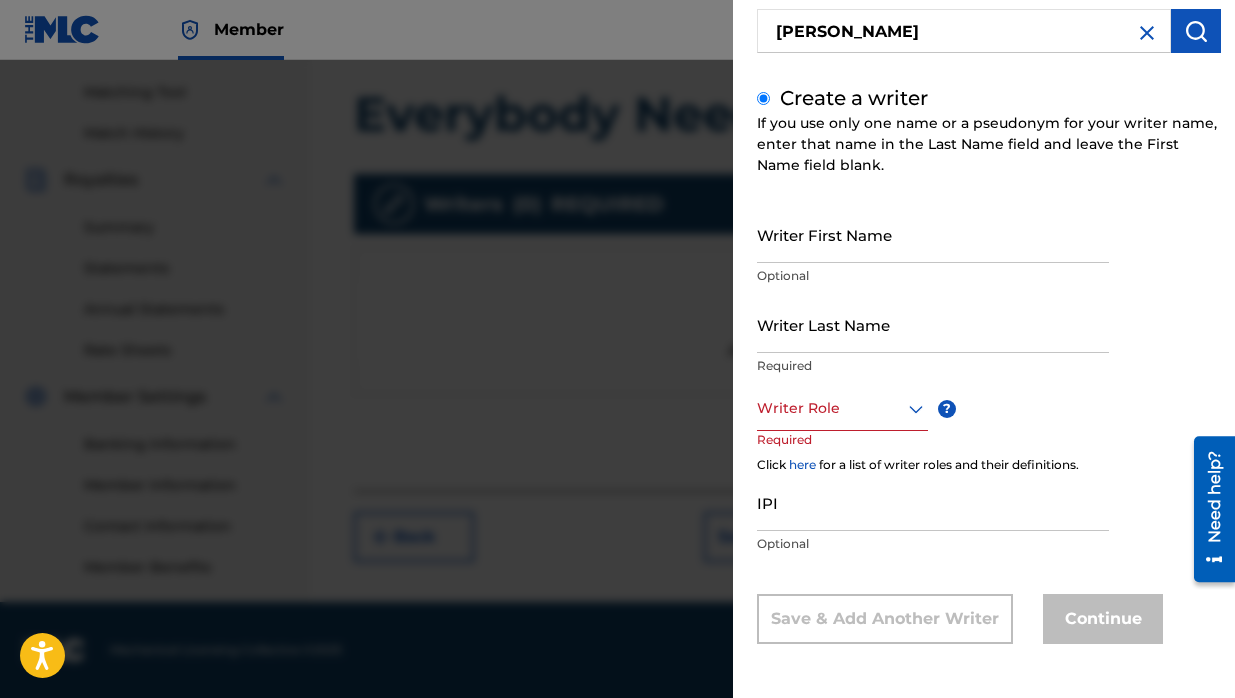 scroll, scrollTop: 168, scrollLeft: 0, axis: vertical 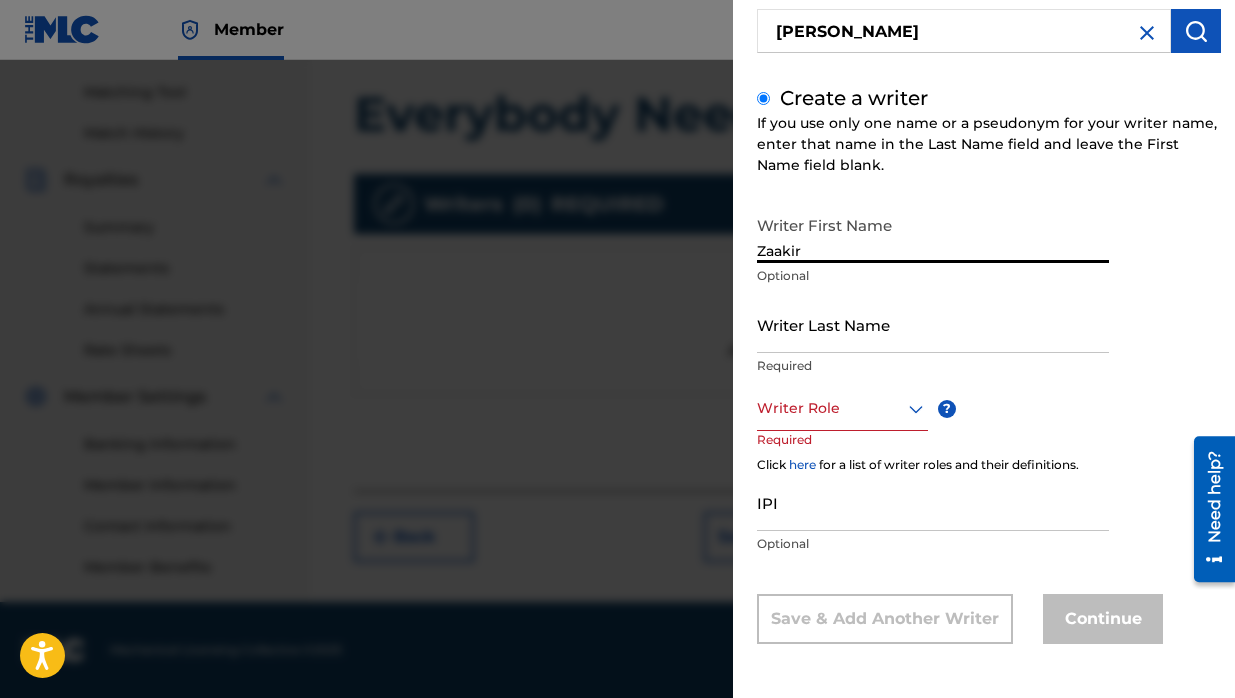 type on "Zaakir" 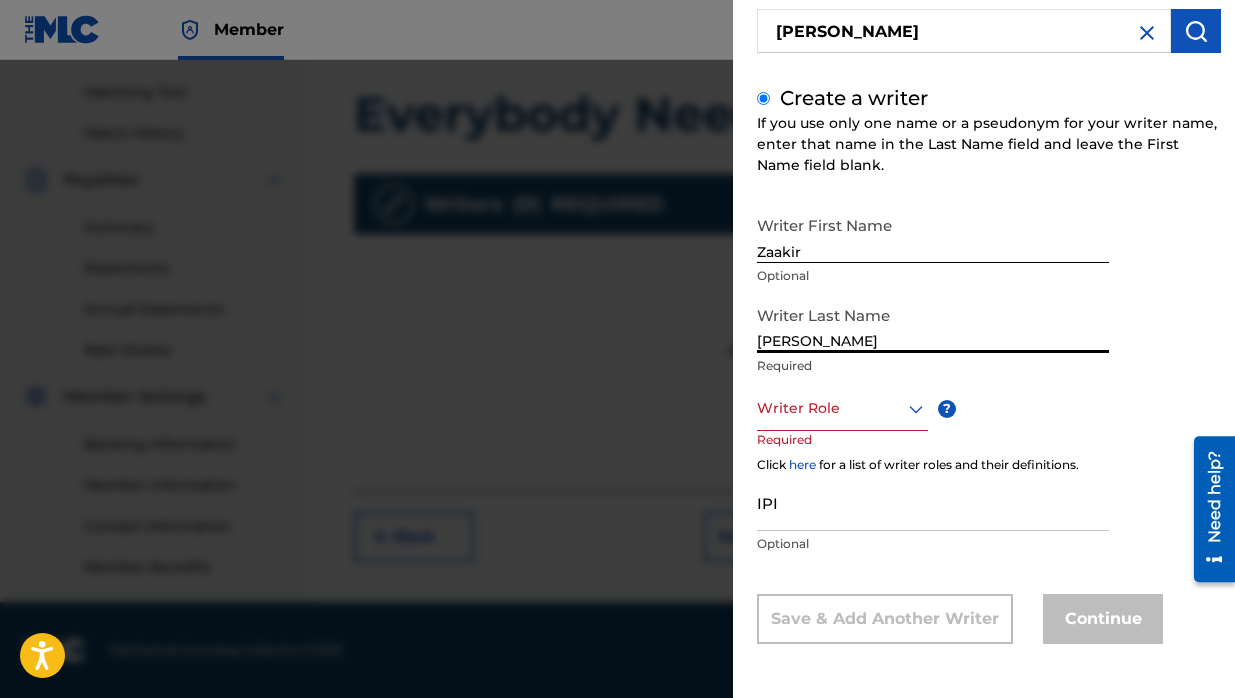 type on "[PERSON_NAME]" 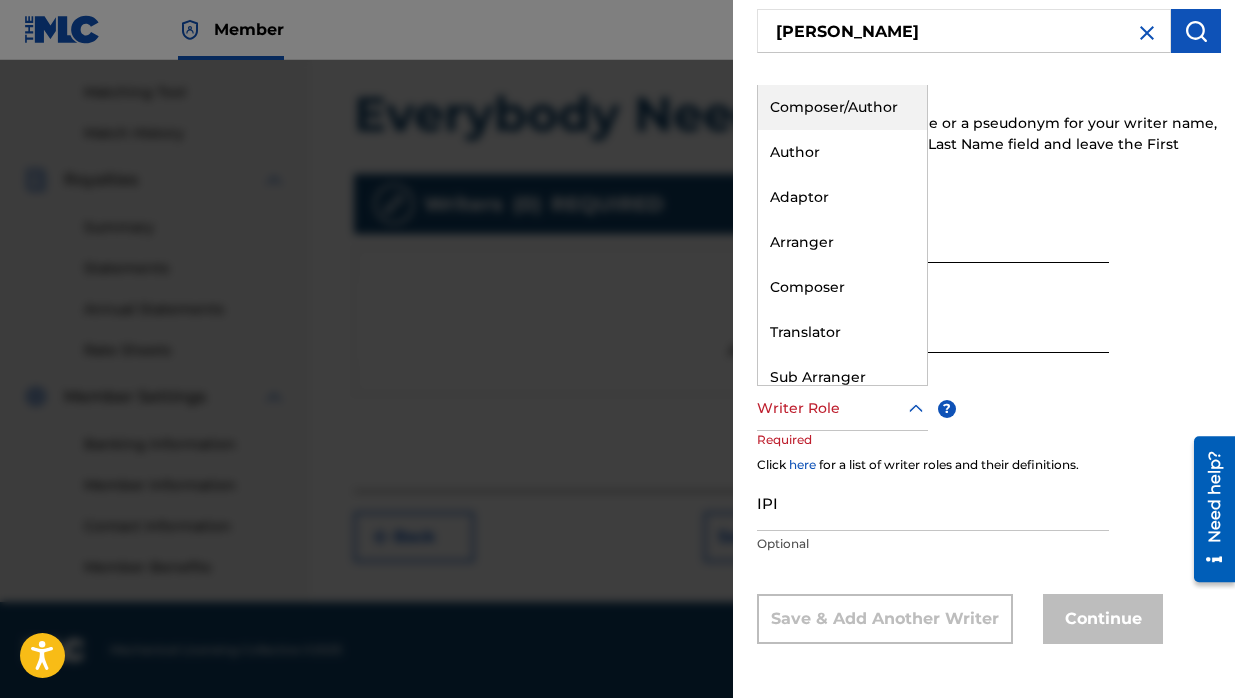 click on "Composer/Author" at bounding box center (842, 107) 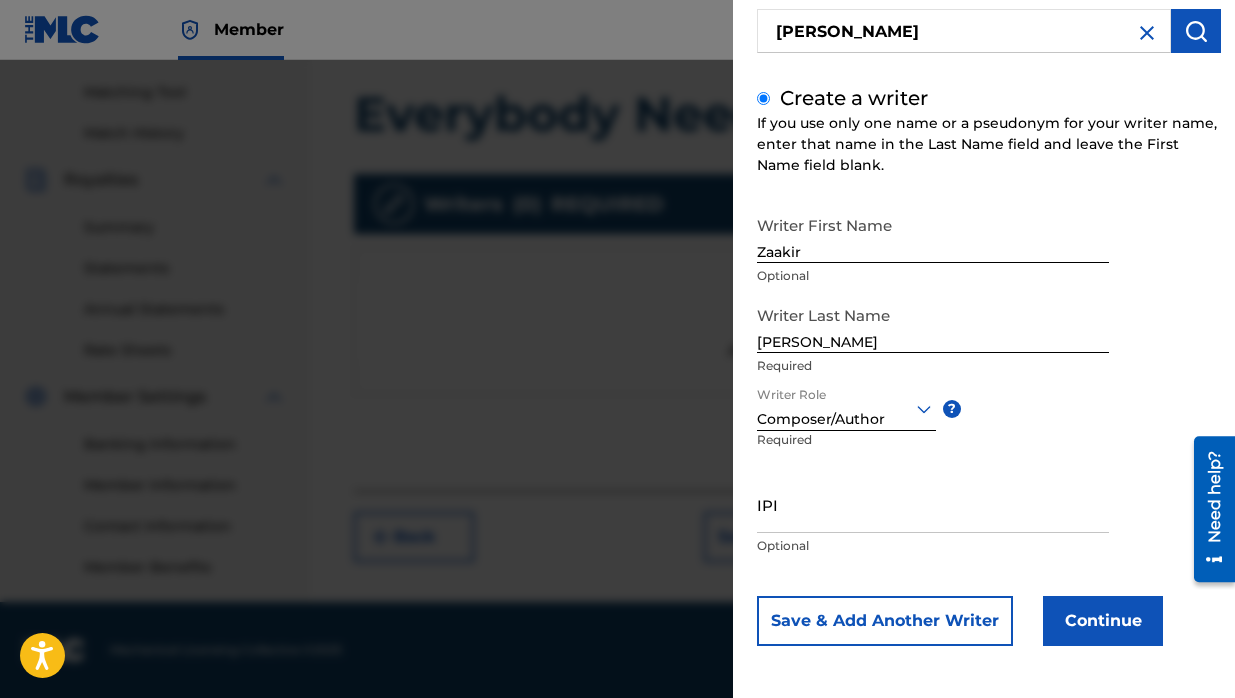 click at bounding box center [846, 408] 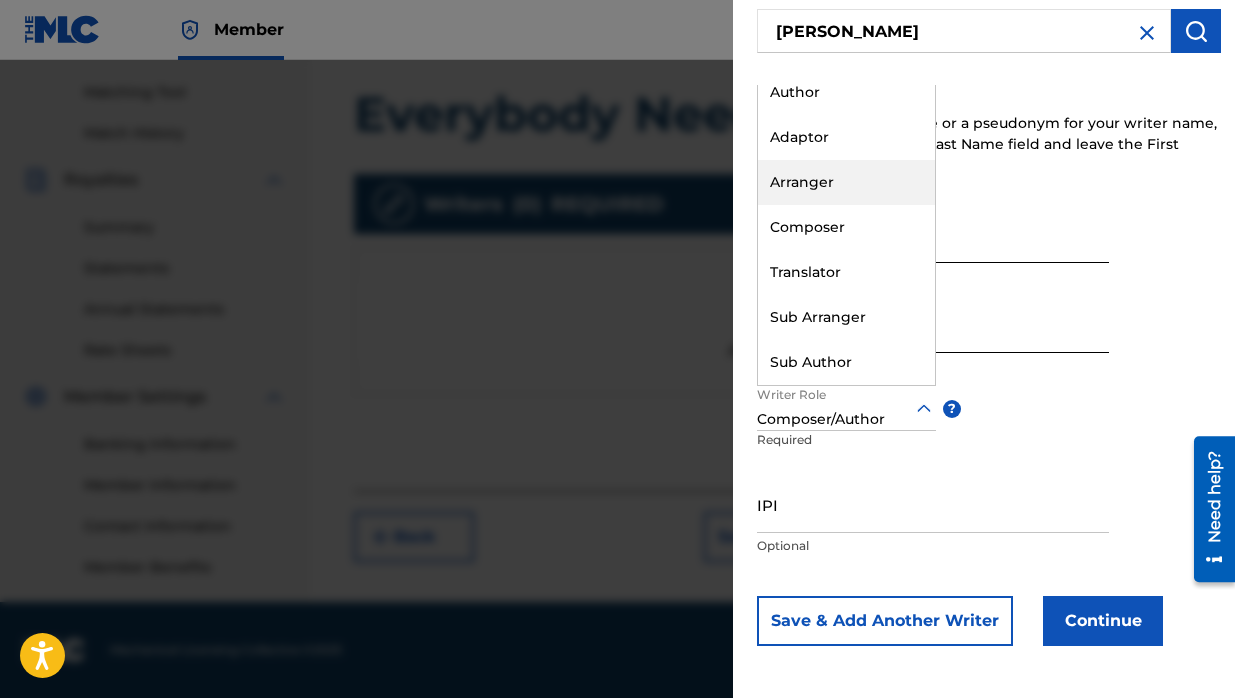 scroll, scrollTop: 0, scrollLeft: 0, axis: both 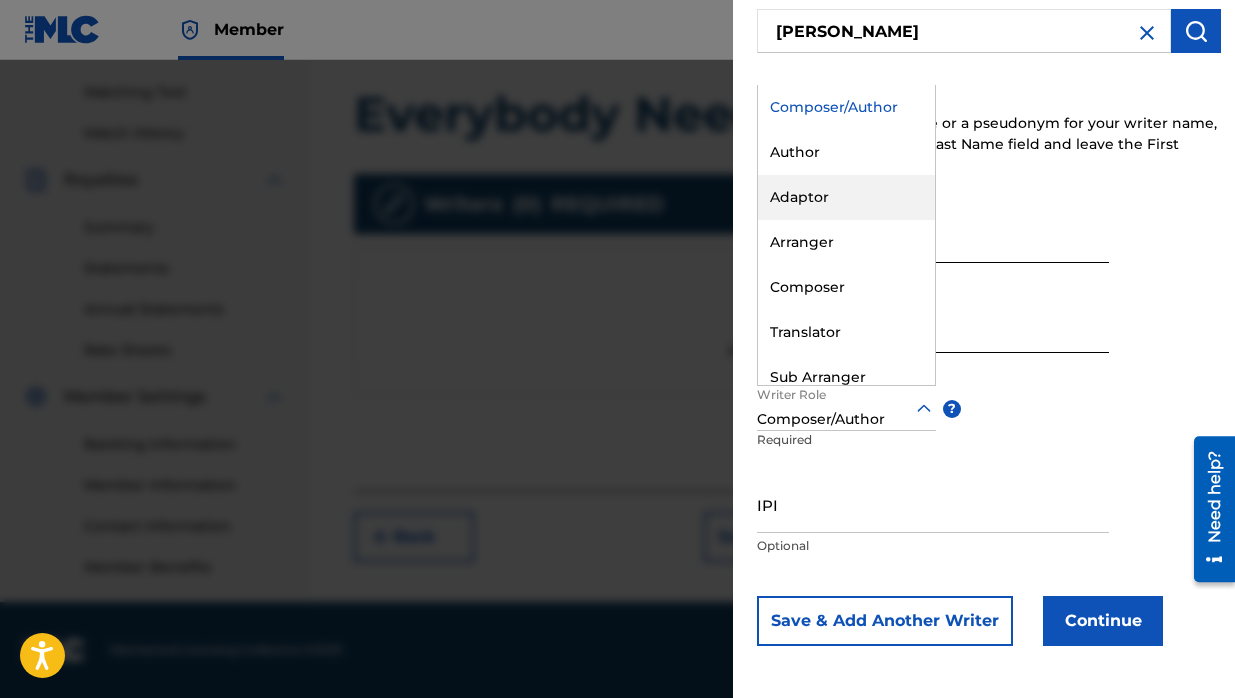 click on "Required" at bounding box center (933, 366) 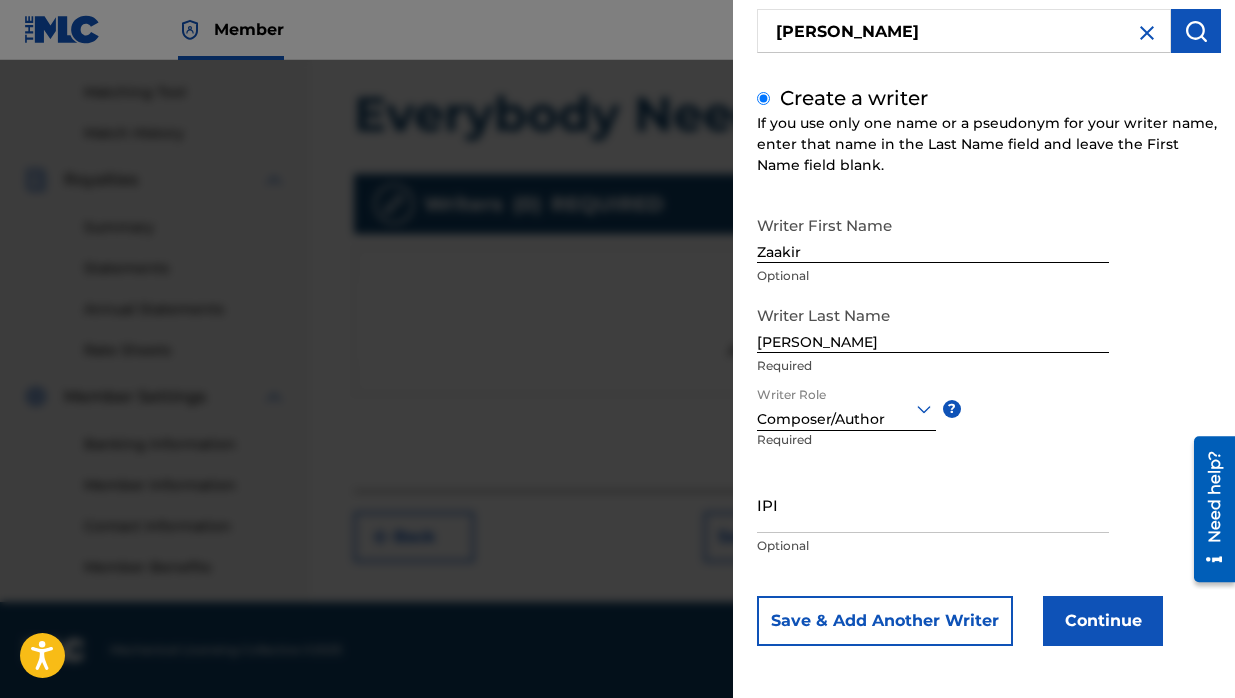 click on "IPI   Optional" at bounding box center [933, 521] 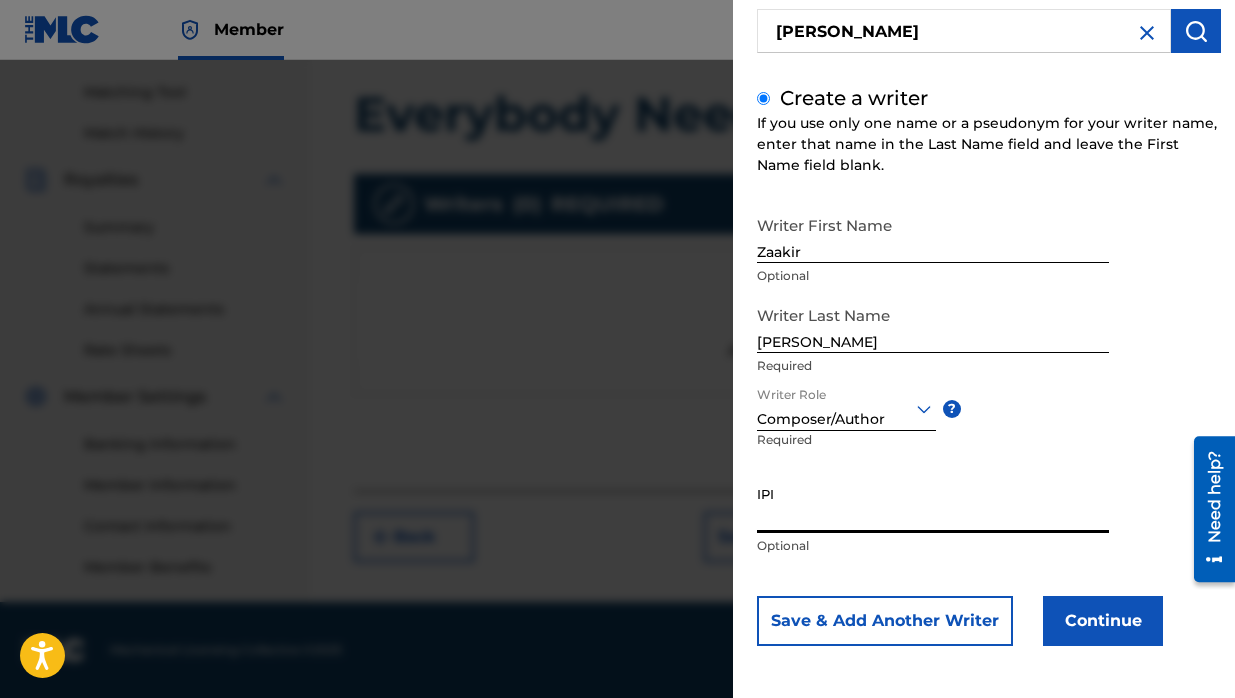 paste on "#1048595041" 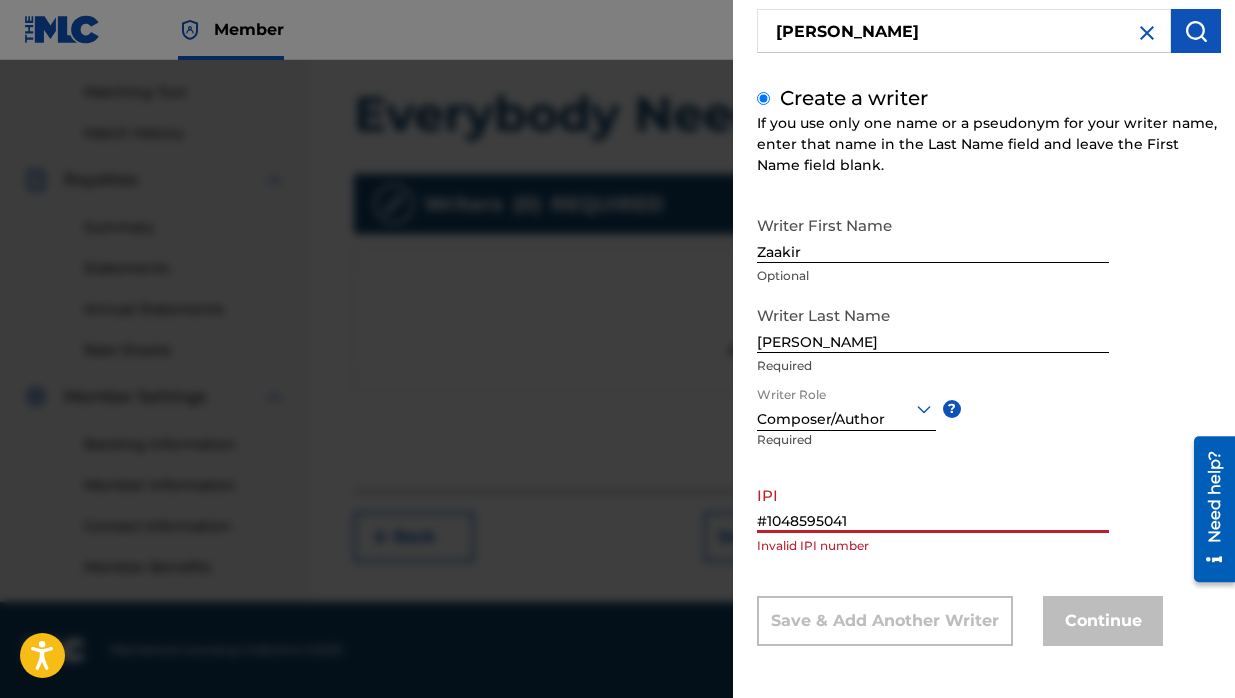 click on "#1048595041" at bounding box center [933, 504] 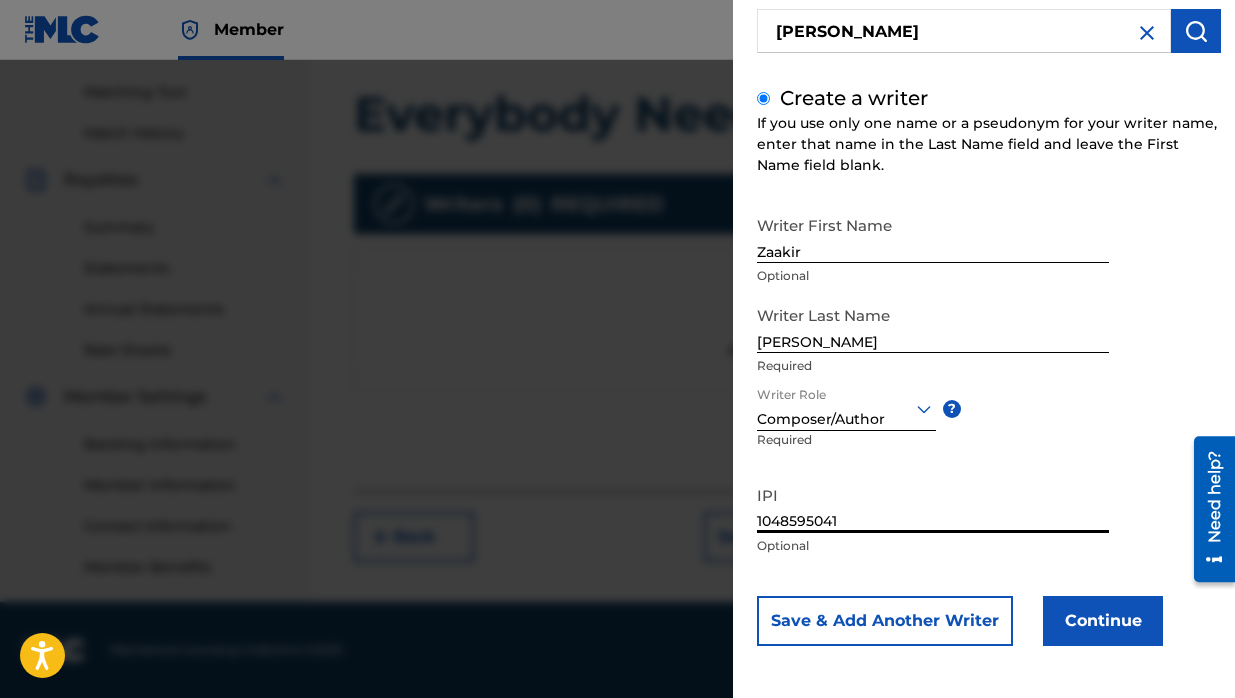 type on "1048595041" 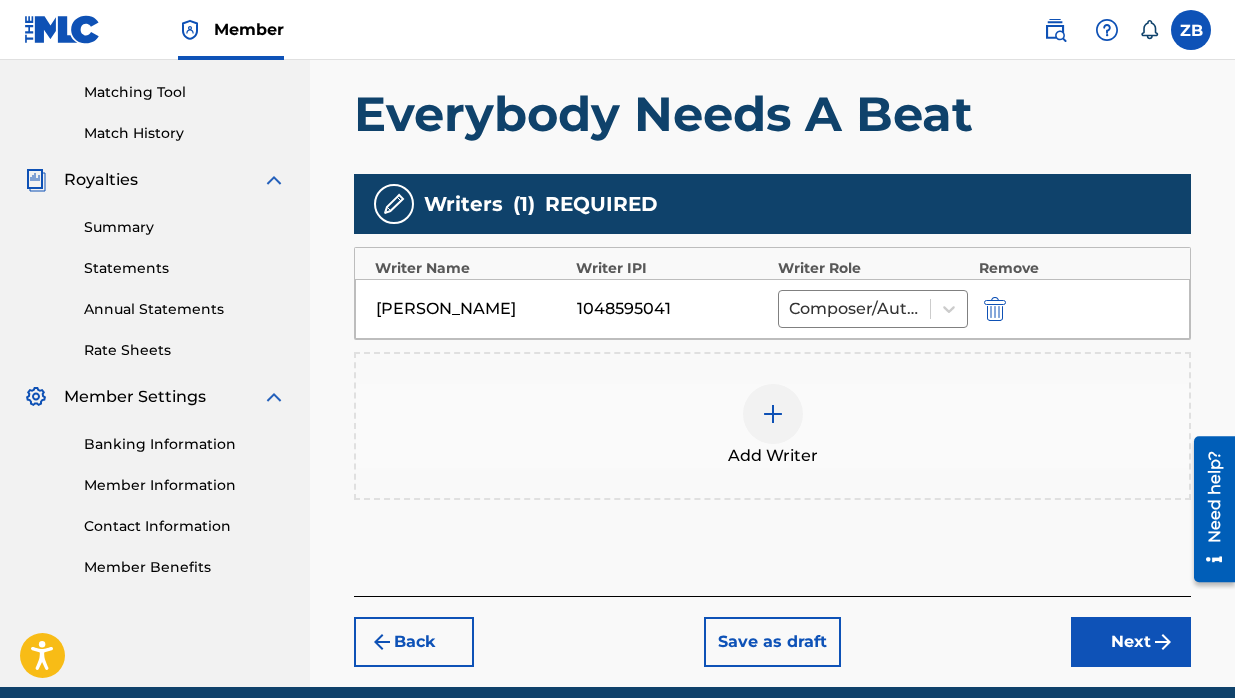 click on "Next" at bounding box center [1131, 642] 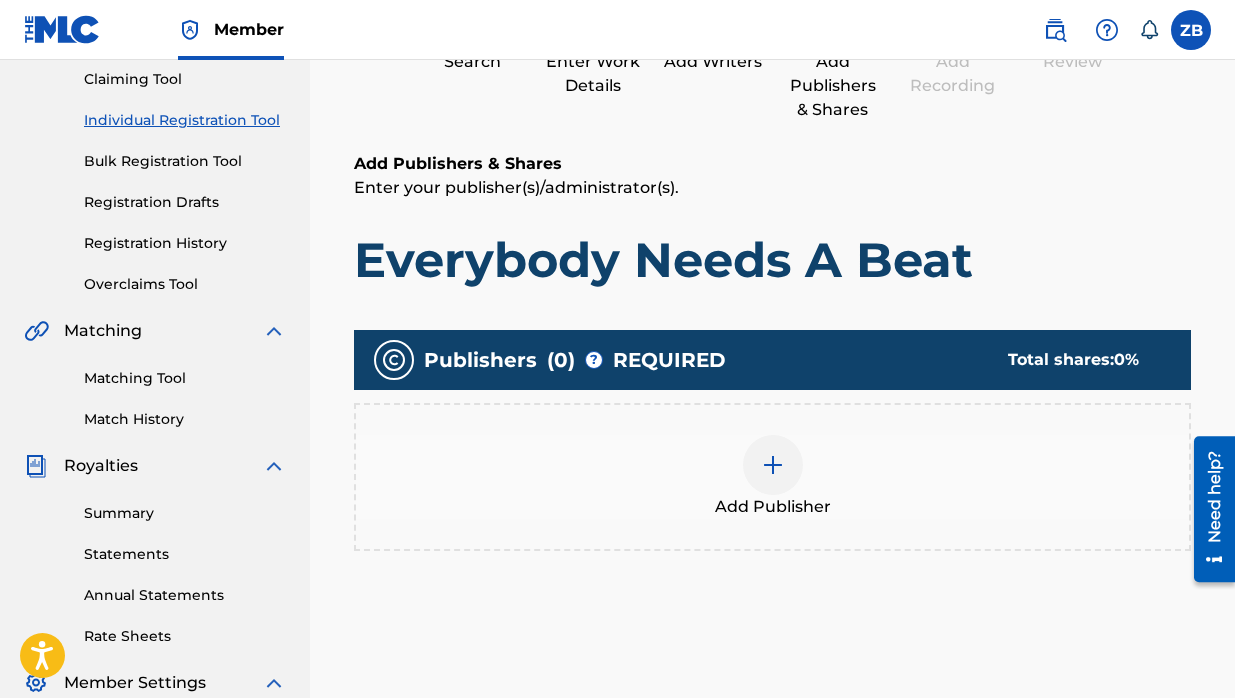 scroll, scrollTop: 218, scrollLeft: 0, axis: vertical 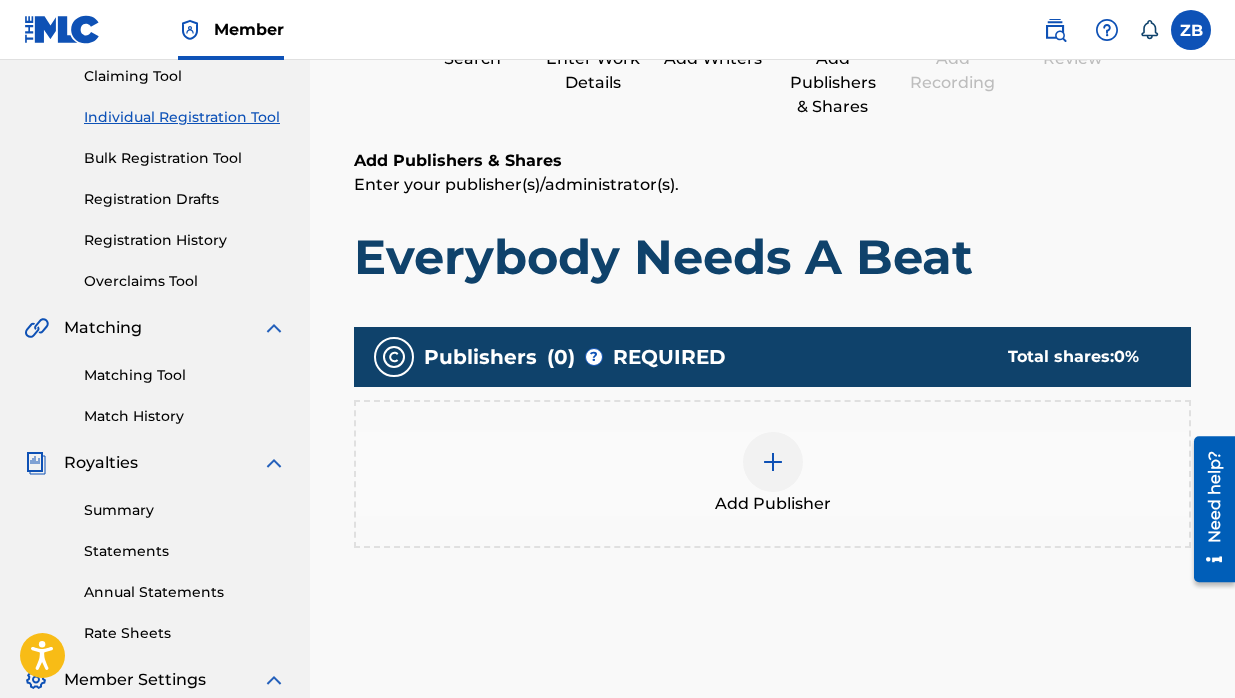 click at bounding box center (773, 462) 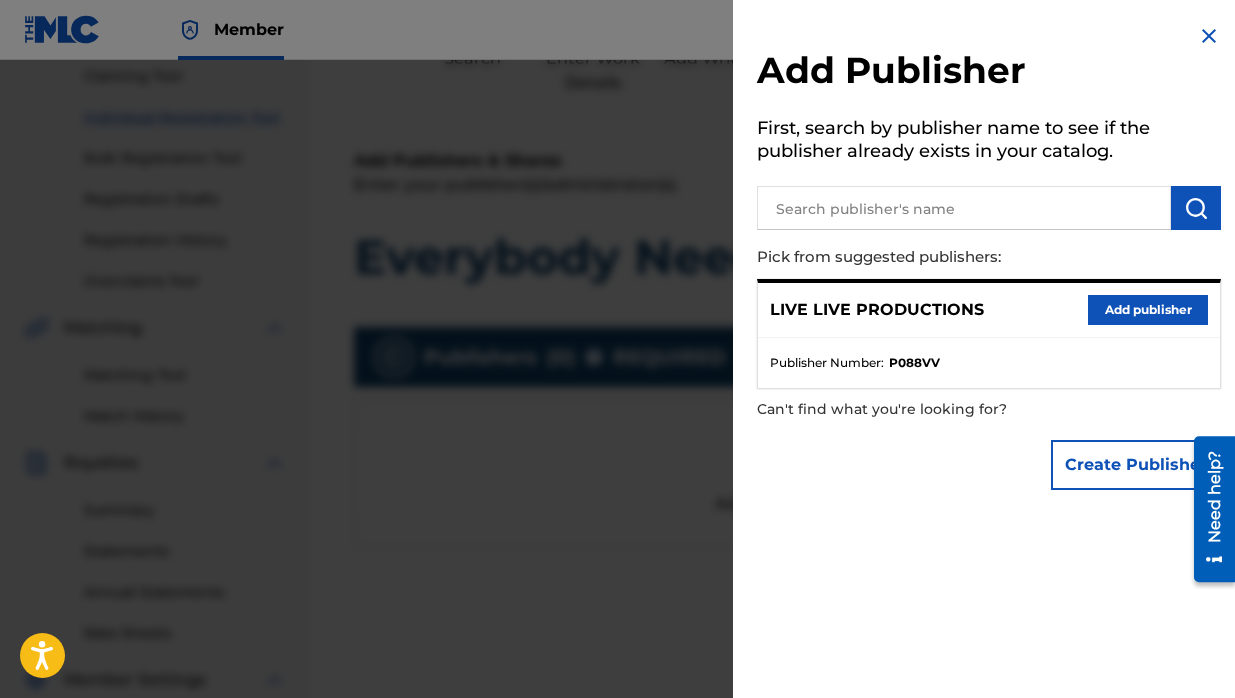 click on "Add publisher" at bounding box center [1148, 310] 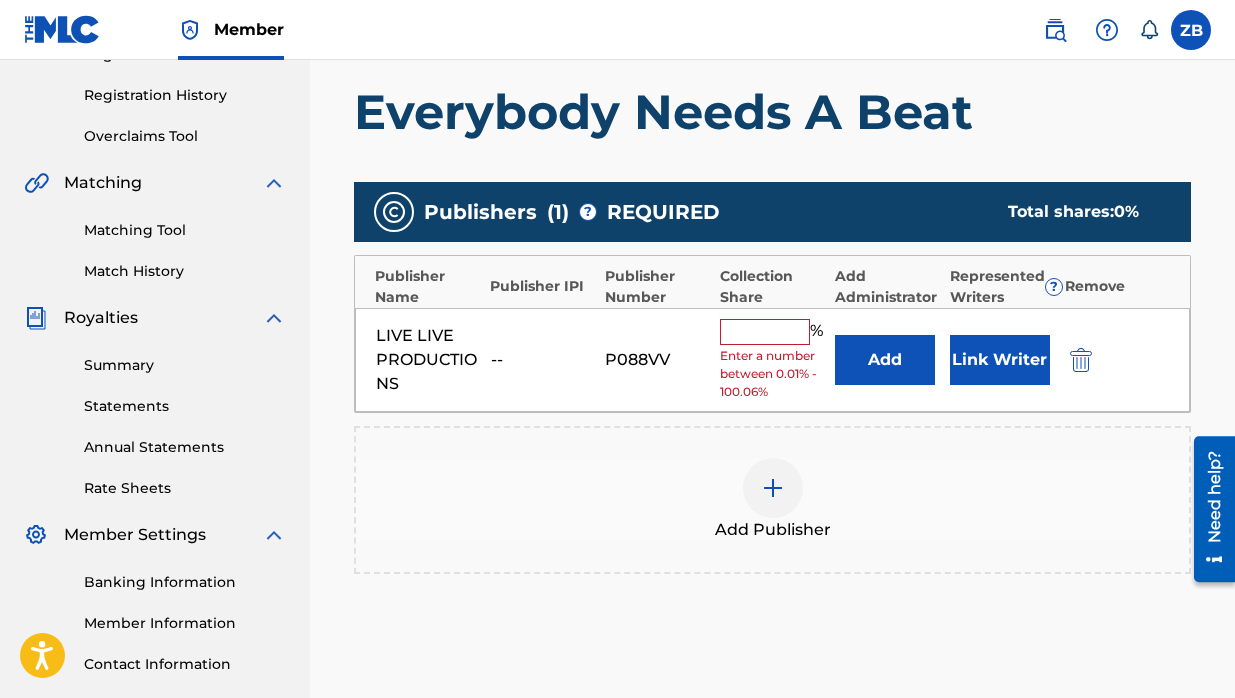 scroll, scrollTop: 367, scrollLeft: 0, axis: vertical 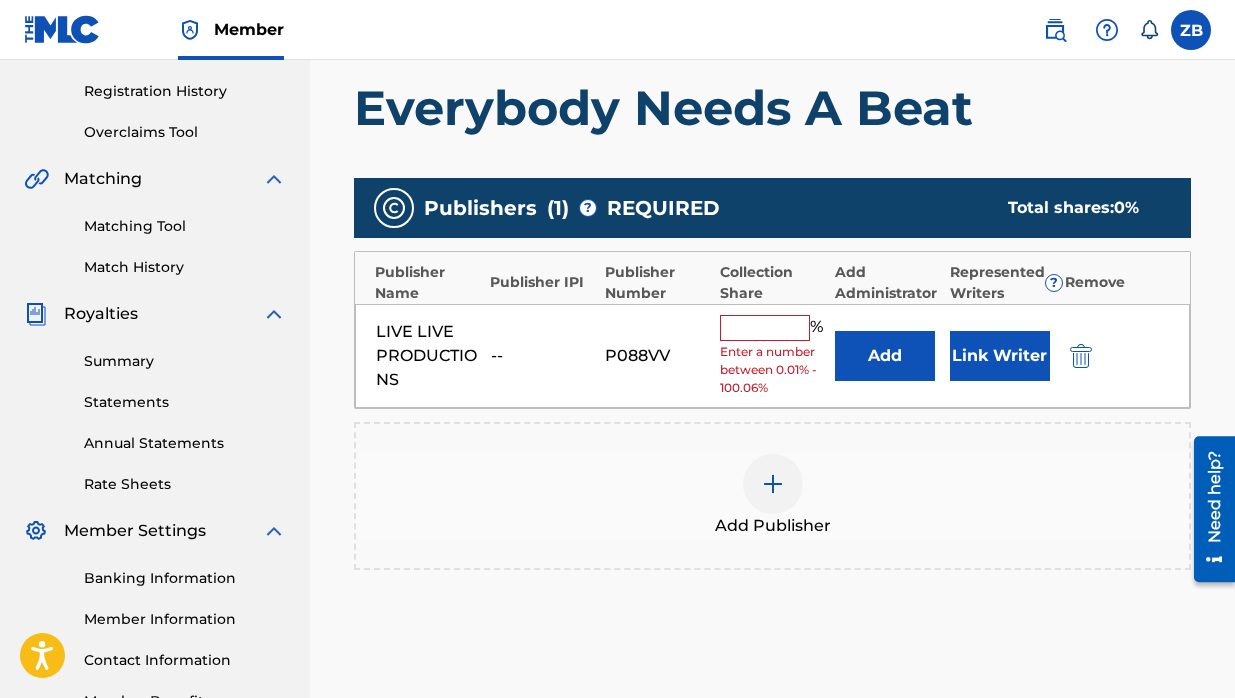 click on "LIVE LIVE PRODUCTIONS -- P088VV % Enter a number between 0.01% - 100.06% Add Link Writer" at bounding box center (772, 356) 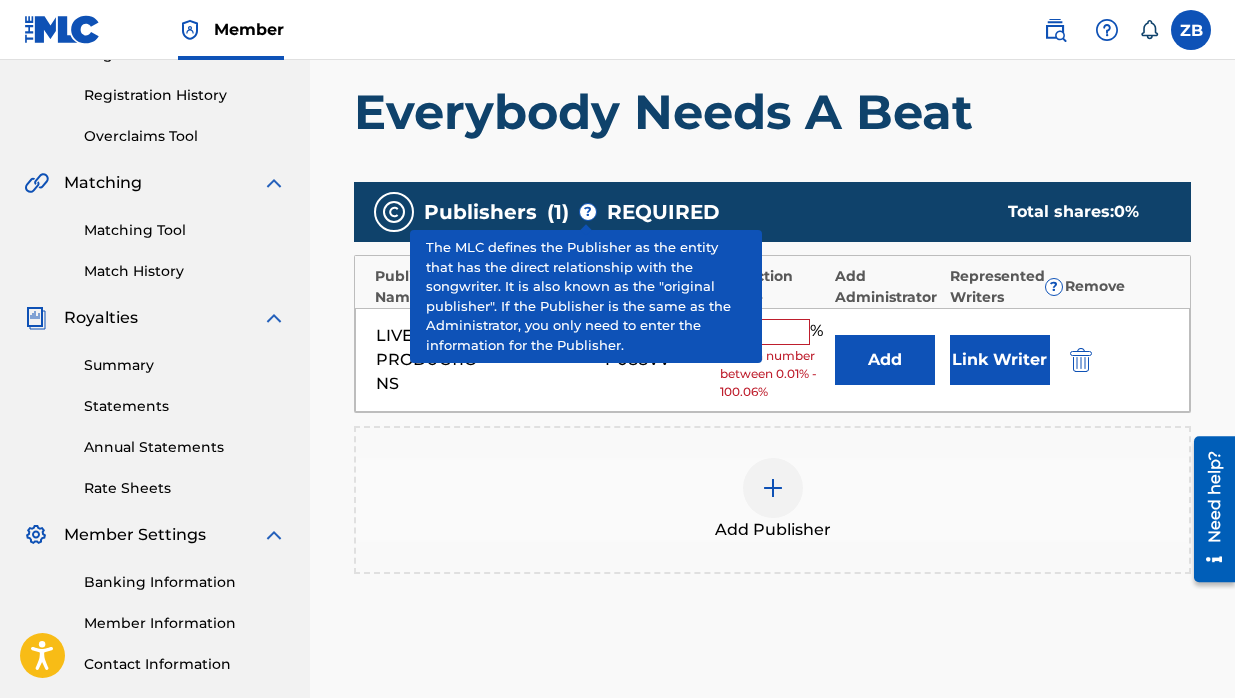 scroll, scrollTop: 399, scrollLeft: 0, axis: vertical 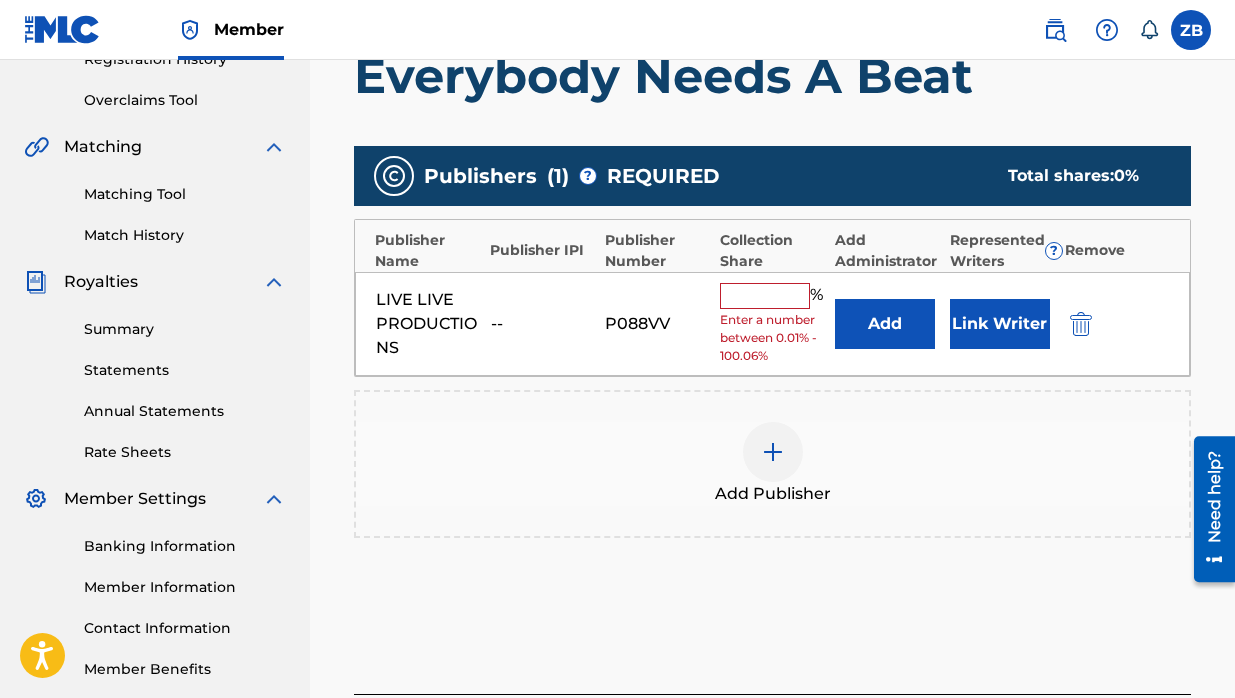 click on "--" at bounding box center [543, 324] 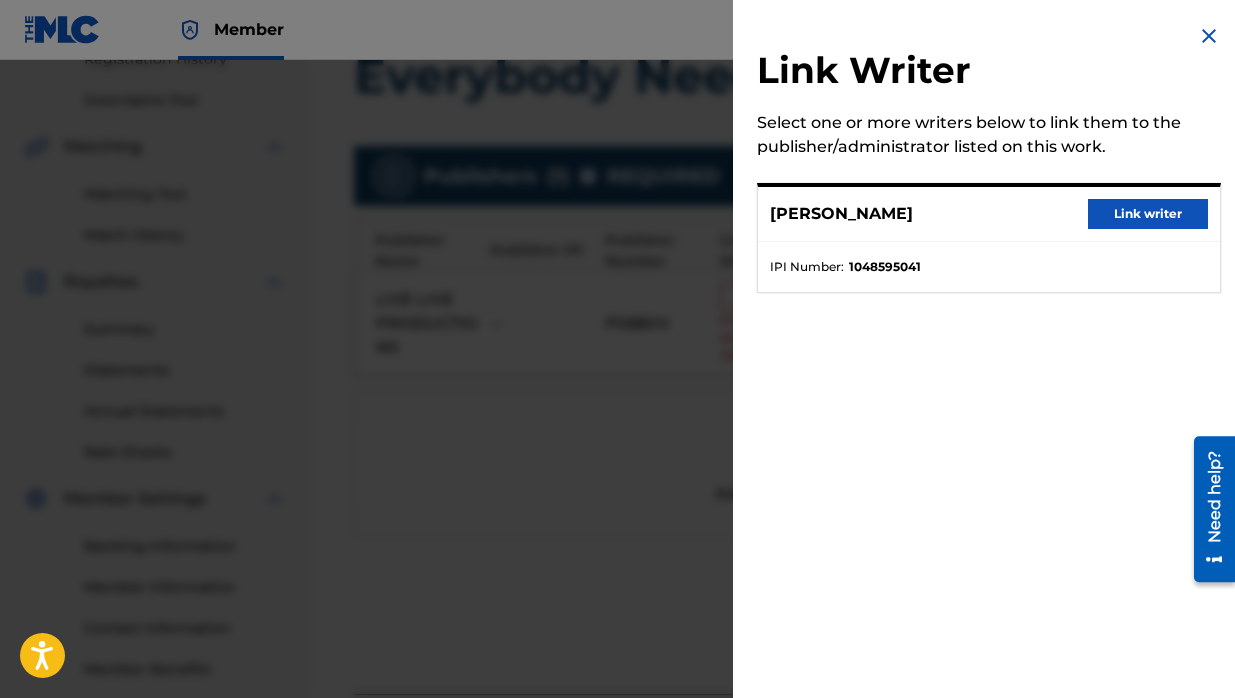 click on "Link writer" at bounding box center [1148, 214] 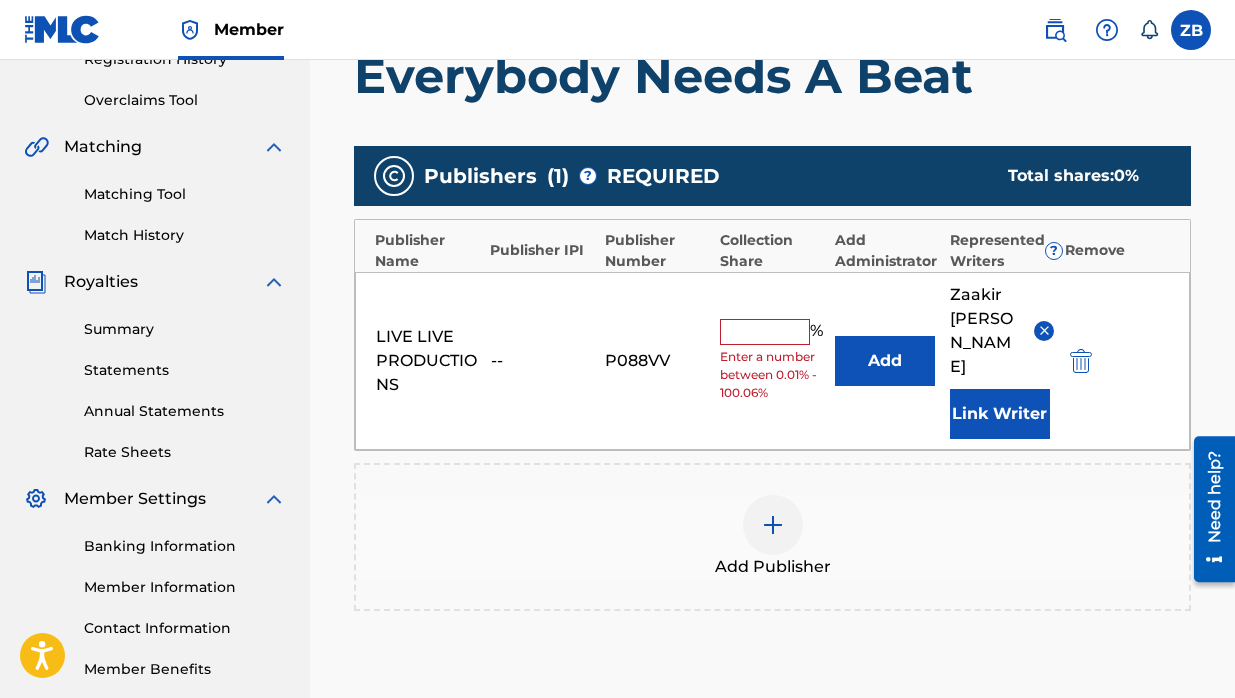 click on "Add" at bounding box center [885, 361] 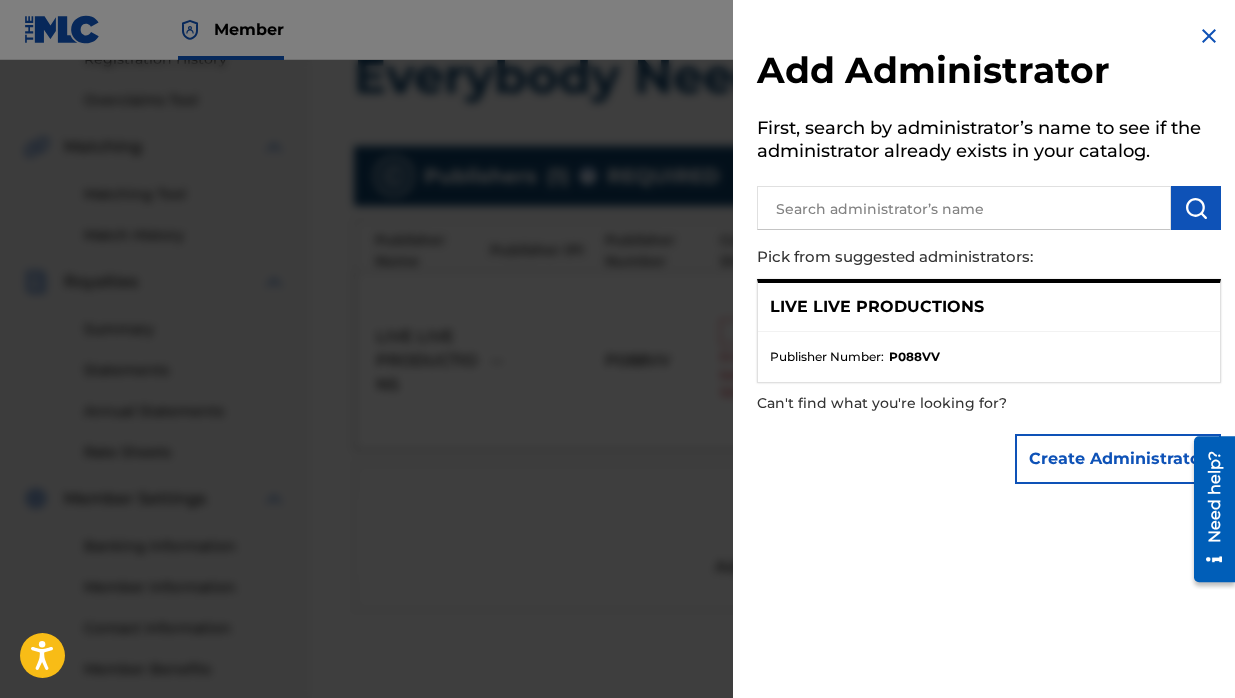 click at bounding box center (1209, 36) 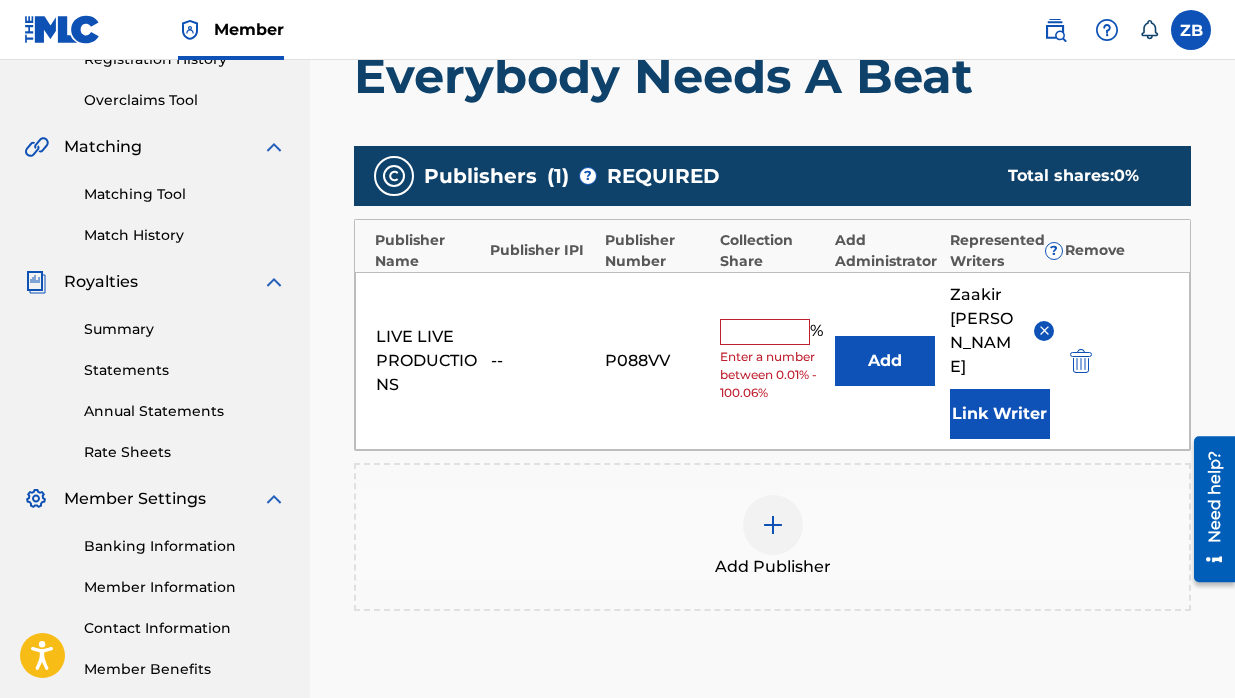 click at bounding box center [765, 332] 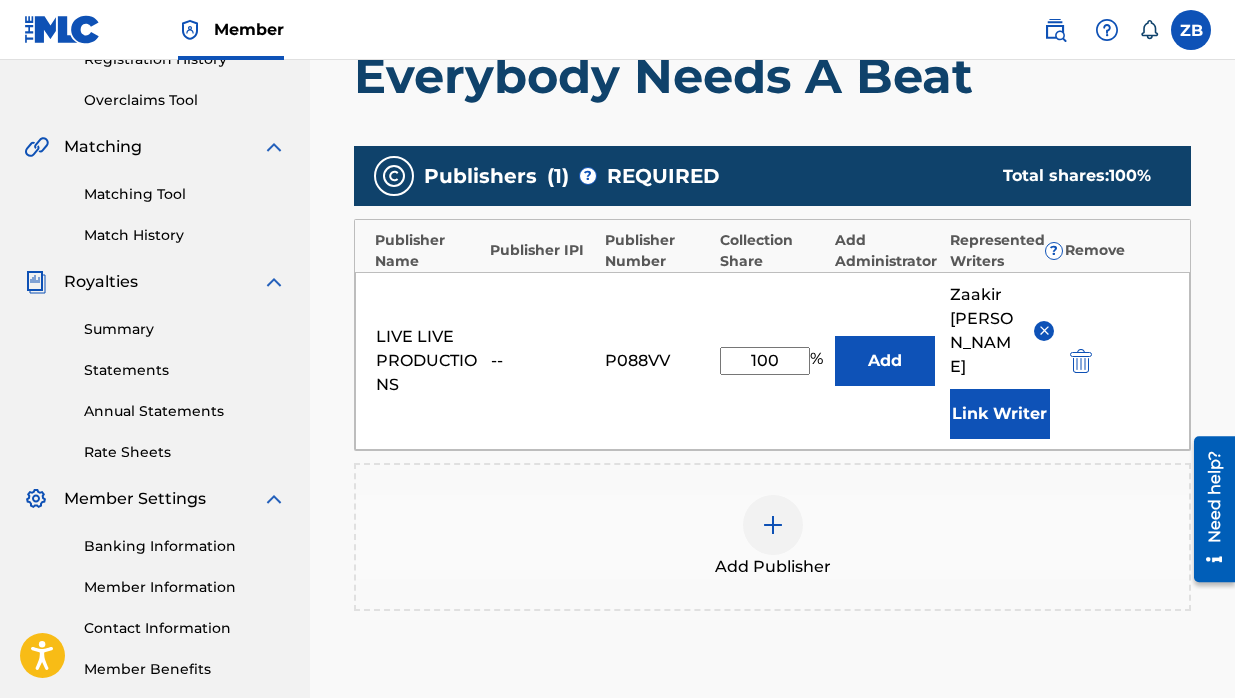 type on "100" 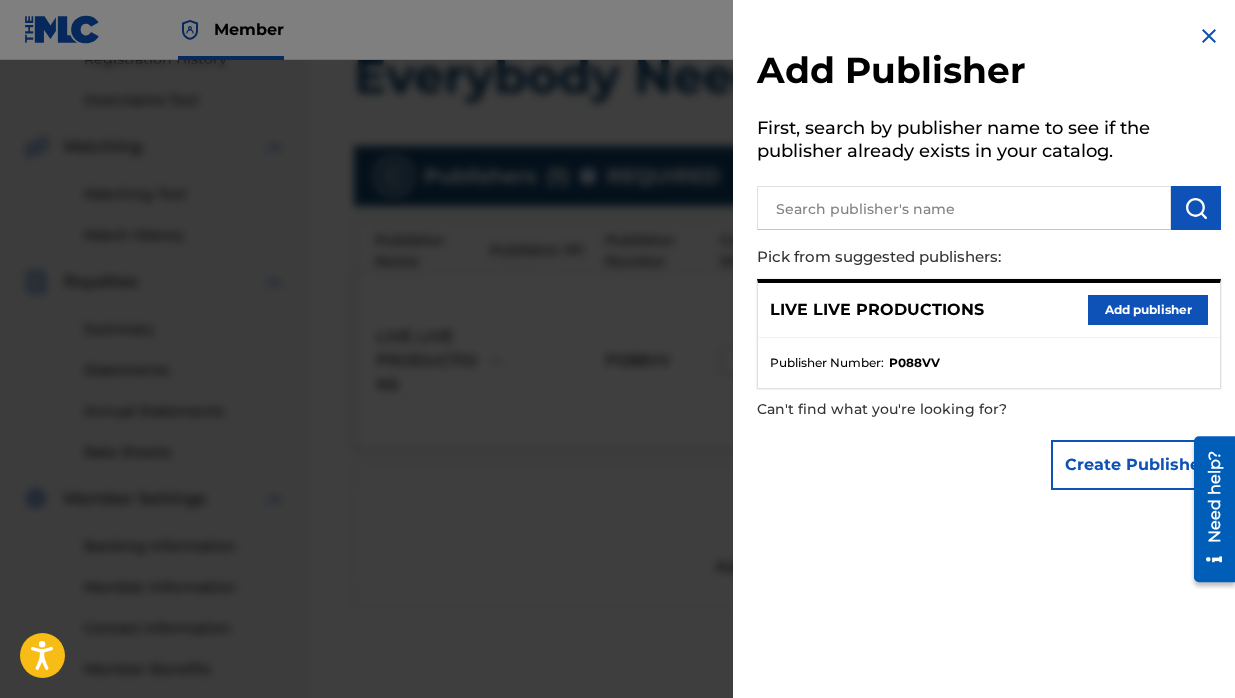 click at bounding box center (617, 409) 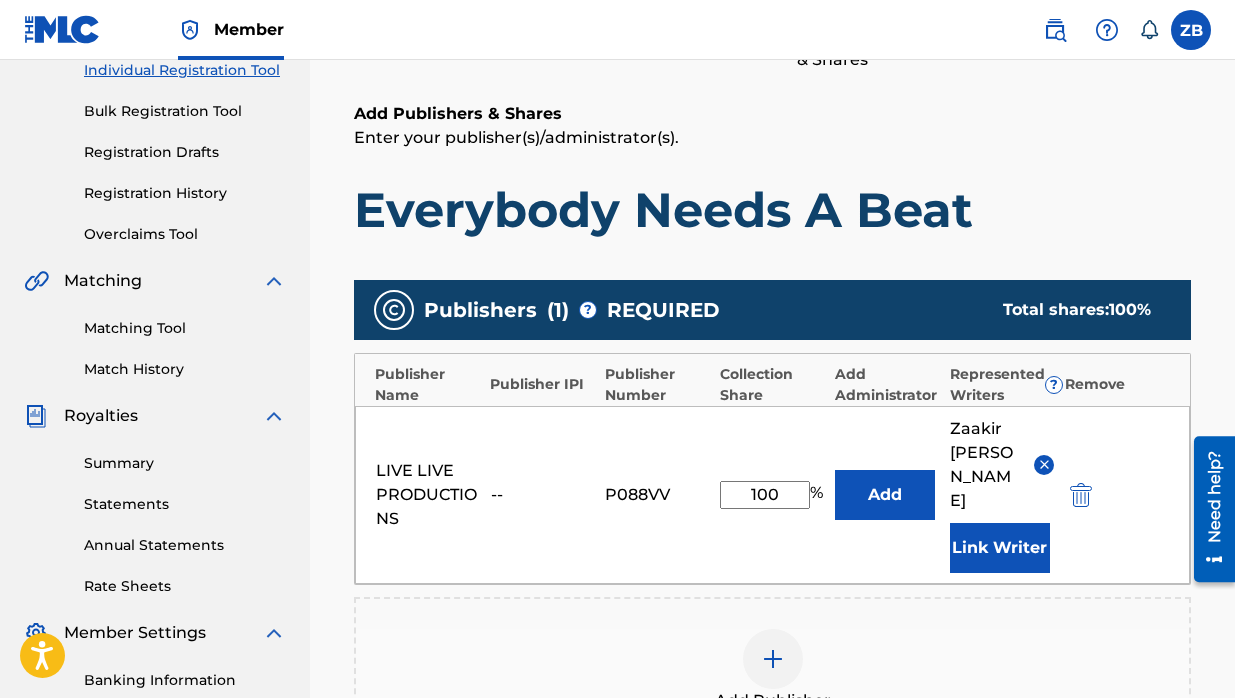 scroll, scrollTop: 307, scrollLeft: 0, axis: vertical 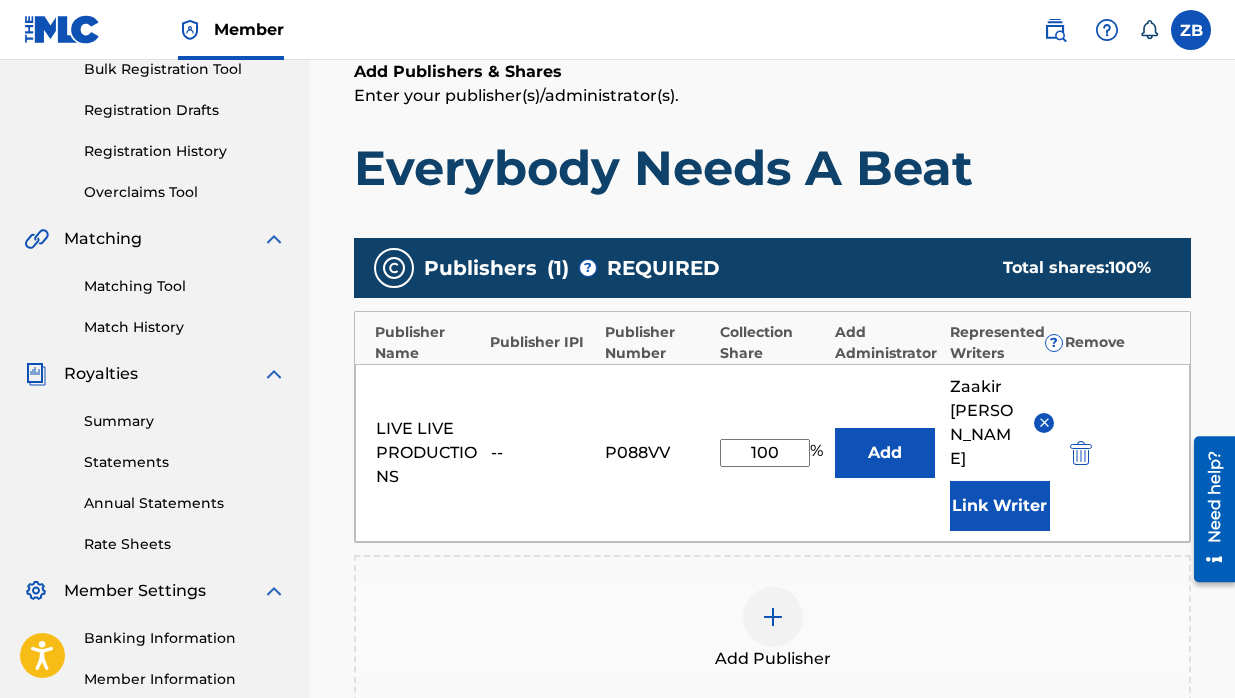 click on "Add" at bounding box center [885, 453] 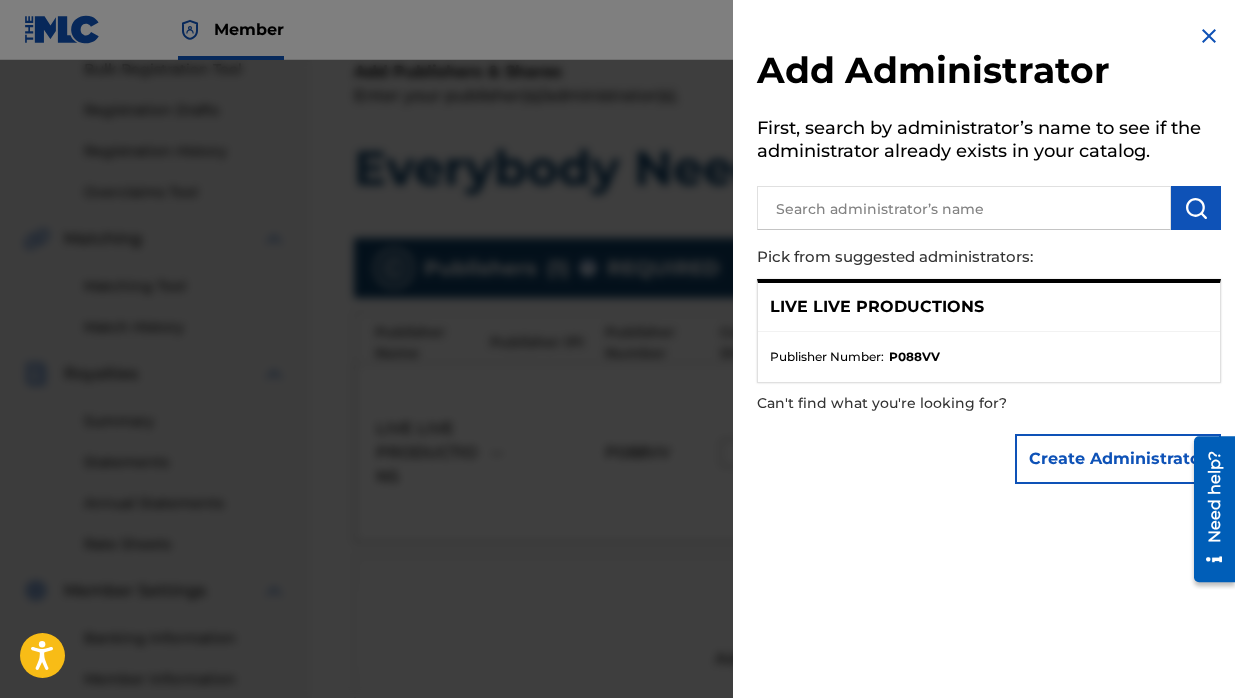 click at bounding box center (964, 208) 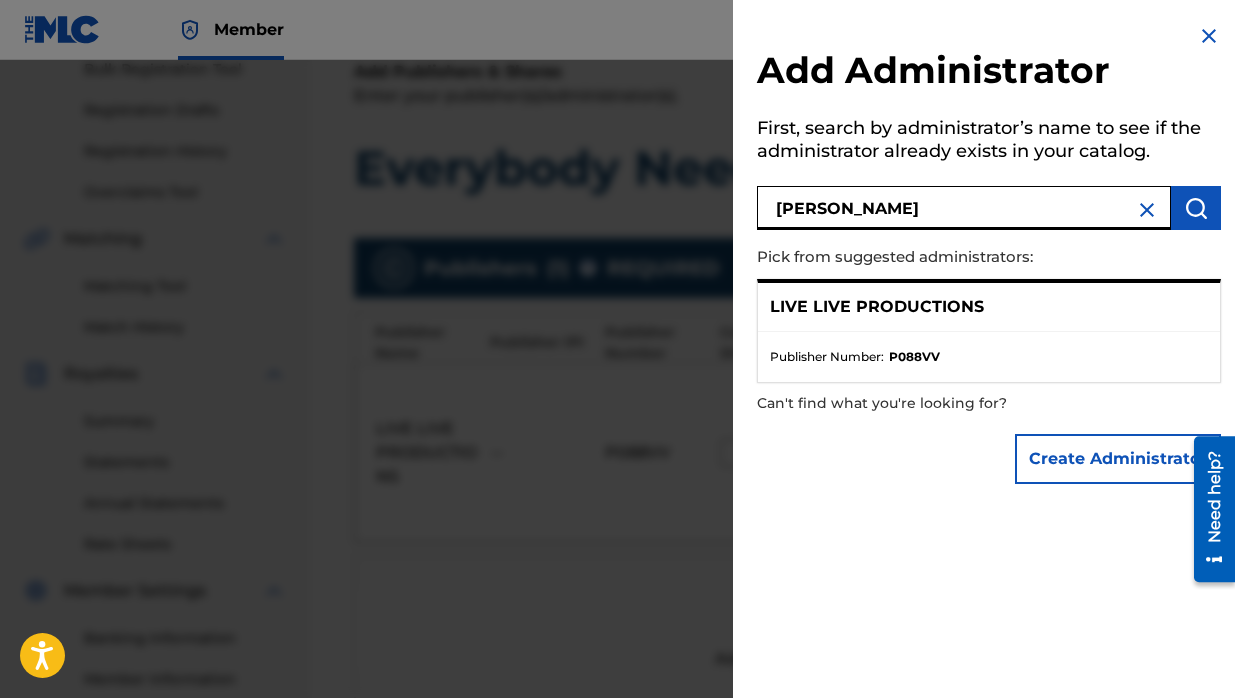 type on "[PERSON_NAME]" 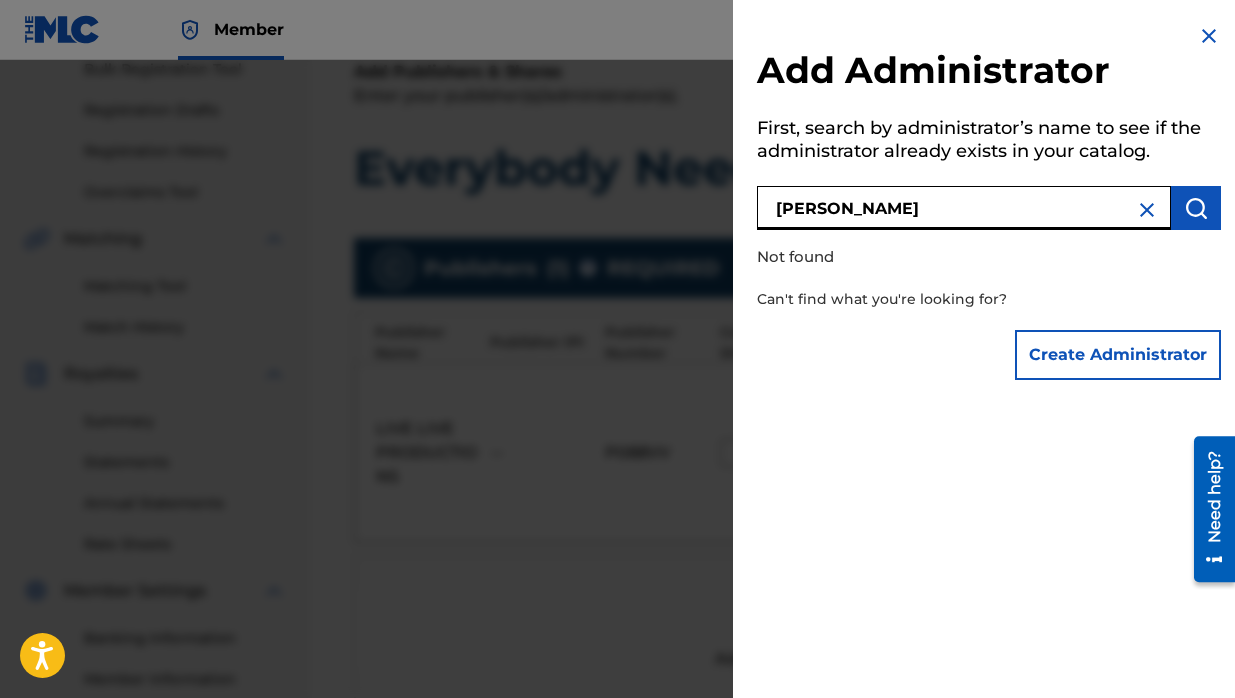 click at bounding box center (1209, 36) 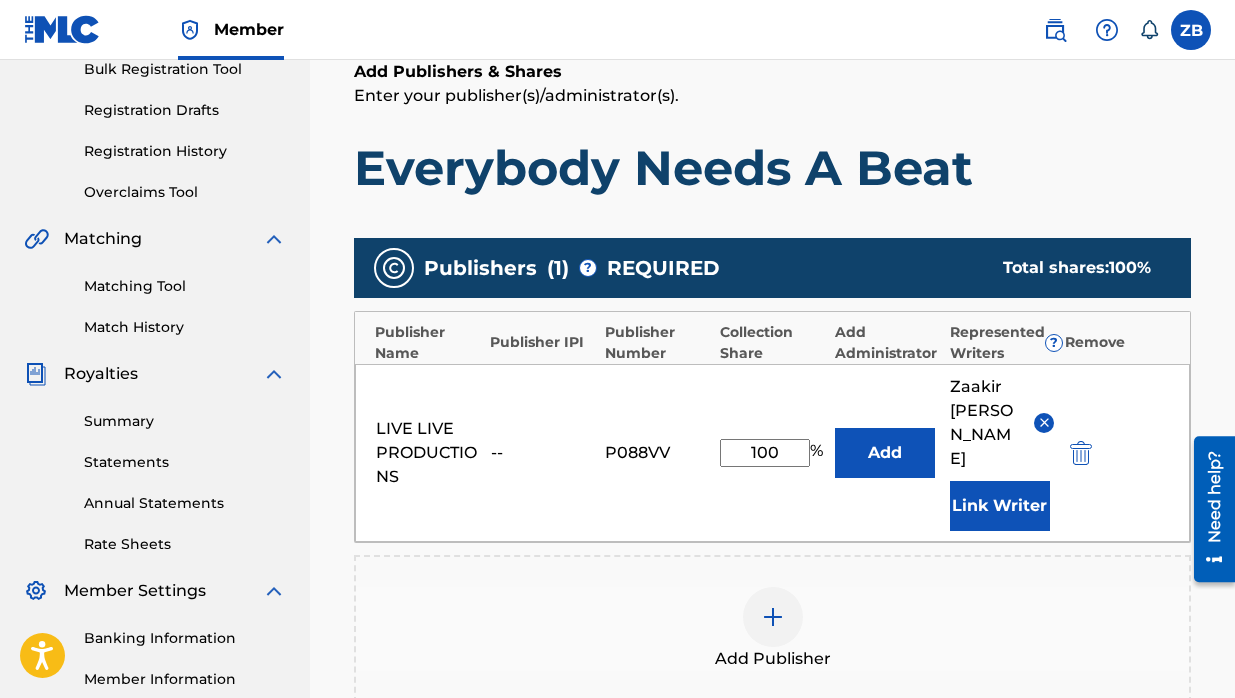 click on "LIVE LIVE PRODUCTIONS" at bounding box center [428, 453] 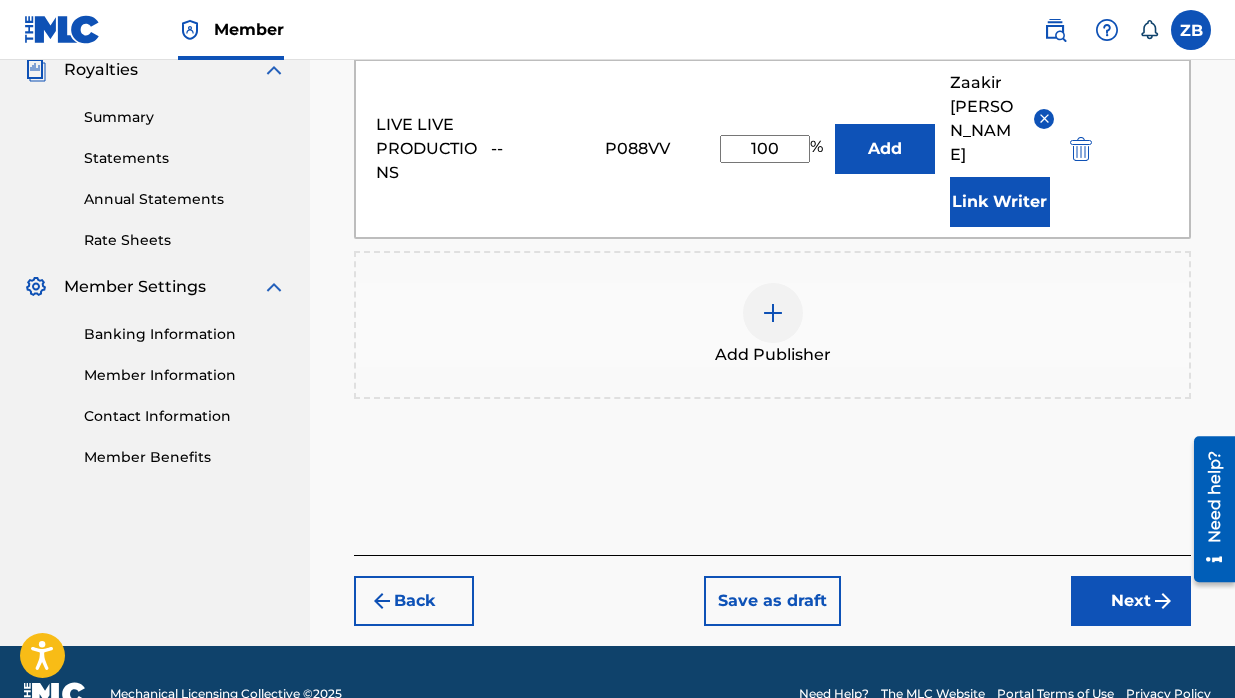 scroll, scrollTop: 631, scrollLeft: 0, axis: vertical 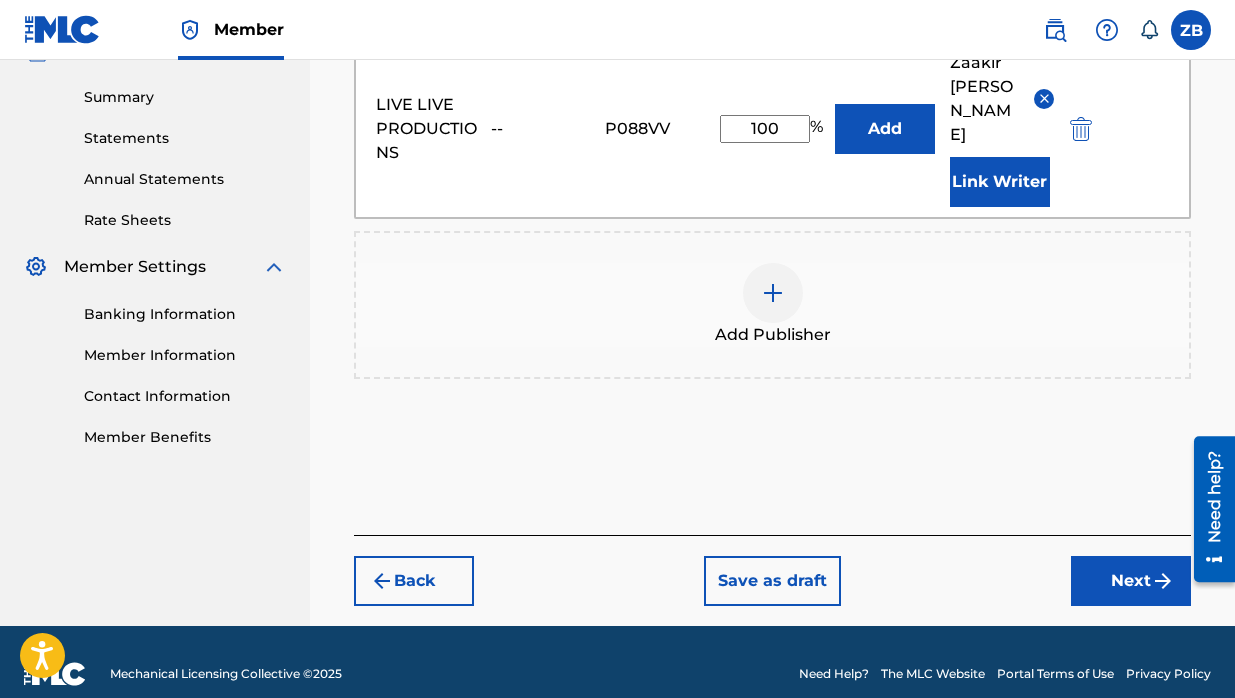 click on "Save as draft" at bounding box center [772, 581] 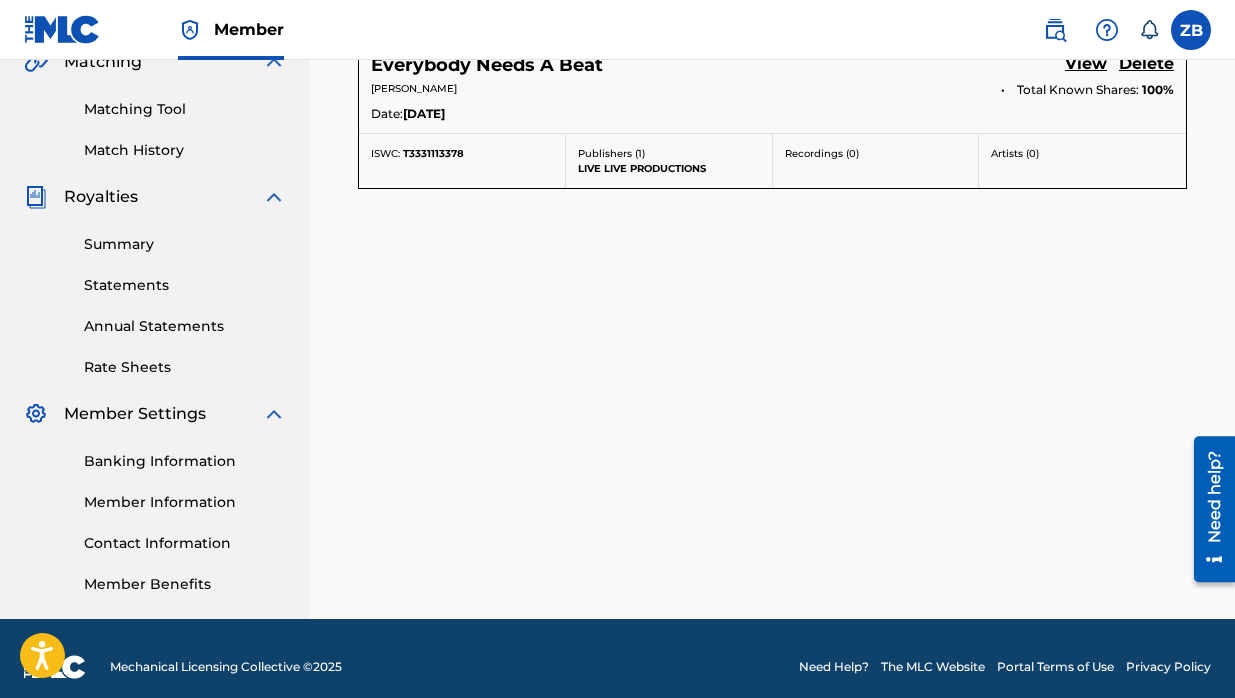 scroll, scrollTop: 501, scrollLeft: 0, axis: vertical 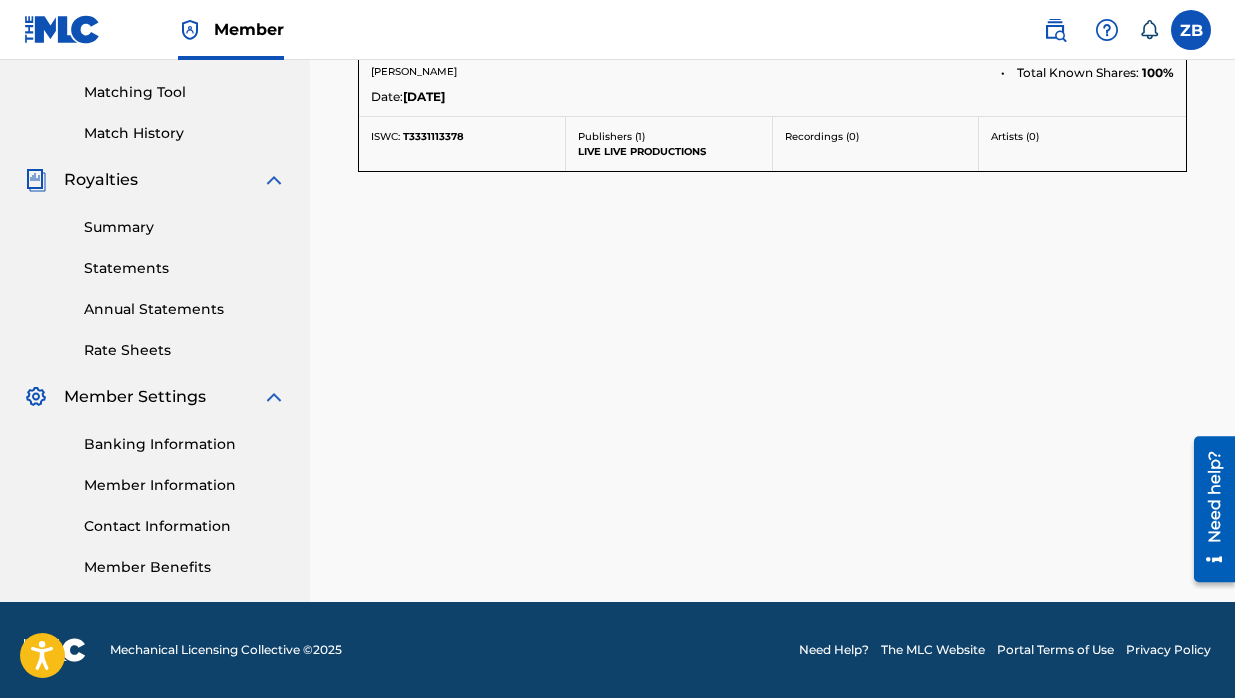 click on "Member Information" at bounding box center [185, 485] 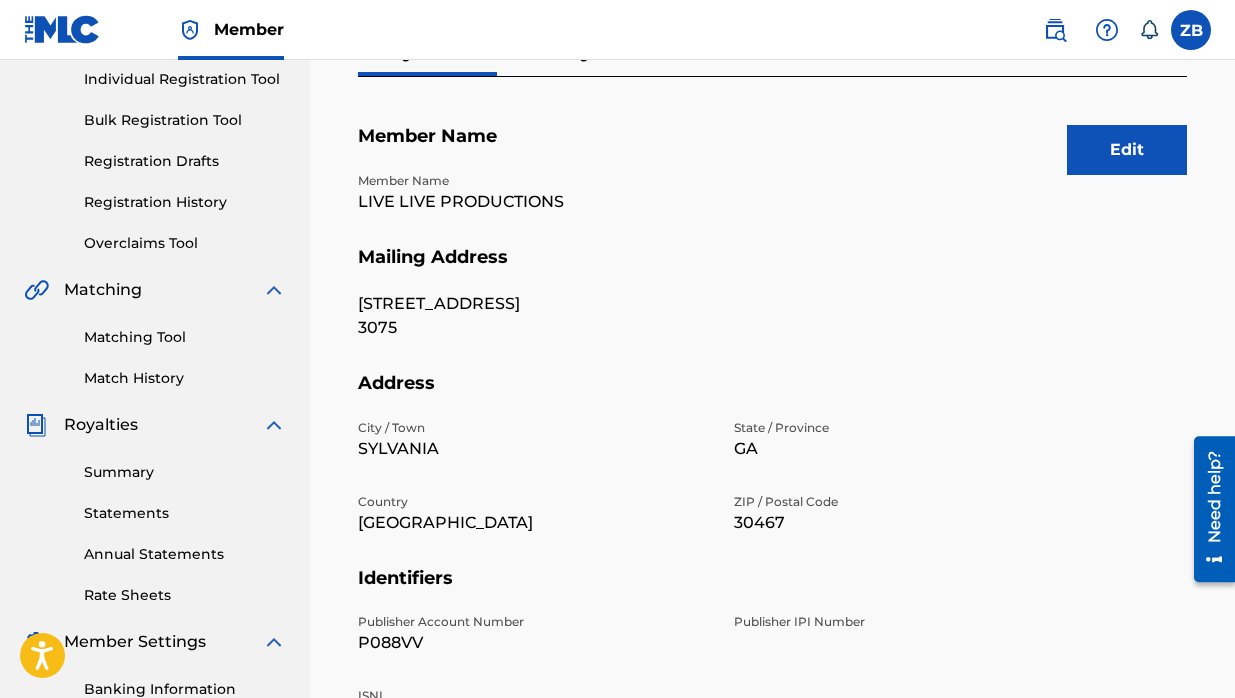 scroll, scrollTop: 288, scrollLeft: 0, axis: vertical 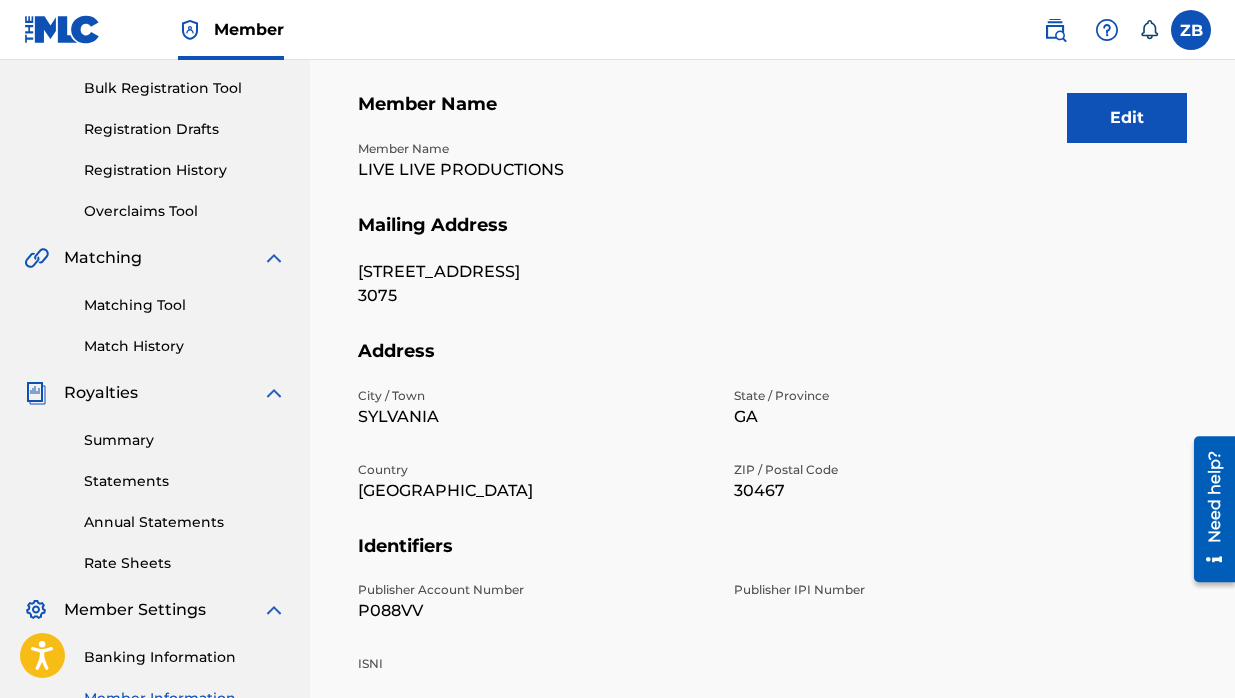 click on "Edit" at bounding box center [1127, 118] 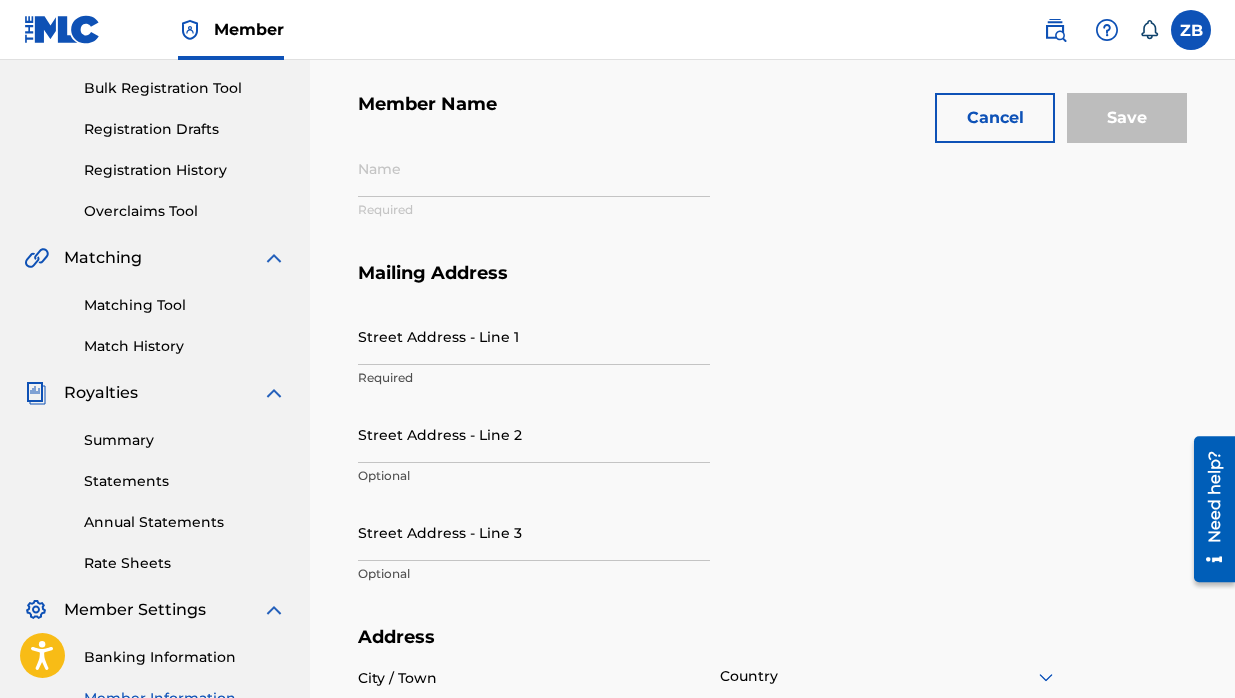 type on "LIVE LIVE PRODUCTIONS" 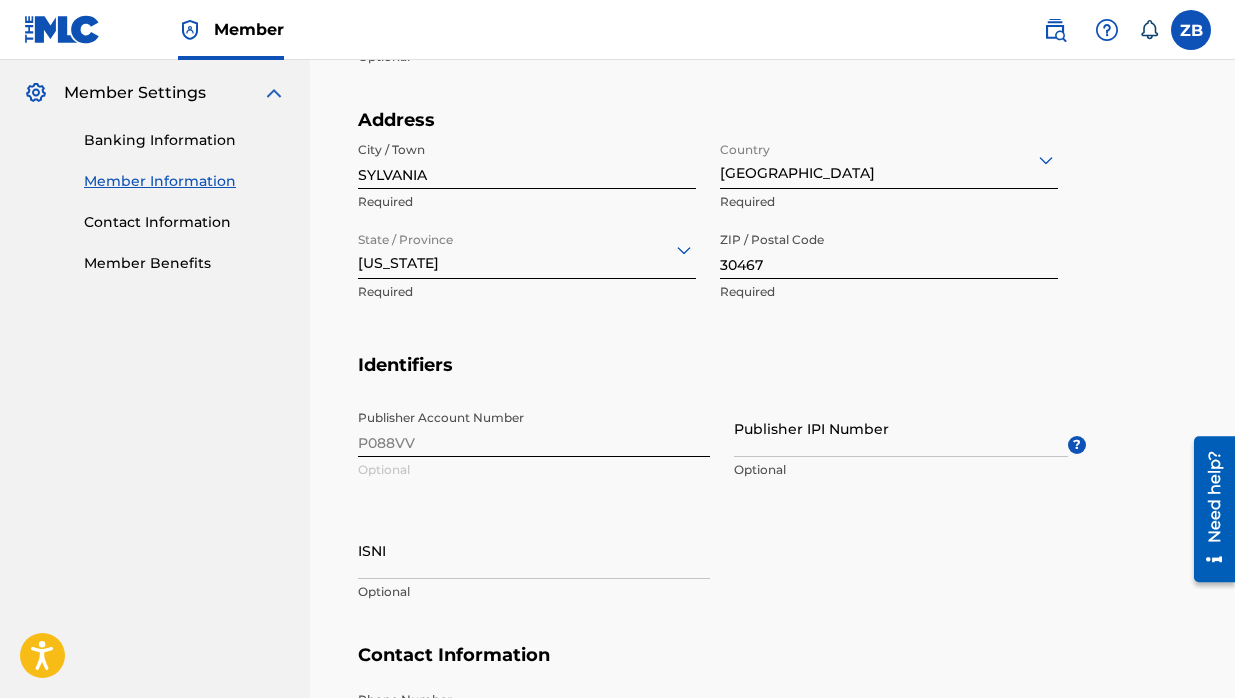 scroll, scrollTop: 955, scrollLeft: 0, axis: vertical 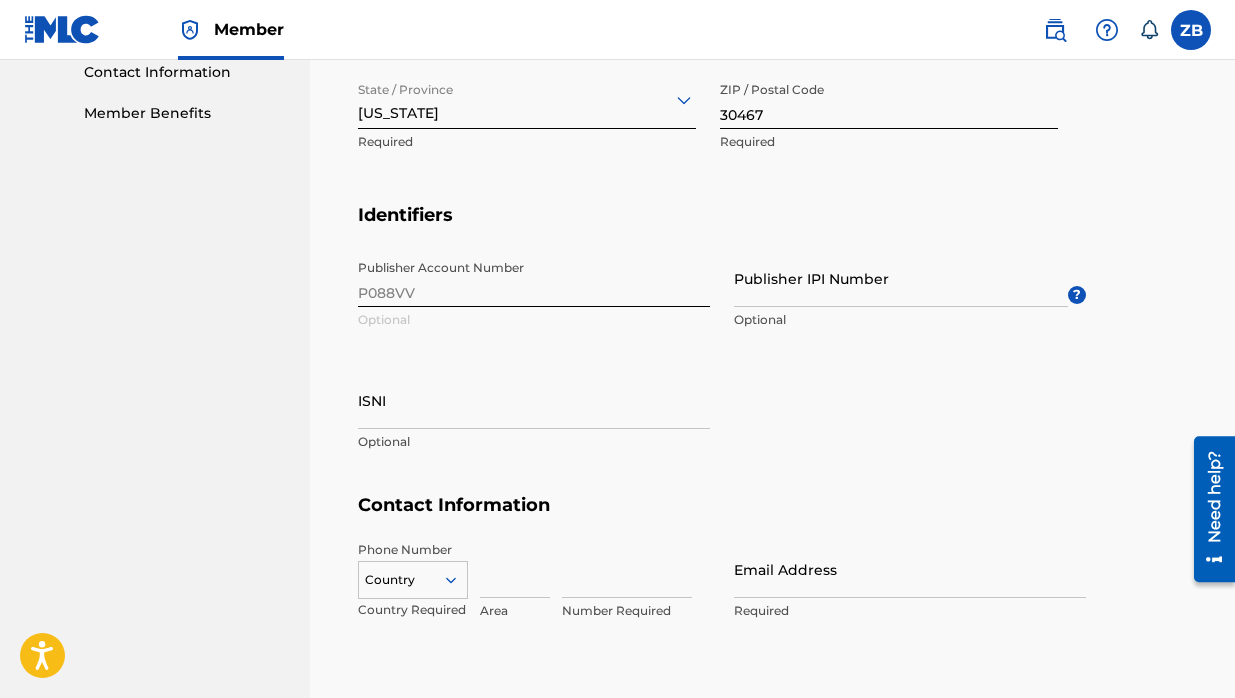 click on "Publisher IPI Number" at bounding box center (901, 278) 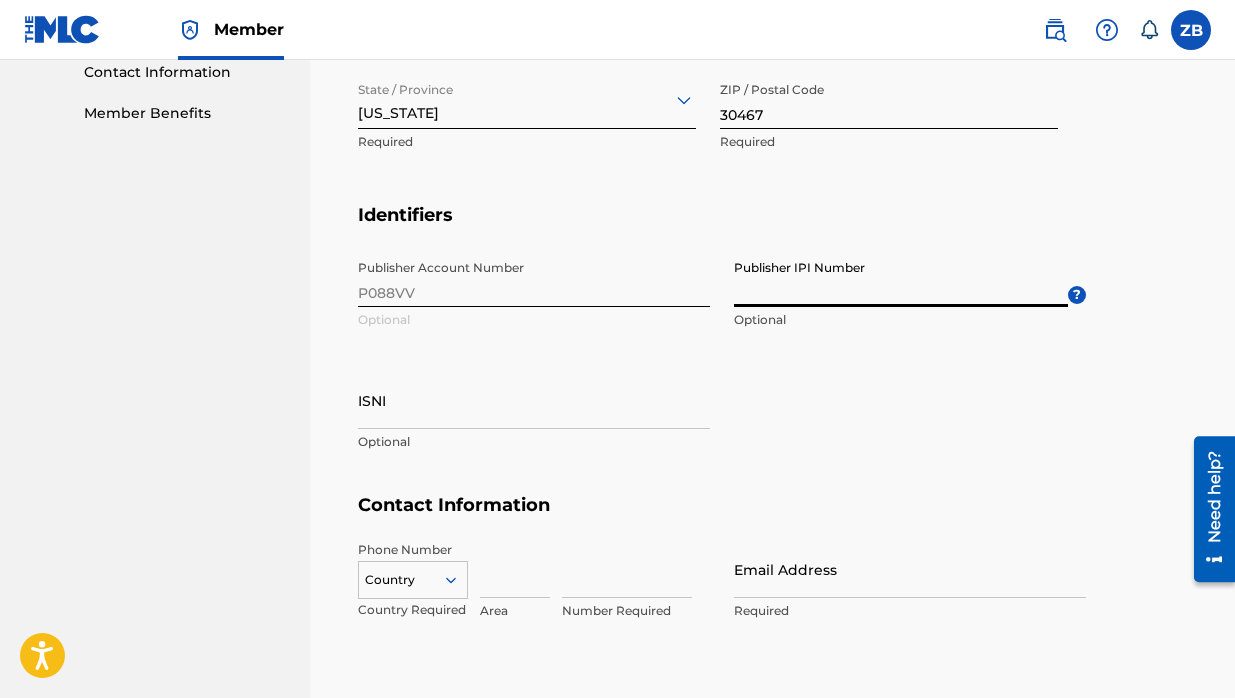 type on "1296484406" 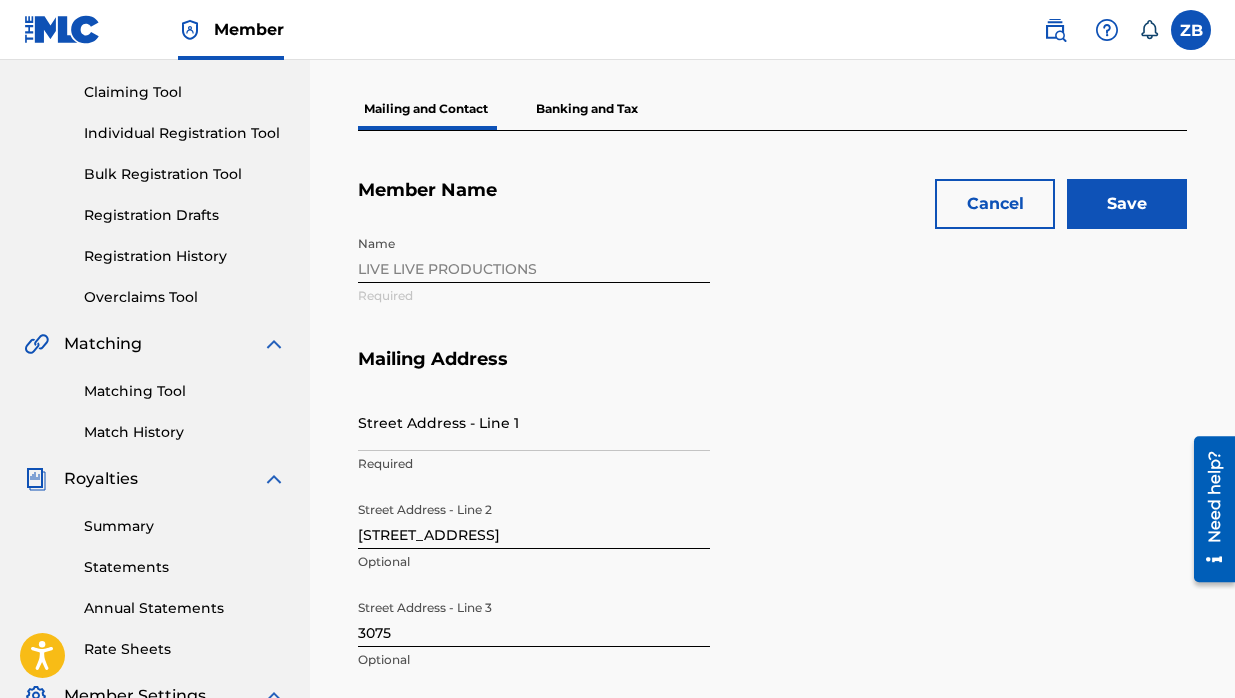 scroll, scrollTop: 0, scrollLeft: 0, axis: both 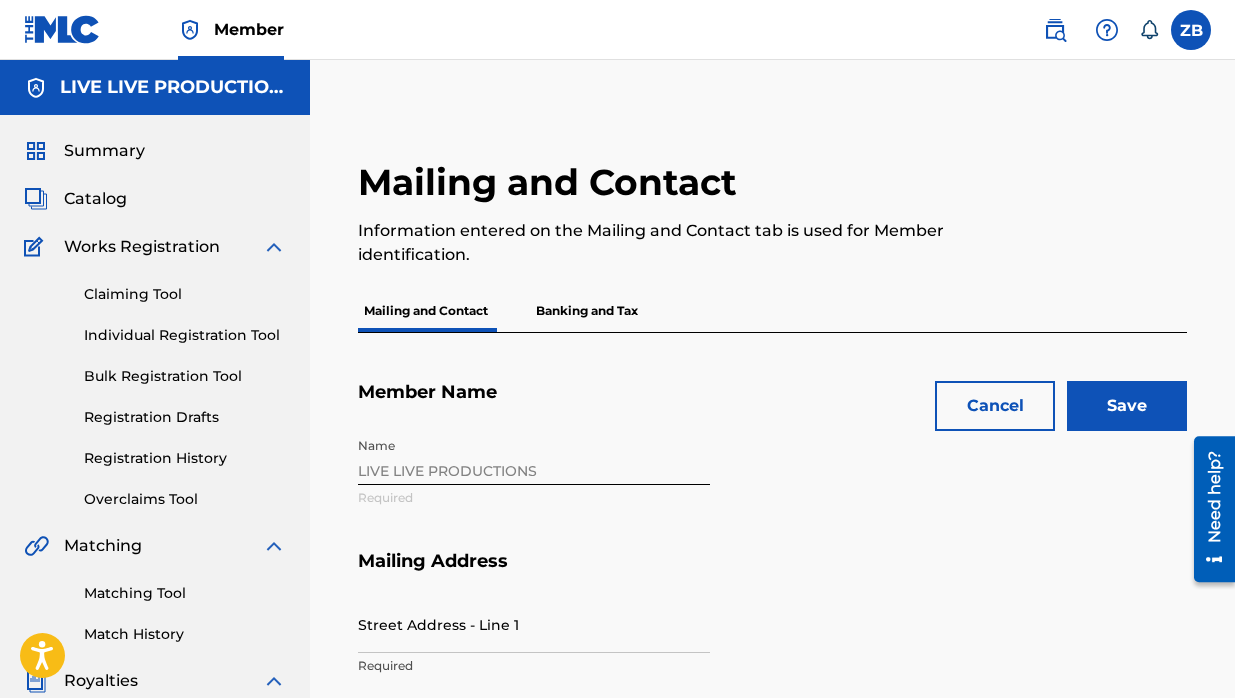 click on "Save" at bounding box center [1127, 406] 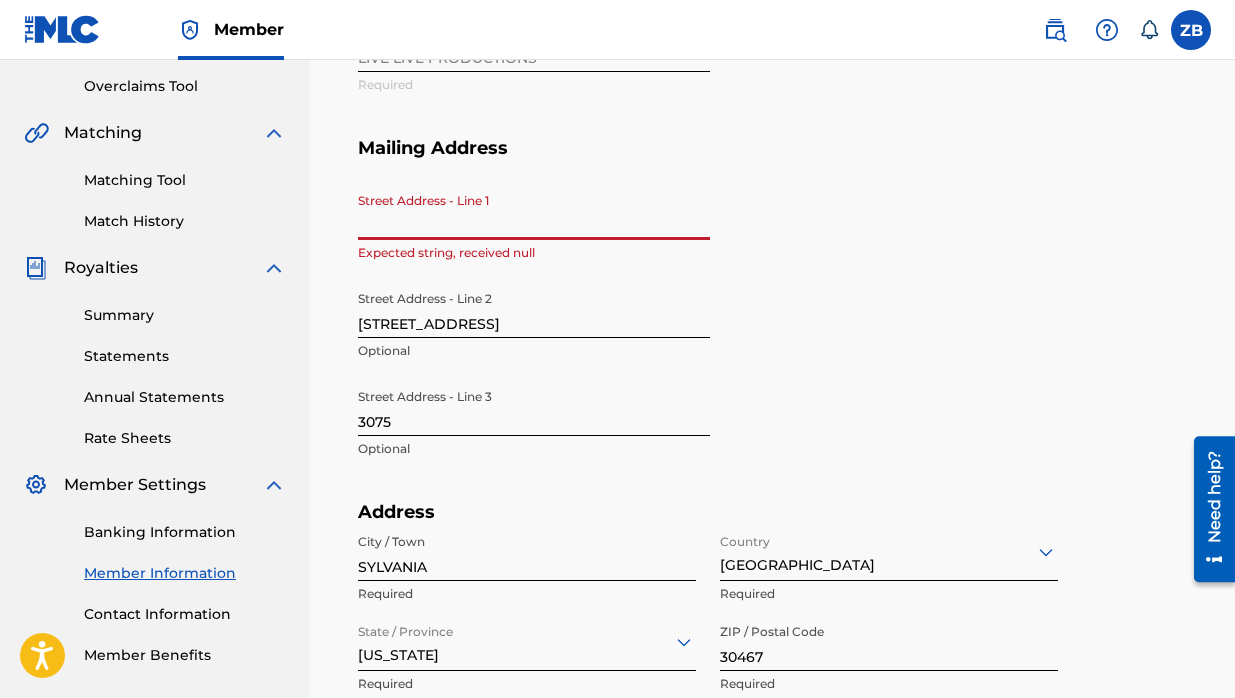 scroll, scrollTop: 464, scrollLeft: 0, axis: vertical 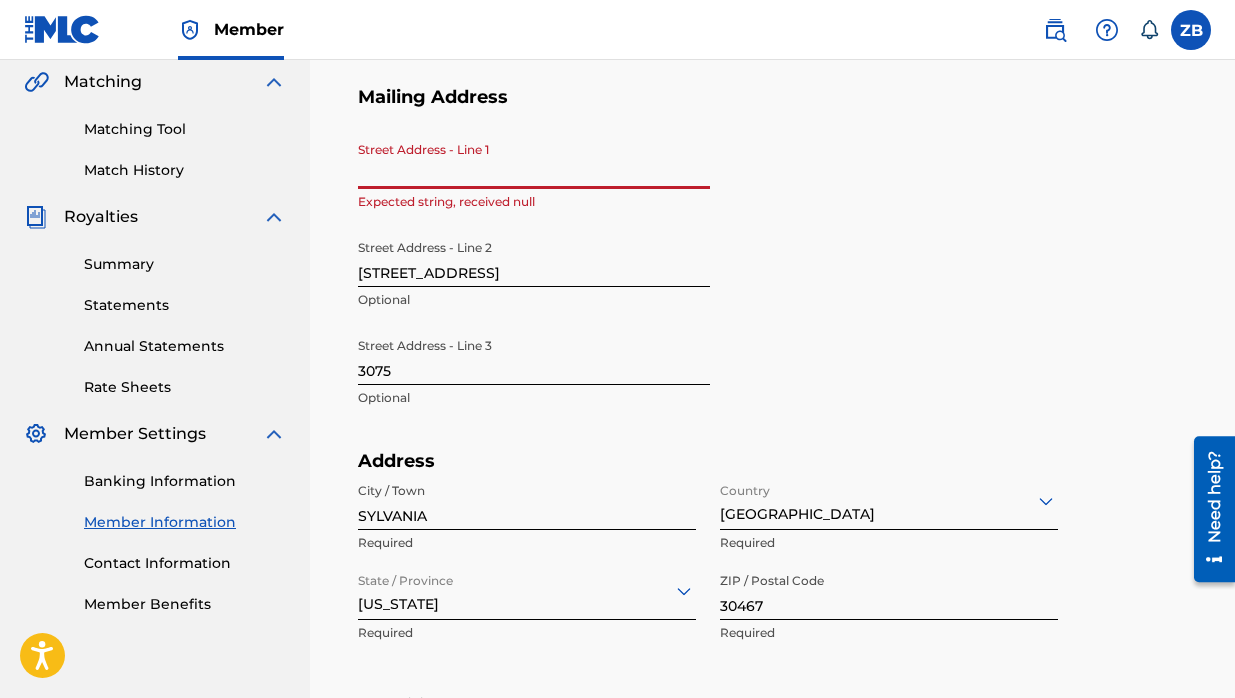 click on "Street Address - Line 1" at bounding box center [534, 160] 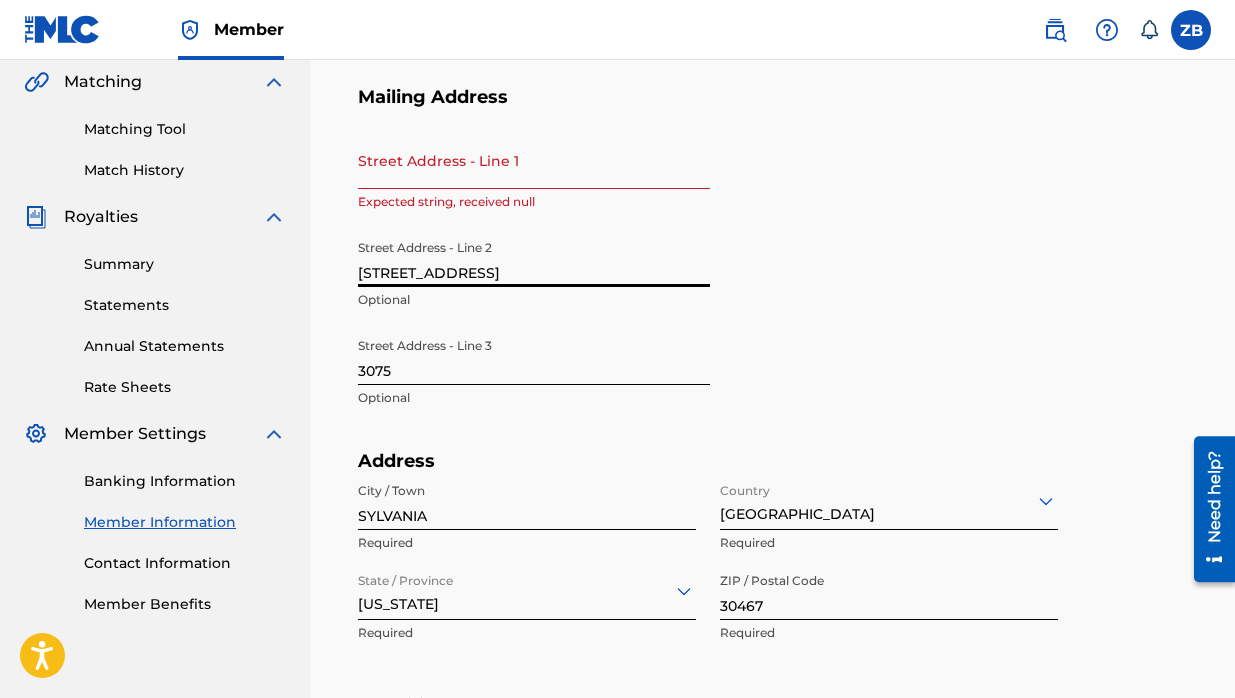 type on "[STREET_ADDRESS]" 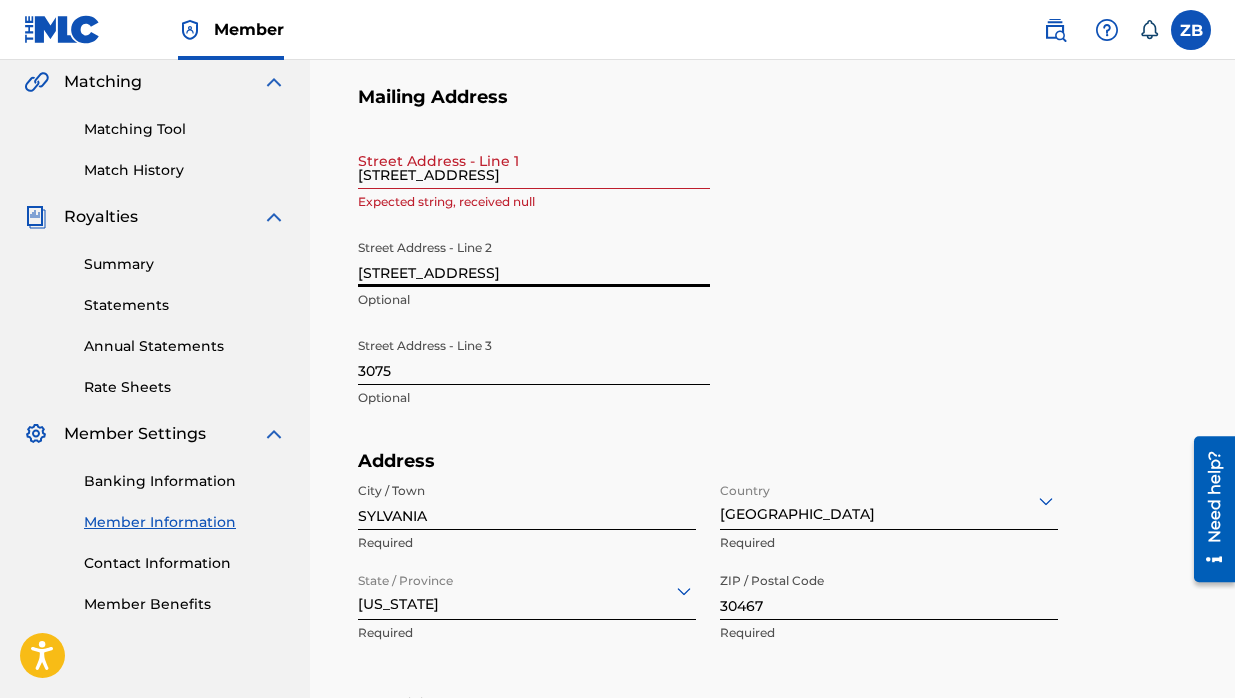 type on "Sylvania" 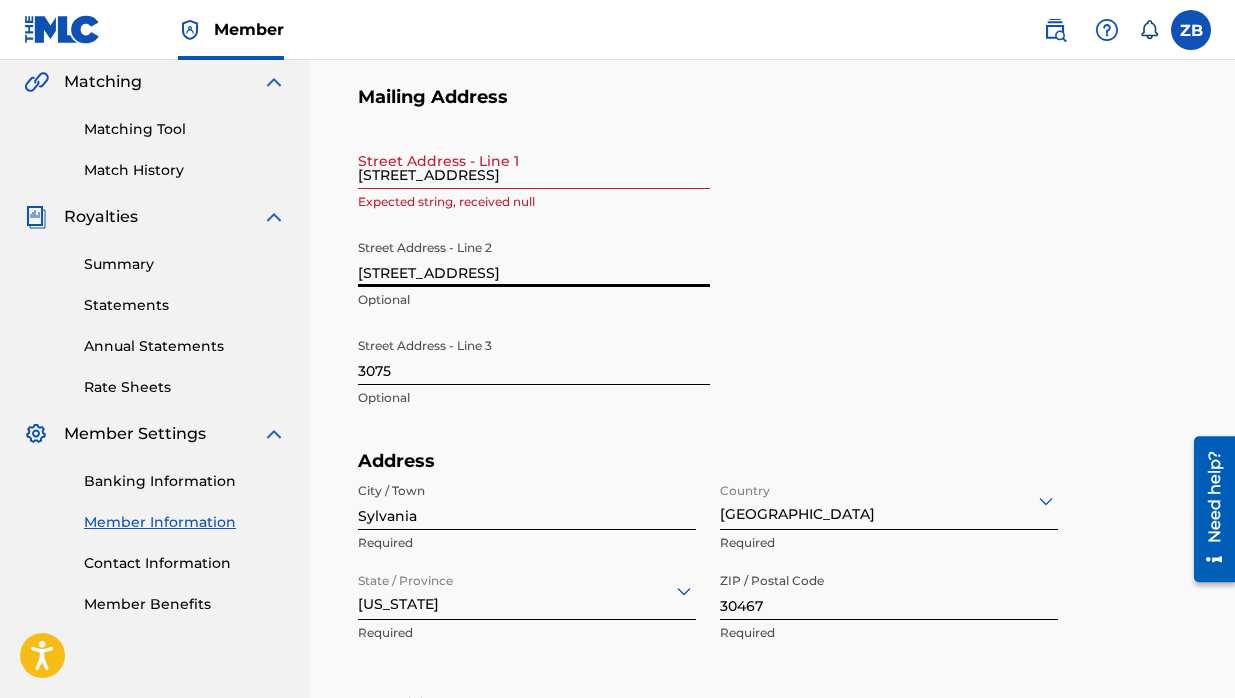 type on "[GEOGRAPHIC_DATA]" 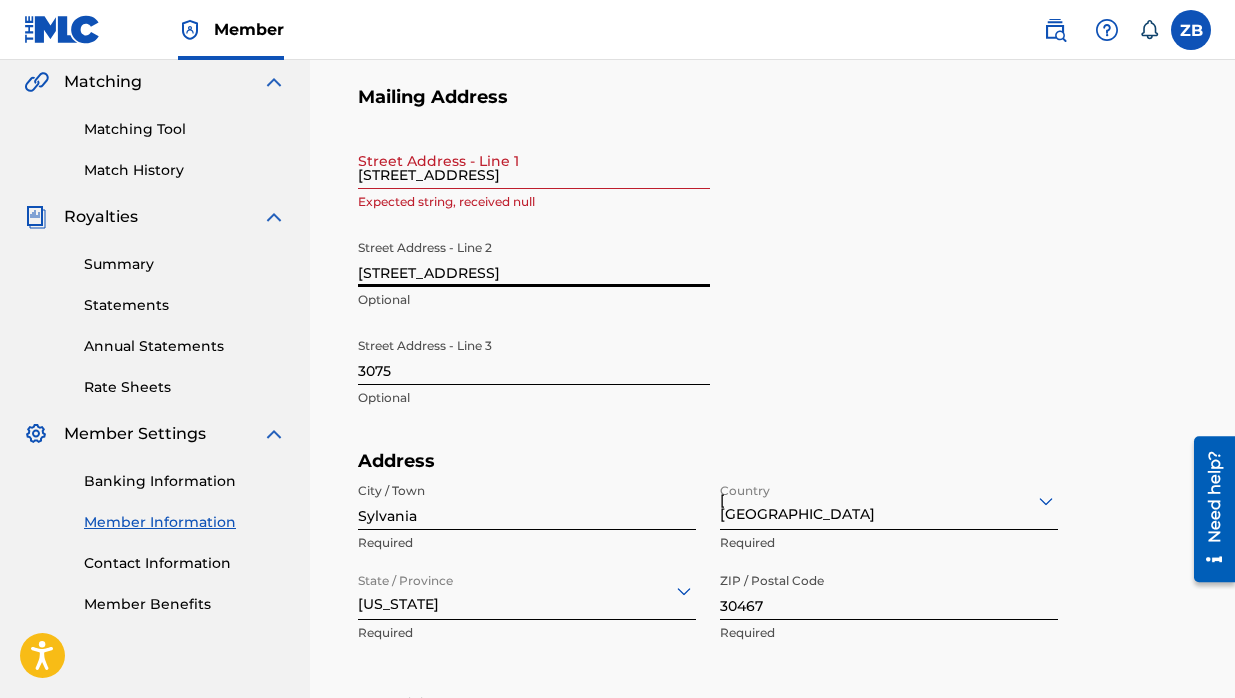 type on "GA" 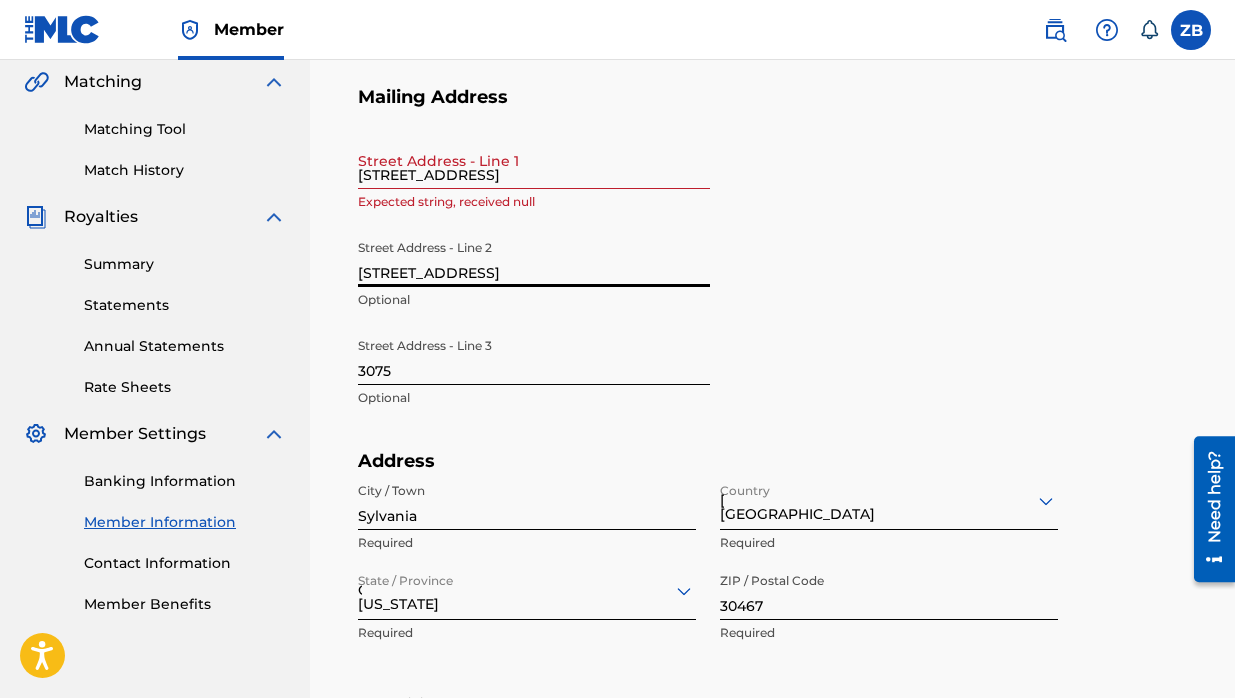 type on "347" 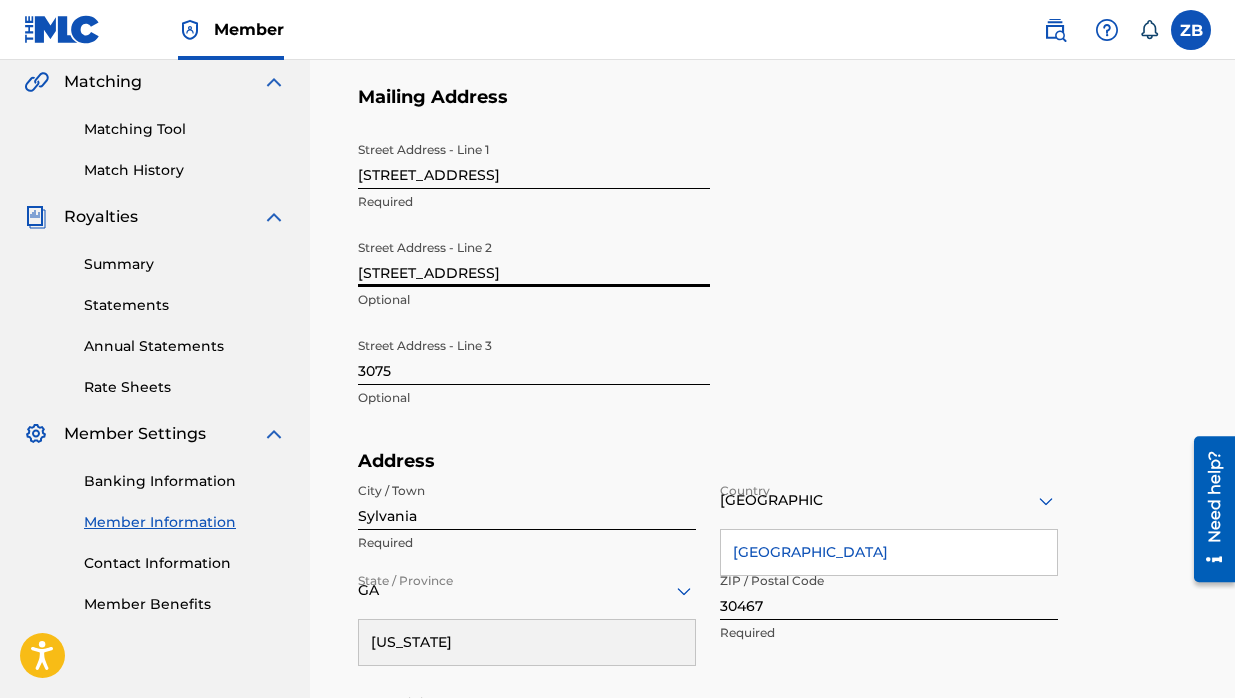 click on "3075" at bounding box center (534, 356) 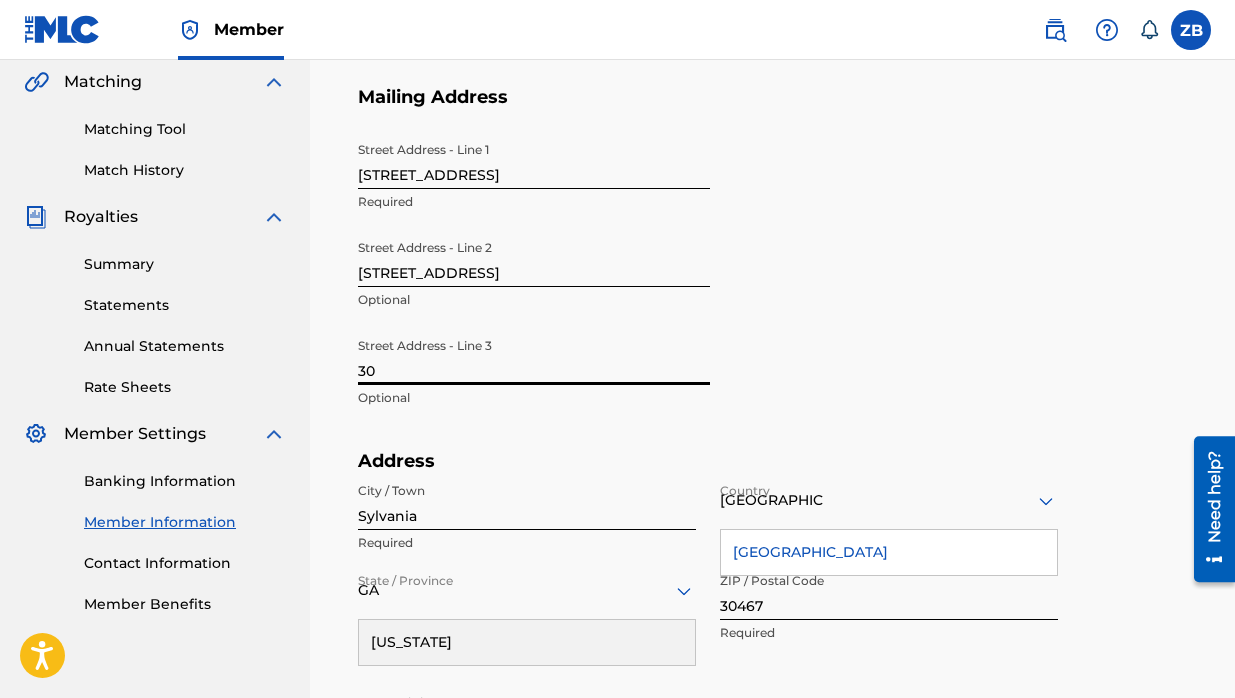 type on "3" 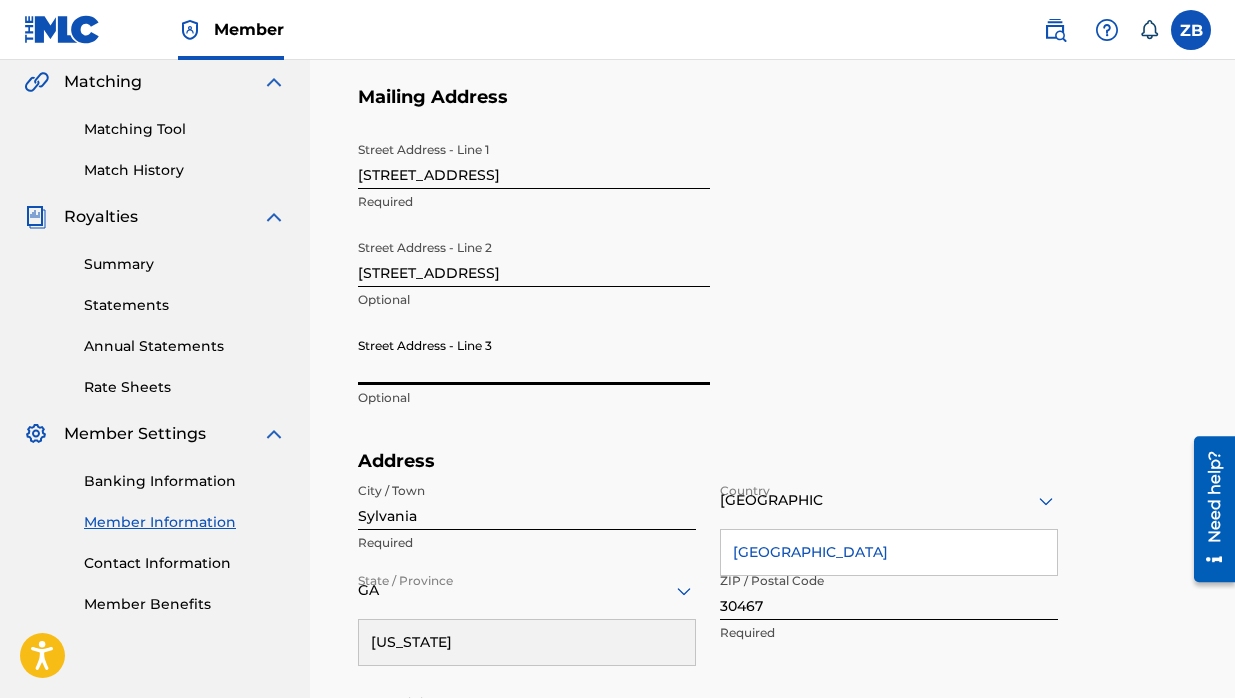 type 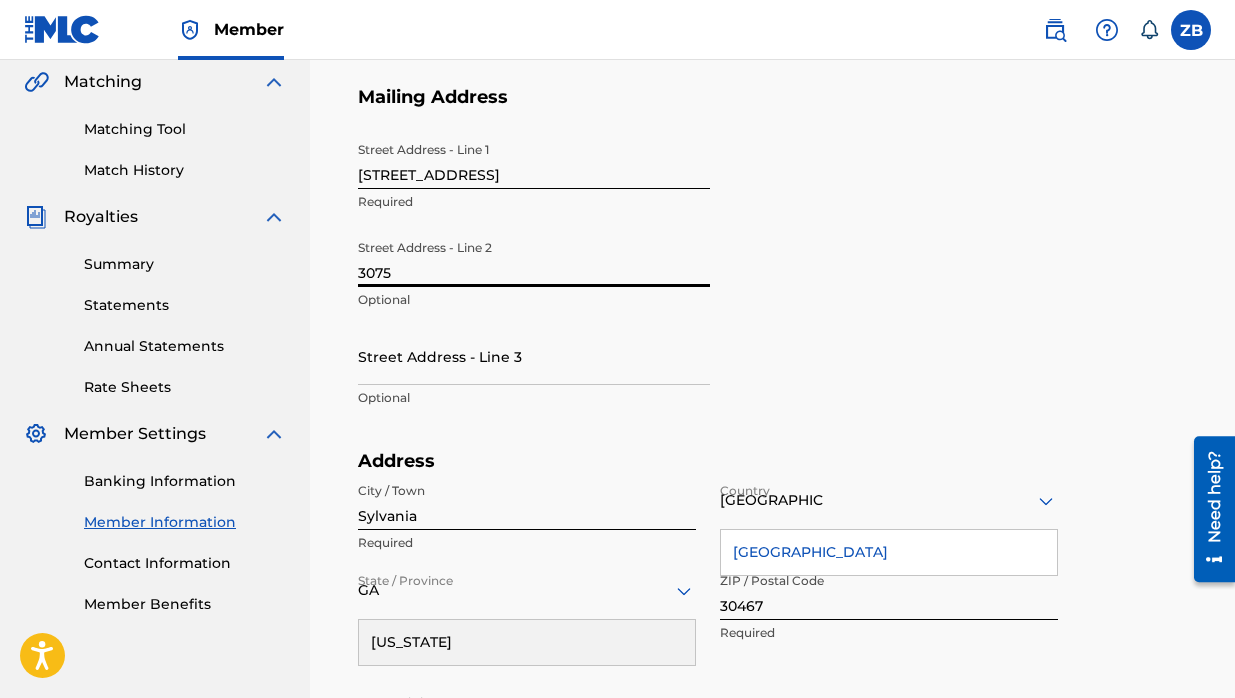 type on "3075" 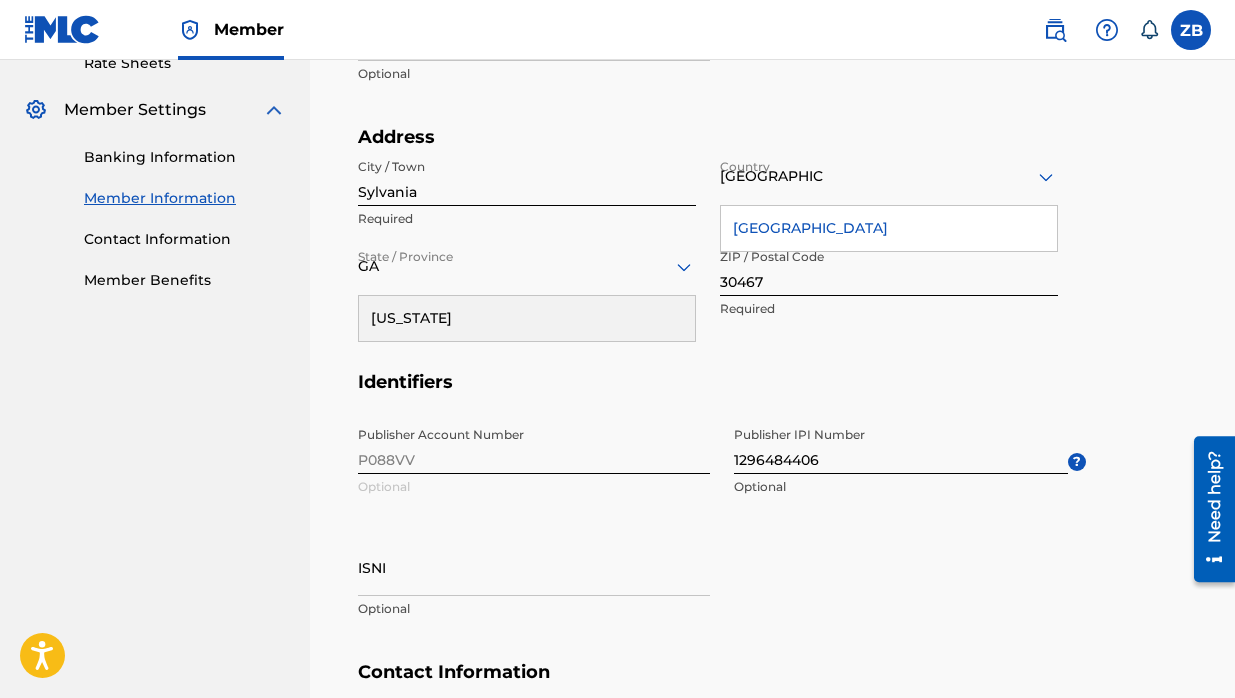 scroll, scrollTop: 784, scrollLeft: 0, axis: vertical 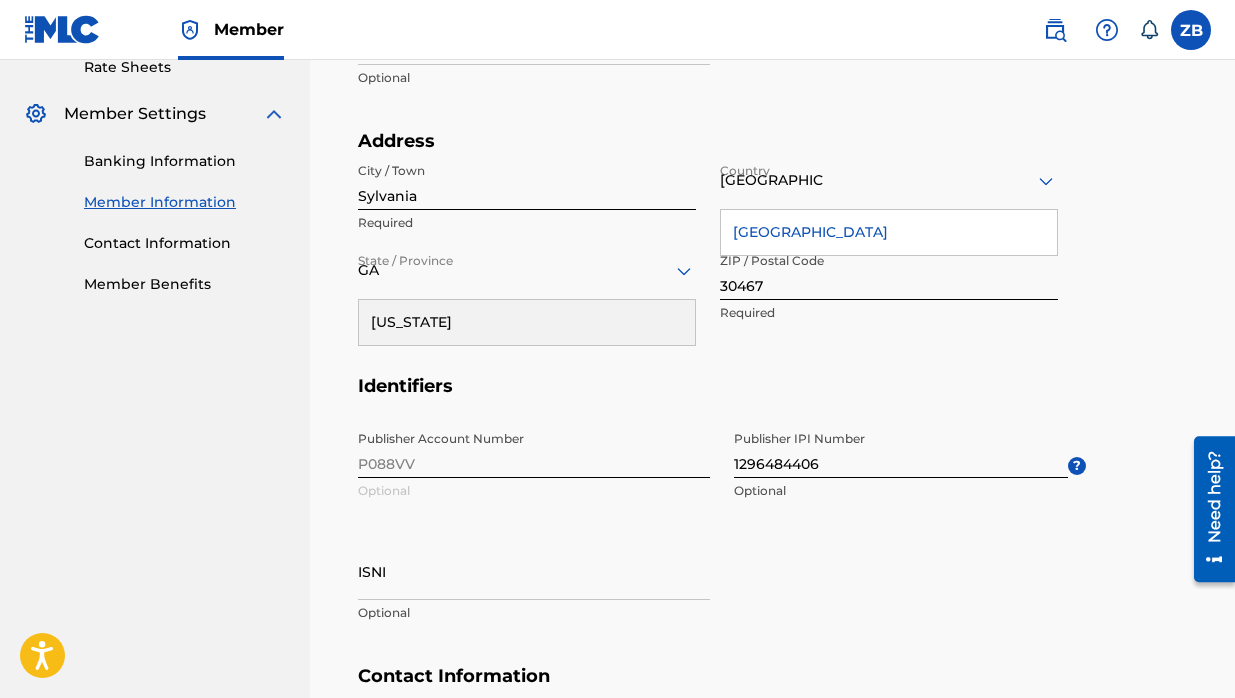 click on "[US_STATE]" at bounding box center (527, 322) 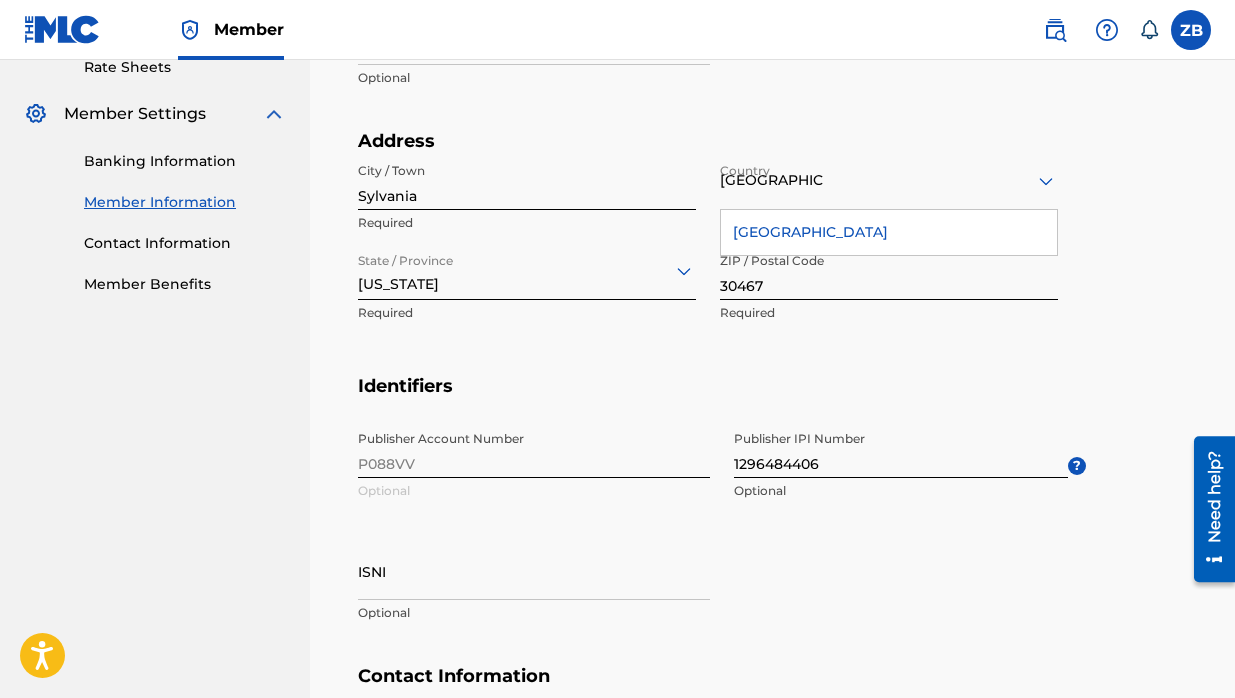 click at bounding box center (527, 270) 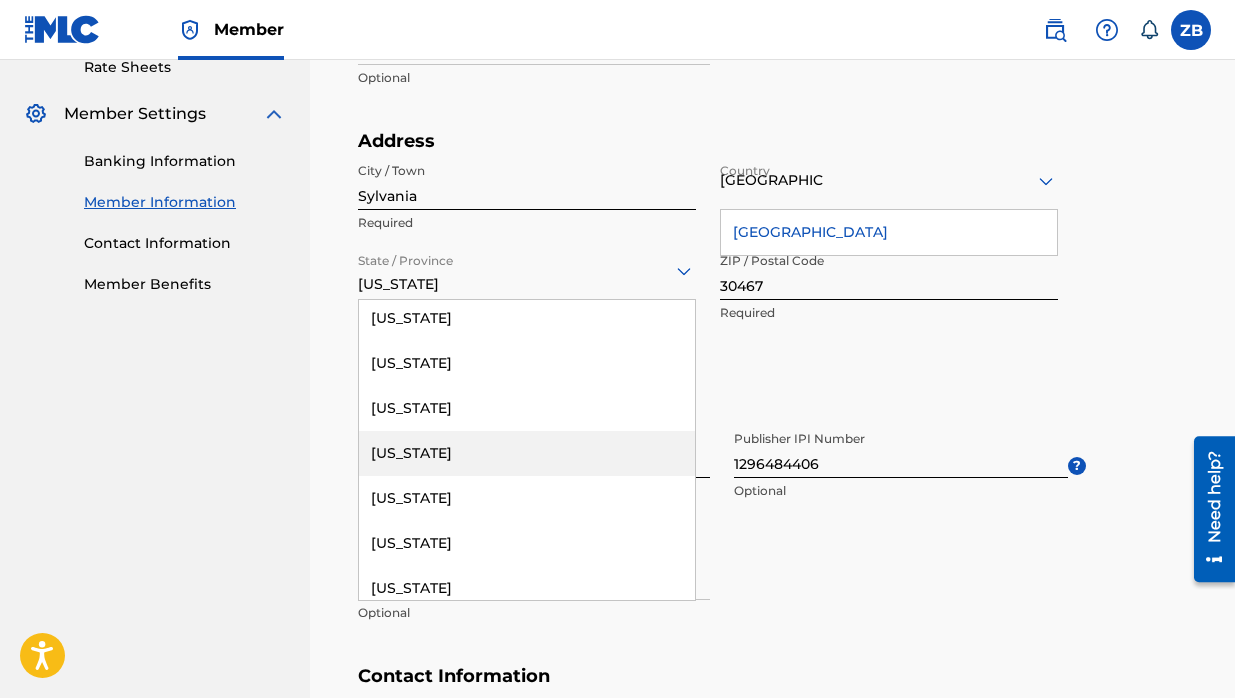 scroll, scrollTop: 445, scrollLeft: 0, axis: vertical 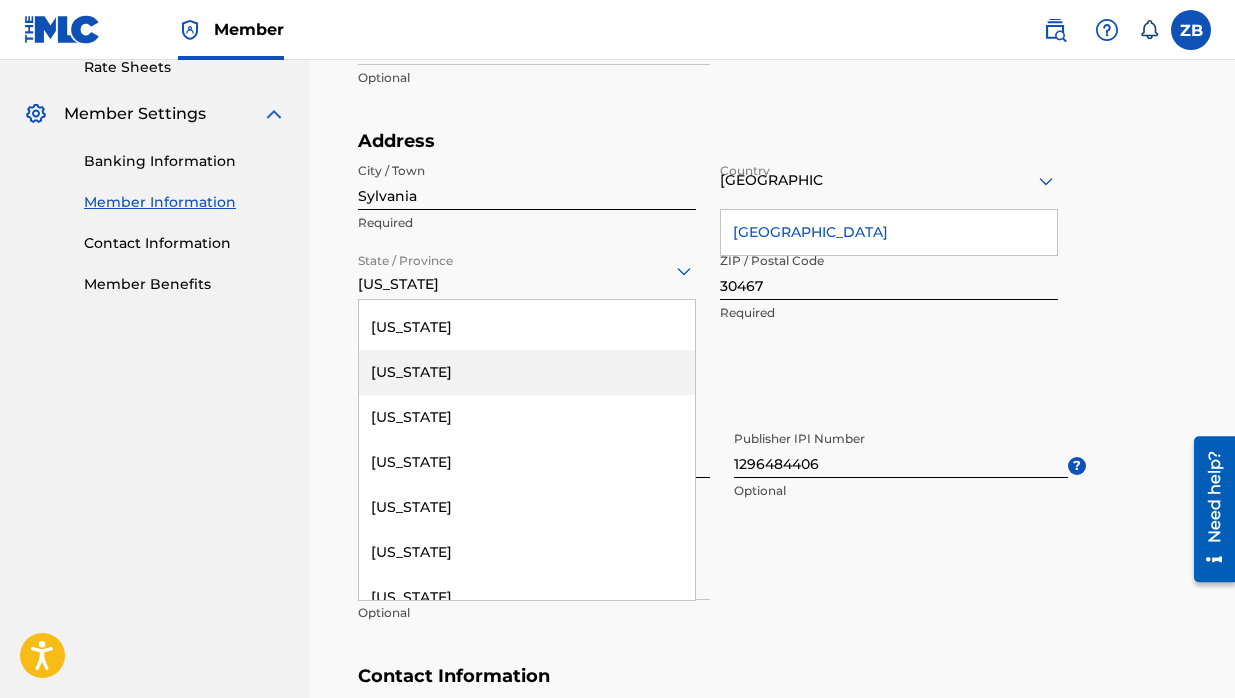 click on "[US_STATE]" at bounding box center (527, 372) 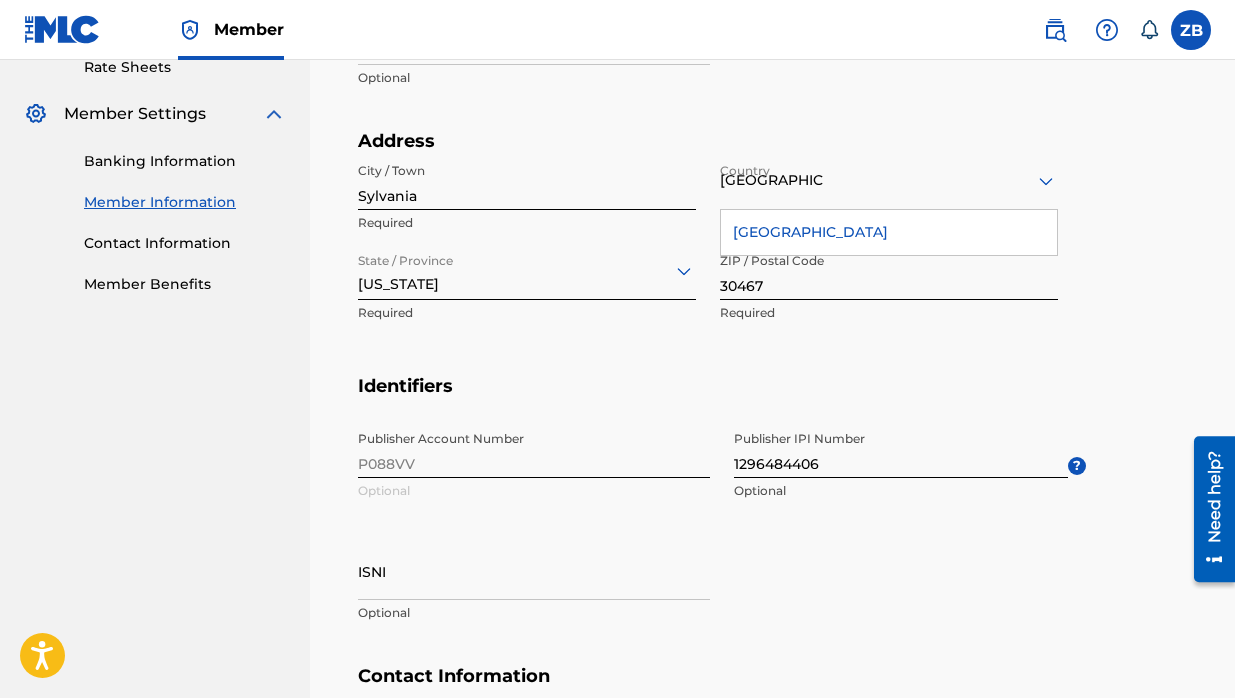 click on "Address City / [GEOGRAPHIC_DATA] Required Country [GEOGRAPHIC_DATA] [GEOGRAPHIC_DATA] Required State / Province [US_STATE] Required ZIP / Postal Code 30467 Required" at bounding box center (722, 252) 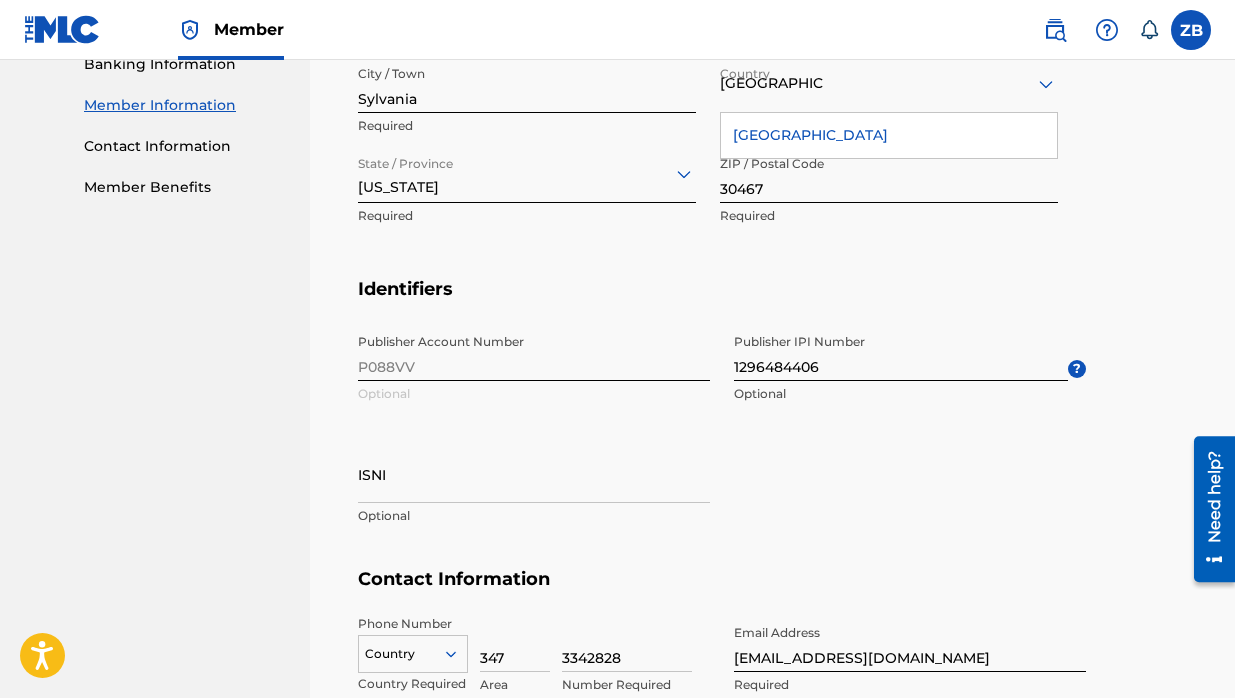 scroll, scrollTop: 1042, scrollLeft: 0, axis: vertical 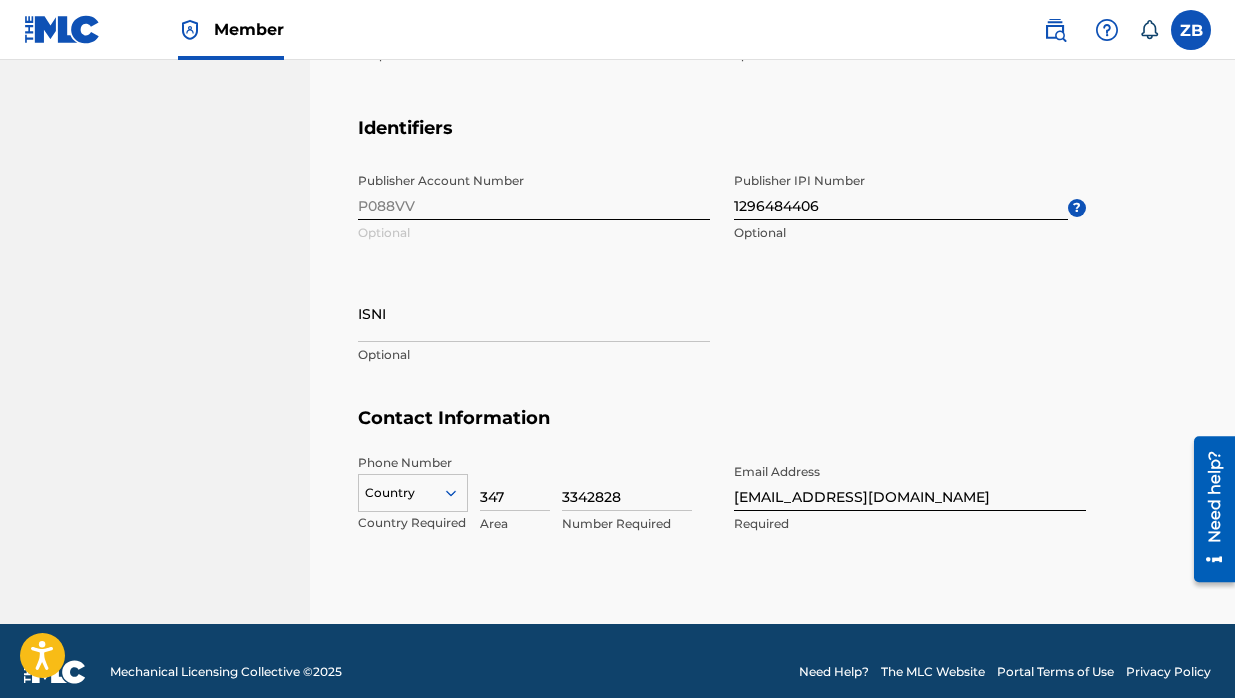 click on "347" at bounding box center (515, 482) 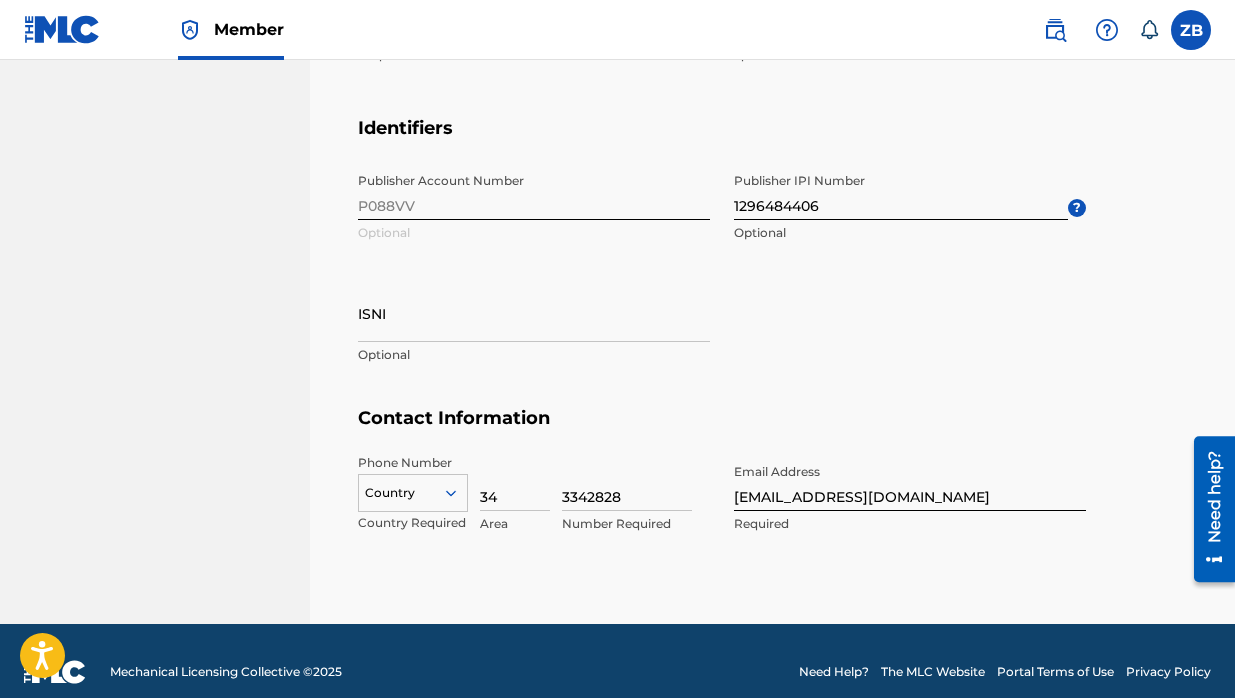 type on "3" 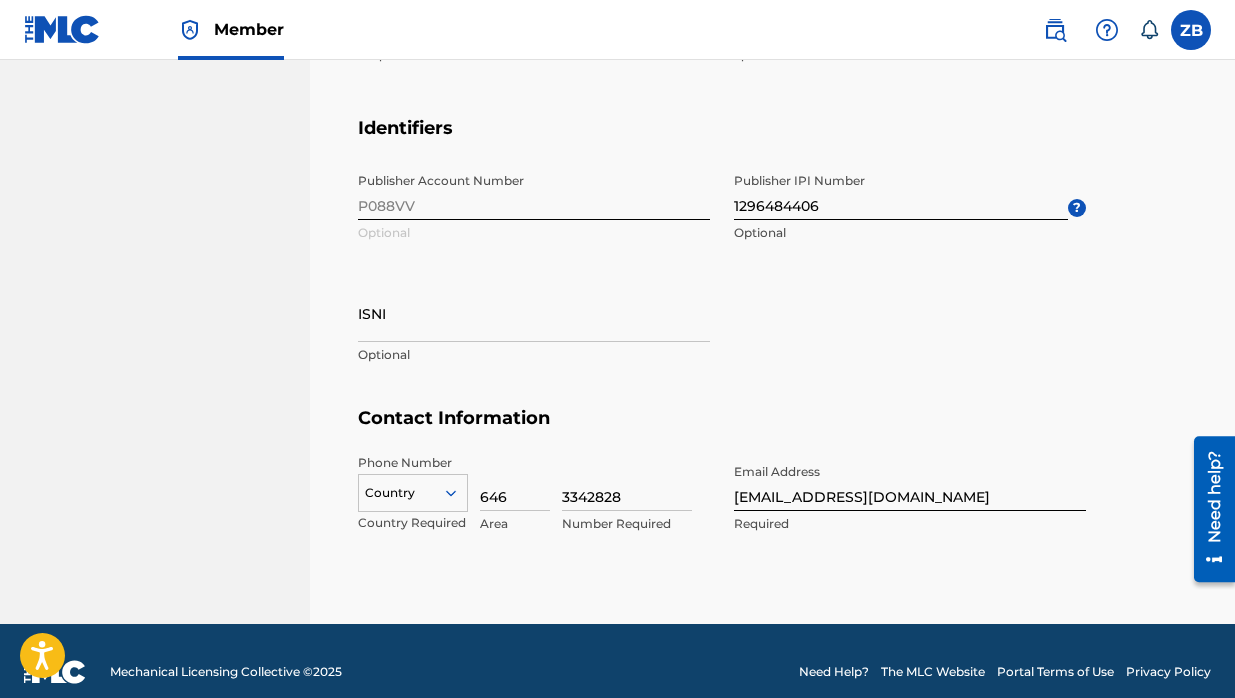 type on "646" 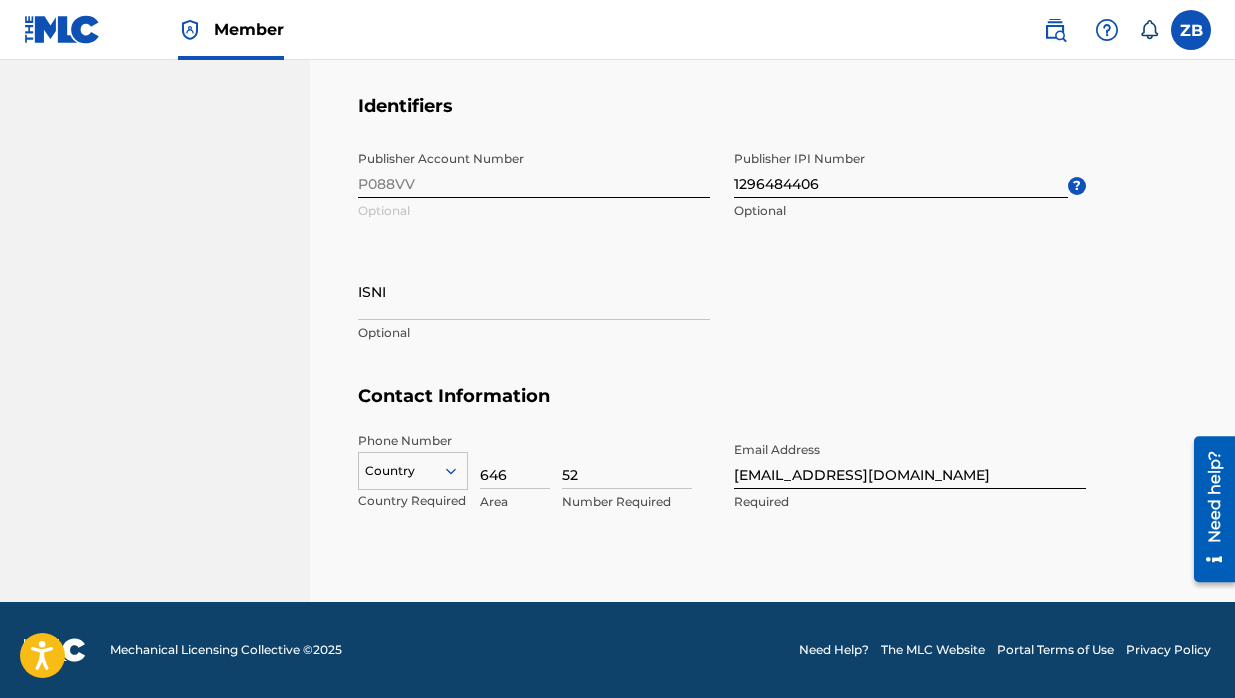 type on "5265236" 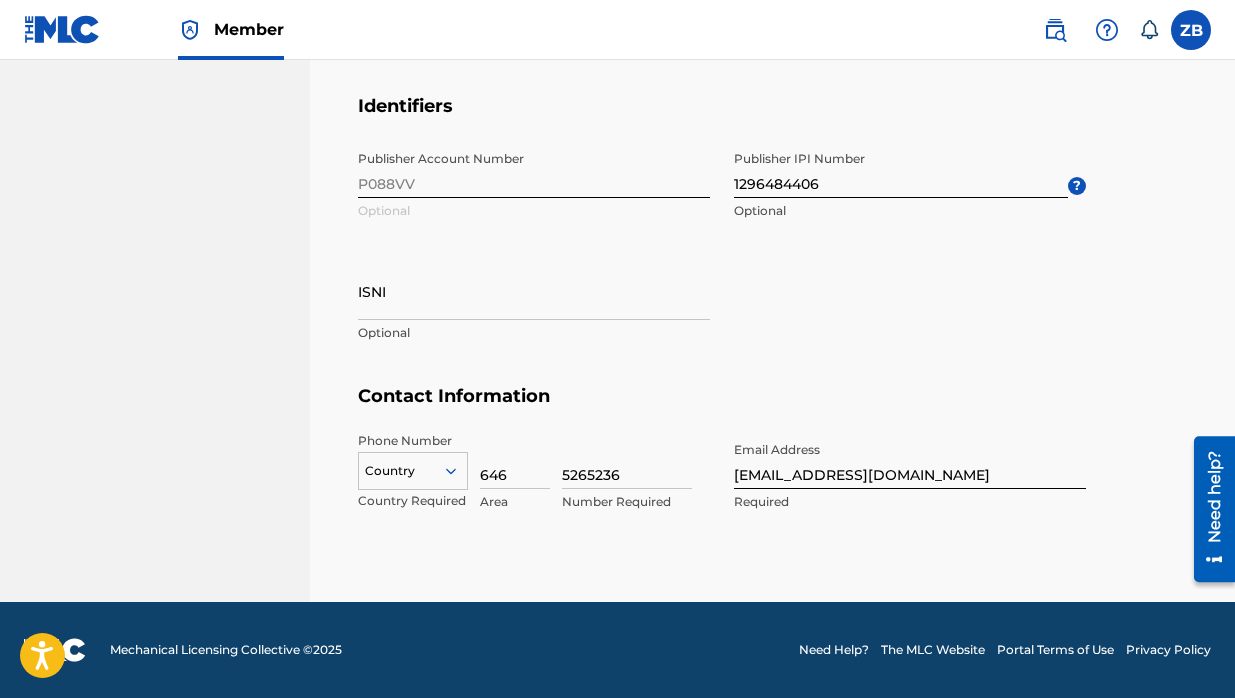 type on "[PERSON_NAME]" 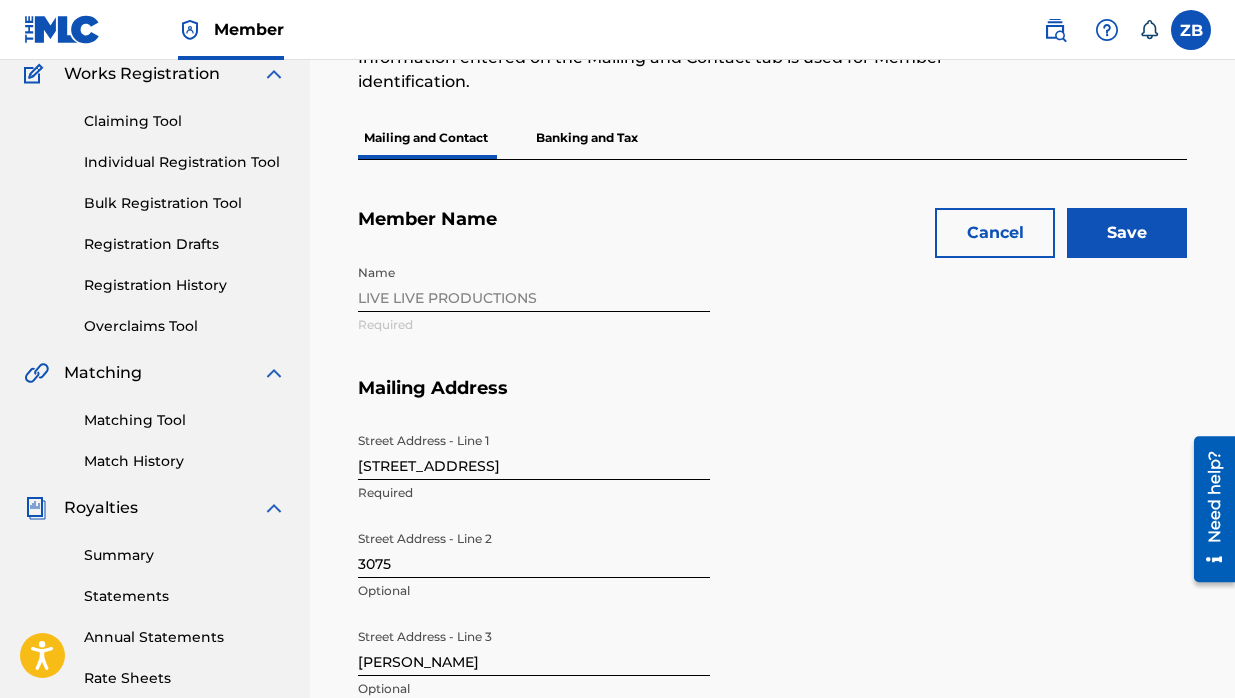 scroll, scrollTop: 0, scrollLeft: 0, axis: both 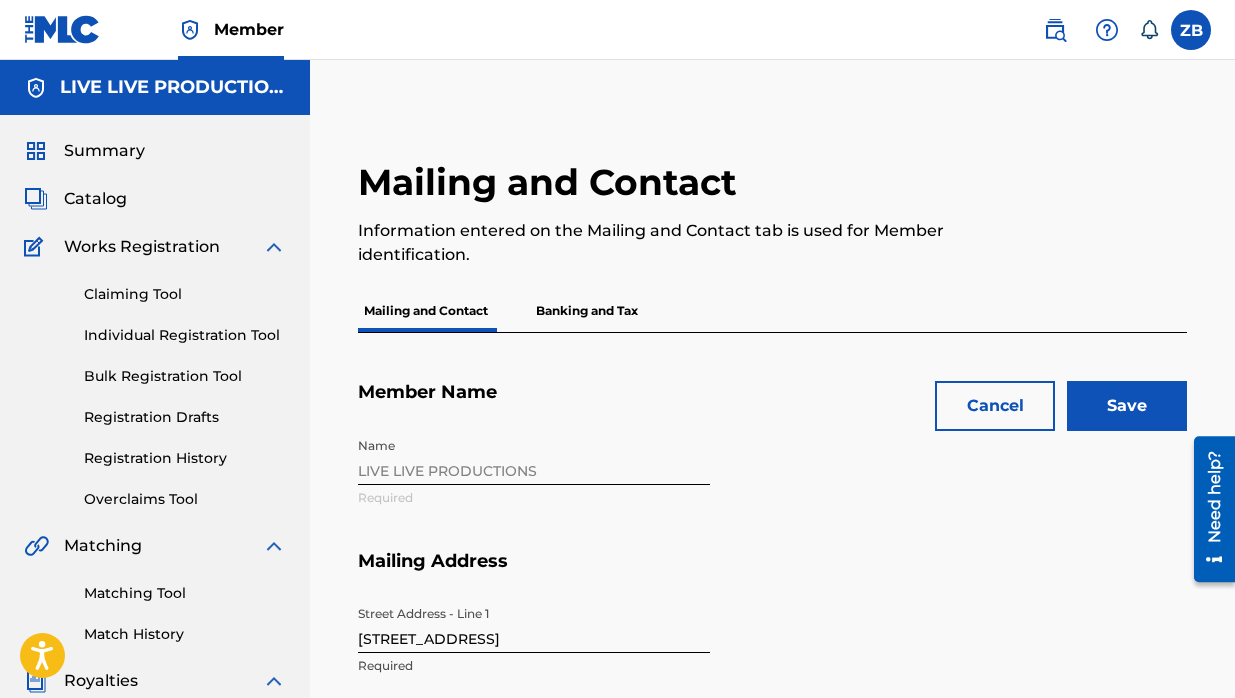 click on "Save" at bounding box center (1127, 406) 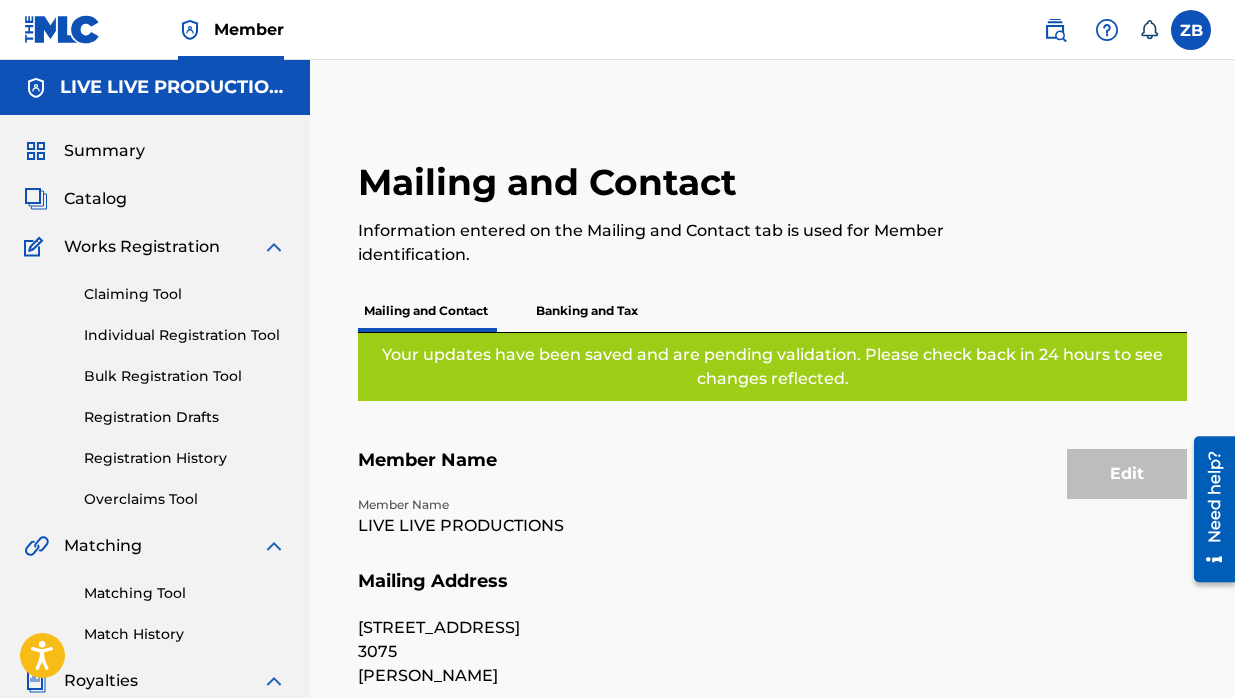 click on "Banking and Tax" at bounding box center [587, 311] 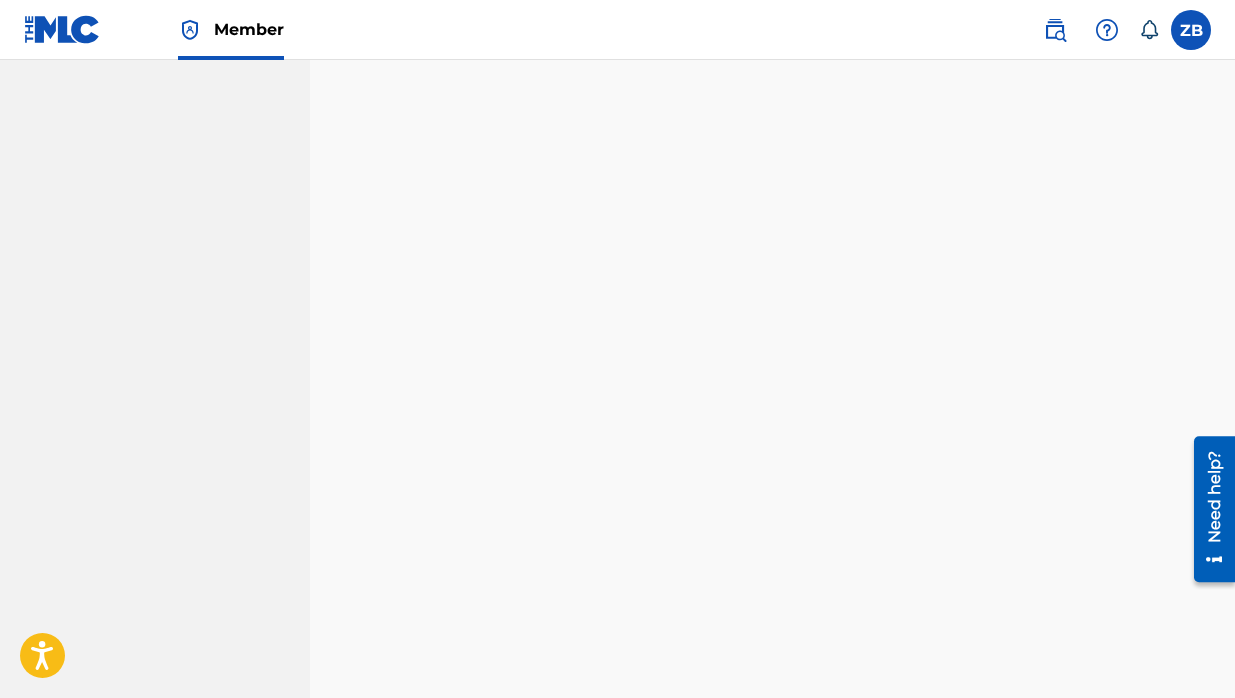 scroll, scrollTop: 1231, scrollLeft: 0, axis: vertical 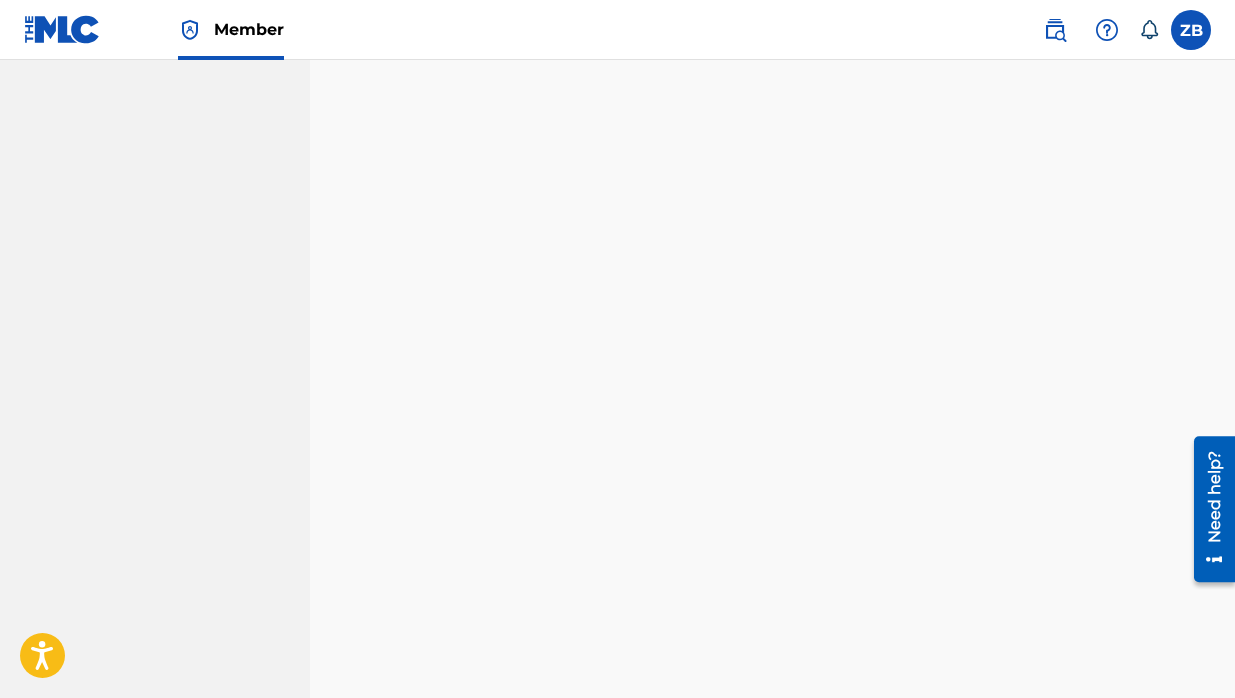 click on "Payee: LIVE LIVE PRODUCTIONS" at bounding box center [772, 442] 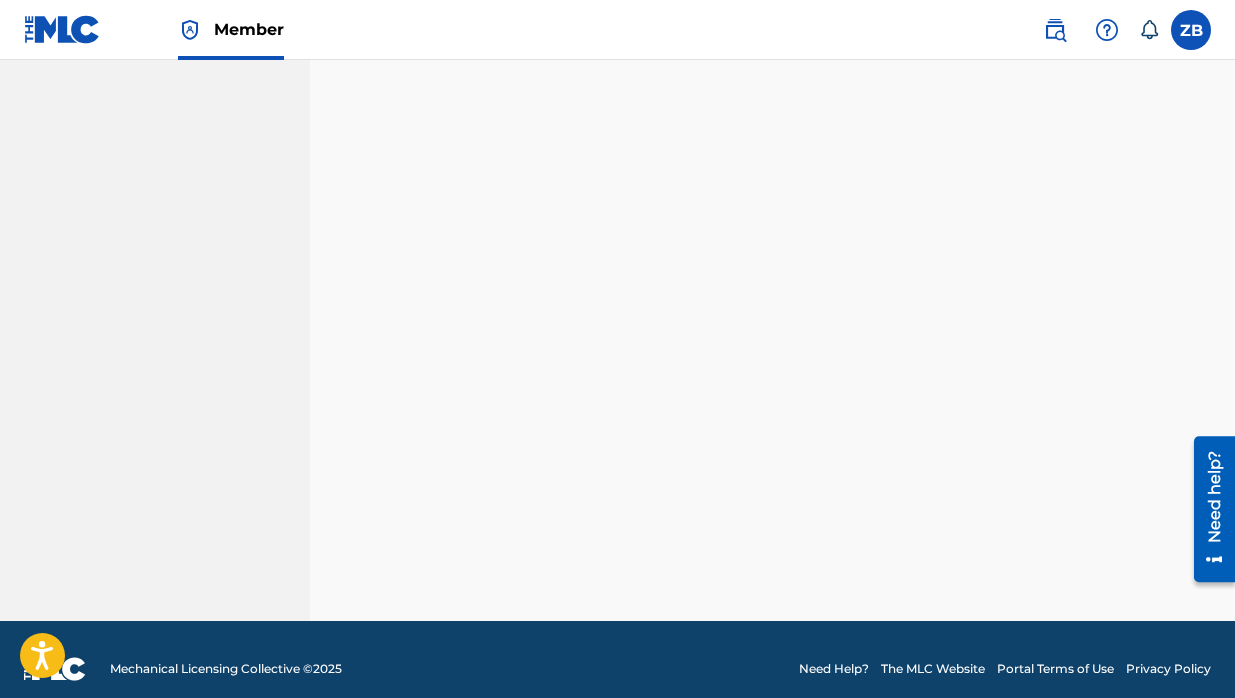 scroll, scrollTop: 2092, scrollLeft: 0, axis: vertical 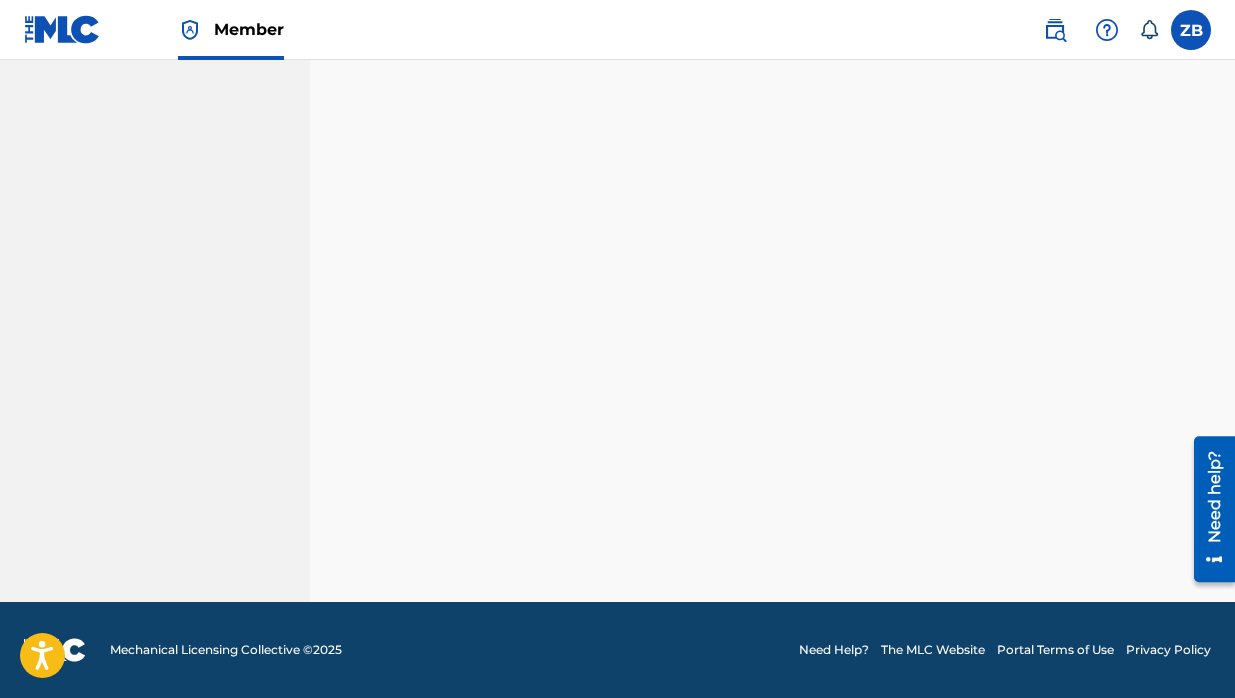 click on "Banking and Tax  The Banking and Tax tab needs to be fully completed before any royalties can be paid out. *Please note:  To ensure the royalties for each distribution are routed correctly,  this page is temporarily disabled from the 3rd through the 14th of each month.  This occurs on Central Standard Time (CST) at midnight. Mailing and Contact Banking and Tax Payee: LIVE LIVE PRODUCTIONS" at bounding box center [772, -640] 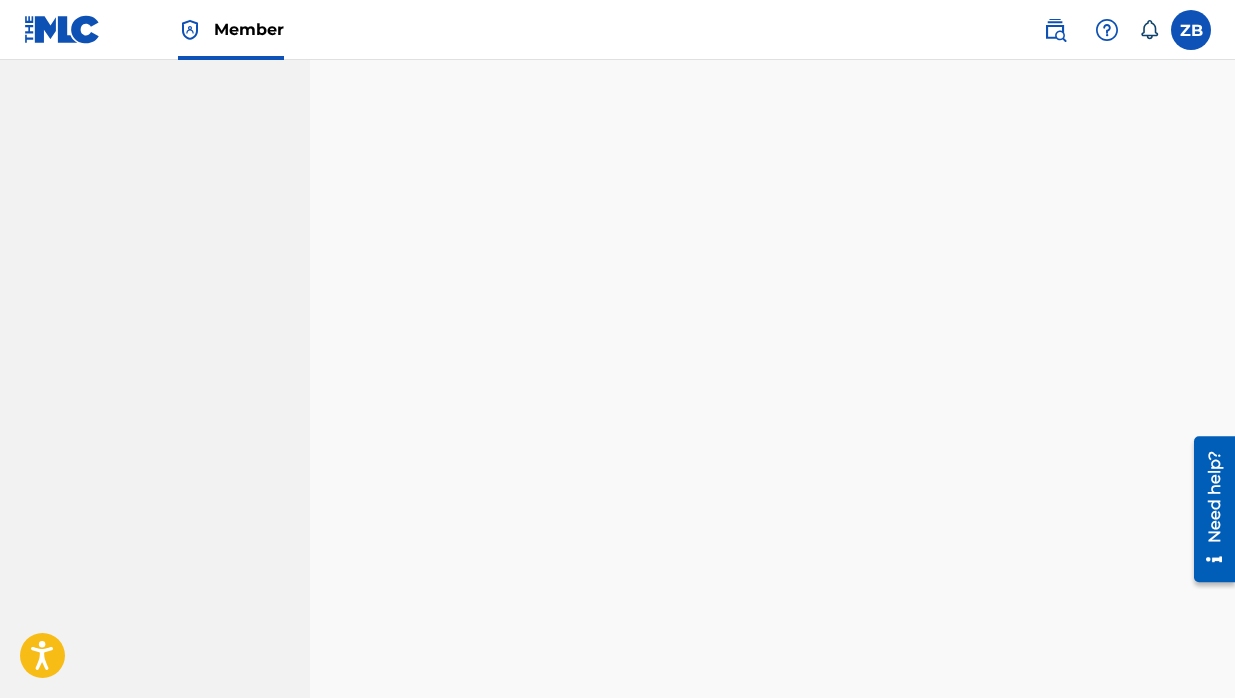 scroll, scrollTop: 2006, scrollLeft: 0, axis: vertical 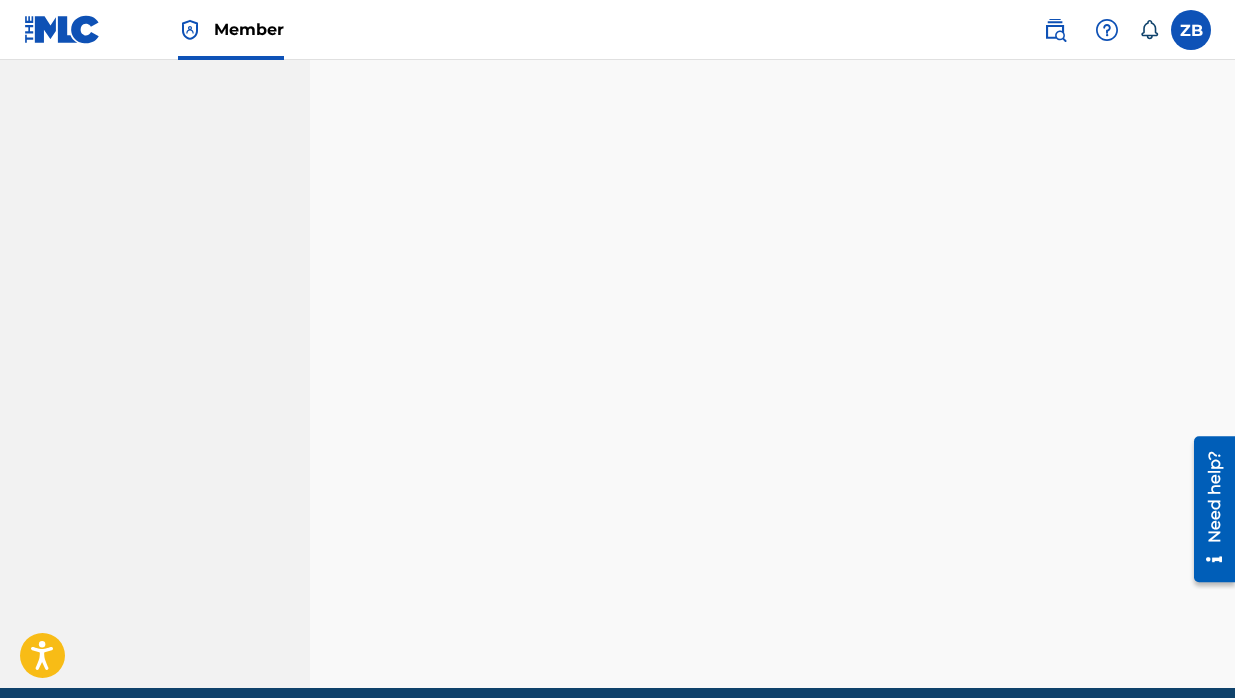 click on "Banking and Tax  The Banking and Tax tab needs to be fully completed before any royalties can be paid out. *Please note:  To ensure the royalties for each distribution are routed correctly,  this page is temporarily disabled from the 3rd through the 14th of each month.  This occurs on Central Standard Time (CST) at midnight. Mailing and Contact Banking and Tax Payee: LIVE LIVE PRODUCTIONS" at bounding box center (772, -554) 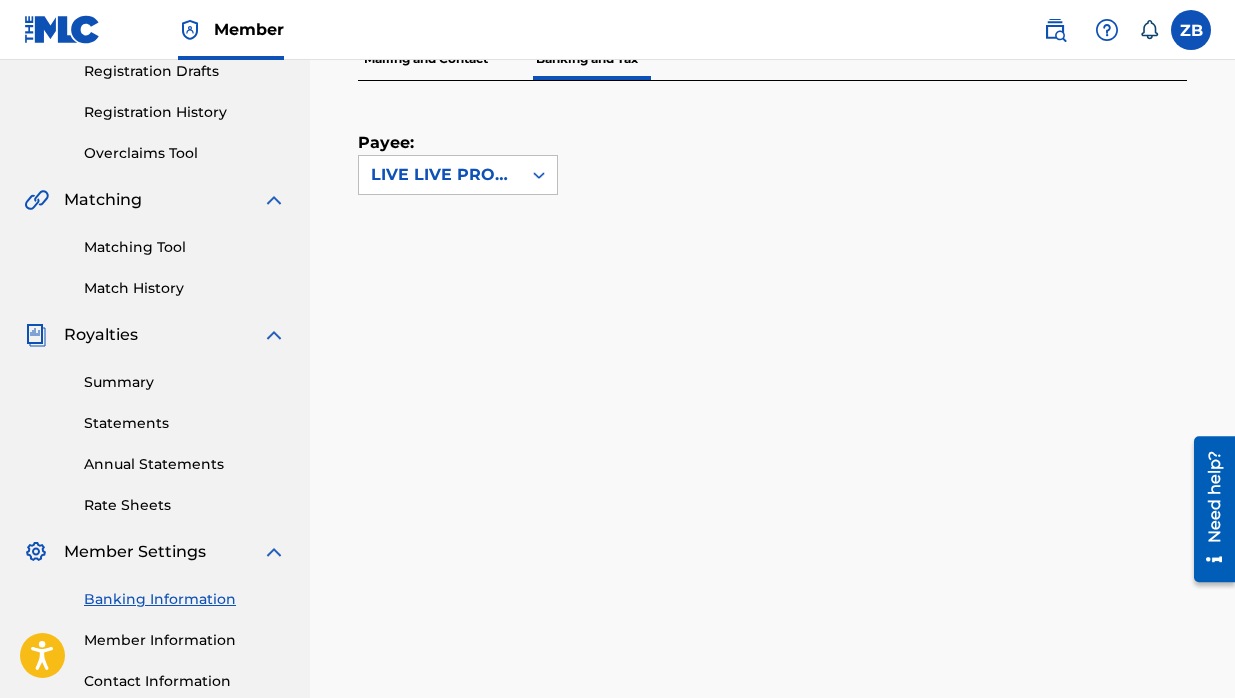 scroll, scrollTop: 0, scrollLeft: 0, axis: both 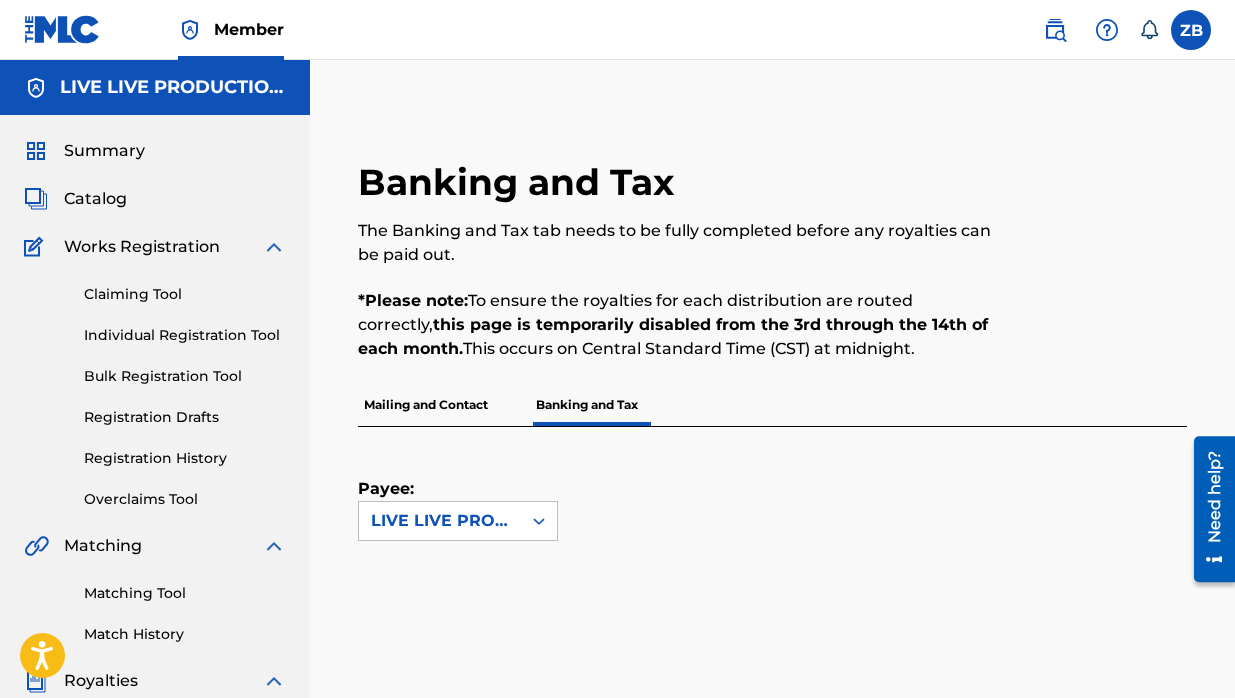 click on "LIVE LIVE PRODUCTIONS" at bounding box center [155, 87] 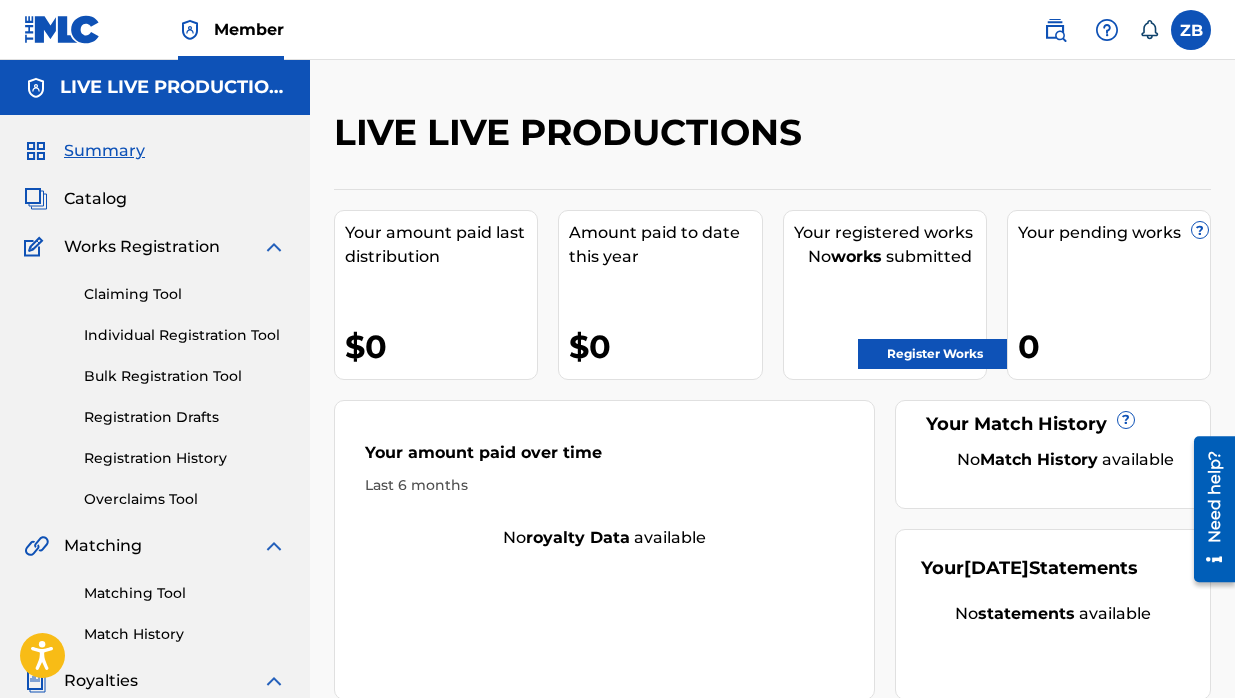 click on "Register Works" at bounding box center [935, 354] 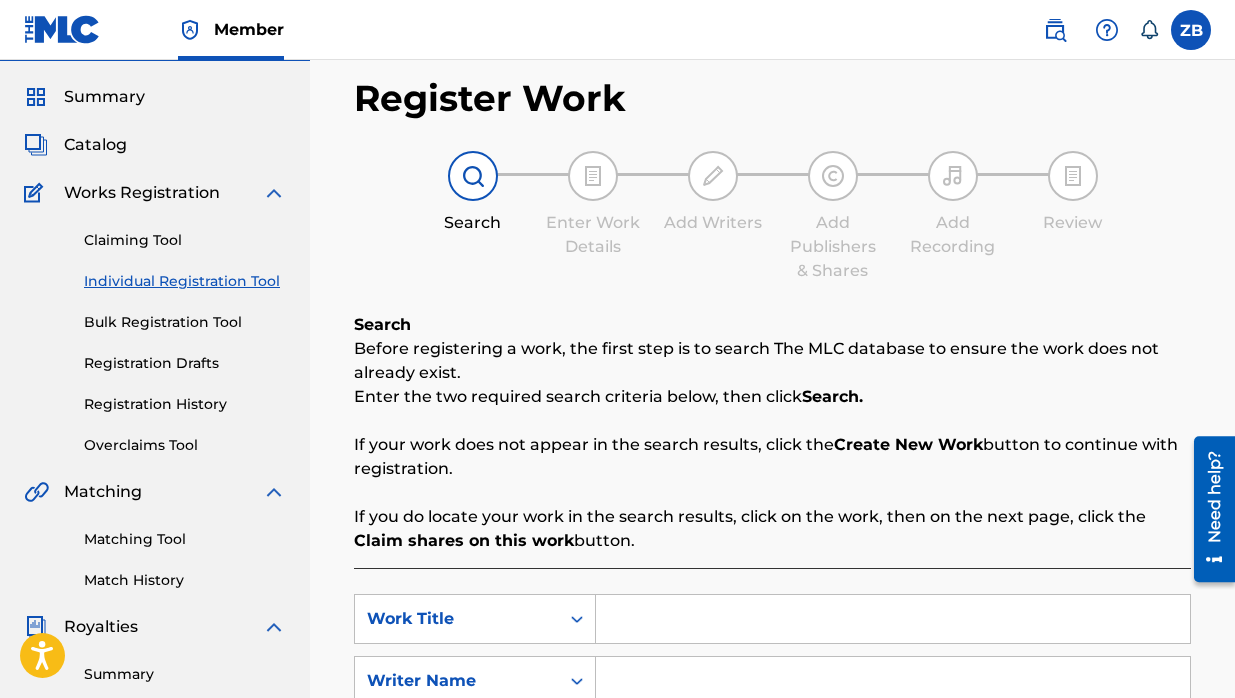 scroll, scrollTop: 38, scrollLeft: 0, axis: vertical 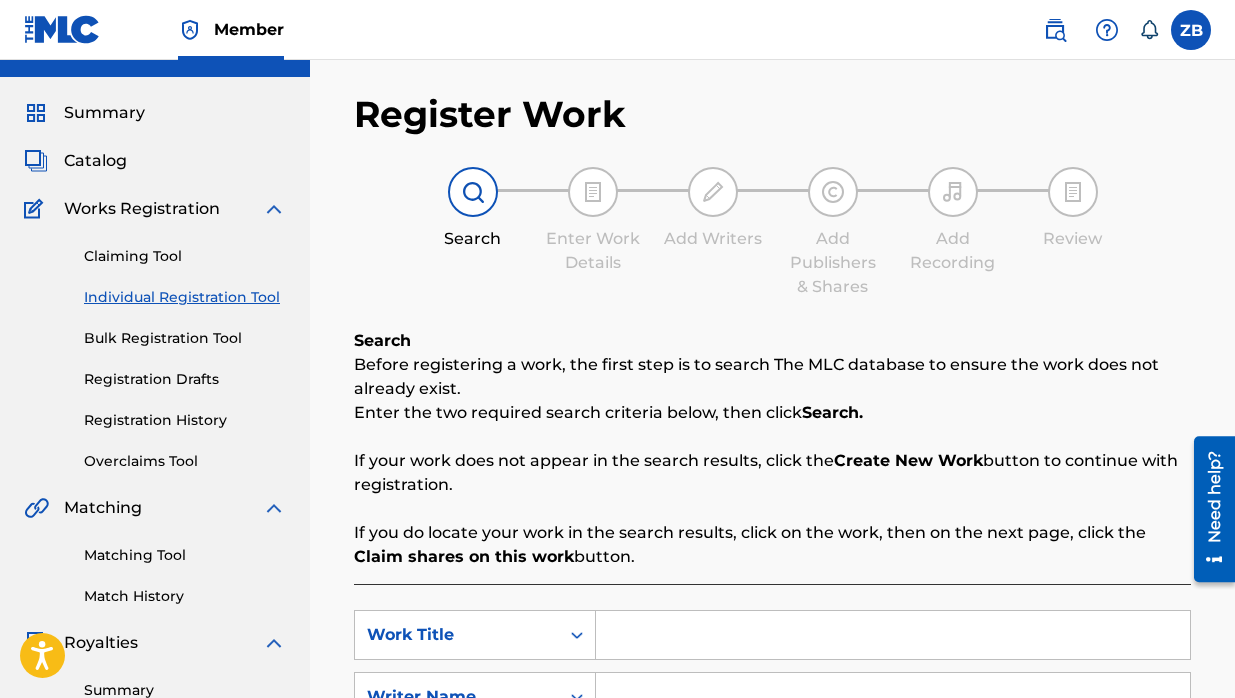 click on "Works Registration" at bounding box center (142, 209) 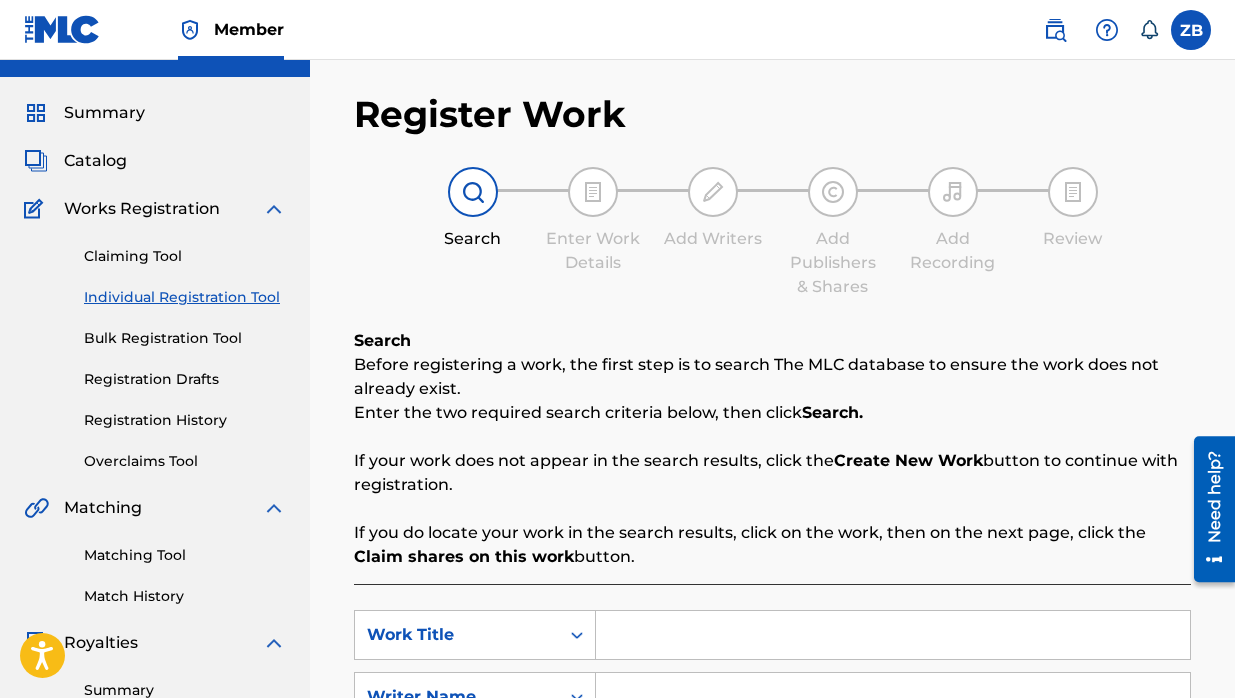 click on "Catalog" at bounding box center (95, 161) 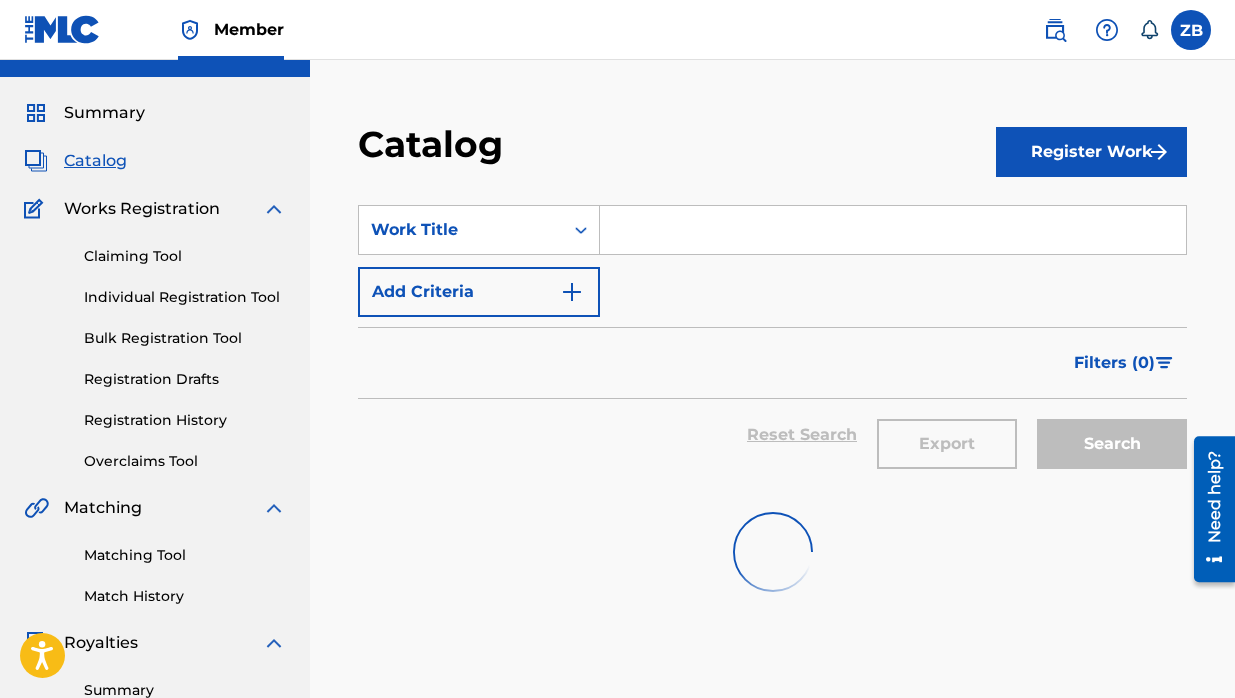 scroll, scrollTop: 0, scrollLeft: 0, axis: both 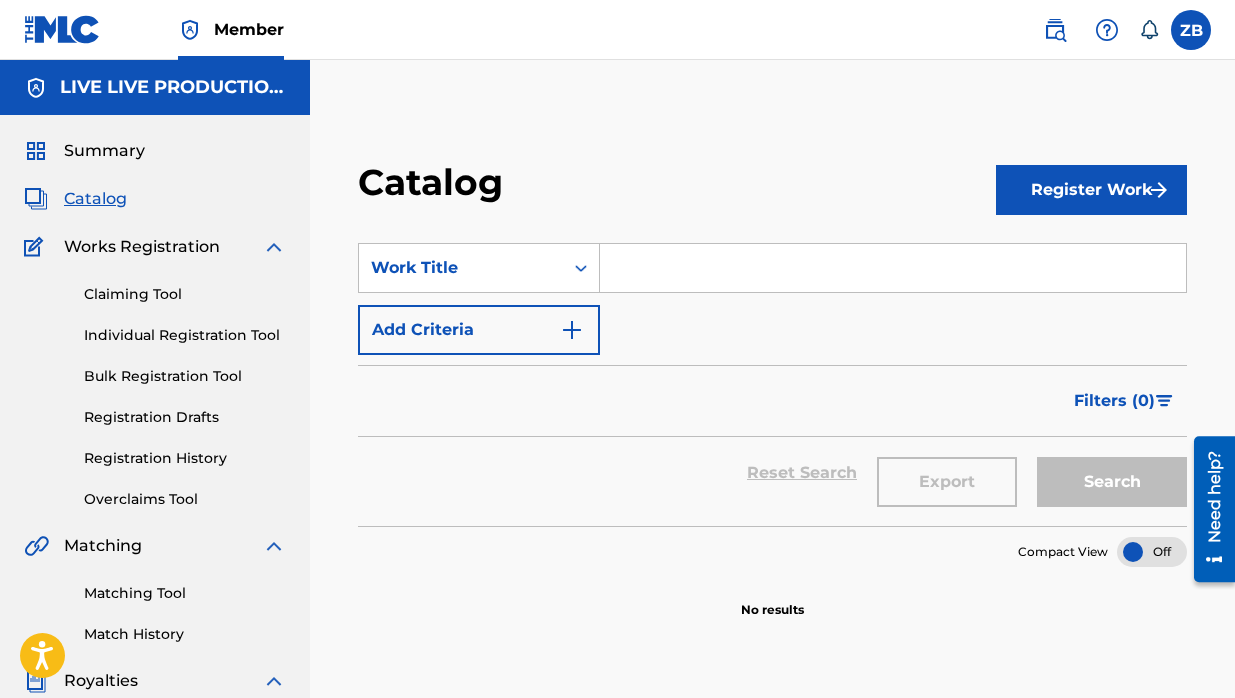 click on "Summary" at bounding box center [104, 151] 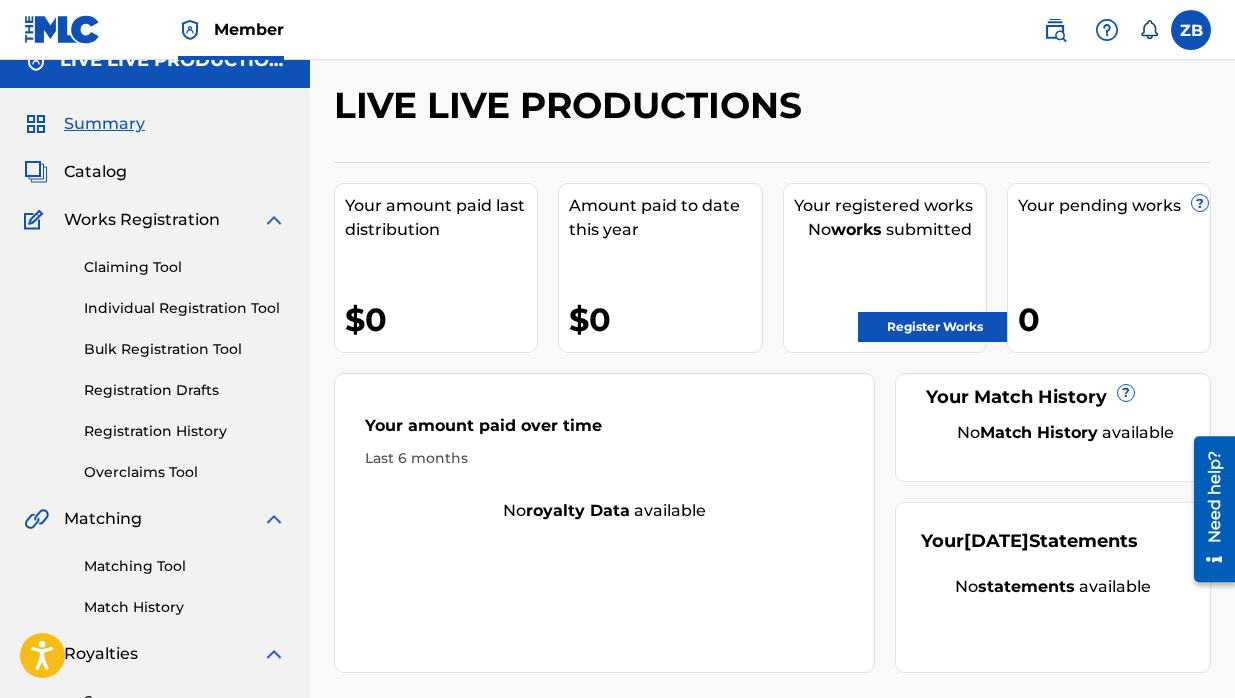 scroll, scrollTop: 6, scrollLeft: 0, axis: vertical 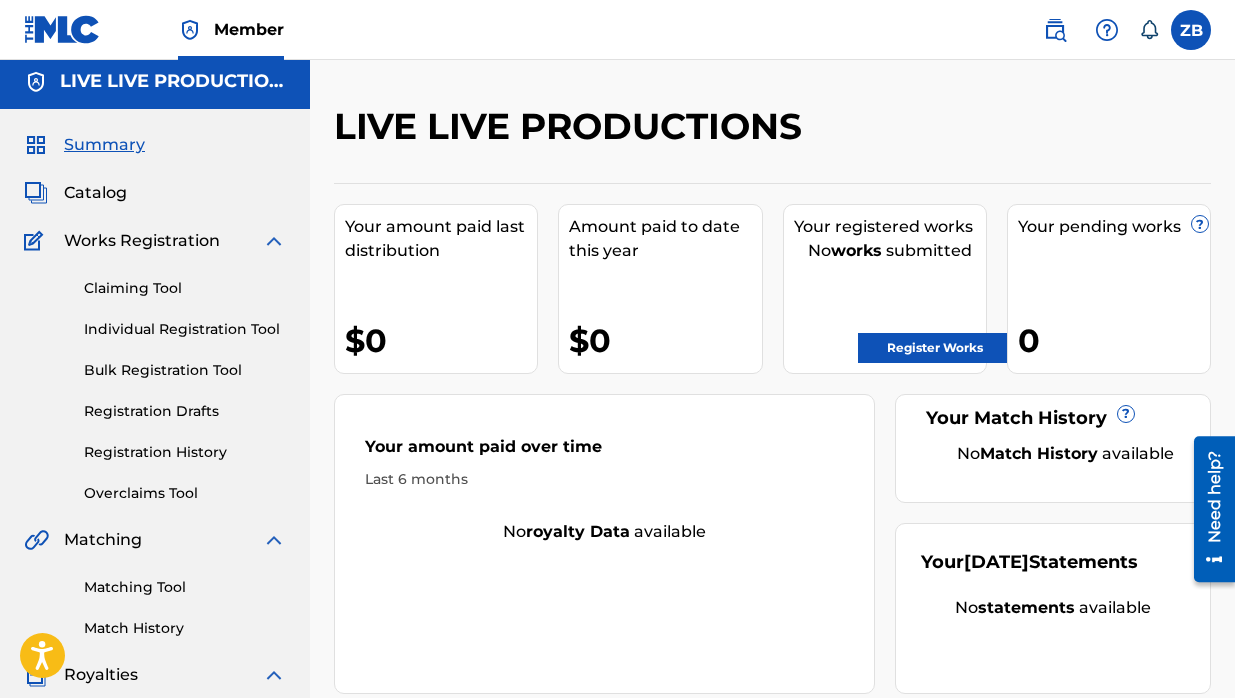 click on "Your pending works   ? 0" at bounding box center [1109, 289] 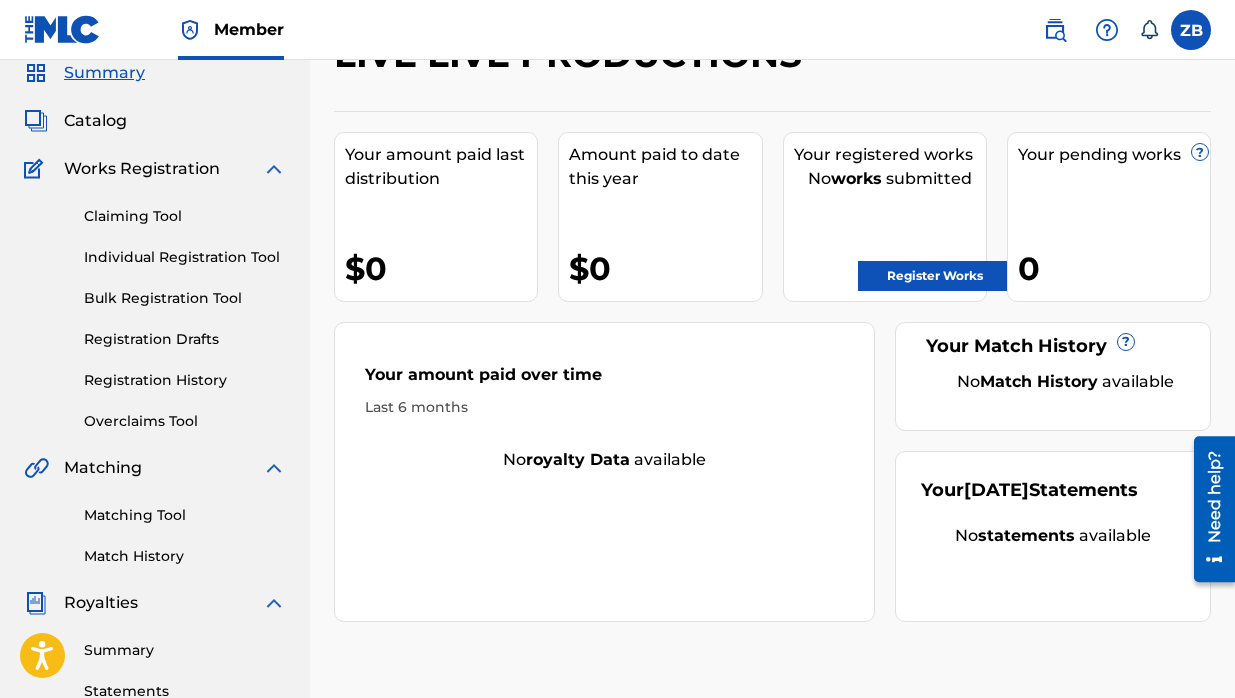 scroll, scrollTop: 85, scrollLeft: 0, axis: vertical 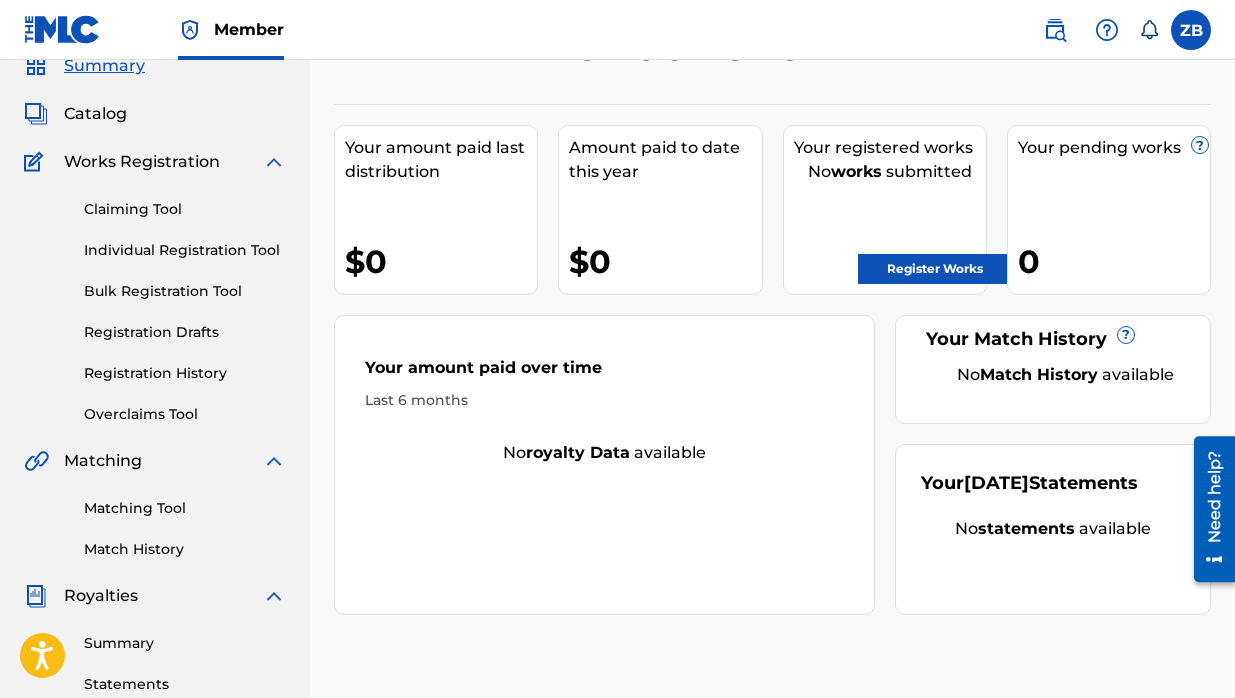 click on "Last 6 months" at bounding box center [604, 400] 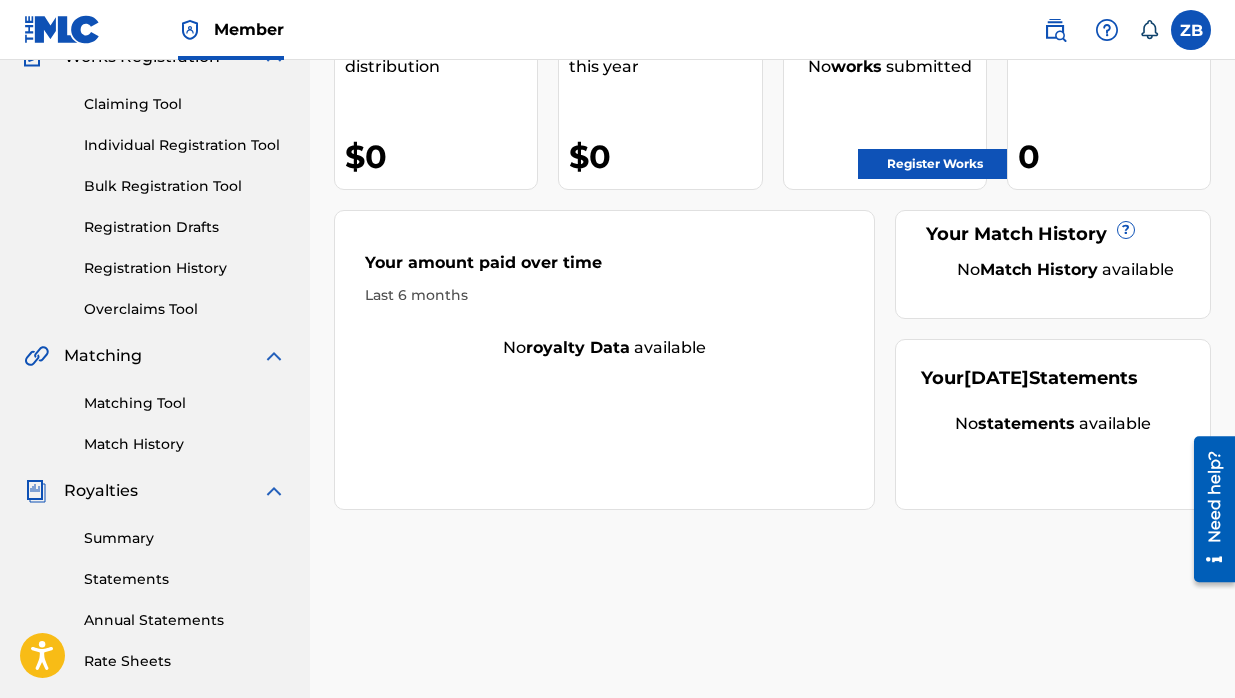 scroll, scrollTop: 0, scrollLeft: 0, axis: both 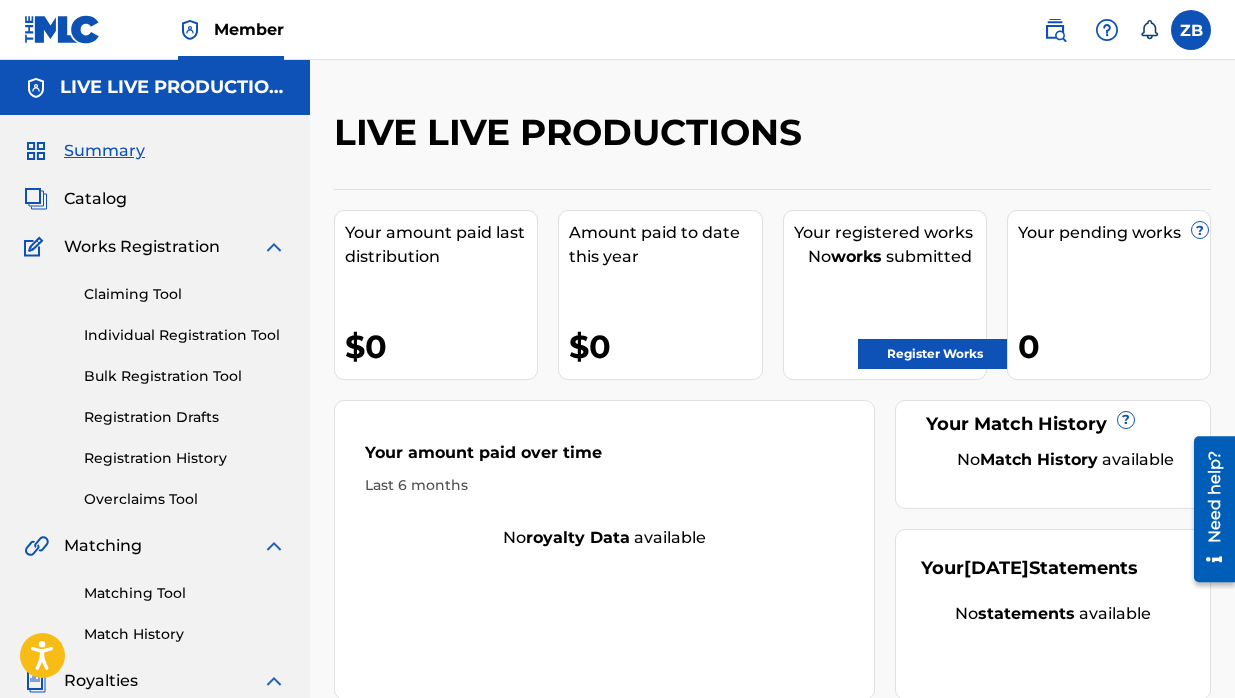 click at bounding box center [1055, 30] 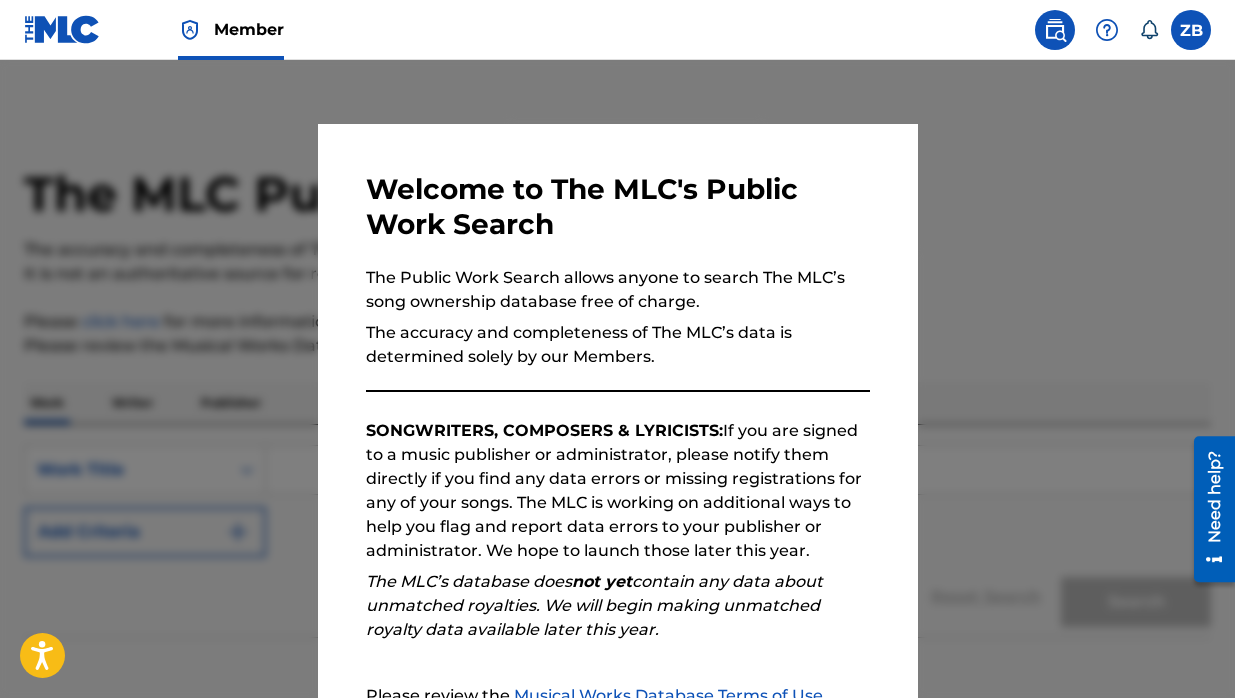 click at bounding box center [617, 409] 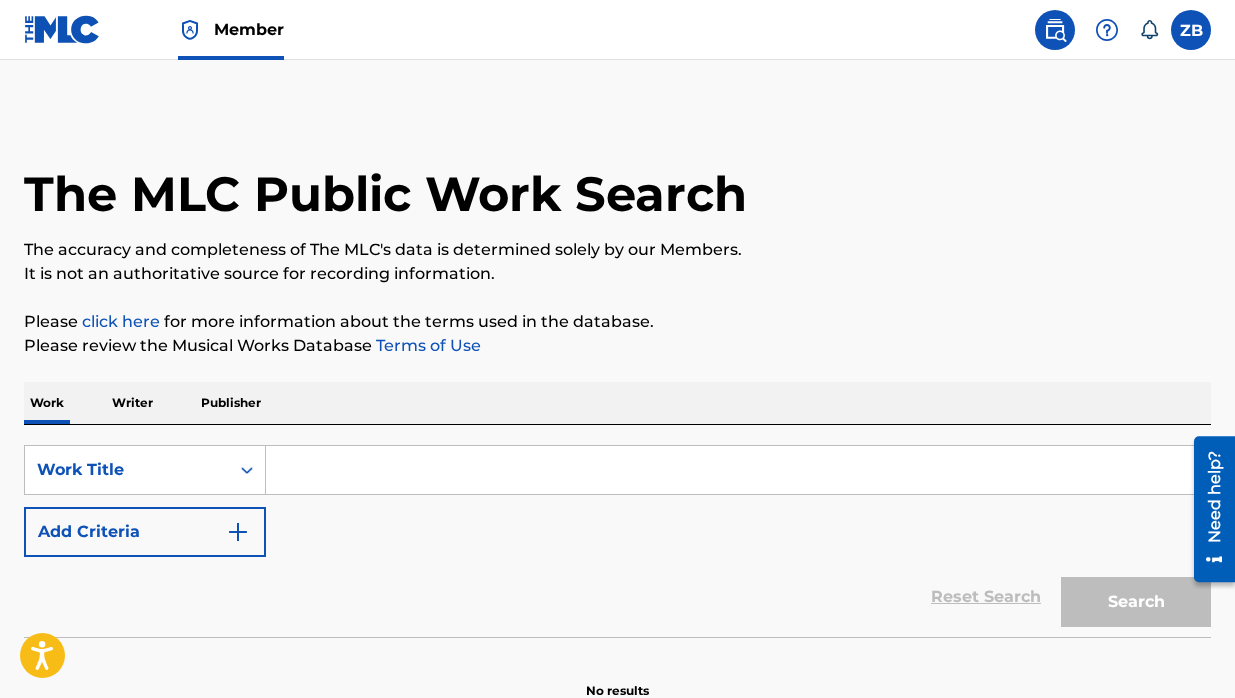 scroll, scrollTop: 108, scrollLeft: 0, axis: vertical 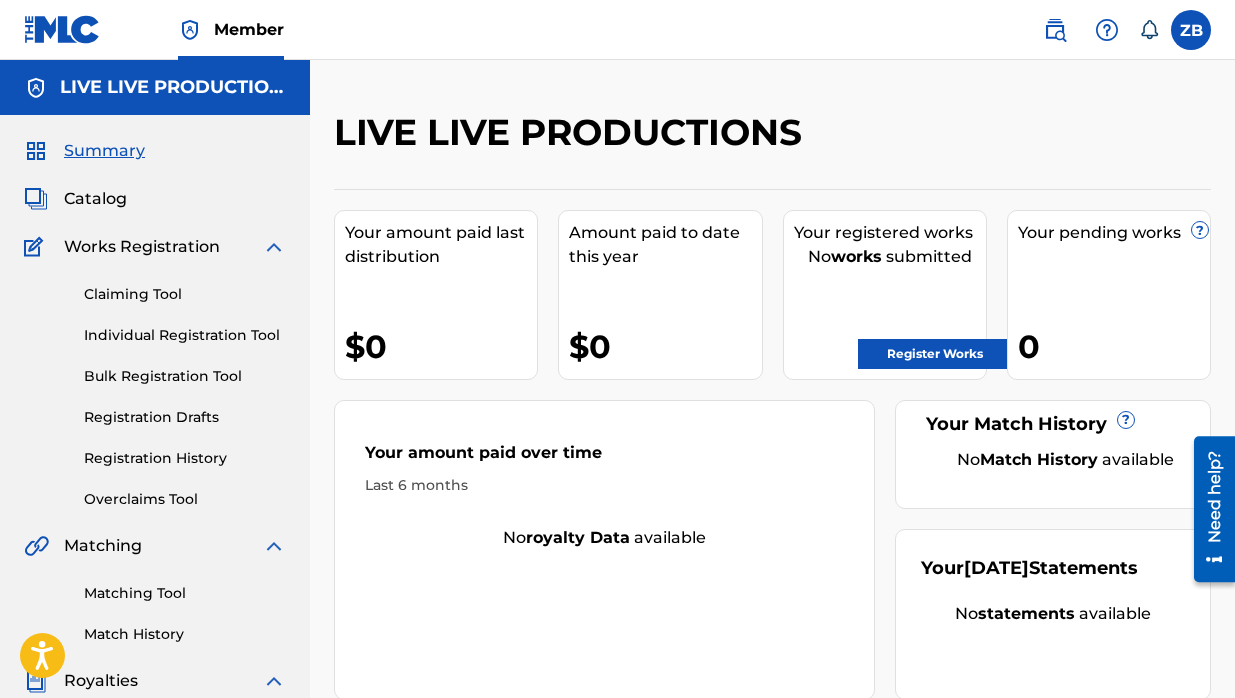 click at bounding box center [1191, 30] 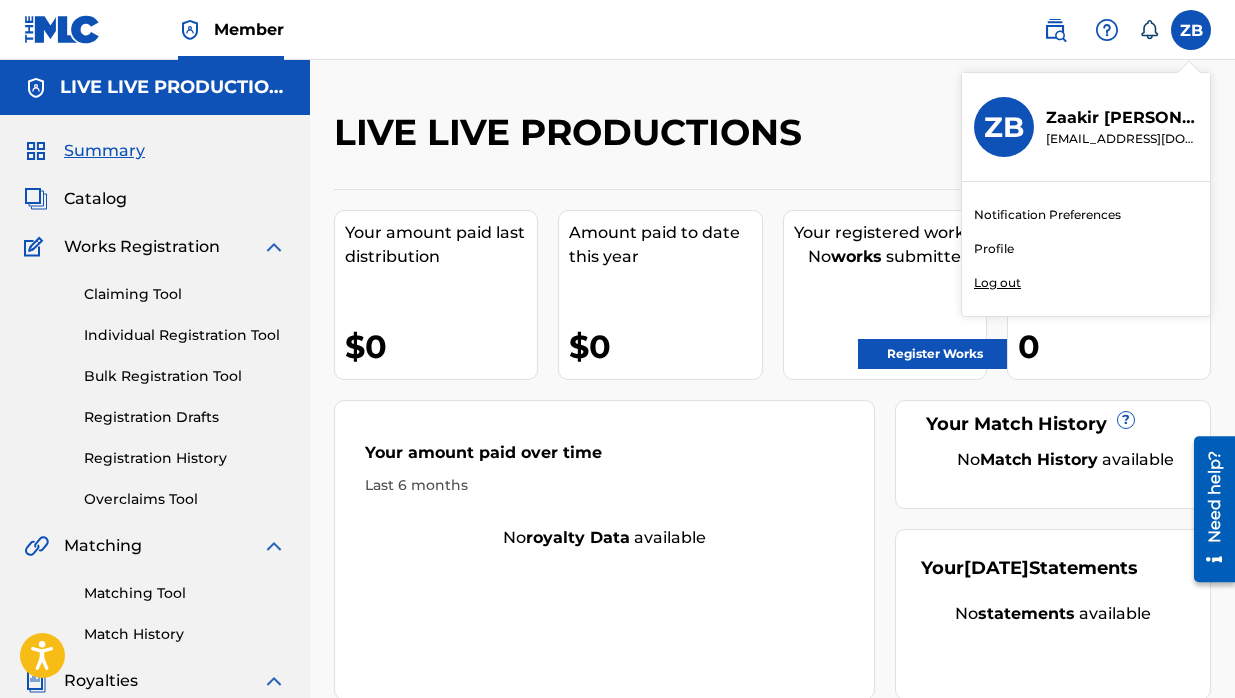 click on "LIVE LIVE PRODUCTIONS" at bounding box center [573, 132] 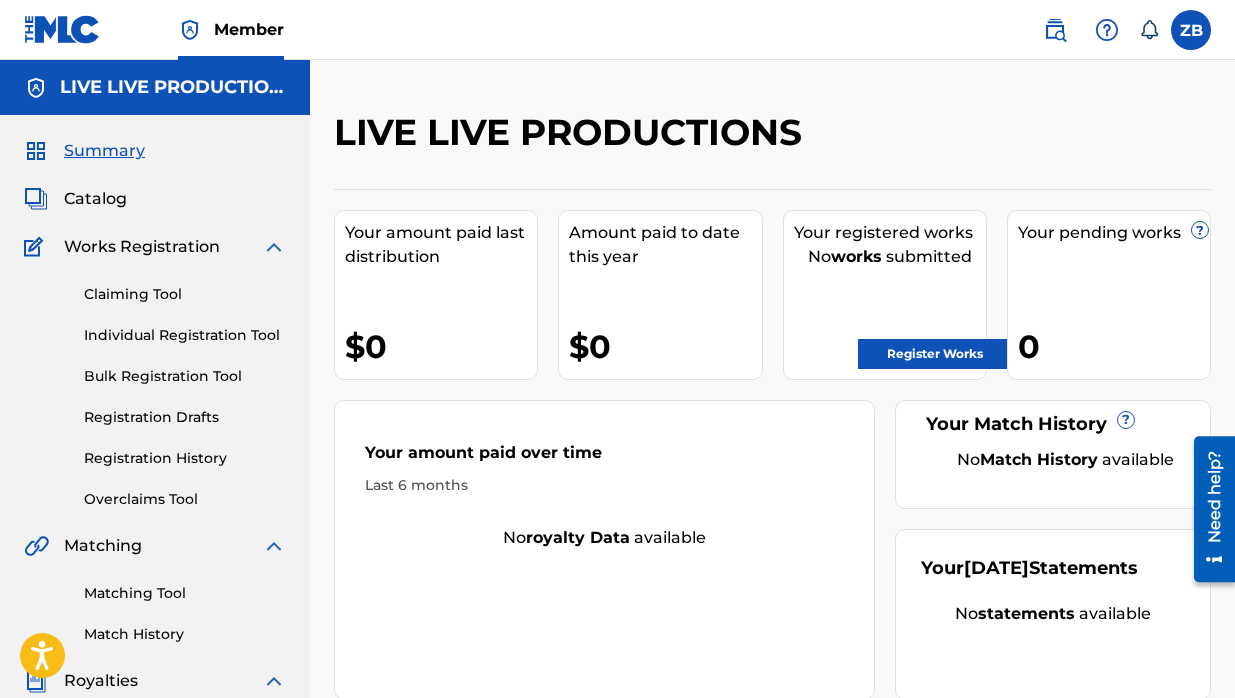 click on "Catalog" at bounding box center [95, 199] 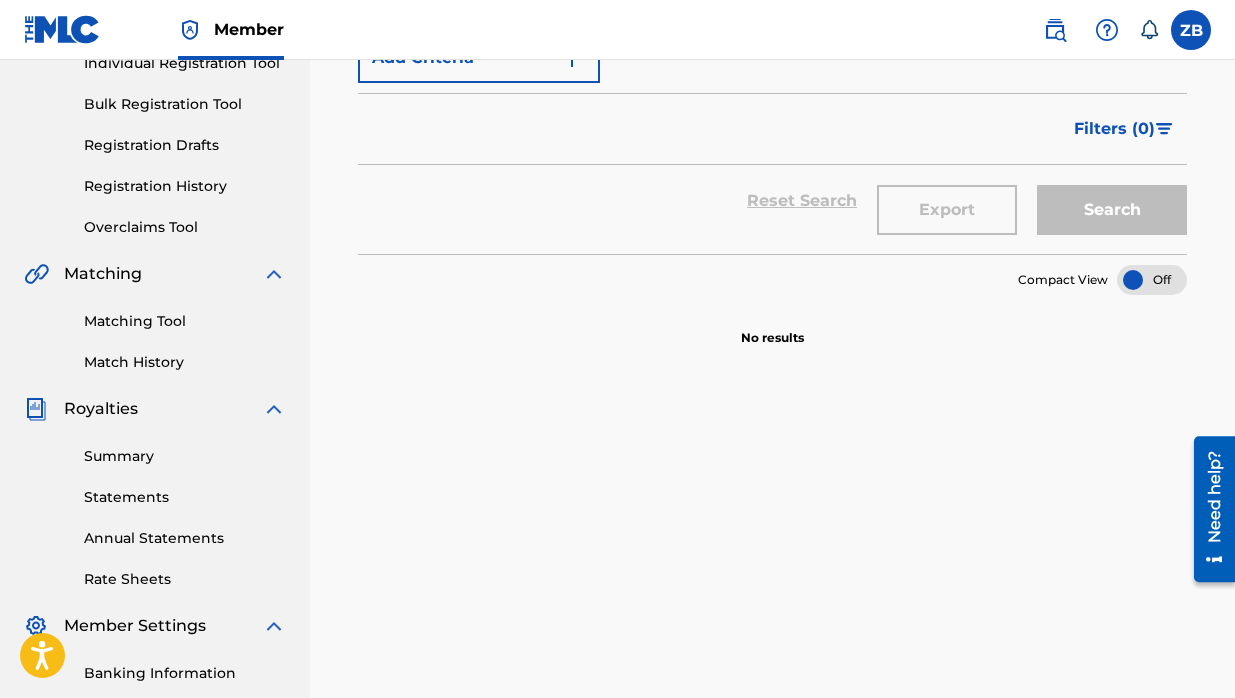 scroll, scrollTop: 501, scrollLeft: 0, axis: vertical 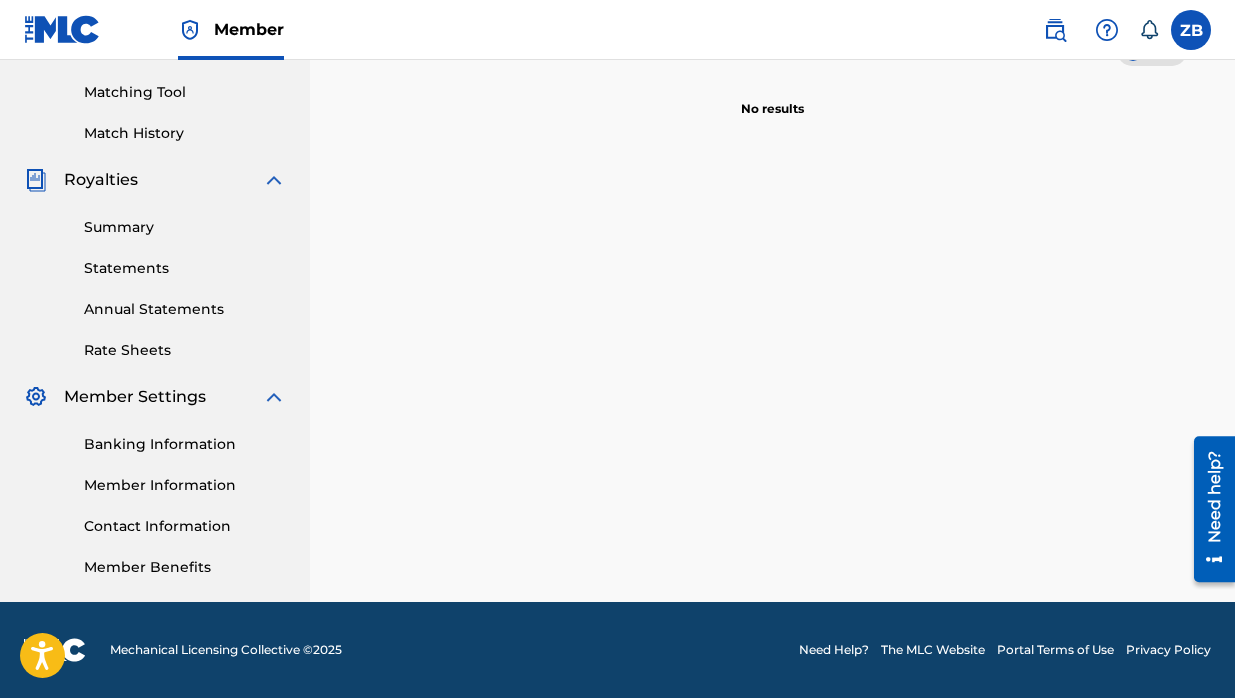 click on "Banking Information" at bounding box center (185, 444) 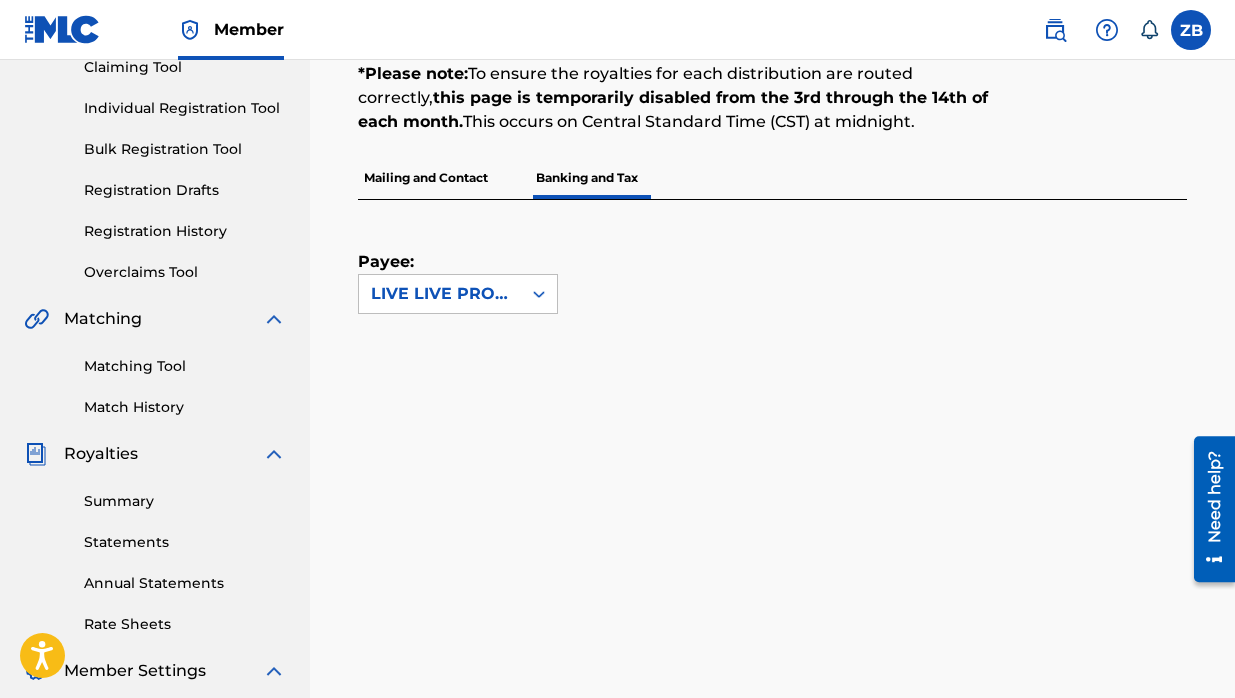 scroll, scrollTop: 501, scrollLeft: 0, axis: vertical 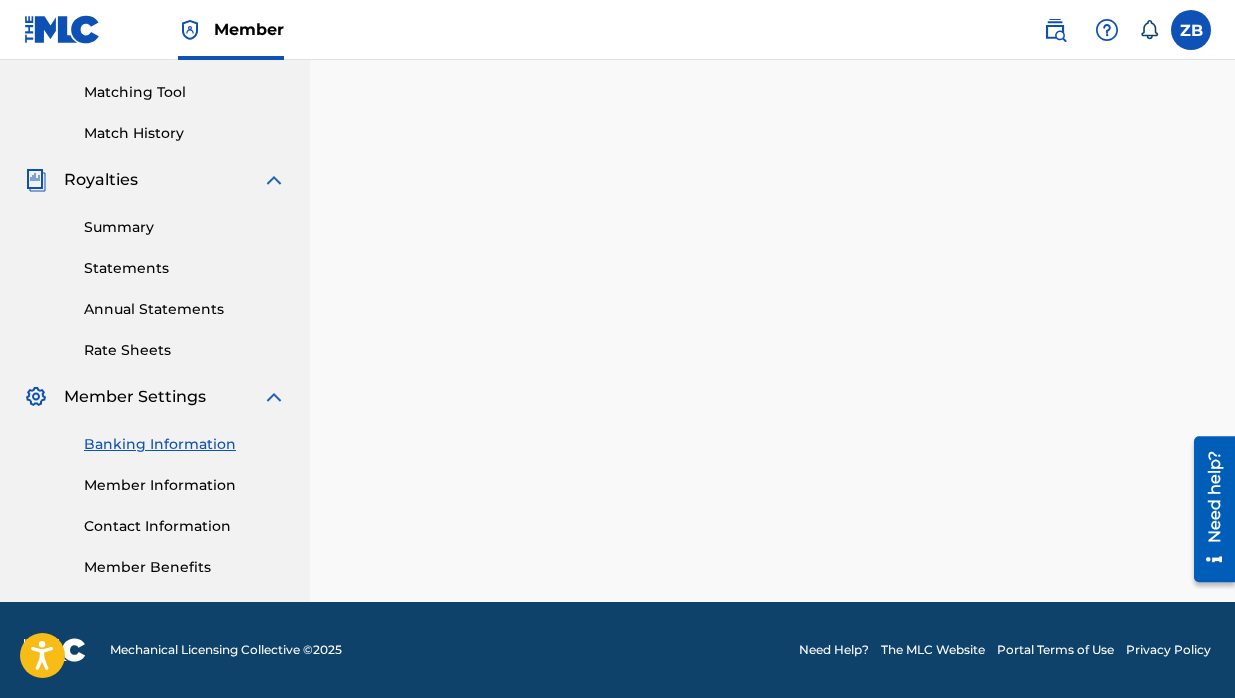 click on "Member Information" at bounding box center (185, 485) 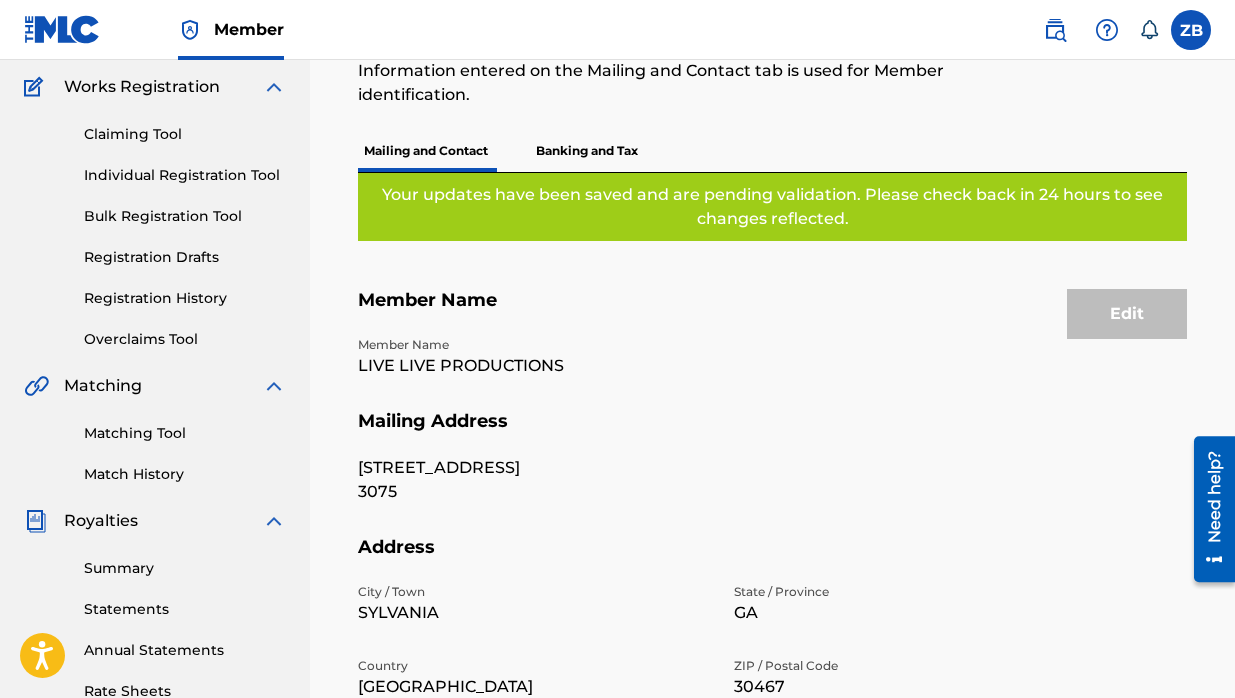 scroll, scrollTop: 157, scrollLeft: 0, axis: vertical 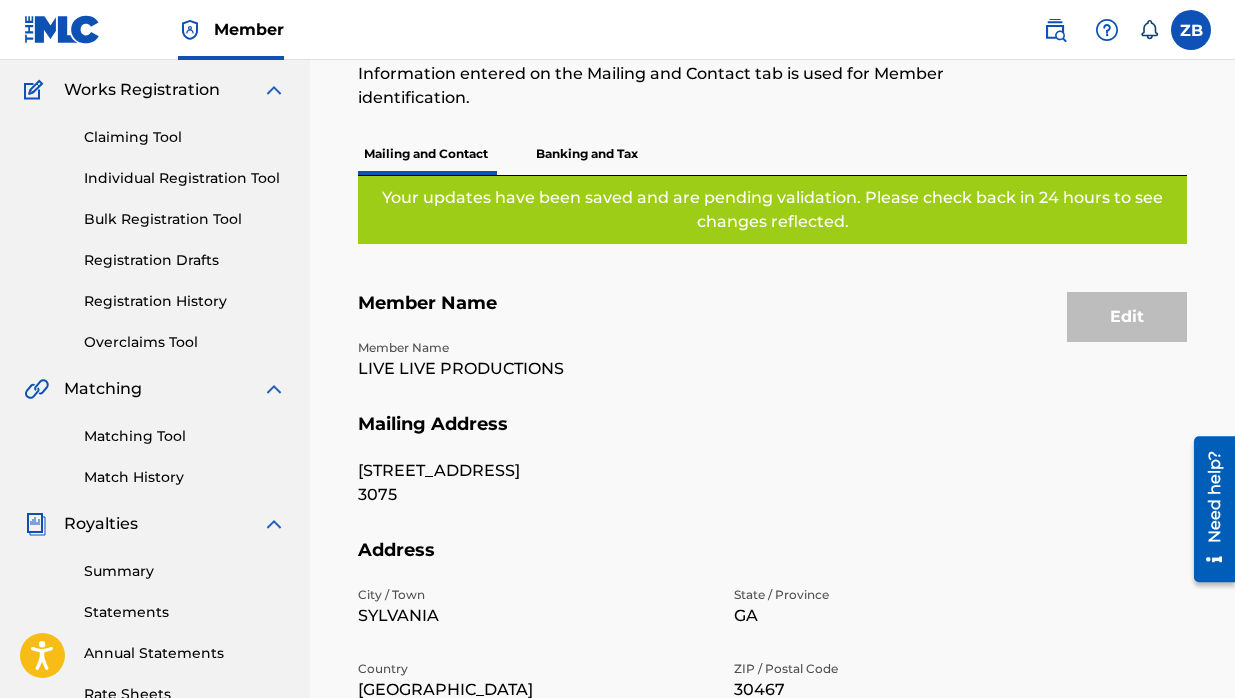 click on "Edit" at bounding box center [1127, 317] 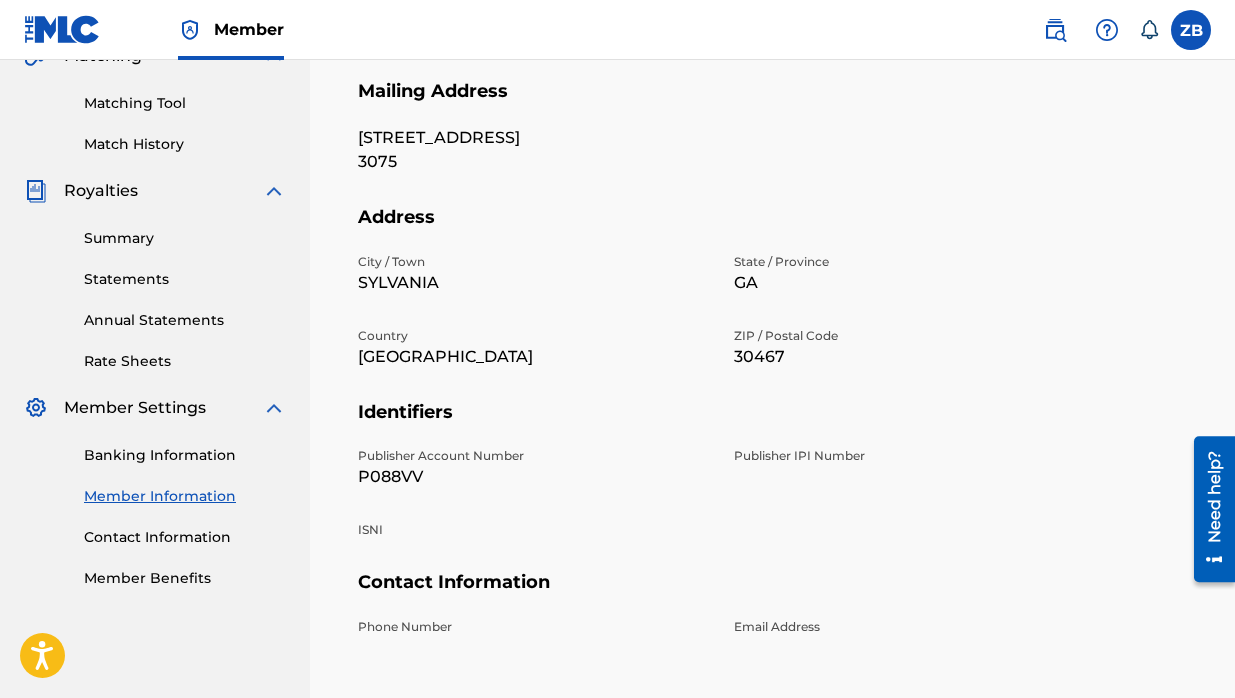 scroll, scrollTop: 491, scrollLeft: 0, axis: vertical 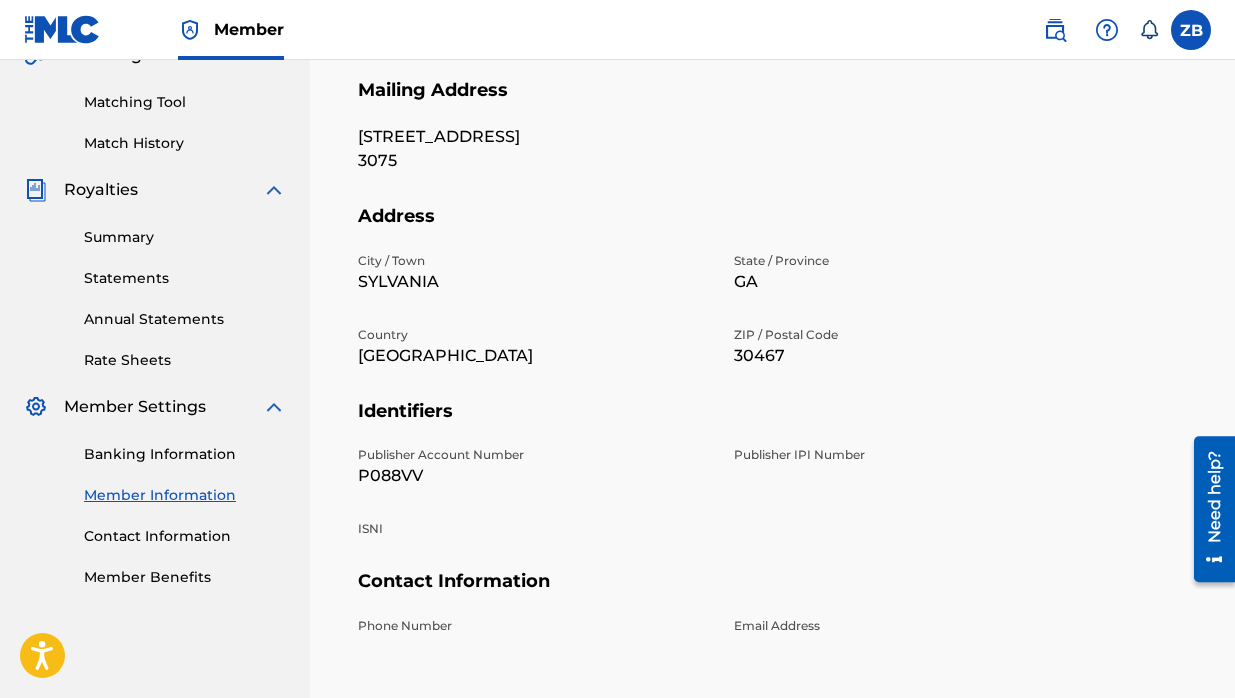 click on "Contact Information" at bounding box center (185, 536) 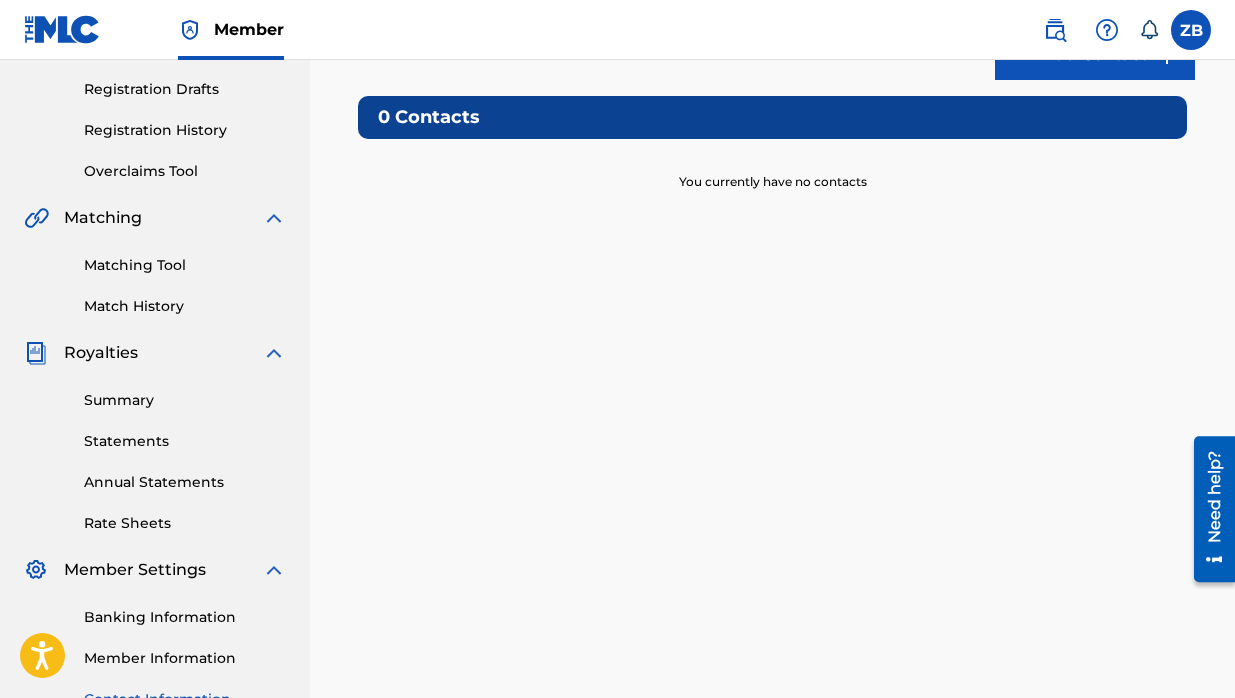 scroll, scrollTop: 501, scrollLeft: 0, axis: vertical 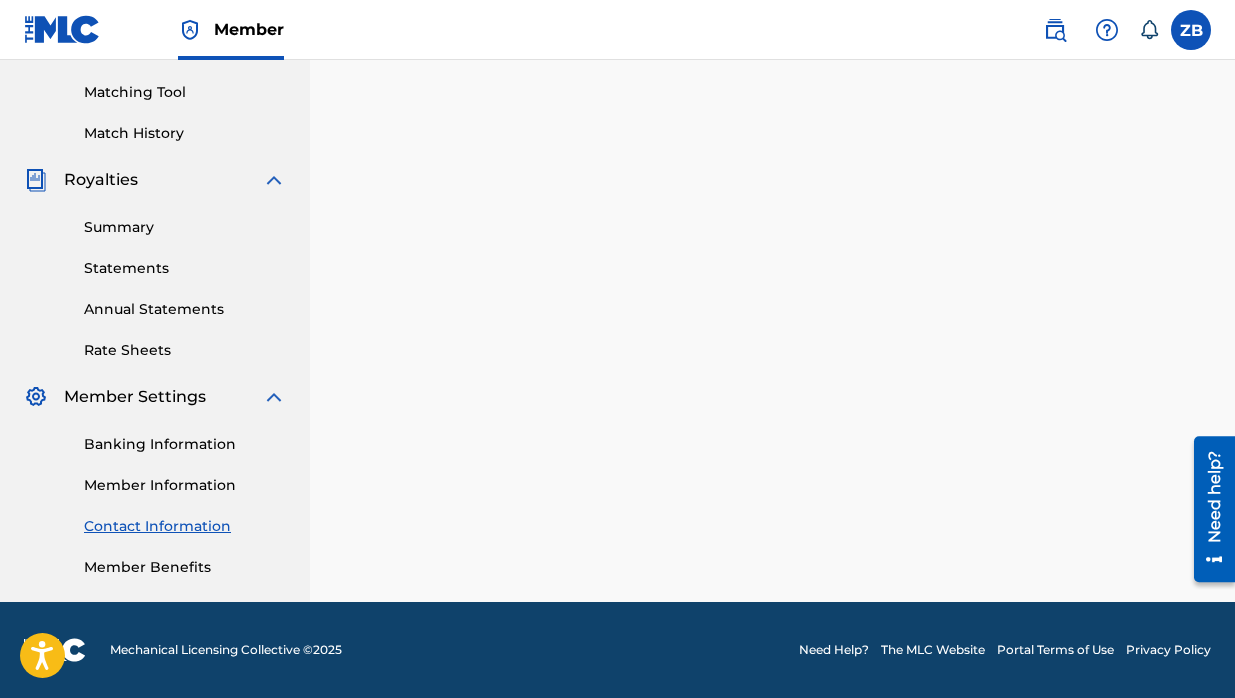 click on "Member Benefits" at bounding box center [185, 567] 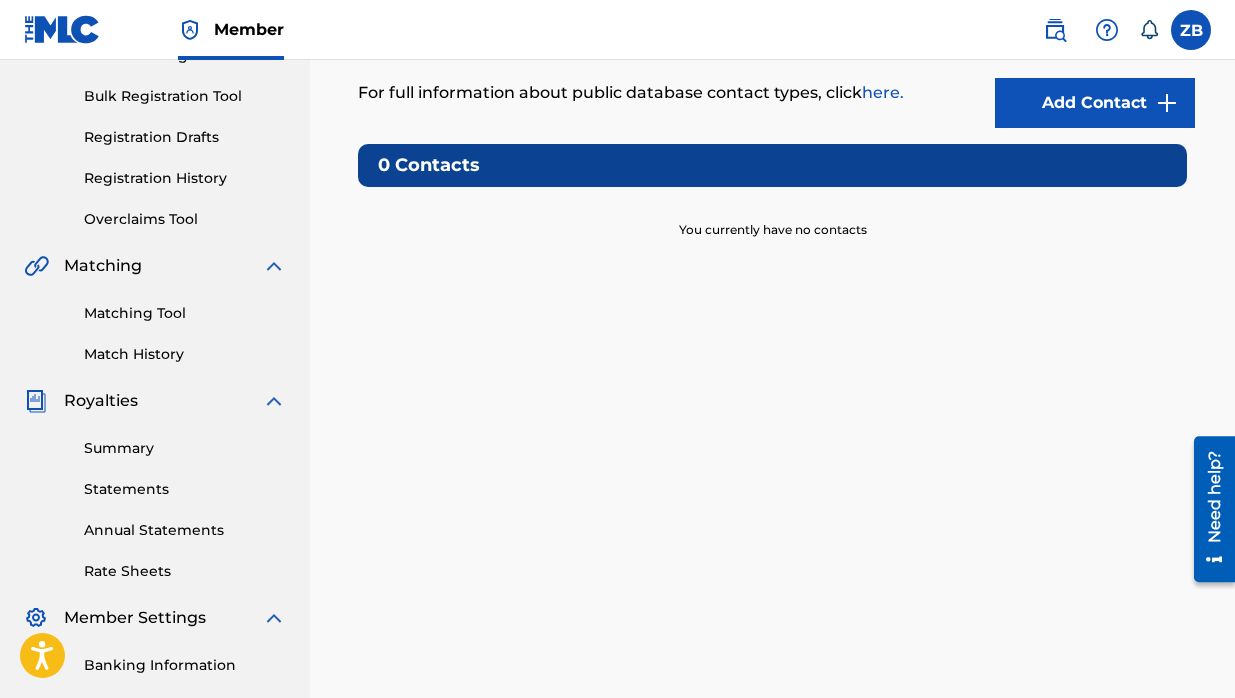 scroll, scrollTop: 501, scrollLeft: 0, axis: vertical 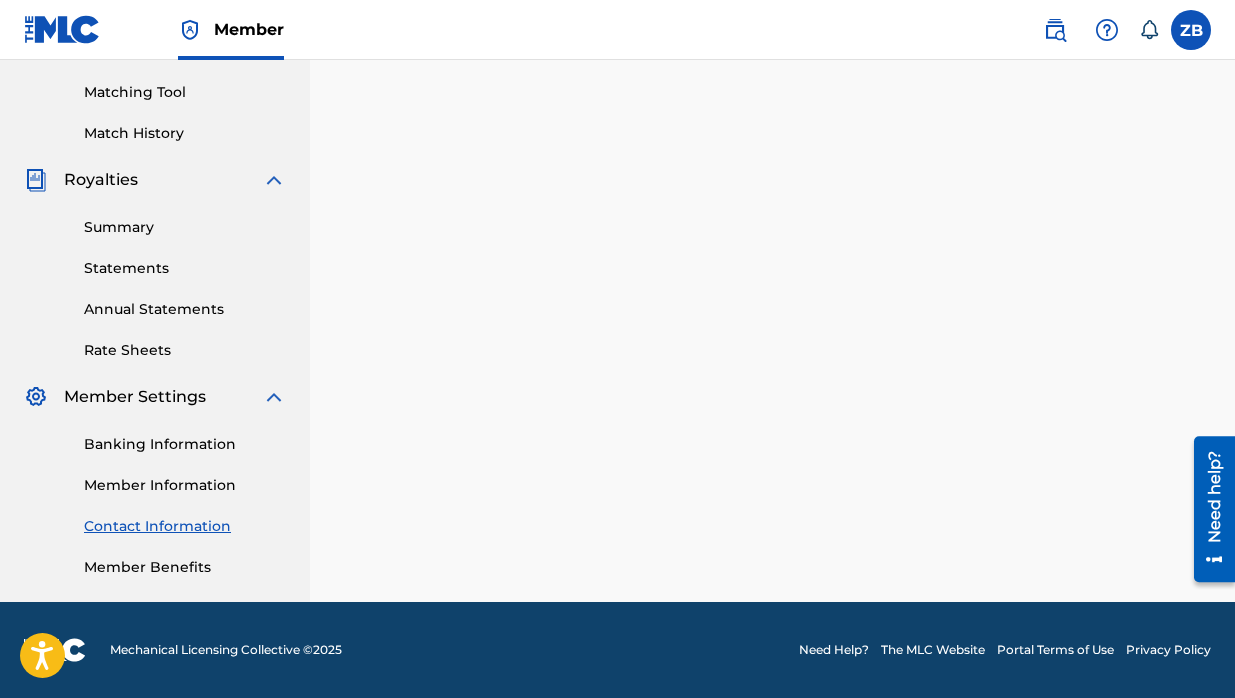 click on "Member Settings" at bounding box center (155, 397) 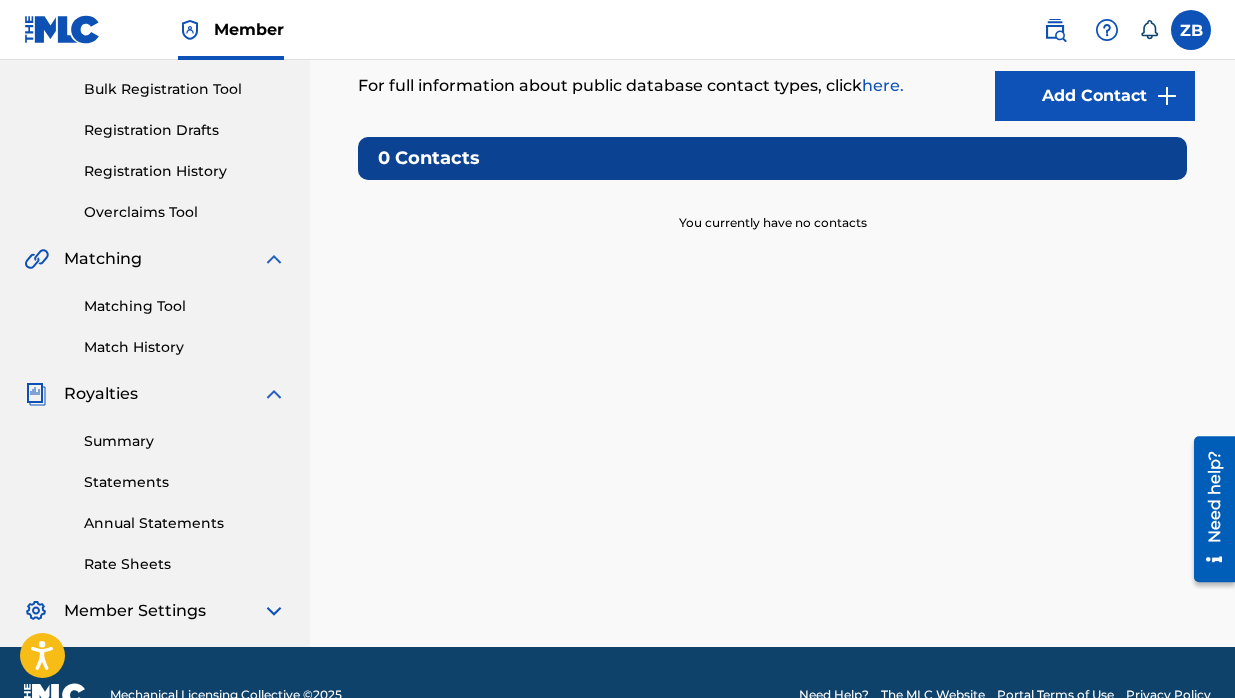 scroll, scrollTop: 286, scrollLeft: 0, axis: vertical 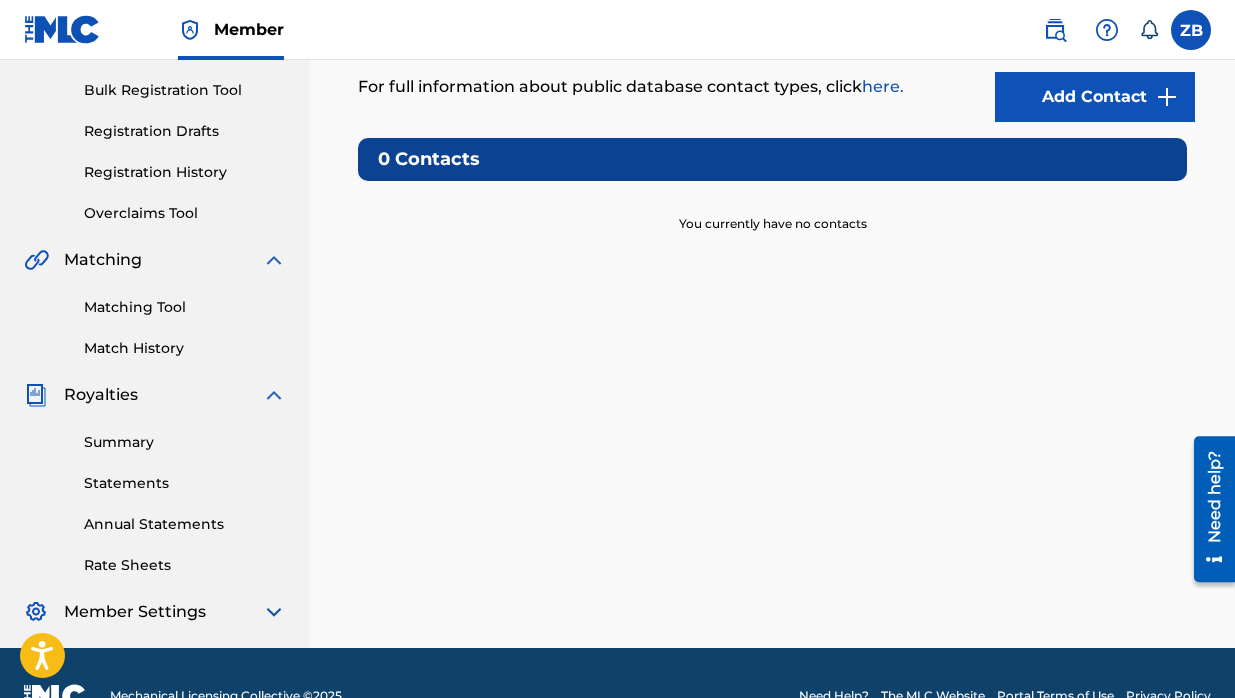 click on "Summary" at bounding box center [185, 442] 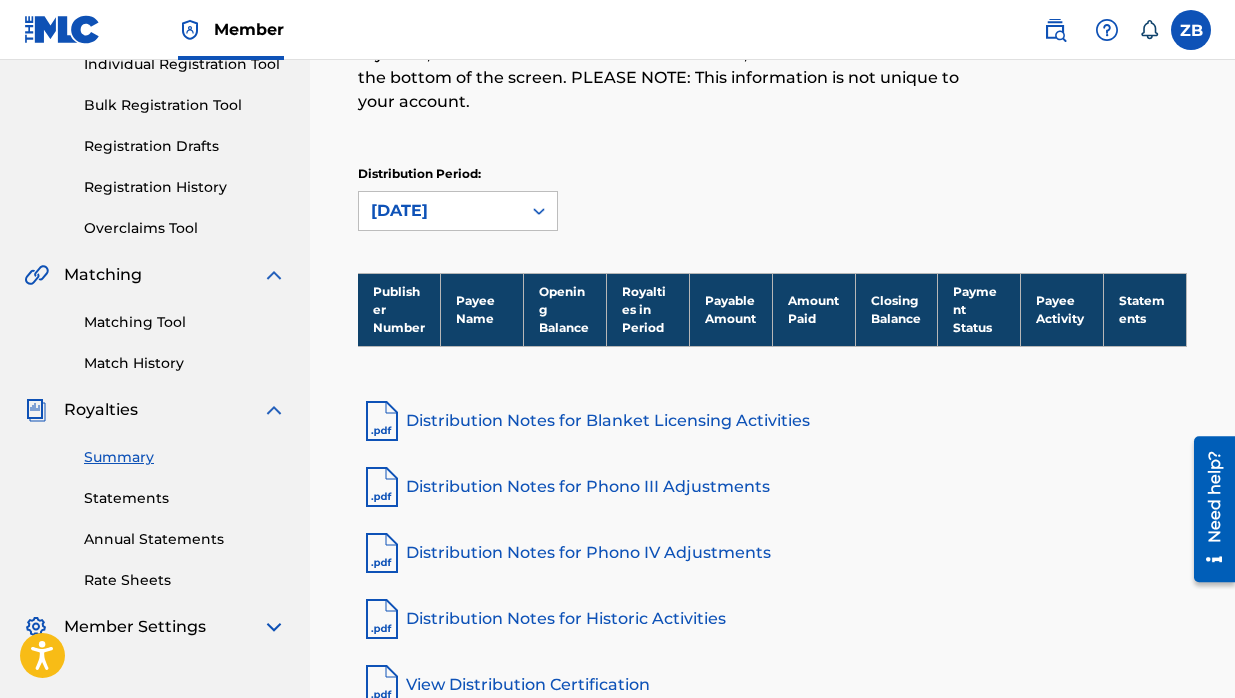 scroll, scrollTop: 378, scrollLeft: 0, axis: vertical 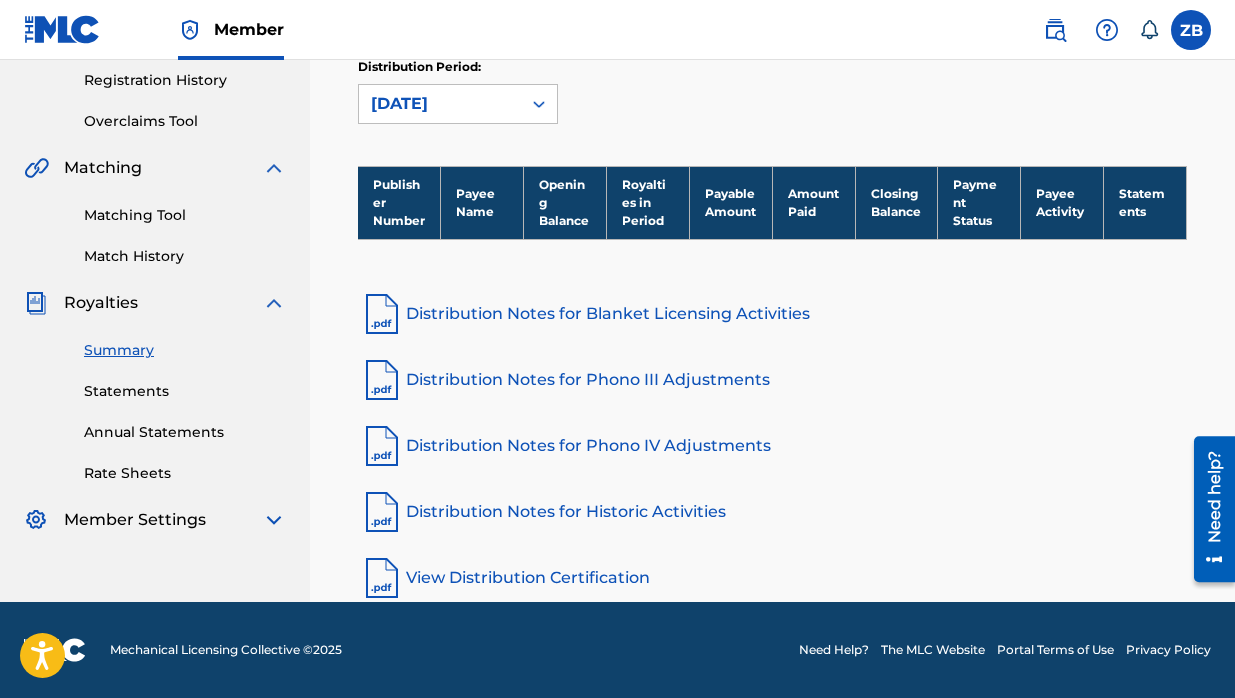 click on "Payable Amount" at bounding box center (730, 202) 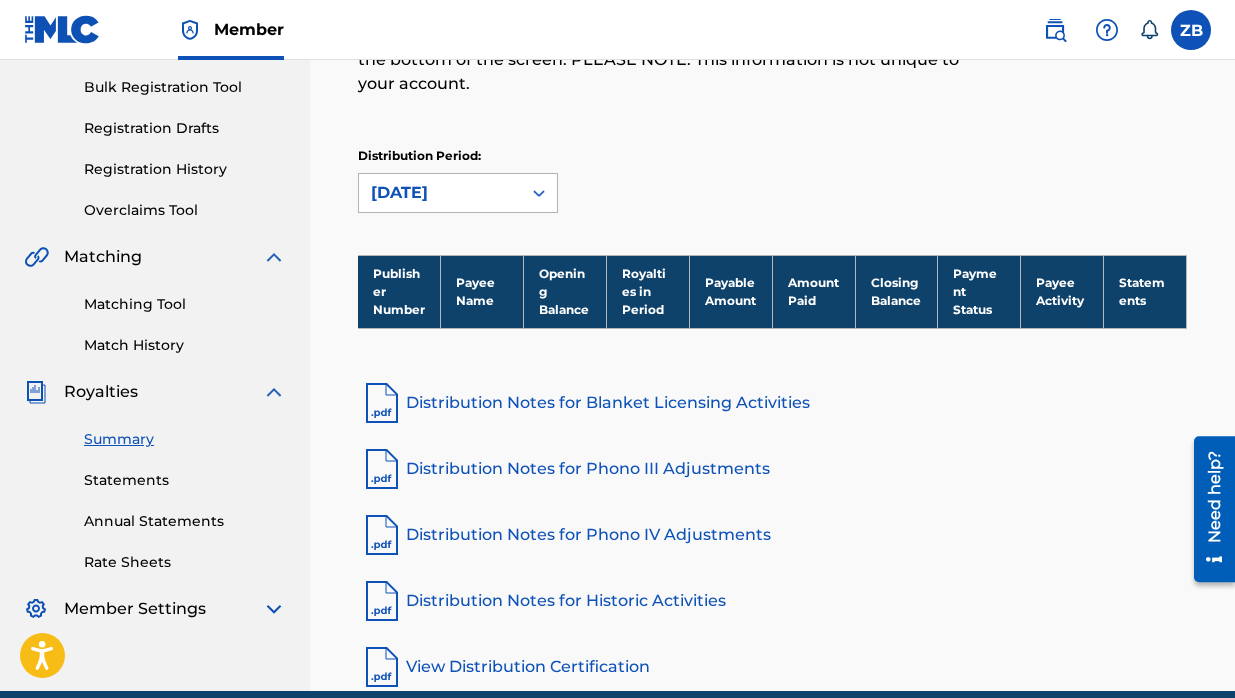 click on "[DATE]" at bounding box center (440, 193) 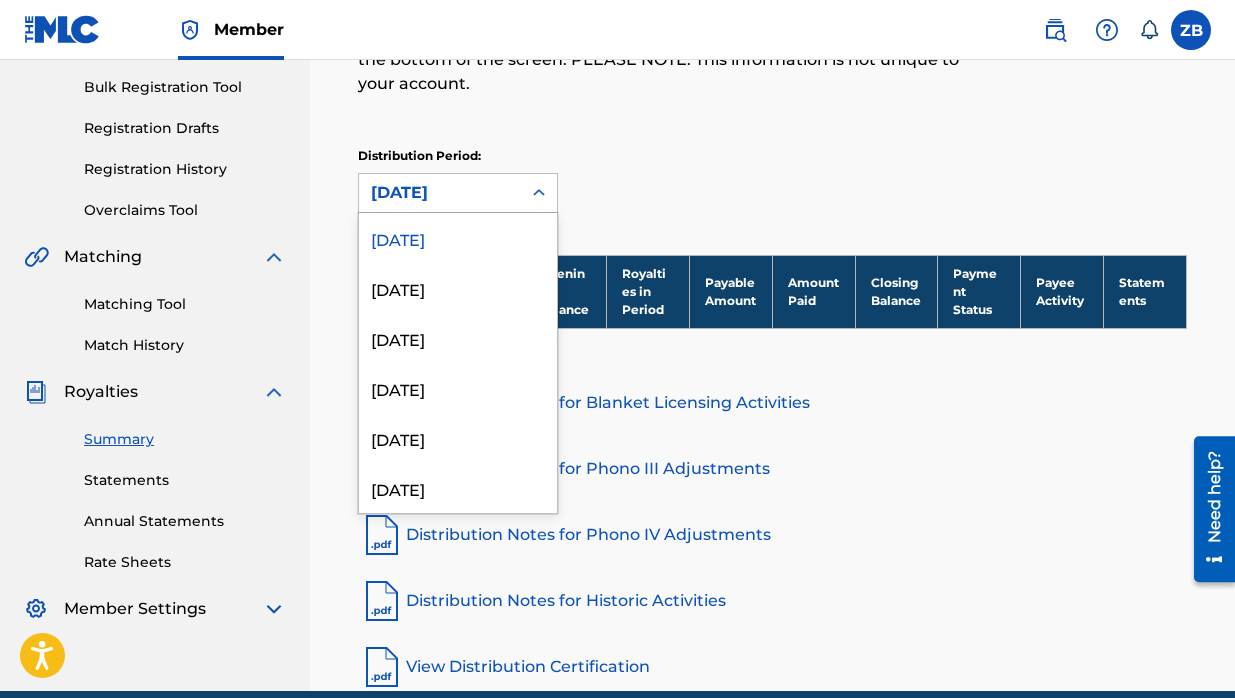 click at bounding box center (539, 193) 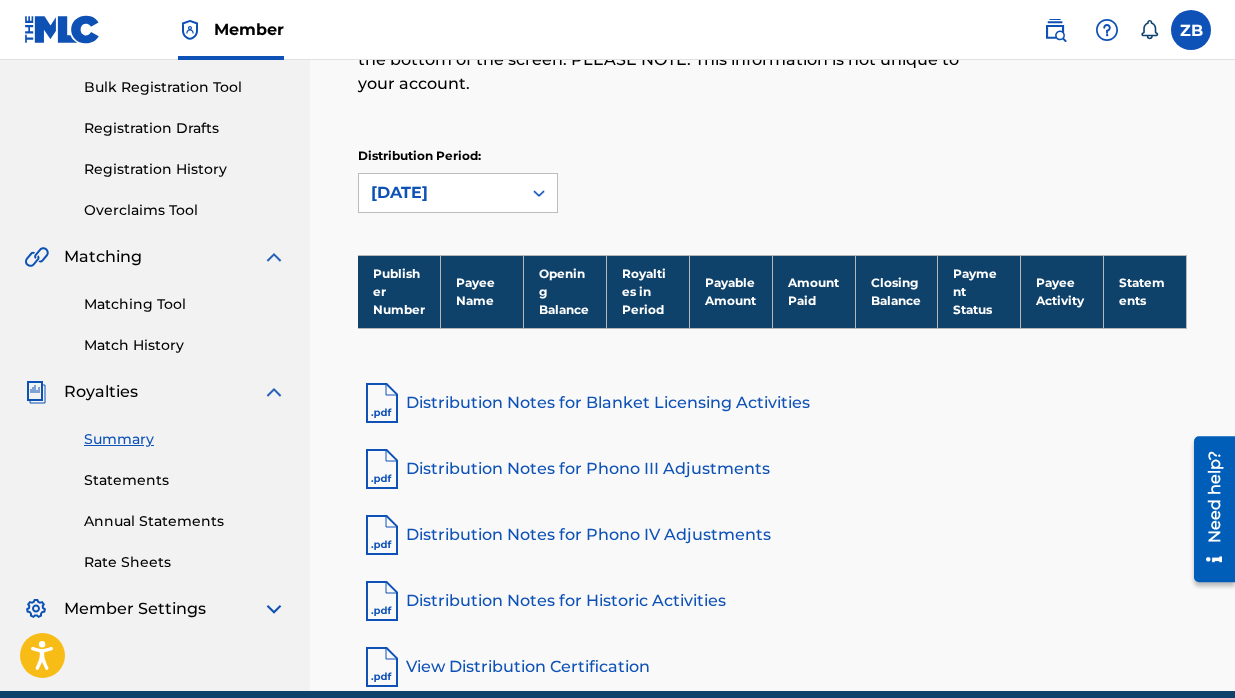click on "[DATE]" at bounding box center [440, 193] 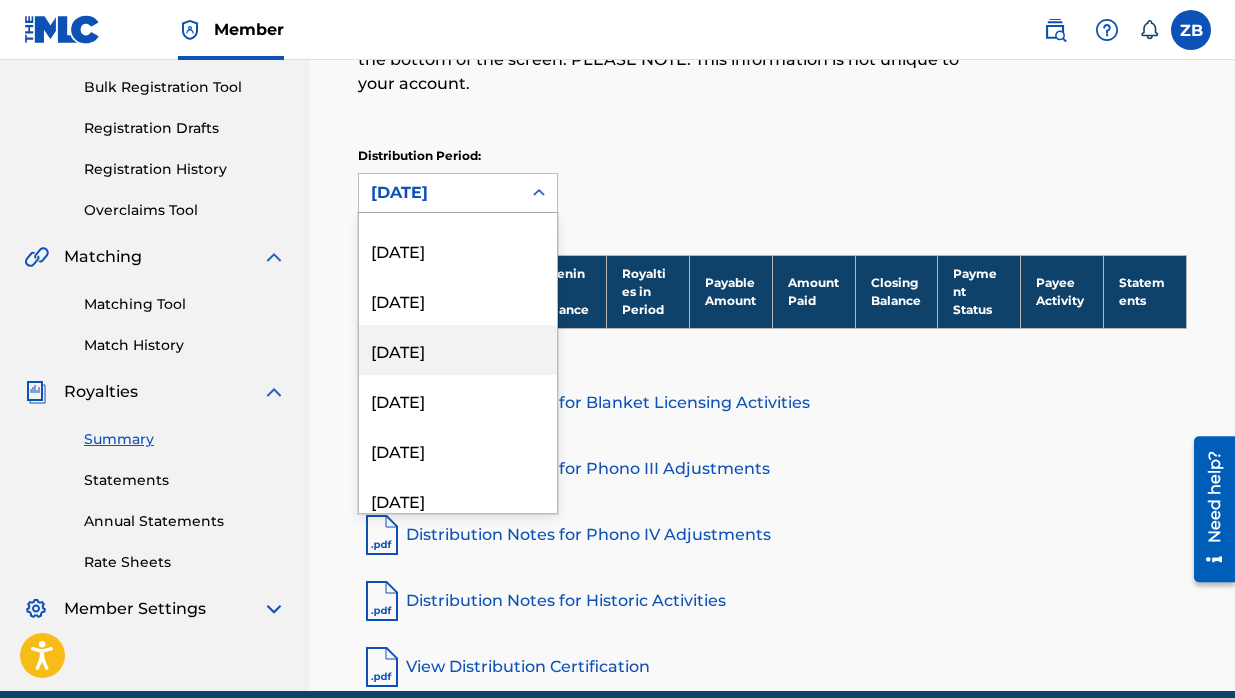 scroll, scrollTop: 2300, scrollLeft: 0, axis: vertical 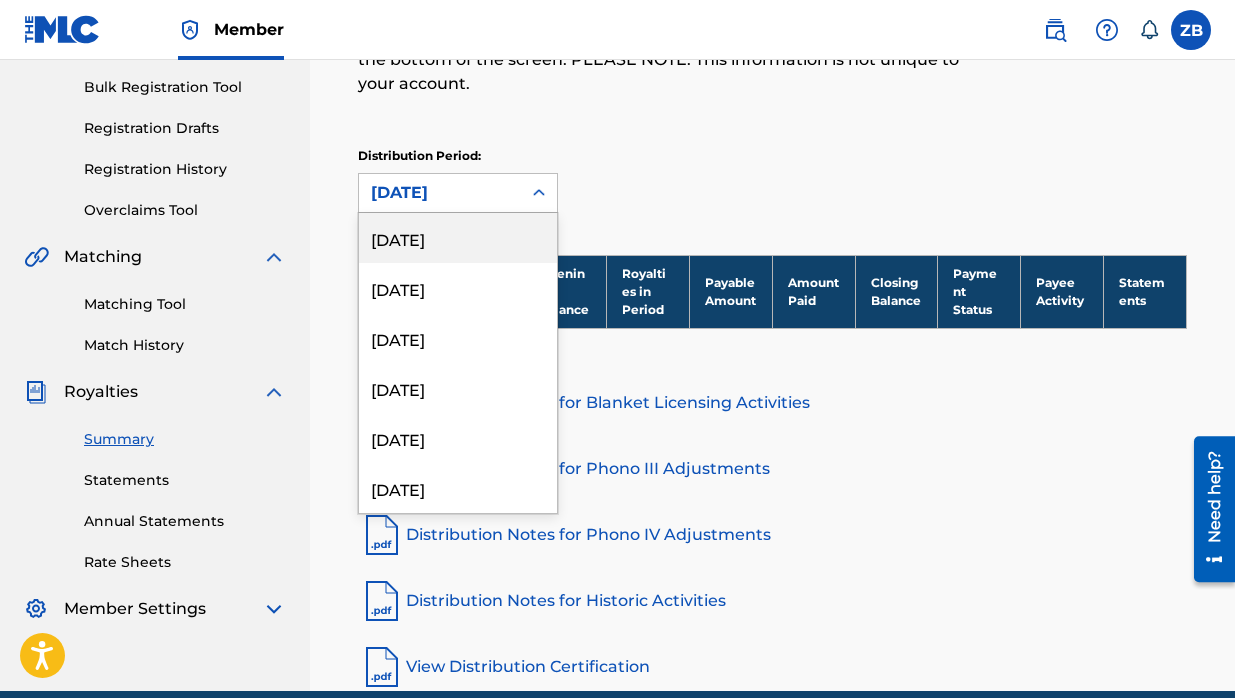 click on "[DATE]" at bounding box center (440, 193) 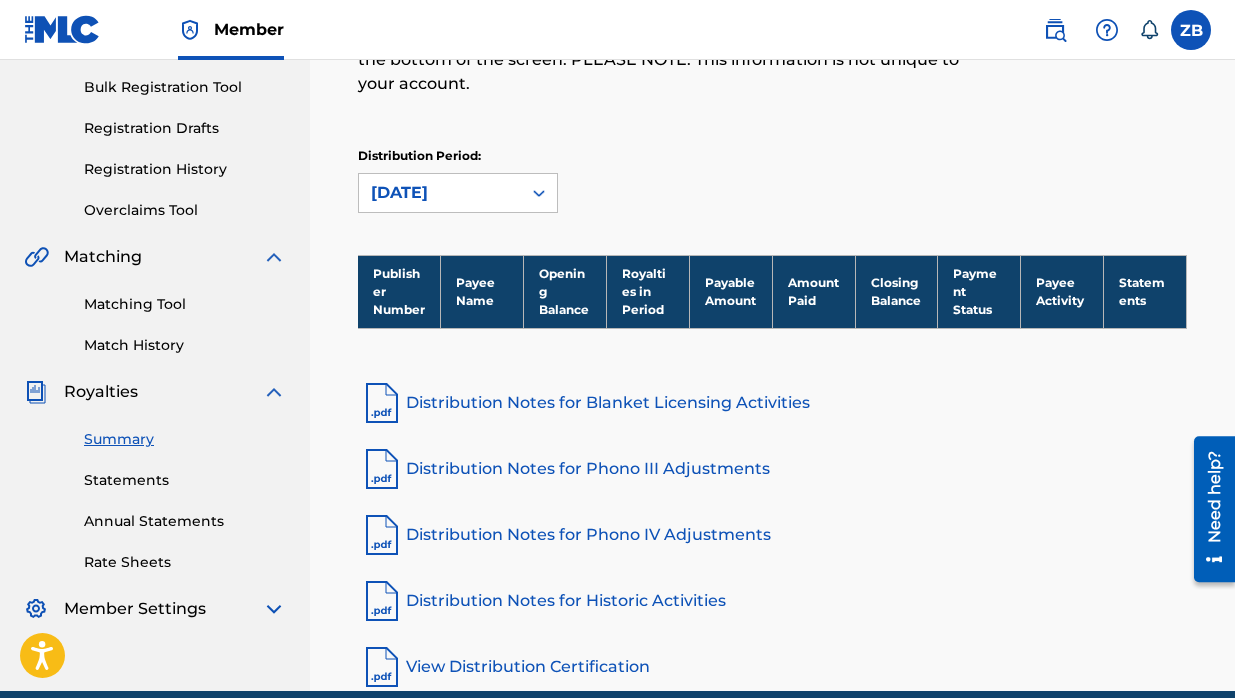 click at bounding box center (274, 392) 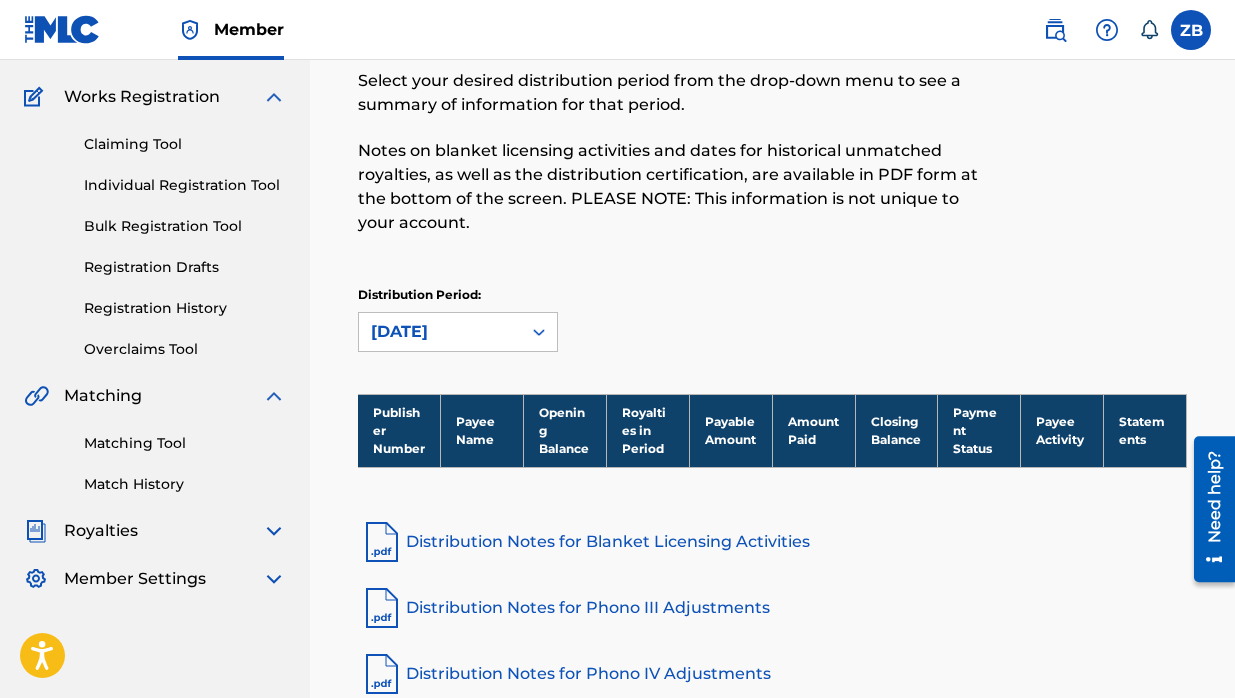 scroll, scrollTop: 149, scrollLeft: 0, axis: vertical 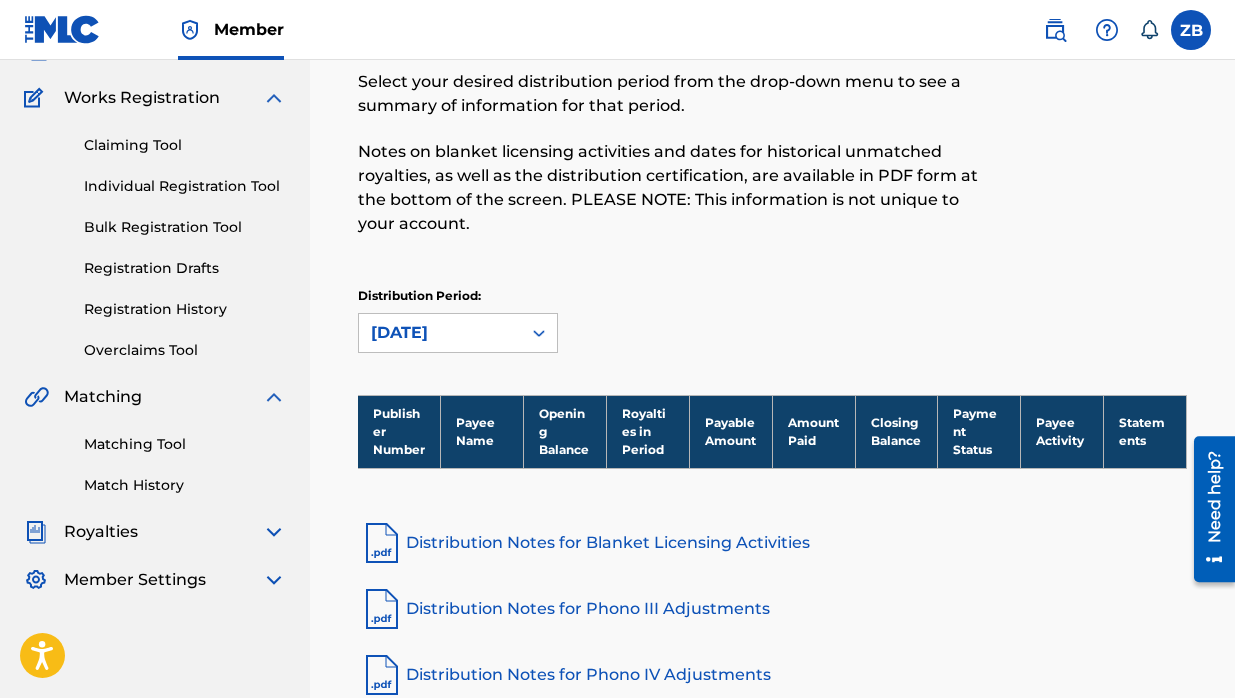 click at bounding box center [274, 397] 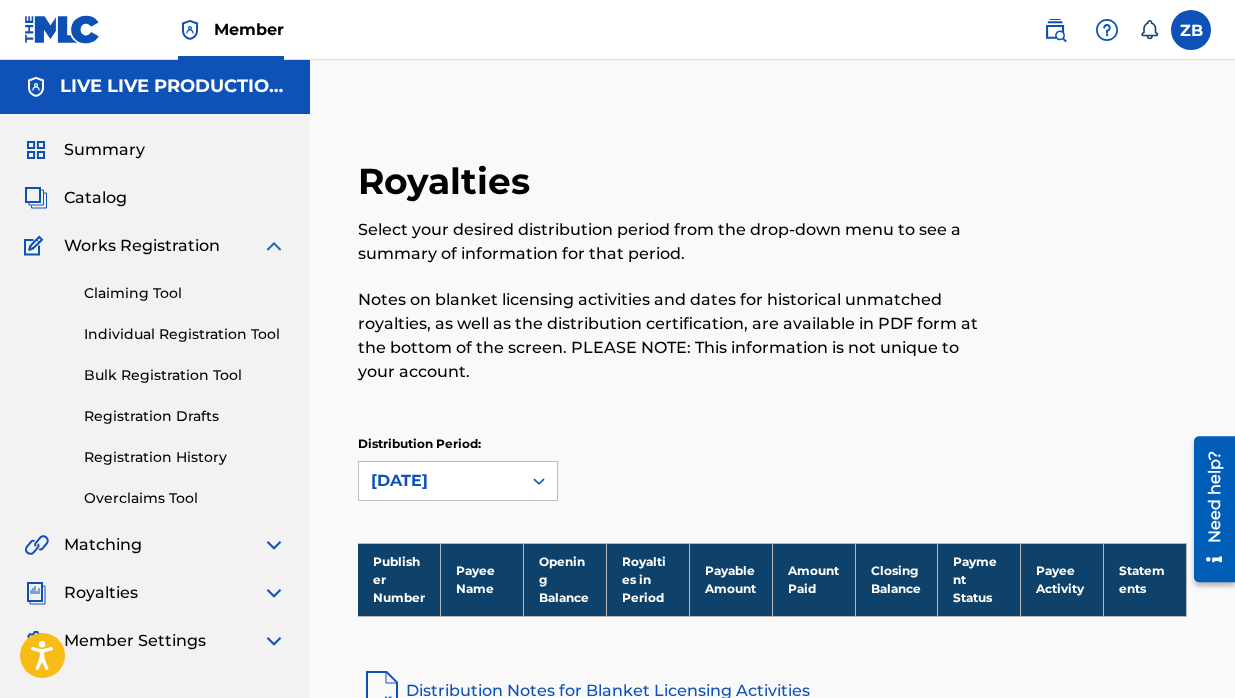 scroll, scrollTop: 0, scrollLeft: 0, axis: both 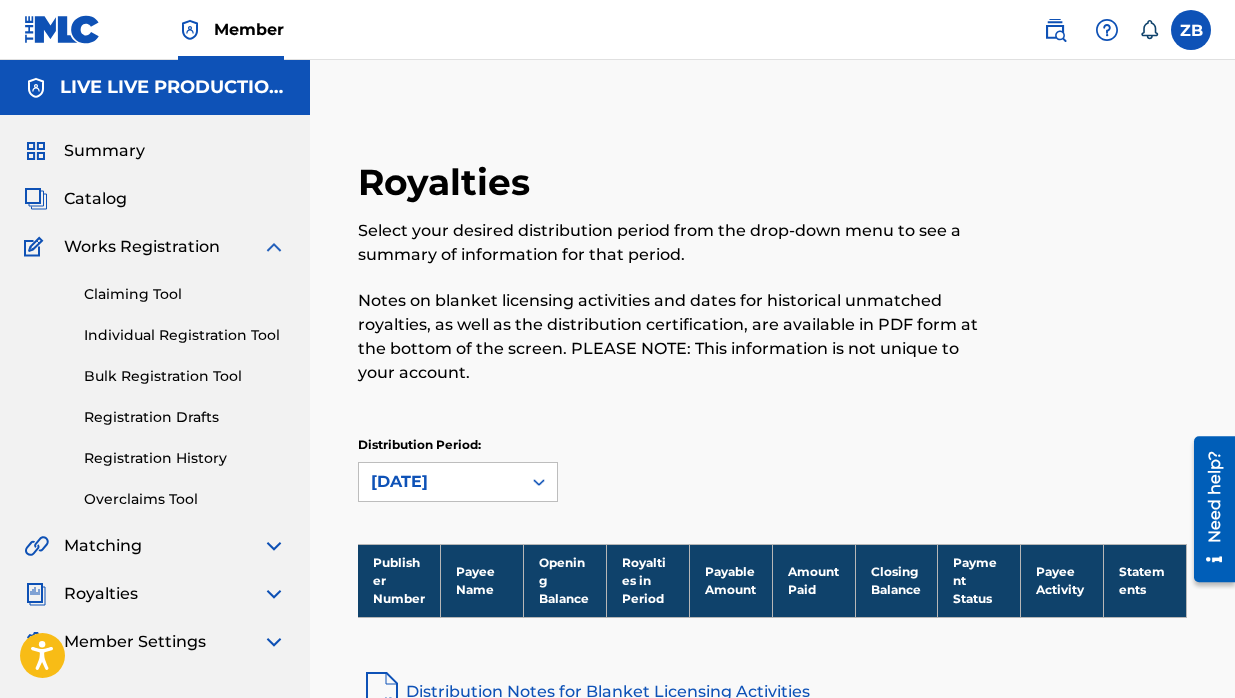click on "Registration History" at bounding box center (185, 458) 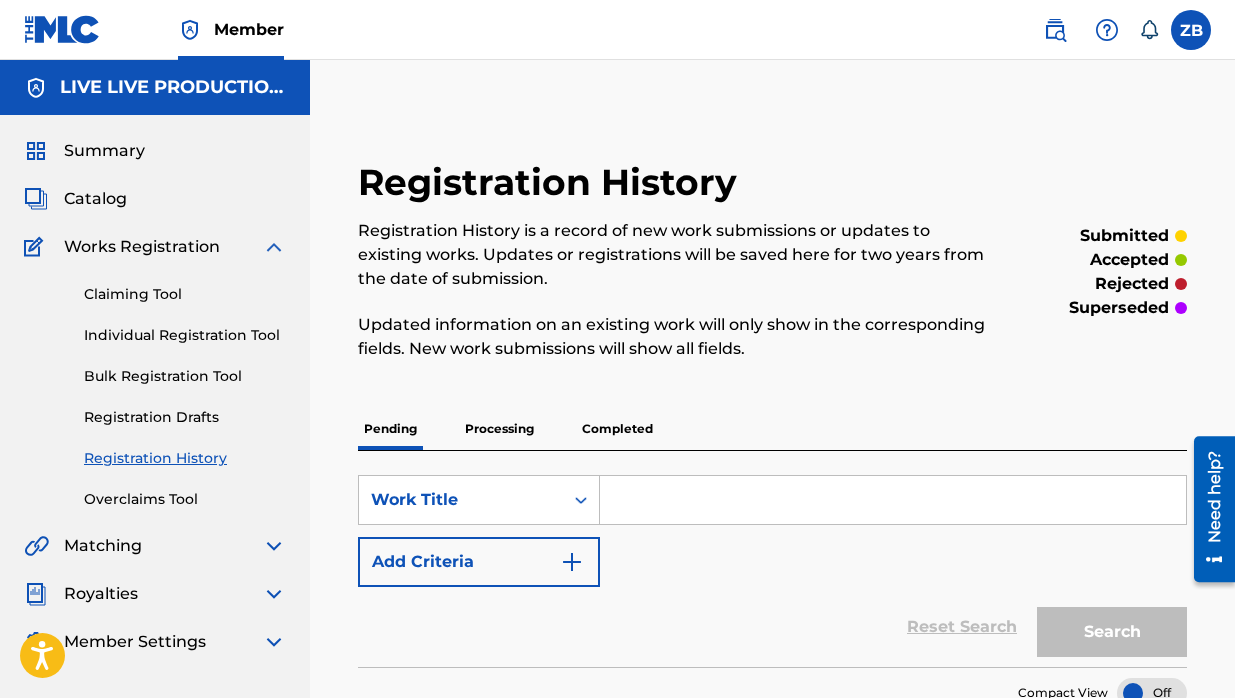 click on "Registration Drafts" at bounding box center [185, 417] 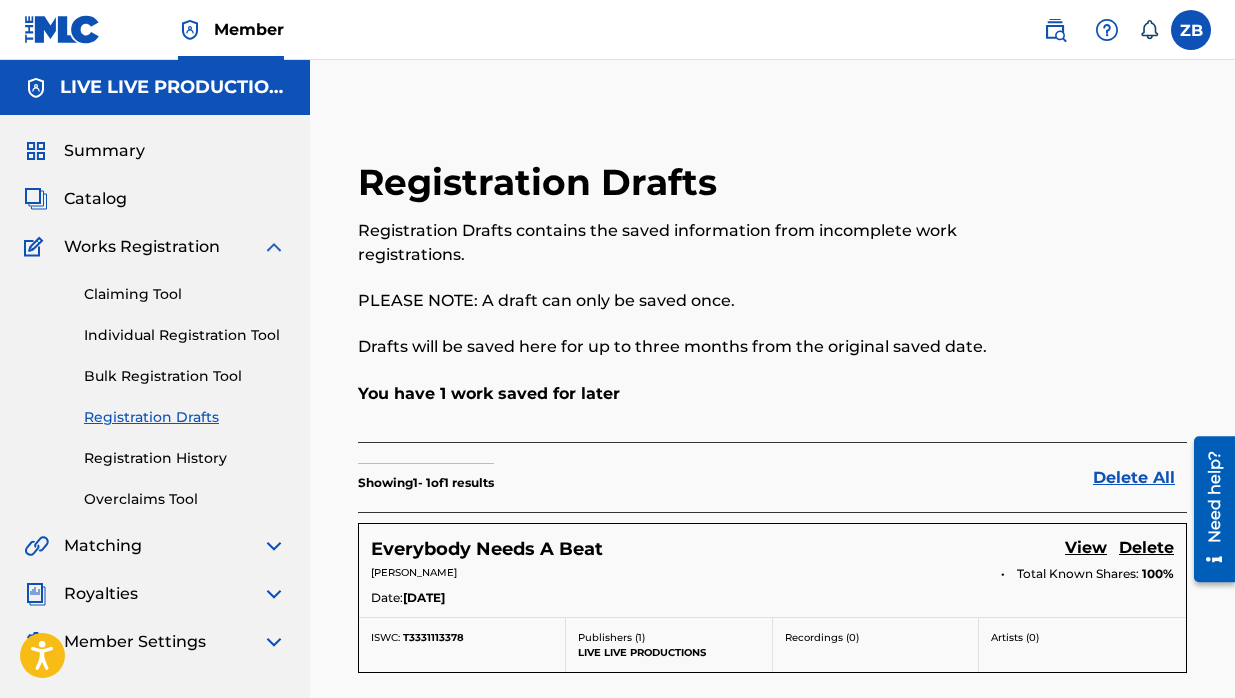 scroll, scrollTop: 103, scrollLeft: 0, axis: vertical 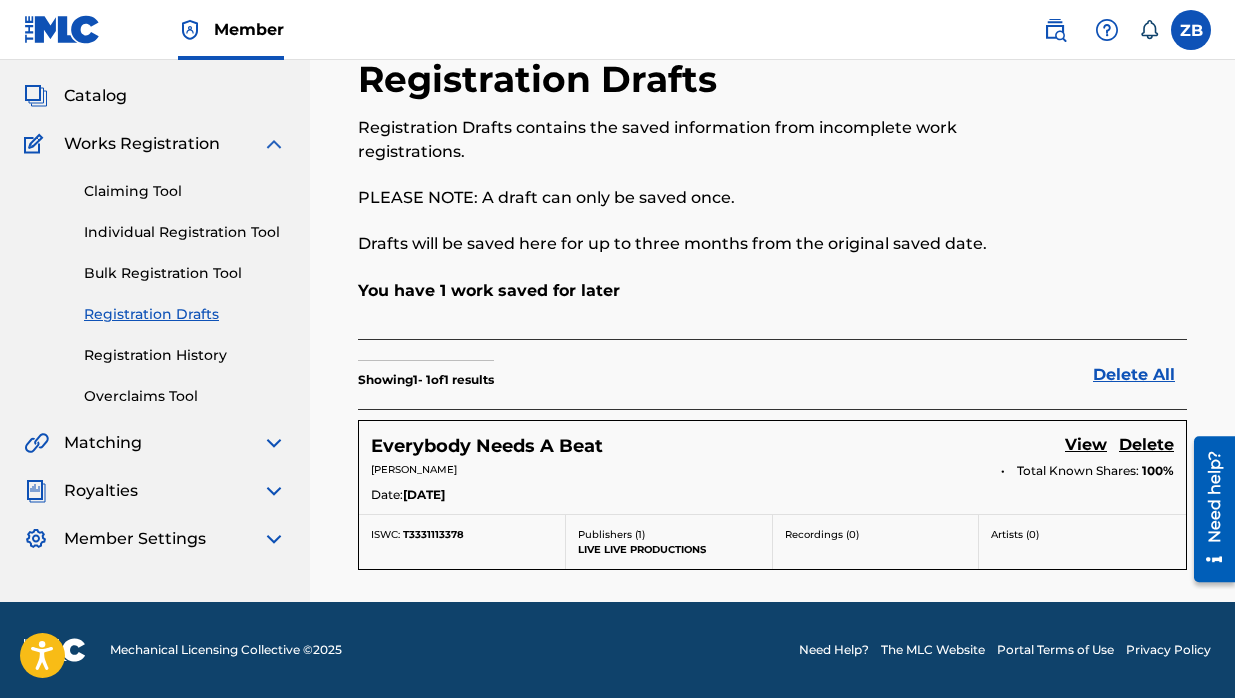 click on "View" at bounding box center (1086, 446) 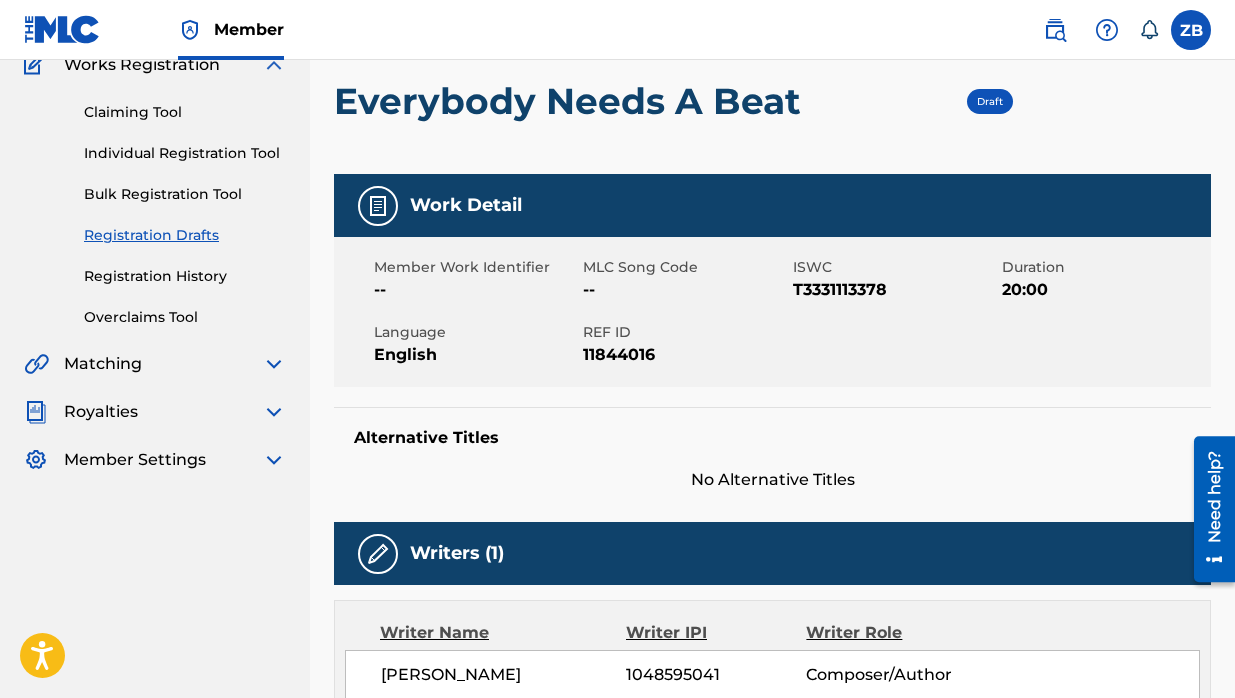 scroll, scrollTop: 0, scrollLeft: 0, axis: both 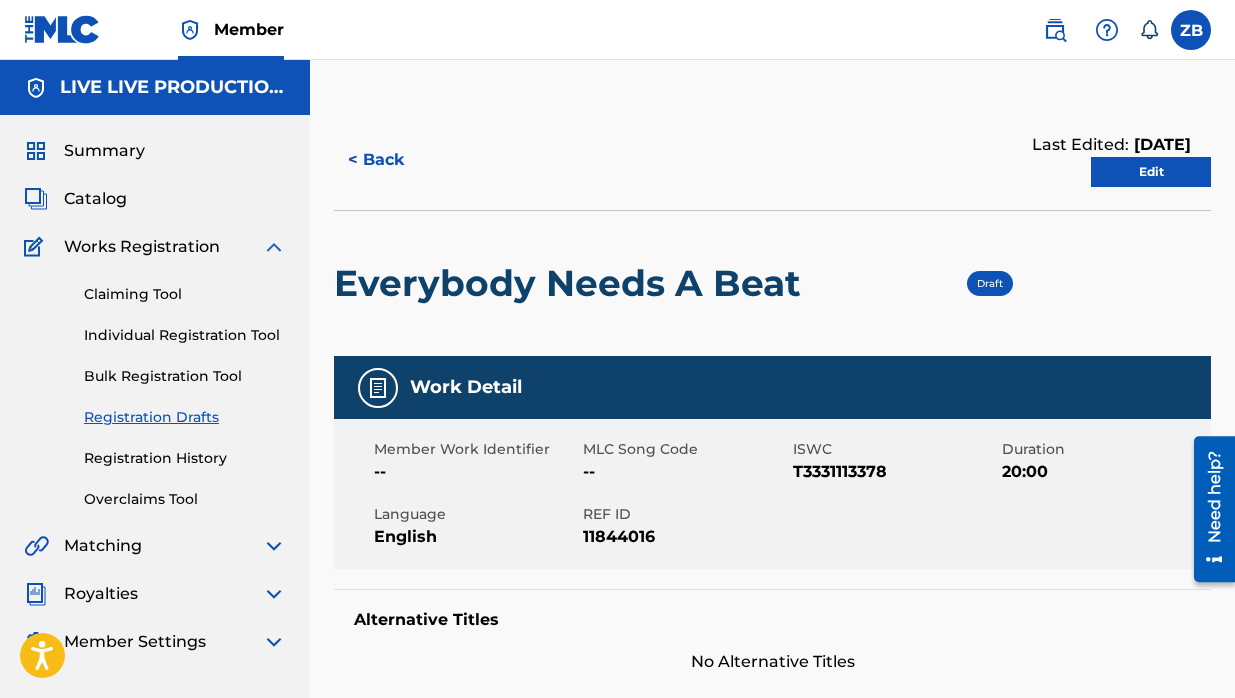 click on "Edit" at bounding box center [1151, 172] 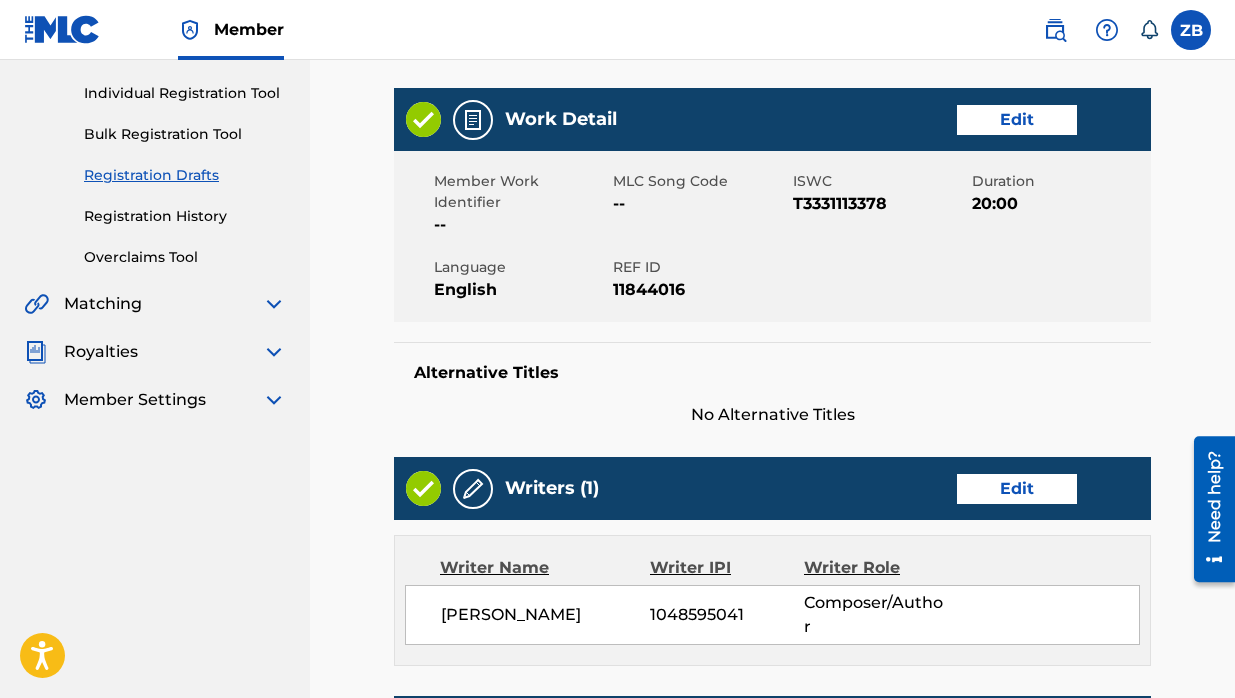 scroll, scrollTop: 241, scrollLeft: 0, axis: vertical 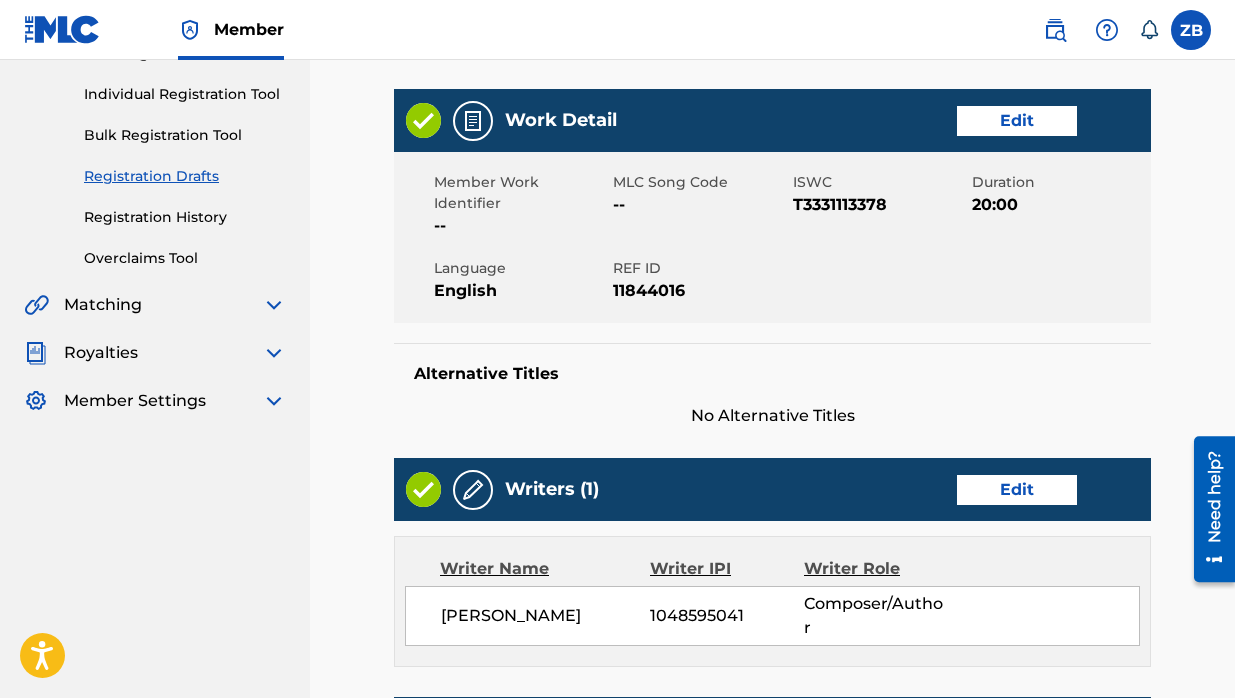 click on "Edit" at bounding box center (1017, 121) 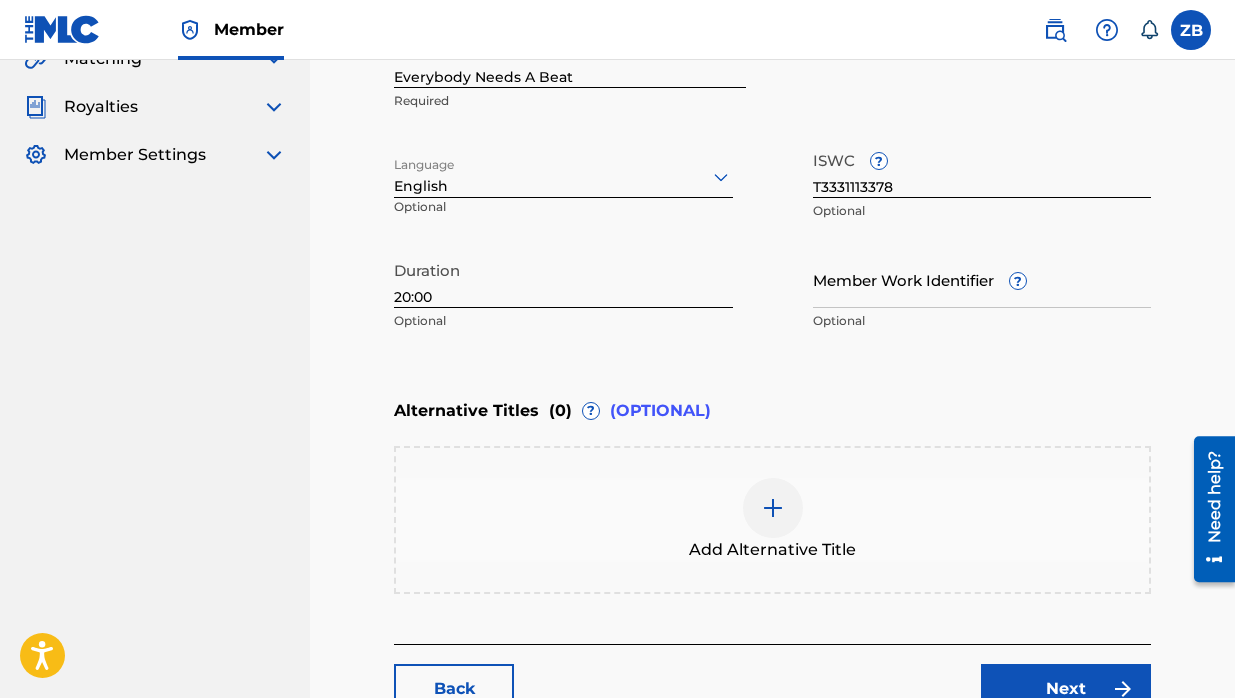 scroll, scrollTop: 463, scrollLeft: 0, axis: vertical 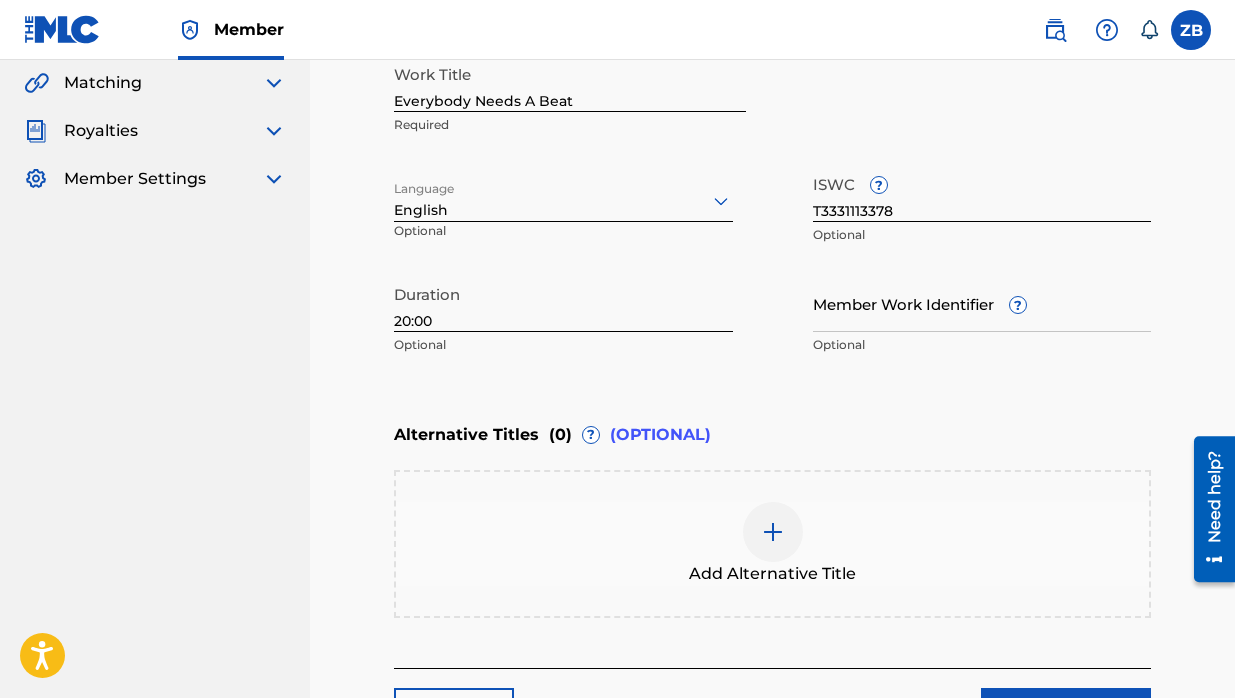 click on "Member Work Identifier   ?" at bounding box center [982, 303] 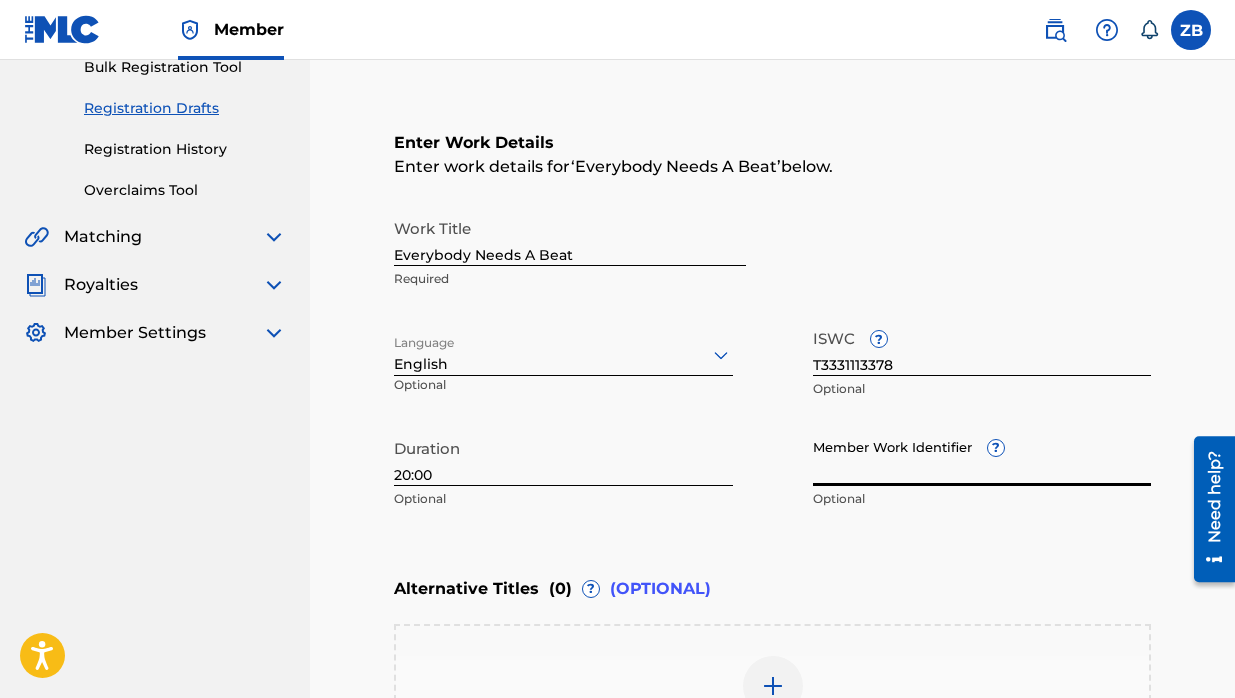 scroll, scrollTop: 629, scrollLeft: 0, axis: vertical 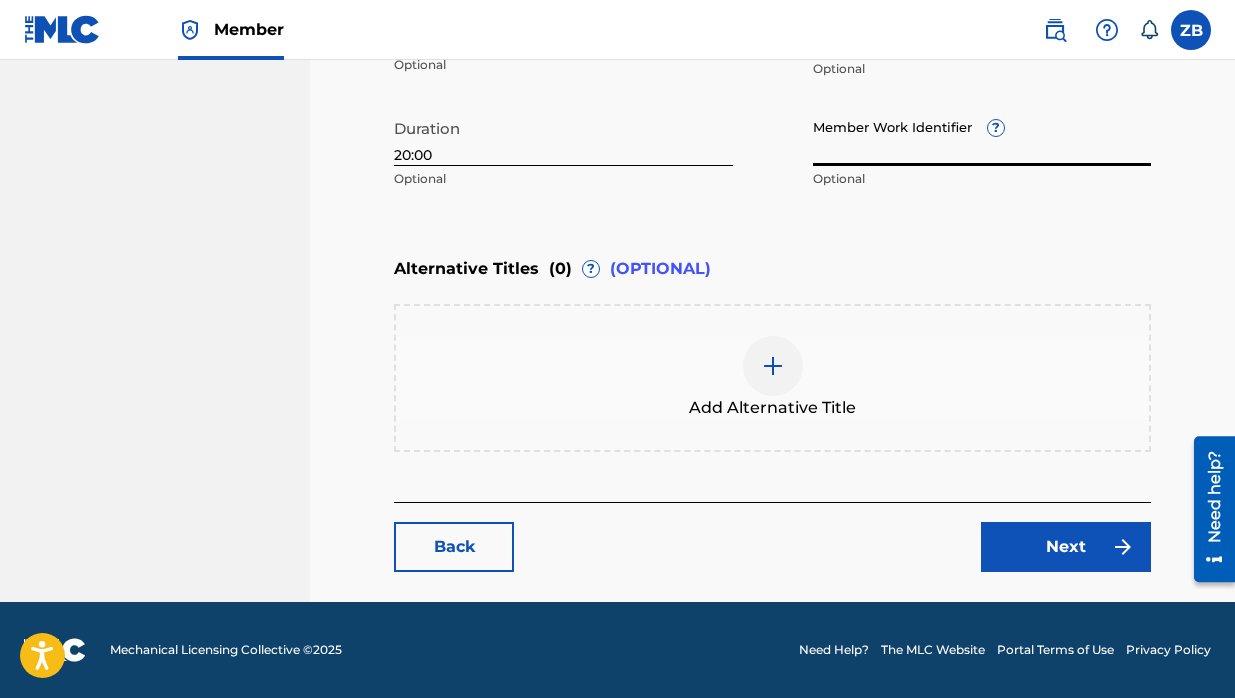 click on "Next" at bounding box center (1066, 547) 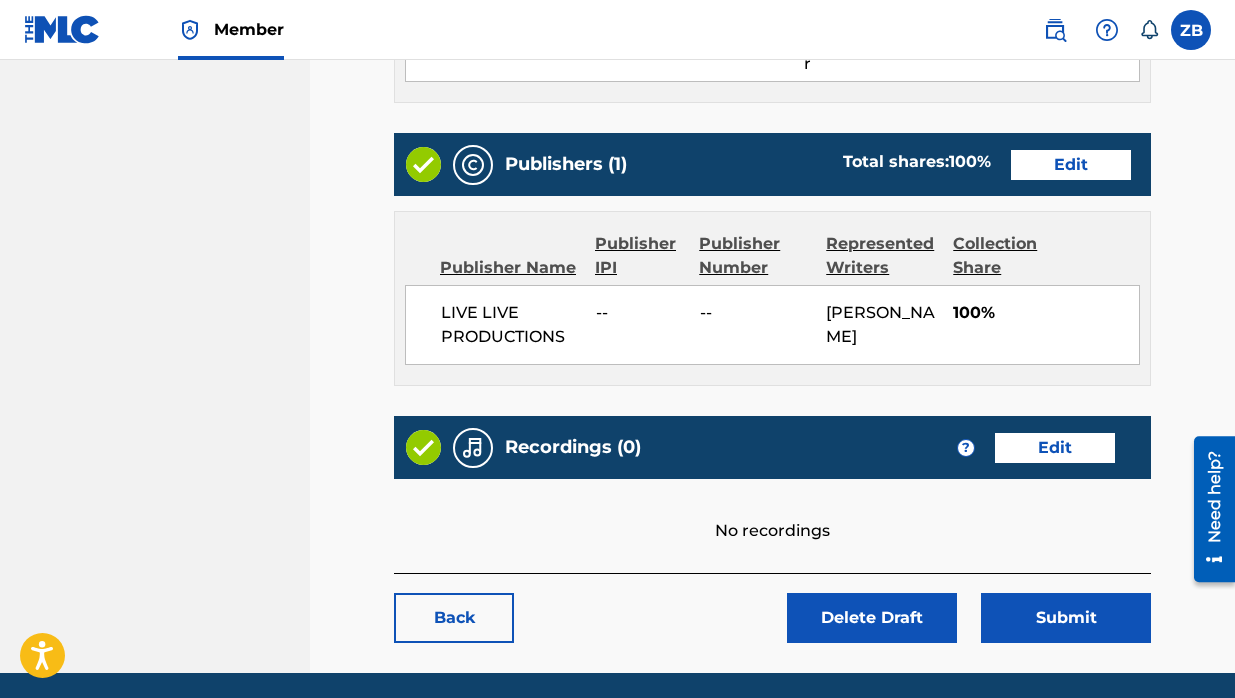scroll, scrollTop: 855, scrollLeft: 0, axis: vertical 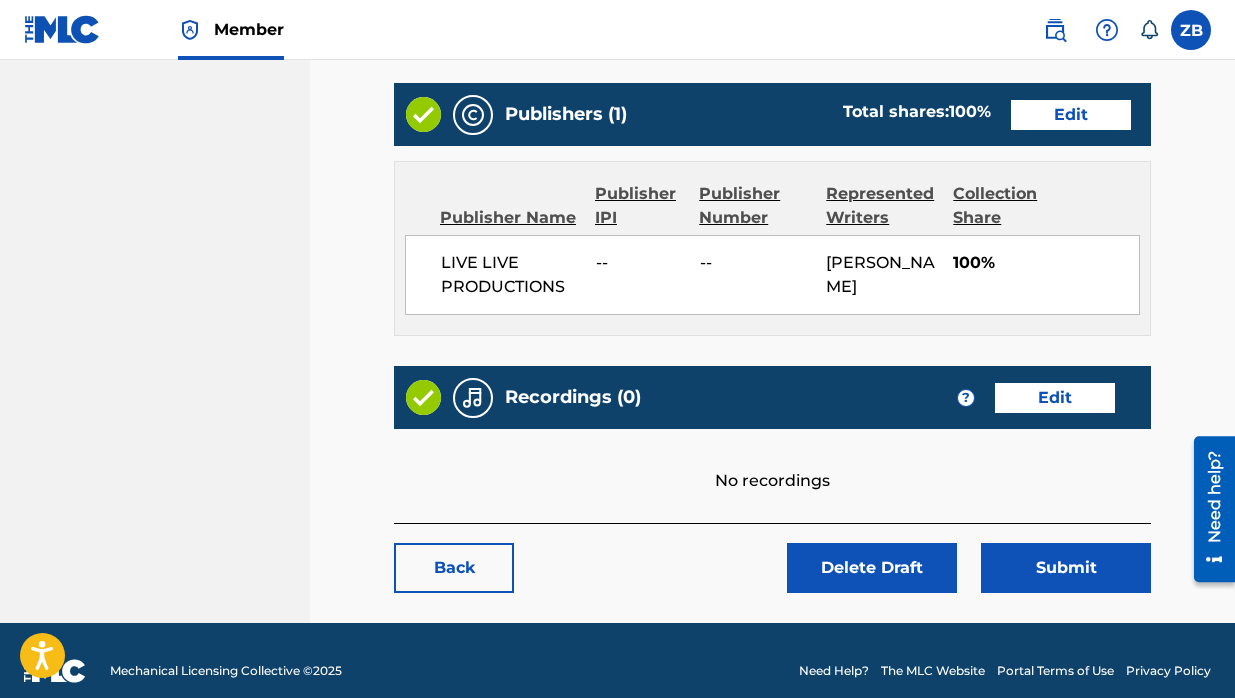 click on "Edit" at bounding box center [1055, 398] 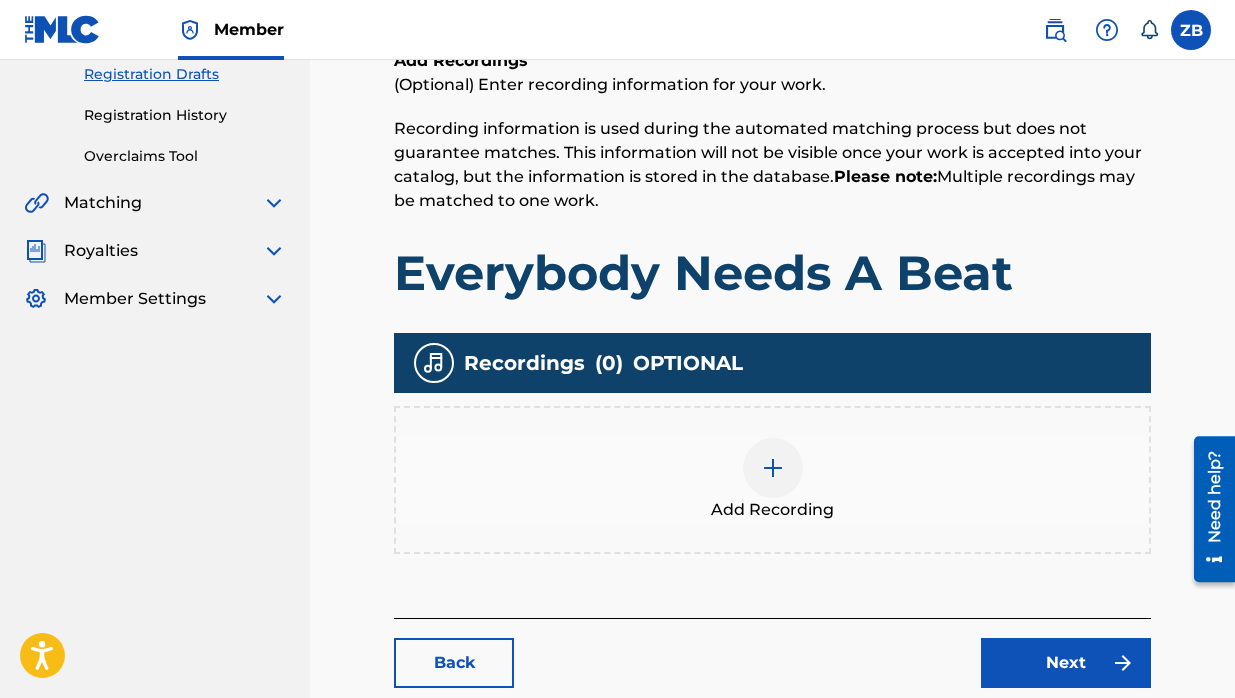 scroll, scrollTop: 331, scrollLeft: 0, axis: vertical 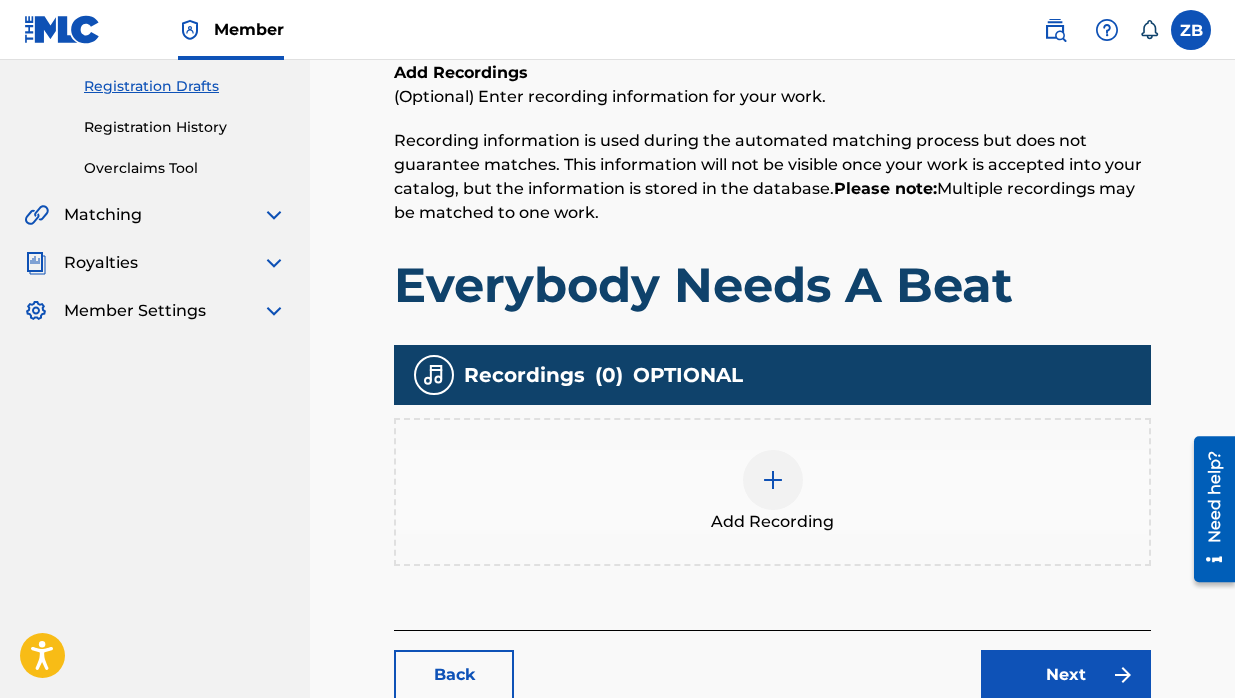 click on "Add Recording" at bounding box center [772, 492] 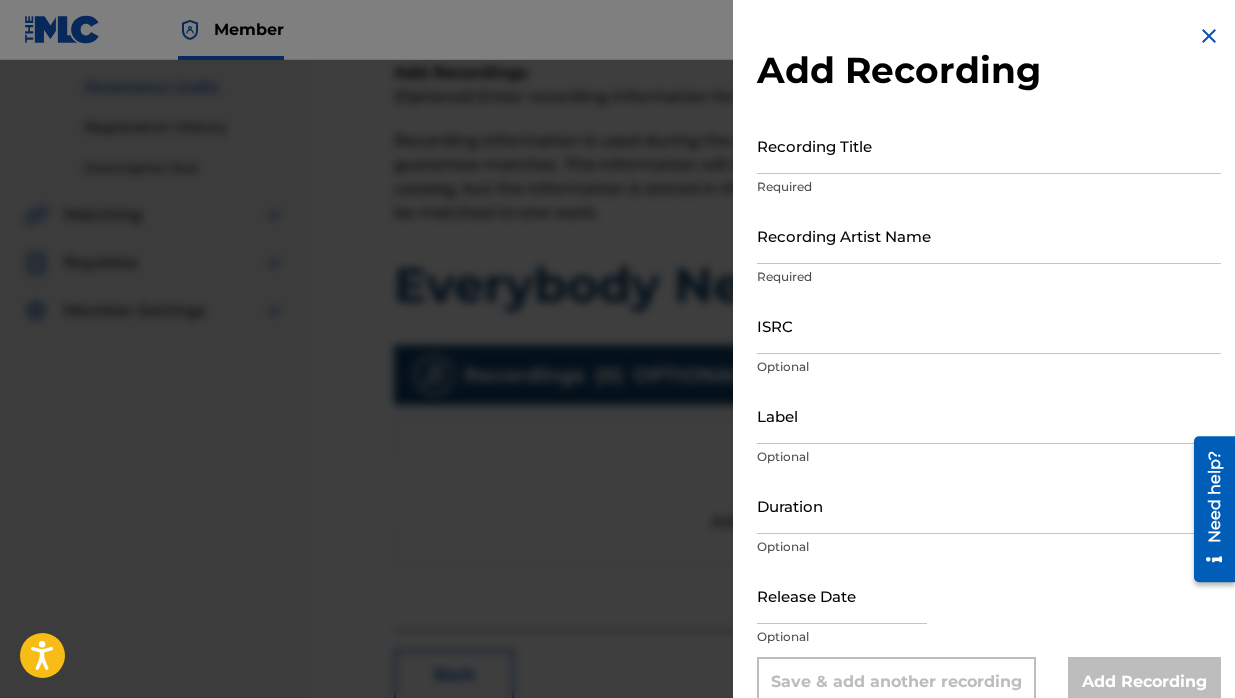 click on "Recording Title" at bounding box center (989, 145) 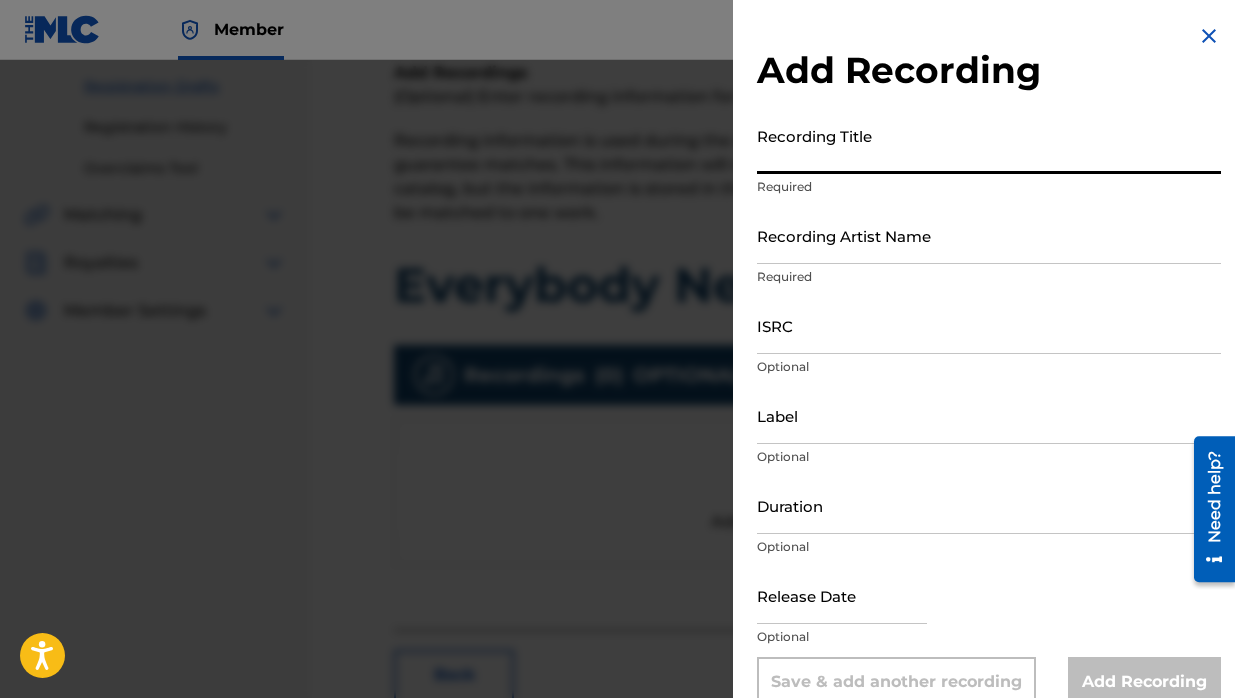 click on "Recording Artist Name" at bounding box center (989, 235) 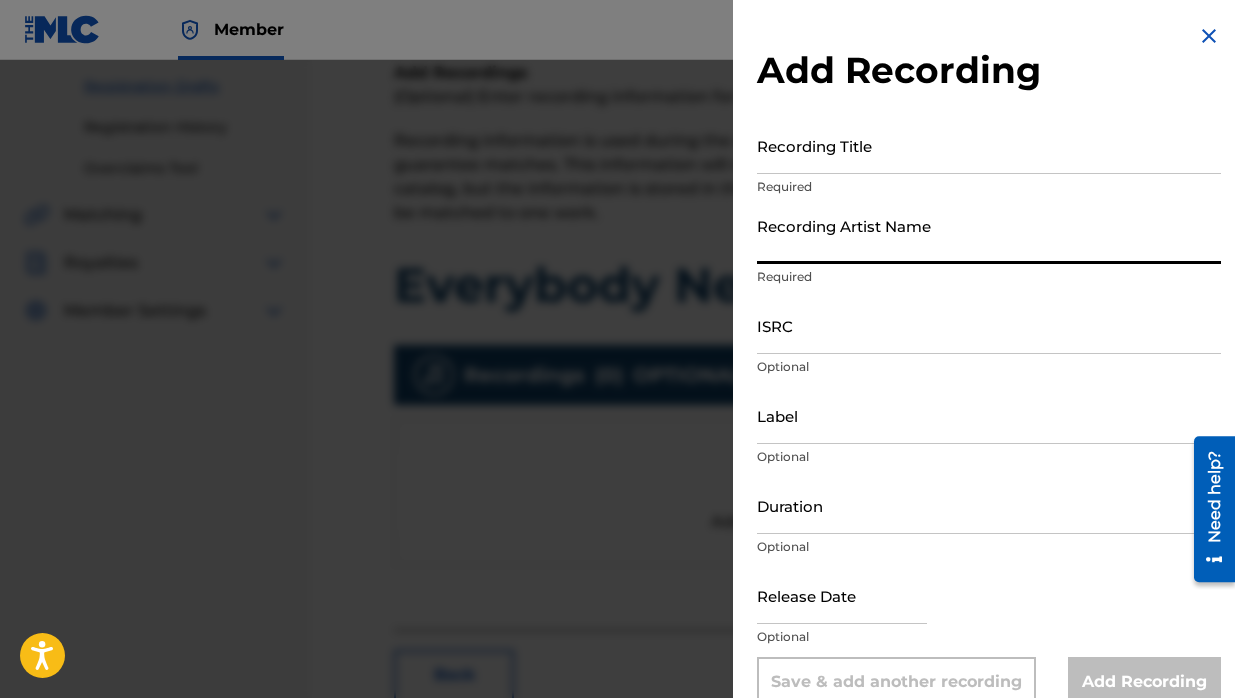 scroll, scrollTop: 33, scrollLeft: 0, axis: vertical 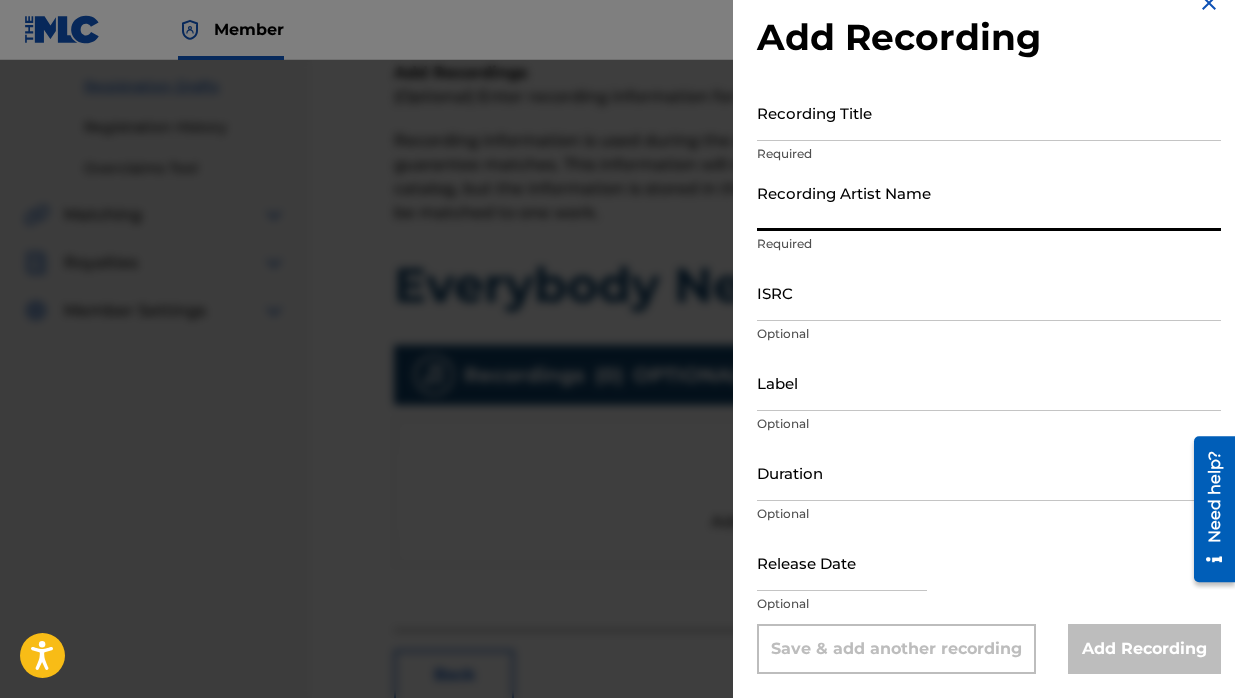 click on "Recording Title" at bounding box center [989, 112] 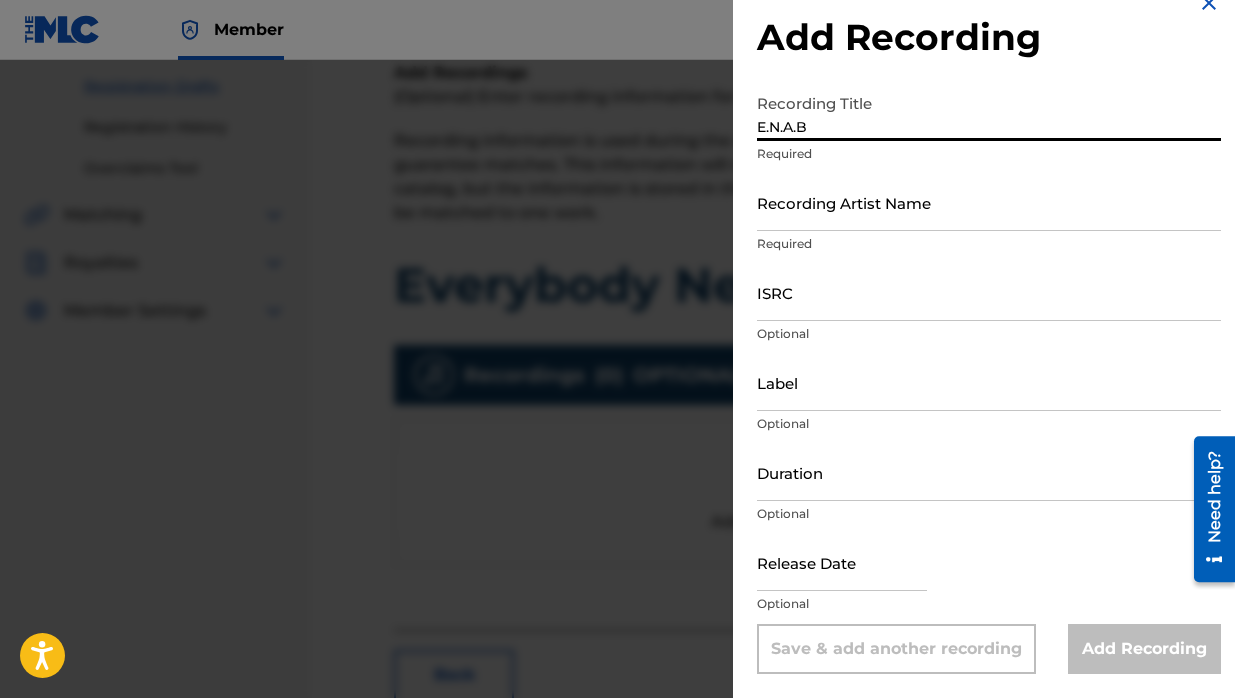 type on "E.N.A.B" 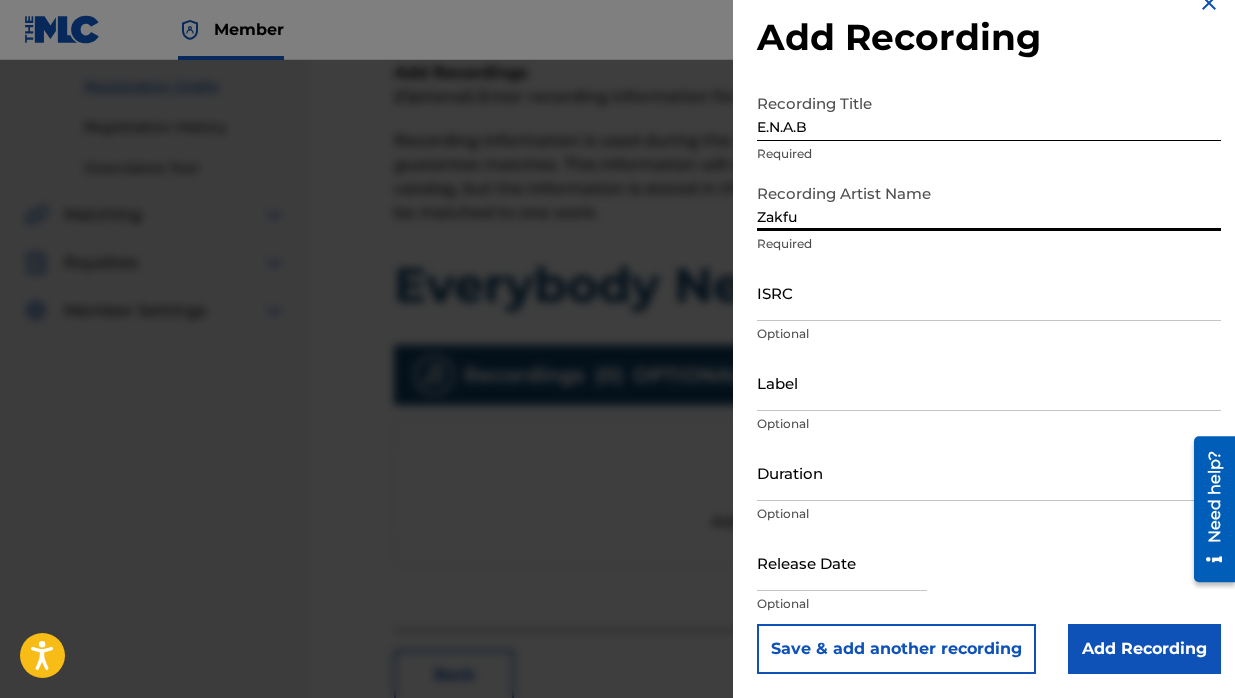 type on "Zakfu" 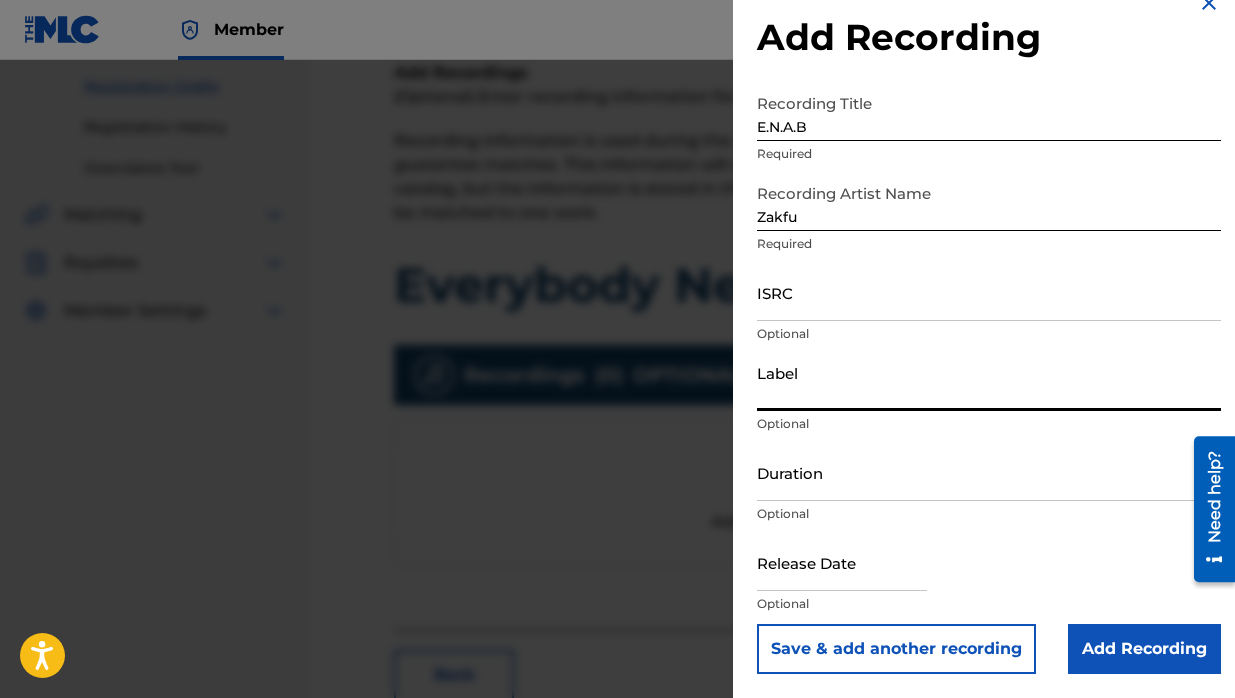 scroll, scrollTop: 459, scrollLeft: 0, axis: vertical 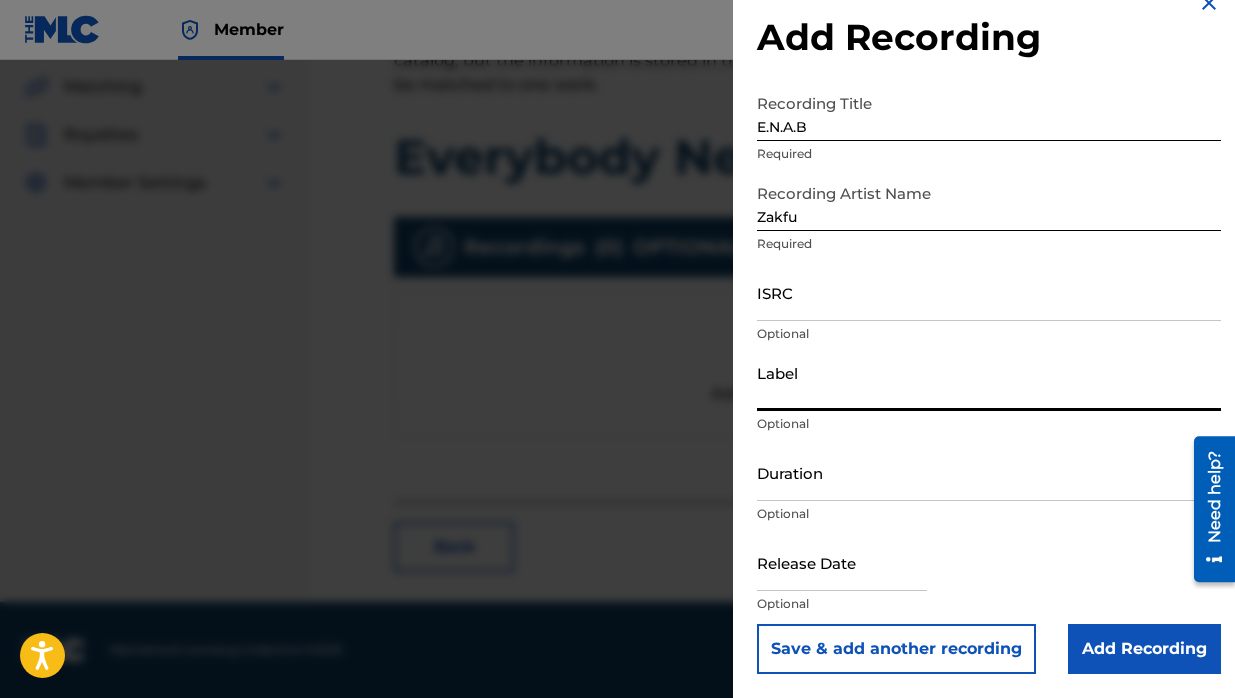 click on "Add Recording" at bounding box center [1144, 649] 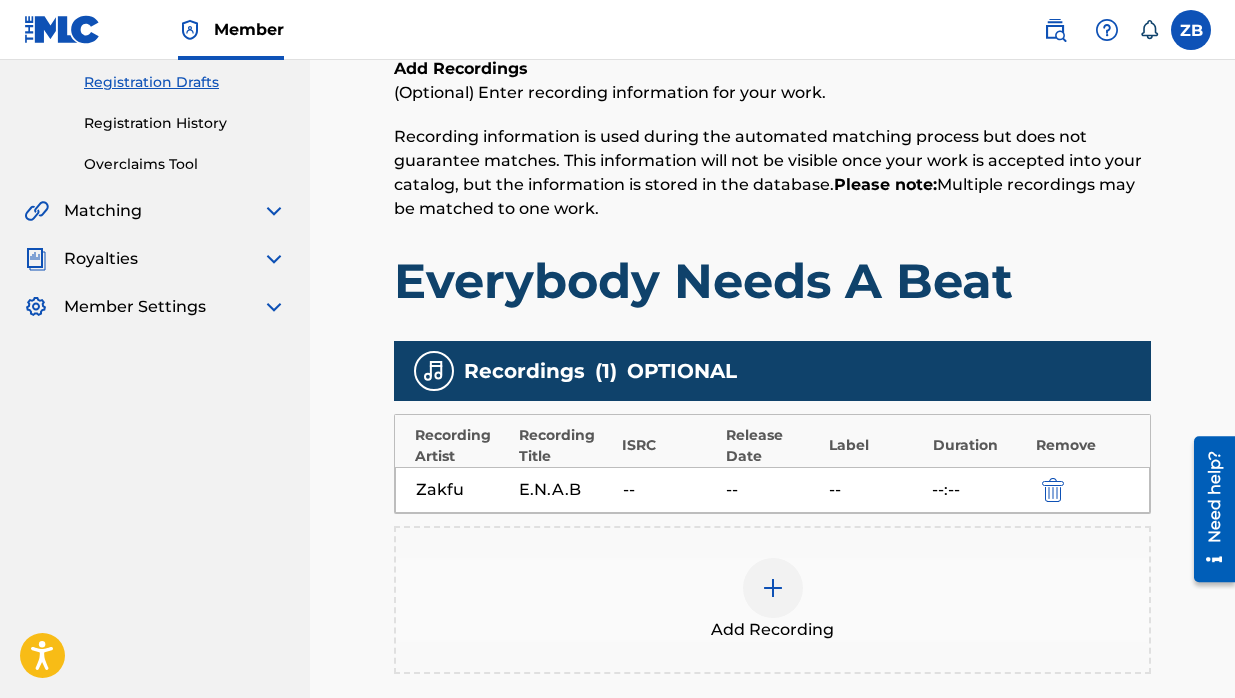 scroll, scrollTop: 343, scrollLeft: 0, axis: vertical 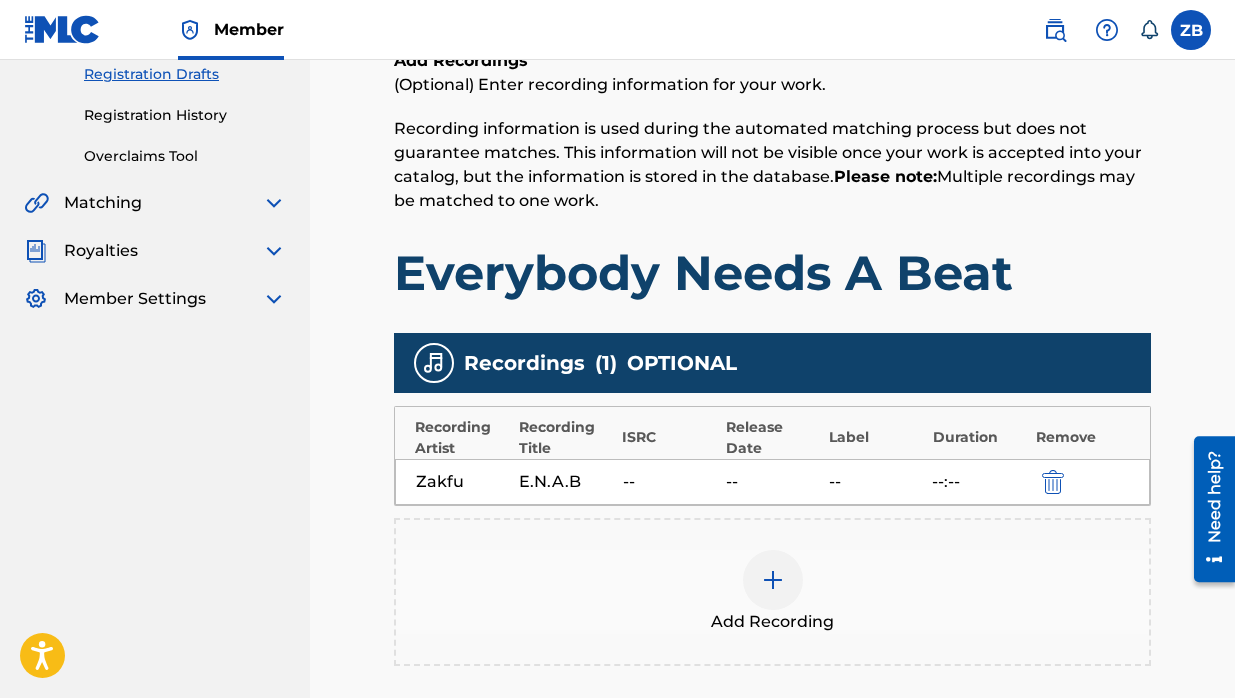 click on "E.N.A.B" at bounding box center [565, 482] 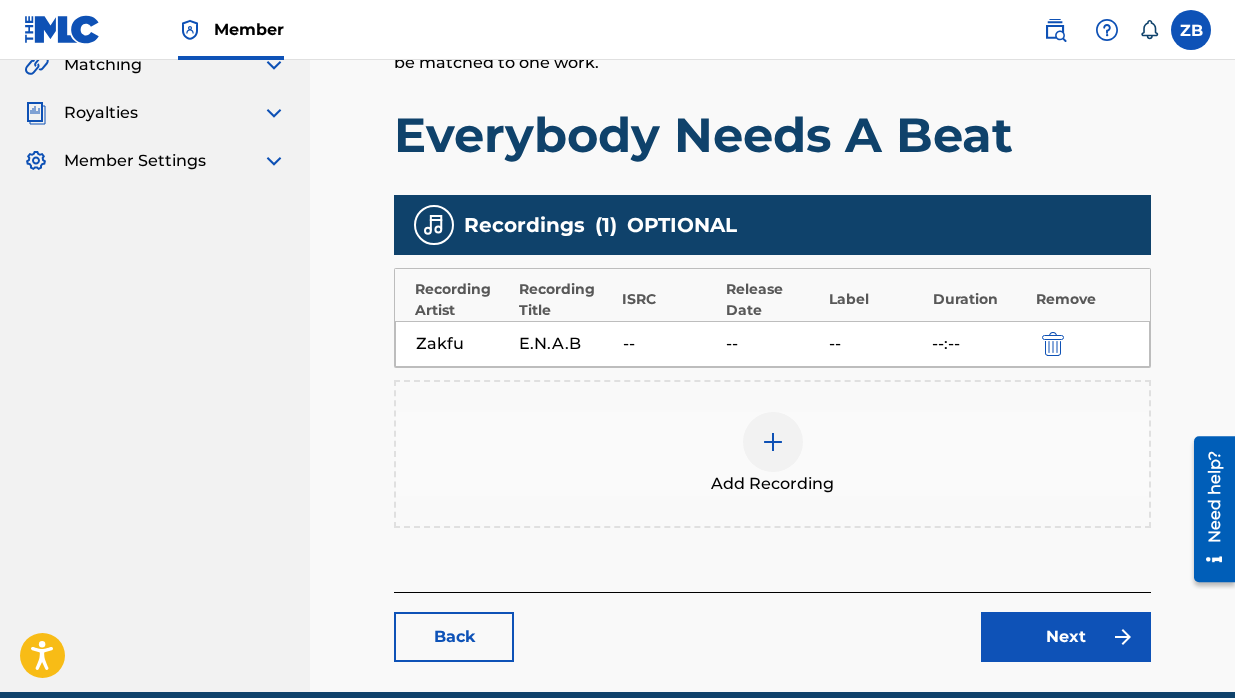 scroll, scrollTop: 480, scrollLeft: 0, axis: vertical 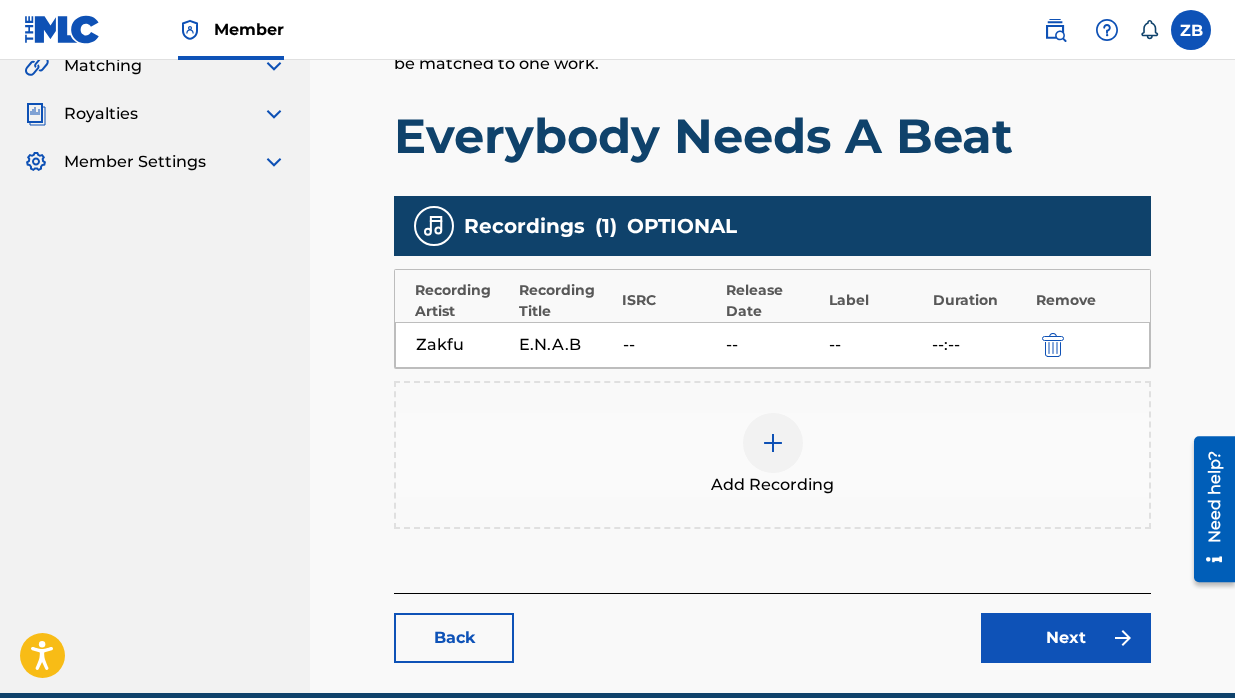 click on "E.N.A.B" at bounding box center (565, 345) 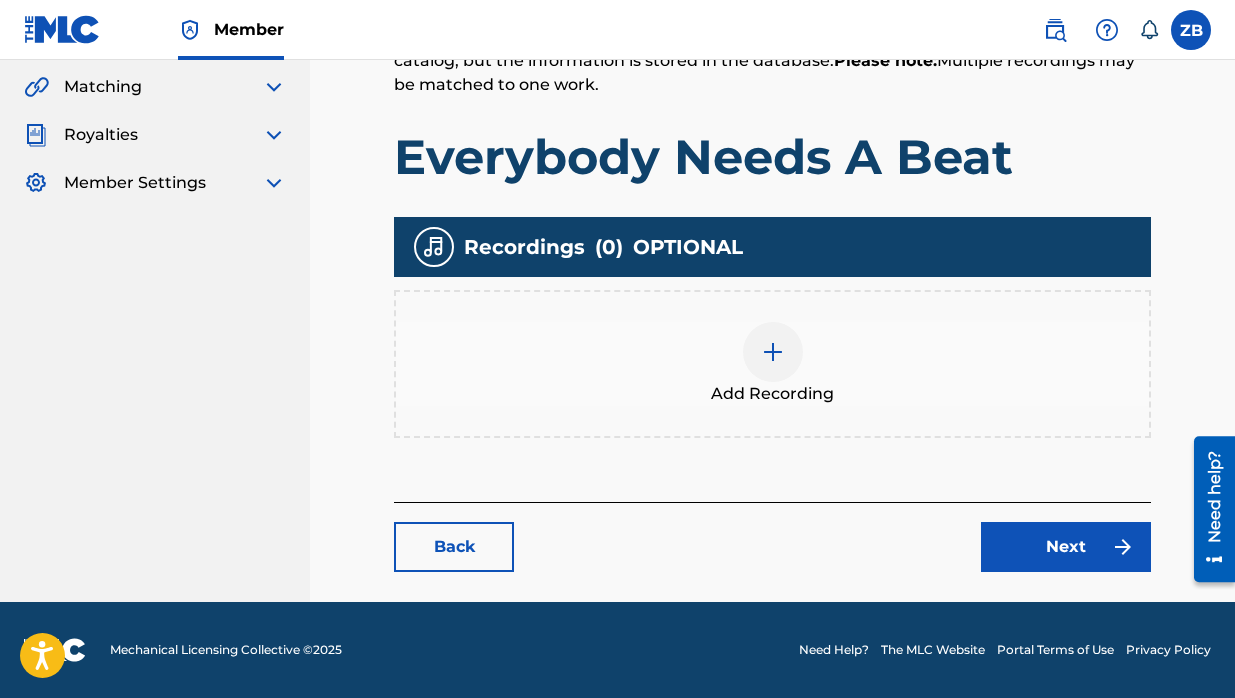 click at bounding box center [773, 352] 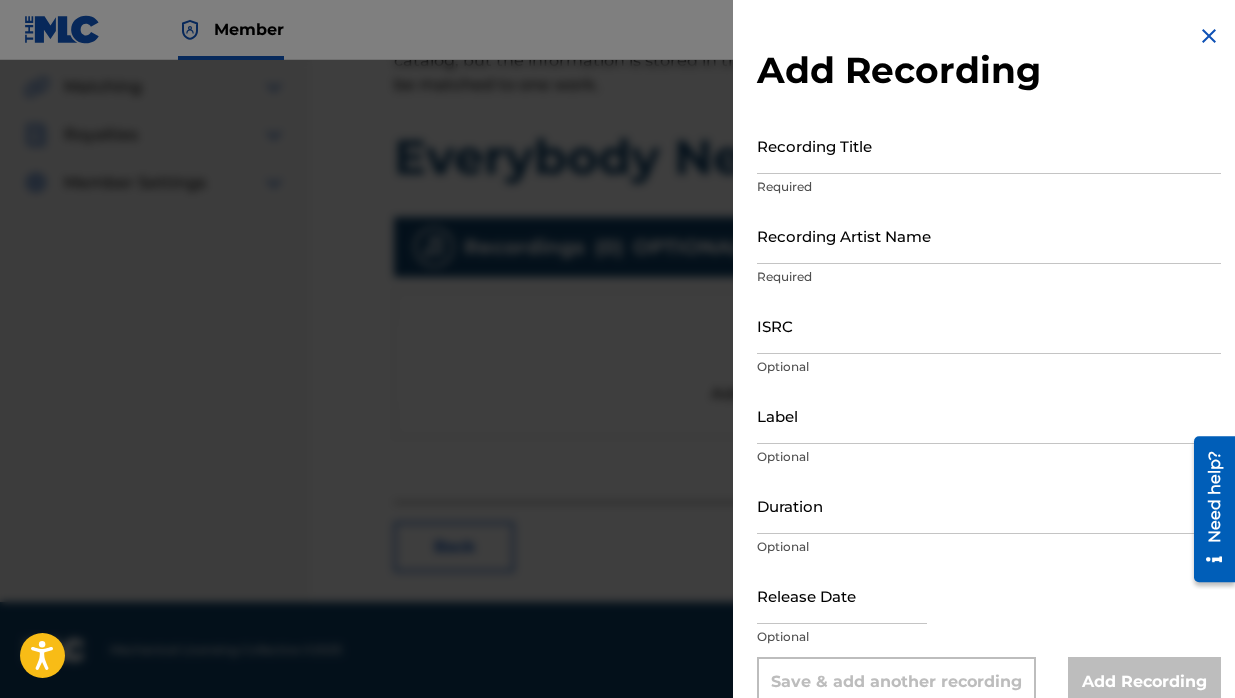 click on "Recording Title" at bounding box center (989, 145) 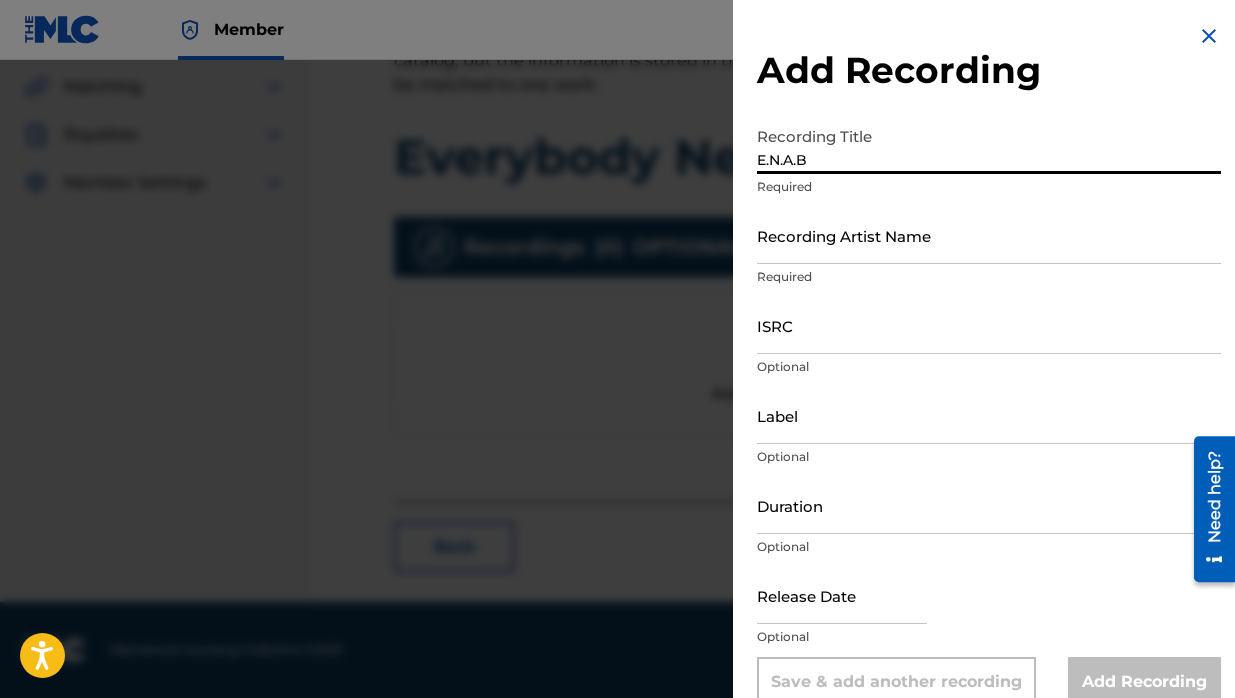 type on "E.N.A.B" 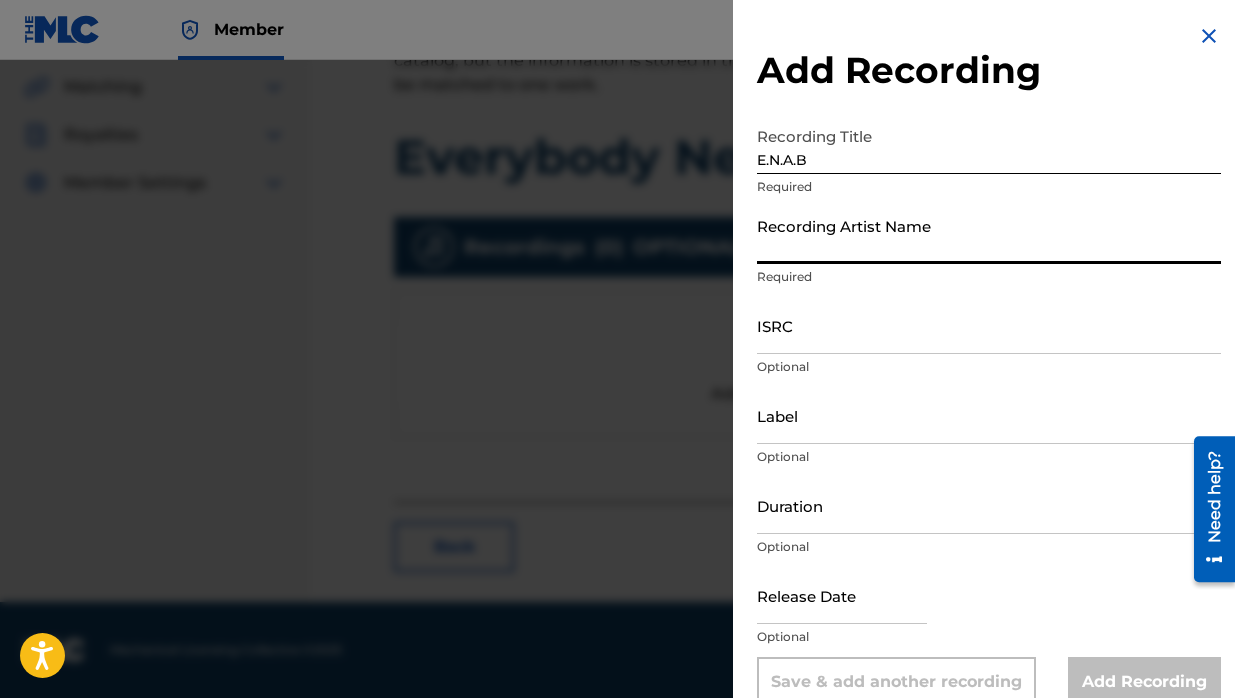 type on "Zakfu" 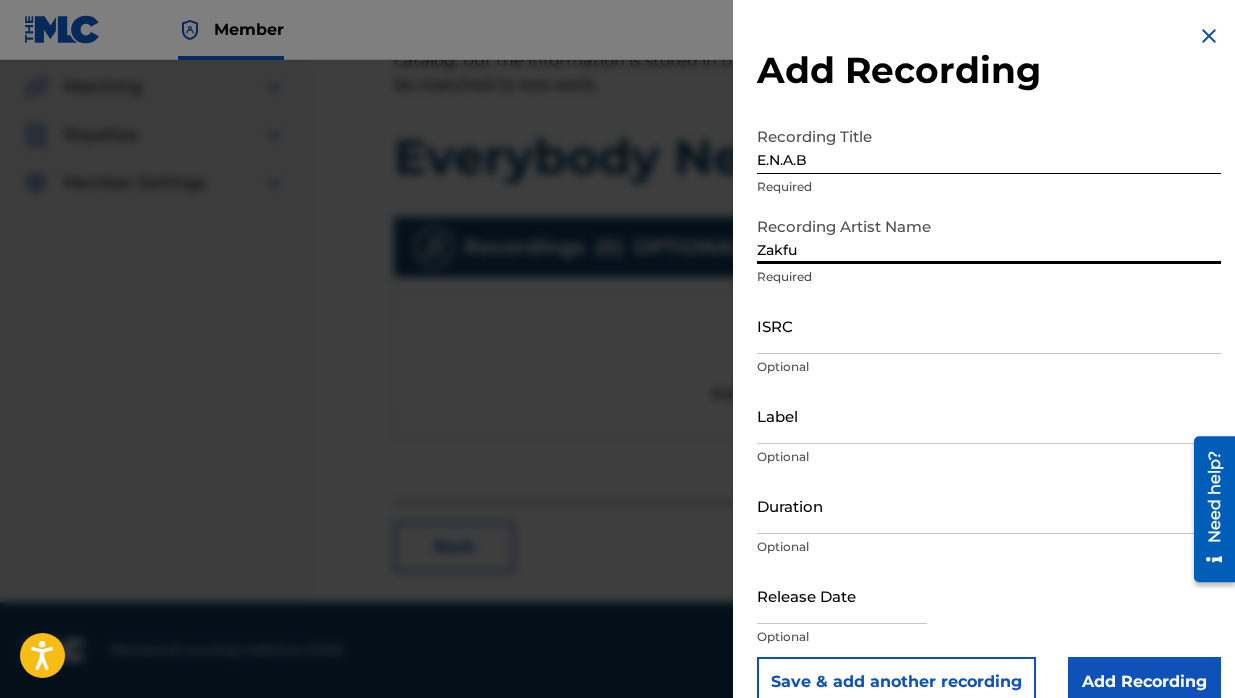 click on "ISRC" at bounding box center (989, 325) 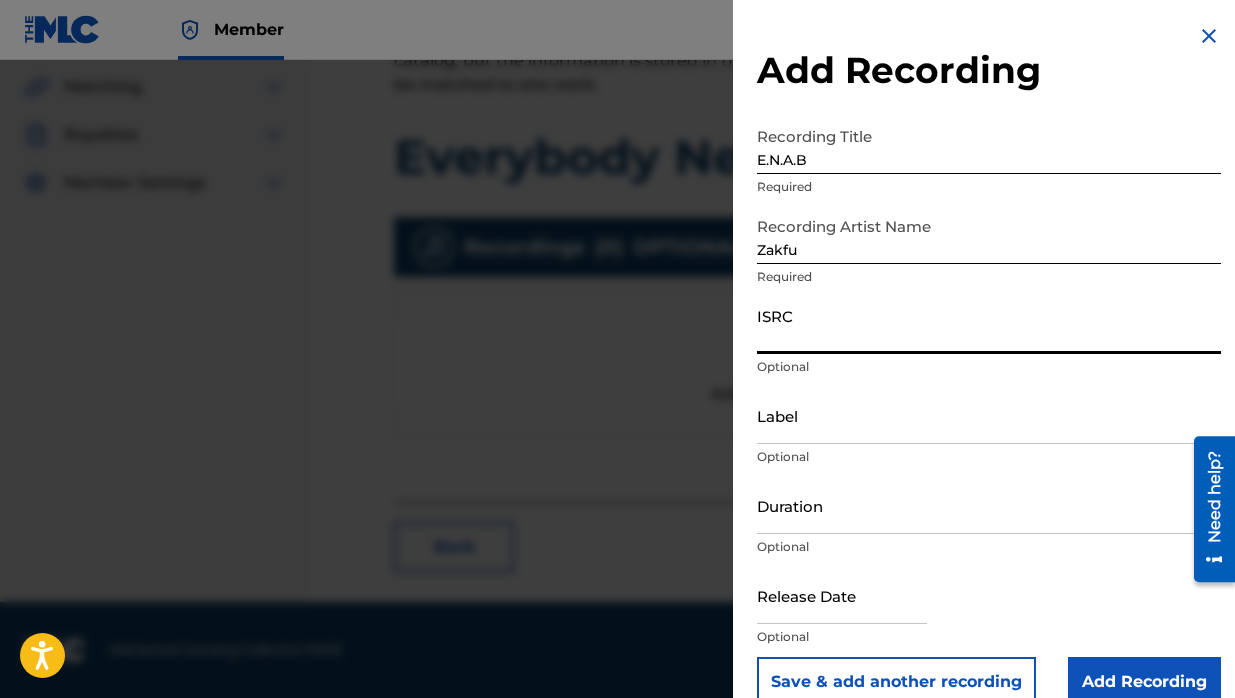 paste on "QMEU32414700" 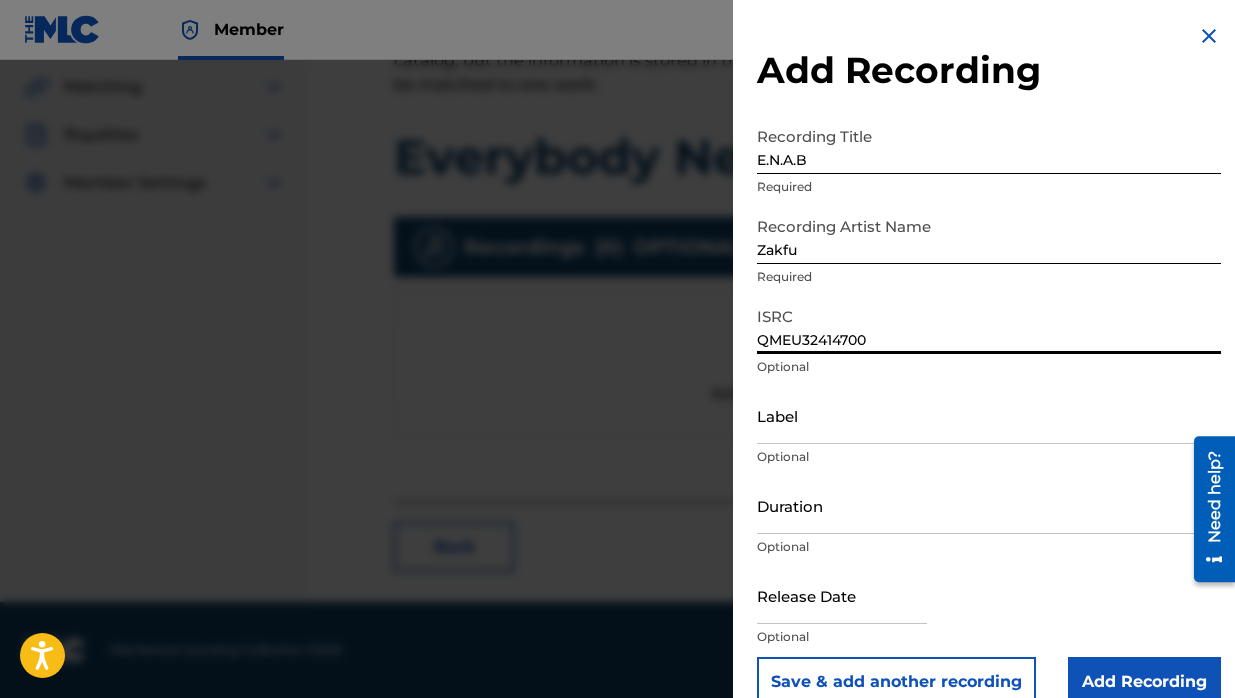 type on "QMEU32414700" 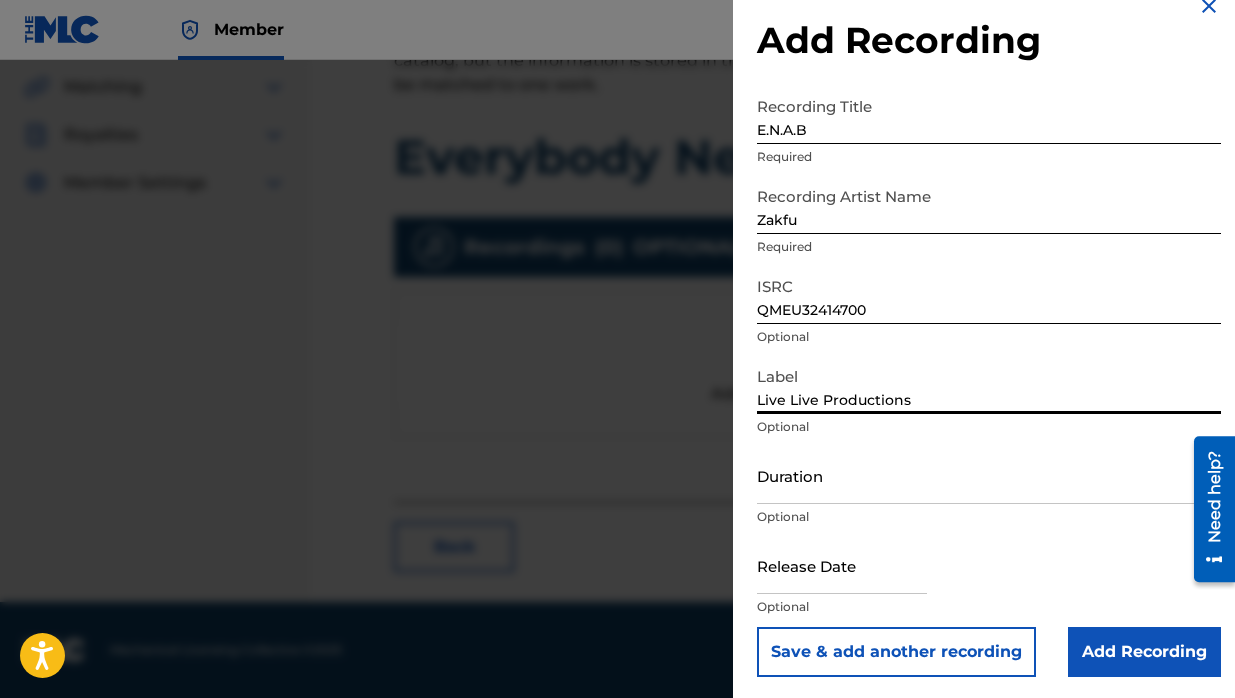 scroll, scrollTop: 33, scrollLeft: 0, axis: vertical 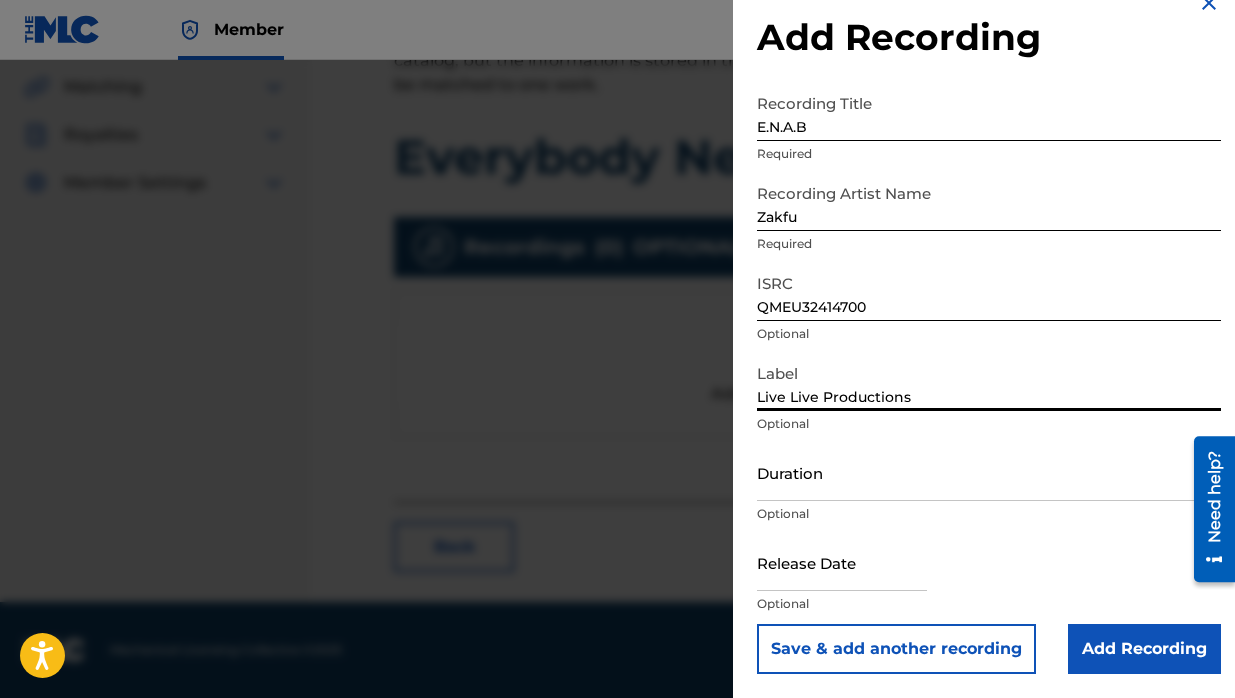 type on "Live Live Productions" 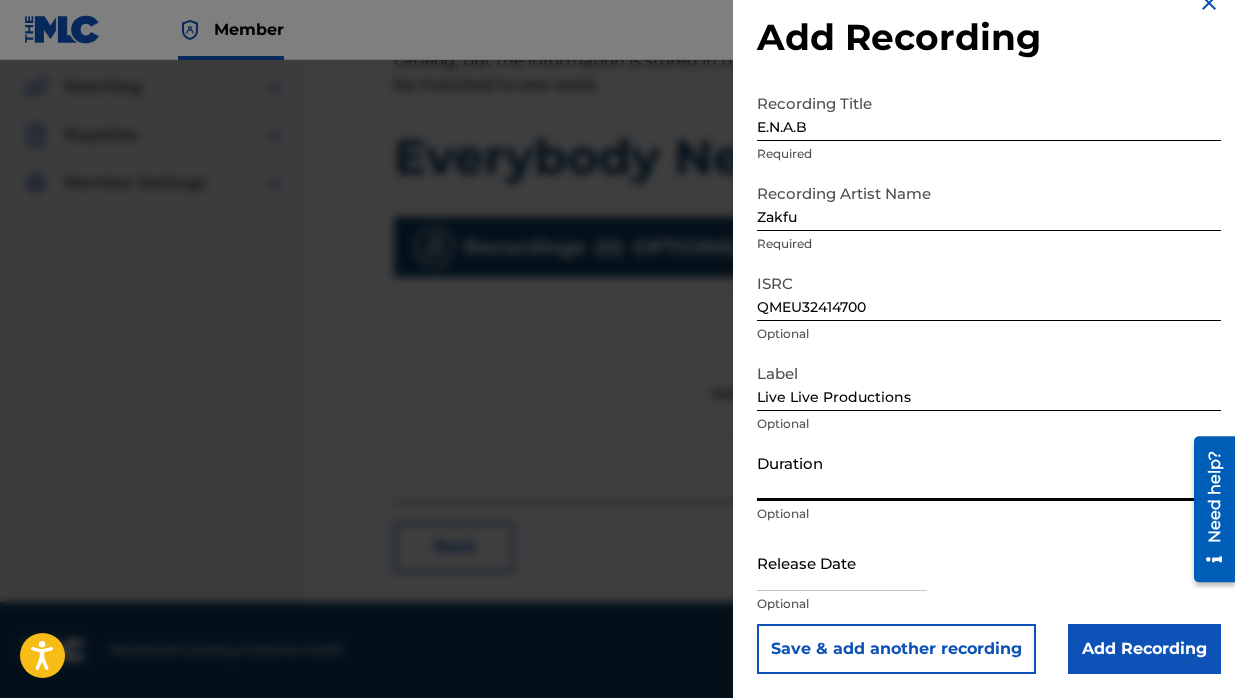 type on "2" 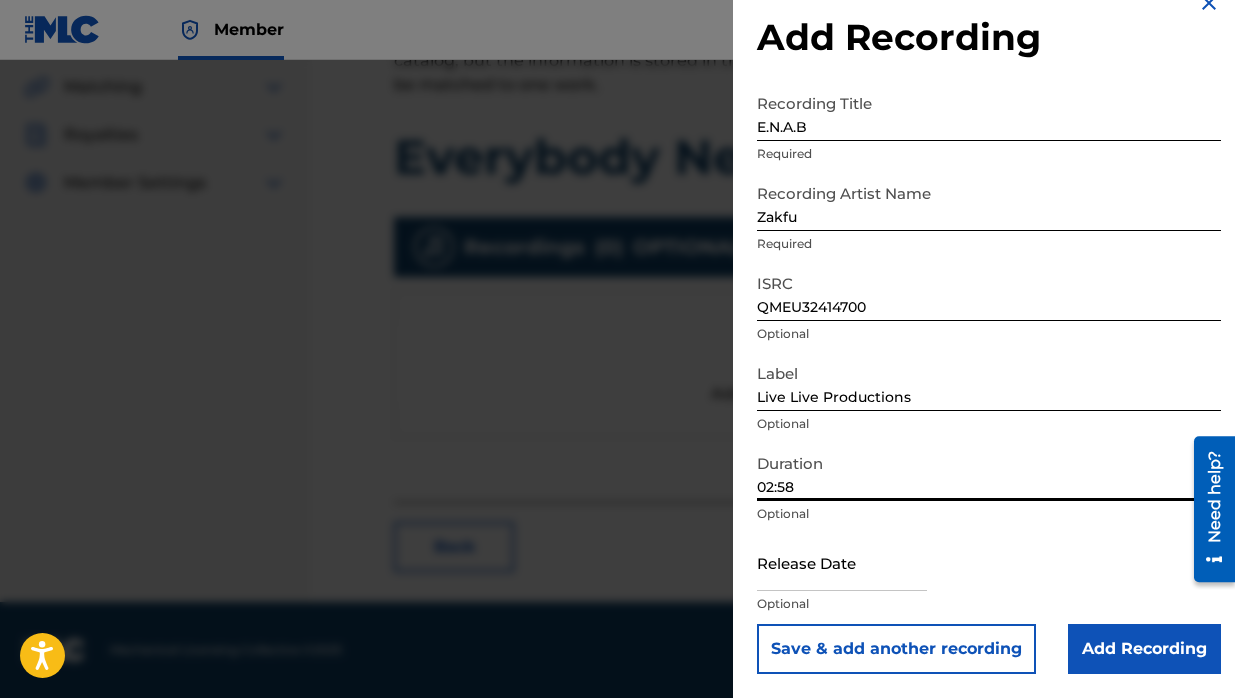 type on "02:58" 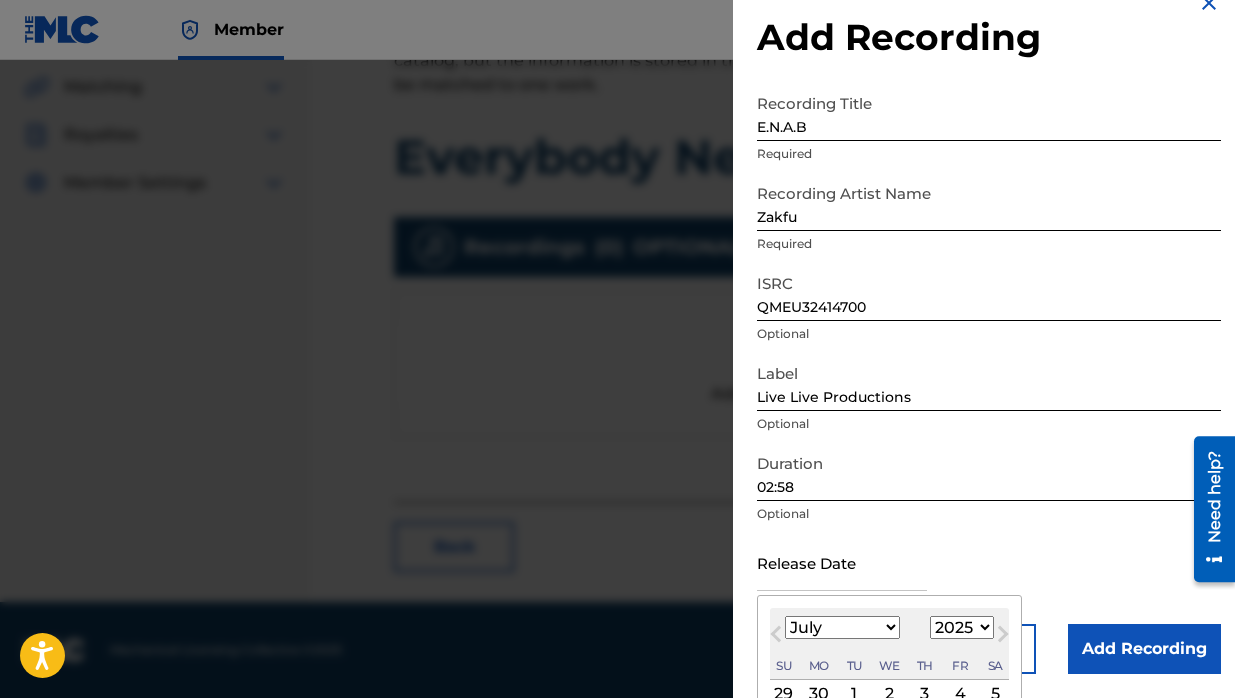 scroll, scrollTop: 192, scrollLeft: 0, axis: vertical 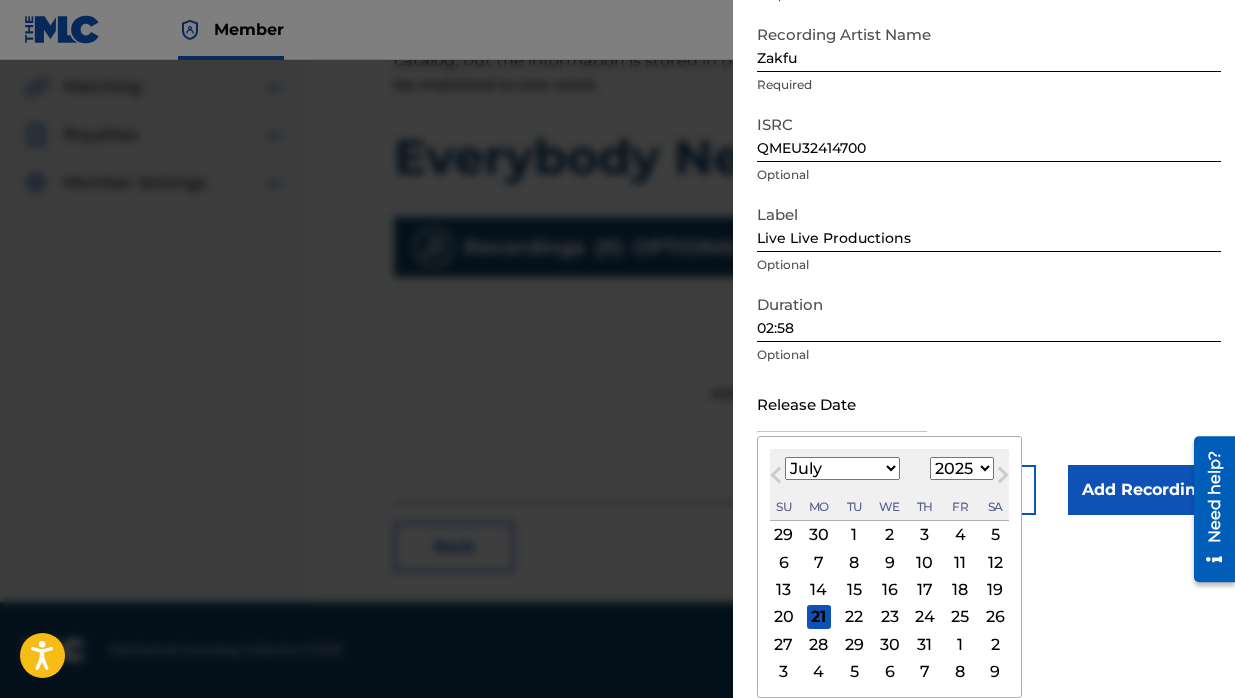 click on "January February March April May June July August September October November December" at bounding box center [842, 468] 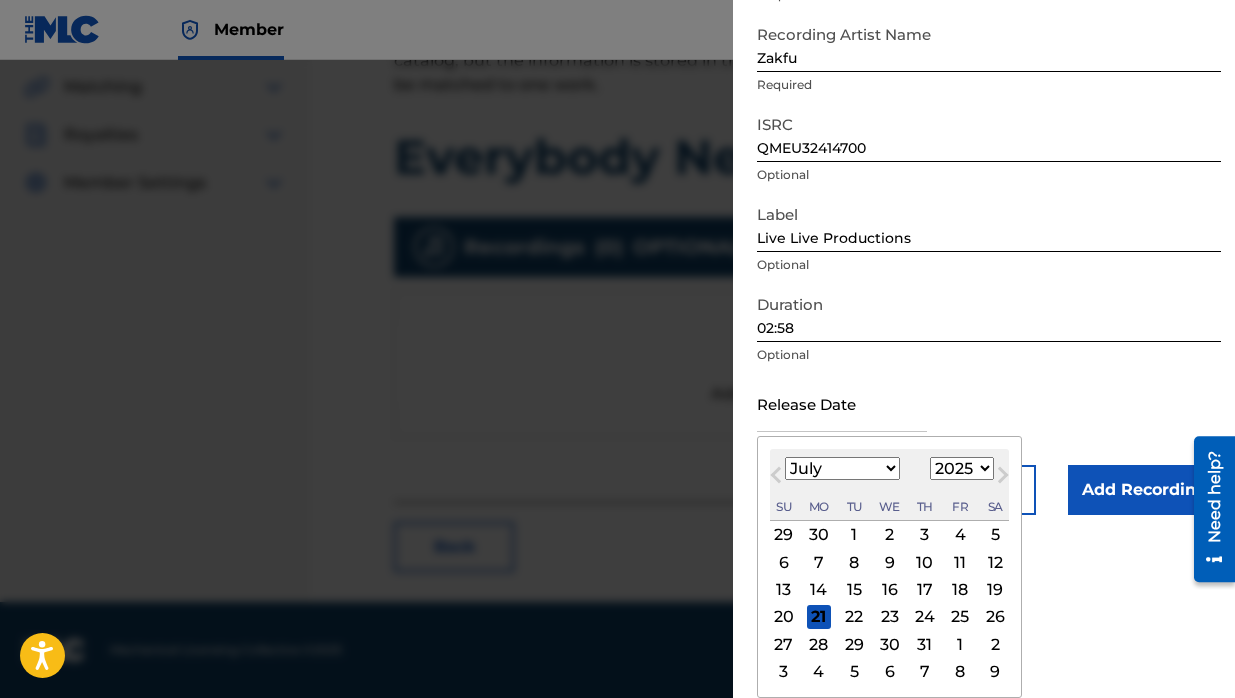 select on "9" 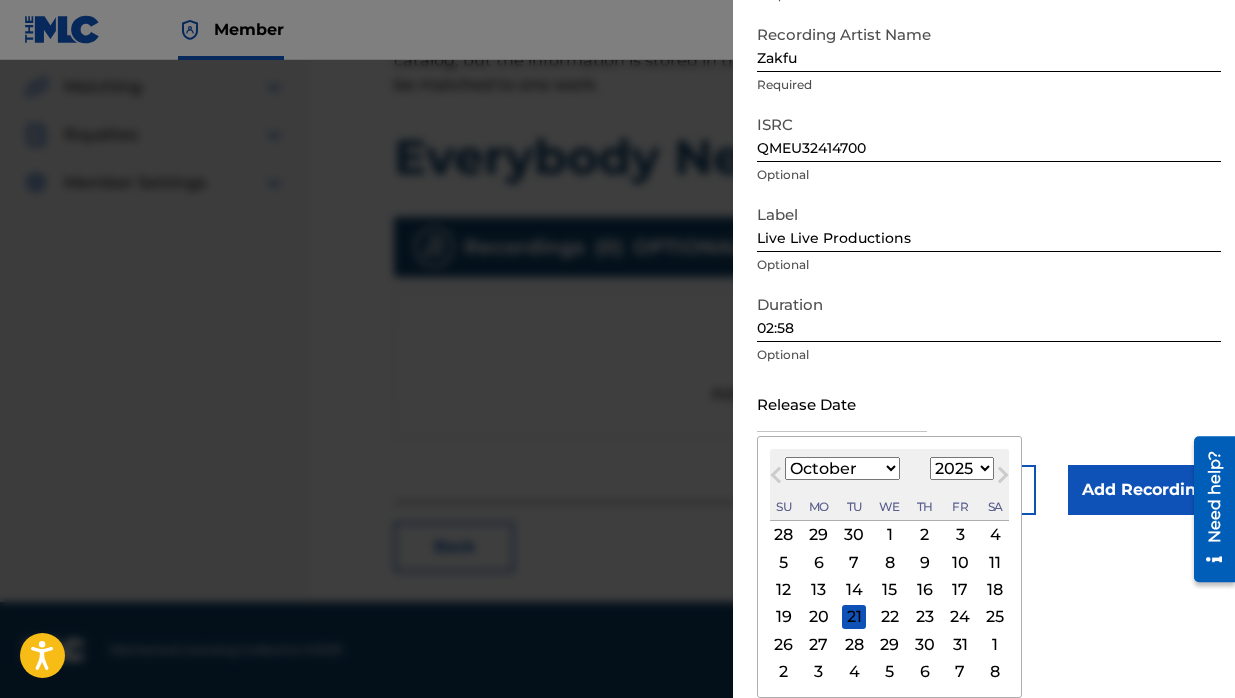click on "1899 1900 1901 1902 1903 1904 1905 1906 1907 1908 1909 1910 1911 1912 1913 1914 1915 1916 1917 1918 1919 1920 1921 1922 1923 1924 1925 1926 1927 1928 1929 1930 1931 1932 1933 1934 1935 1936 1937 1938 1939 1940 1941 1942 1943 1944 1945 1946 1947 1948 1949 1950 1951 1952 1953 1954 1955 1956 1957 1958 1959 1960 1961 1962 1963 1964 1965 1966 1967 1968 1969 1970 1971 1972 1973 1974 1975 1976 1977 1978 1979 1980 1981 1982 1983 1984 1985 1986 1987 1988 1989 1990 1991 1992 1993 1994 1995 1996 1997 1998 1999 2000 2001 2002 2003 2004 2005 2006 2007 2008 2009 2010 2011 2012 2013 2014 2015 2016 2017 2018 2019 2020 2021 2022 2023 2024 2025 2026 2027 2028 2029 2030 2031 2032 2033 2034 2035 2036 2037 2038 2039 2040 2041 2042 2043 2044 2045 2046 2047 2048 2049 2050 2051 2052 2053 2054 2055 2056 2057 2058 2059 2060 2061 2062 2063 2064 2065 2066 2067 2068 2069 2070 2071 2072 2073 2074 2075 2076 2077 2078 2079 2080 2081 2082 2083 2084 2085 2086 2087 2088 2089 2090 2091 2092 2093 2094 2095 2096 2097 2098 2099 2100" at bounding box center (962, 468) 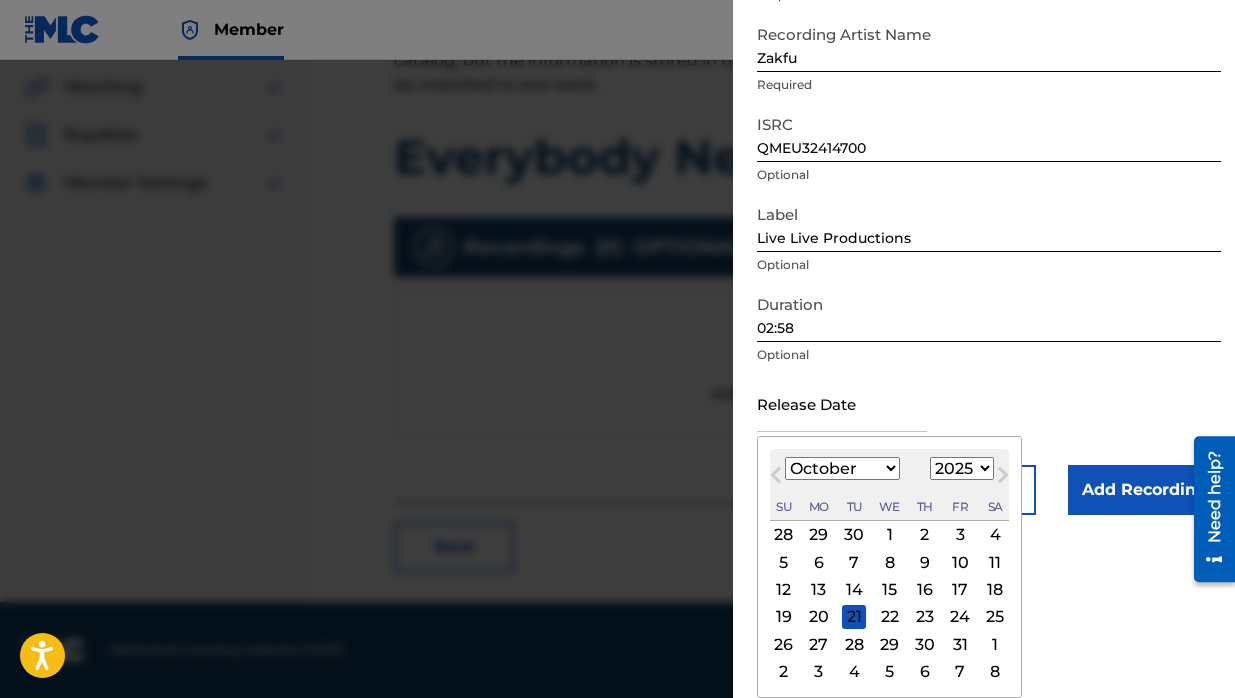 select on "2024" 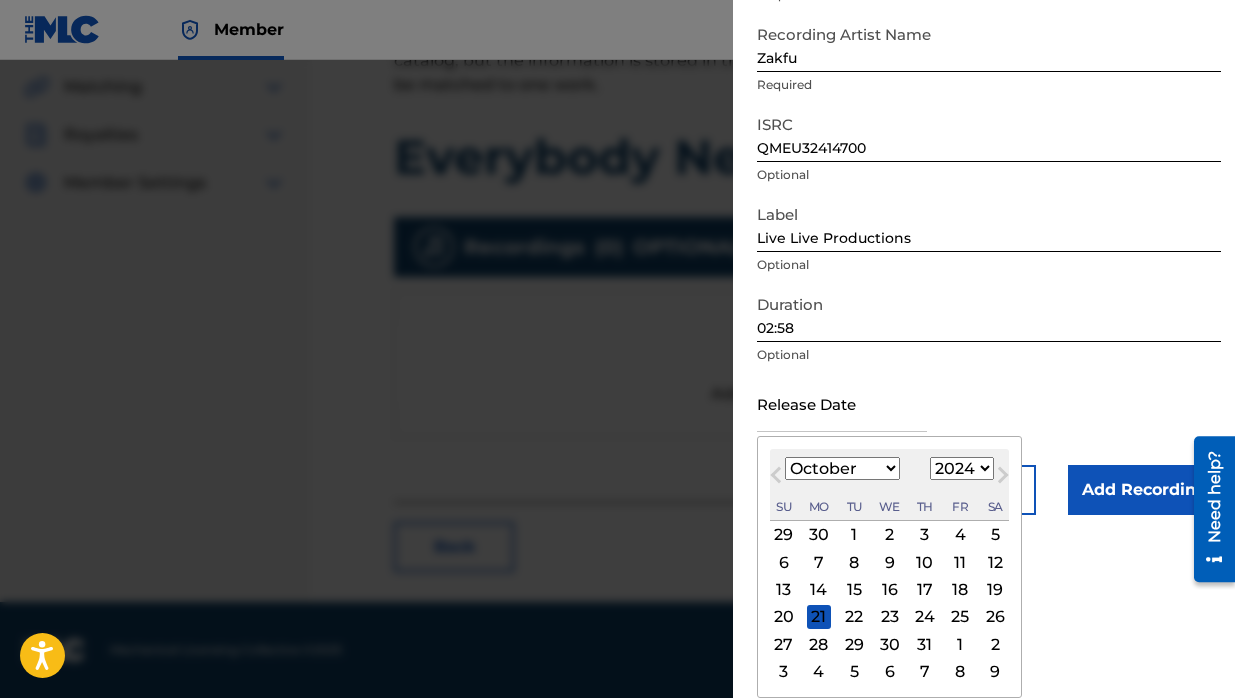 click on "29" at bounding box center [854, 644] 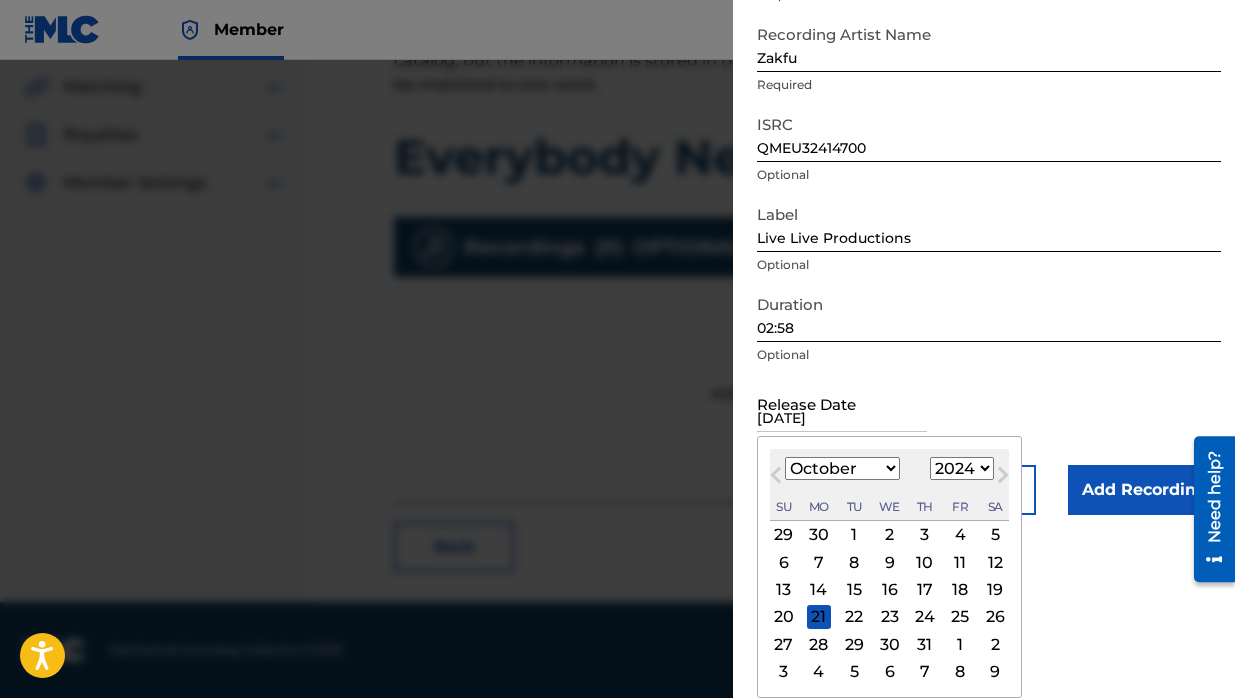 scroll, scrollTop: 33, scrollLeft: 0, axis: vertical 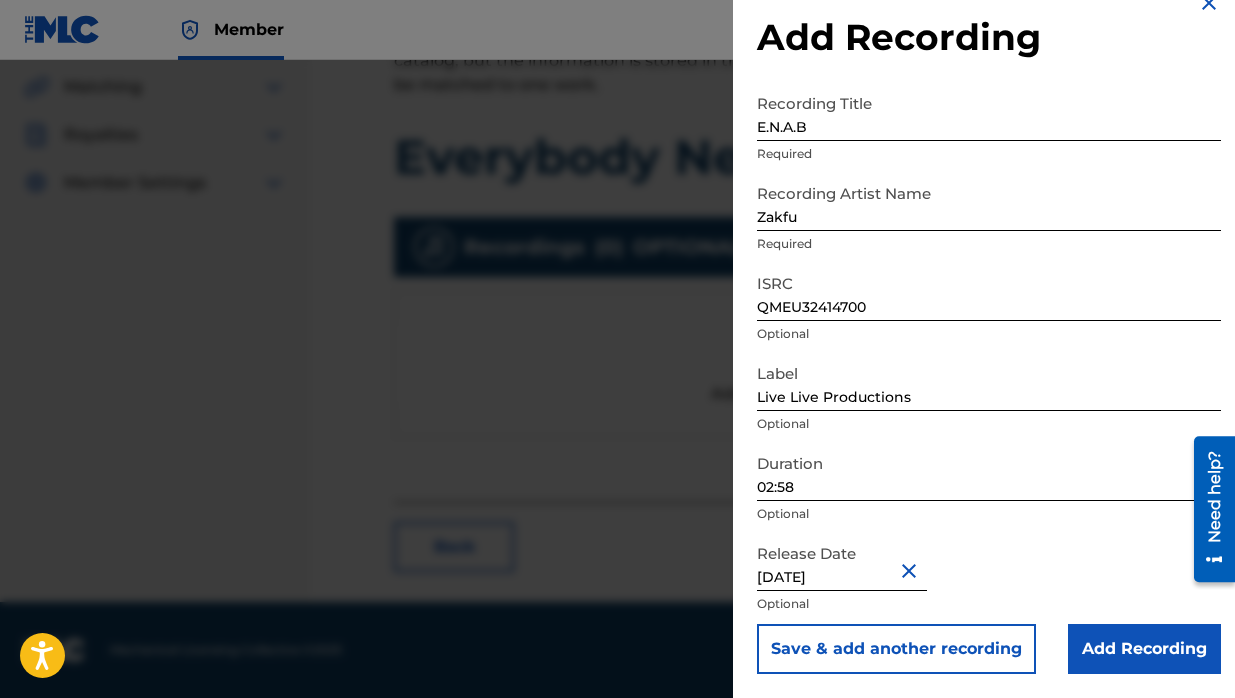 click on "Save & add another recording" at bounding box center (896, 649) 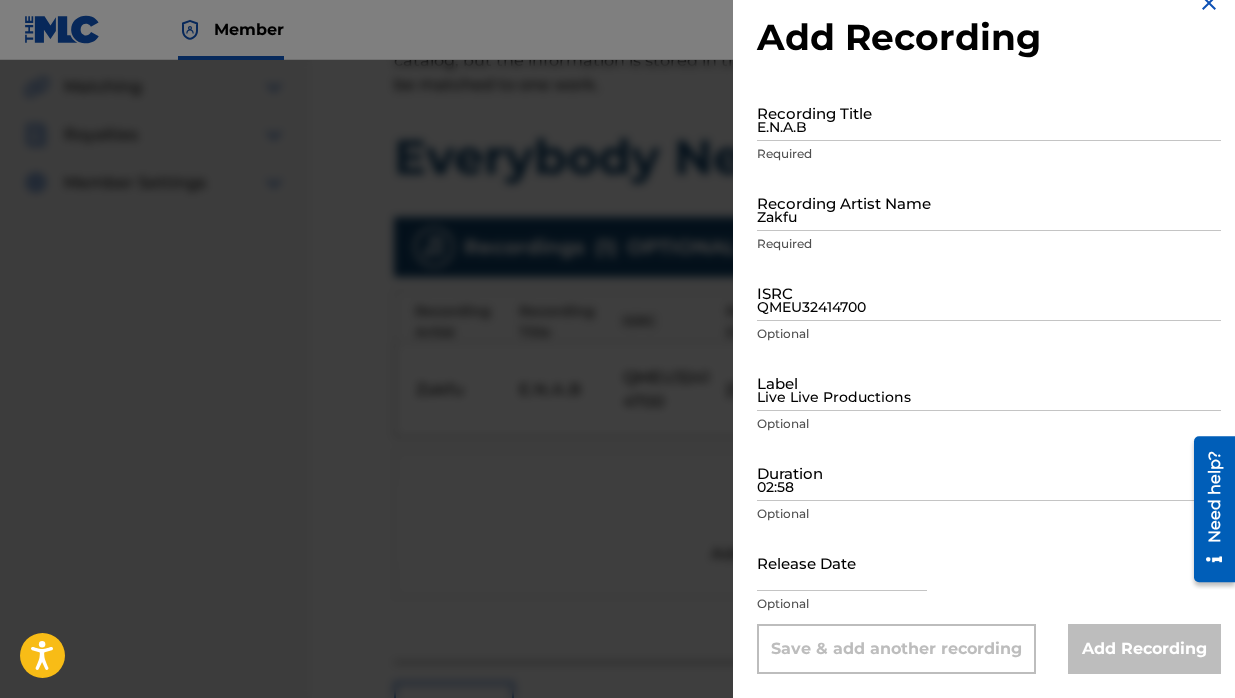 click on "E.N.A.B" at bounding box center [989, 112] 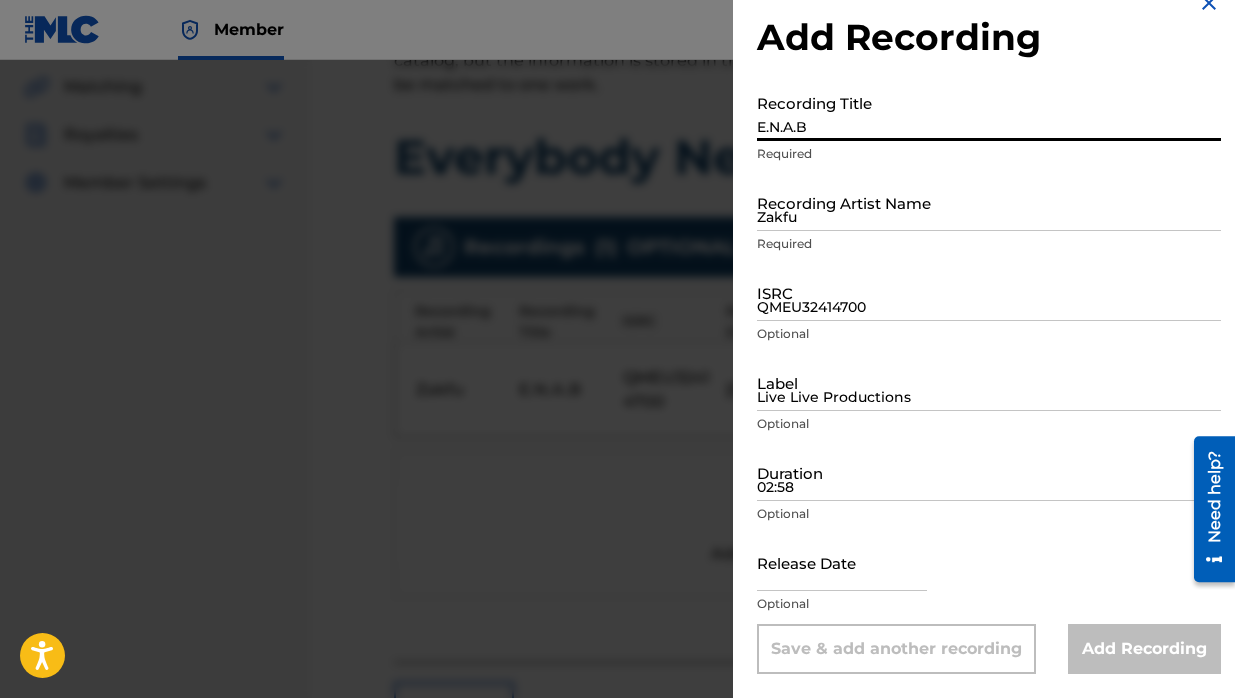 click on "E.N.A.B" at bounding box center (989, 112) 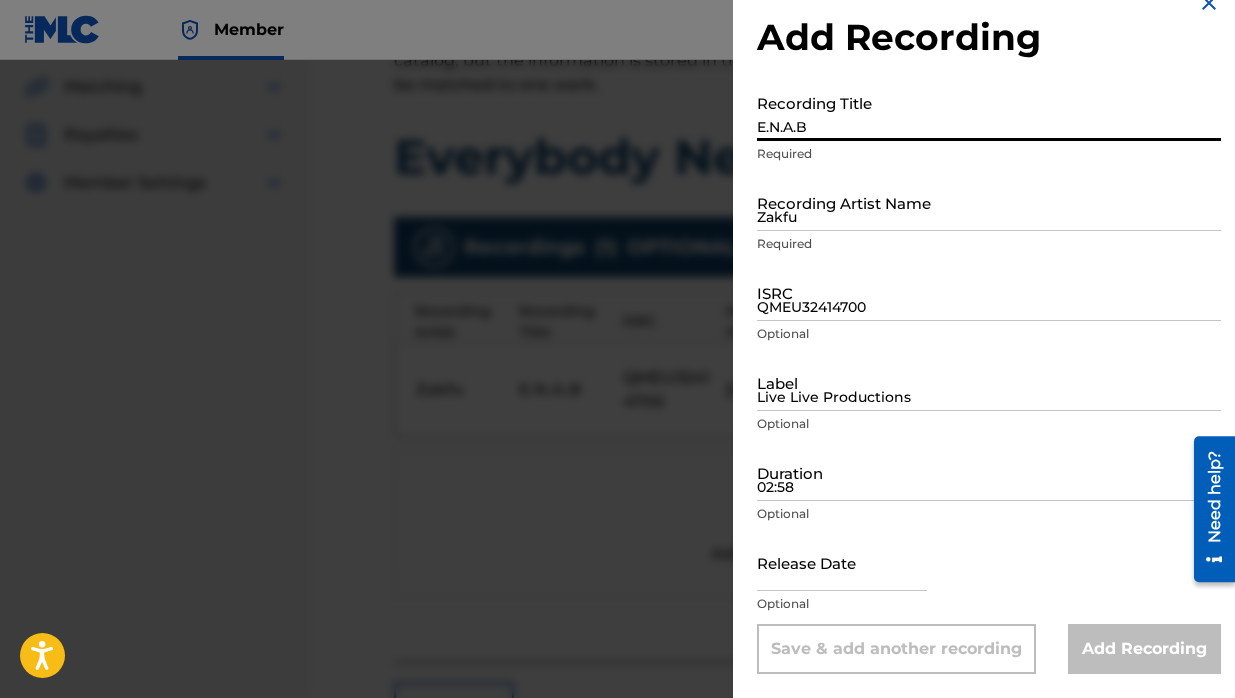 click on "E.N.A.B" at bounding box center [989, 112] 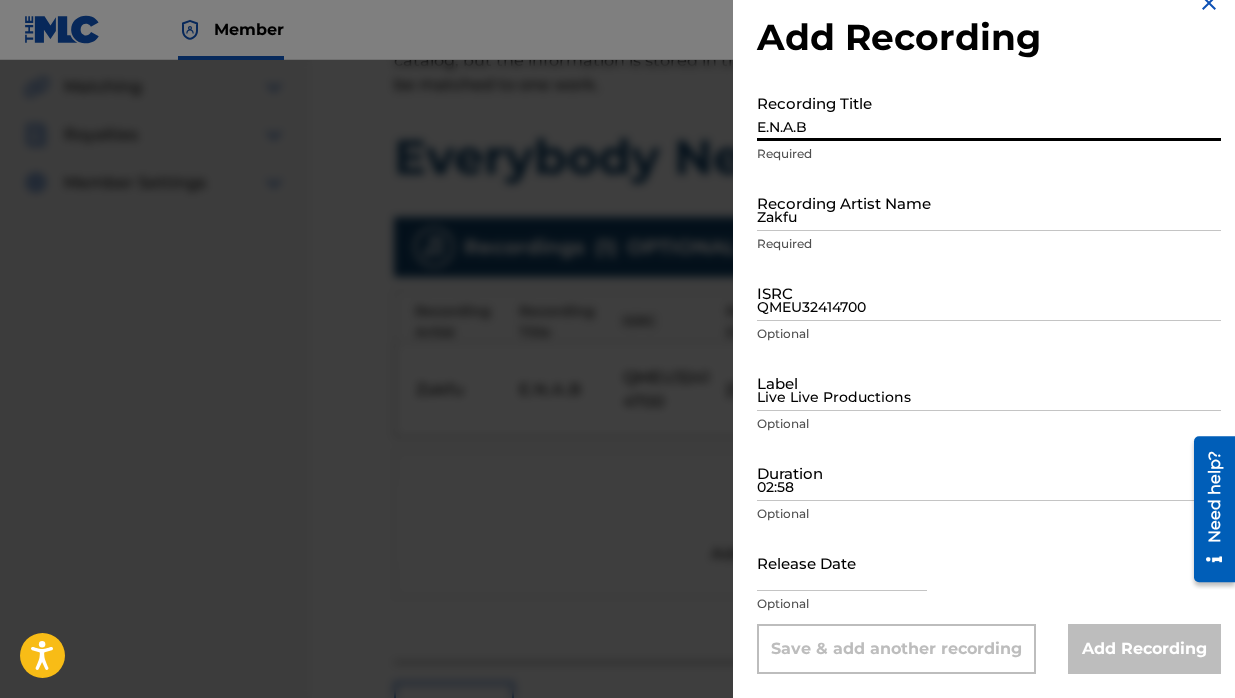 click on "E.N.A.B" at bounding box center [989, 112] 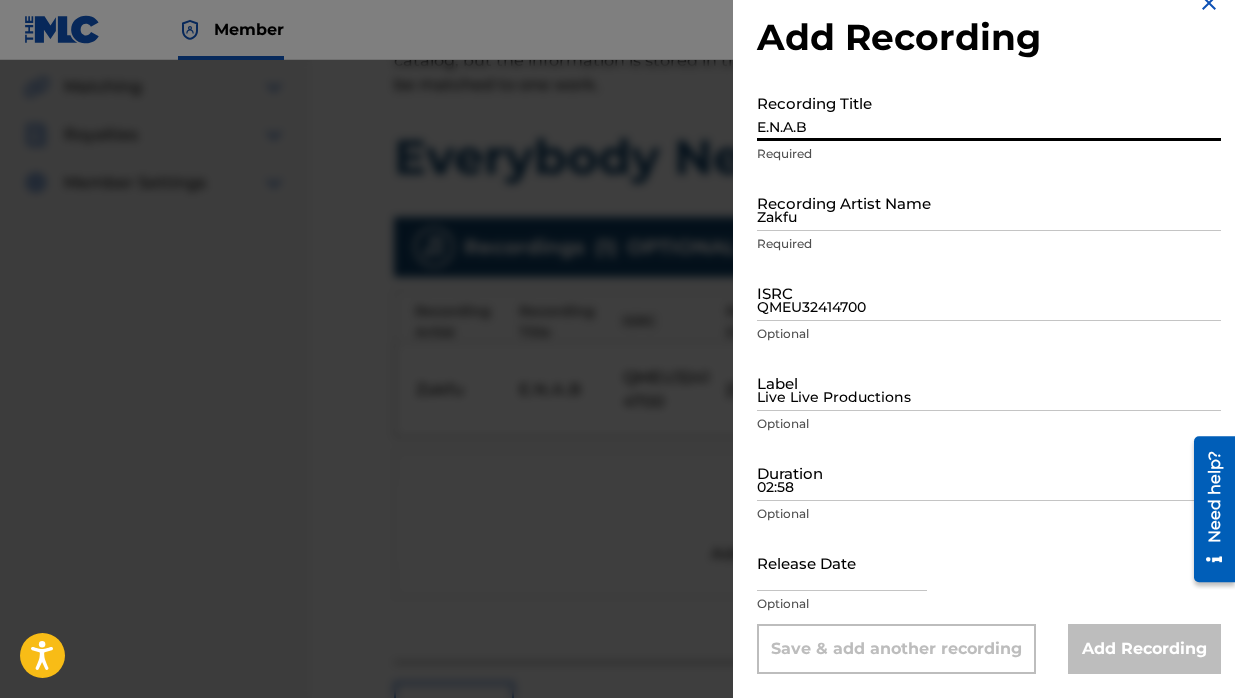 click on "E.N.A.B" at bounding box center [989, 112] 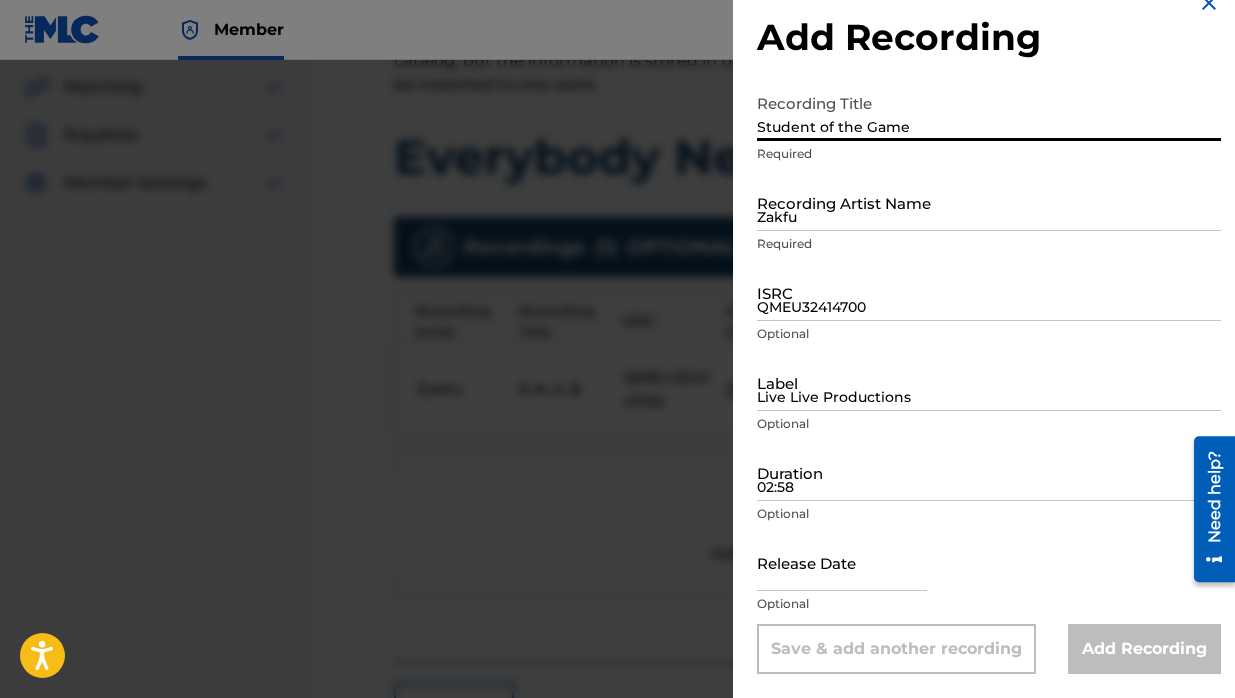 type on "Student of the Game" 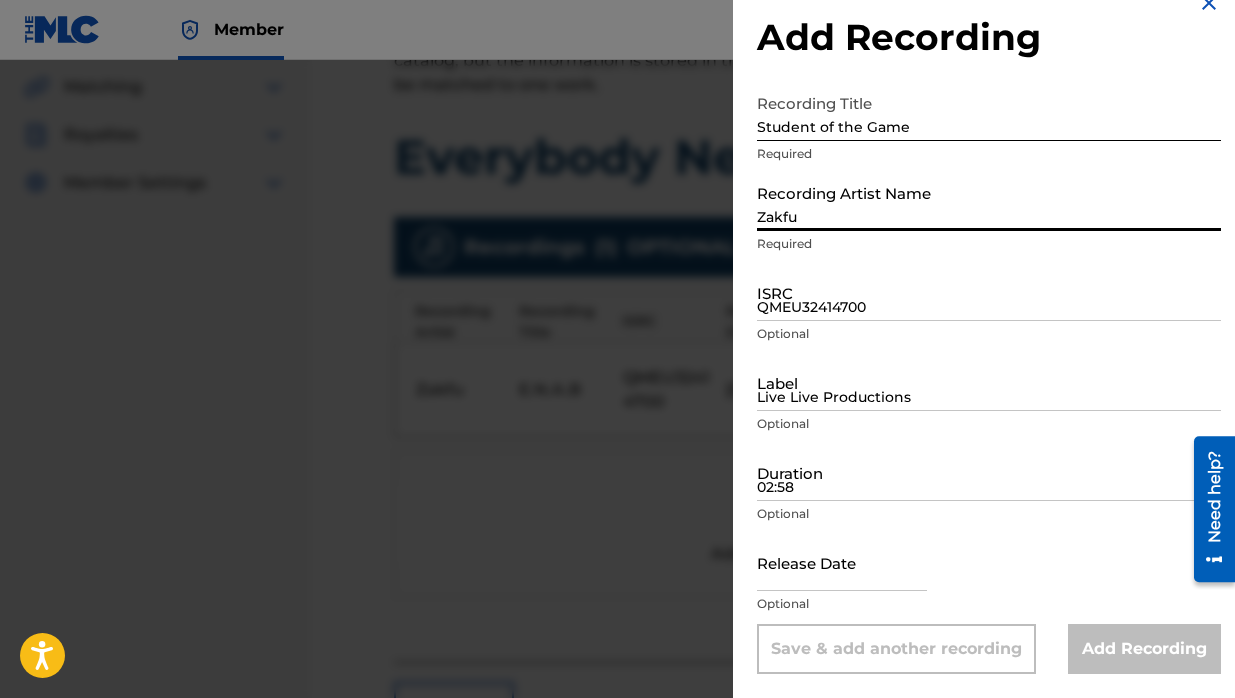 click on "Zakfu" at bounding box center (989, 202) 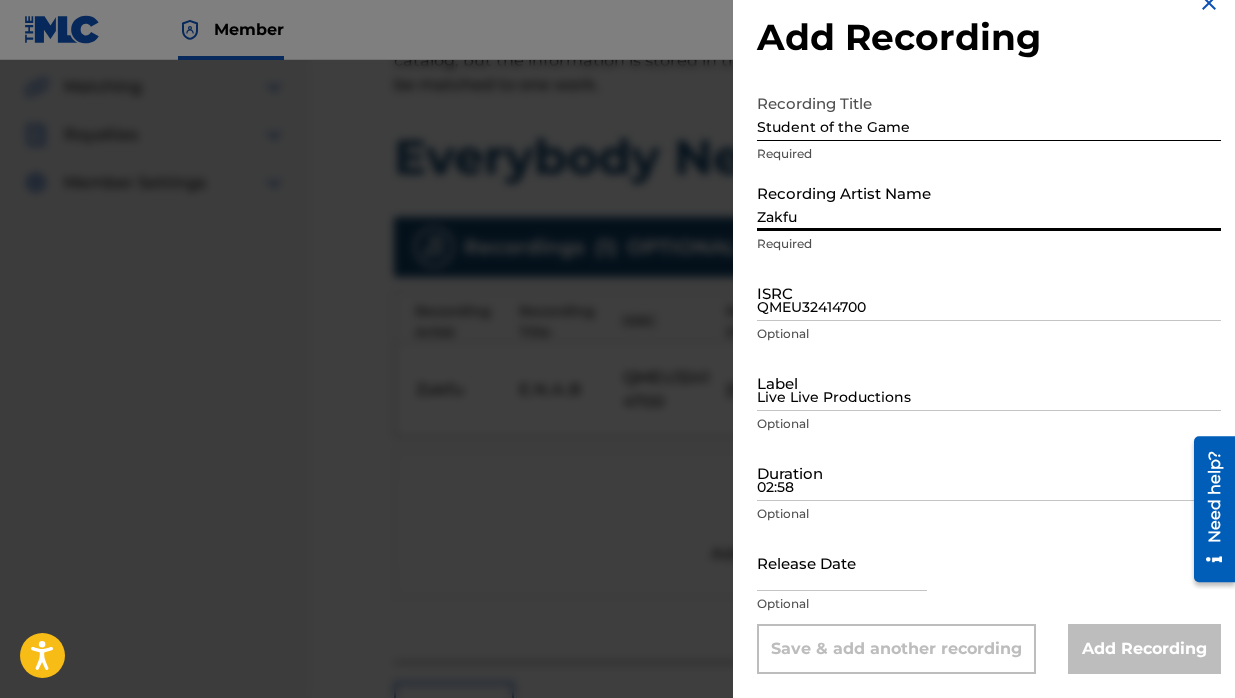 click on "Student of the Game" at bounding box center [989, 112] 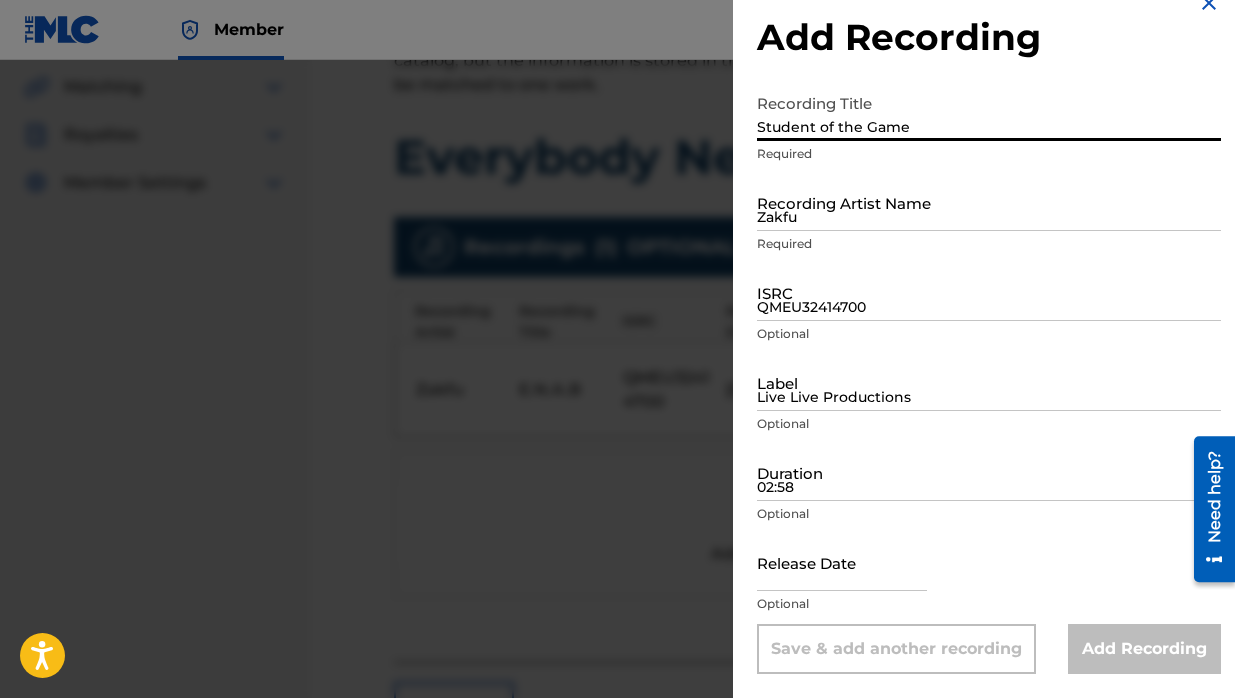 click on "Zakfu" at bounding box center [989, 202] 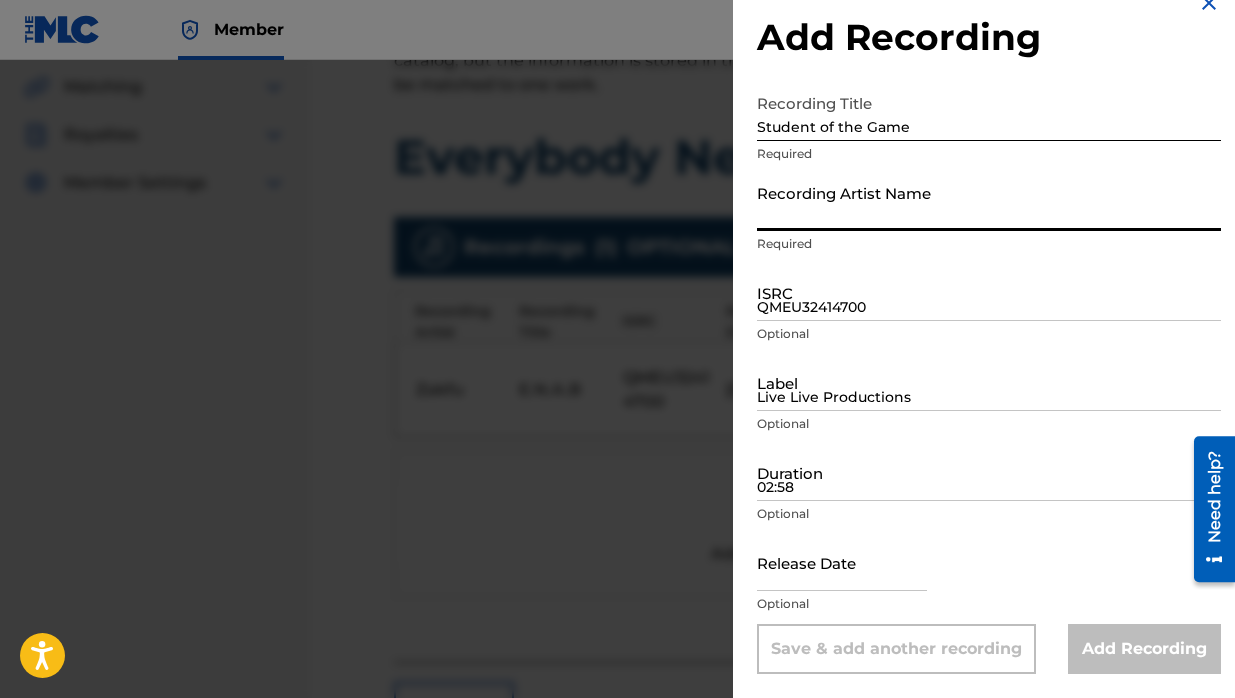 type on "Zakfu" 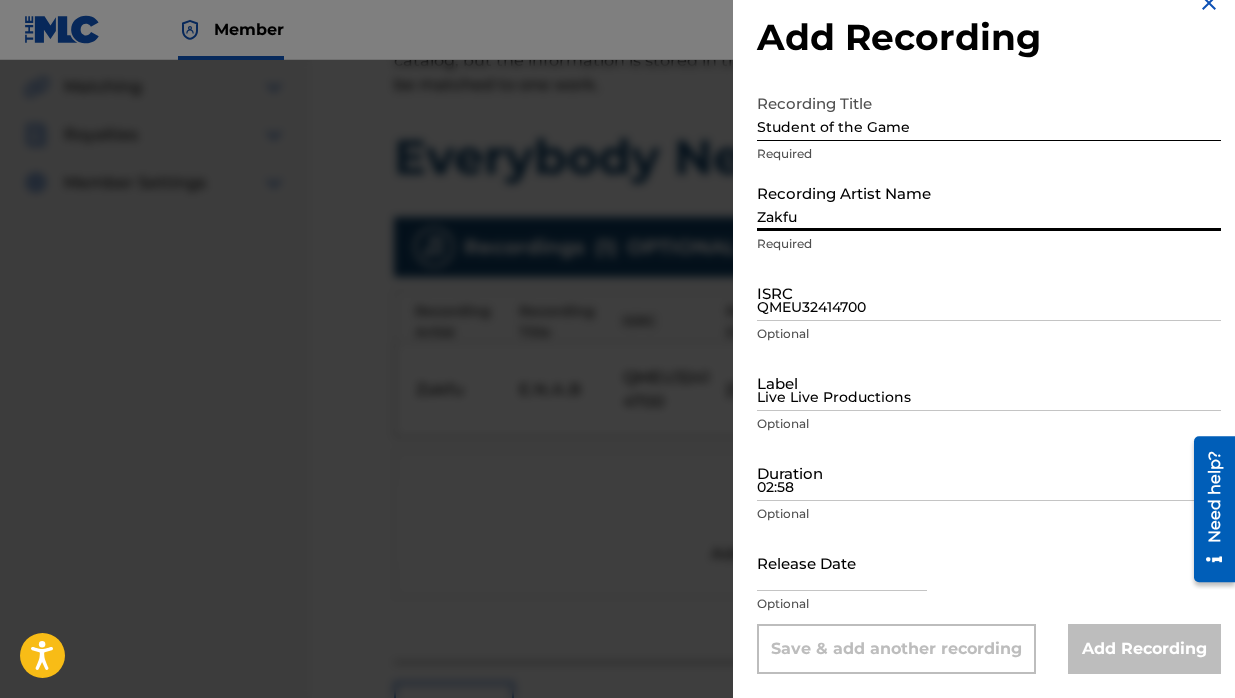 click on "QMEU32414700" at bounding box center (989, 292) 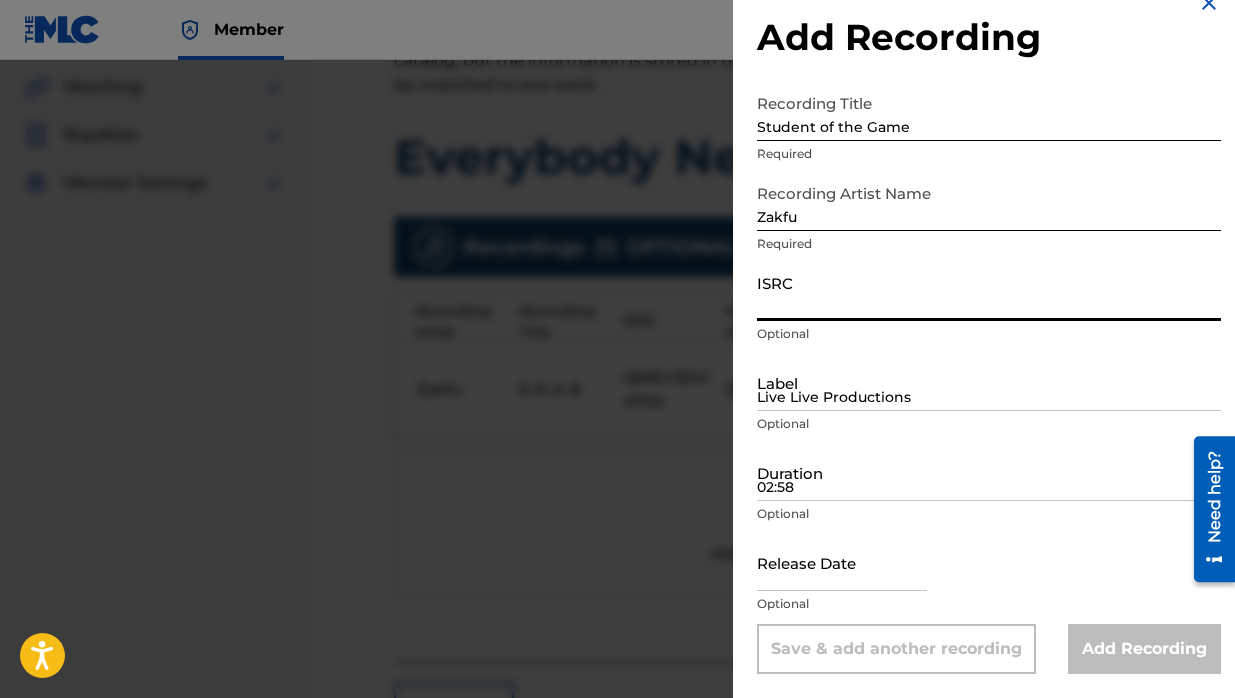 paste on "QMEU32414701" 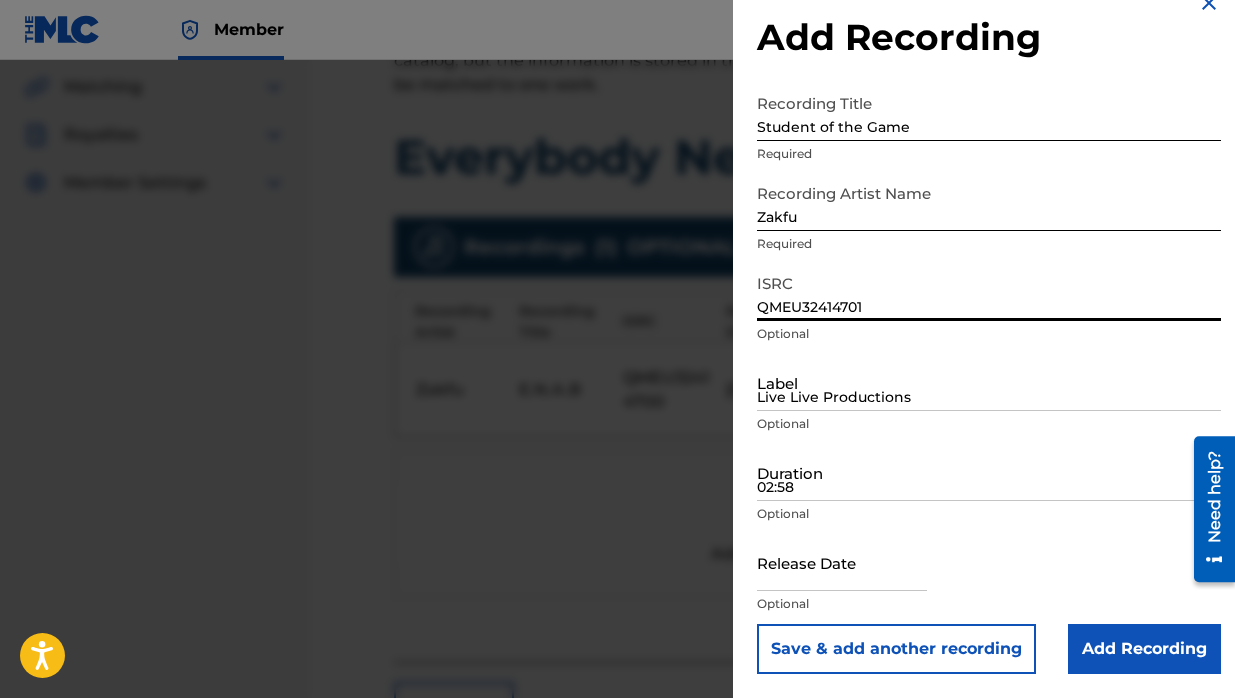 type on "QMEU32414701" 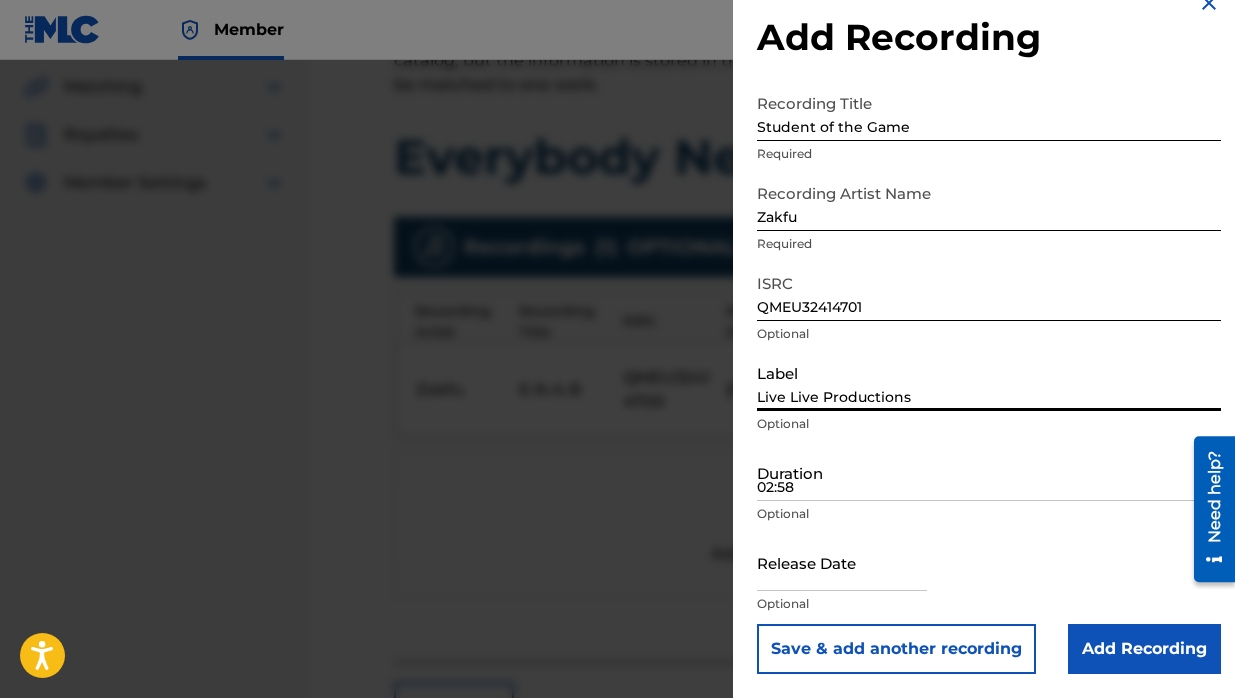 click on "Live Live Productions" at bounding box center [989, 382] 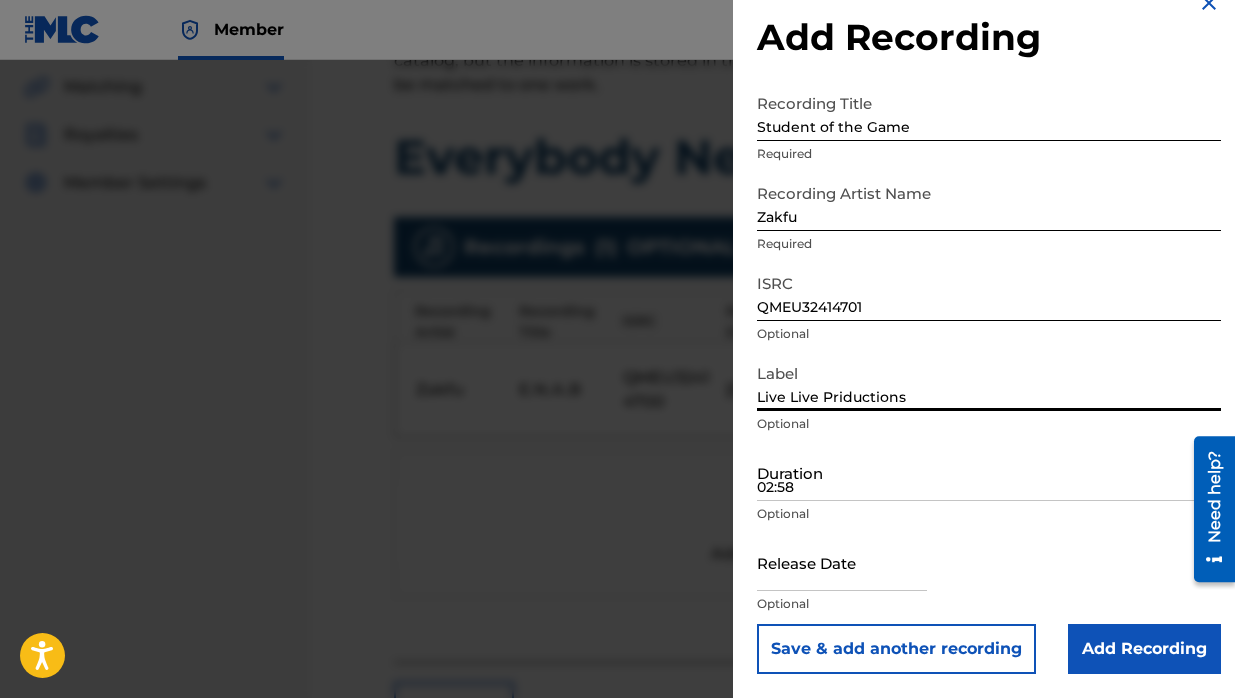 type on "Live Live Priductions" 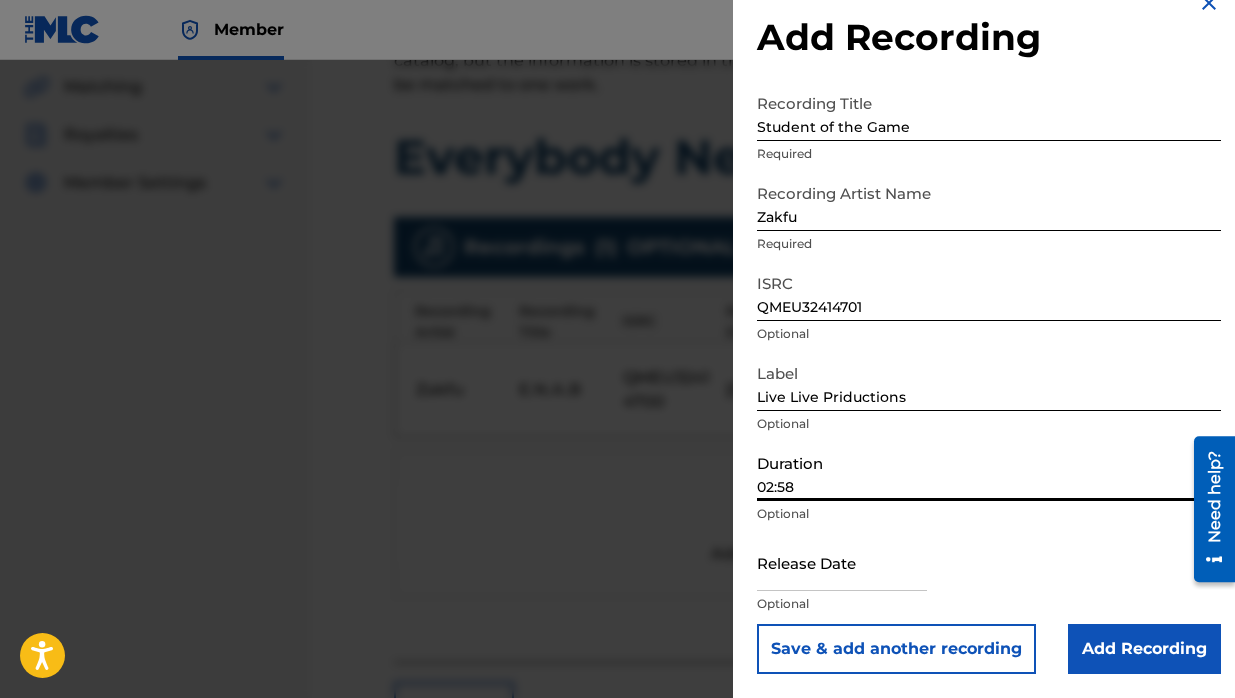 click on "02:58" at bounding box center (989, 472) 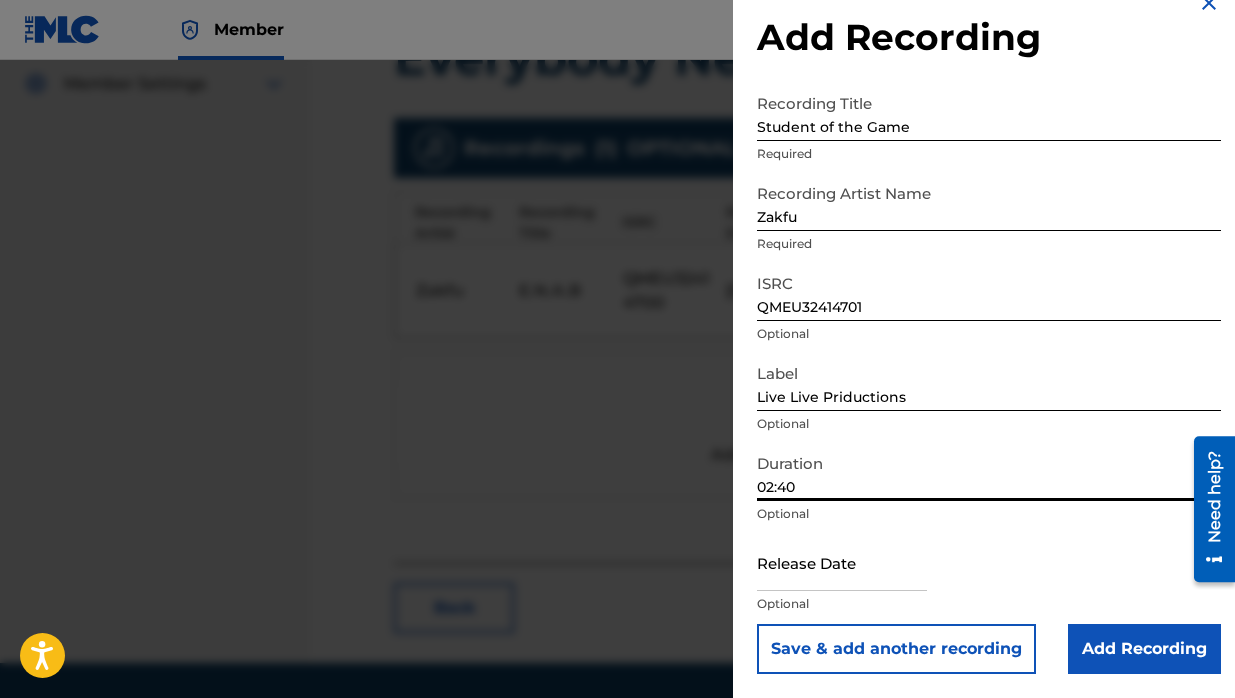scroll, scrollTop: 615, scrollLeft: 0, axis: vertical 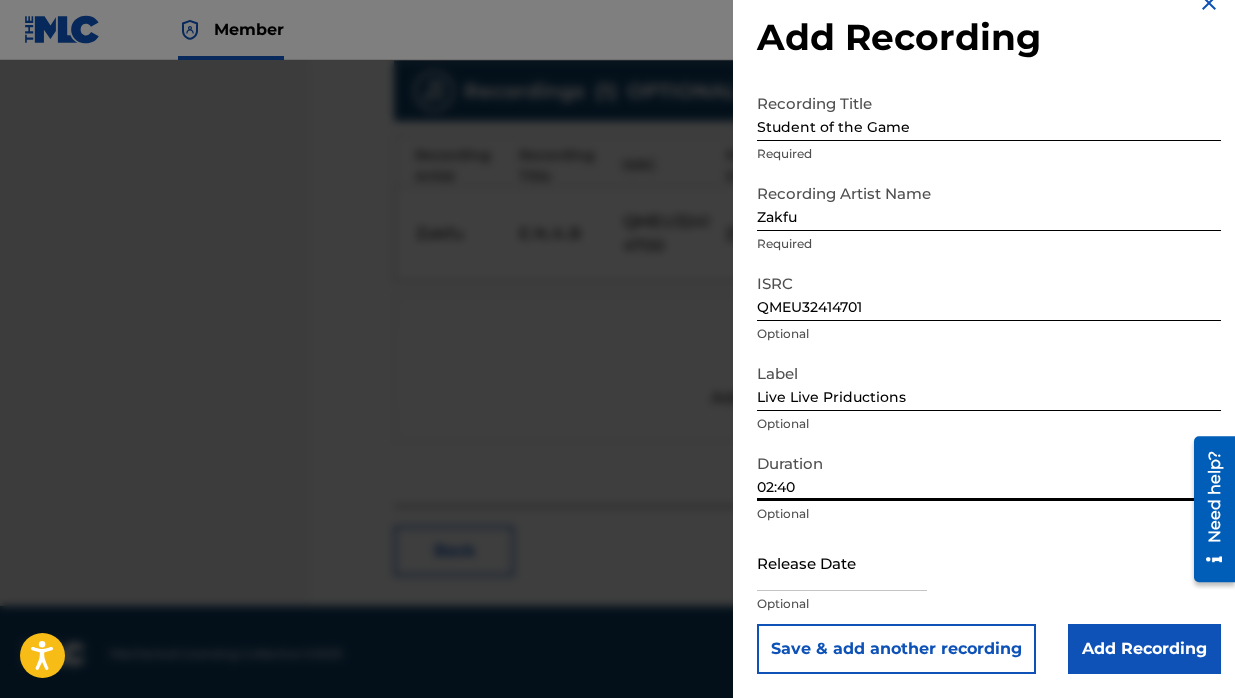 type on "02:40" 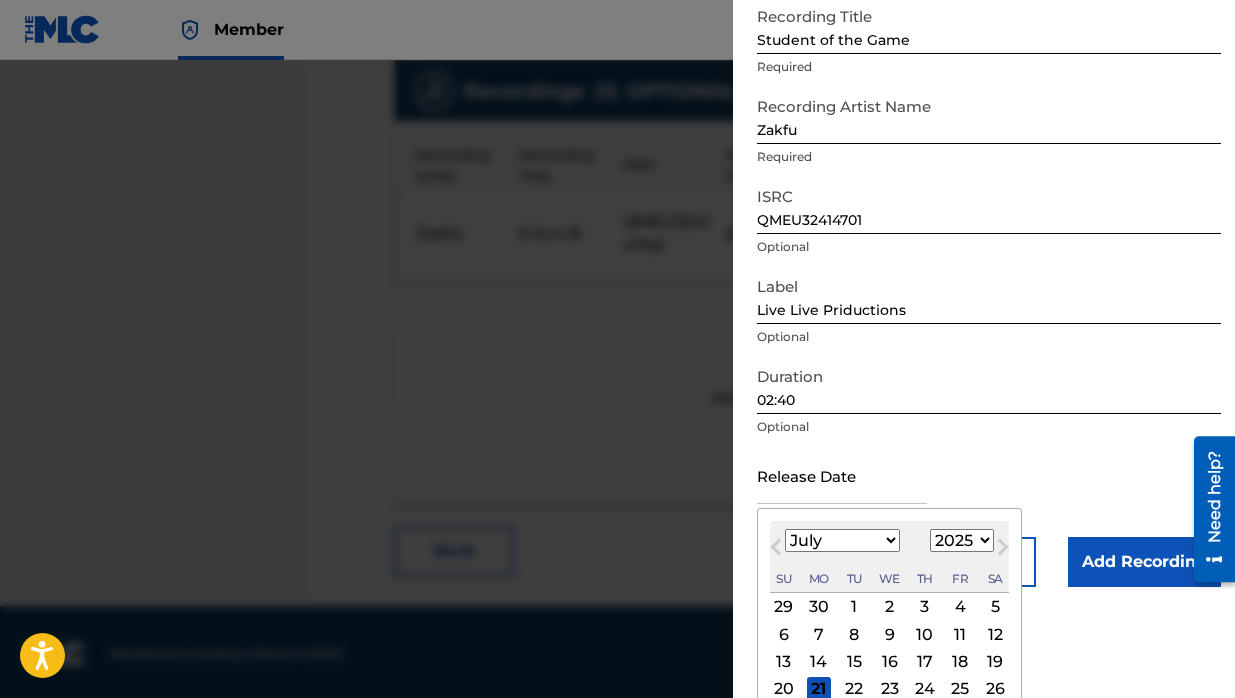 scroll, scrollTop: 126, scrollLeft: 0, axis: vertical 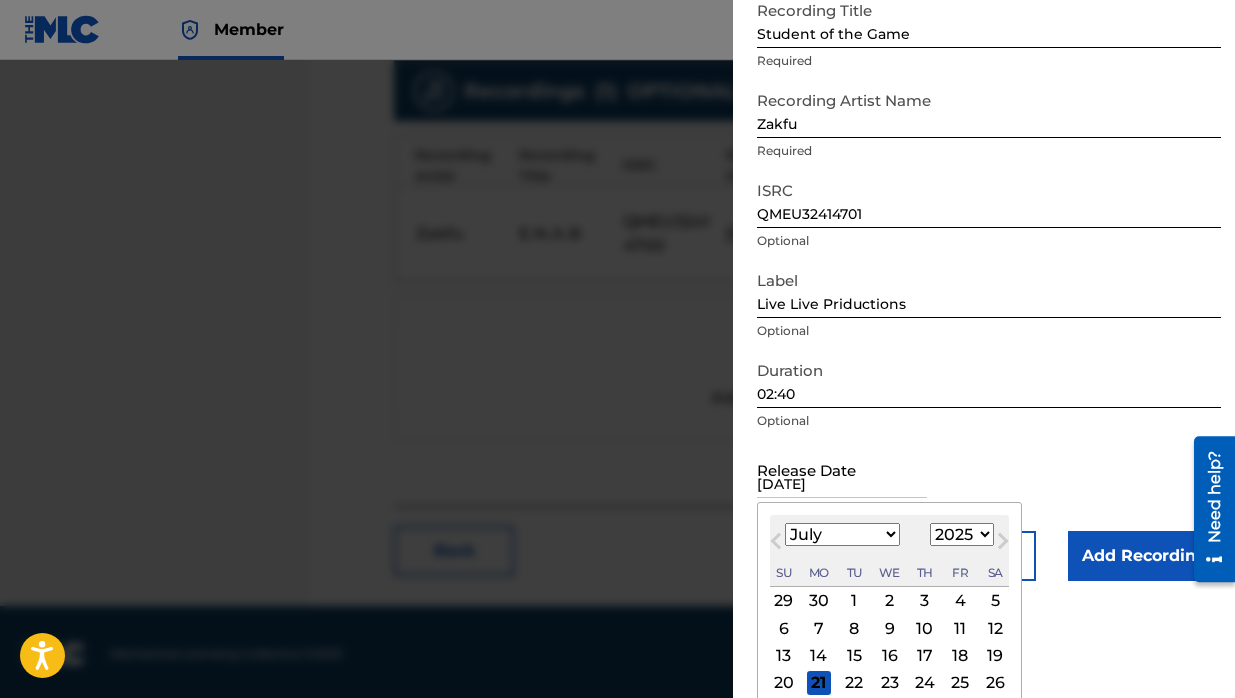 type on "[DATE]" 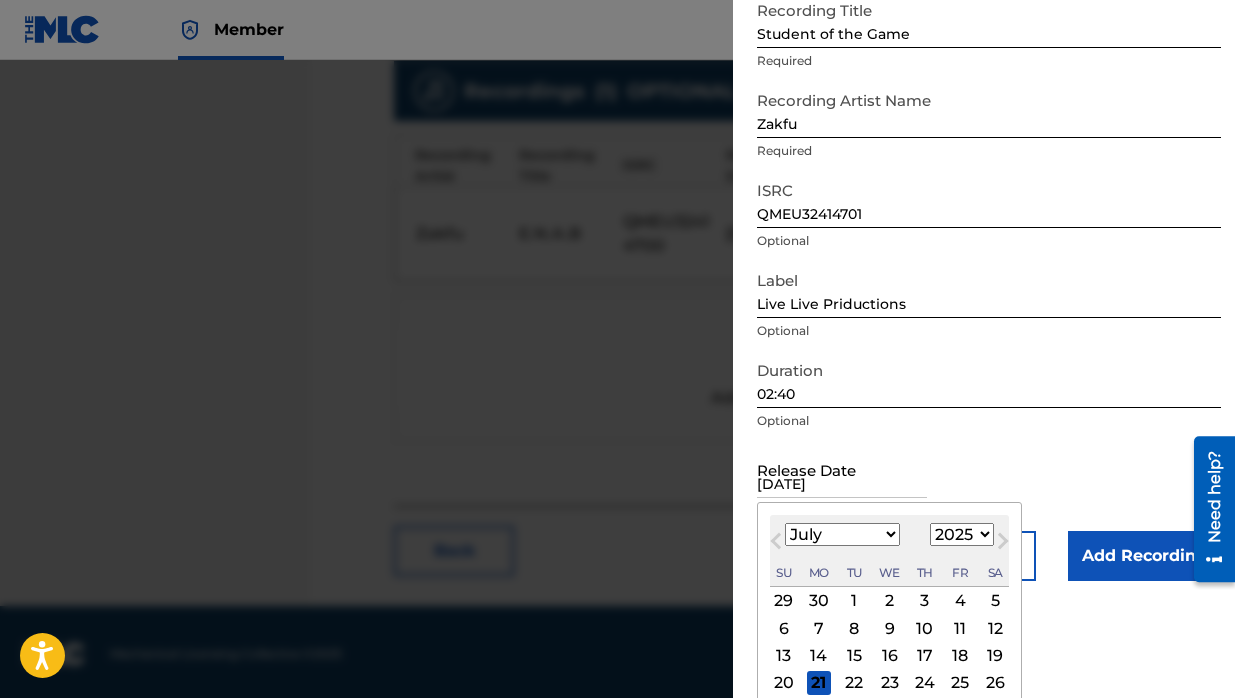 select on "9" 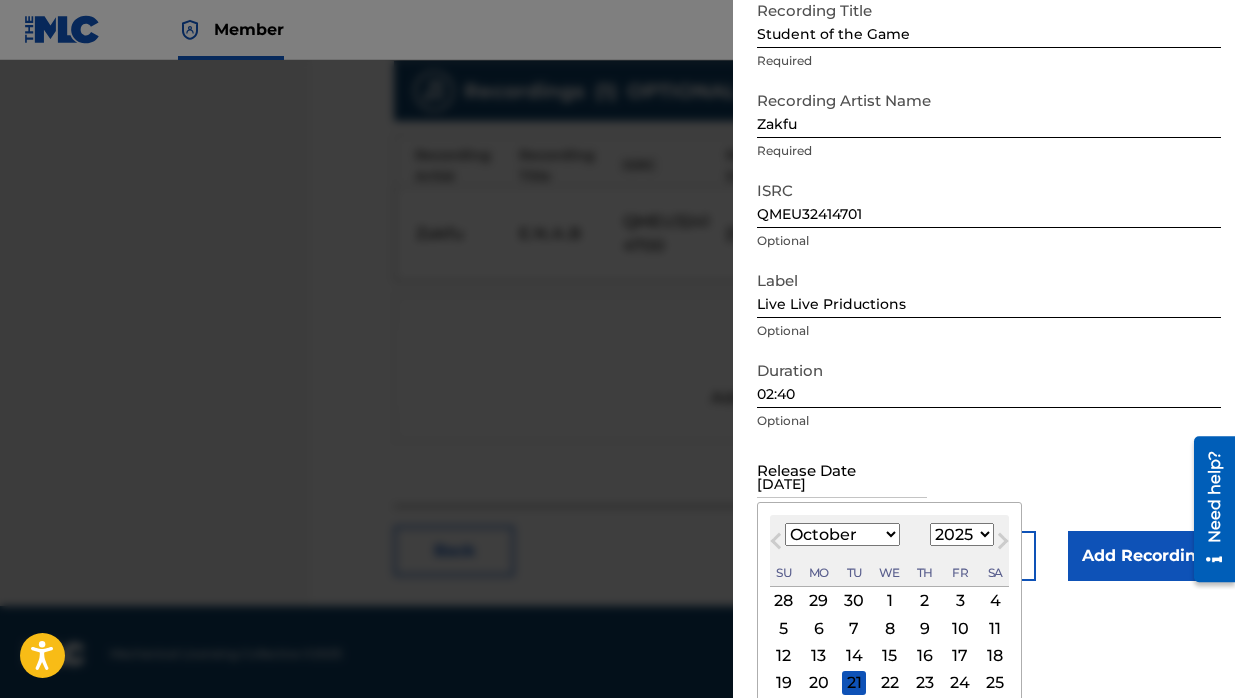 click on "1899 1900 1901 1902 1903 1904 1905 1906 1907 1908 1909 1910 1911 1912 1913 1914 1915 1916 1917 1918 1919 1920 1921 1922 1923 1924 1925 1926 1927 1928 1929 1930 1931 1932 1933 1934 1935 1936 1937 1938 1939 1940 1941 1942 1943 1944 1945 1946 1947 1948 1949 1950 1951 1952 1953 1954 1955 1956 1957 1958 1959 1960 1961 1962 1963 1964 1965 1966 1967 1968 1969 1970 1971 1972 1973 1974 1975 1976 1977 1978 1979 1980 1981 1982 1983 1984 1985 1986 1987 1988 1989 1990 1991 1992 1993 1994 1995 1996 1997 1998 1999 2000 2001 2002 2003 2004 2005 2006 2007 2008 2009 2010 2011 2012 2013 2014 2015 2016 2017 2018 2019 2020 2021 2022 2023 2024 2025 2026 2027 2028 2029 2030 2031 2032 2033 2034 2035 2036 2037 2038 2039 2040 2041 2042 2043 2044 2045 2046 2047 2048 2049 2050 2051 2052 2053 2054 2055 2056 2057 2058 2059 2060 2061 2062 2063 2064 2065 2066 2067 2068 2069 2070 2071 2072 2073 2074 2075 2076 2077 2078 2079 2080 2081 2082 2083 2084 2085 2086 2087 2088 2089 2090 2091 2092 2093 2094 2095 2096 2097 2098 2099 2100" at bounding box center [962, 534] 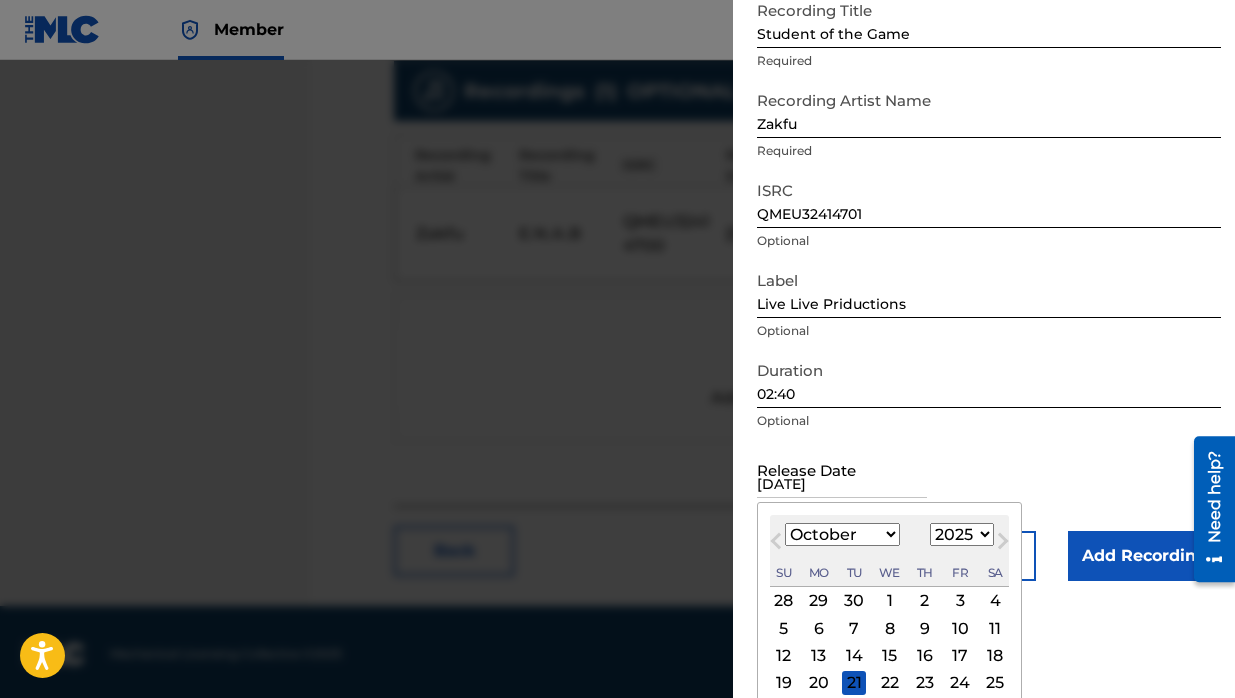 select on "1999" 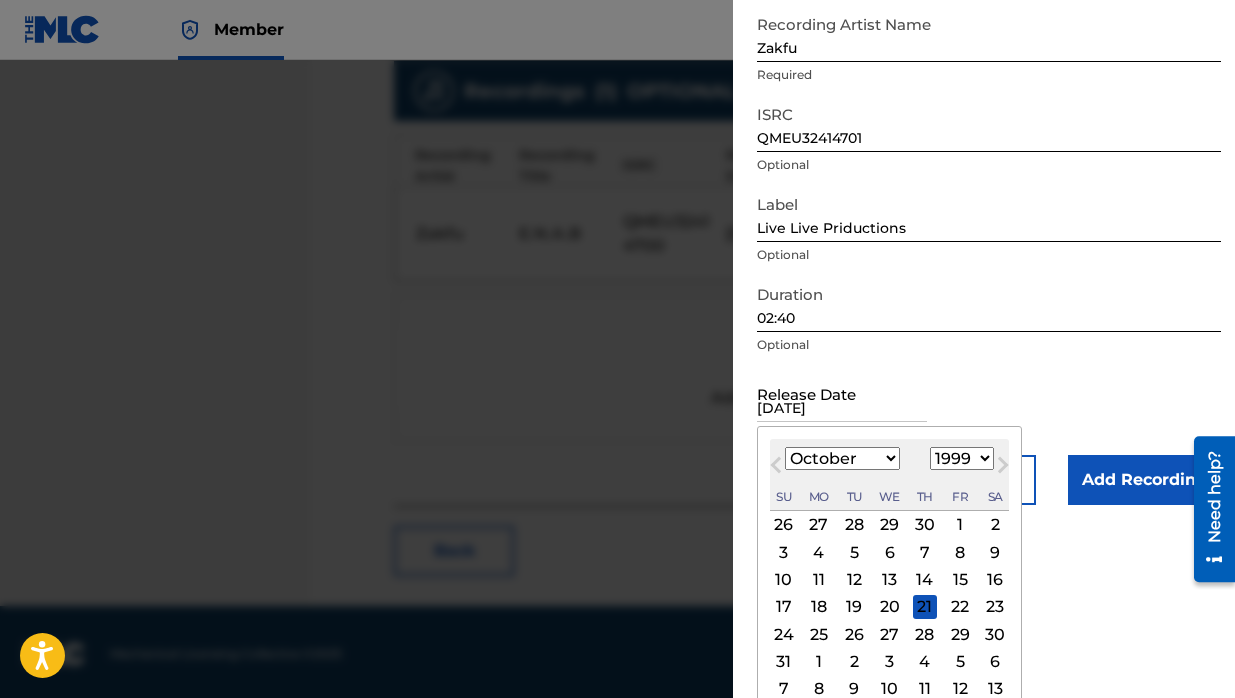 scroll, scrollTop: 214, scrollLeft: 0, axis: vertical 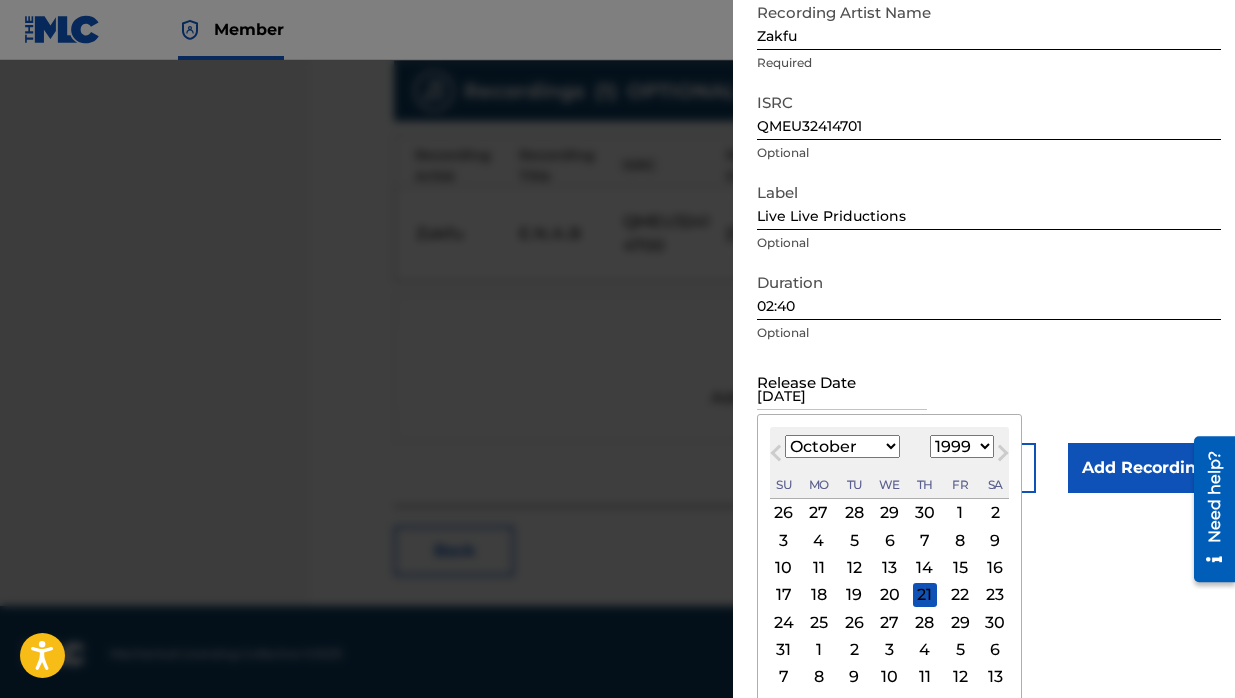 click on "29" at bounding box center (960, 622) 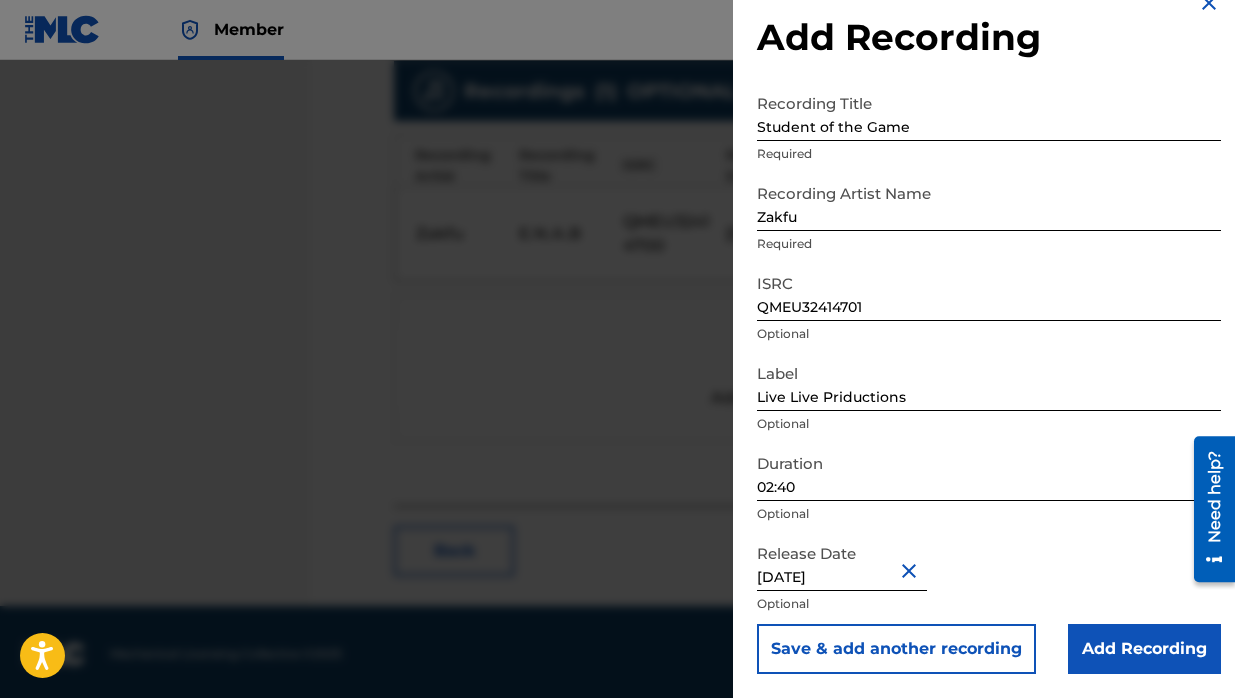 scroll, scrollTop: 33, scrollLeft: 0, axis: vertical 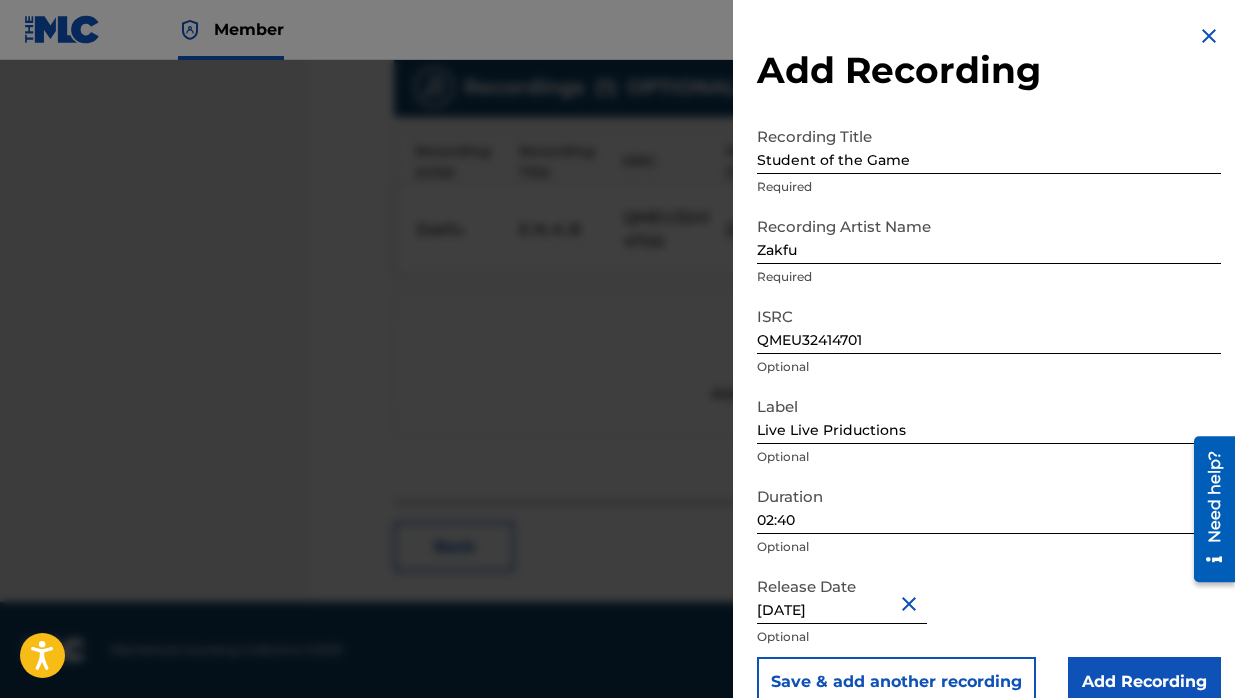 click on "[DATE]" at bounding box center [842, 595] 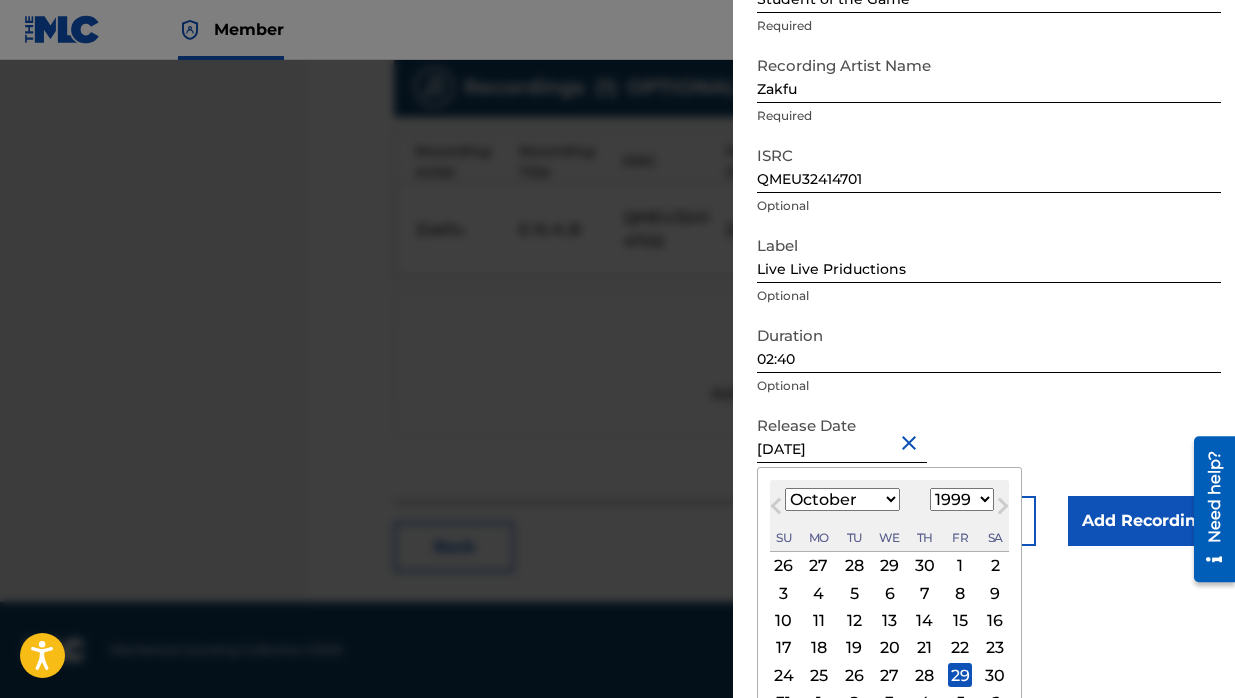 scroll, scrollTop: 220, scrollLeft: 0, axis: vertical 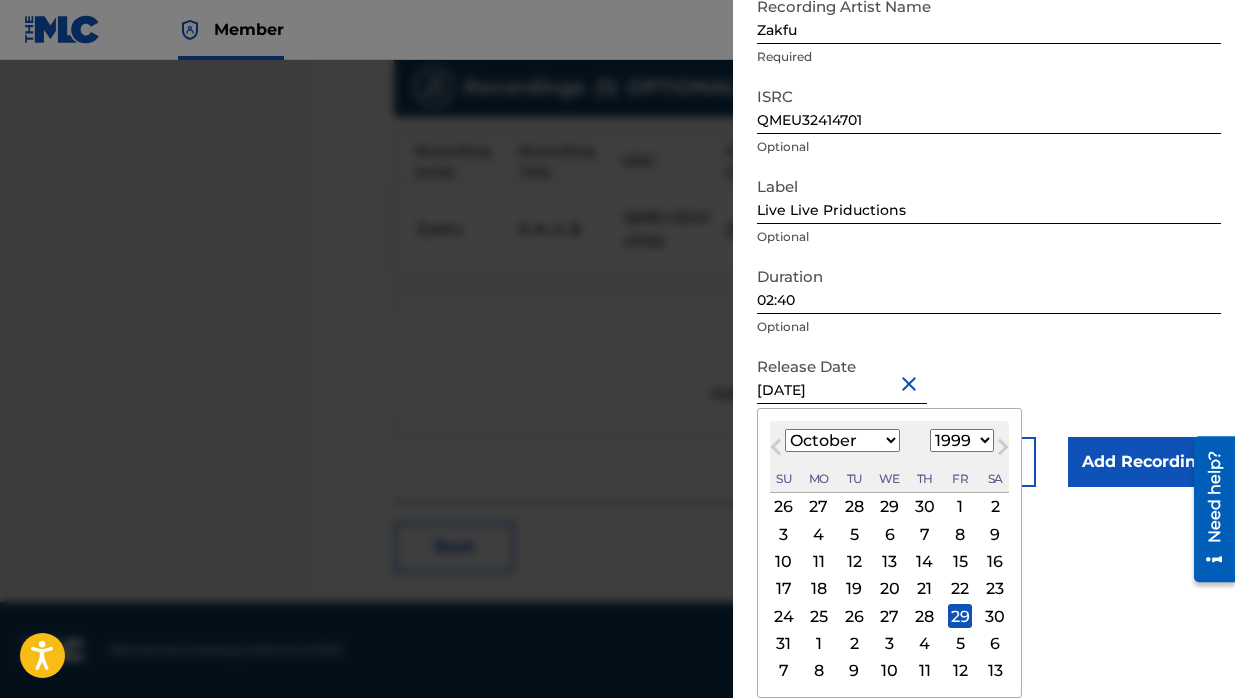 click on "1899 1900 1901 1902 1903 1904 1905 1906 1907 1908 1909 1910 1911 1912 1913 1914 1915 1916 1917 1918 1919 1920 1921 1922 1923 1924 1925 1926 1927 1928 1929 1930 1931 1932 1933 1934 1935 1936 1937 1938 1939 1940 1941 1942 1943 1944 1945 1946 1947 1948 1949 1950 1951 1952 1953 1954 1955 1956 1957 1958 1959 1960 1961 1962 1963 1964 1965 1966 1967 1968 1969 1970 1971 1972 1973 1974 1975 1976 1977 1978 1979 1980 1981 1982 1983 1984 1985 1986 1987 1988 1989 1990 1991 1992 1993 1994 1995 1996 1997 1998 1999 2000 2001 2002 2003 2004 2005 2006 2007 2008 2009 2010 2011 2012 2013 2014 2015 2016 2017 2018 2019 2020 2021 2022 2023 2024 2025 2026 2027 2028 2029 2030 2031 2032 2033 2034 2035 2036 2037 2038 2039 2040 2041 2042 2043 2044 2045 2046 2047 2048 2049 2050 2051 2052 2053 2054 2055 2056 2057 2058 2059 2060 2061 2062 2063 2064 2065 2066 2067 2068 2069 2070 2071 2072 2073 2074 2075 2076 2077 2078 2079 2080 2081 2082 2083 2084 2085 2086 2087 2088 2089 2090 2091 2092 2093 2094 2095 2096 2097 2098 2099 2100" at bounding box center (962, 440) 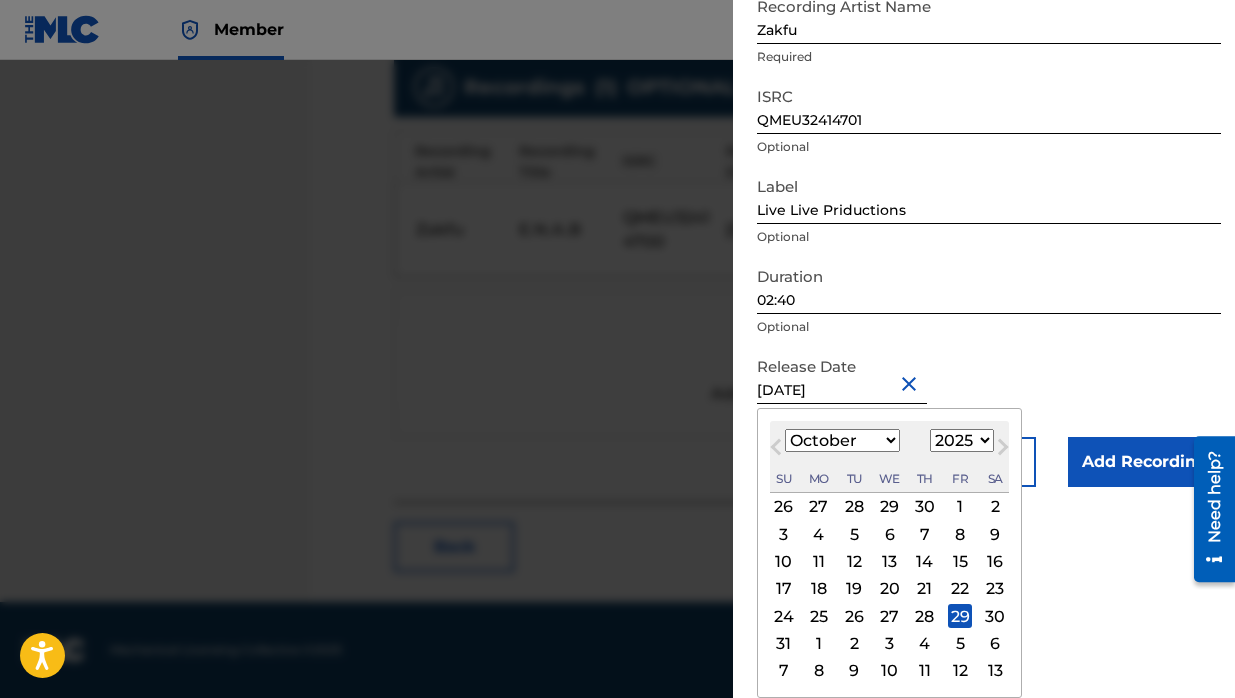 scroll, scrollTop: 192, scrollLeft: 0, axis: vertical 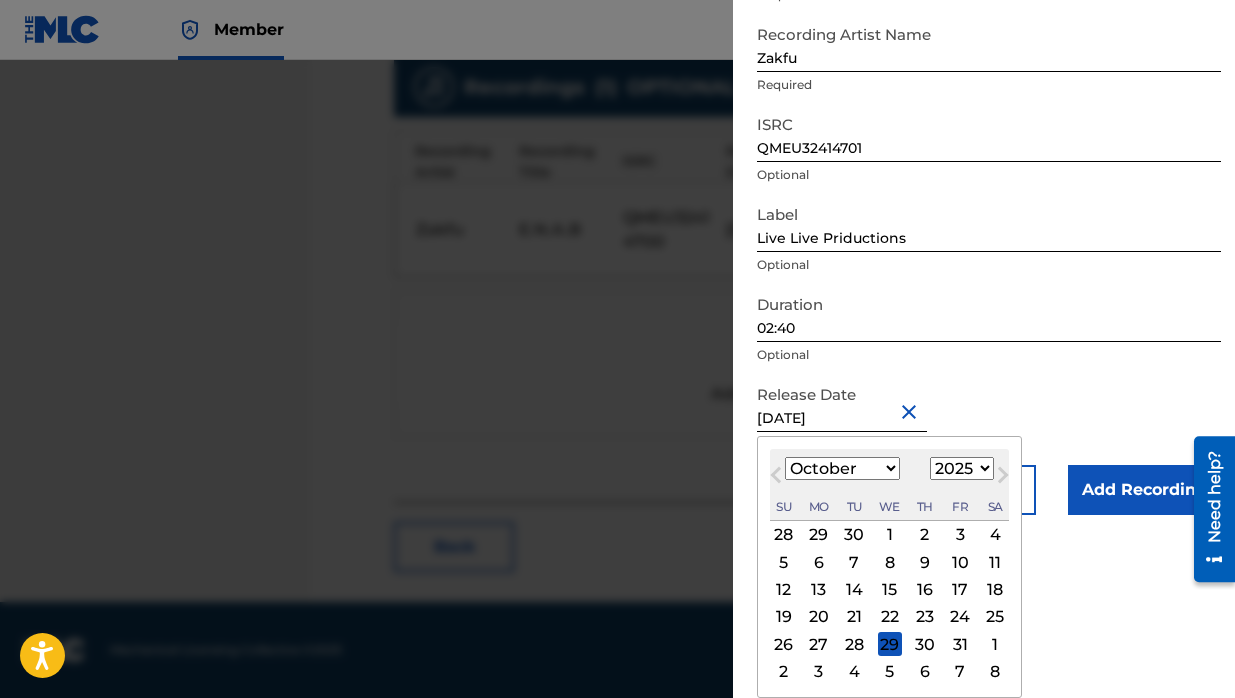 click on "29" at bounding box center [890, 644] 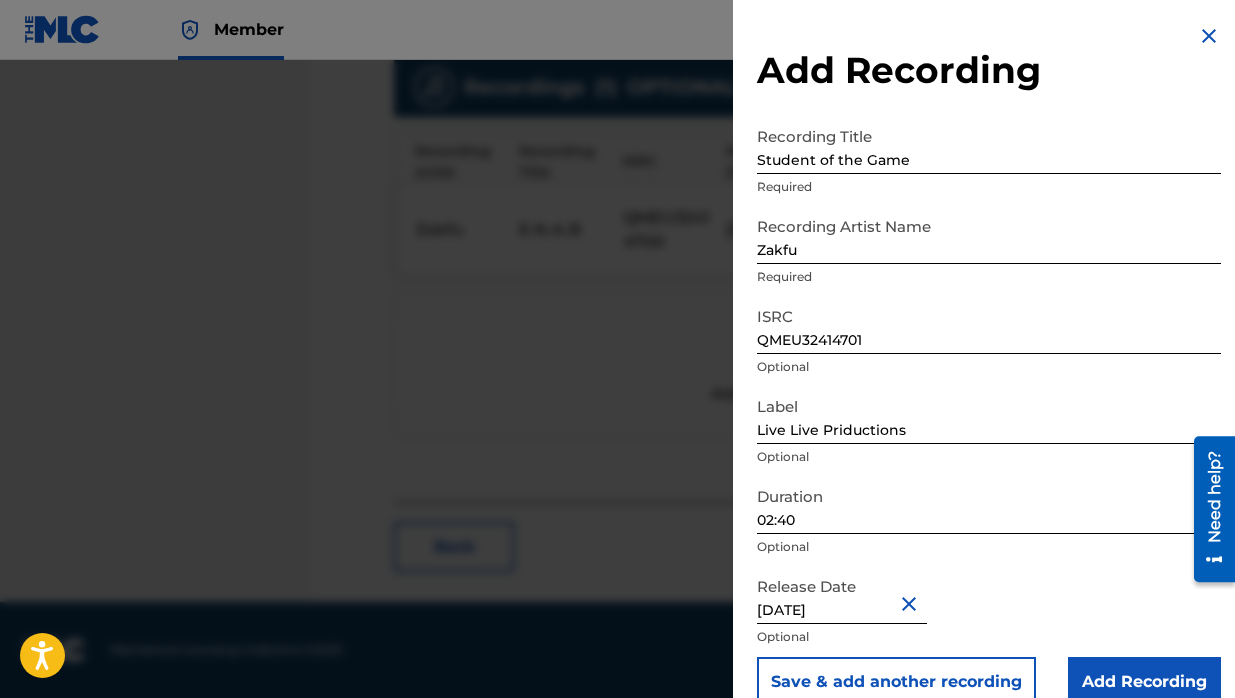 scroll, scrollTop: 33, scrollLeft: 0, axis: vertical 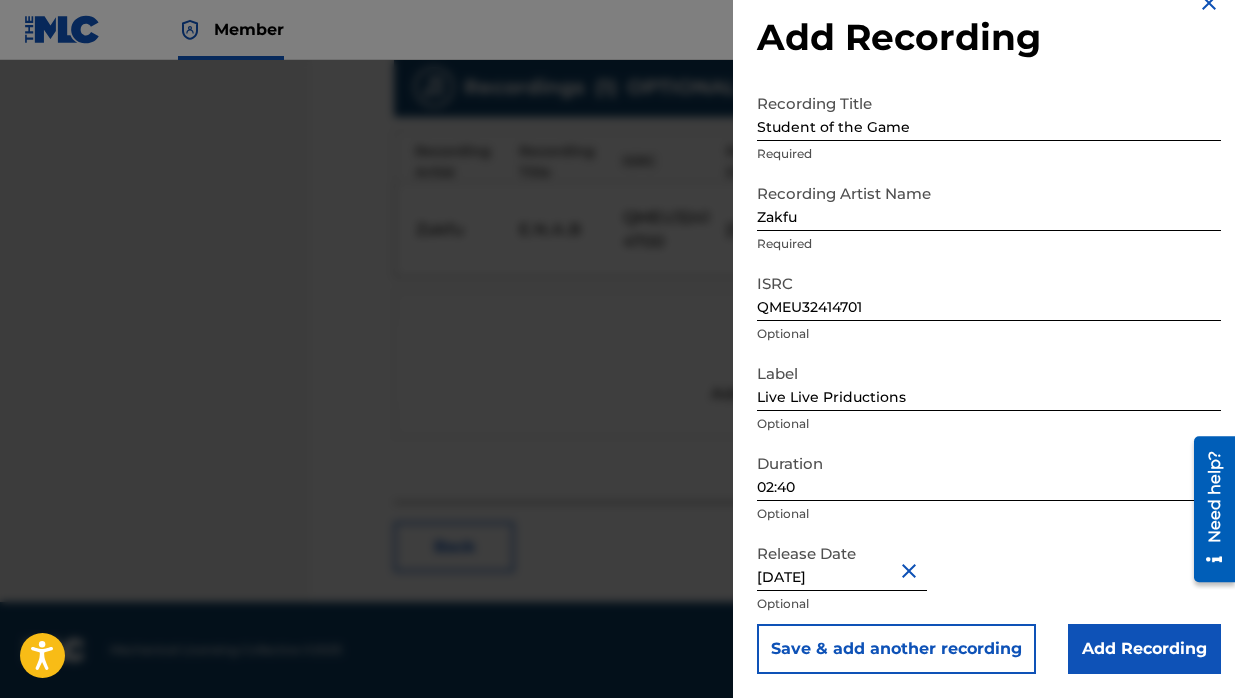 click on "Save & add another recording" at bounding box center [896, 649] 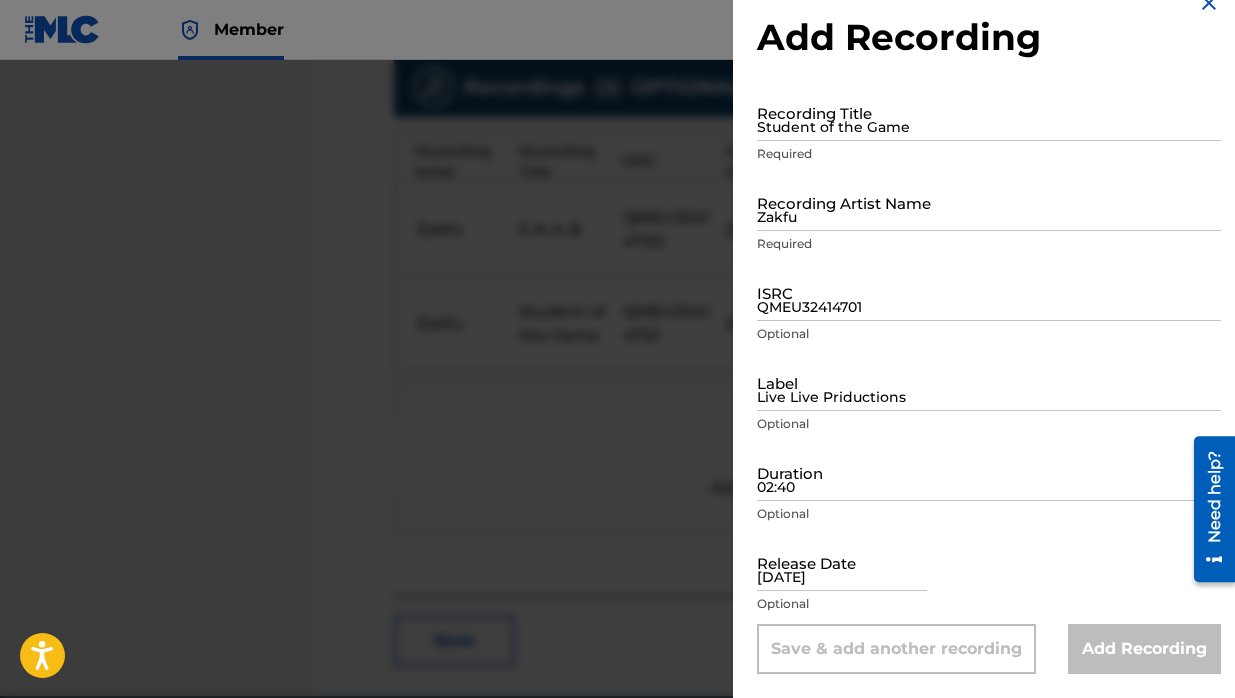 type 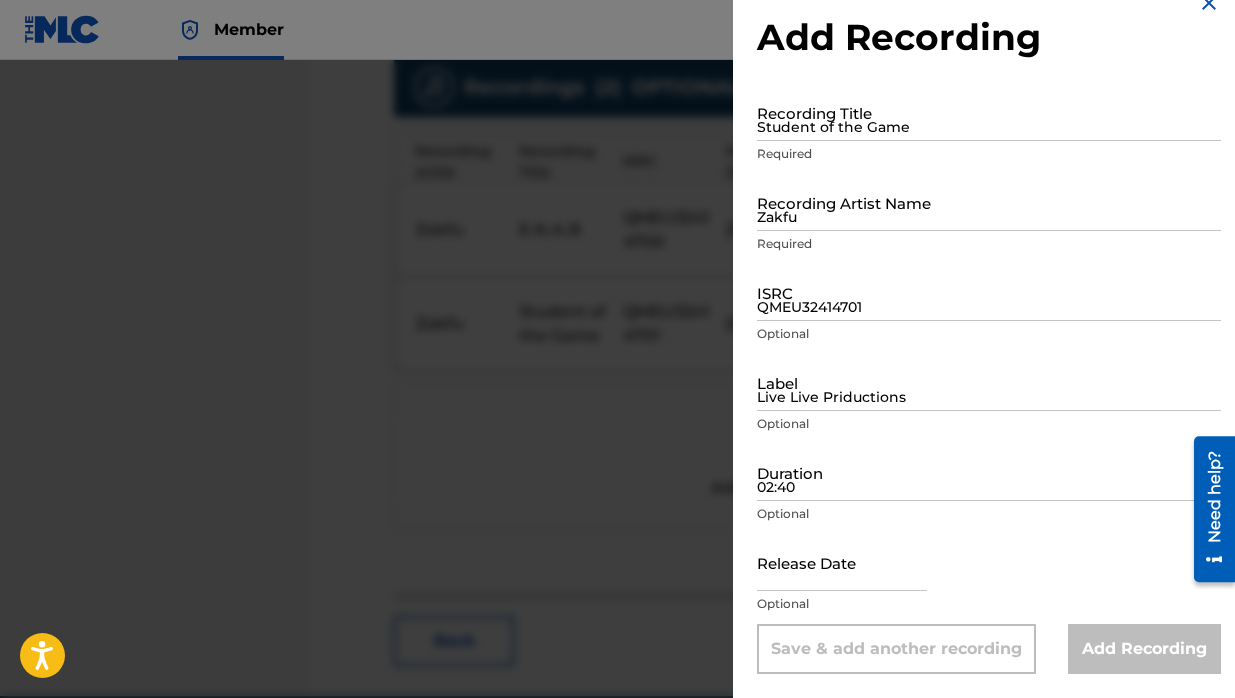 click on "Student of the Game" at bounding box center (989, 112) 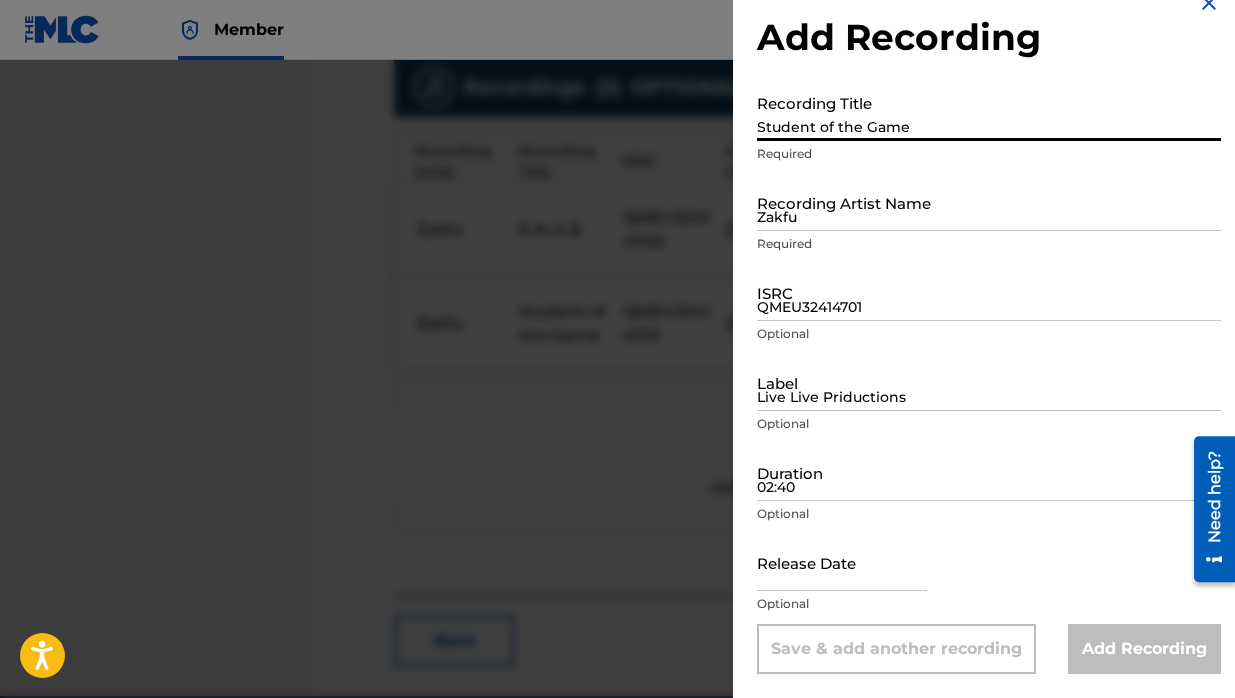 click on "Student of the Game" at bounding box center [989, 112] 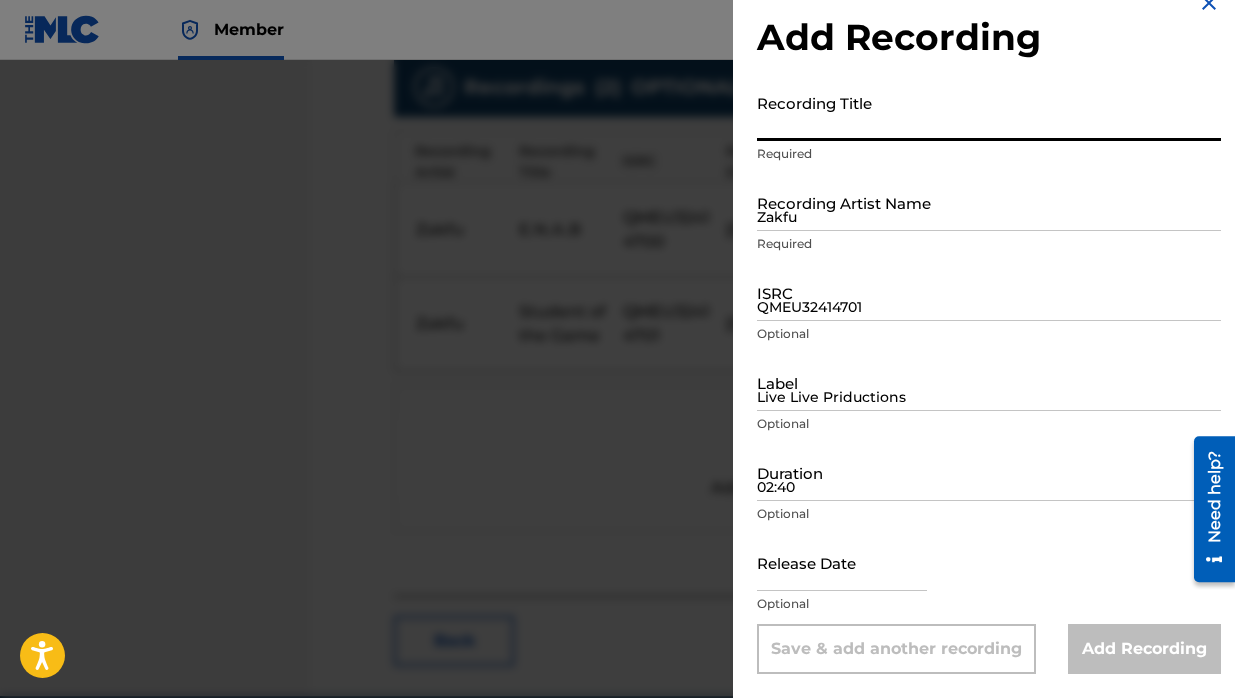 type on "Z" 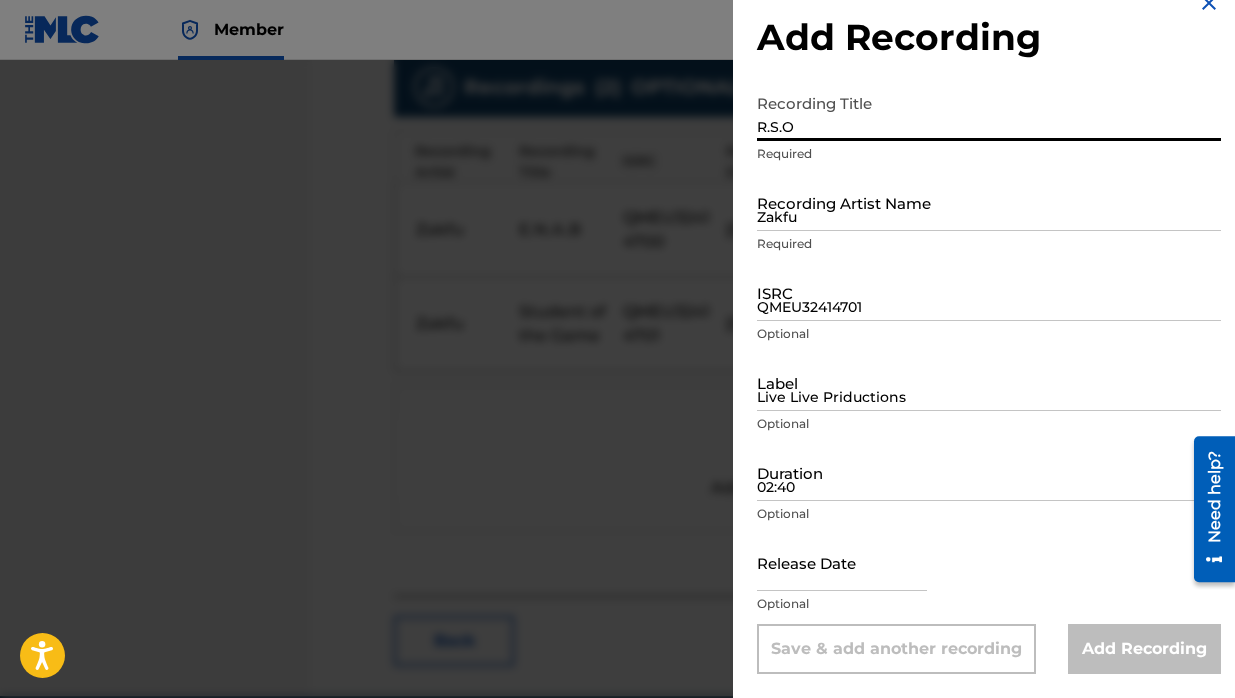 type on "R.S.O" 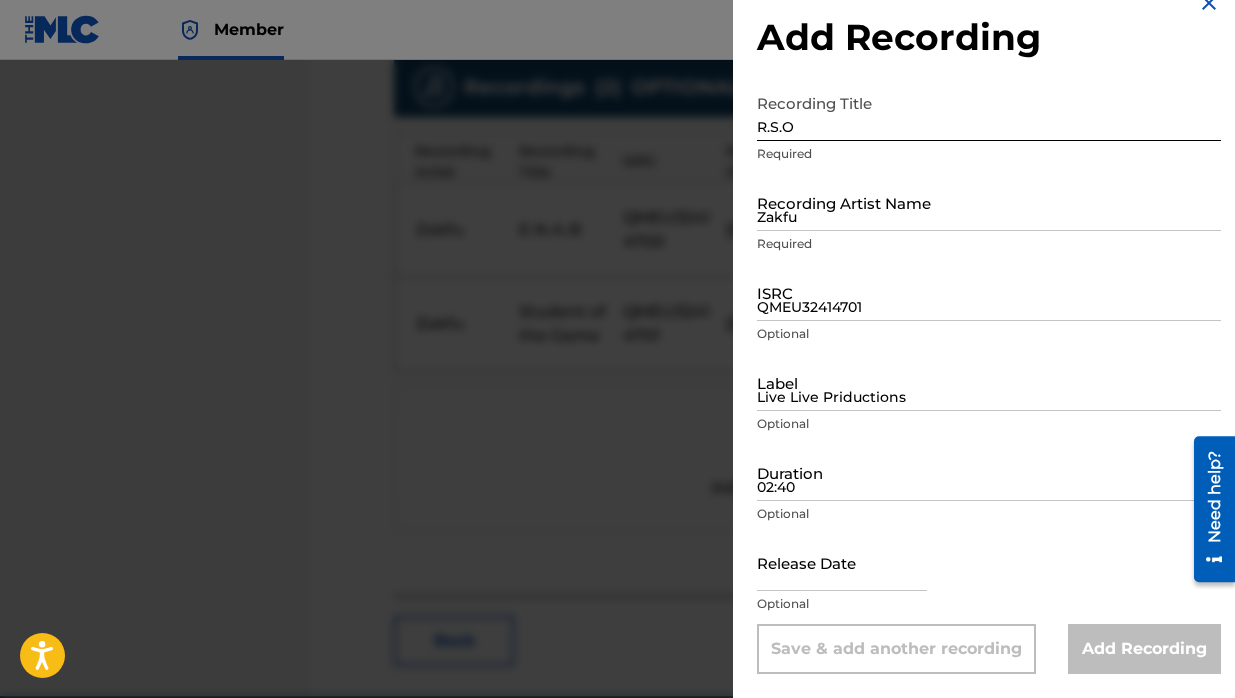 click on "Zakfu" at bounding box center [989, 202] 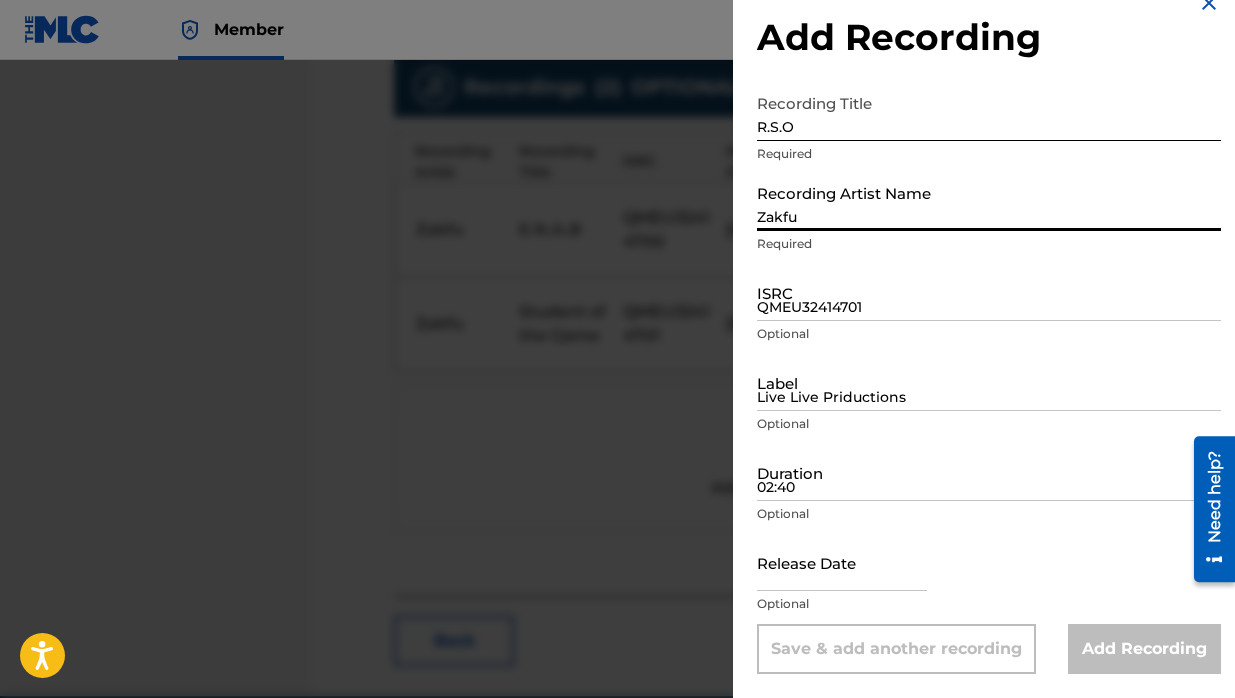 click on "Zakfu" at bounding box center [989, 202] 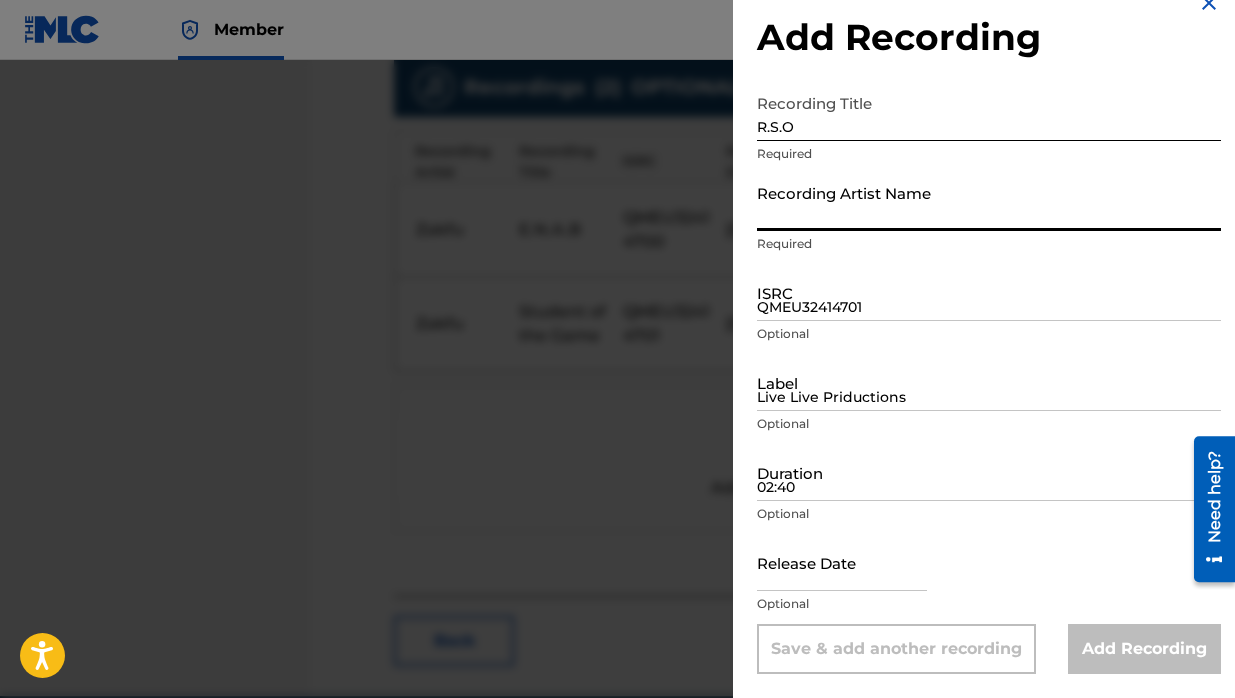 type on "Zakfu" 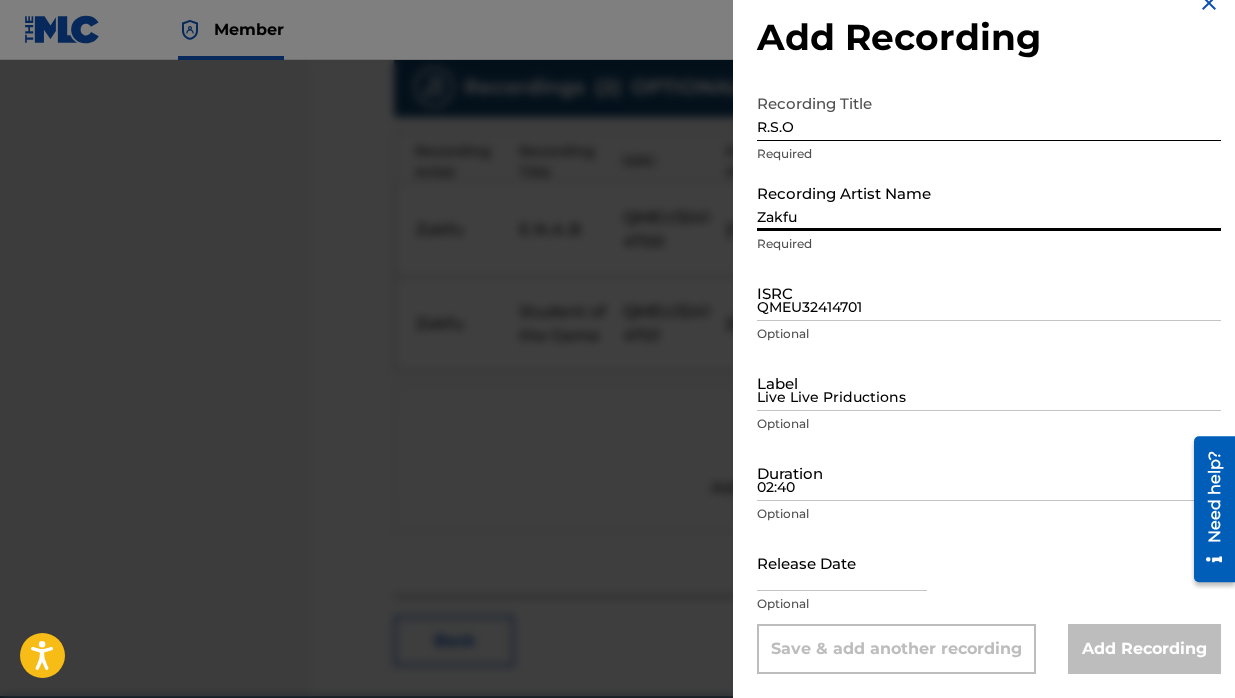 click on "QMEU32414701" at bounding box center [989, 292] 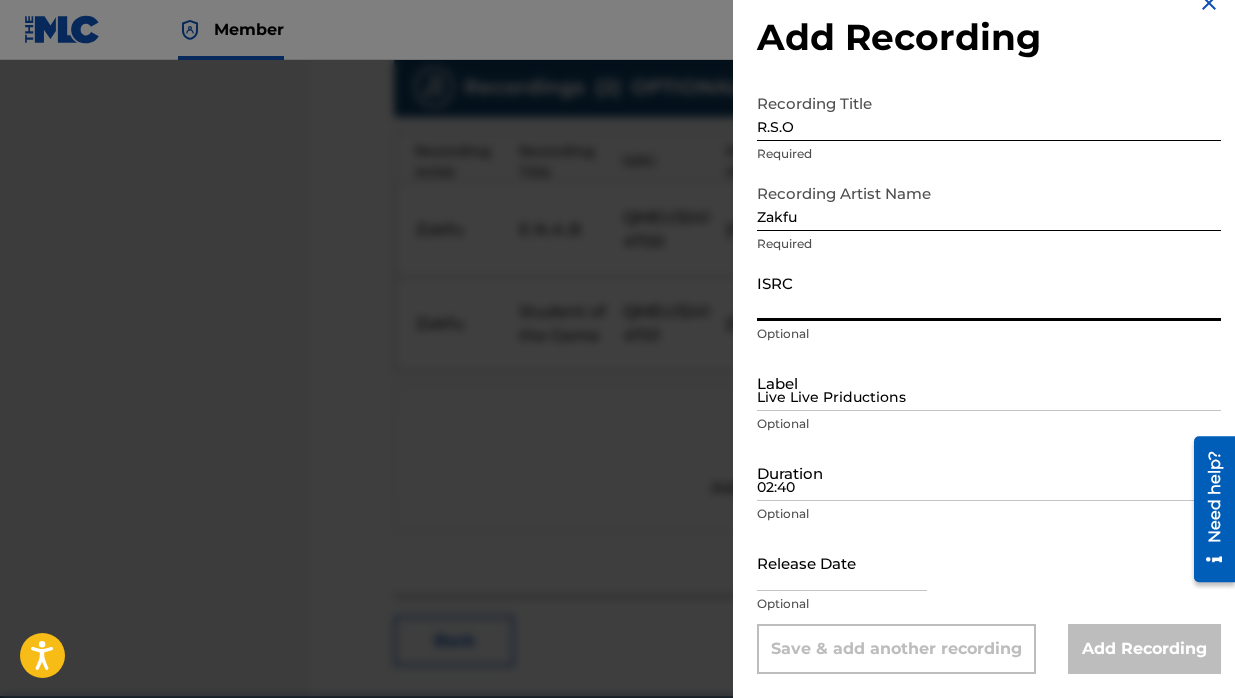 paste on "QMEU32414702" 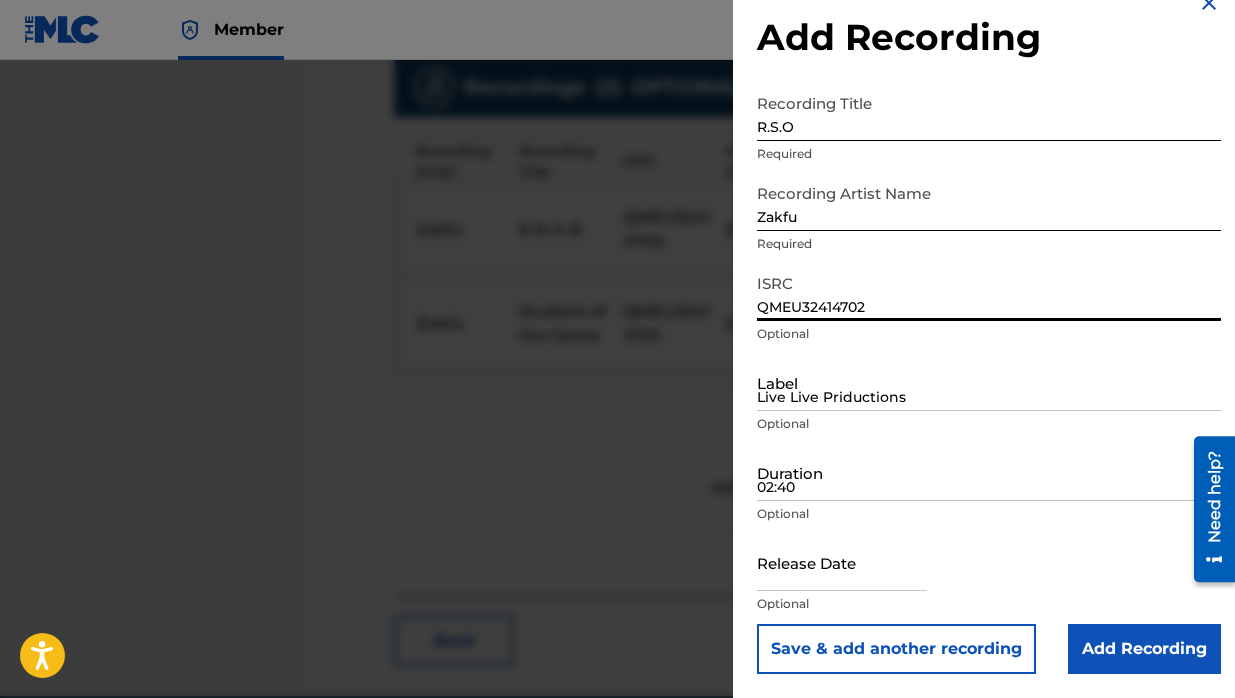 type on "QMEU32414702" 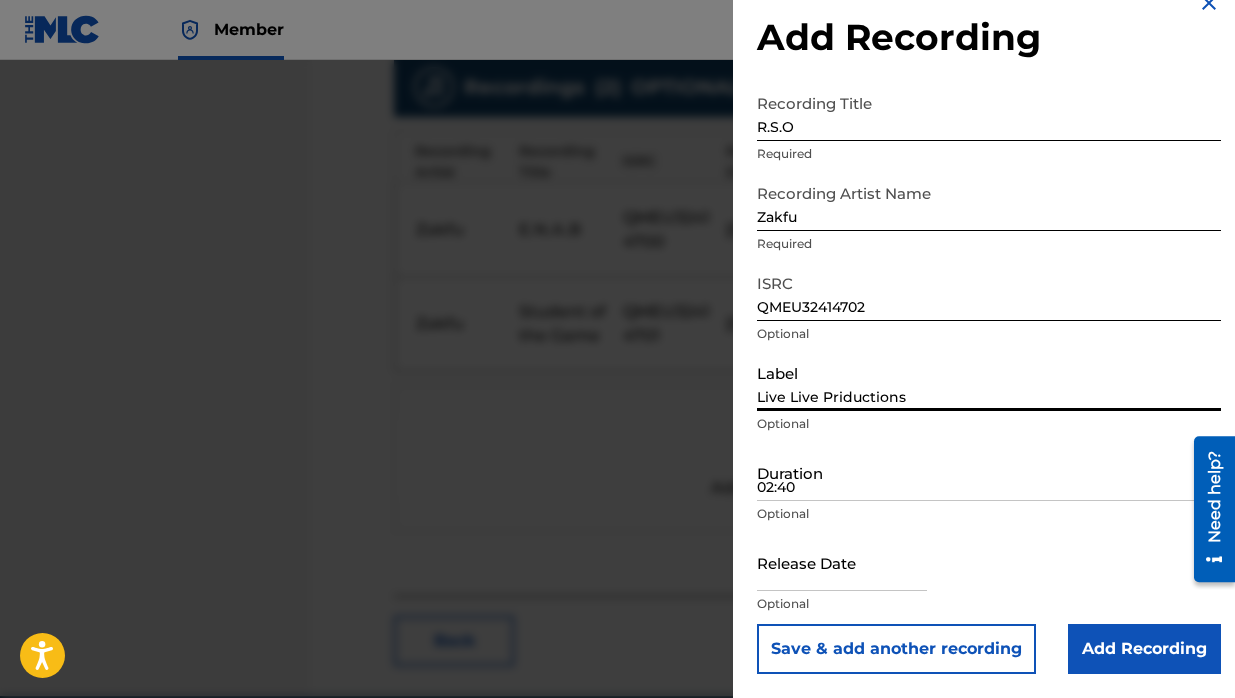 drag, startPoint x: 806, startPoint y: 381, endPoint x: 747, endPoint y: 373, distance: 59.5399 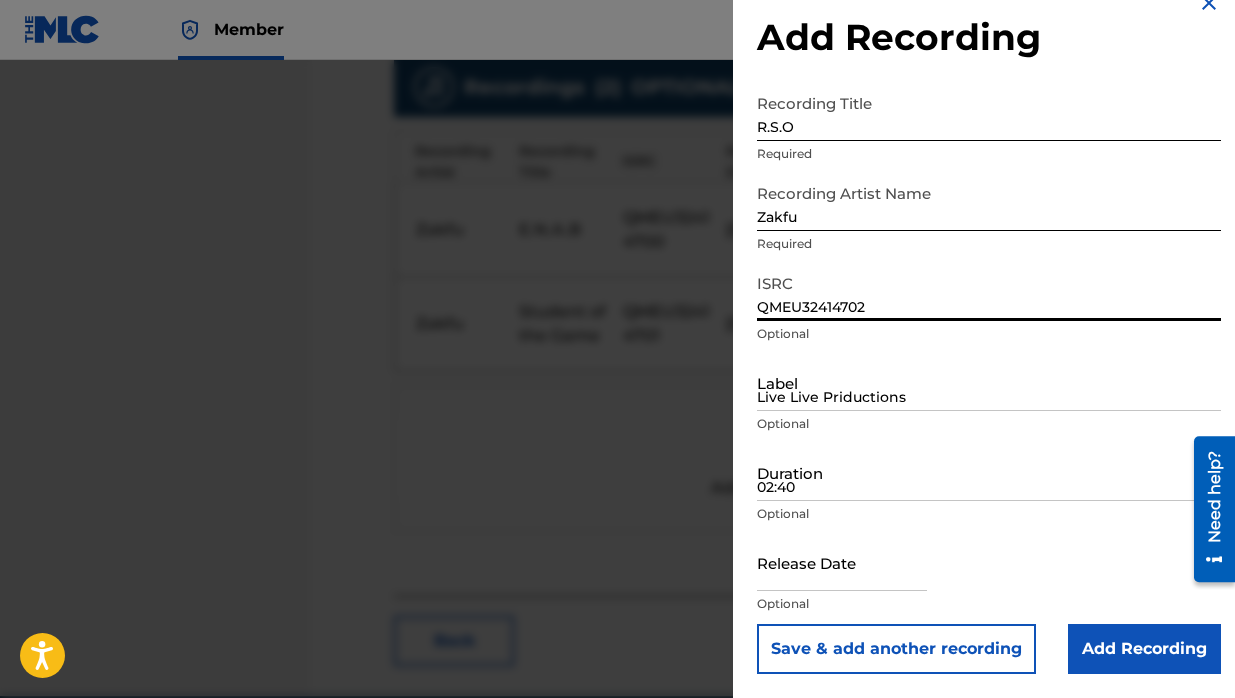 click on "QMEU32414702" at bounding box center (989, 292) 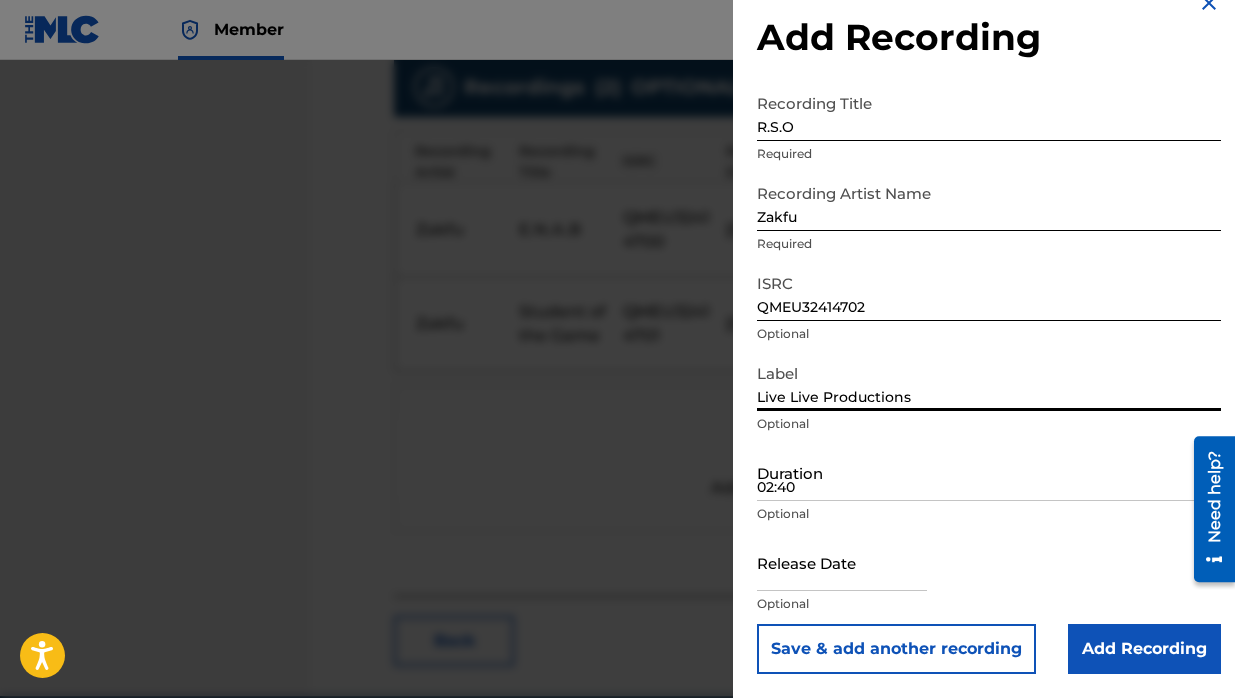 type on "Live Live Productions" 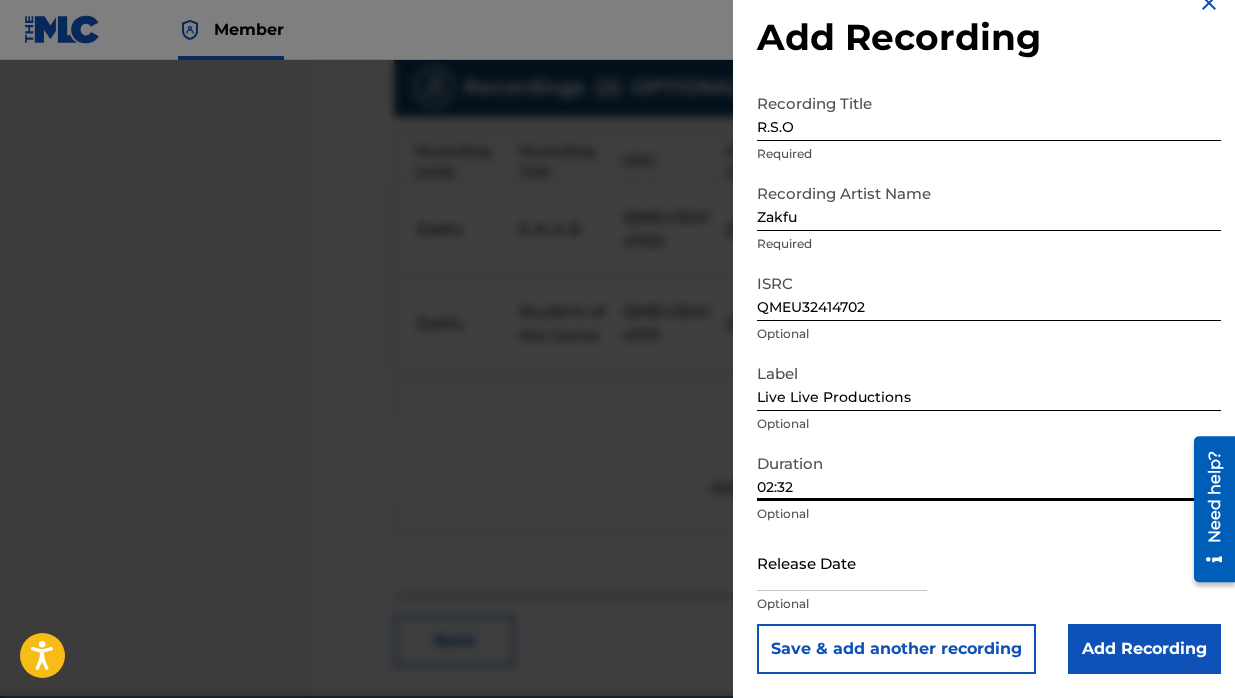type on "02:32" 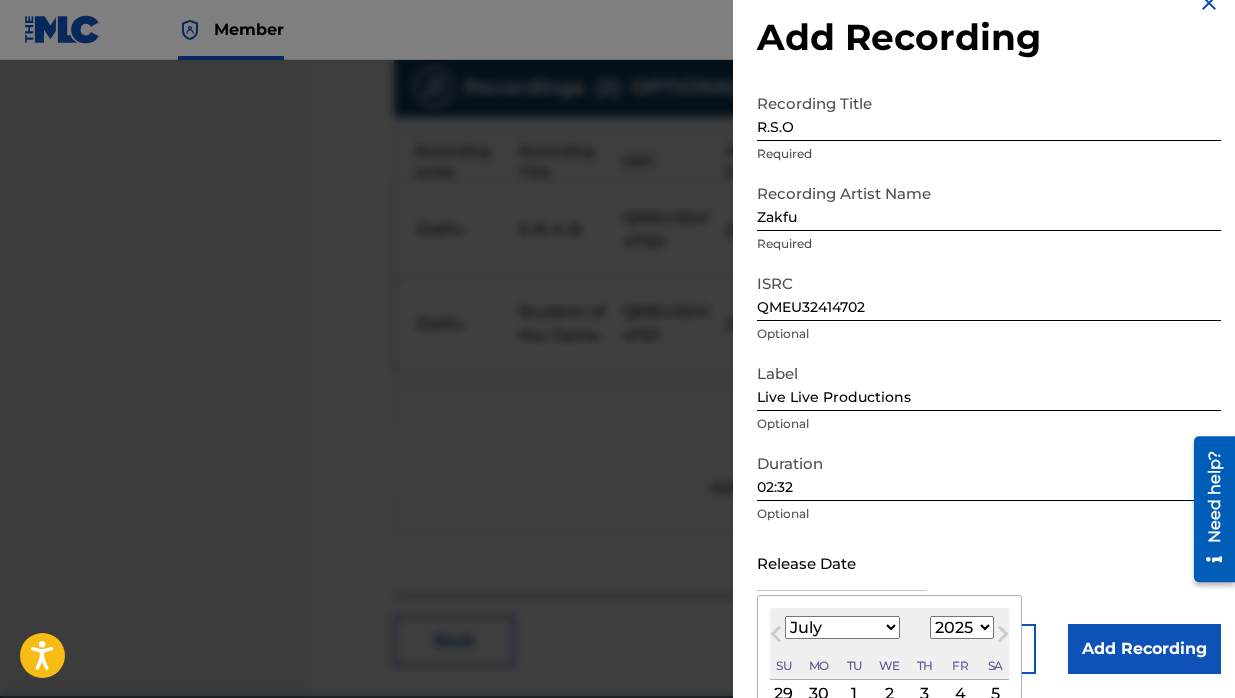 scroll, scrollTop: 192, scrollLeft: 0, axis: vertical 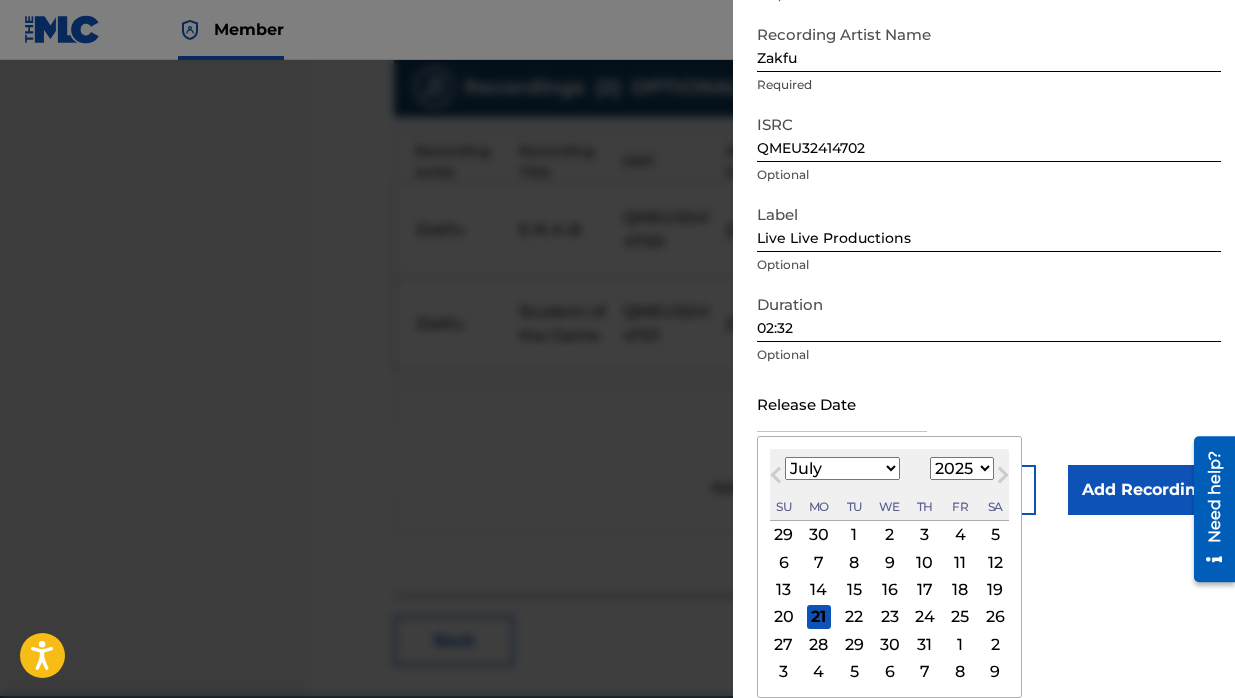 click on "January February March April May June July August September October November December" at bounding box center [842, 468] 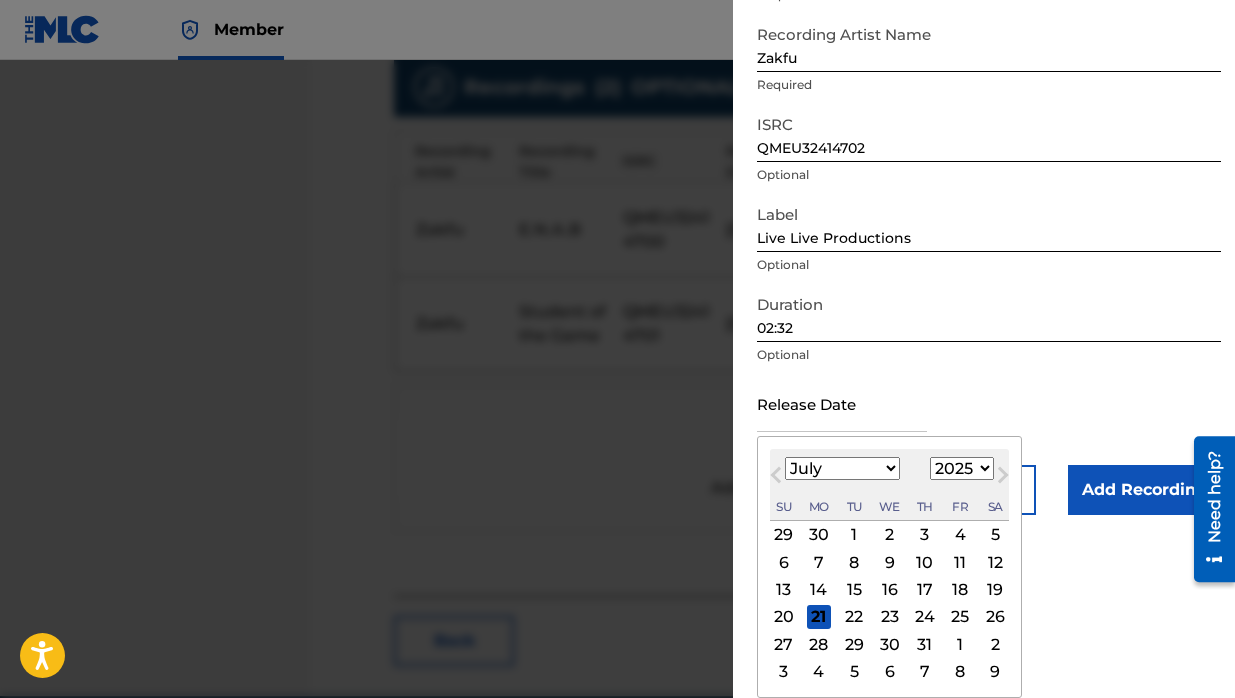 select on "9" 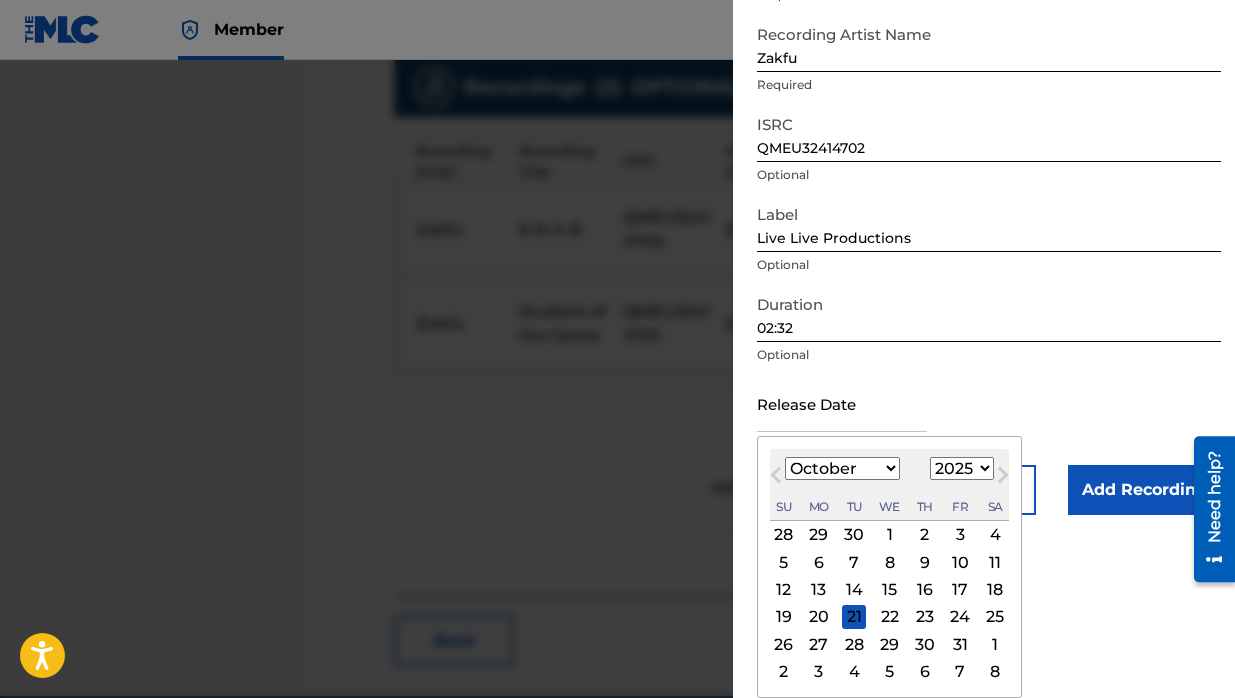 click on "1899 1900 1901 1902 1903 1904 1905 1906 1907 1908 1909 1910 1911 1912 1913 1914 1915 1916 1917 1918 1919 1920 1921 1922 1923 1924 1925 1926 1927 1928 1929 1930 1931 1932 1933 1934 1935 1936 1937 1938 1939 1940 1941 1942 1943 1944 1945 1946 1947 1948 1949 1950 1951 1952 1953 1954 1955 1956 1957 1958 1959 1960 1961 1962 1963 1964 1965 1966 1967 1968 1969 1970 1971 1972 1973 1974 1975 1976 1977 1978 1979 1980 1981 1982 1983 1984 1985 1986 1987 1988 1989 1990 1991 1992 1993 1994 1995 1996 1997 1998 1999 2000 2001 2002 2003 2004 2005 2006 2007 2008 2009 2010 2011 2012 2013 2014 2015 2016 2017 2018 2019 2020 2021 2022 2023 2024 2025 2026 2027 2028 2029 2030 2031 2032 2033 2034 2035 2036 2037 2038 2039 2040 2041 2042 2043 2044 2045 2046 2047 2048 2049 2050 2051 2052 2053 2054 2055 2056 2057 2058 2059 2060 2061 2062 2063 2064 2065 2066 2067 2068 2069 2070 2071 2072 2073 2074 2075 2076 2077 2078 2079 2080 2081 2082 2083 2084 2085 2086 2087 2088 2089 2090 2091 2092 2093 2094 2095 2096 2097 2098 2099 2100" at bounding box center [962, 468] 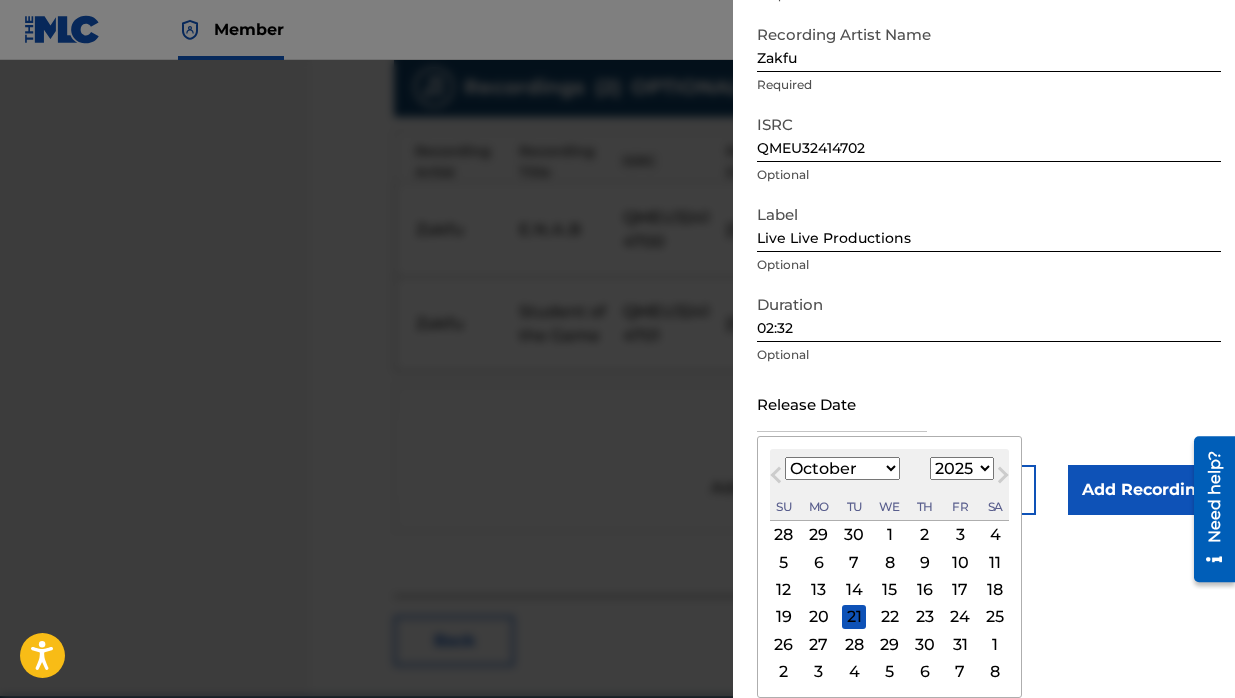 select on "2024" 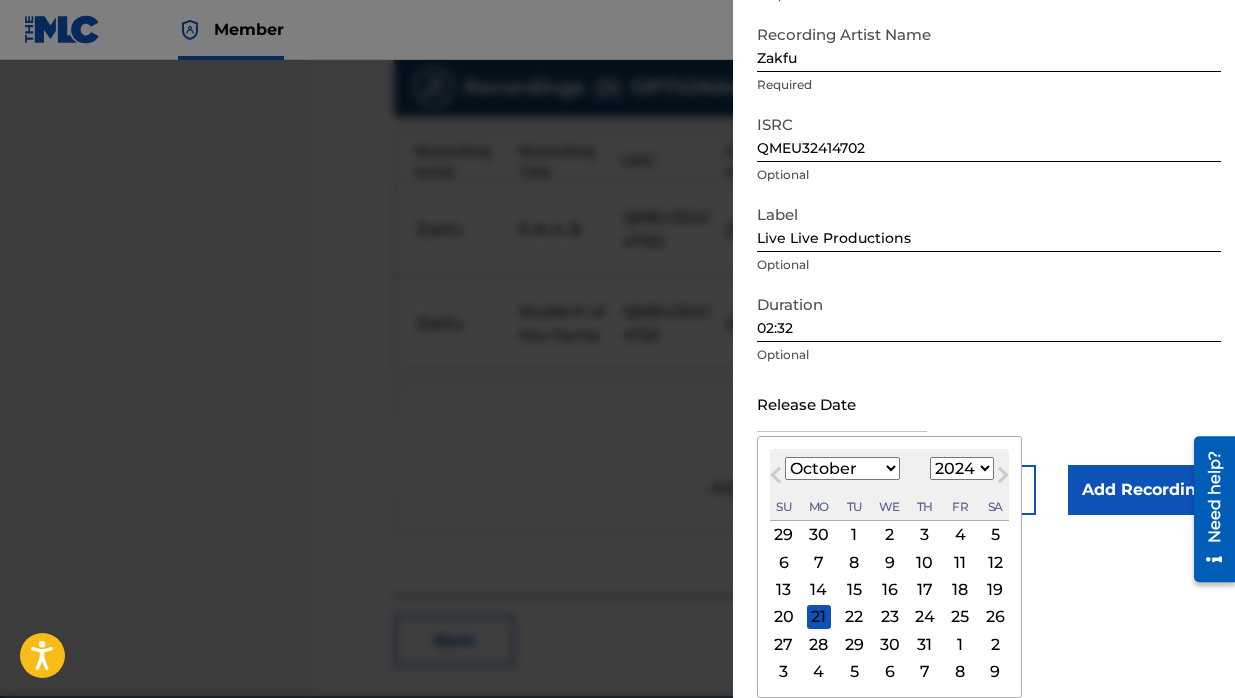 click on "29" at bounding box center [854, 644] 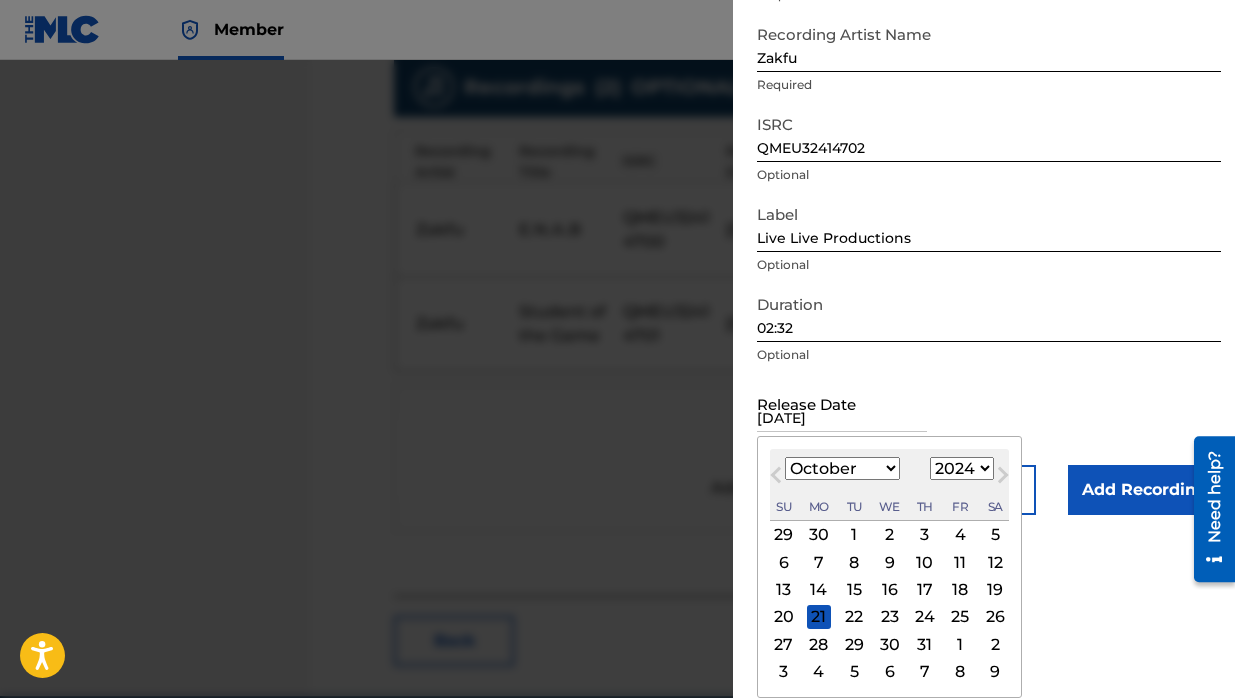 scroll, scrollTop: 33, scrollLeft: 0, axis: vertical 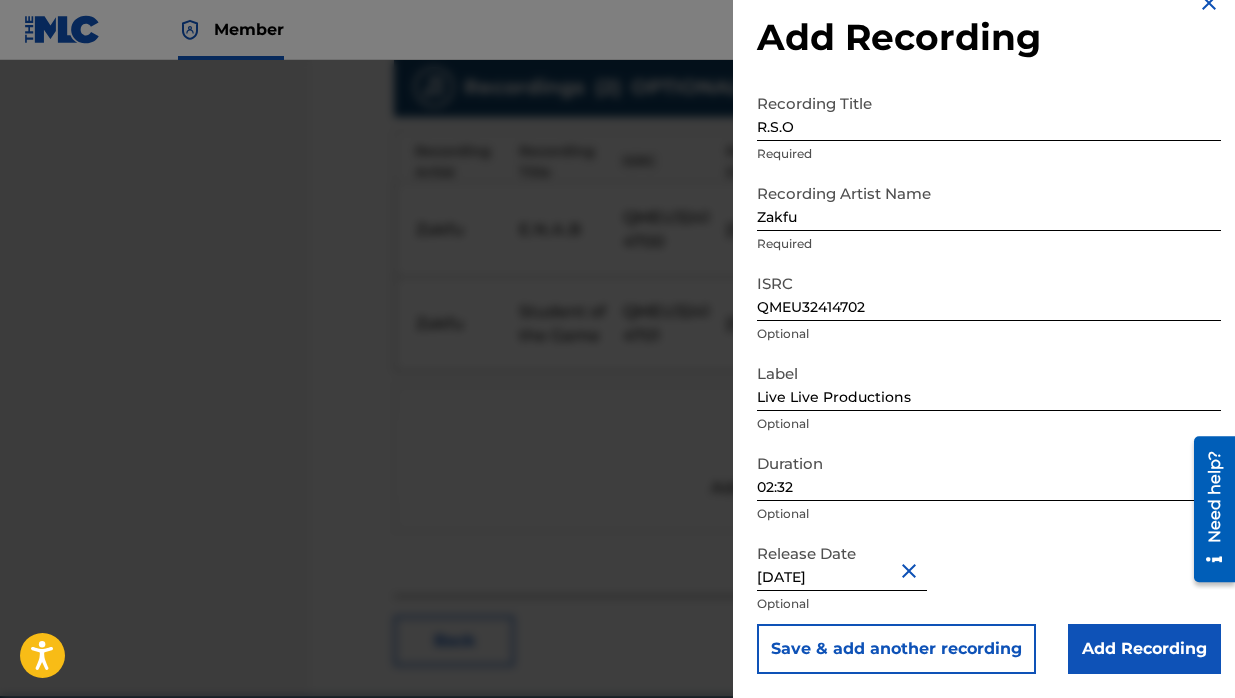 click on "Save & add another recording" at bounding box center [896, 649] 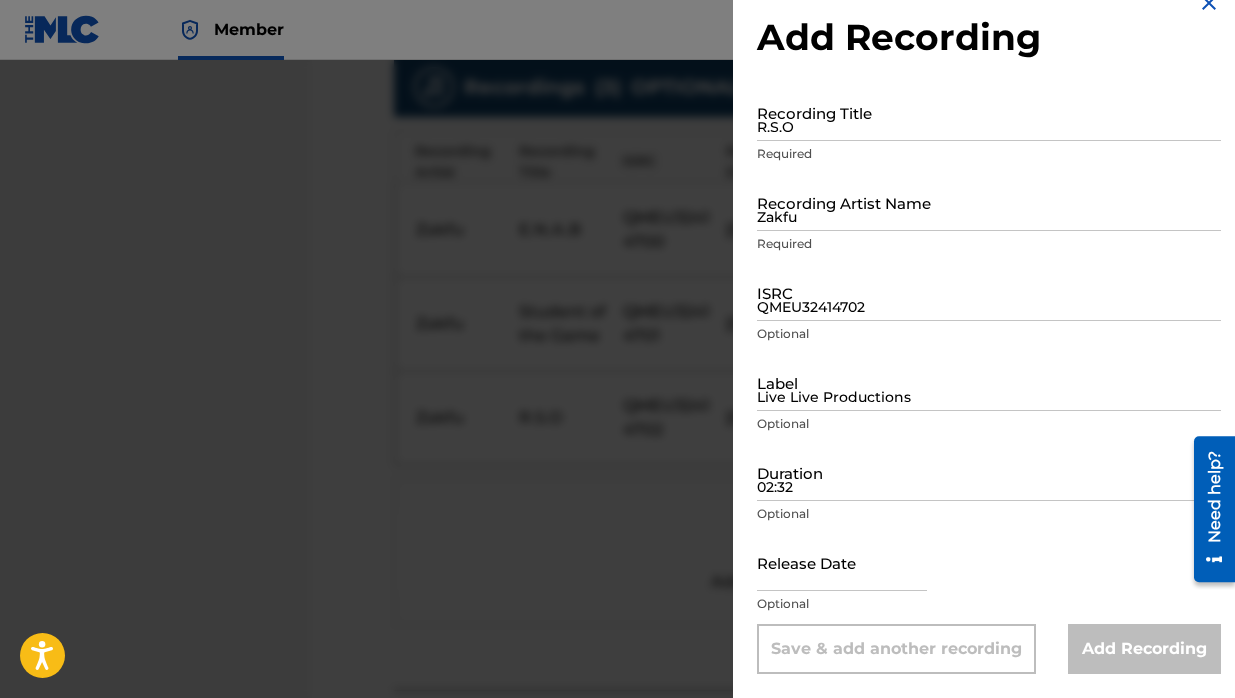 click at bounding box center (617, 409) 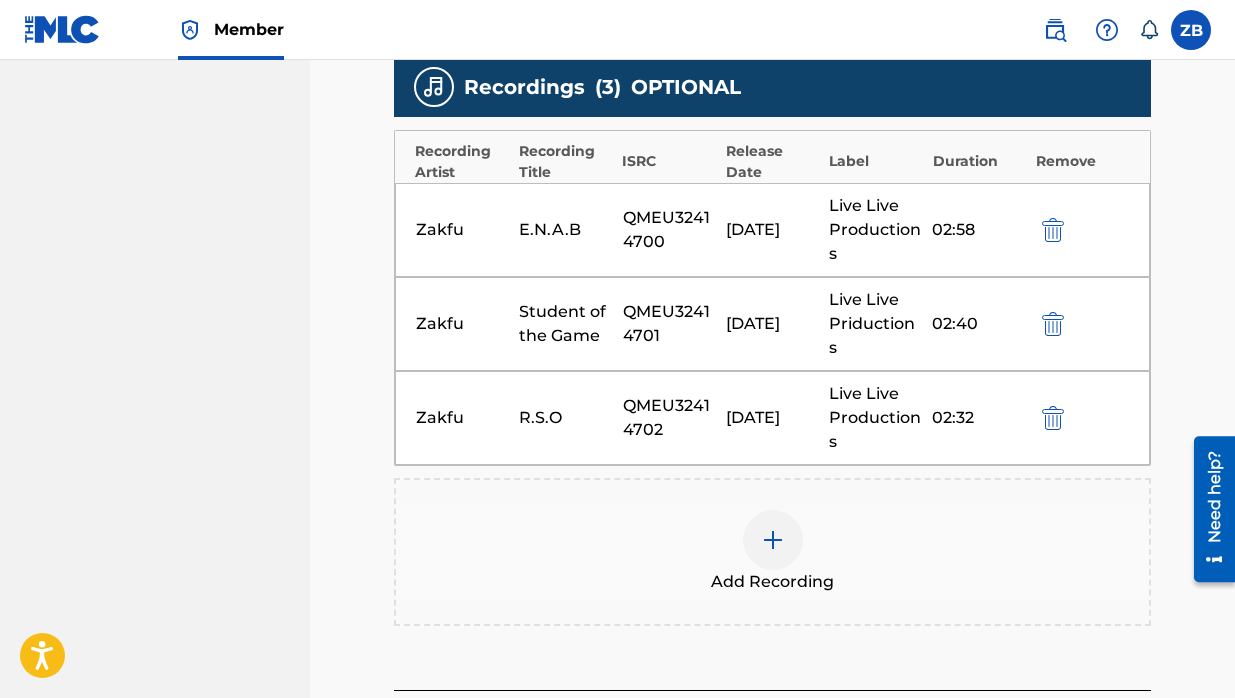 click on "Live Live Priductions" at bounding box center [875, 324] 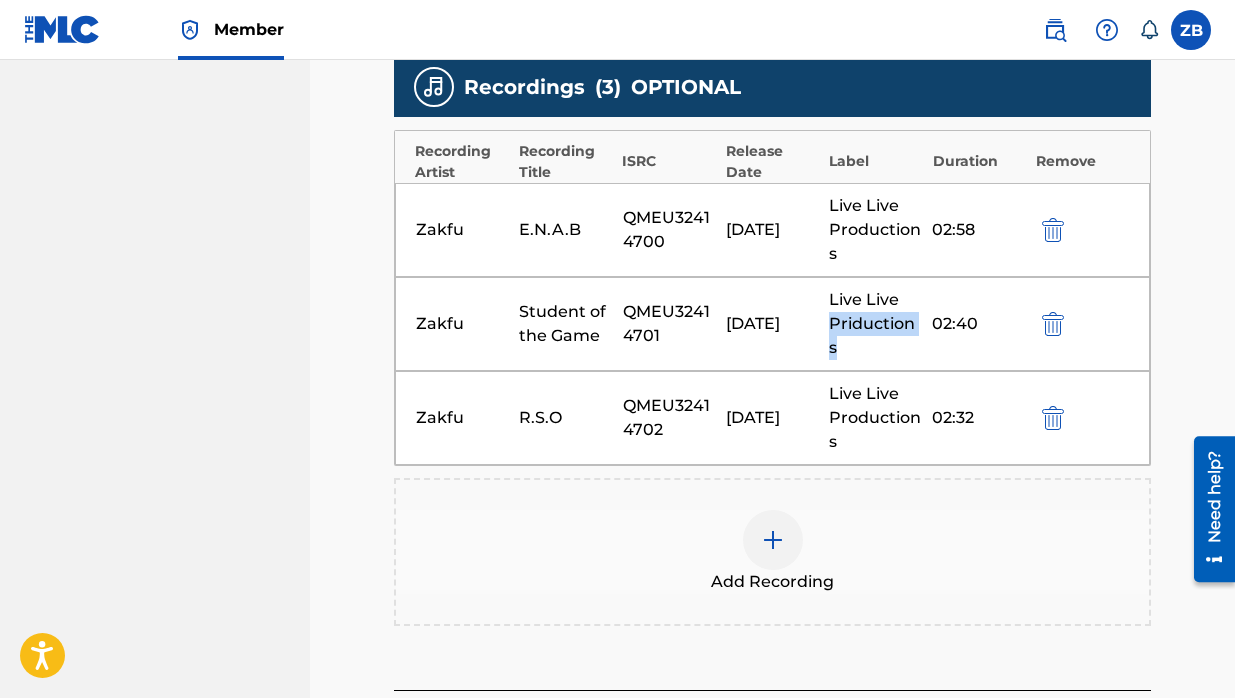 click on "Live Live Priductions" at bounding box center (875, 324) 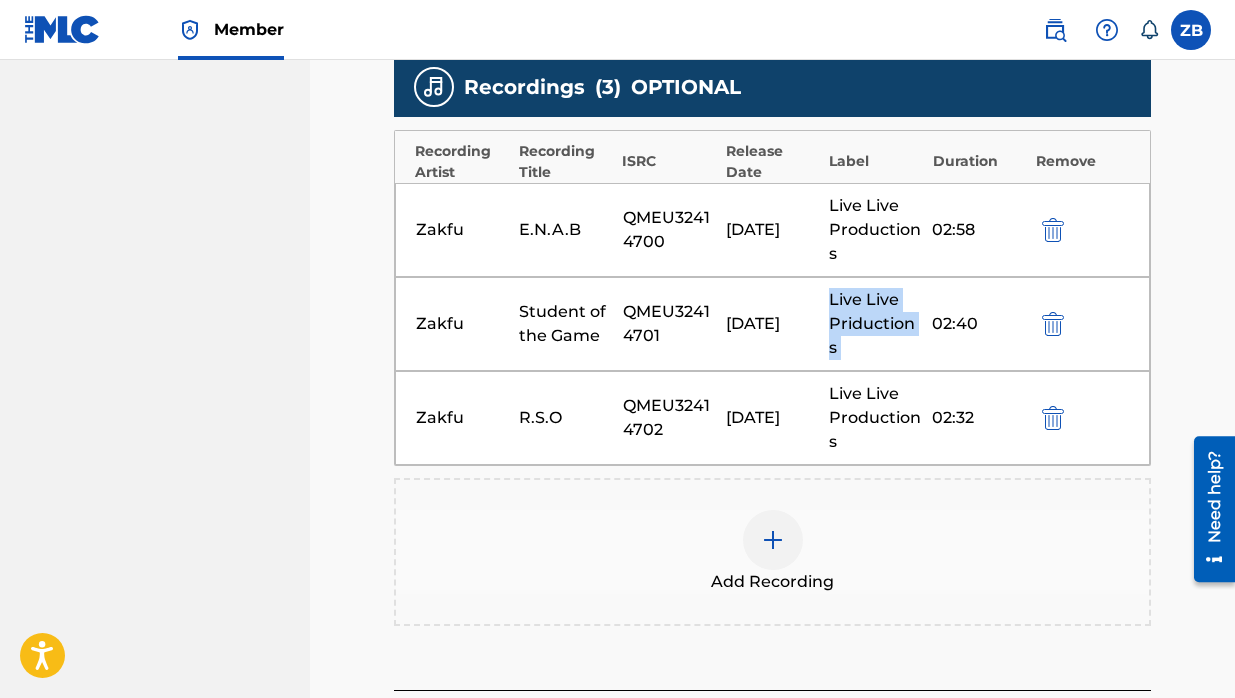 click on "Live Live Priductions" at bounding box center [875, 324] 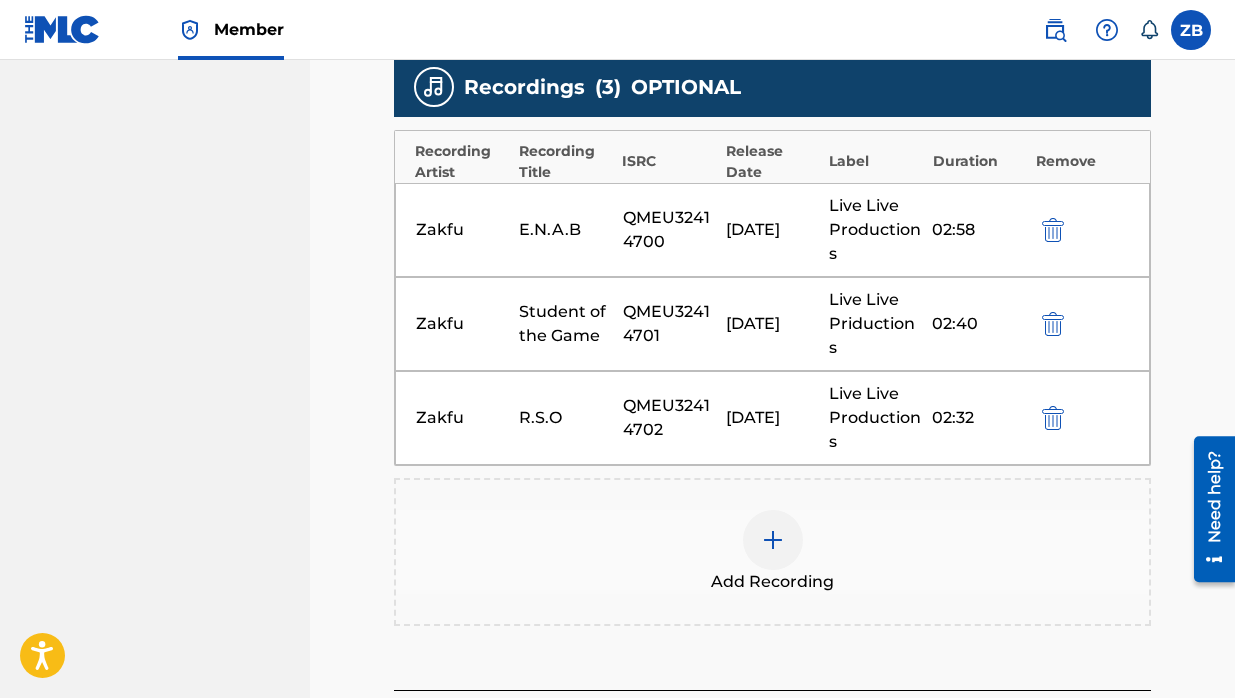 click on "[DATE]" at bounding box center [772, 324] 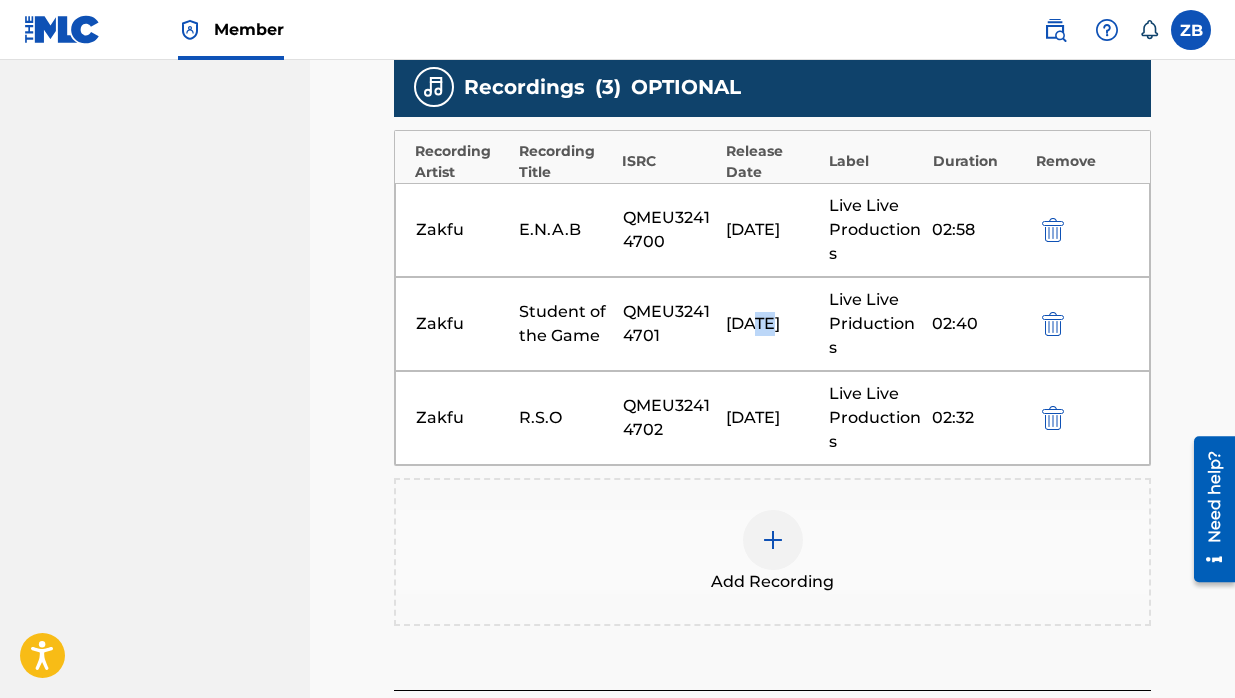 click on "QMEU32414701" at bounding box center [669, 324] 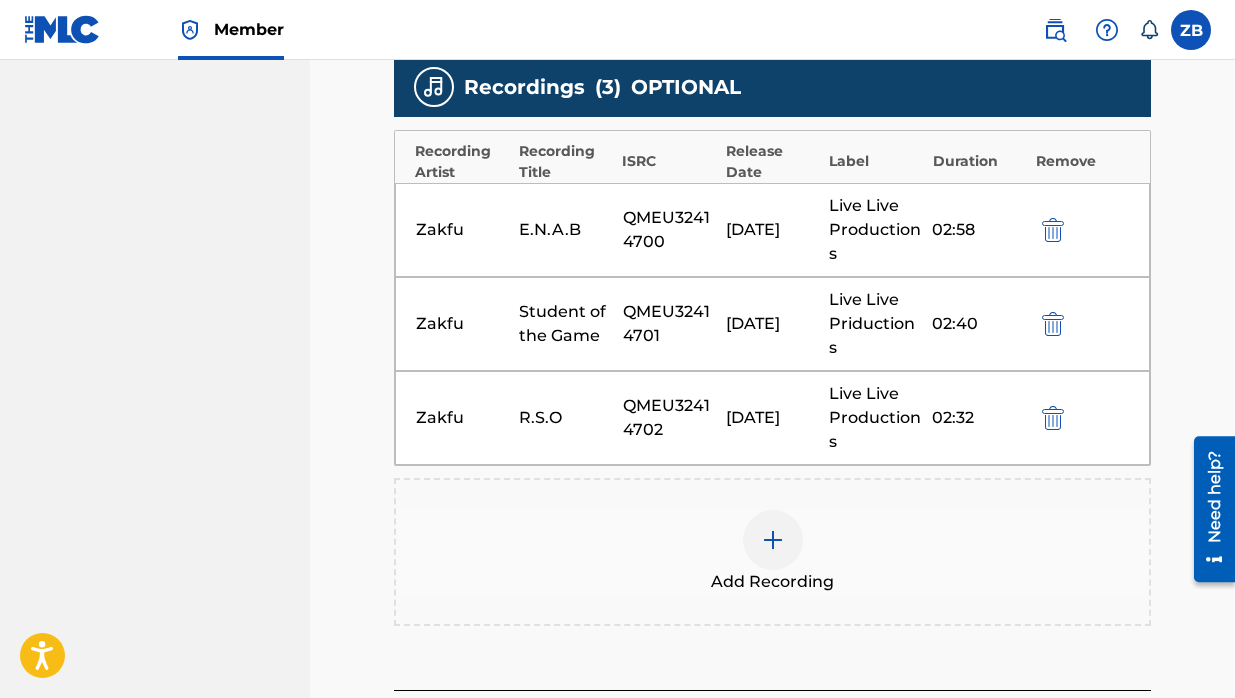 click on "QMEU32414701" at bounding box center [669, 324] 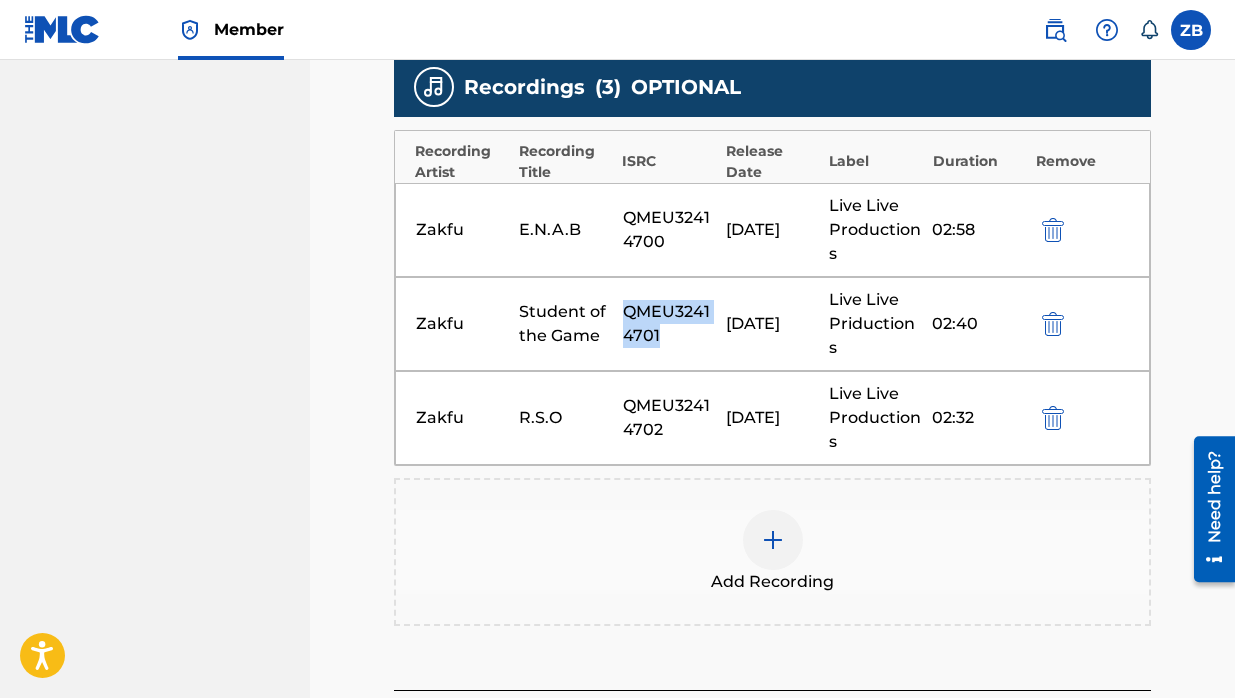 click on "QMEU32414701" at bounding box center [669, 324] 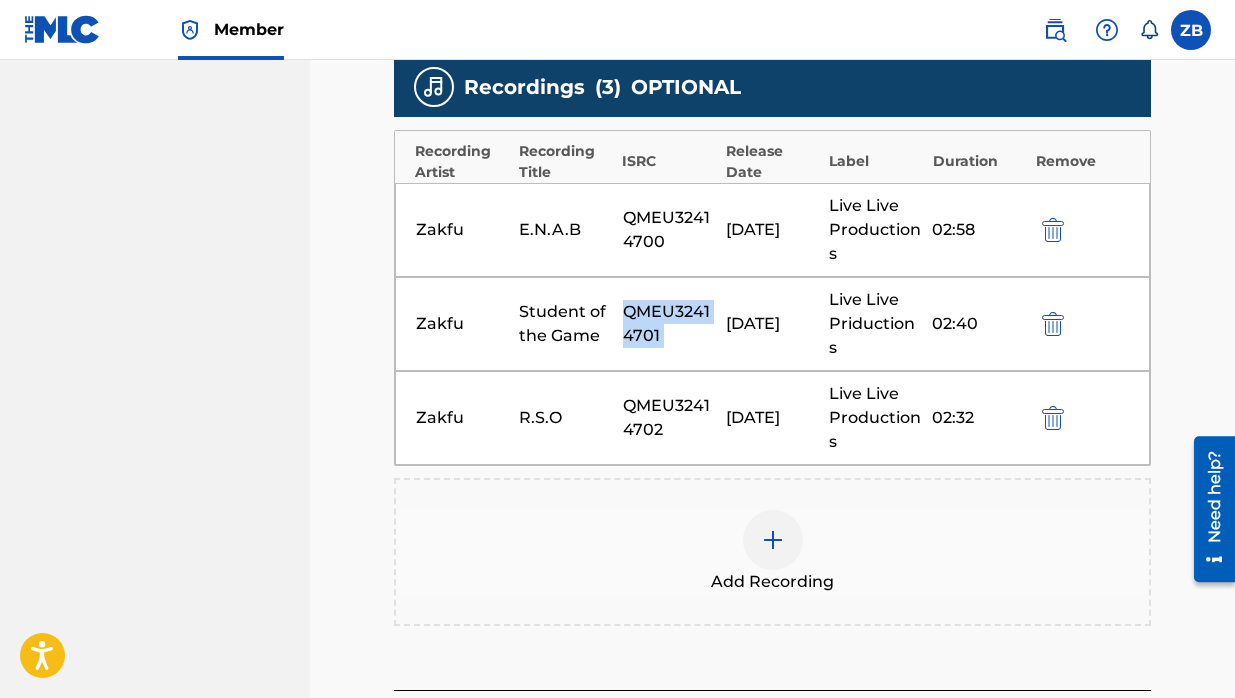 click on "Student of the Game" at bounding box center (565, 324) 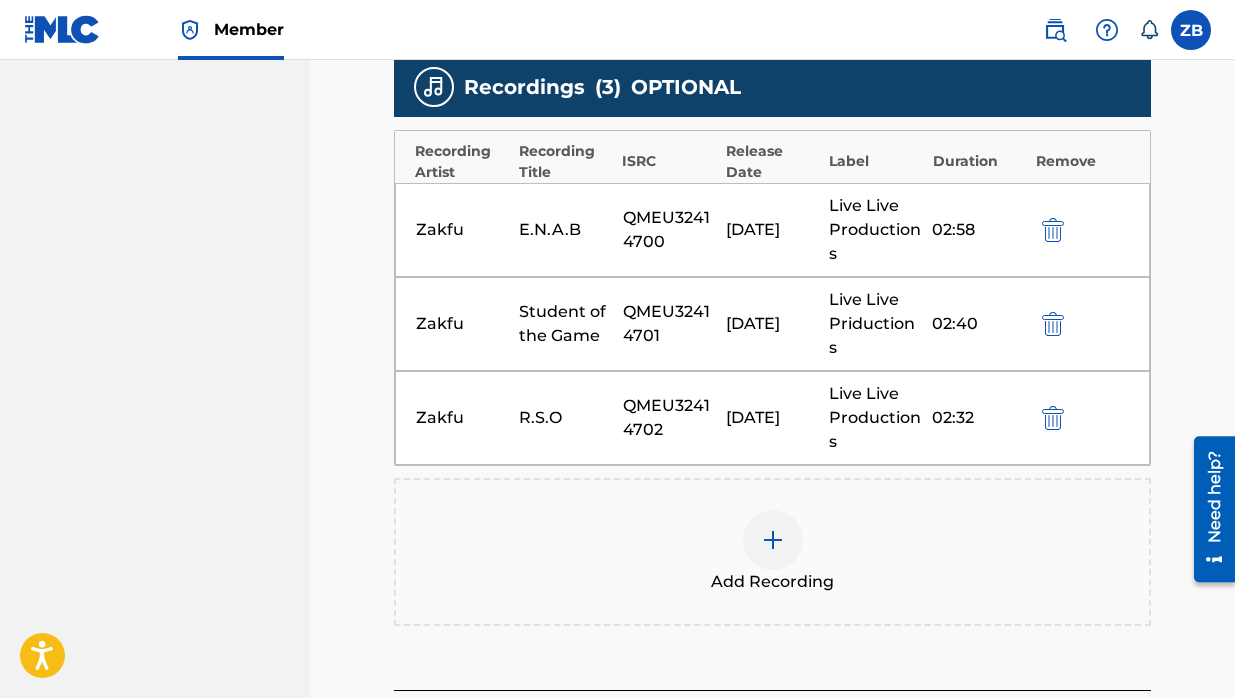 click on "Student of the Game" at bounding box center [565, 324] 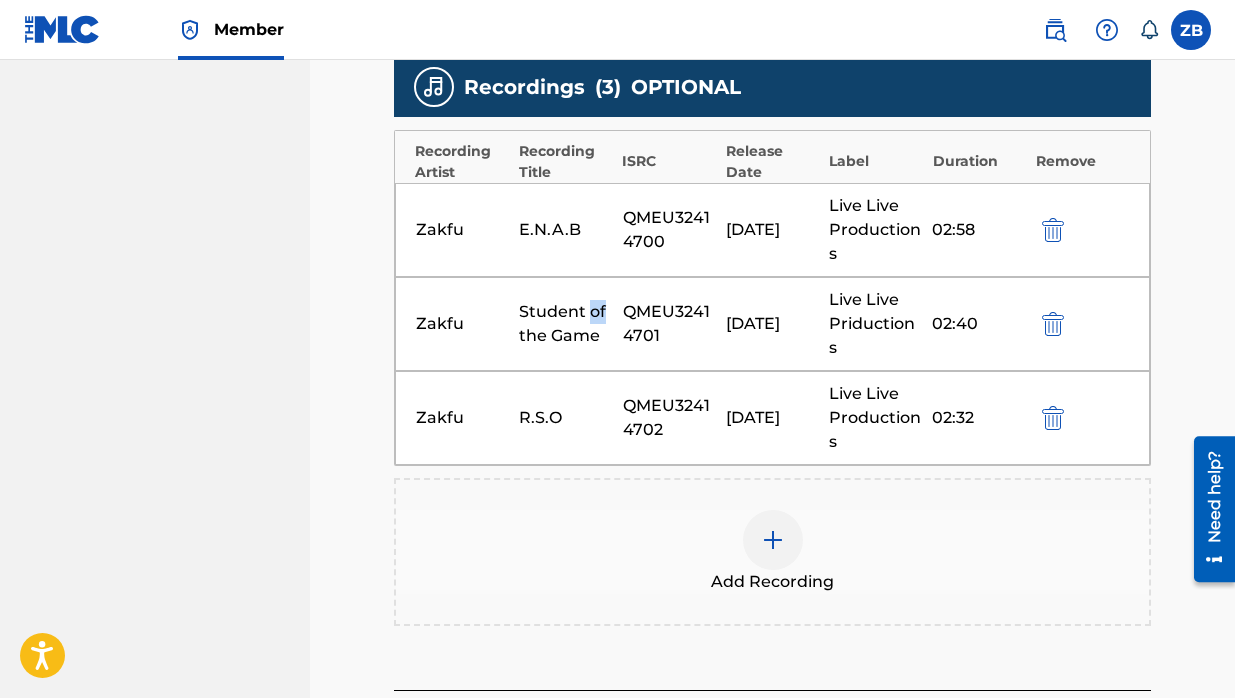 click on "Student of the Game" at bounding box center (565, 324) 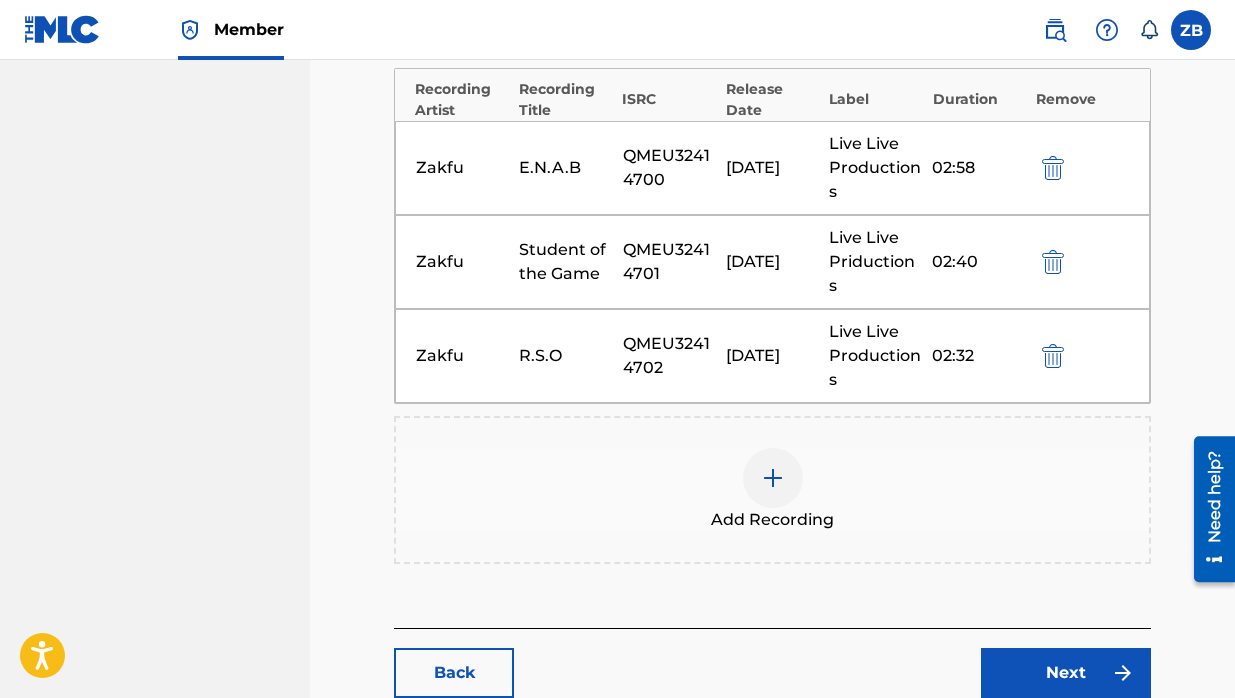 scroll, scrollTop: 662, scrollLeft: 0, axis: vertical 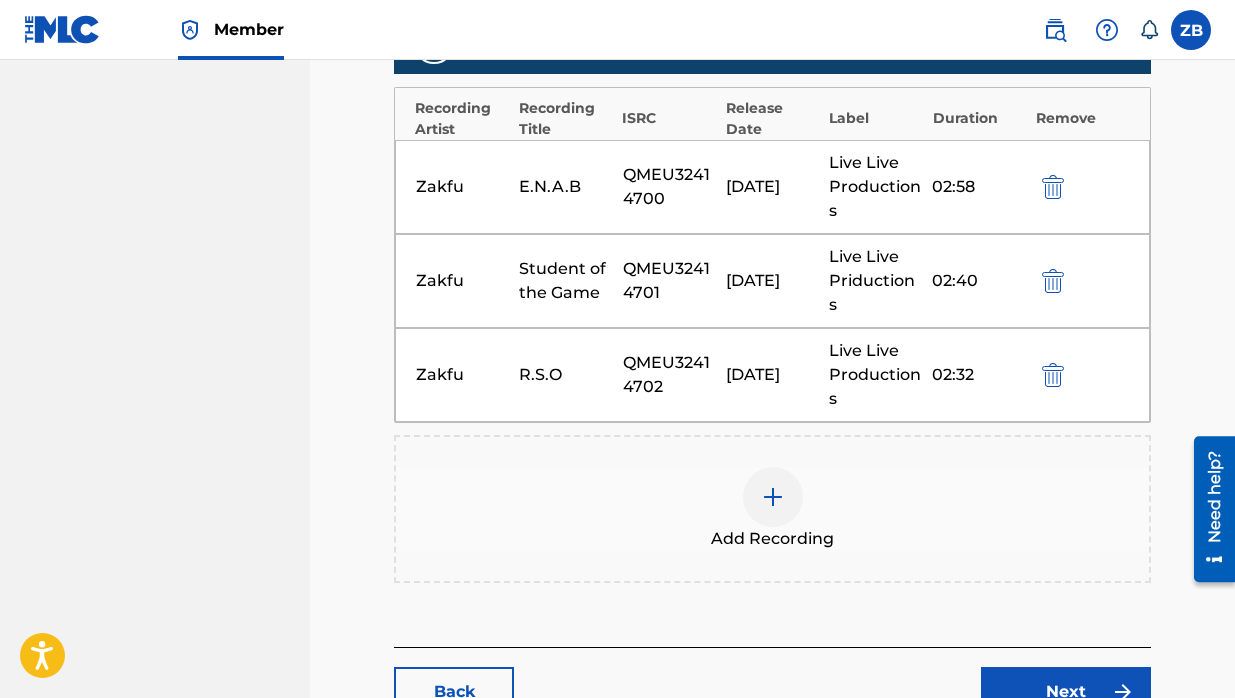 click at bounding box center (1053, 281) 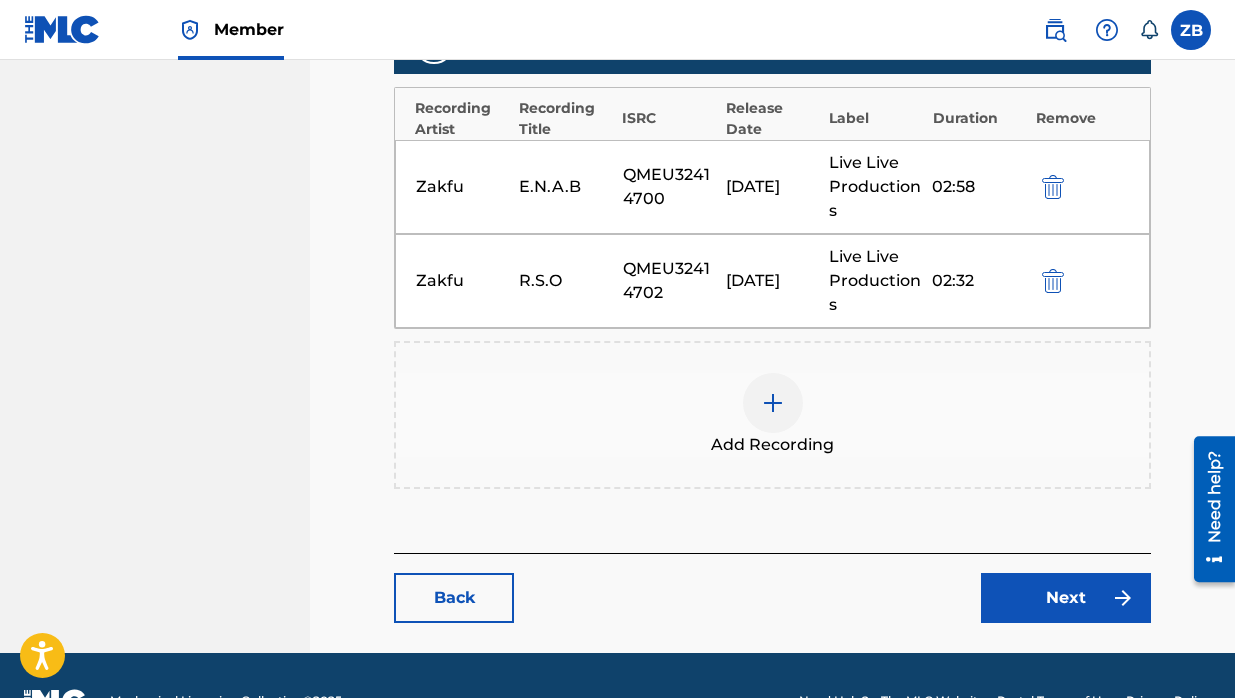 click at bounding box center (1053, 281) 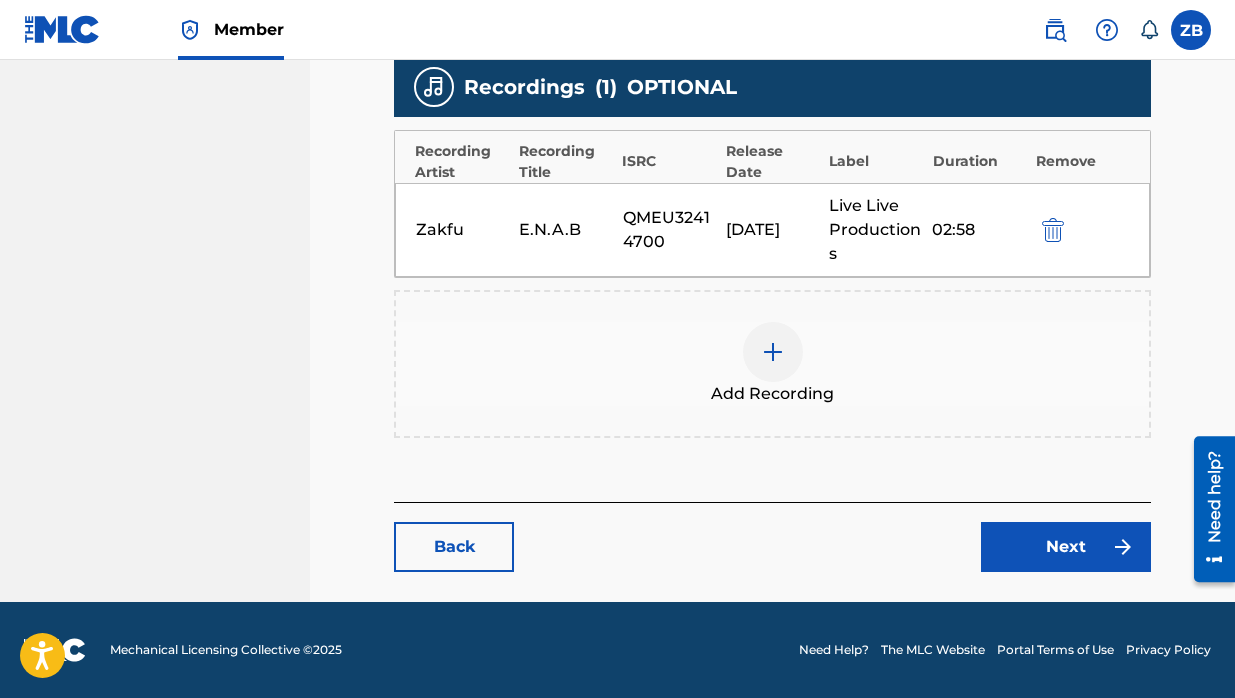 click at bounding box center (773, 352) 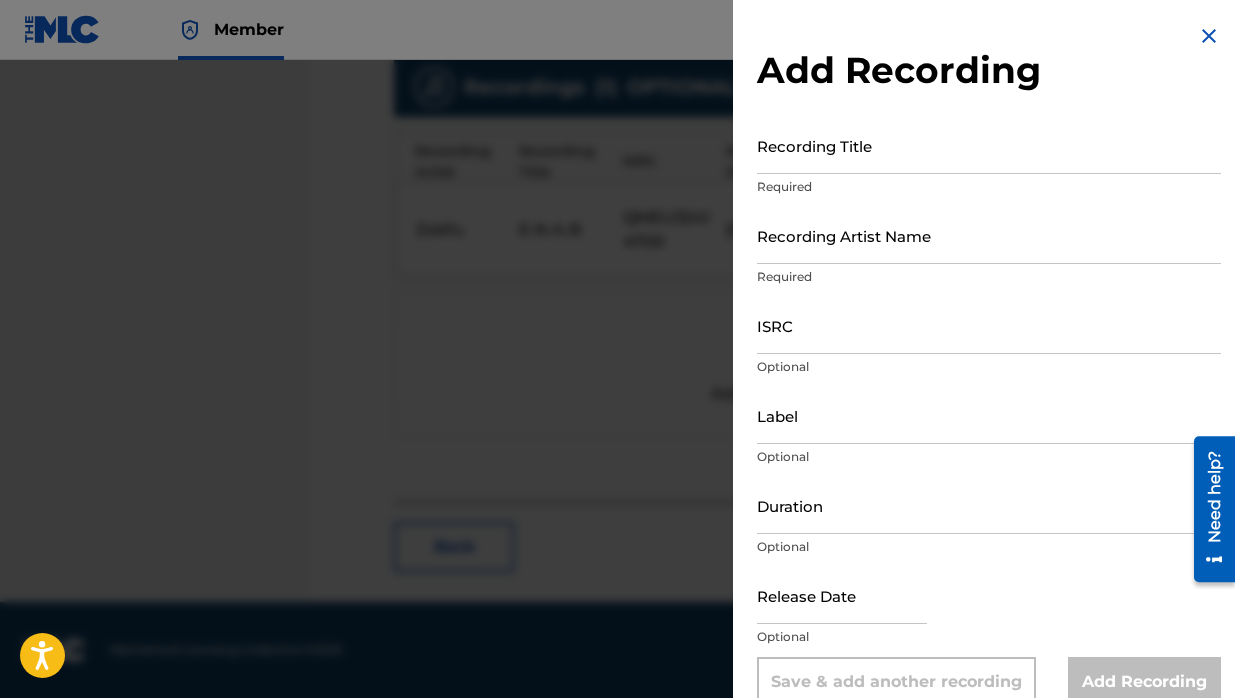 click on "Recording Title" at bounding box center [989, 145] 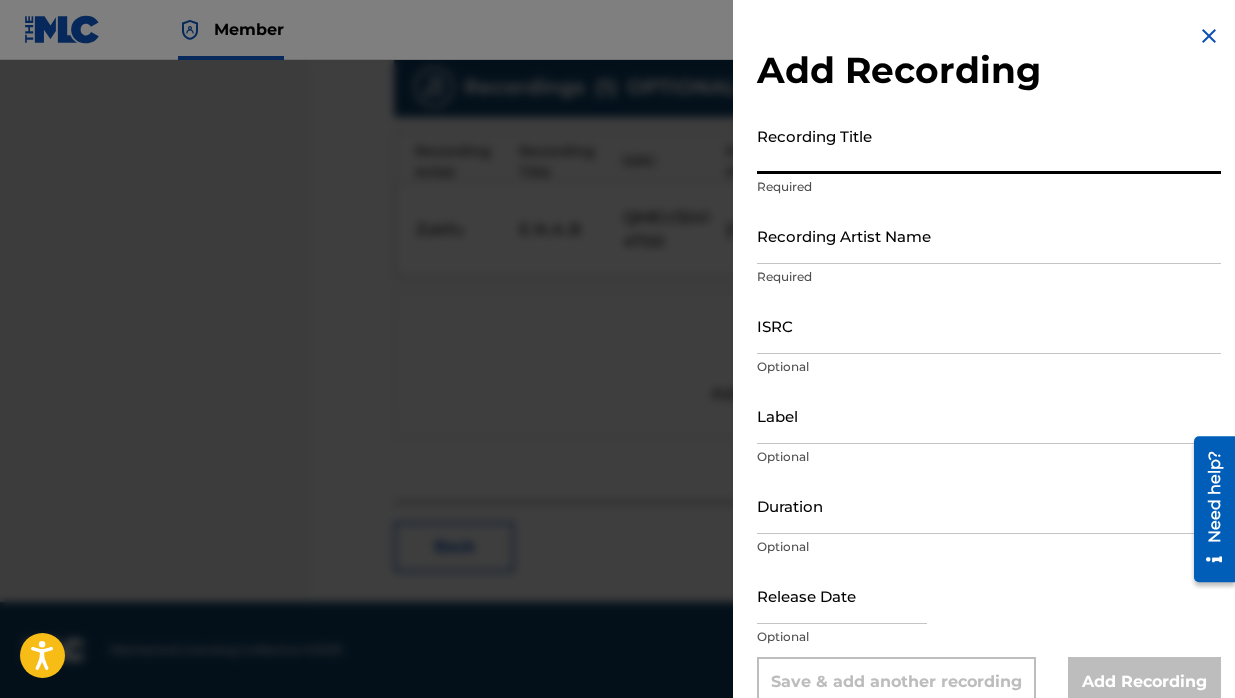 click on "Recording Title" at bounding box center (989, 145) 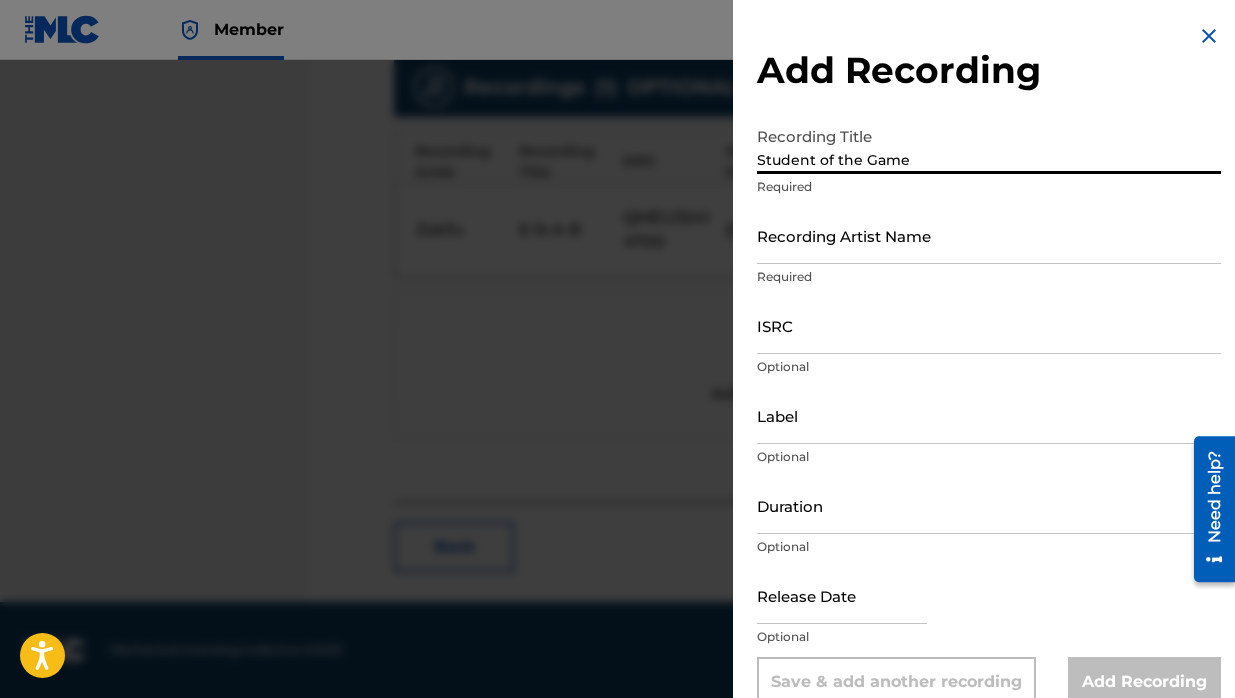 type on "Student of the Game" 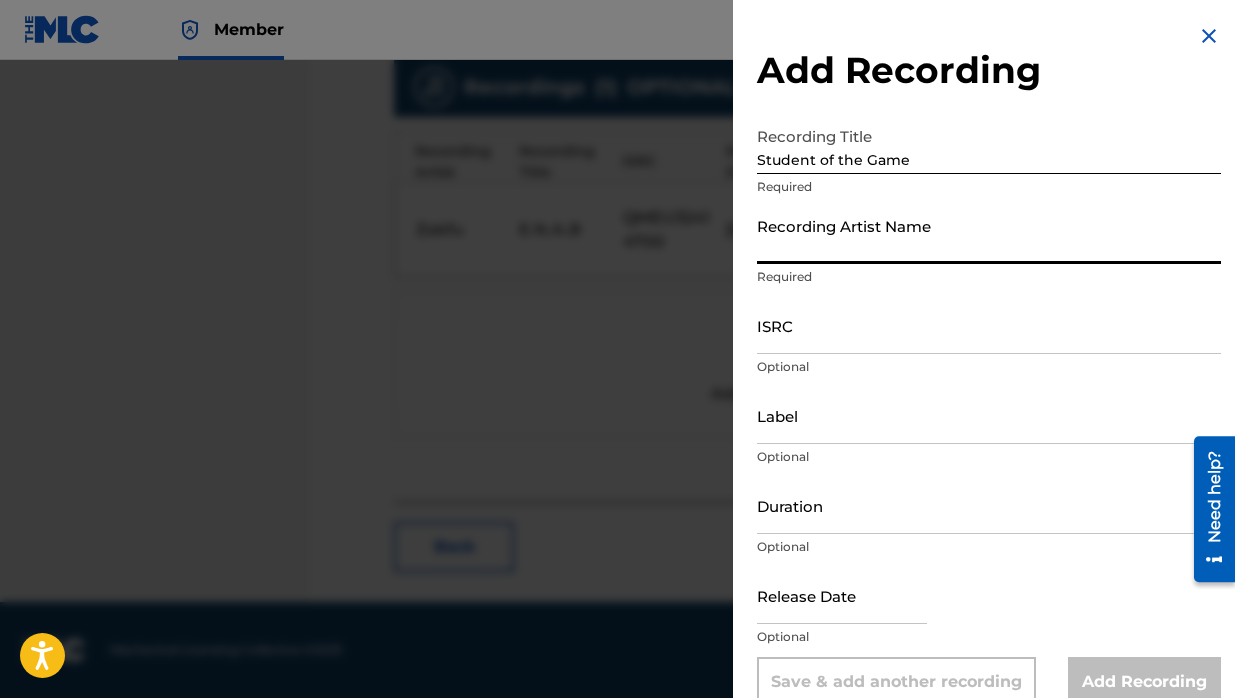 type on "Zakfu" 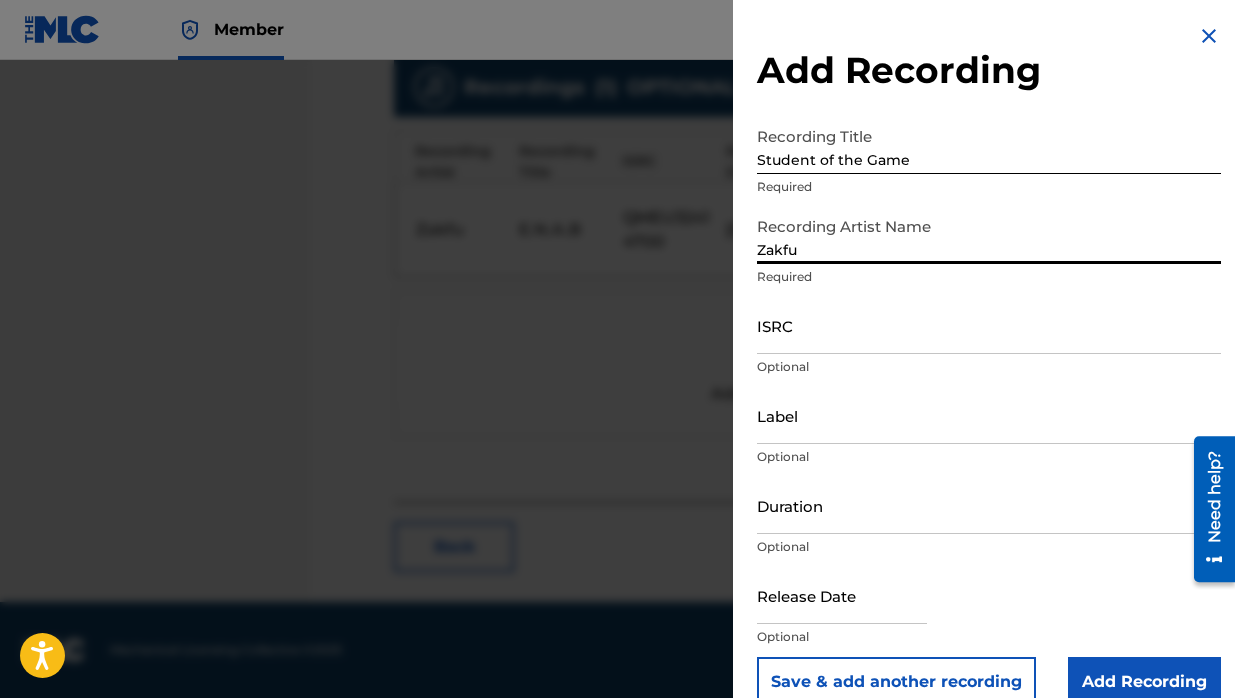 click on "ISRC" at bounding box center (989, 325) 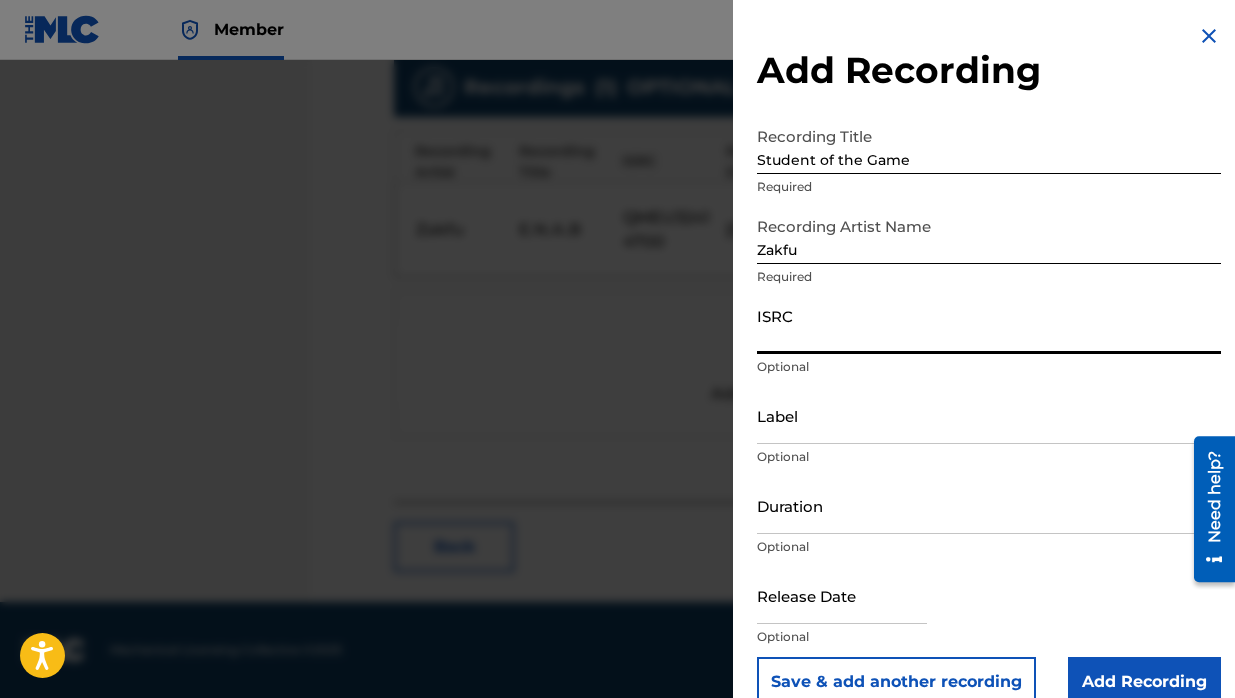 paste on "QMEU32414701" 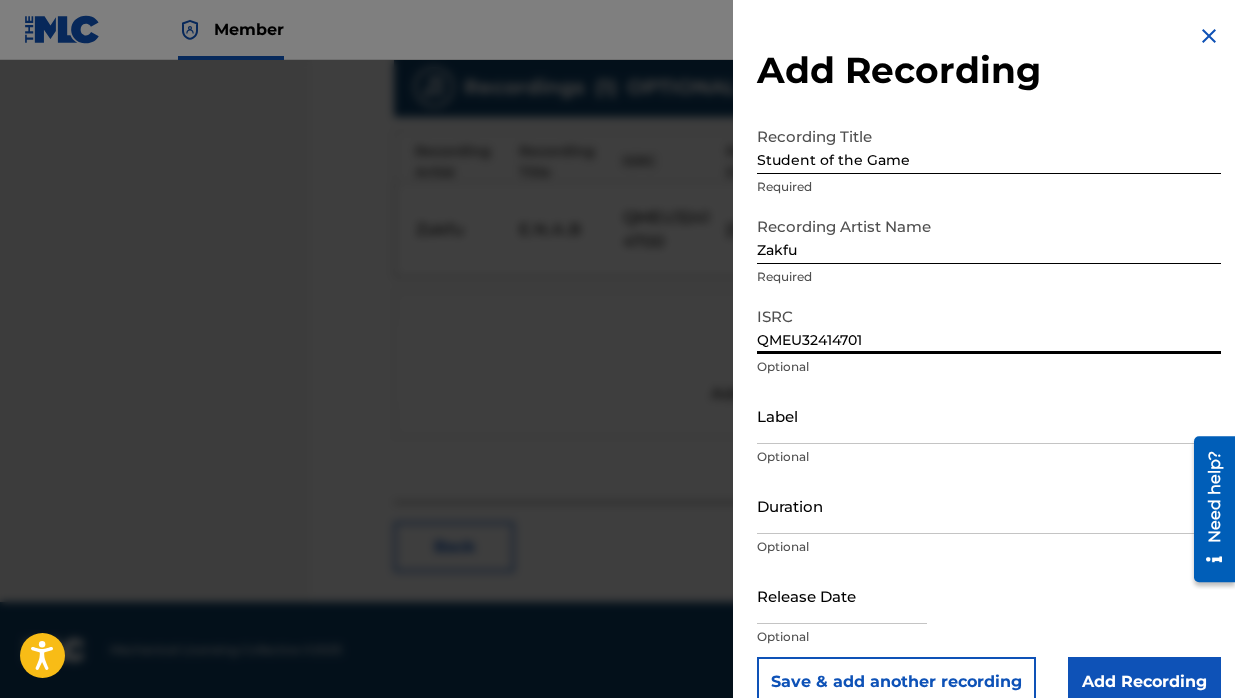 type on "QMEU32414701" 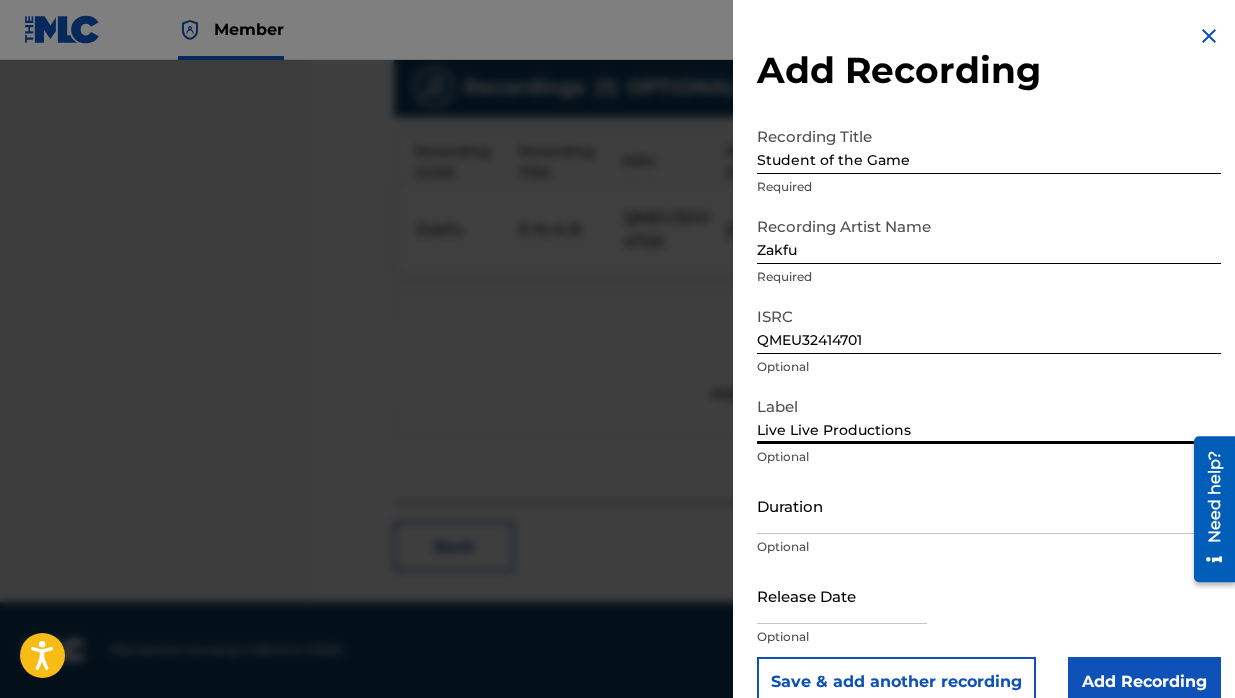 type on "Live Live Productions" 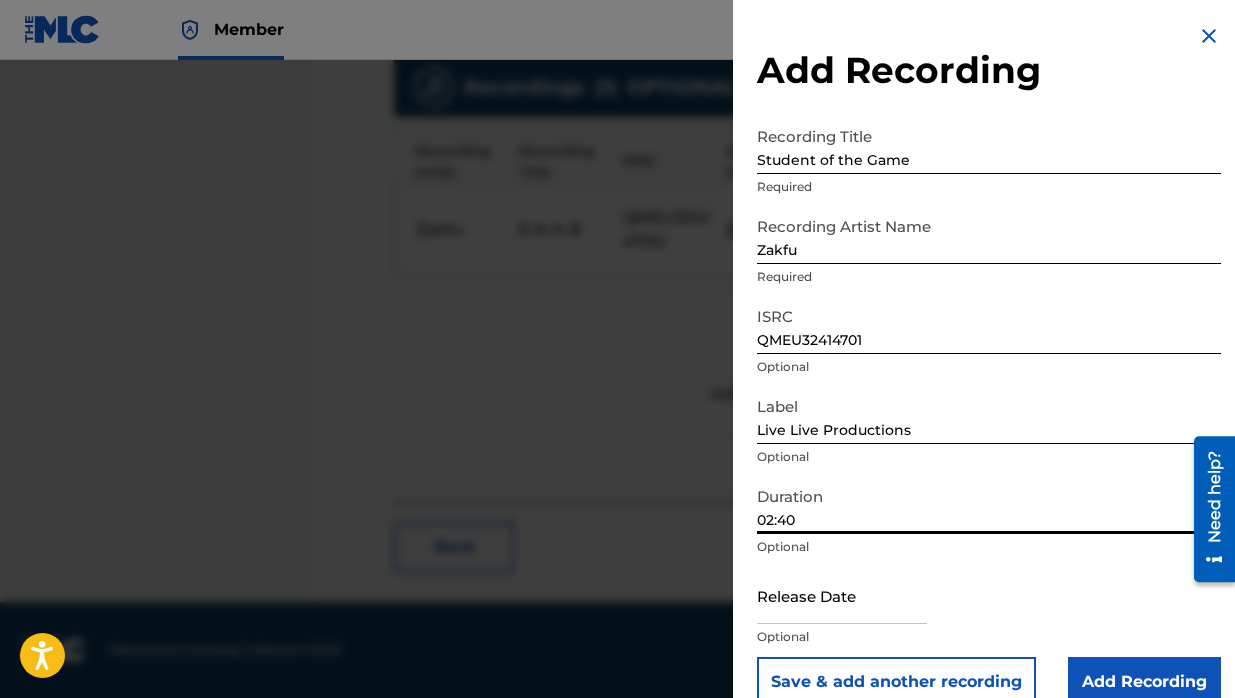 type on "02:40" 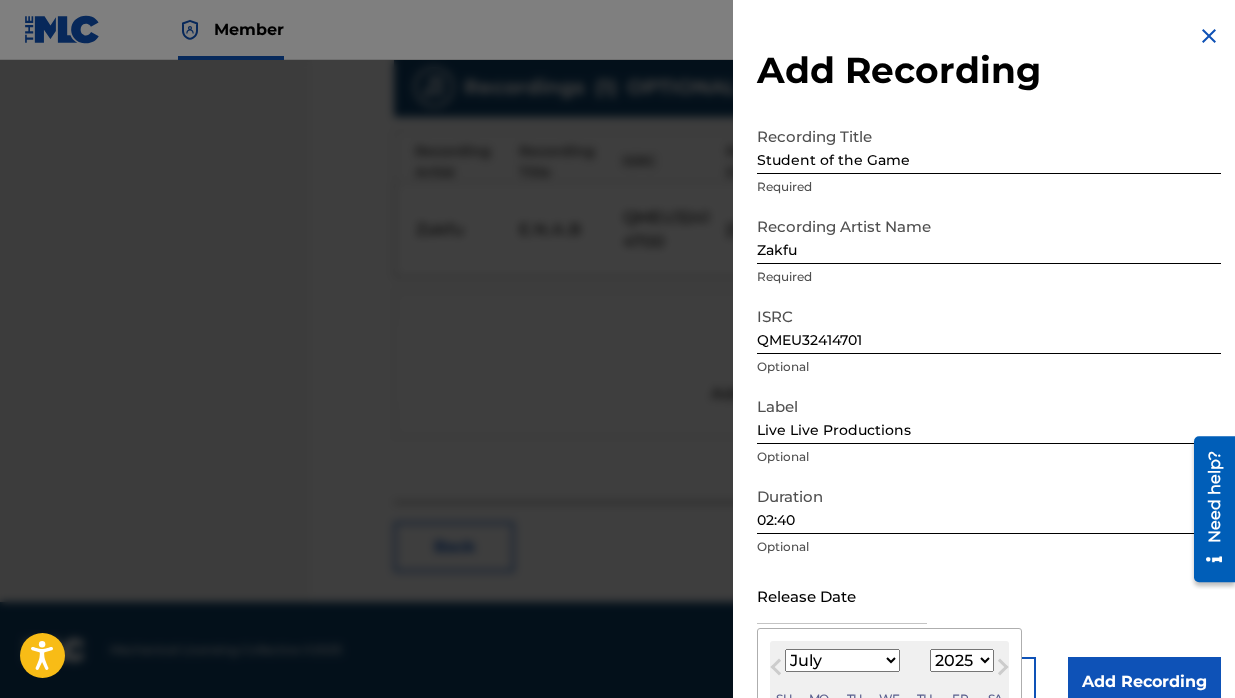 scroll, scrollTop: 192, scrollLeft: 0, axis: vertical 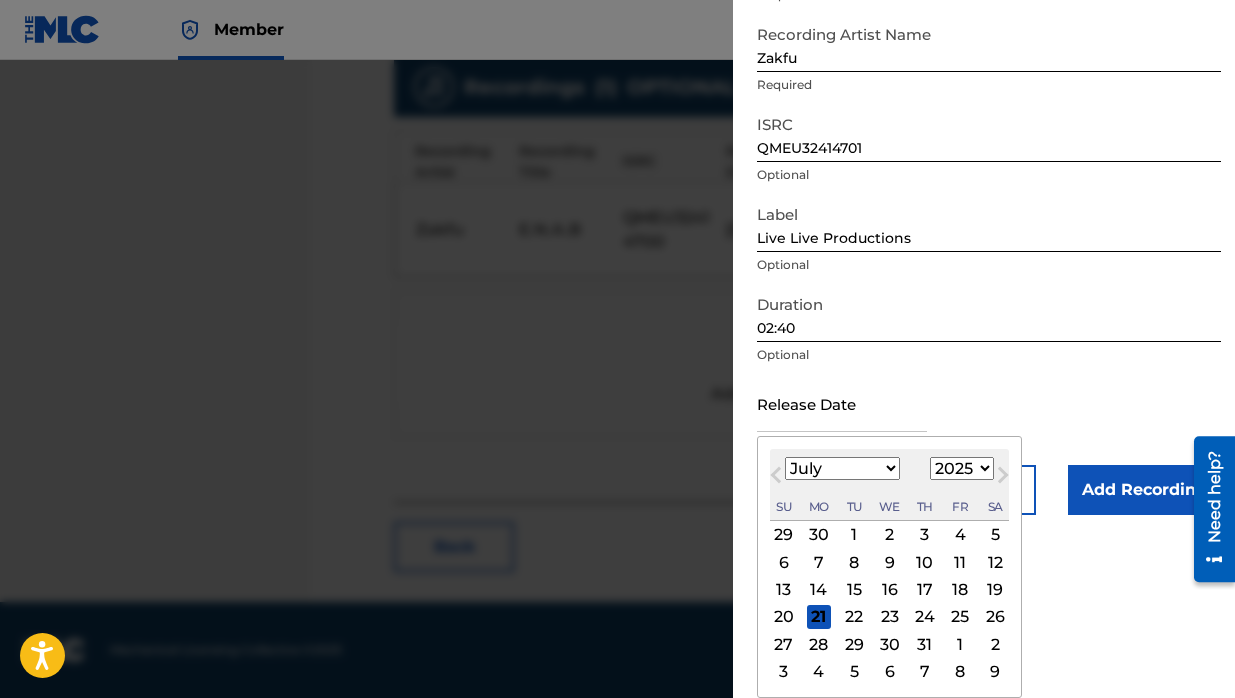 click on "January February March April May June July August September October November December" at bounding box center [842, 468] 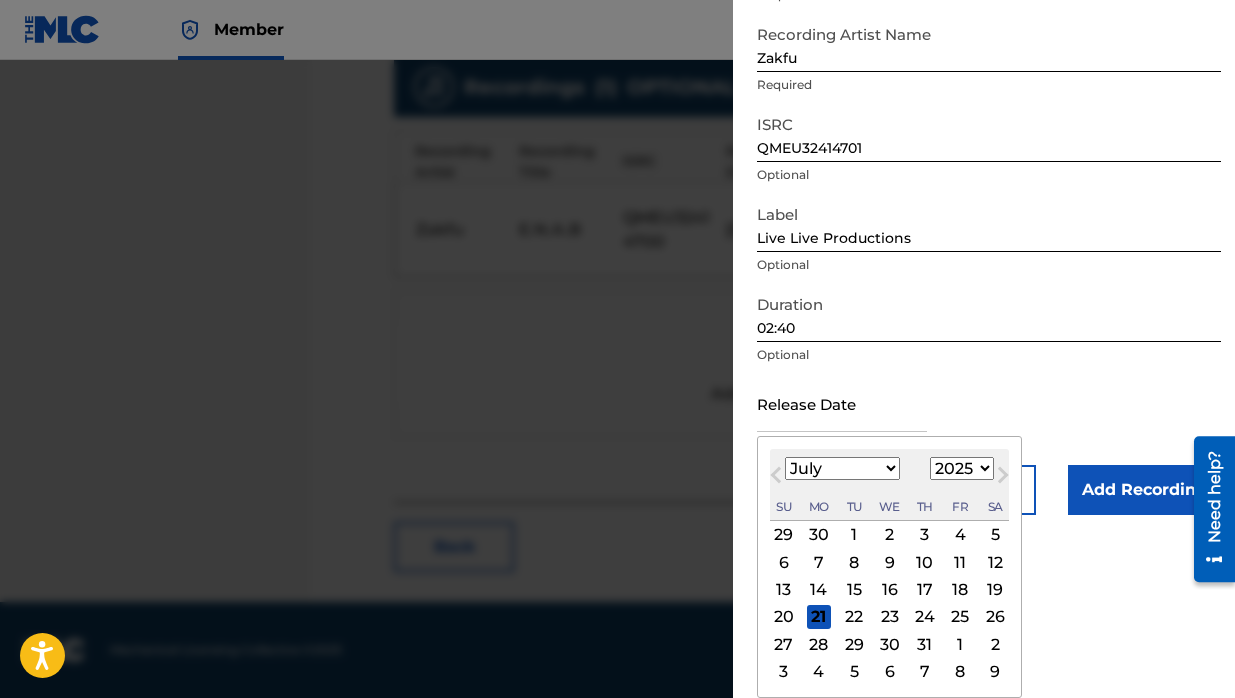 select on "9" 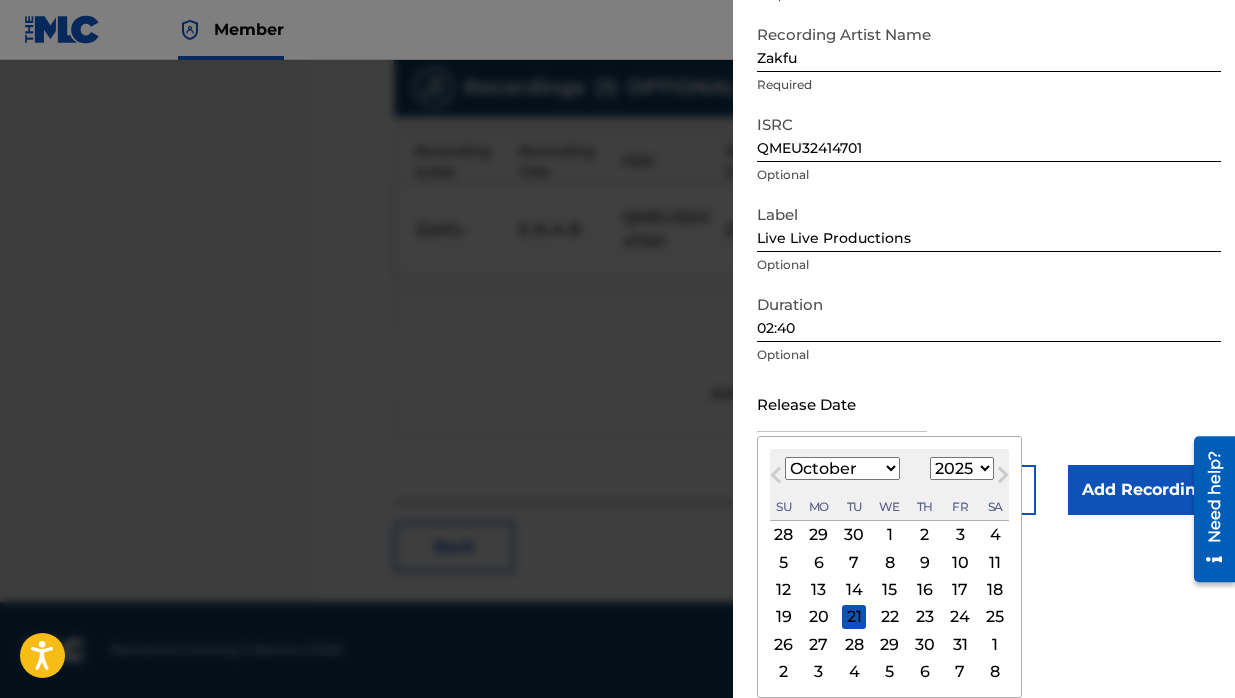 click on "1899 1900 1901 1902 1903 1904 1905 1906 1907 1908 1909 1910 1911 1912 1913 1914 1915 1916 1917 1918 1919 1920 1921 1922 1923 1924 1925 1926 1927 1928 1929 1930 1931 1932 1933 1934 1935 1936 1937 1938 1939 1940 1941 1942 1943 1944 1945 1946 1947 1948 1949 1950 1951 1952 1953 1954 1955 1956 1957 1958 1959 1960 1961 1962 1963 1964 1965 1966 1967 1968 1969 1970 1971 1972 1973 1974 1975 1976 1977 1978 1979 1980 1981 1982 1983 1984 1985 1986 1987 1988 1989 1990 1991 1992 1993 1994 1995 1996 1997 1998 1999 2000 2001 2002 2003 2004 2005 2006 2007 2008 2009 2010 2011 2012 2013 2014 2015 2016 2017 2018 2019 2020 2021 2022 2023 2024 2025 2026 2027 2028 2029 2030 2031 2032 2033 2034 2035 2036 2037 2038 2039 2040 2041 2042 2043 2044 2045 2046 2047 2048 2049 2050 2051 2052 2053 2054 2055 2056 2057 2058 2059 2060 2061 2062 2063 2064 2065 2066 2067 2068 2069 2070 2071 2072 2073 2074 2075 2076 2077 2078 2079 2080 2081 2082 2083 2084 2085 2086 2087 2088 2089 2090 2091 2092 2093 2094 2095 2096 2097 2098 2099 2100" at bounding box center (962, 468) 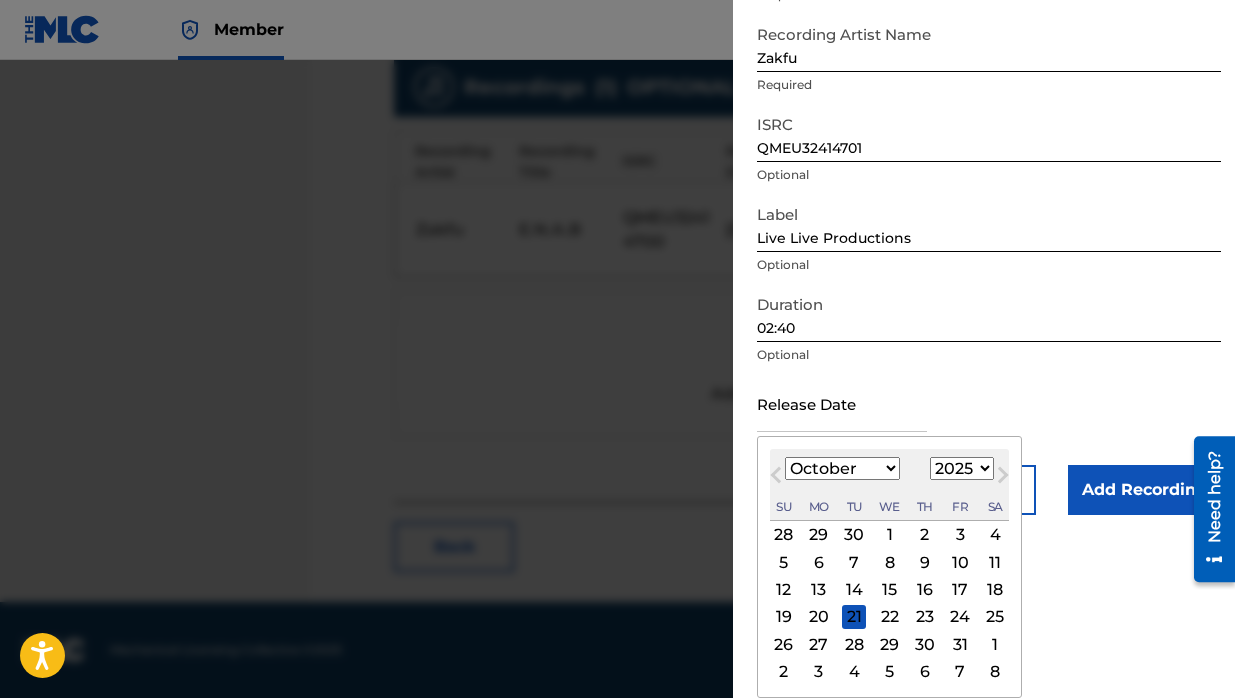 select on "2024" 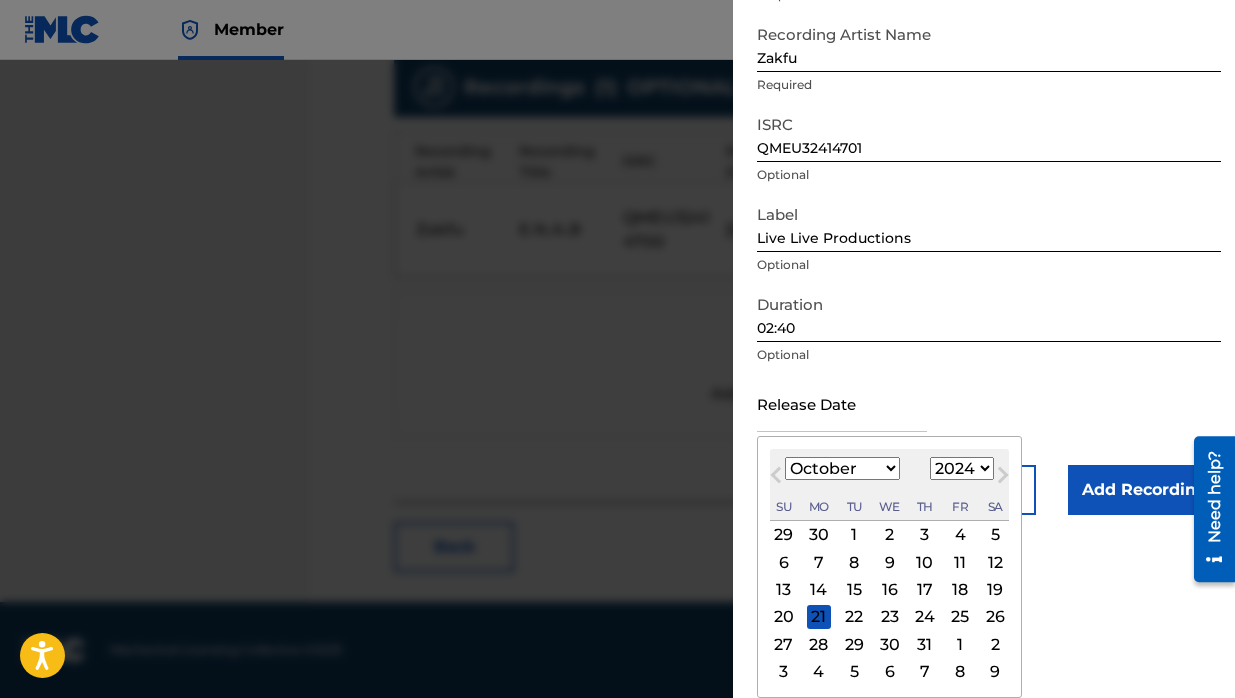 click on "29" at bounding box center (854, 644) 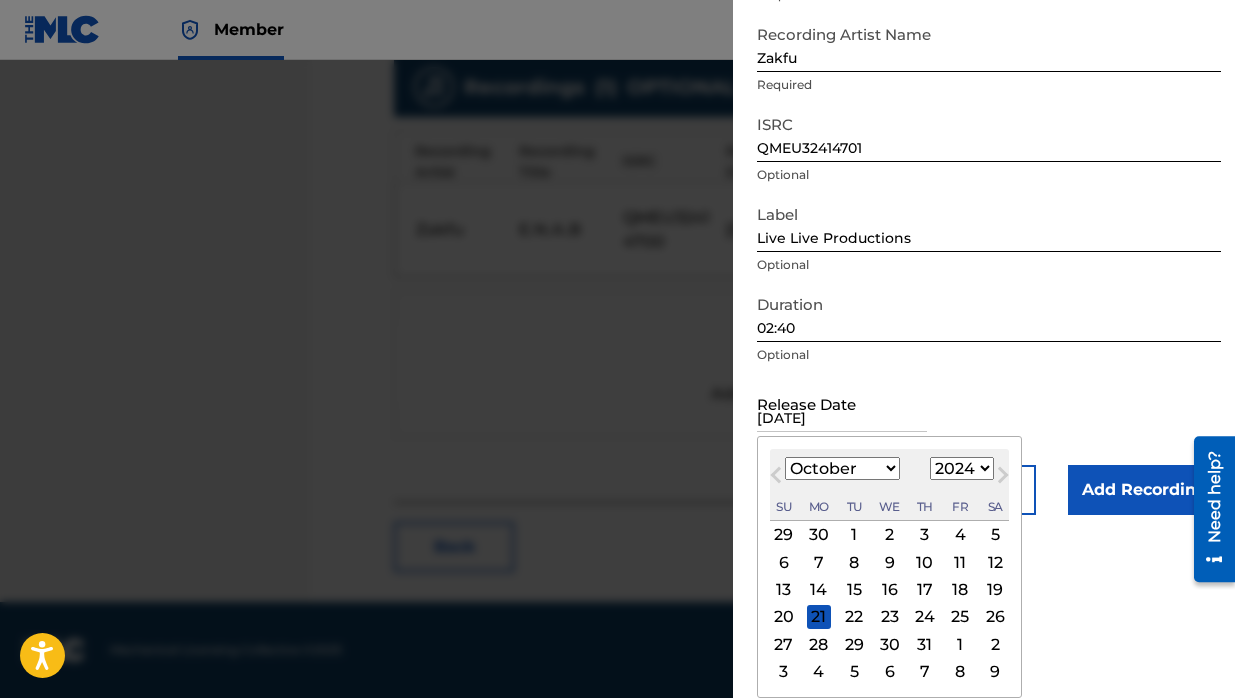scroll, scrollTop: 33, scrollLeft: 0, axis: vertical 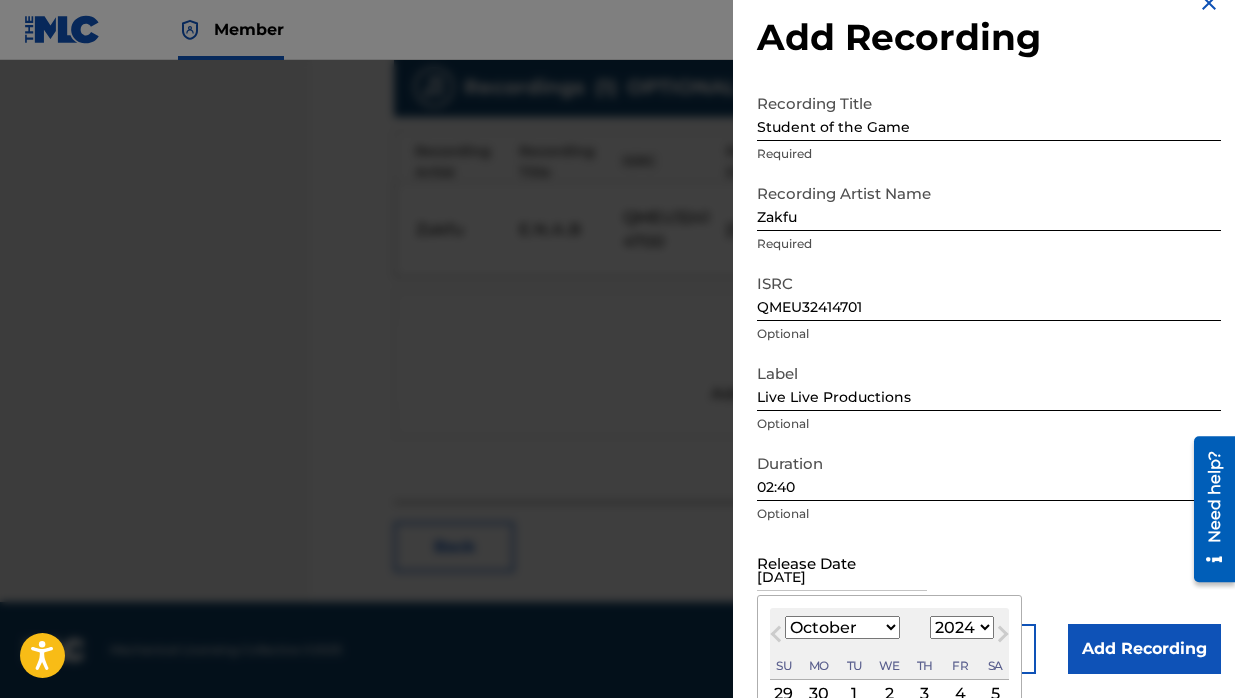 click on "Save & add another recording" at bounding box center (896, 649) 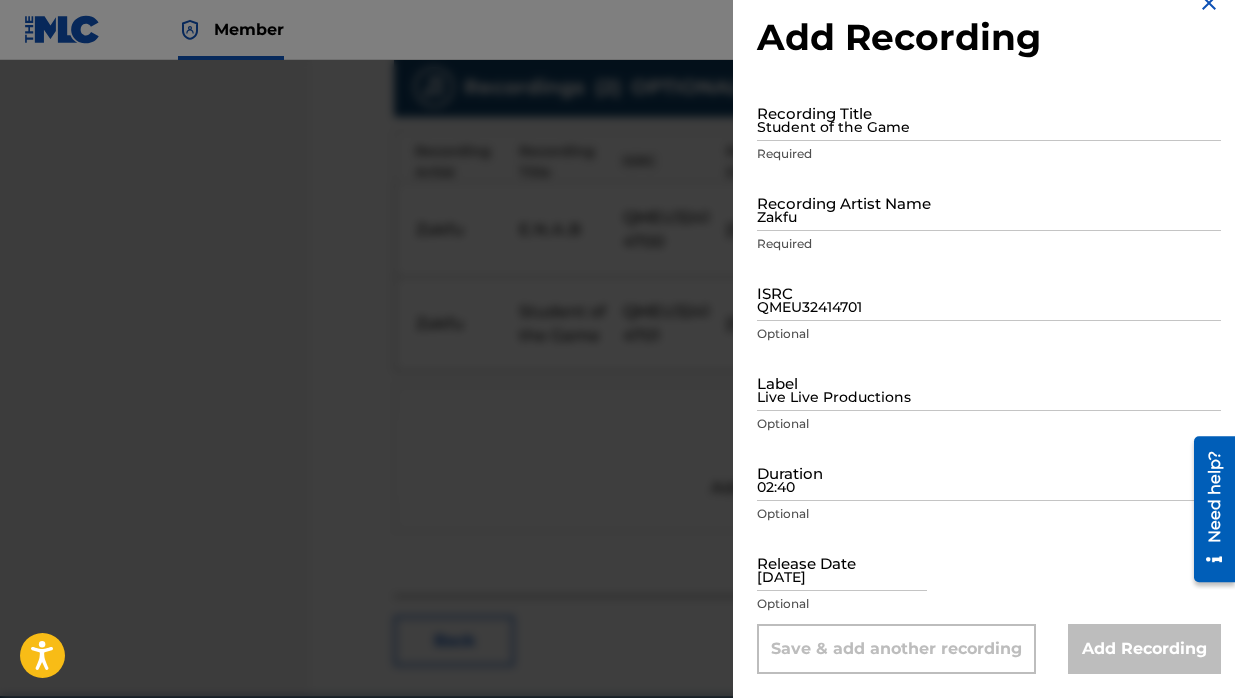 type 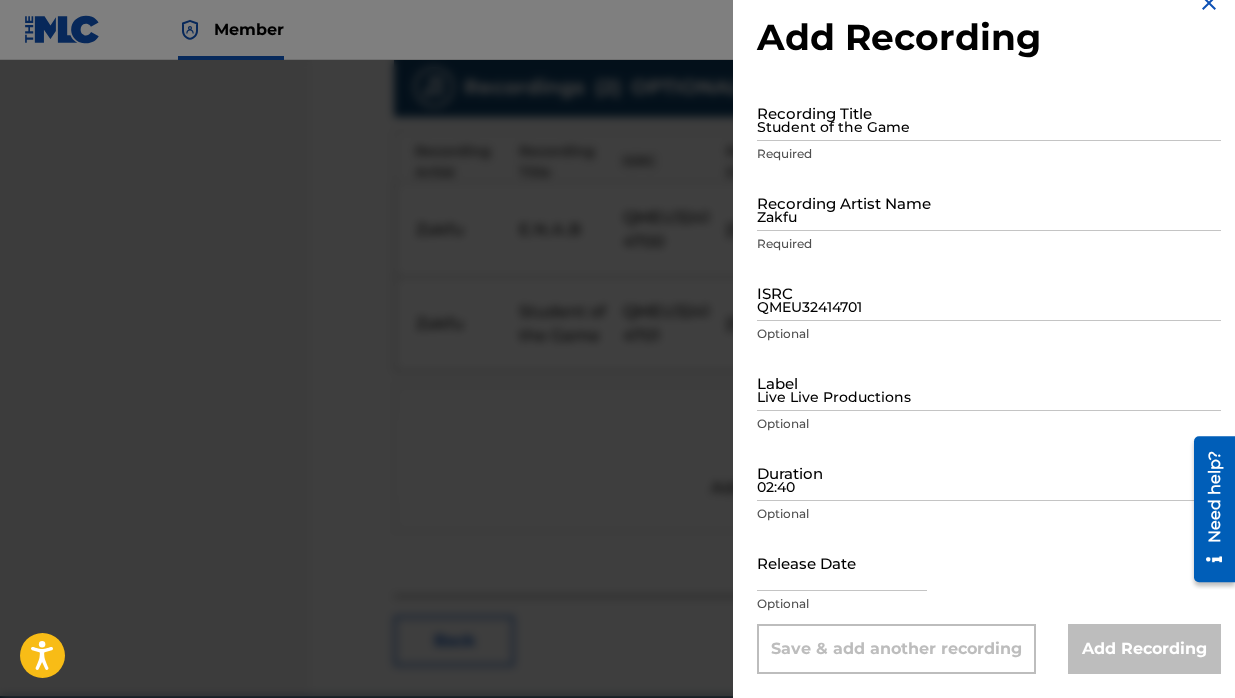 click on "Required" at bounding box center [989, 154] 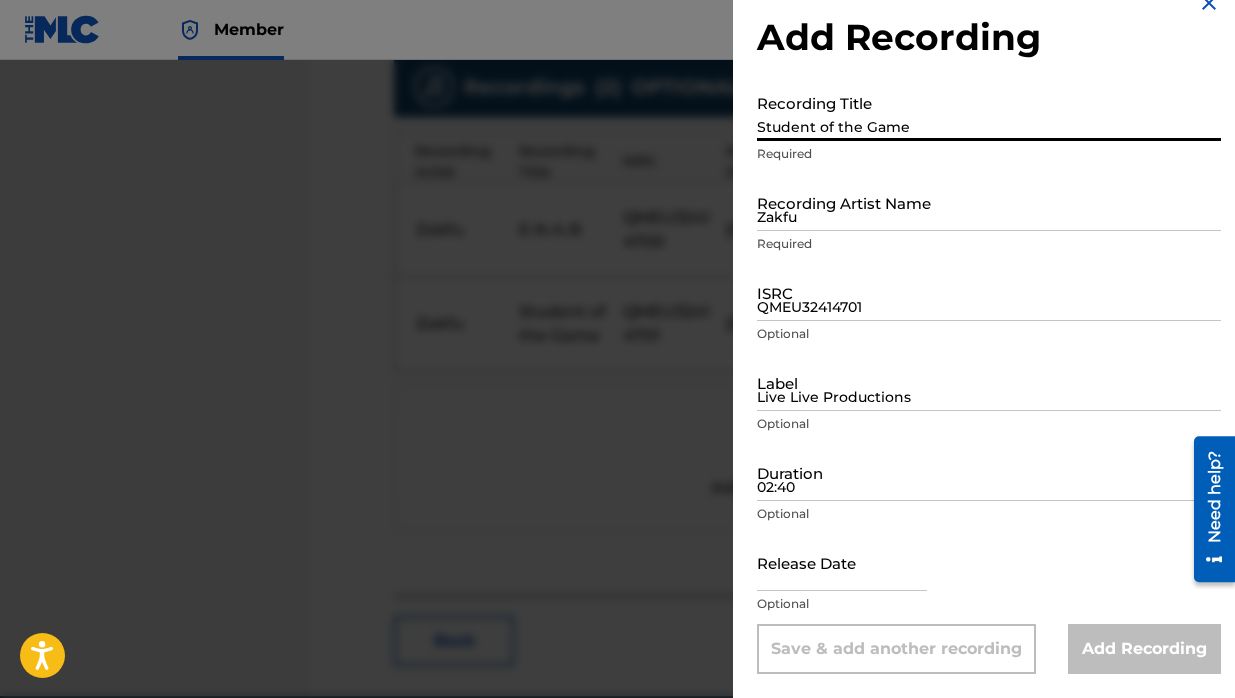 click on "Student of the Game" at bounding box center (989, 112) 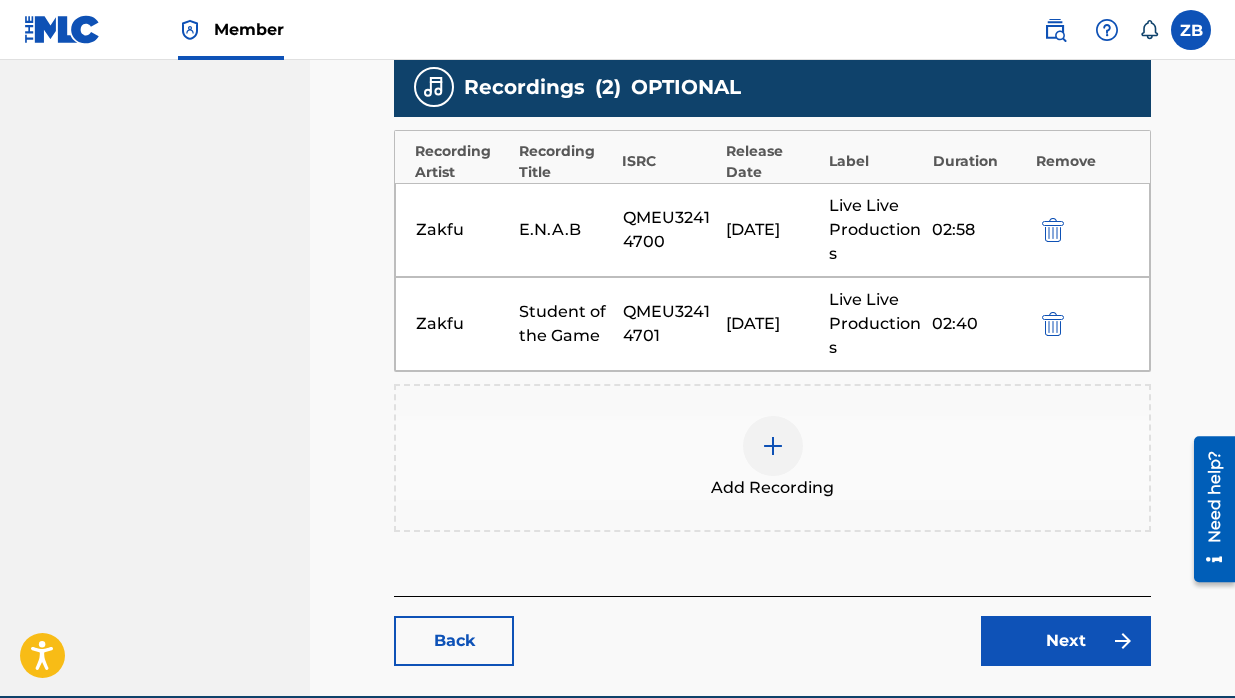 click at bounding box center (773, 446) 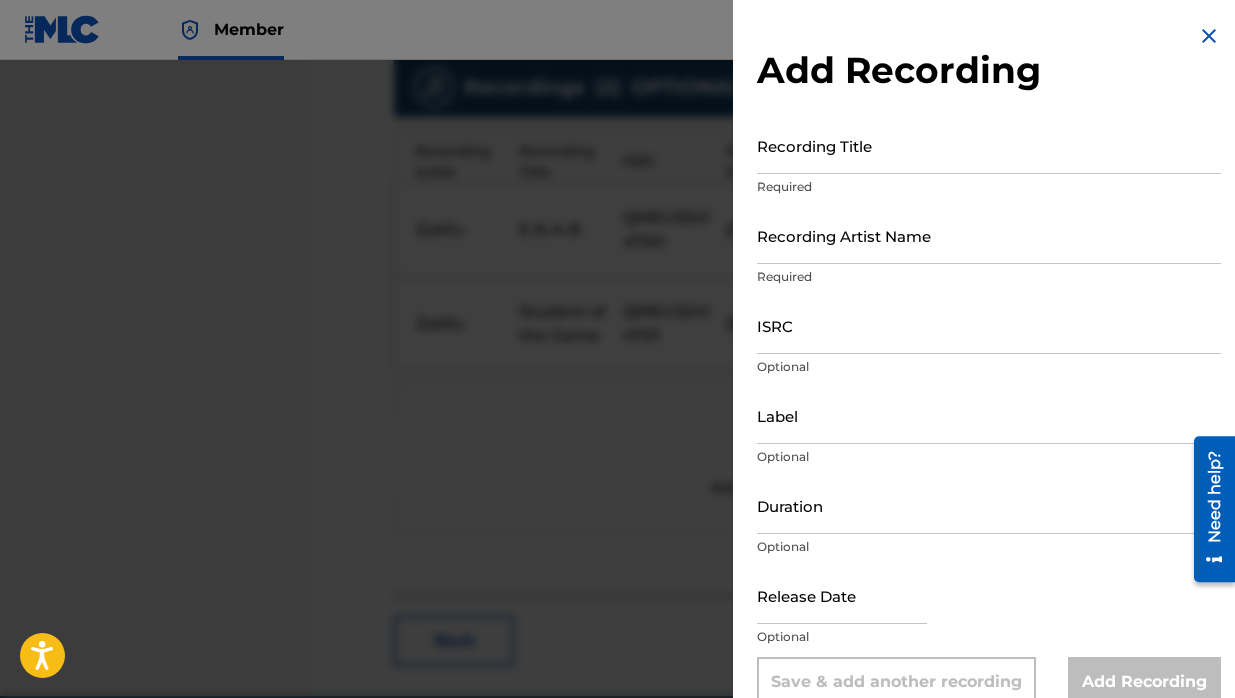 click on "Recording Title" at bounding box center (989, 145) 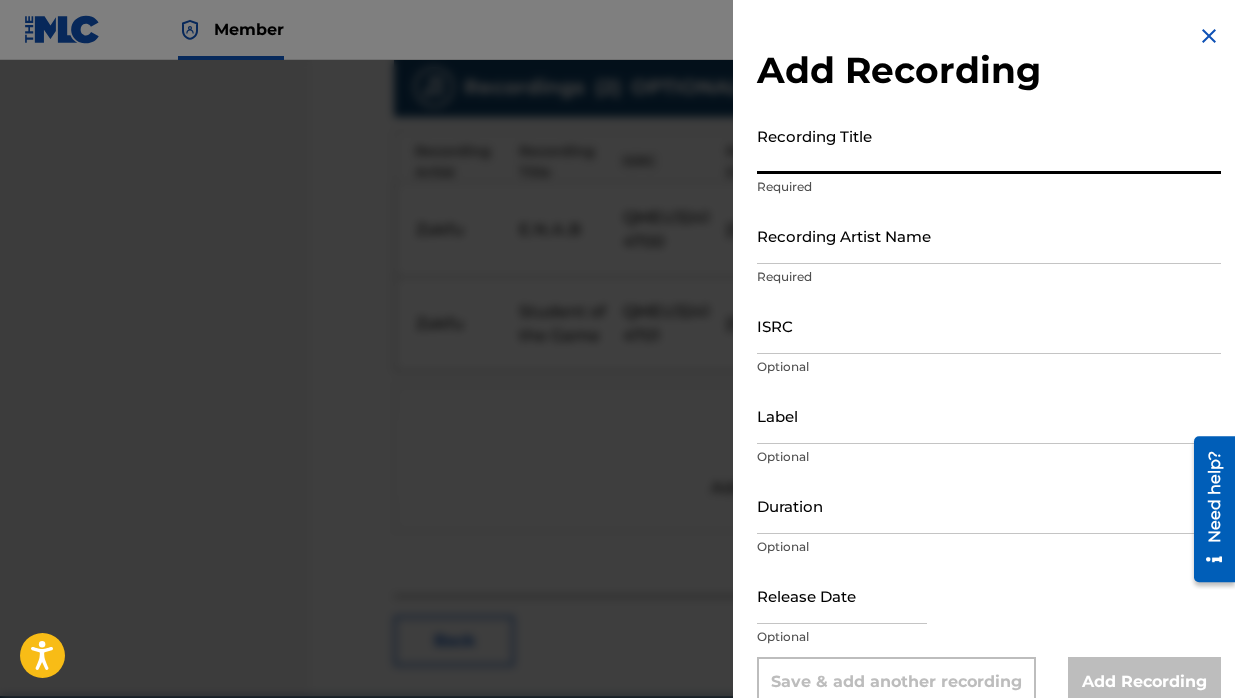 click on "Recording Title" at bounding box center (989, 145) 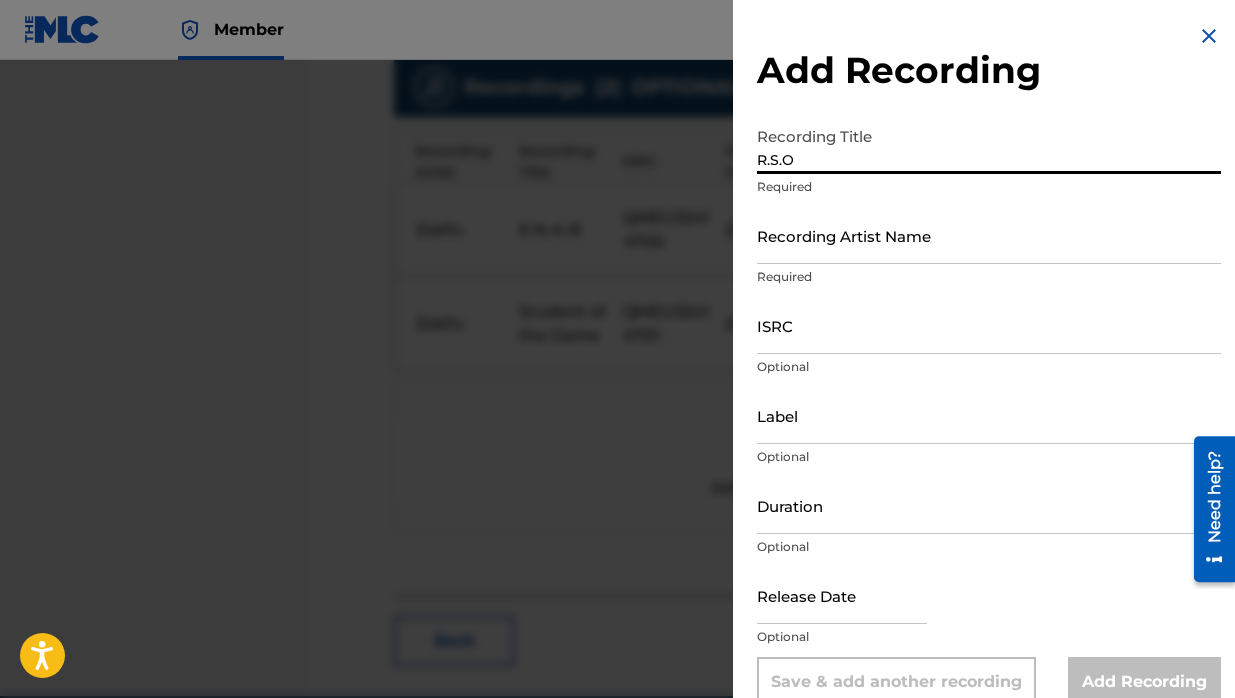 type on "R.S.O" 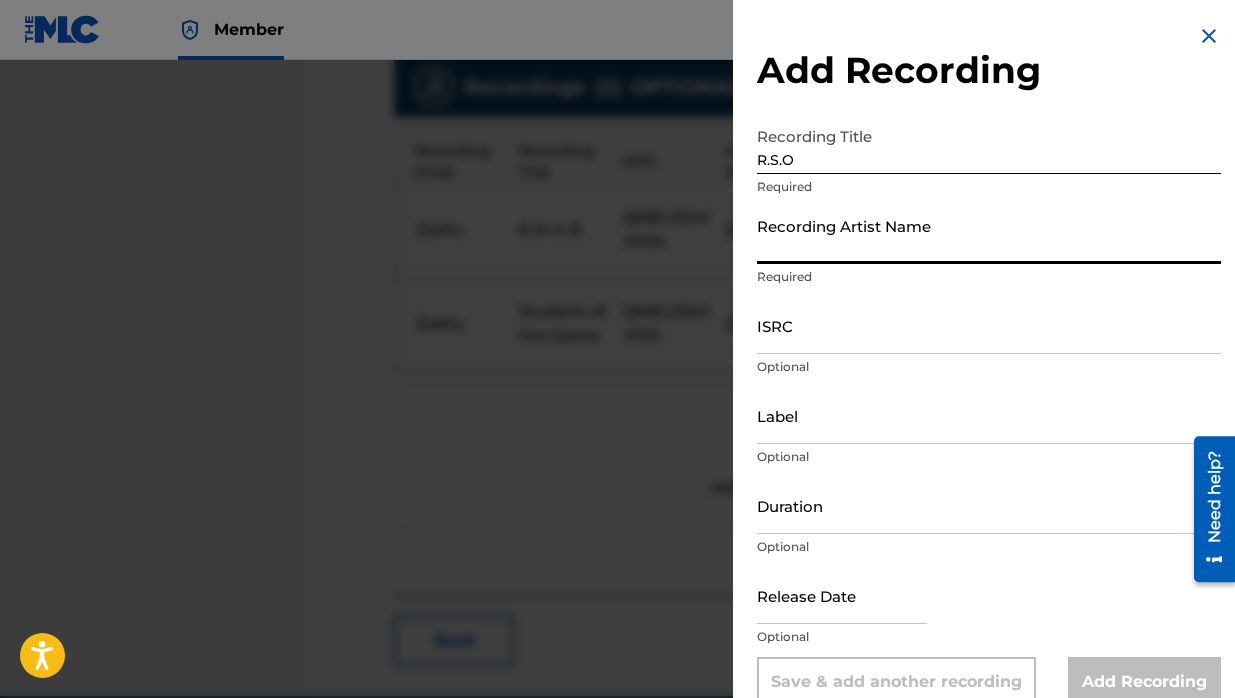 type on "Zakfu" 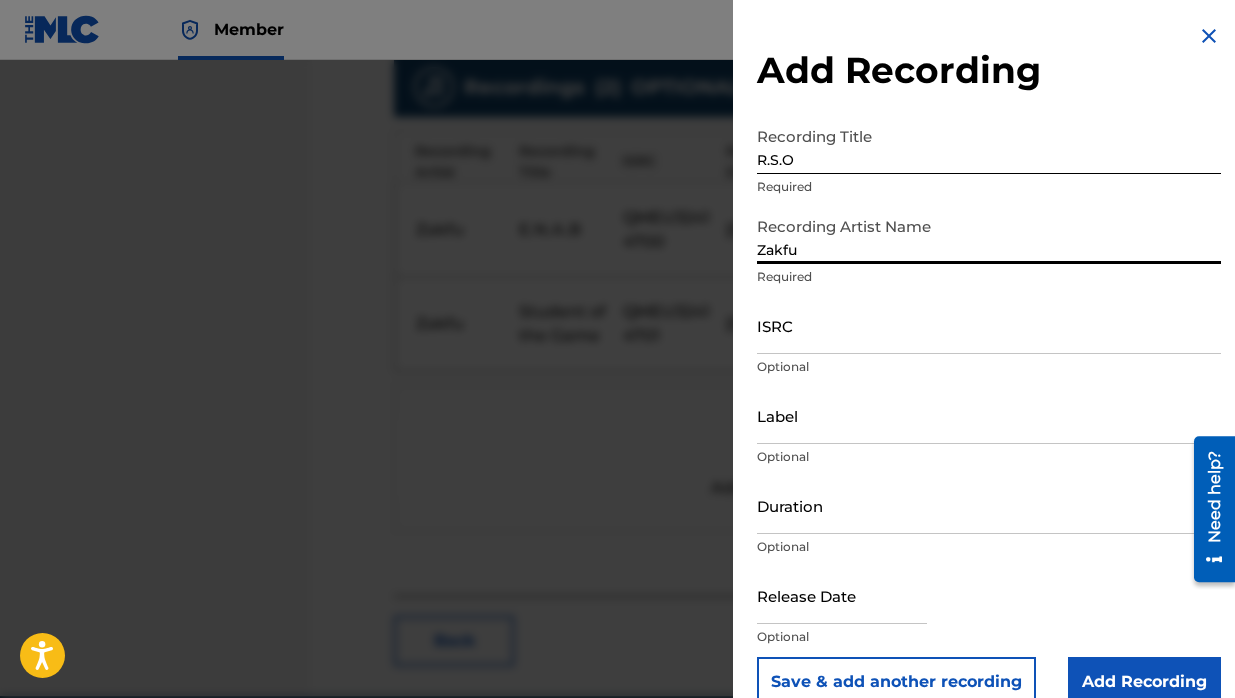 click on "ISRC" at bounding box center [989, 325] 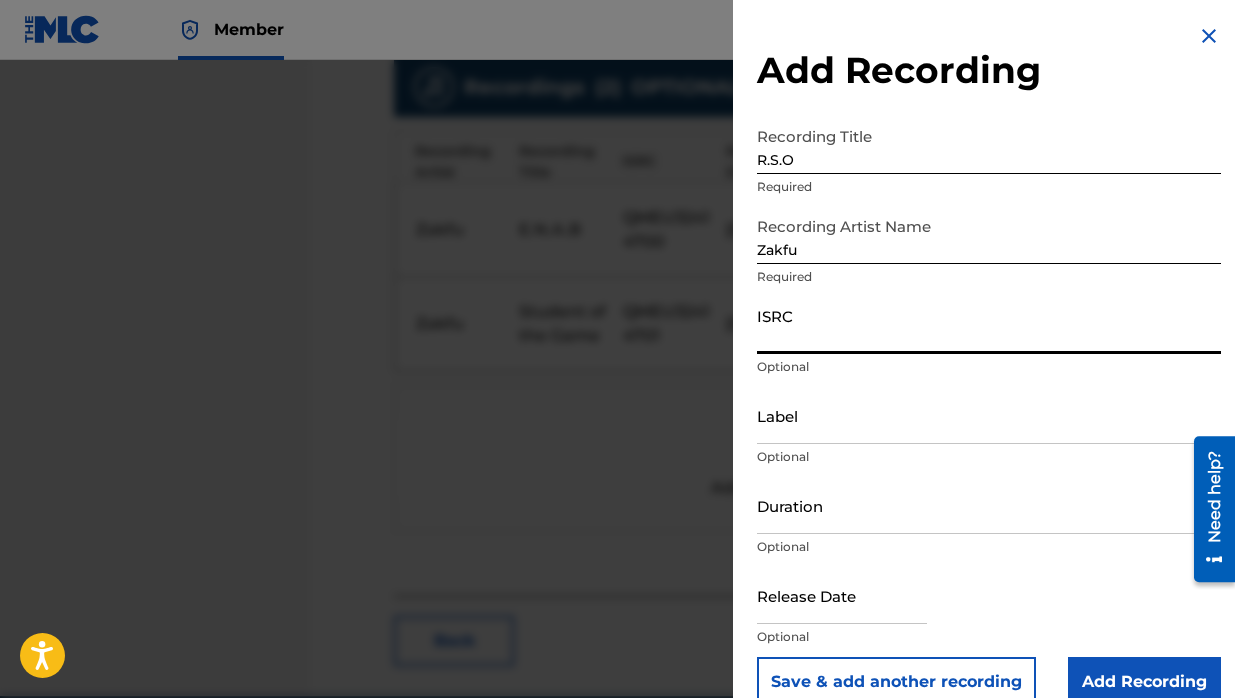 paste on "QMEU32414702" 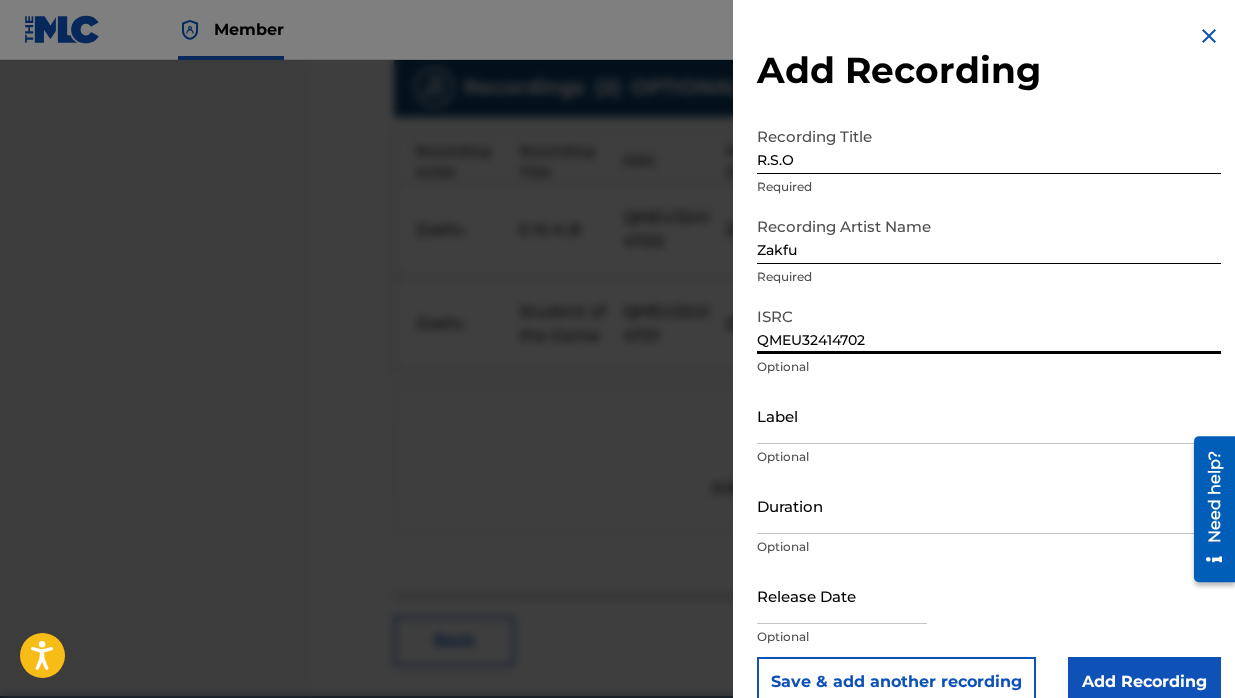 type on "QMEU32414702" 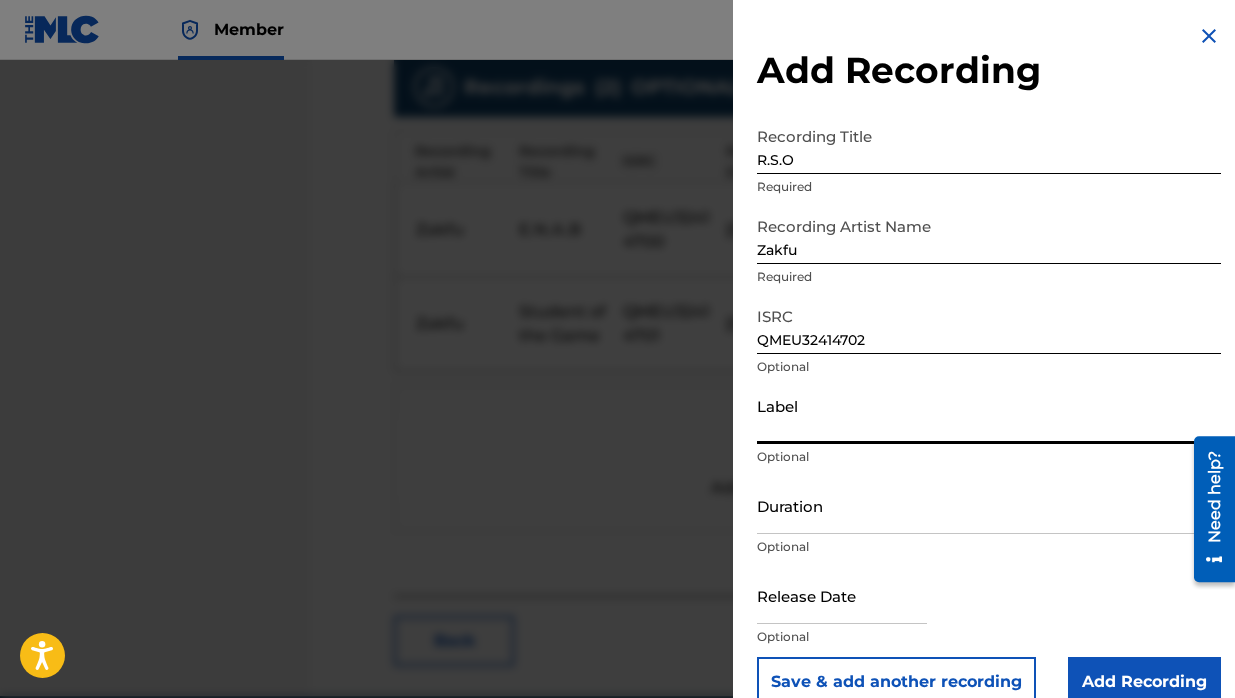 click on "Label" at bounding box center [989, 415] 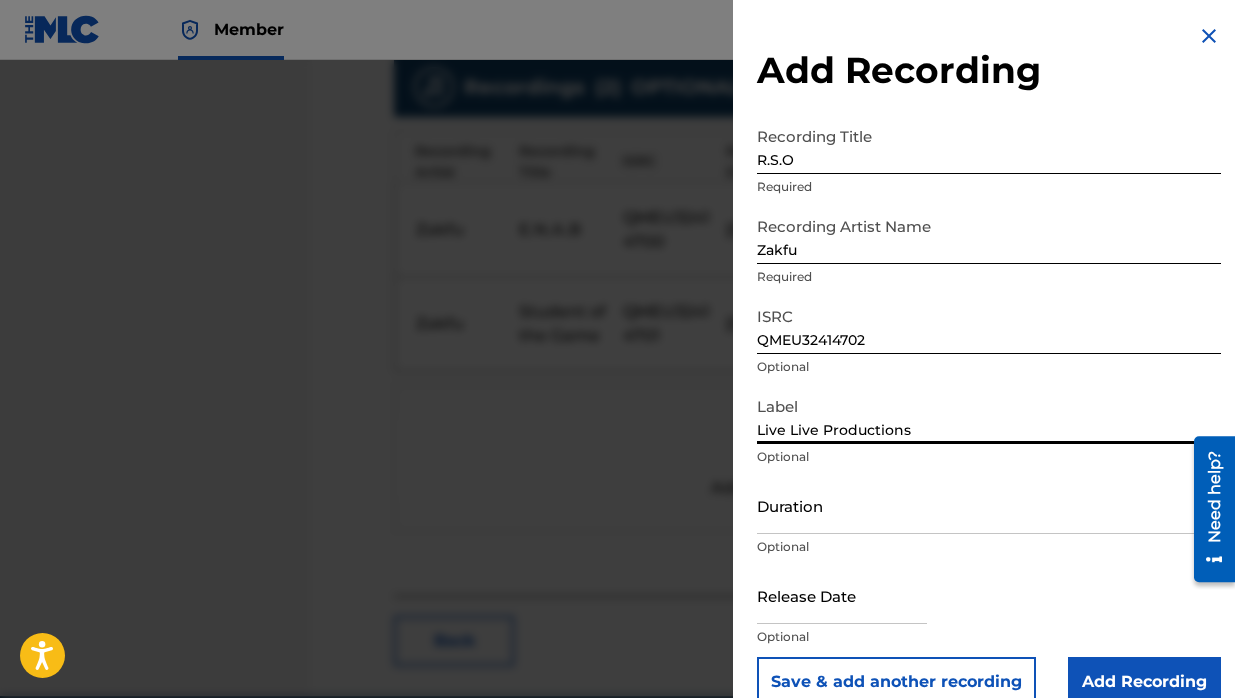 type on "Live Live Productions" 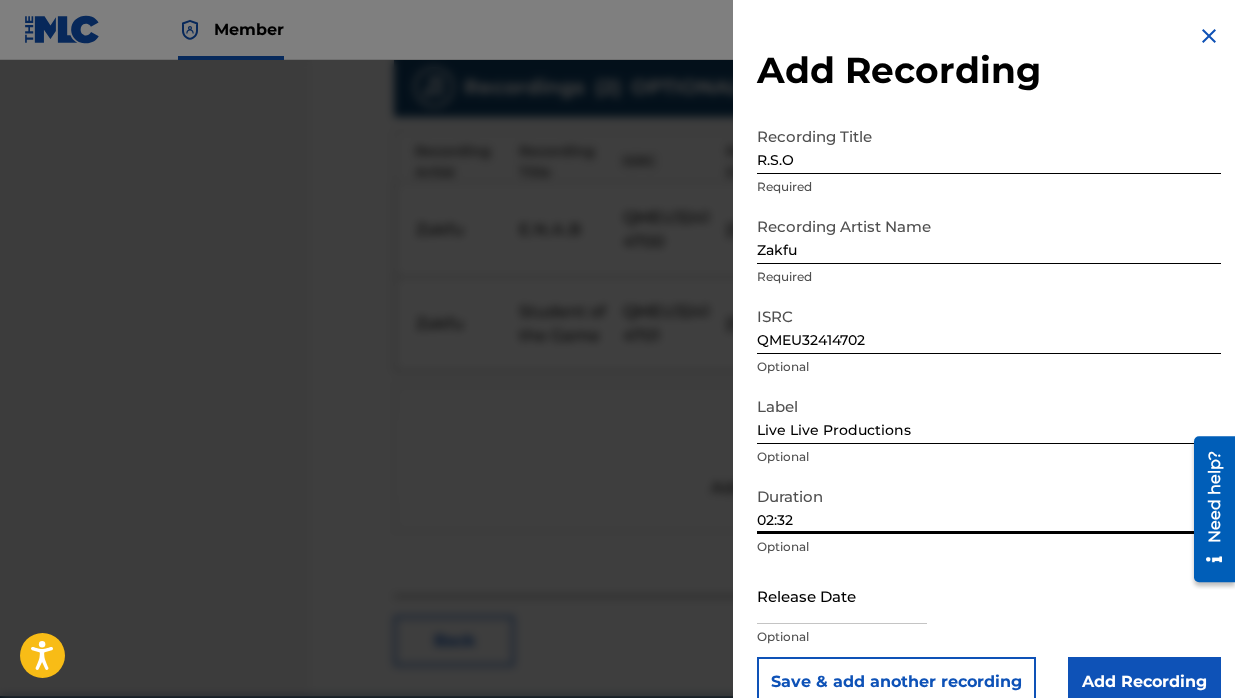 type on "02:32" 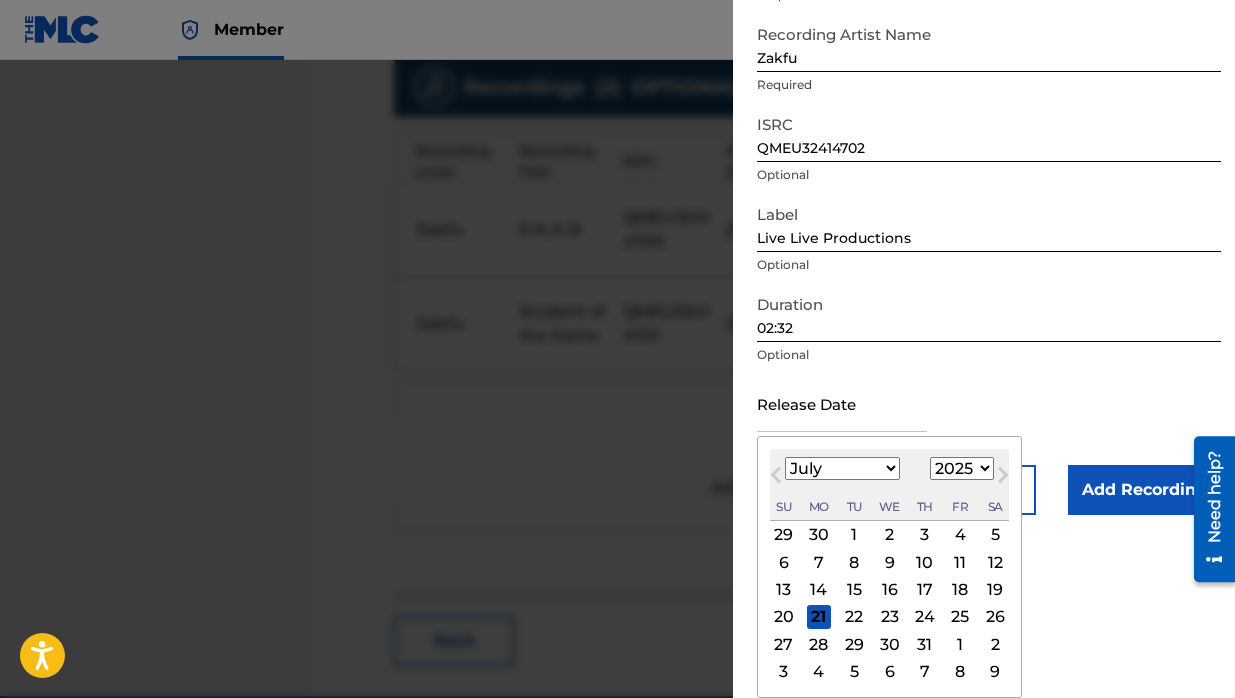 scroll, scrollTop: 192, scrollLeft: 0, axis: vertical 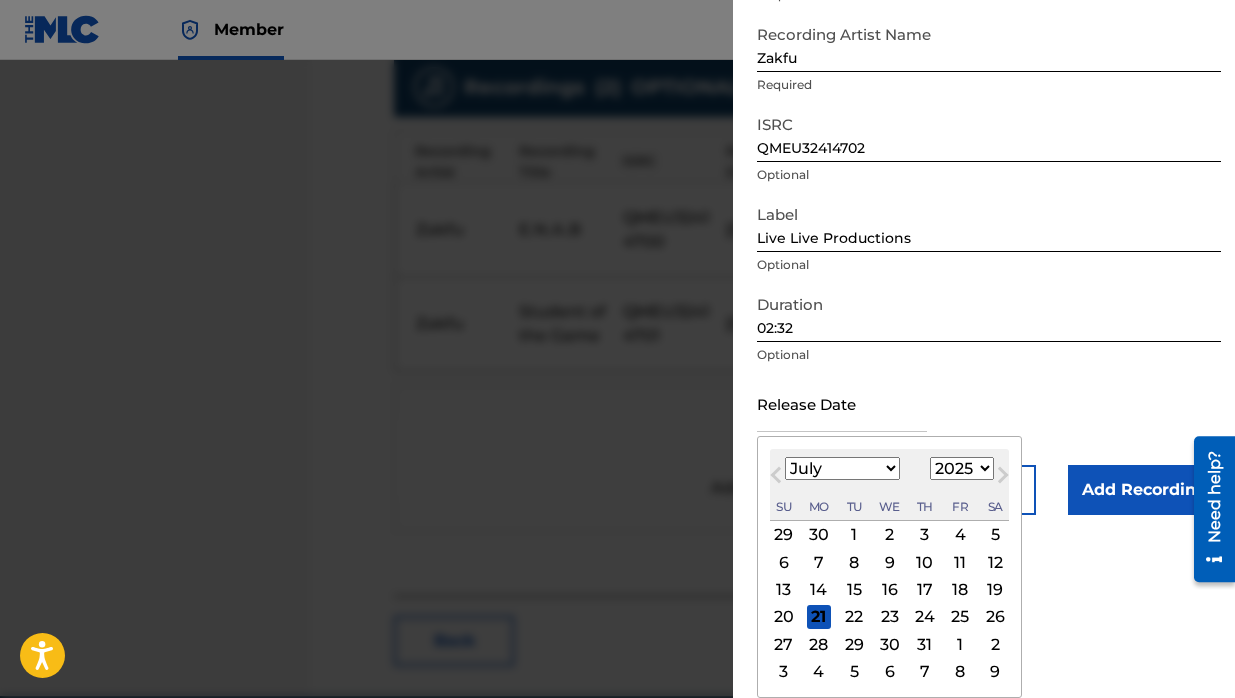 click on "January February March April May June July August September October November December" at bounding box center [842, 468] 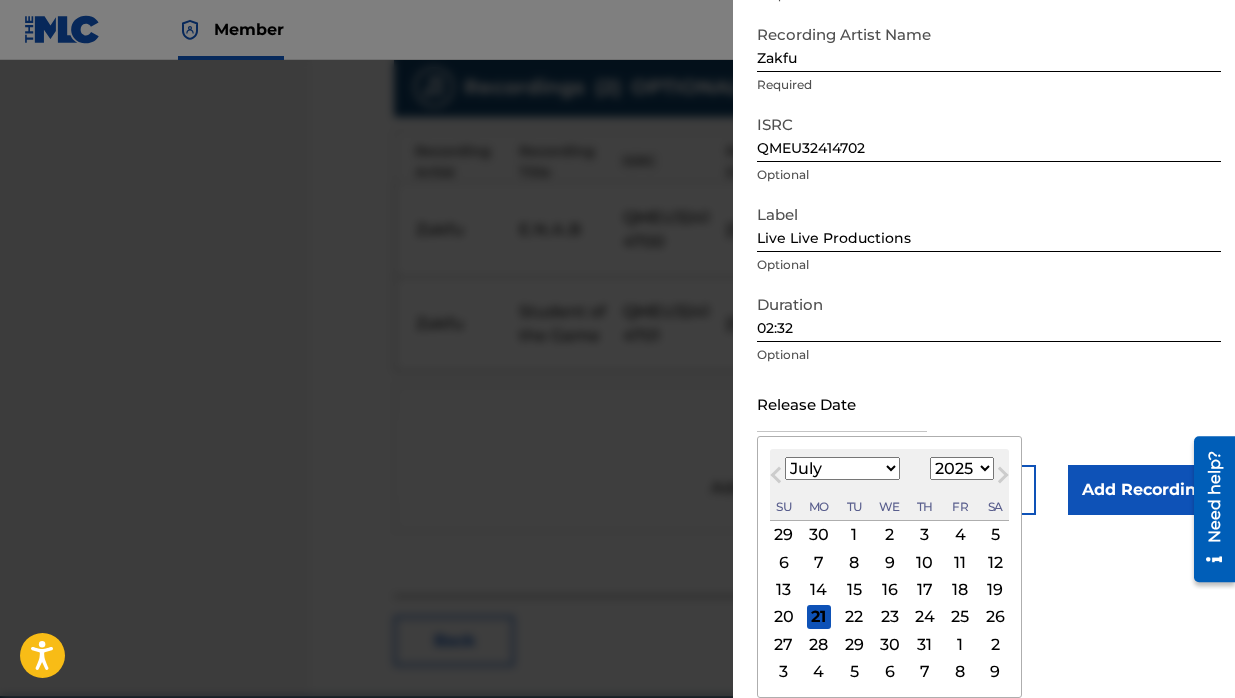 select on "9" 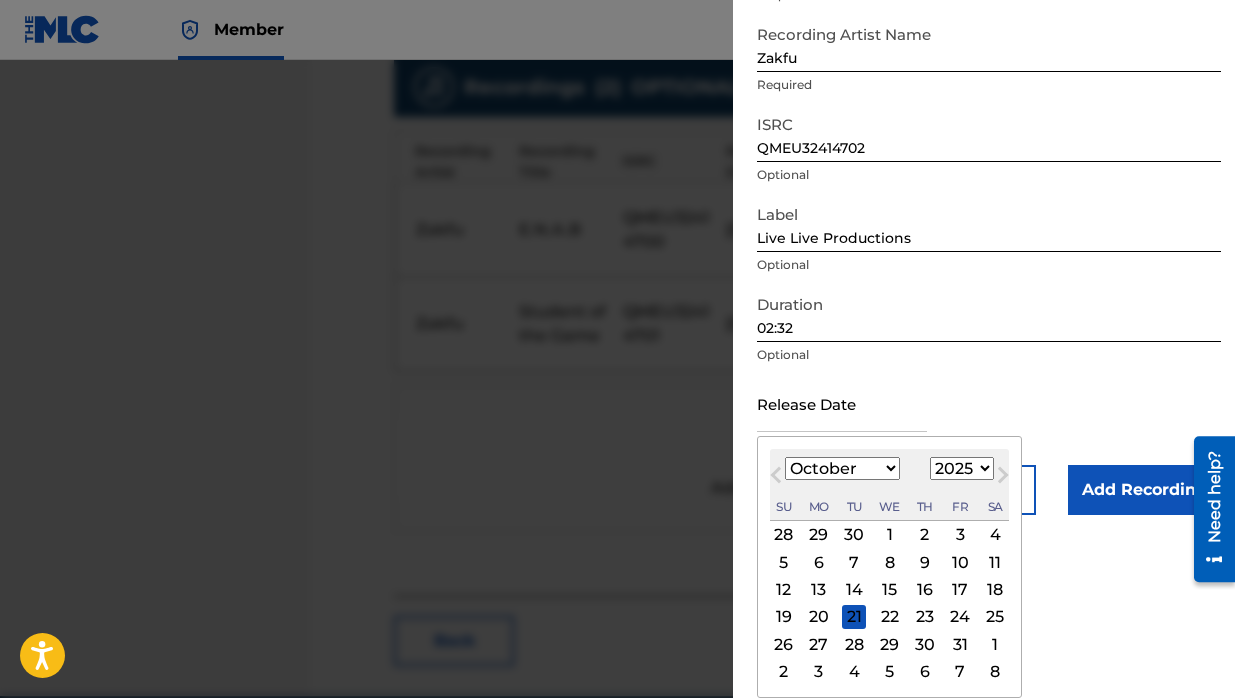 click on "1899 1900 1901 1902 1903 1904 1905 1906 1907 1908 1909 1910 1911 1912 1913 1914 1915 1916 1917 1918 1919 1920 1921 1922 1923 1924 1925 1926 1927 1928 1929 1930 1931 1932 1933 1934 1935 1936 1937 1938 1939 1940 1941 1942 1943 1944 1945 1946 1947 1948 1949 1950 1951 1952 1953 1954 1955 1956 1957 1958 1959 1960 1961 1962 1963 1964 1965 1966 1967 1968 1969 1970 1971 1972 1973 1974 1975 1976 1977 1978 1979 1980 1981 1982 1983 1984 1985 1986 1987 1988 1989 1990 1991 1992 1993 1994 1995 1996 1997 1998 1999 2000 2001 2002 2003 2004 2005 2006 2007 2008 2009 2010 2011 2012 2013 2014 2015 2016 2017 2018 2019 2020 2021 2022 2023 2024 2025 2026 2027 2028 2029 2030 2031 2032 2033 2034 2035 2036 2037 2038 2039 2040 2041 2042 2043 2044 2045 2046 2047 2048 2049 2050 2051 2052 2053 2054 2055 2056 2057 2058 2059 2060 2061 2062 2063 2064 2065 2066 2067 2068 2069 2070 2071 2072 2073 2074 2075 2076 2077 2078 2079 2080 2081 2082 2083 2084 2085 2086 2087 2088 2089 2090 2091 2092 2093 2094 2095 2096 2097 2098 2099 2100" at bounding box center [962, 468] 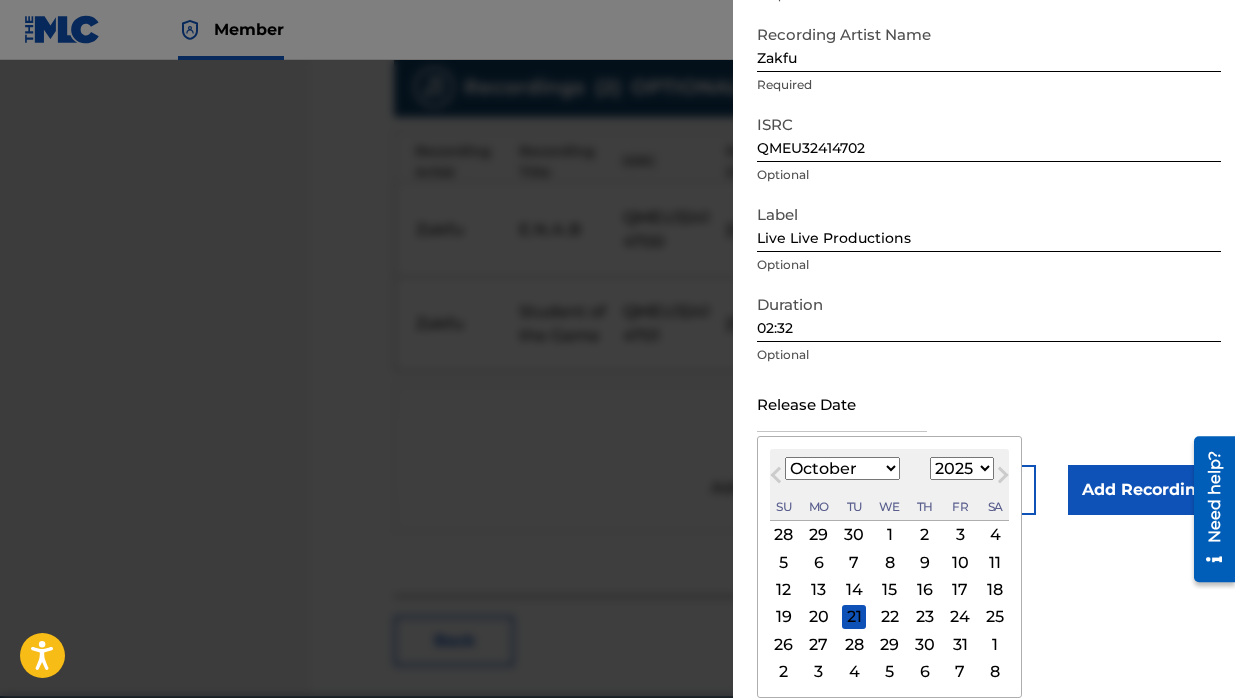 select on "2024" 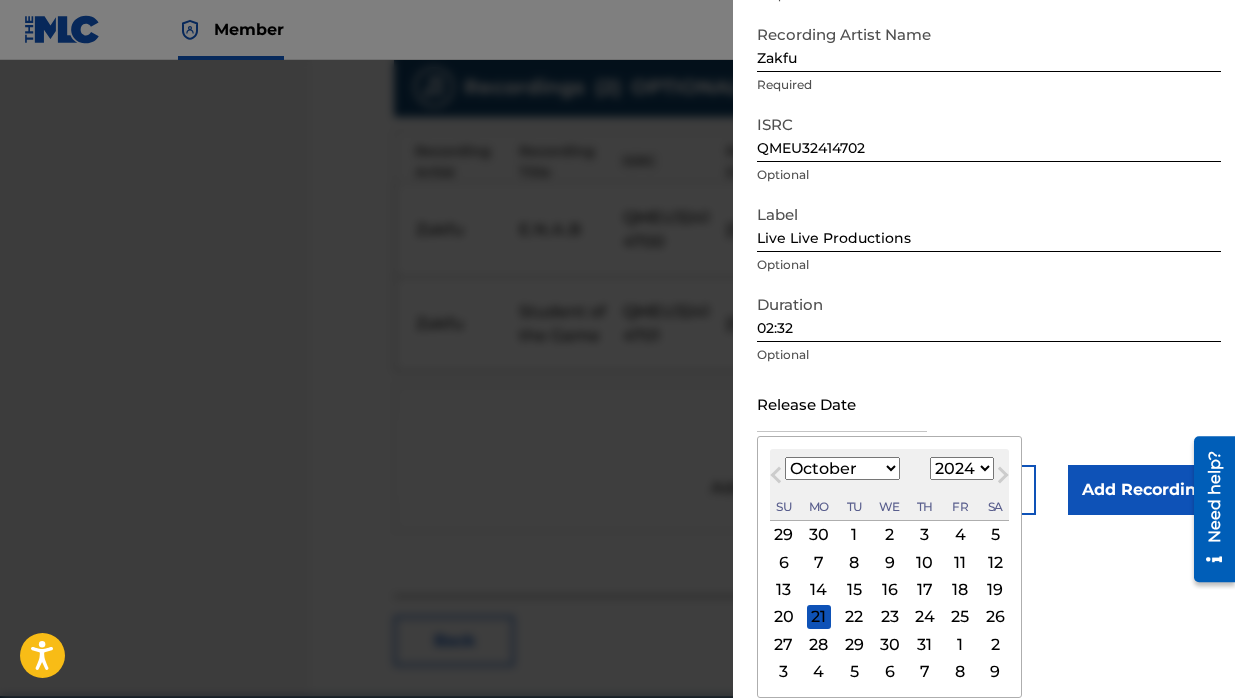 click on "29" at bounding box center [854, 644] 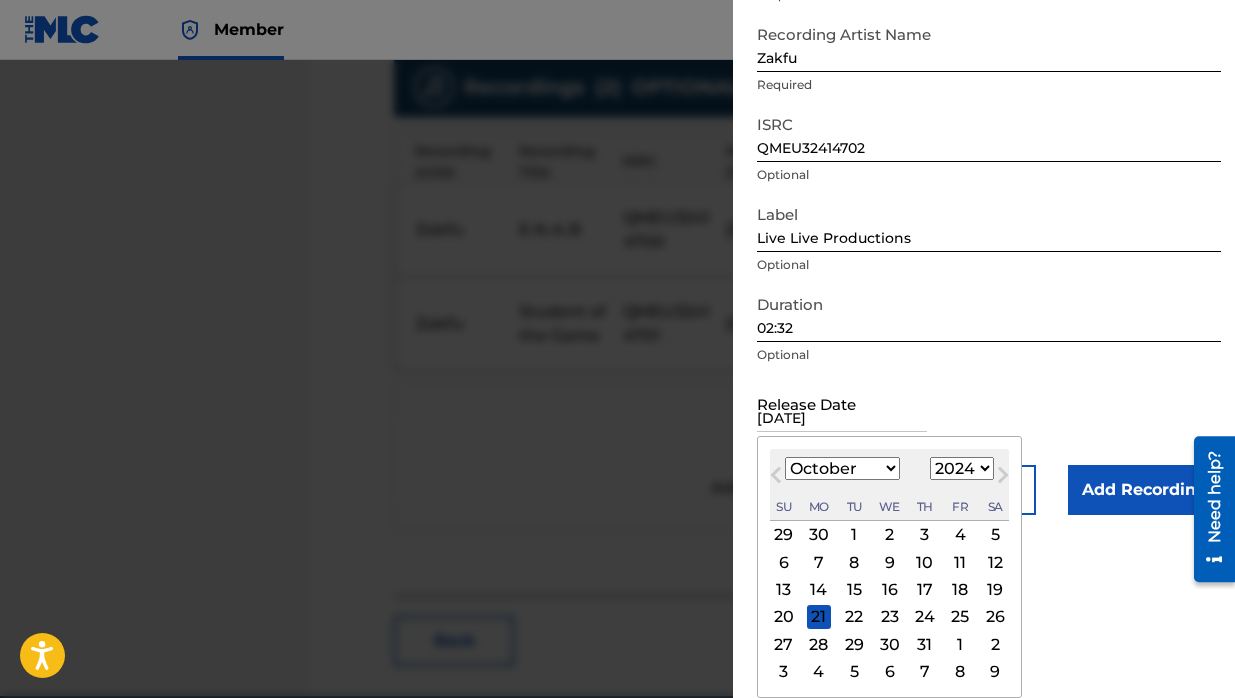 scroll, scrollTop: 33, scrollLeft: 0, axis: vertical 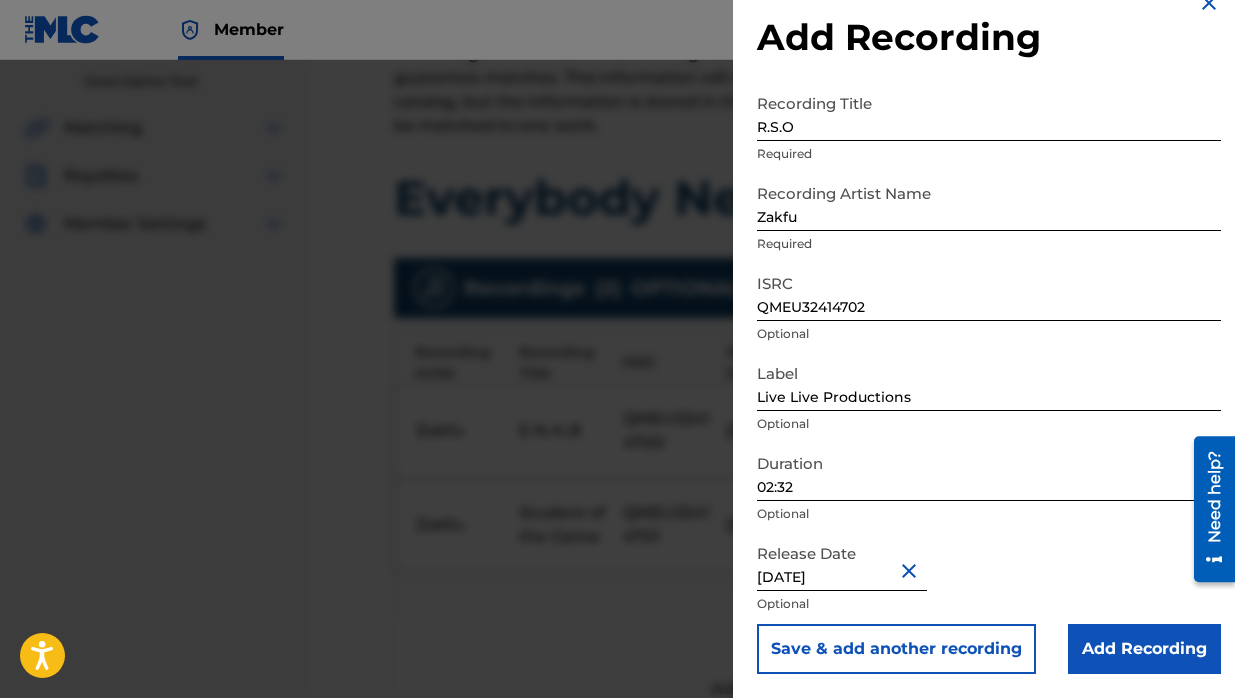 click on "Save & add another recording" at bounding box center [896, 649] 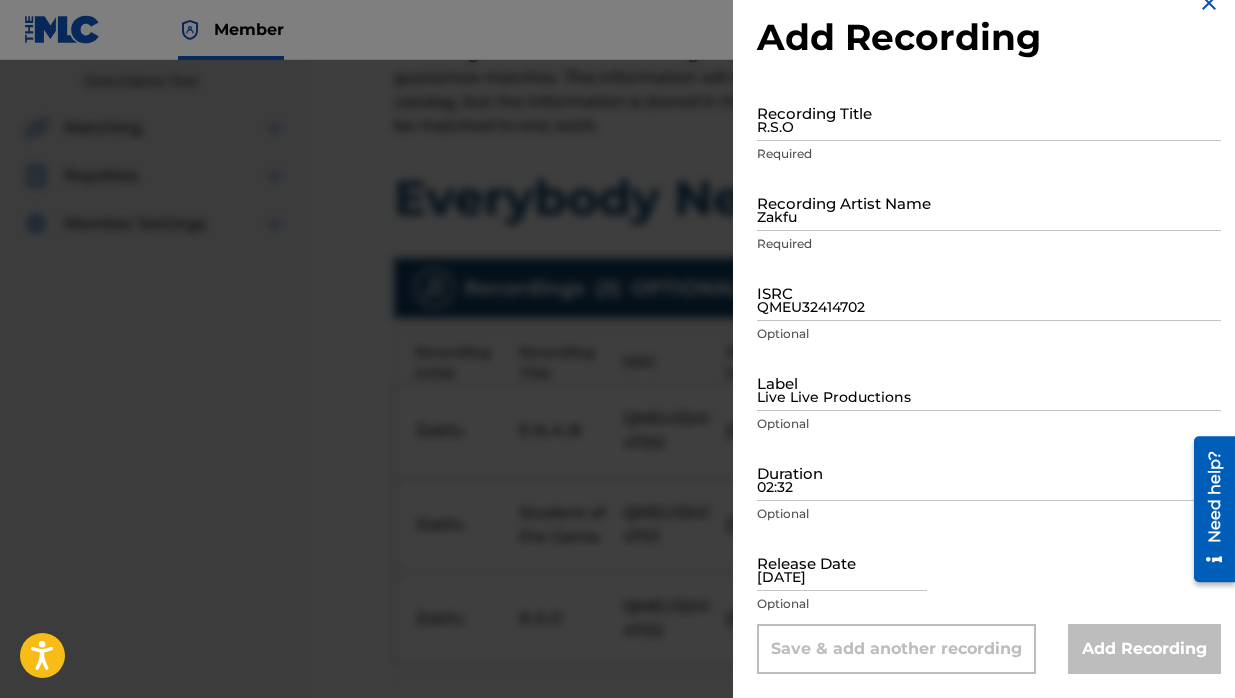 type 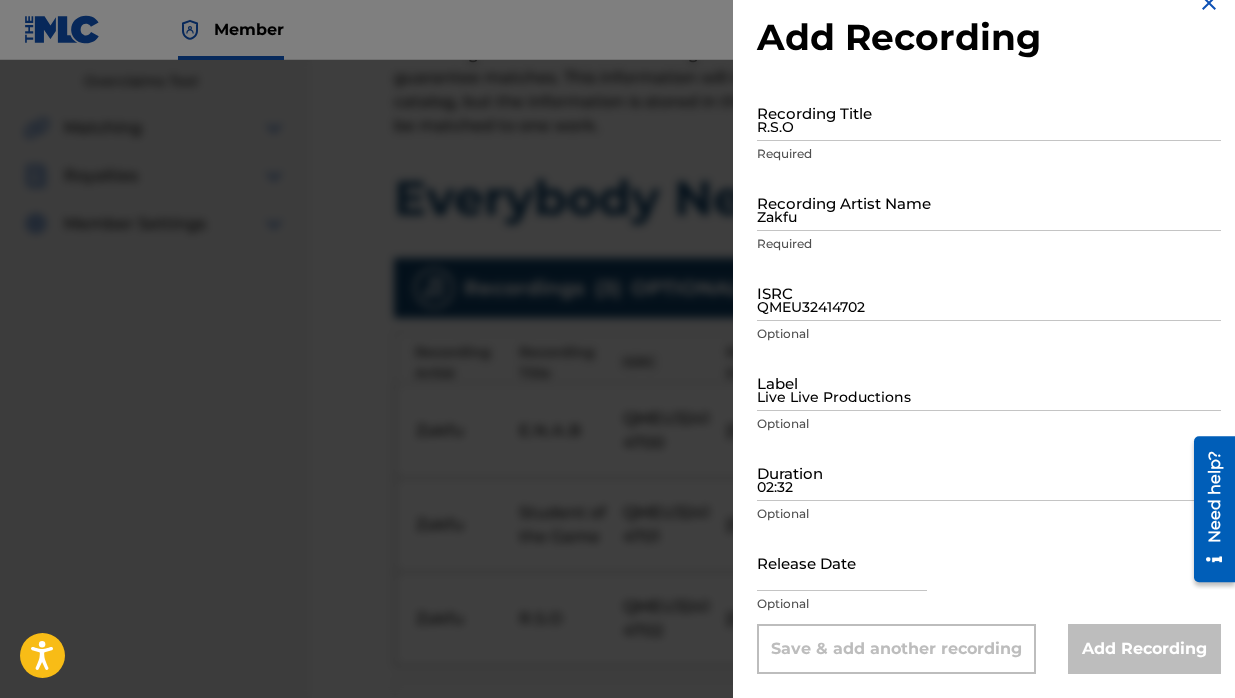 click on "R.S.O" at bounding box center [989, 112] 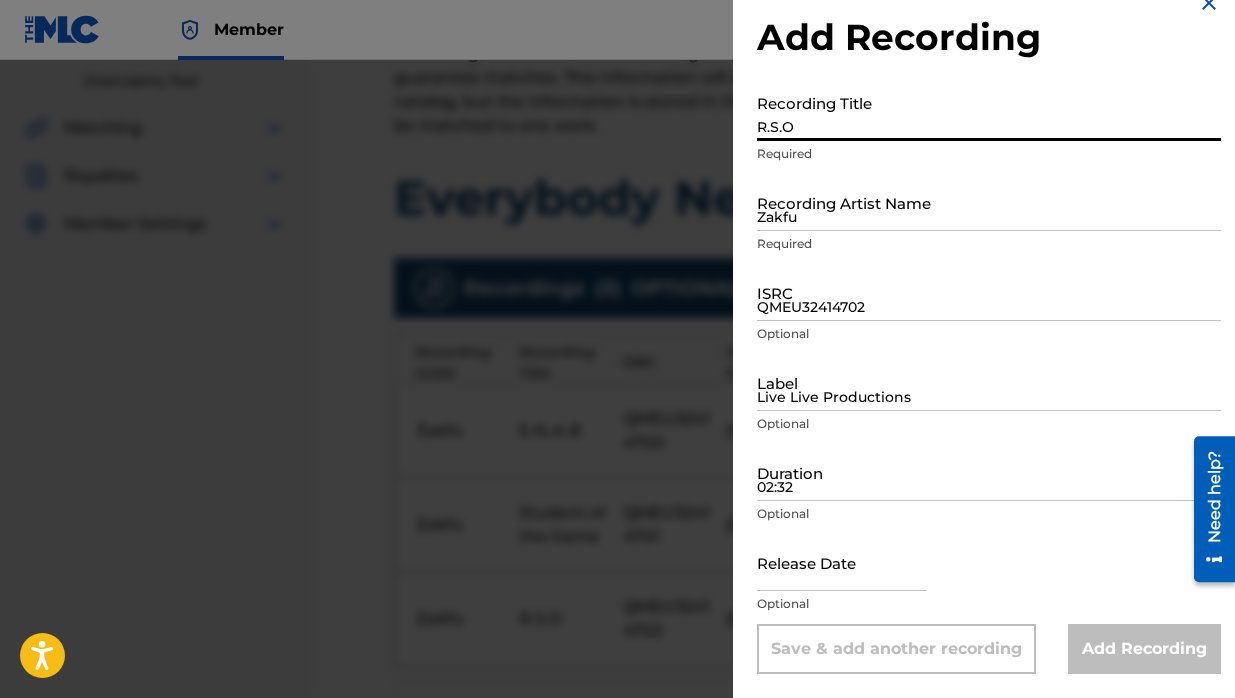 click on "R.S.O" at bounding box center (989, 112) 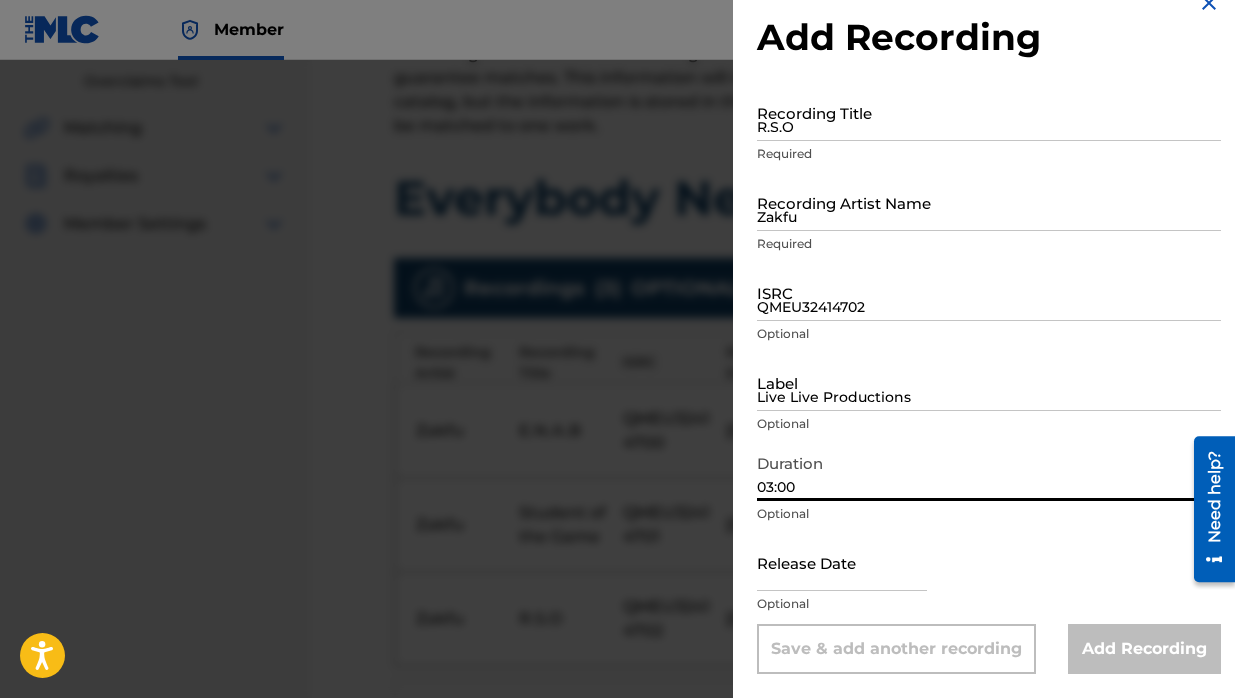 type on "03:00" 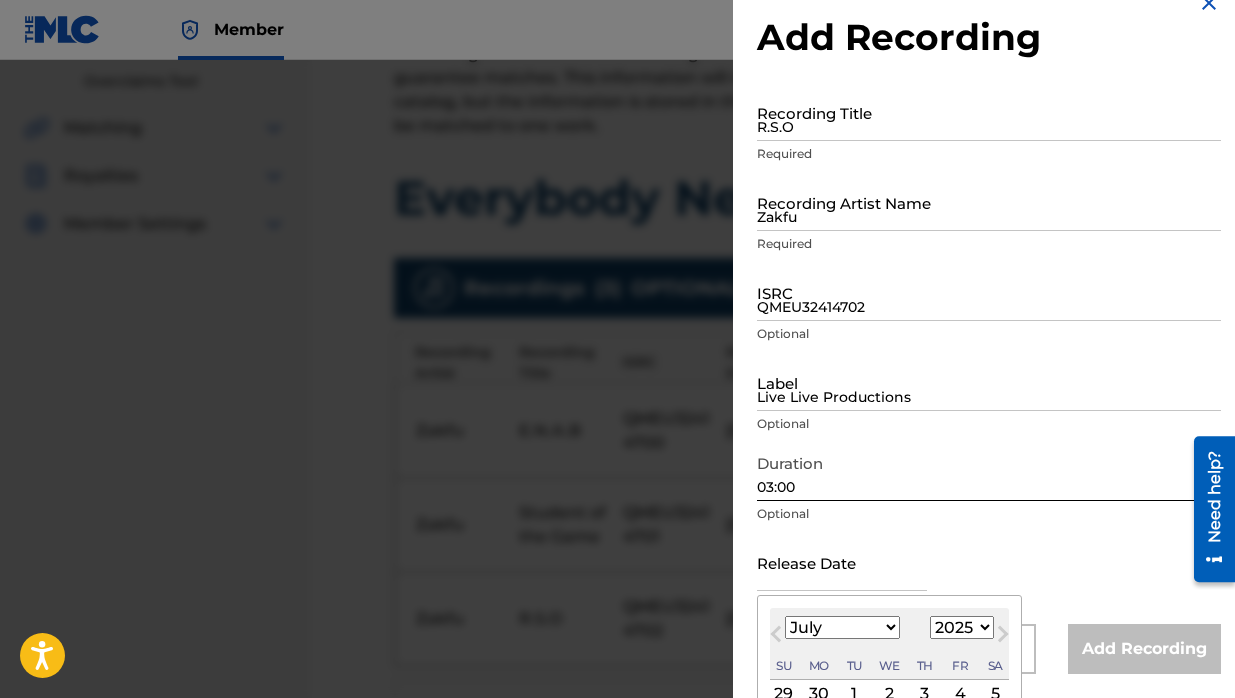 scroll, scrollTop: 192, scrollLeft: 0, axis: vertical 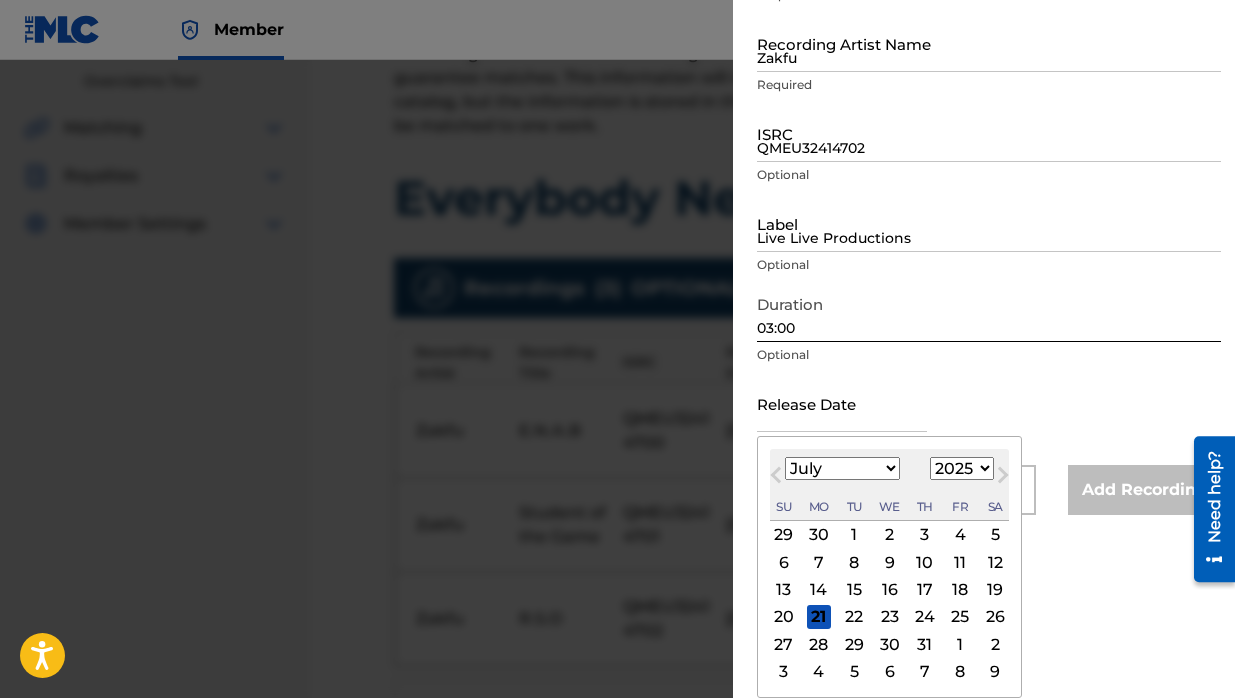 click on "January February March April May June July August September October November December" at bounding box center [842, 468] 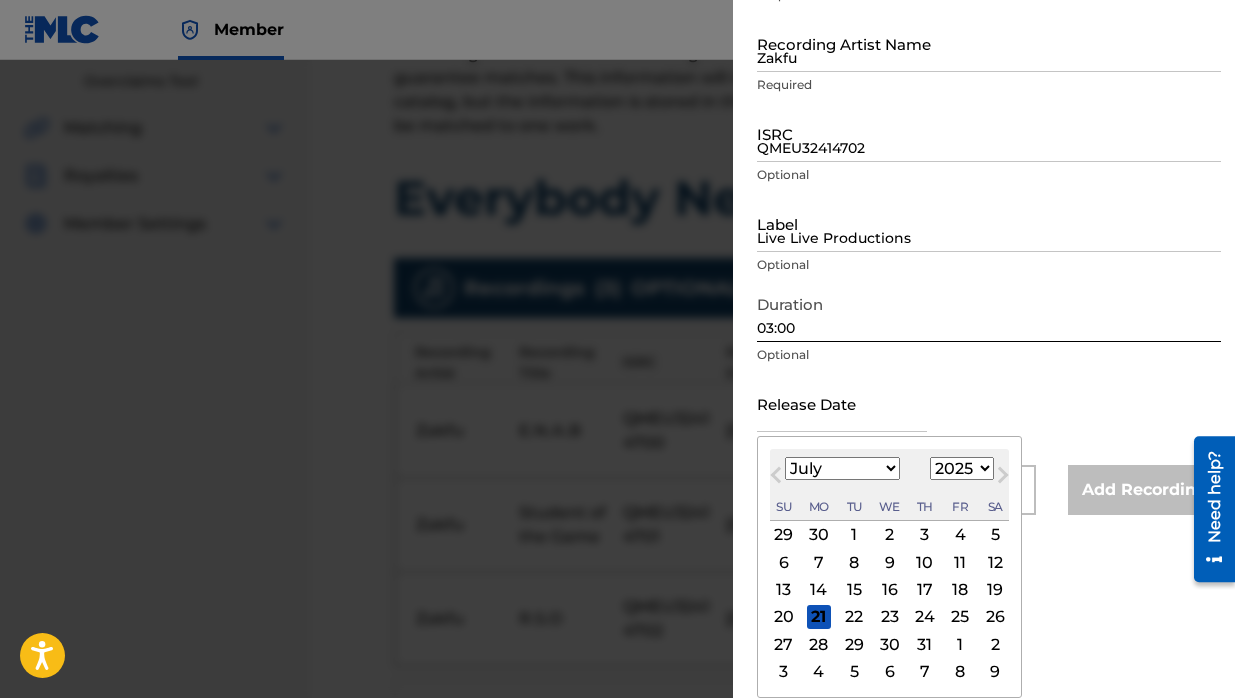 select on "9" 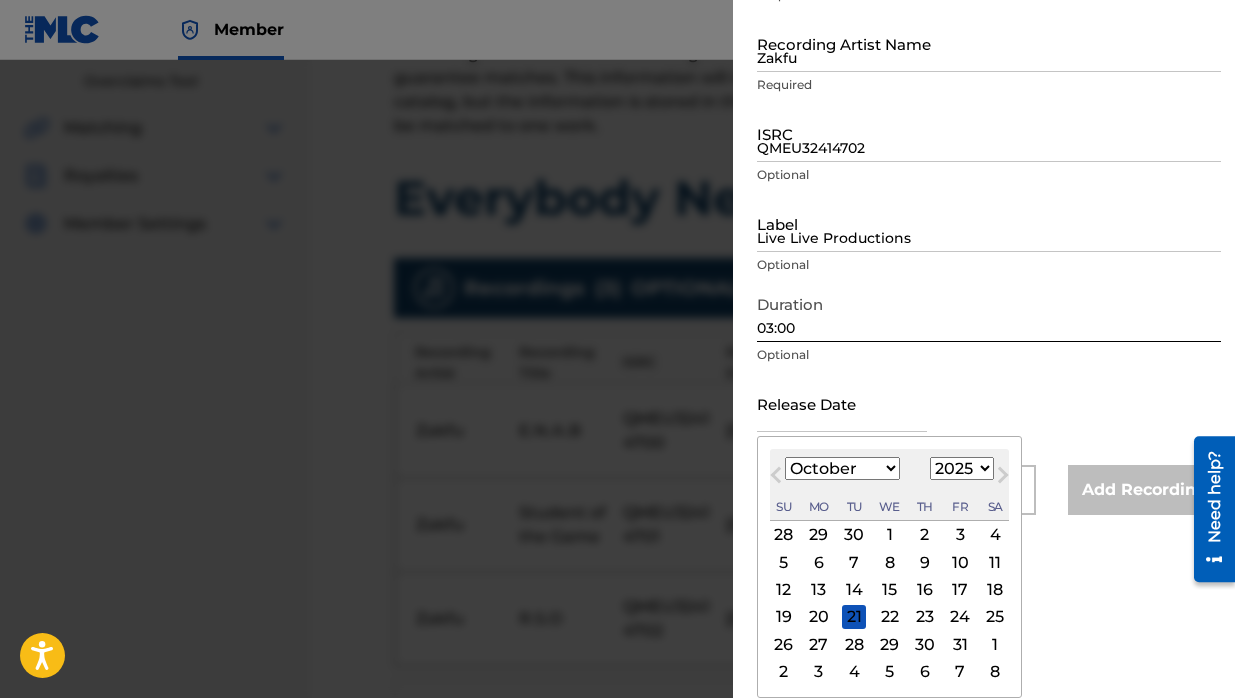 click on "1899 1900 1901 1902 1903 1904 1905 1906 1907 1908 1909 1910 1911 1912 1913 1914 1915 1916 1917 1918 1919 1920 1921 1922 1923 1924 1925 1926 1927 1928 1929 1930 1931 1932 1933 1934 1935 1936 1937 1938 1939 1940 1941 1942 1943 1944 1945 1946 1947 1948 1949 1950 1951 1952 1953 1954 1955 1956 1957 1958 1959 1960 1961 1962 1963 1964 1965 1966 1967 1968 1969 1970 1971 1972 1973 1974 1975 1976 1977 1978 1979 1980 1981 1982 1983 1984 1985 1986 1987 1988 1989 1990 1991 1992 1993 1994 1995 1996 1997 1998 1999 2000 2001 2002 2003 2004 2005 2006 2007 2008 2009 2010 2011 2012 2013 2014 2015 2016 2017 2018 2019 2020 2021 2022 2023 2024 2025 2026 2027 2028 2029 2030 2031 2032 2033 2034 2035 2036 2037 2038 2039 2040 2041 2042 2043 2044 2045 2046 2047 2048 2049 2050 2051 2052 2053 2054 2055 2056 2057 2058 2059 2060 2061 2062 2063 2064 2065 2066 2067 2068 2069 2070 2071 2072 2073 2074 2075 2076 2077 2078 2079 2080 2081 2082 2083 2084 2085 2086 2087 2088 2089 2090 2091 2092 2093 2094 2095 2096 2097 2098 2099 2100" at bounding box center (962, 468) 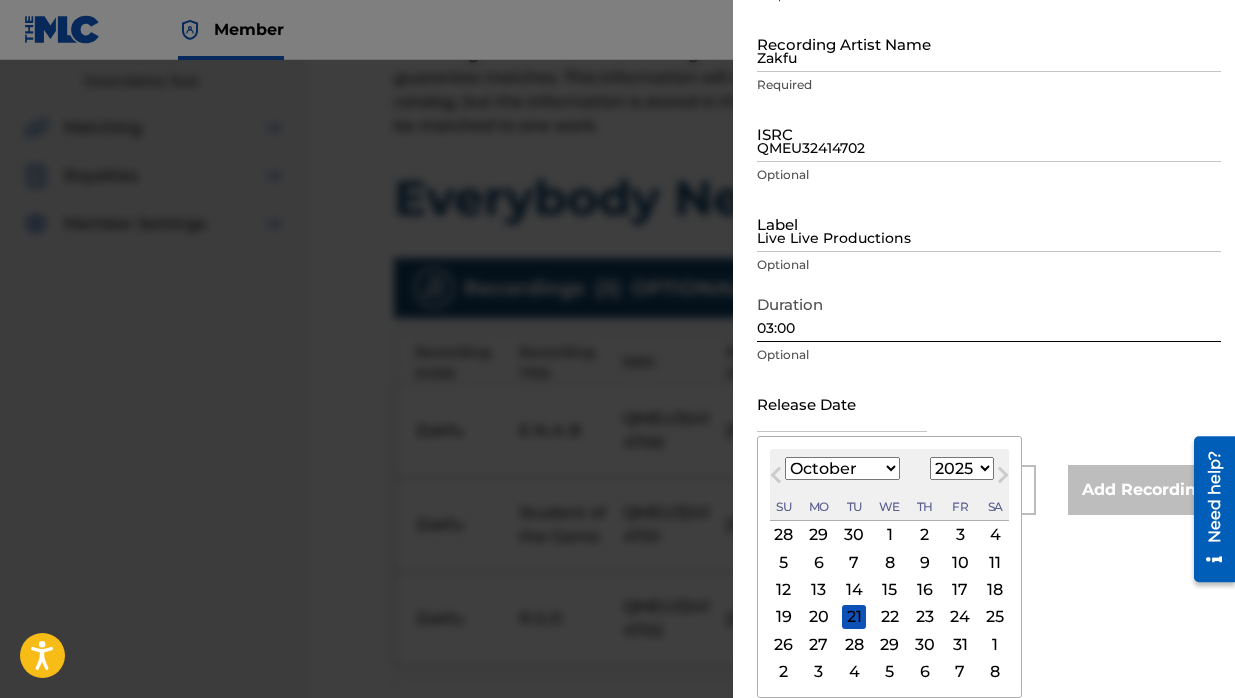 select on "2024" 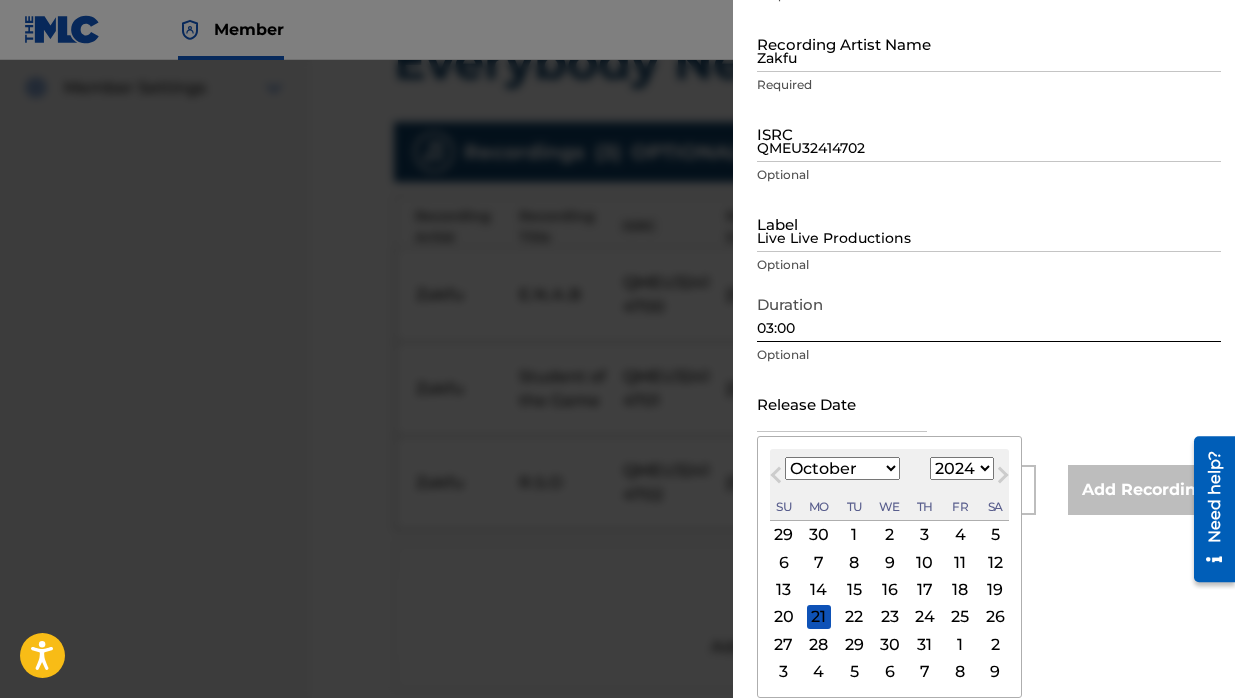 scroll, scrollTop: 580, scrollLeft: 0, axis: vertical 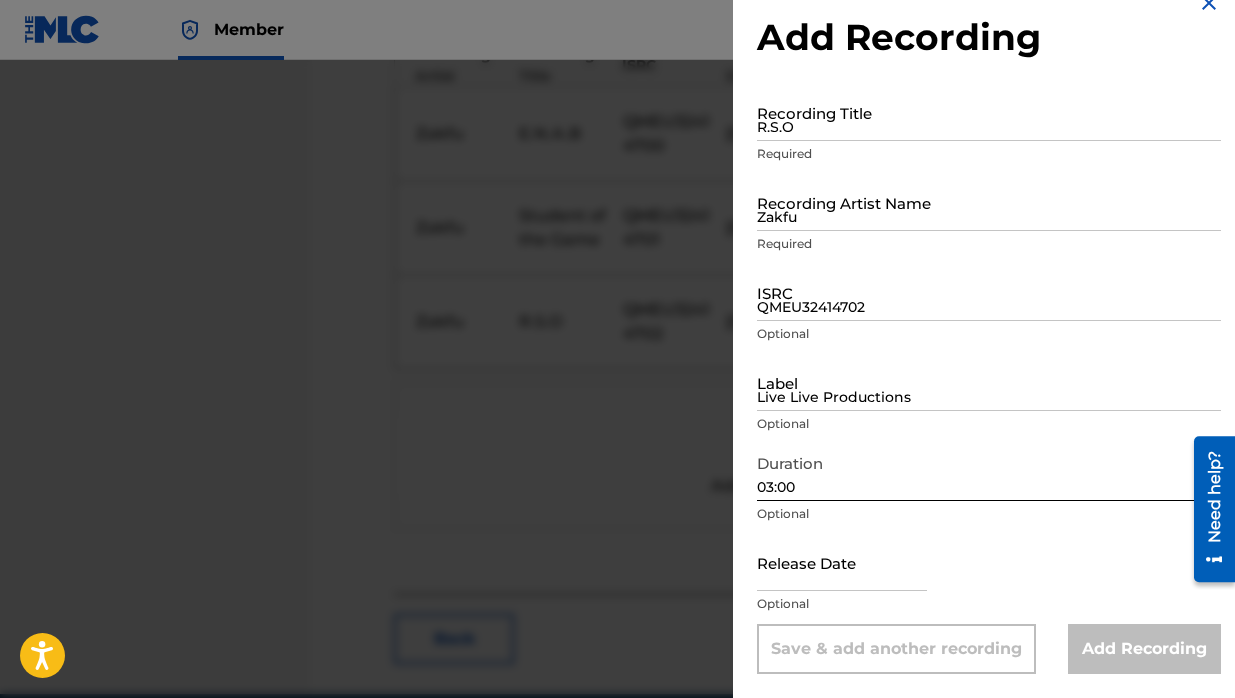 click on "Release Date Optional" at bounding box center (989, 579) 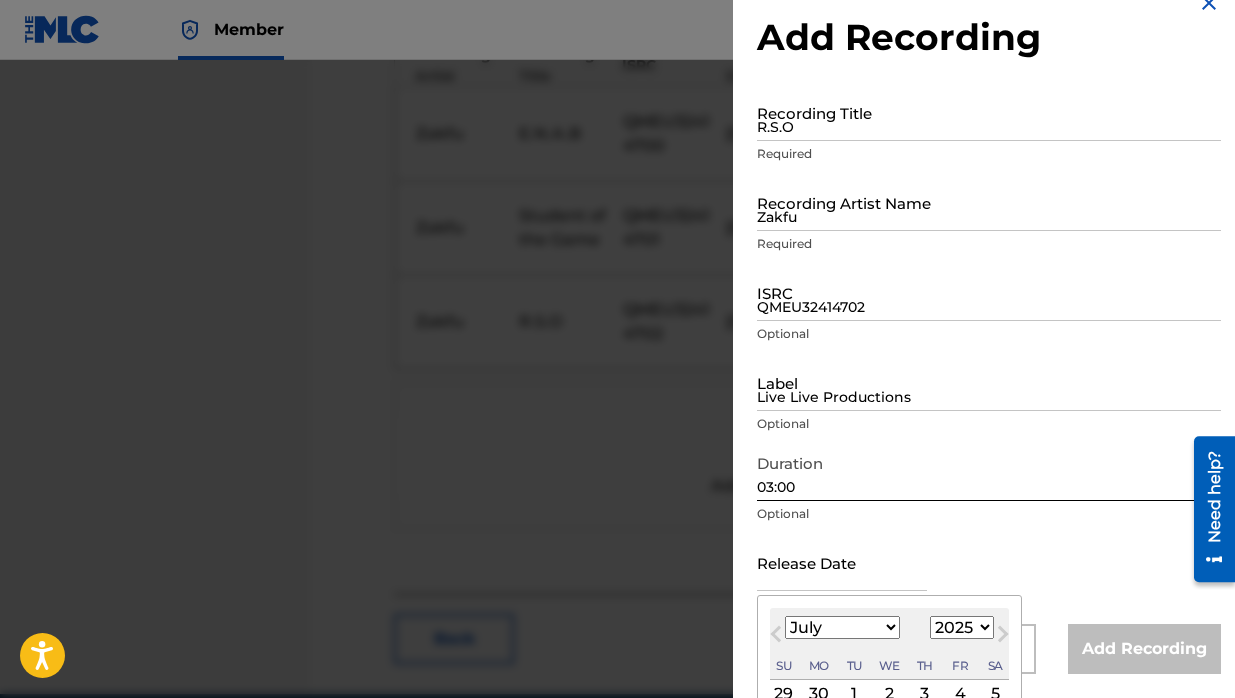 scroll, scrollTop: 192, scrollLeft: 0, axis: vertical 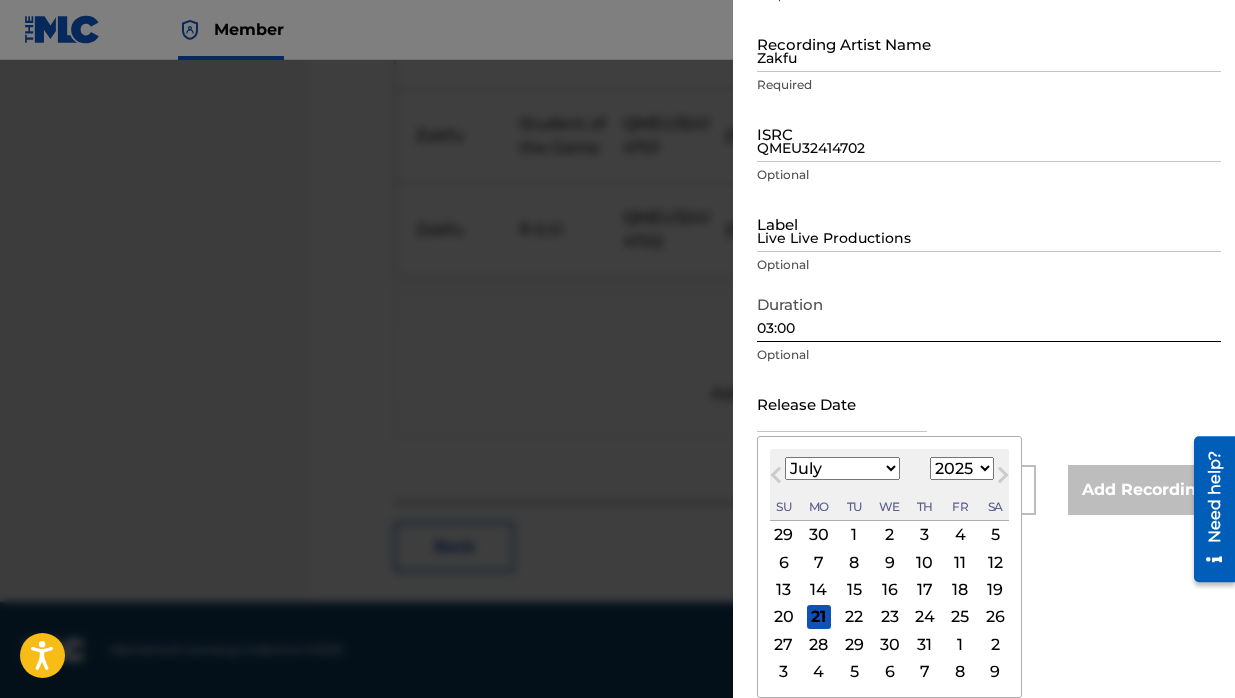 click on "January February March April May June July August September October November December" at bounding box center (842, 468) 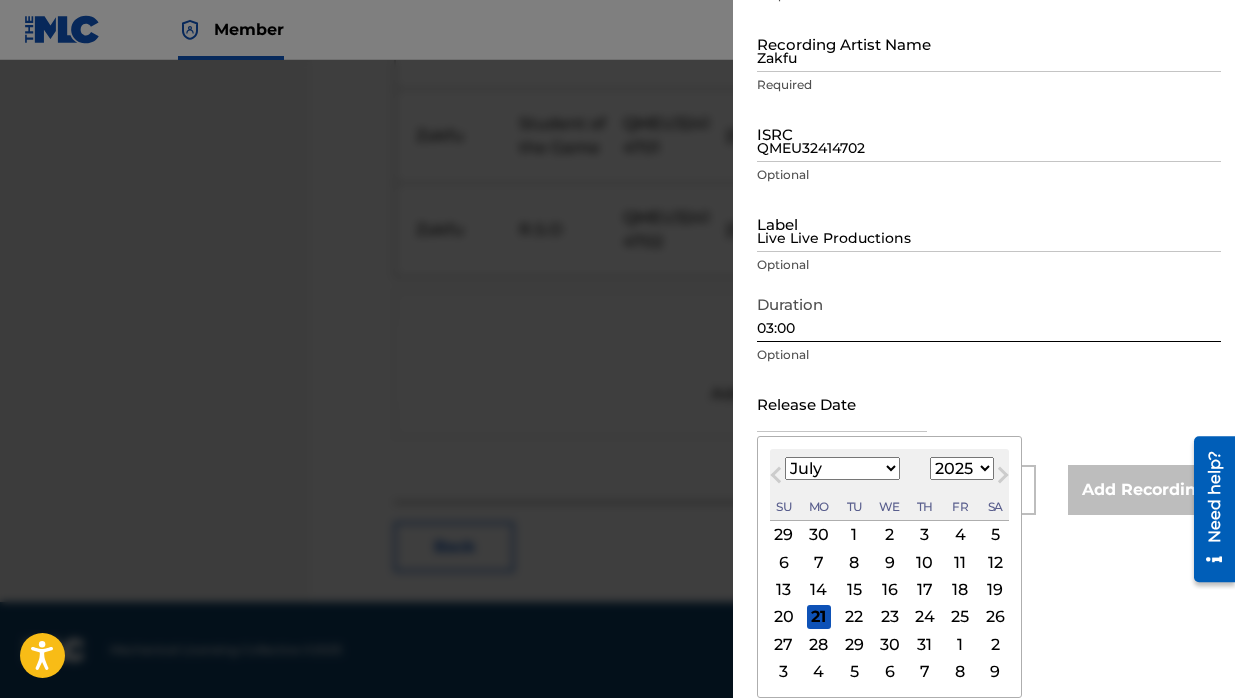 select on "9" 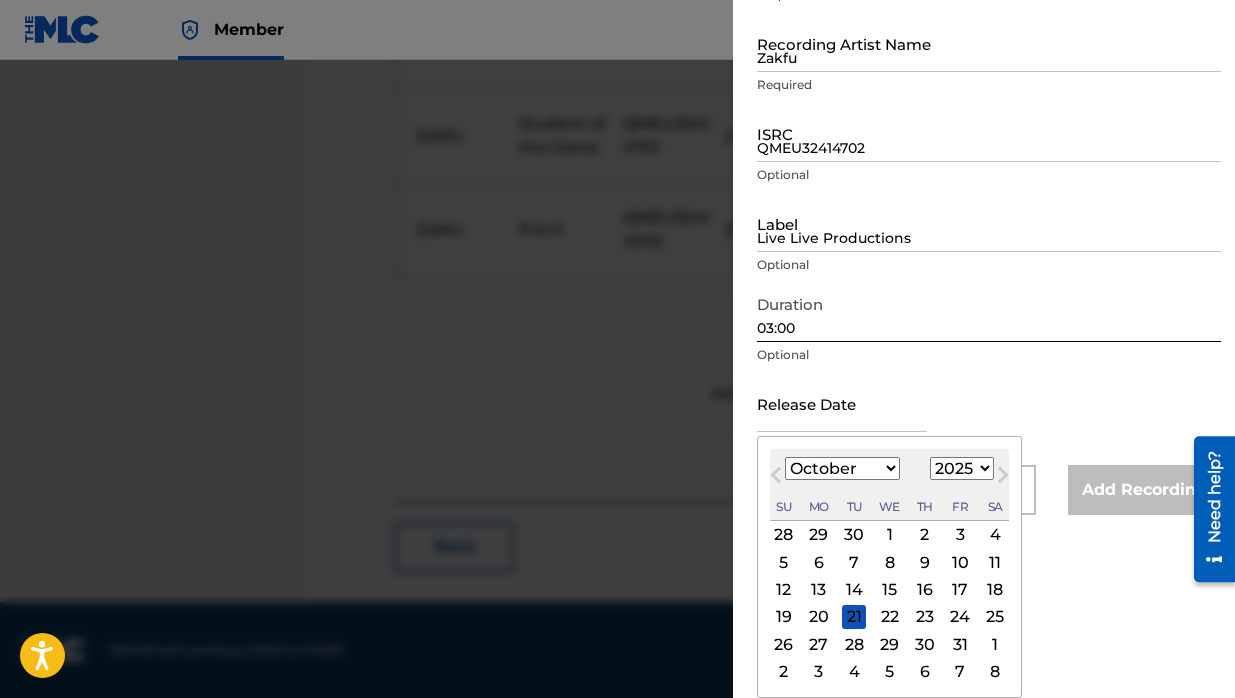 click on "1899 1900 1901 1902 1903 1904 1905 1906 1907 1908 1909 1910 1911 1912 1913 1914 1915 1916 1917 1918 1919 1920 1921 1922 1923 1924 1925 1926 1927 1928 1929 1930 1931 1932 1933 1934 1935 1936 1937 1938 1939 1940 1941 1942 1943 1944 1945 1946 1947 1948 1949 1950 1951 1952 1953 1954 1955 1956 1957 1958 1959 1960 1961 1962 1963 1964 1965 1966 1967 1968 1969 1970 1971 1972 1973 1974 1975 1976 1977 1978 1979 1980 1981 1982 1983 1984 1985 1986 1987 1988 1989 1990 1991 1992 1993 1994 1995 1996 1997 1998 1999 2000 2001 2002 2003 2004 2005 2006 2007 2008 2009 2010 2011 2012 2013 2014 2015 2016 2017 2018 2019 2020 2021 2022 2023 2024 2025 2026 2027 2028 2029 2030 2031 2032 2033 2034 2035 2036 2037 2038 2039 2040 2041 2042 2043 2044 2045 2046 2047 2048 2049 2050 2051 2052 2053 2054 2055 2056 2057 2058 2059 2060 2061 2062 2063 2064 2065 2066 2067 2068 2069 2070 2071 2072 2073 2074 2075 2076 2077 2078 2079 2080 2081 2082 2083 2084 2085 2086 2087 2088 2089 2090 2091 2092 2093 2094 2095 2096 2097 2098 2099 2100" at bounding box center [962, 468] 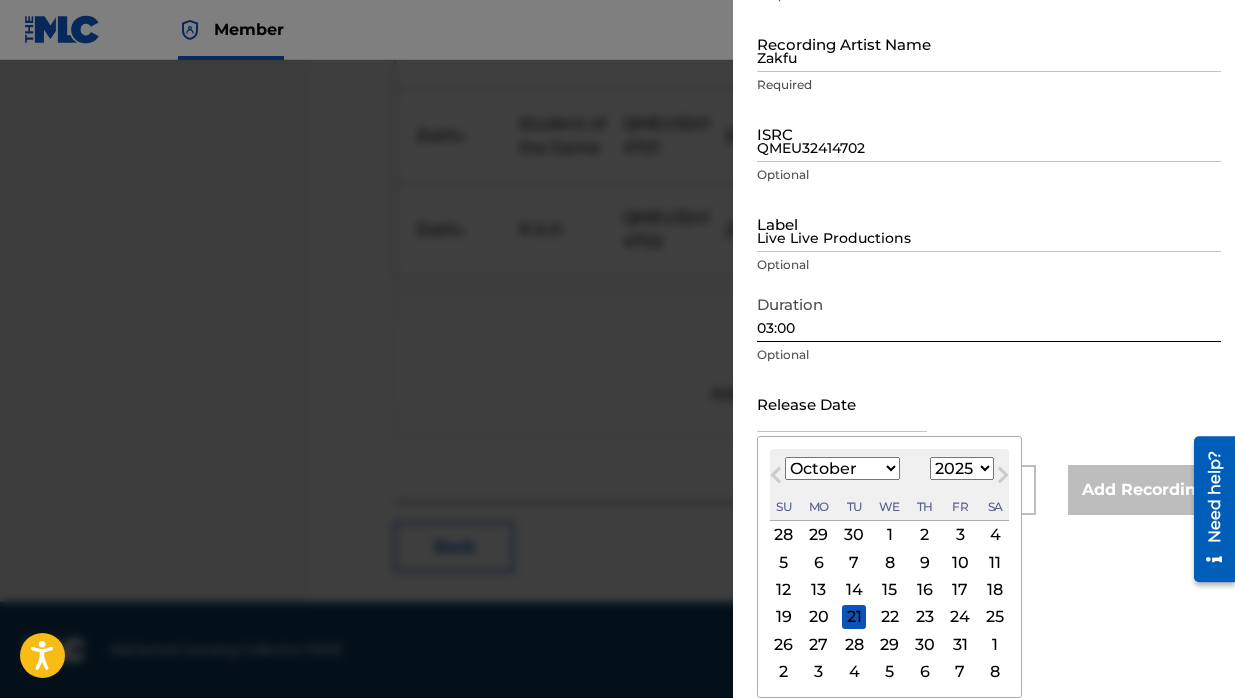select on "2024" 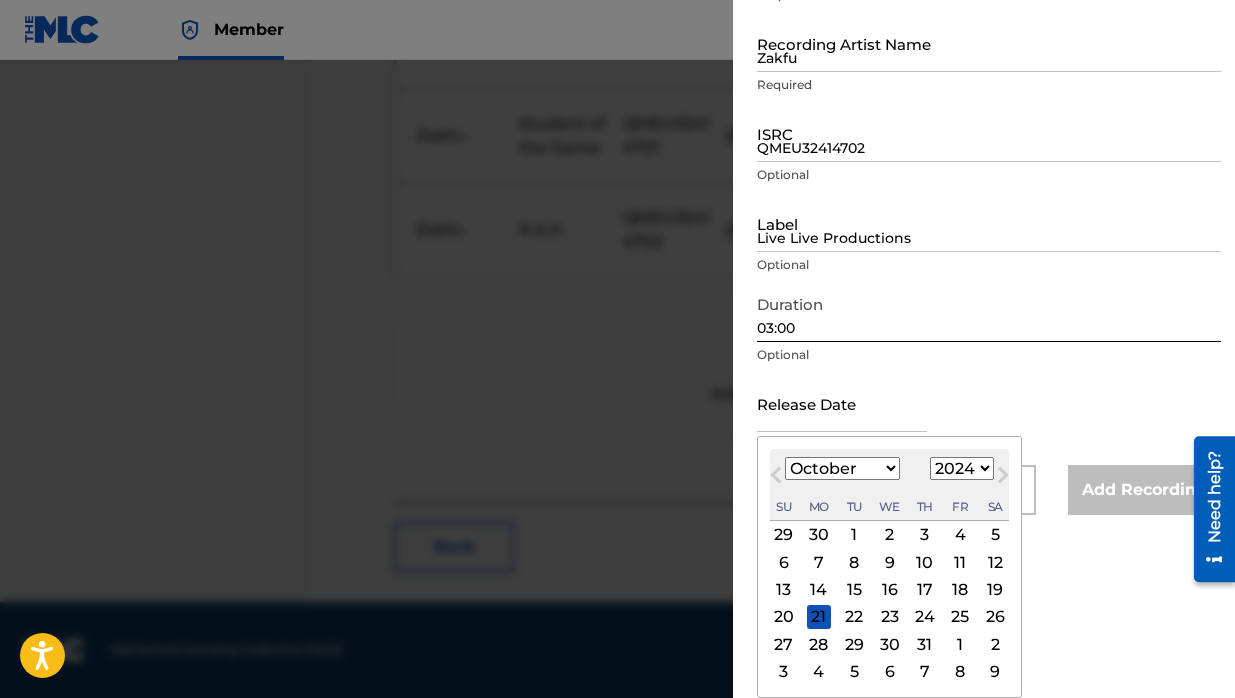 click on "29" at bounding box center (854, 644) 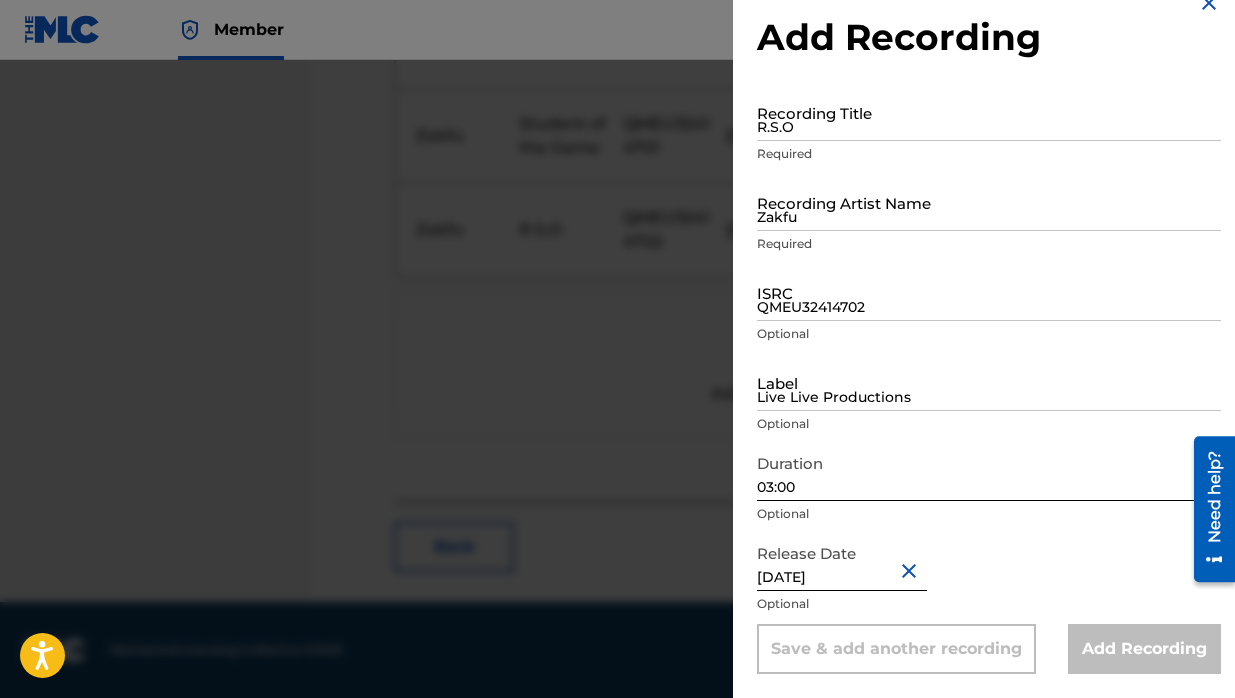 scroll, scrollTop: 33, scrollLeft: 0, axis: vertical 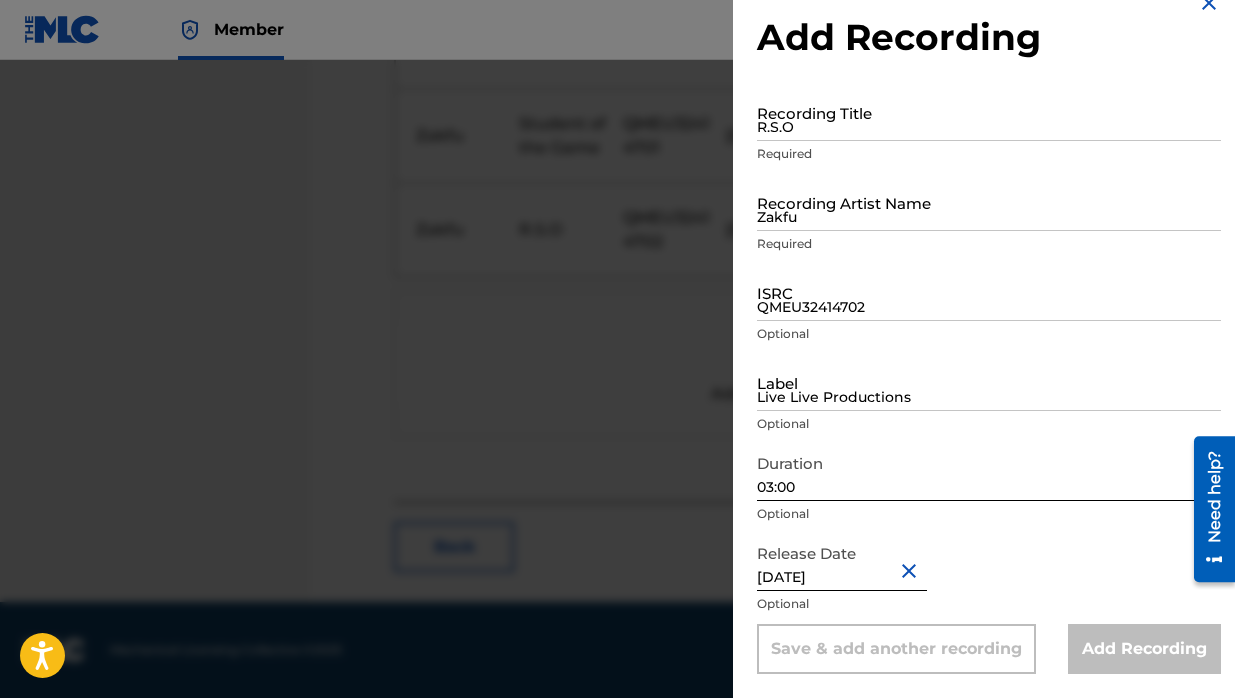 click on "Release Date [DATE] Optional" at bounding box center [989, 579] 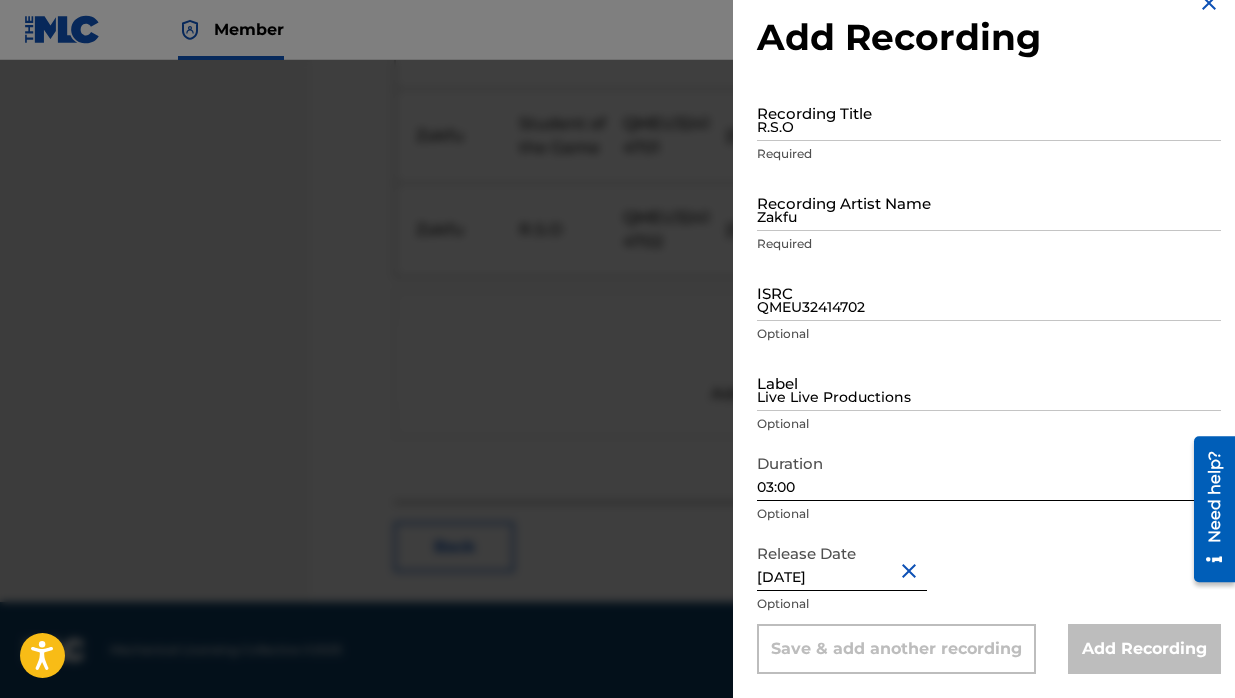 click on "03:00" at bounding box center (989, 472) 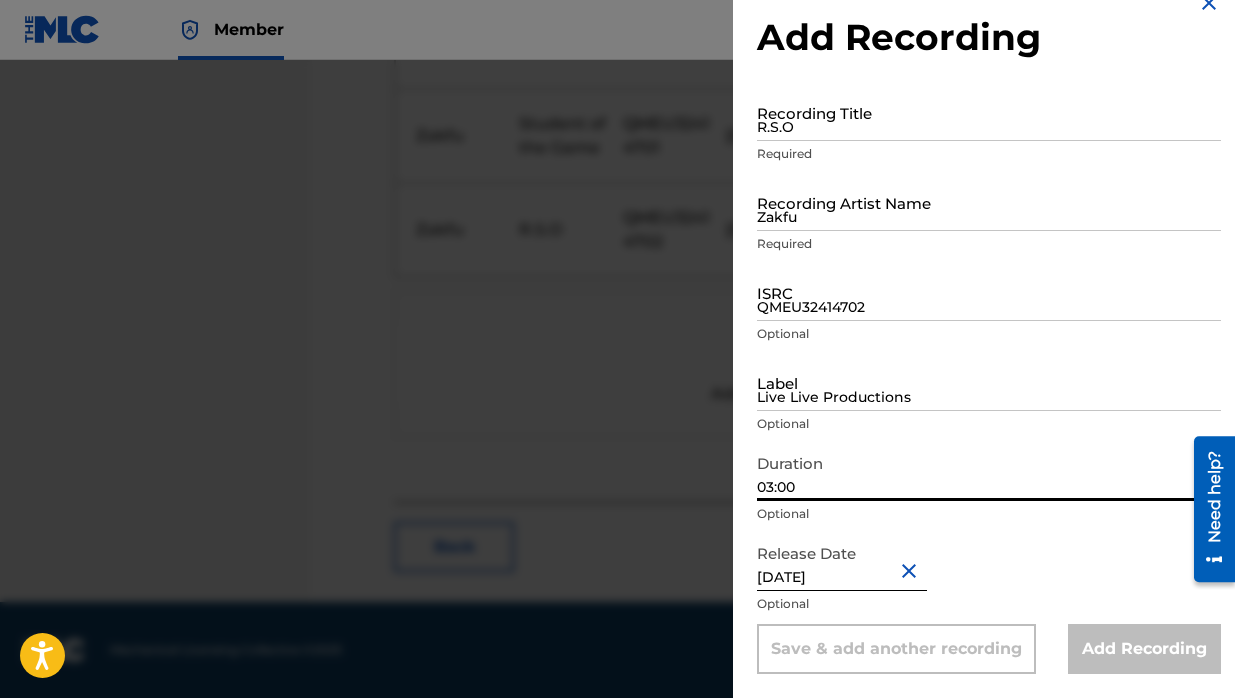 click on "Live Live Productions" at bounding box center [989, 382] 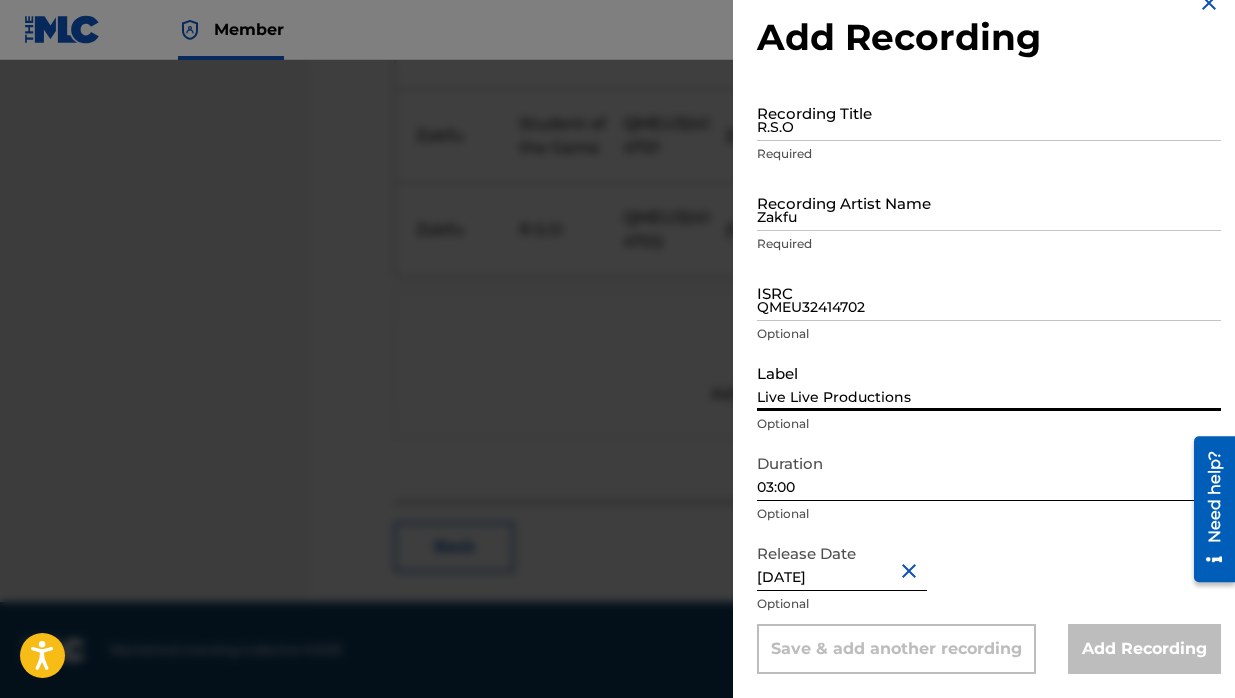 click on "QMEU32414702" at bounding box center [989, 292] 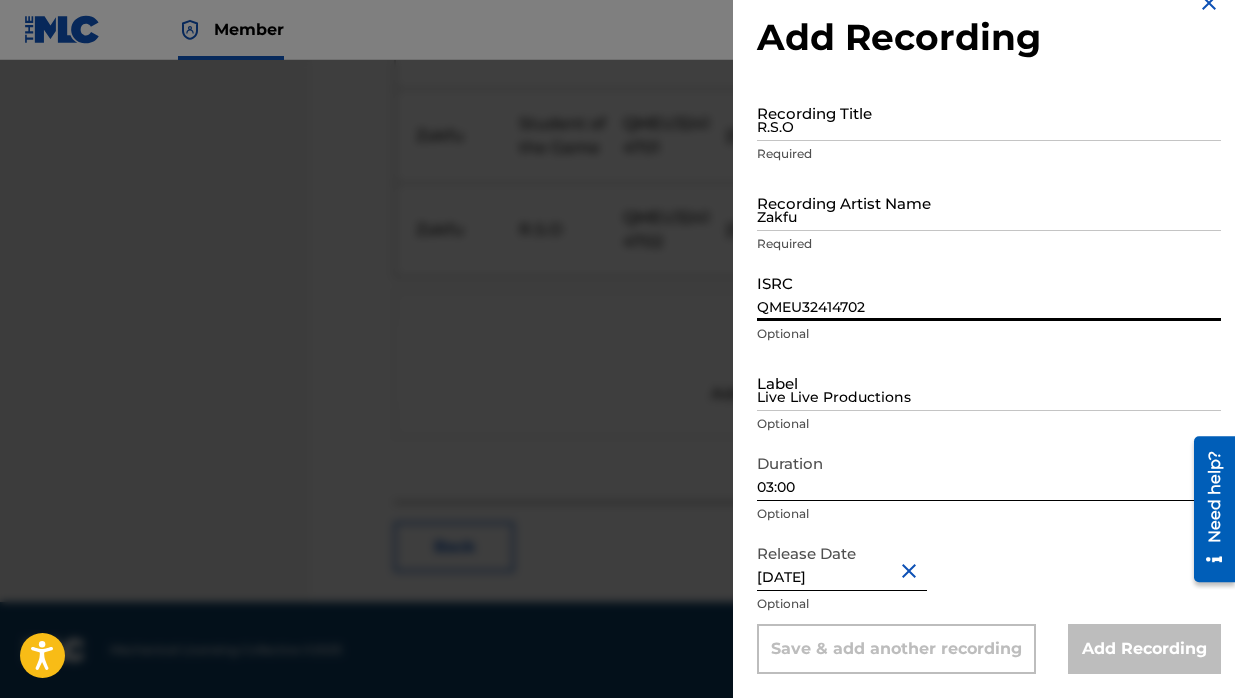 click on "R.S.O" at bounding box center (989, 112) 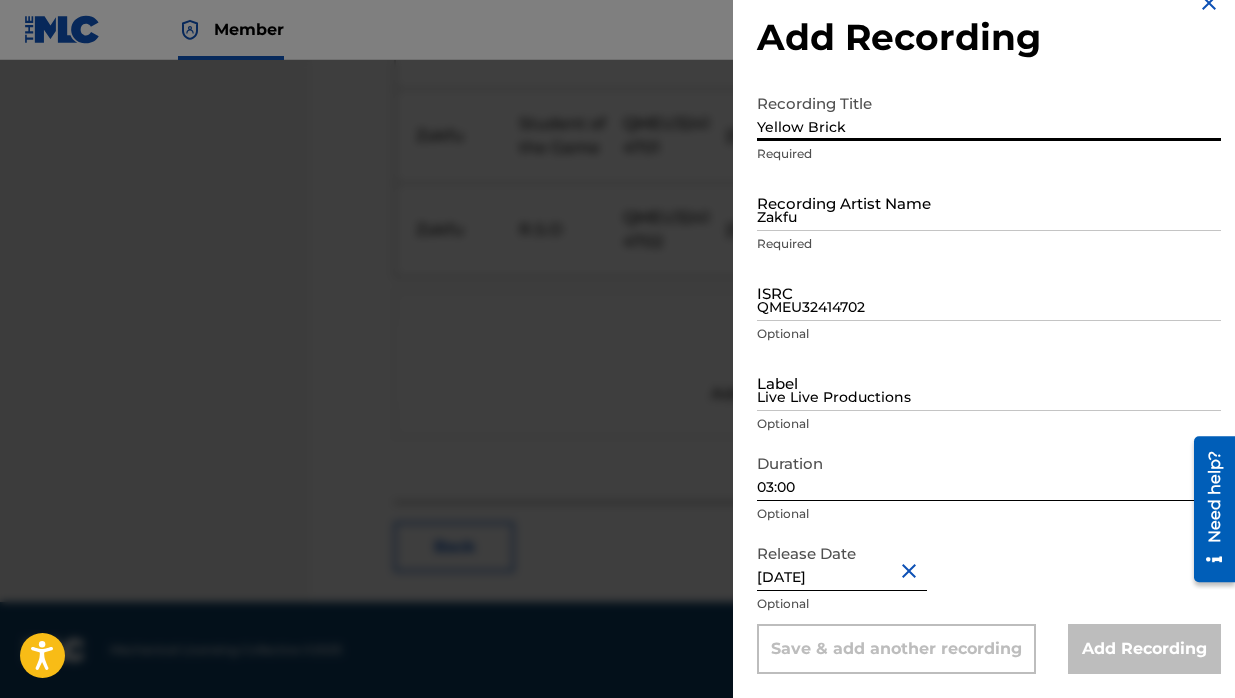 type on "Yellow Brick" 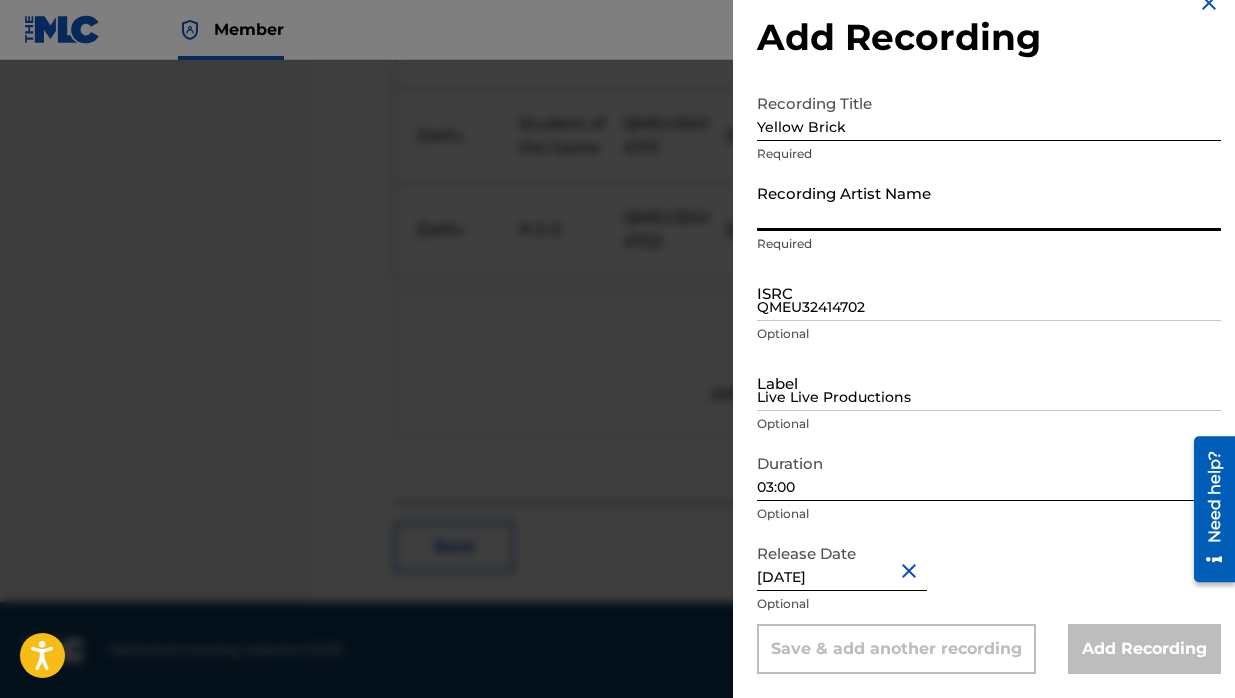 type on "Zakfu" 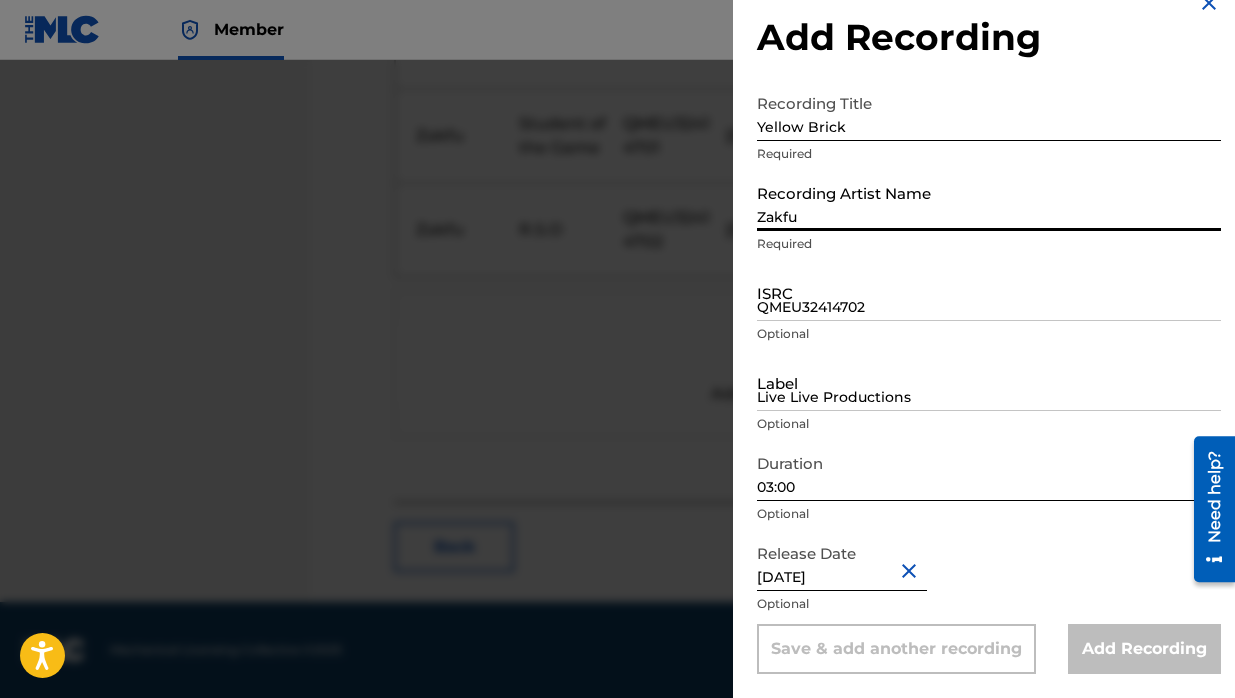 click on "QMEU32414702" at bounding box center (989, 292) 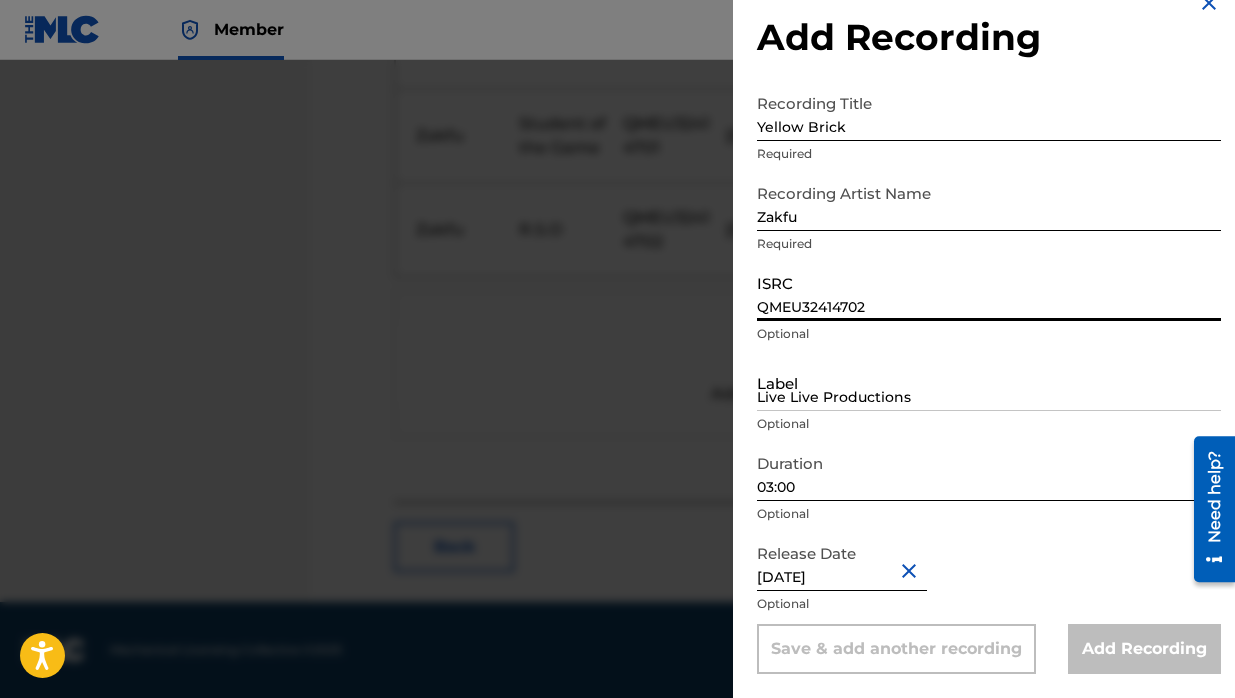 click on "Live Live Productions" at bounding box center [989, 382] 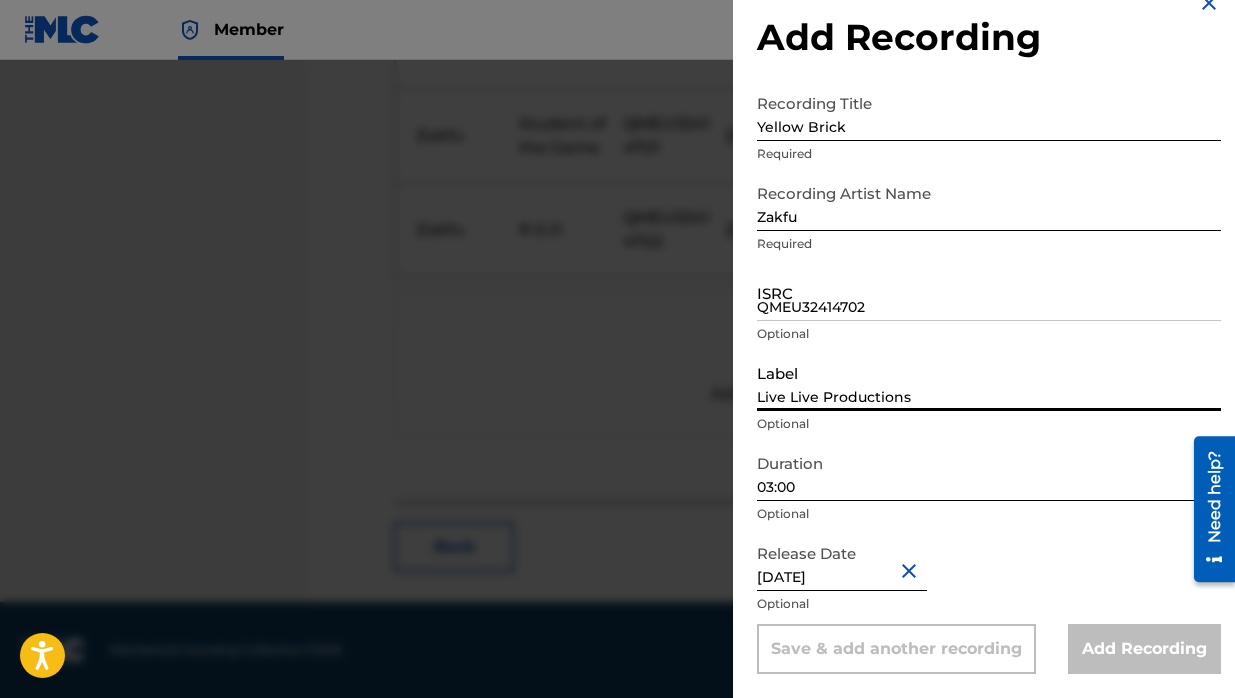 click on "Live Live Productions" at bounding box center [989, 382] 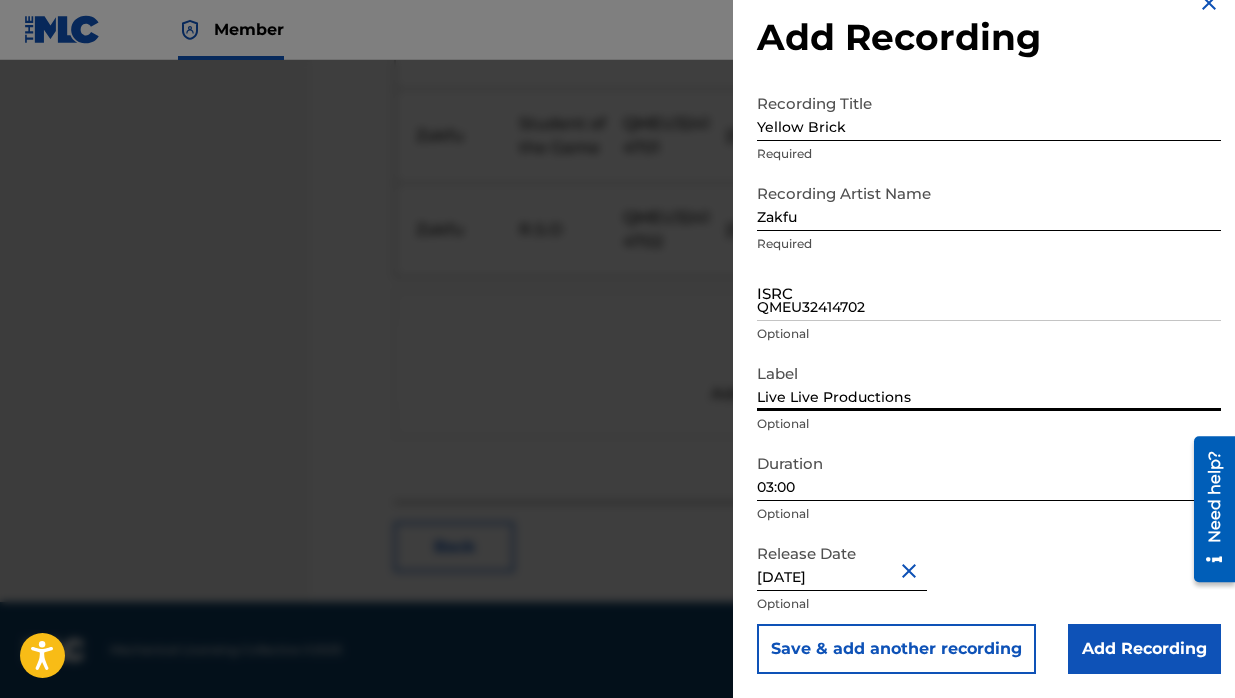 type on "Live Live Productions" 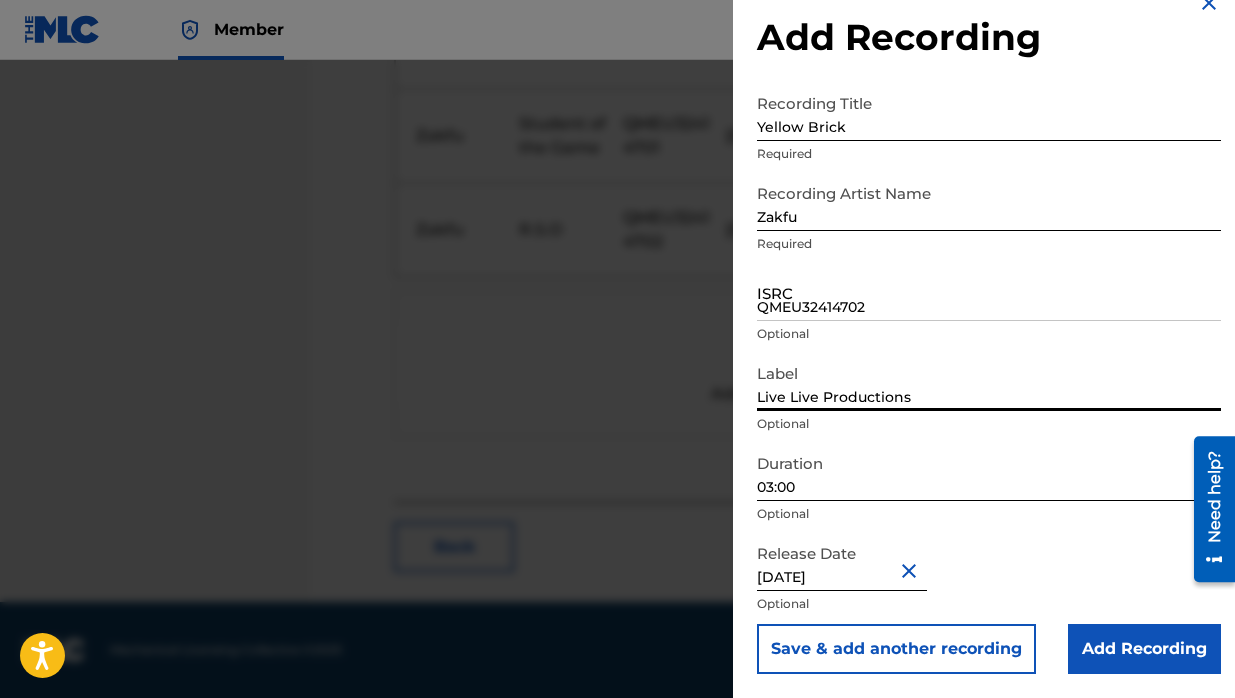 click on "QMEU32414702" at bounding box center (989, 292) 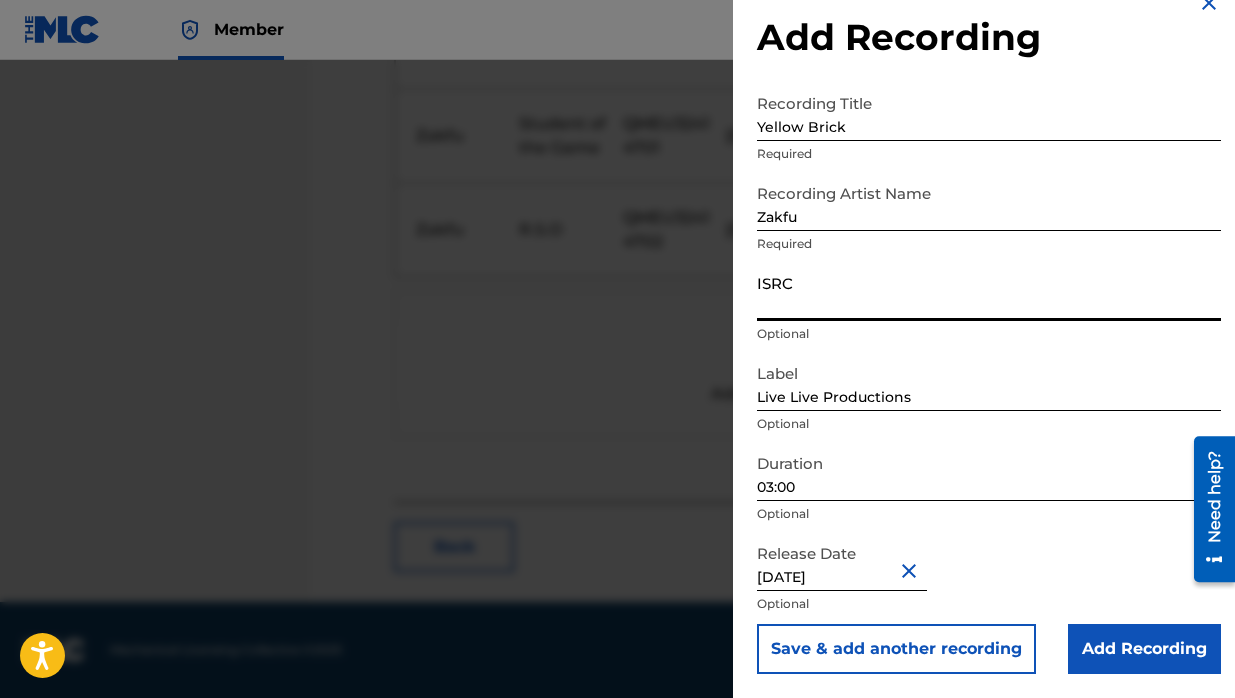 paste on "QMEU32414703" 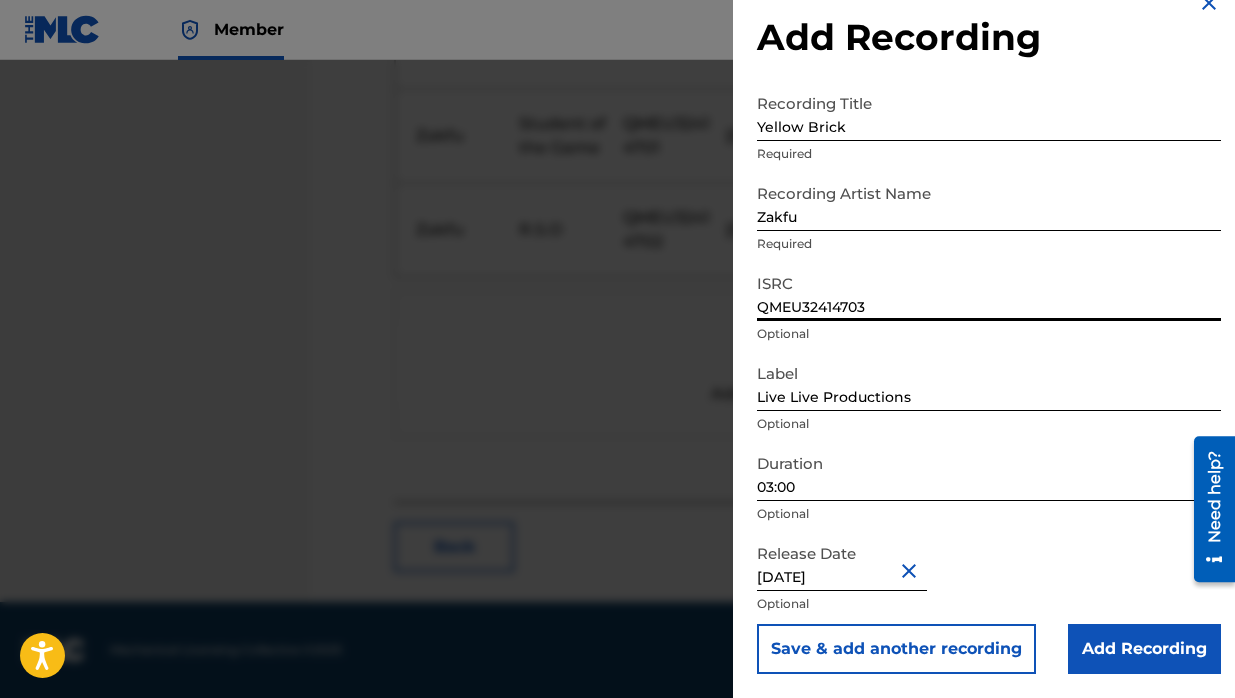 click on "QMEU32414703" at bounding box center (989, 292) 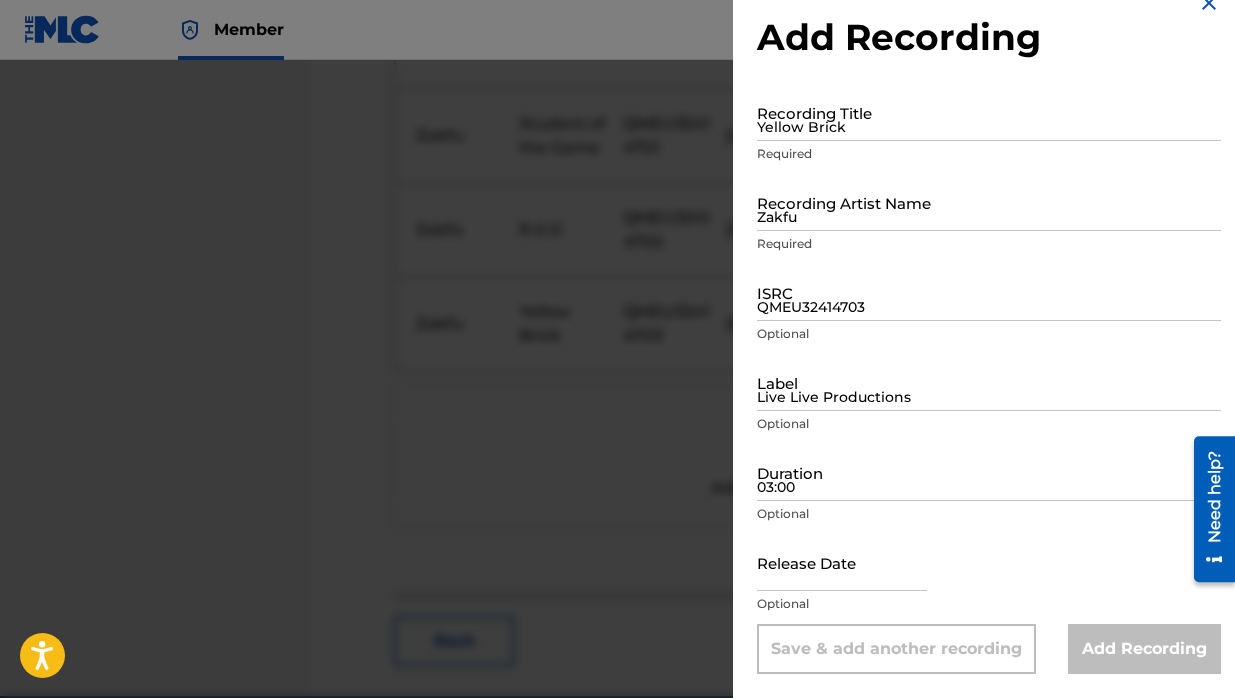 click on "Yellow Brick" at bounding box center [989, 112] 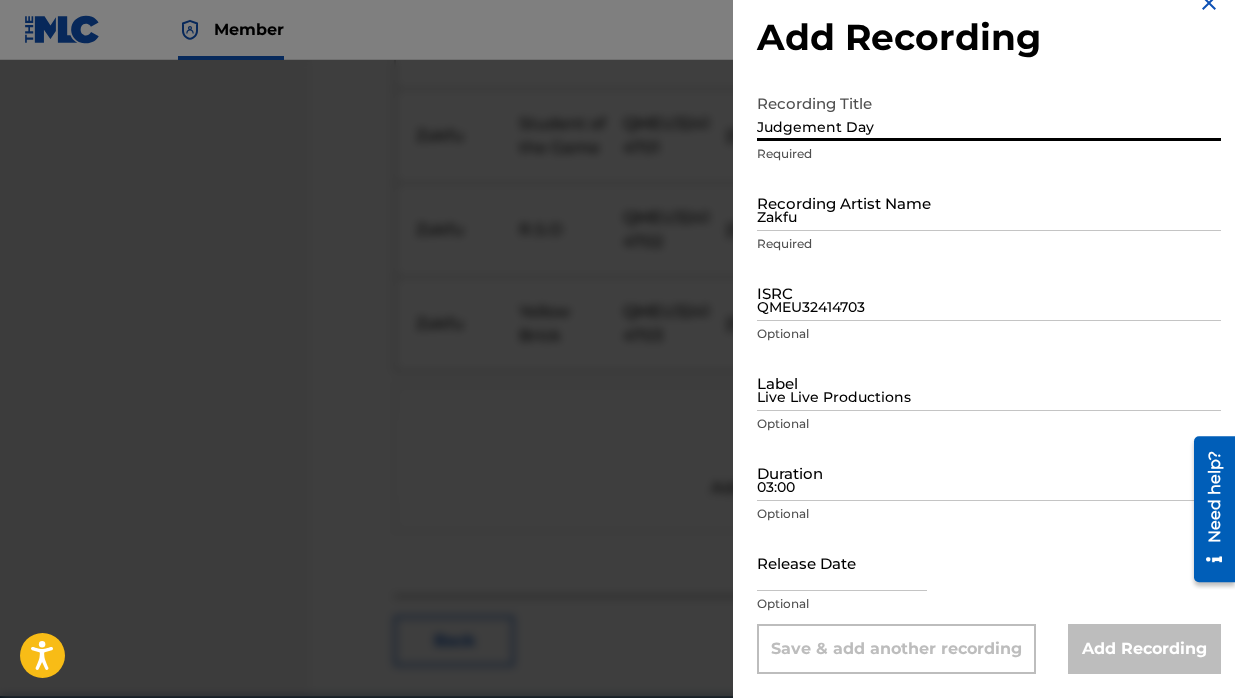 type on "Judgement Day" 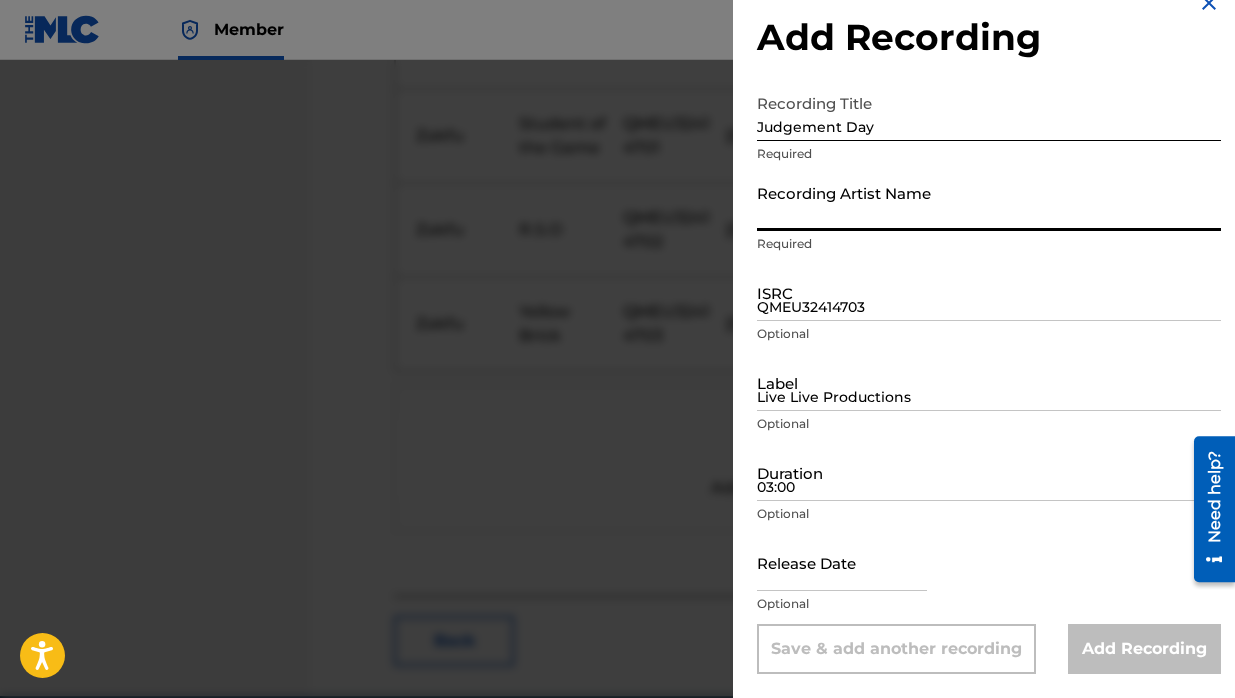 type on "Zakfu" 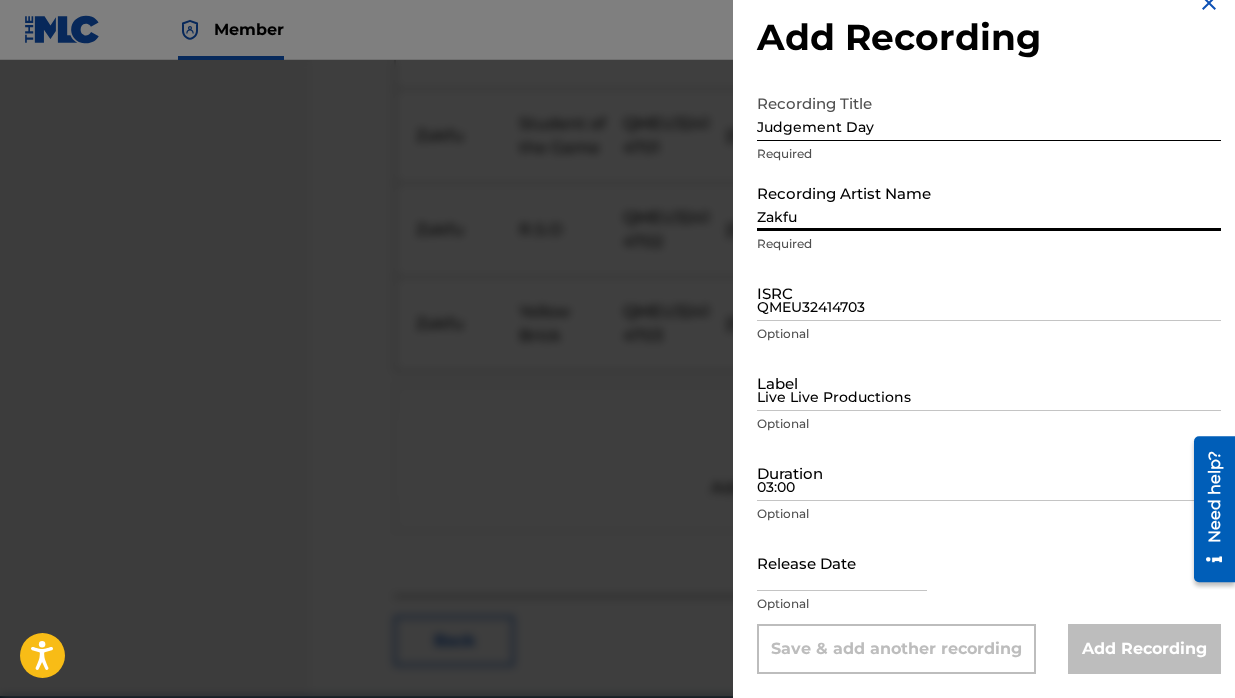 click on "QMEU32414703" at bounding box center (989, 292) 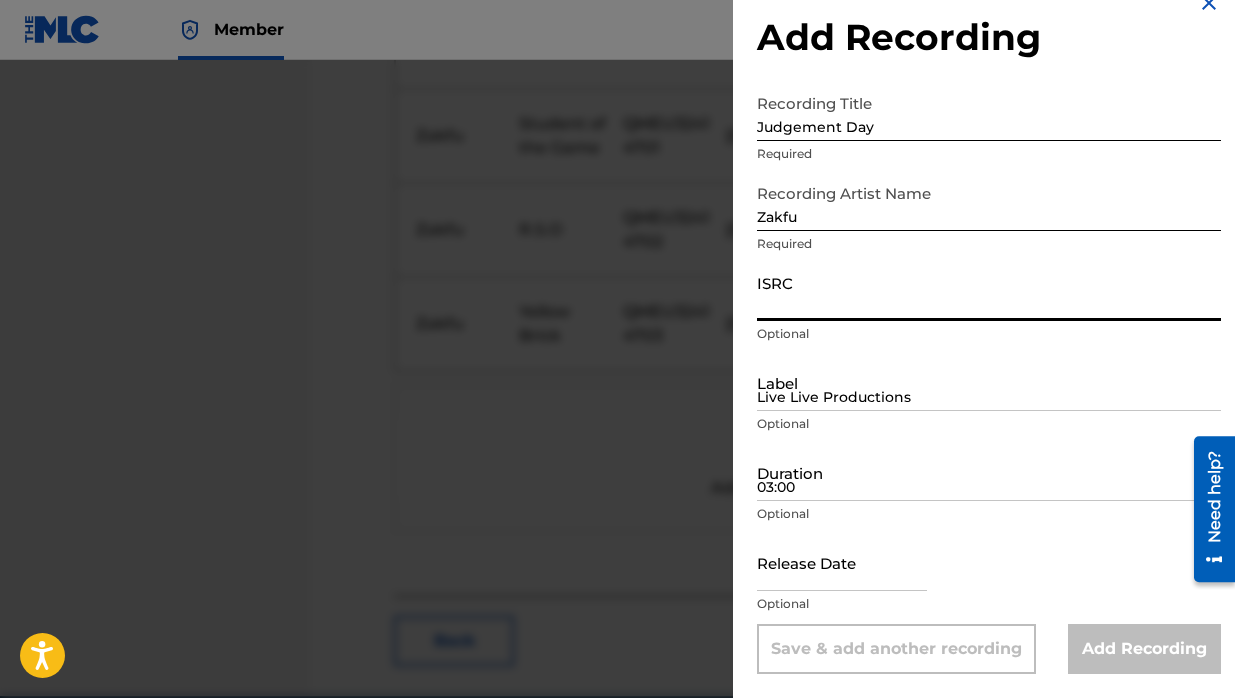 paste on "QMEU32414704" 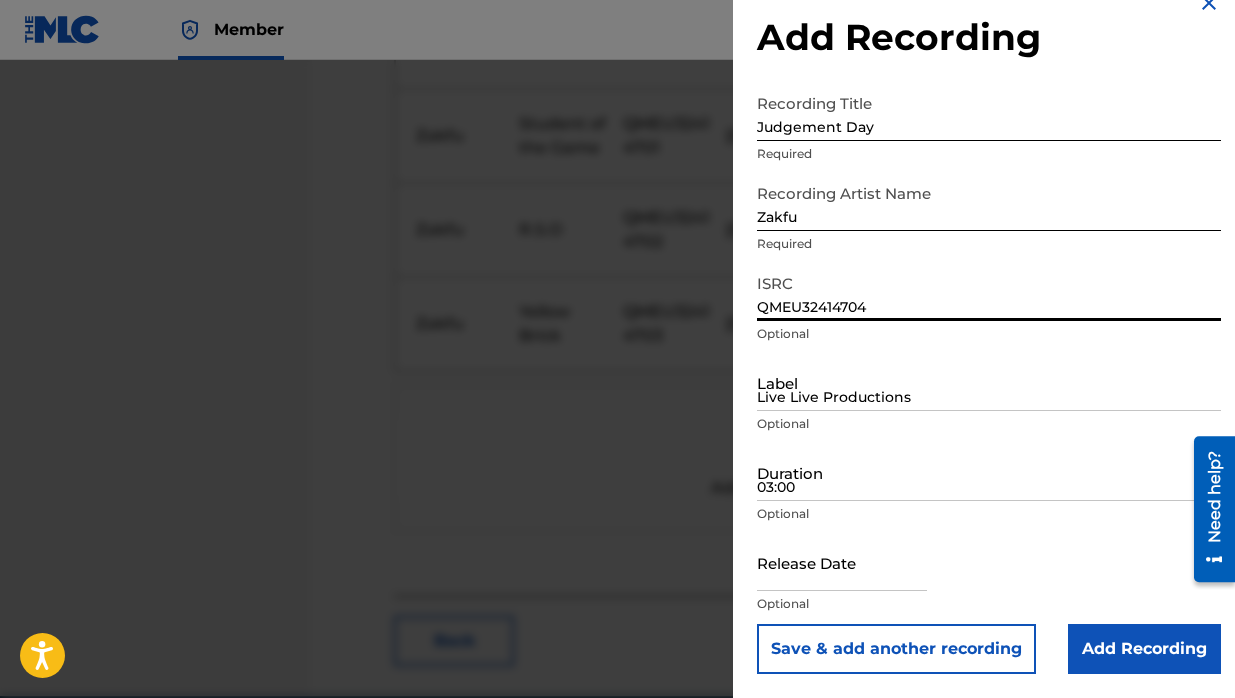 type on "QMEU32414704" 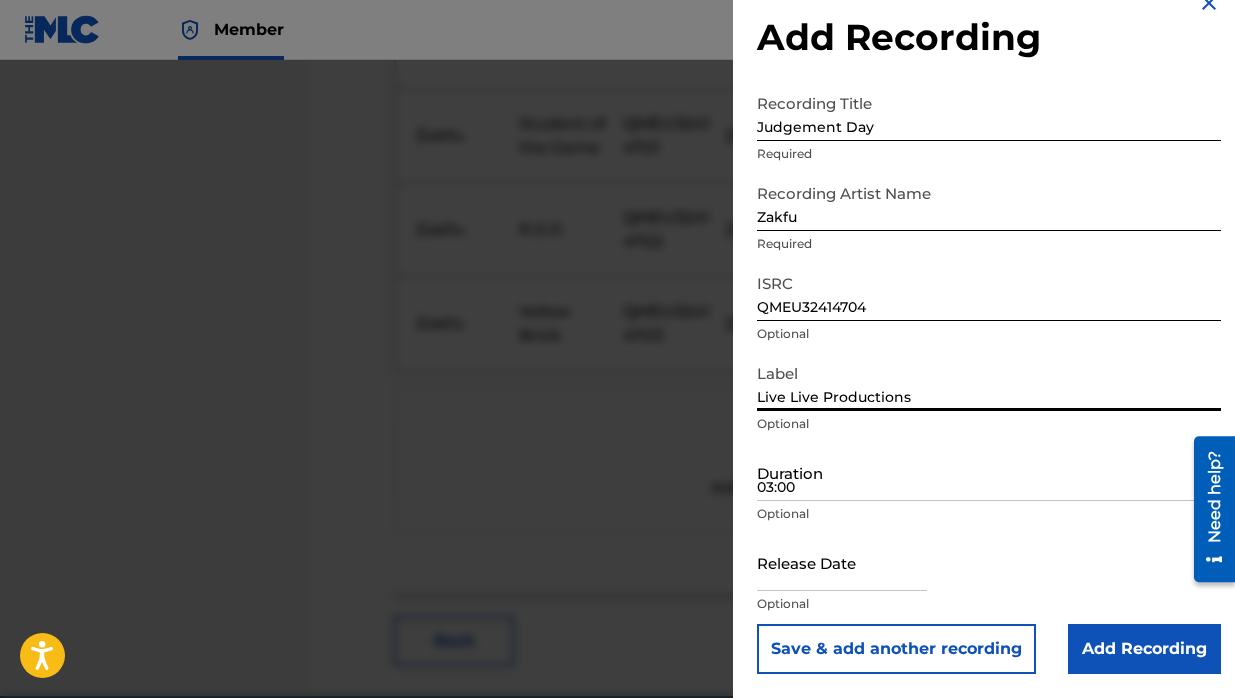 type on "Live Live Productions" 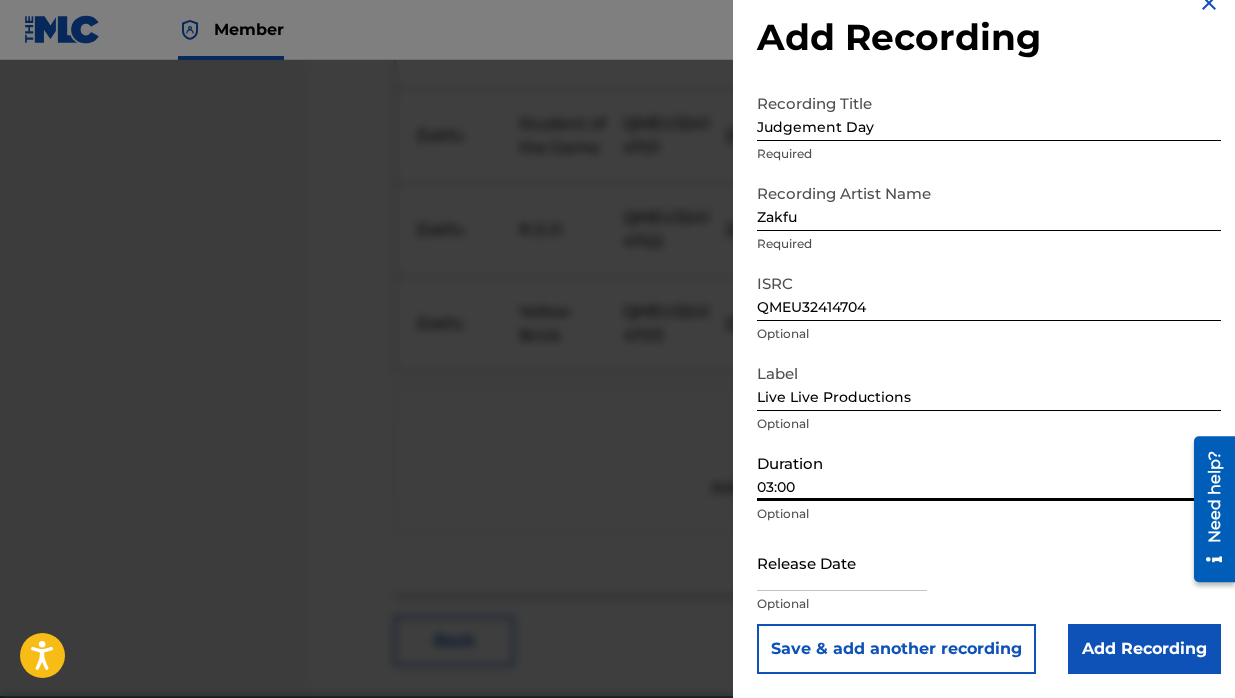 click on "03:00" at bounding box center (989, 472) 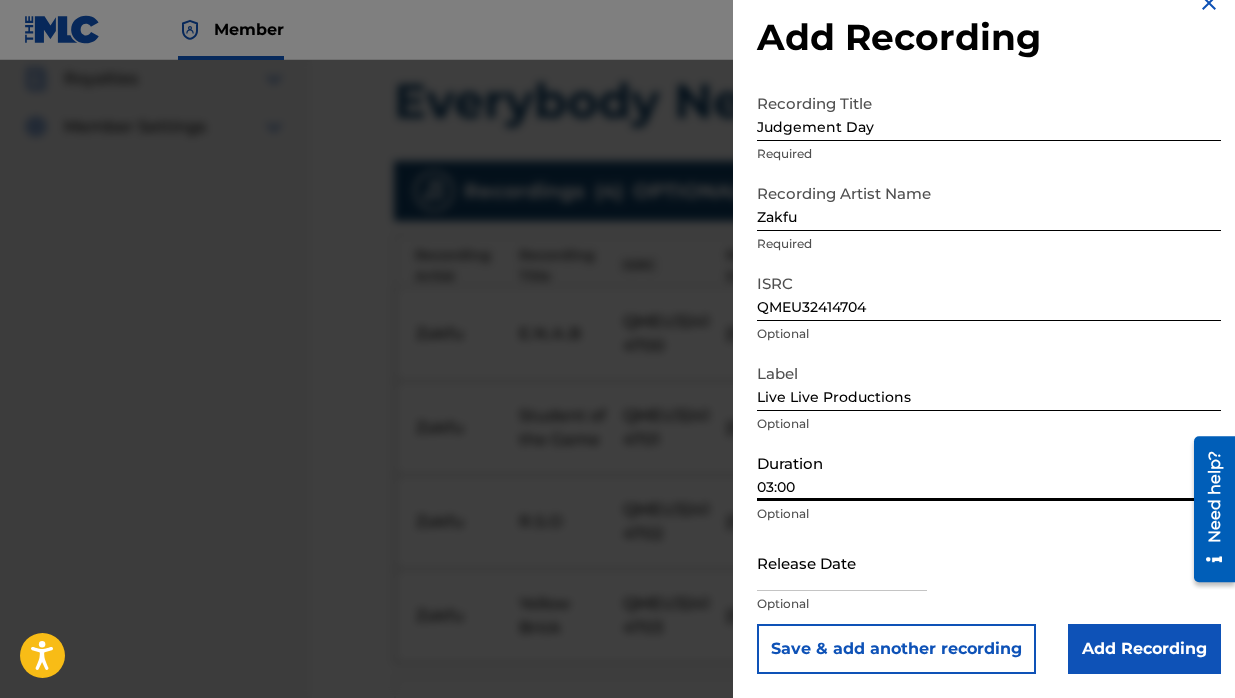 scroll, scrollTop: 477, scrollLeft: 0, axis: vertical 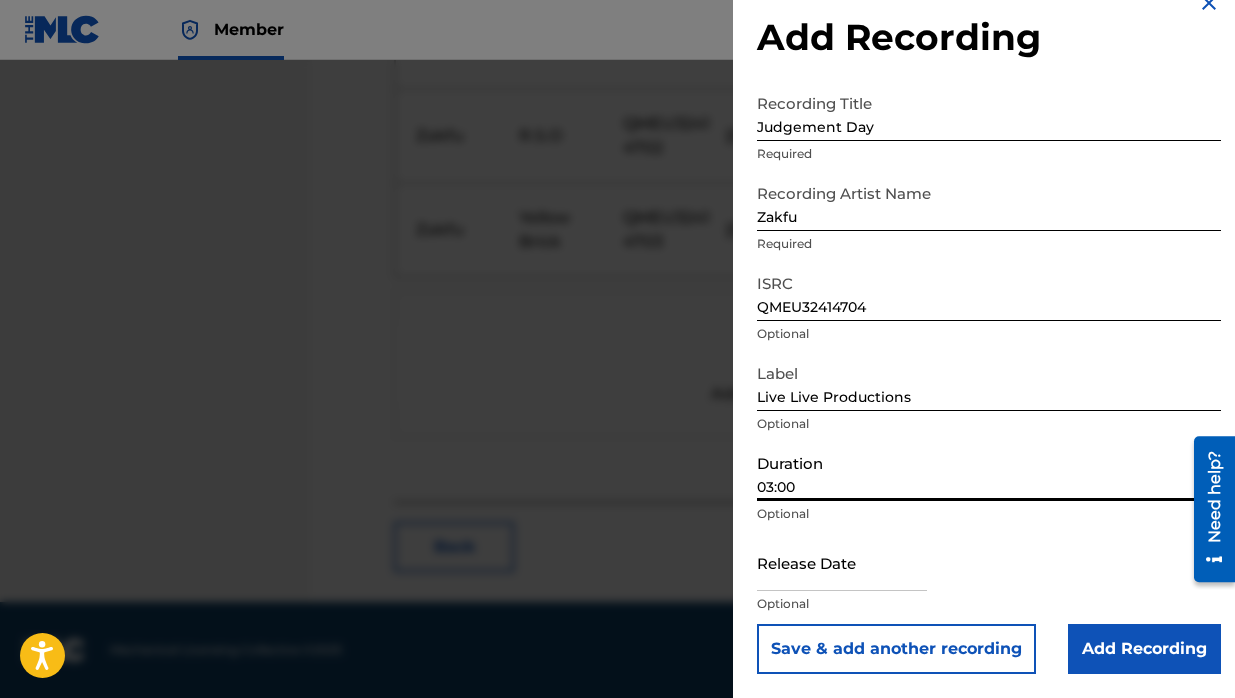click at bounding box center [842, 562] 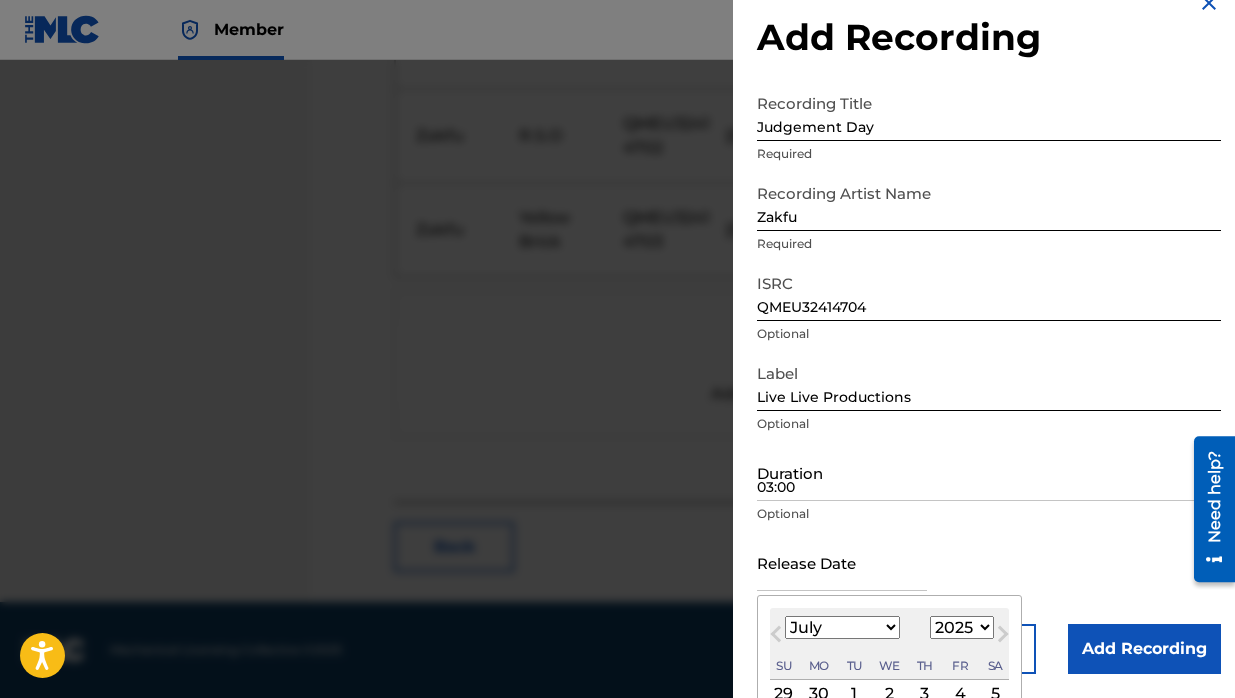 click at bounding box center (842, 562) 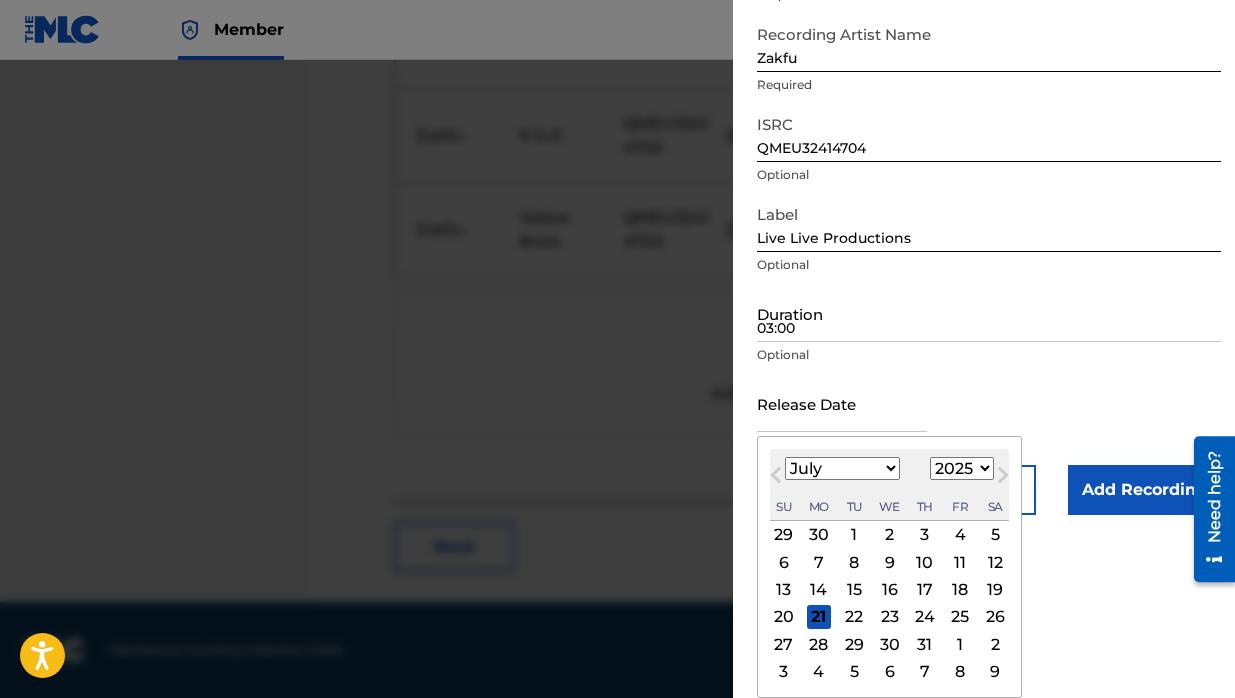 click on "January February March April May June July August September October November December" at bounding box center (842, 468) 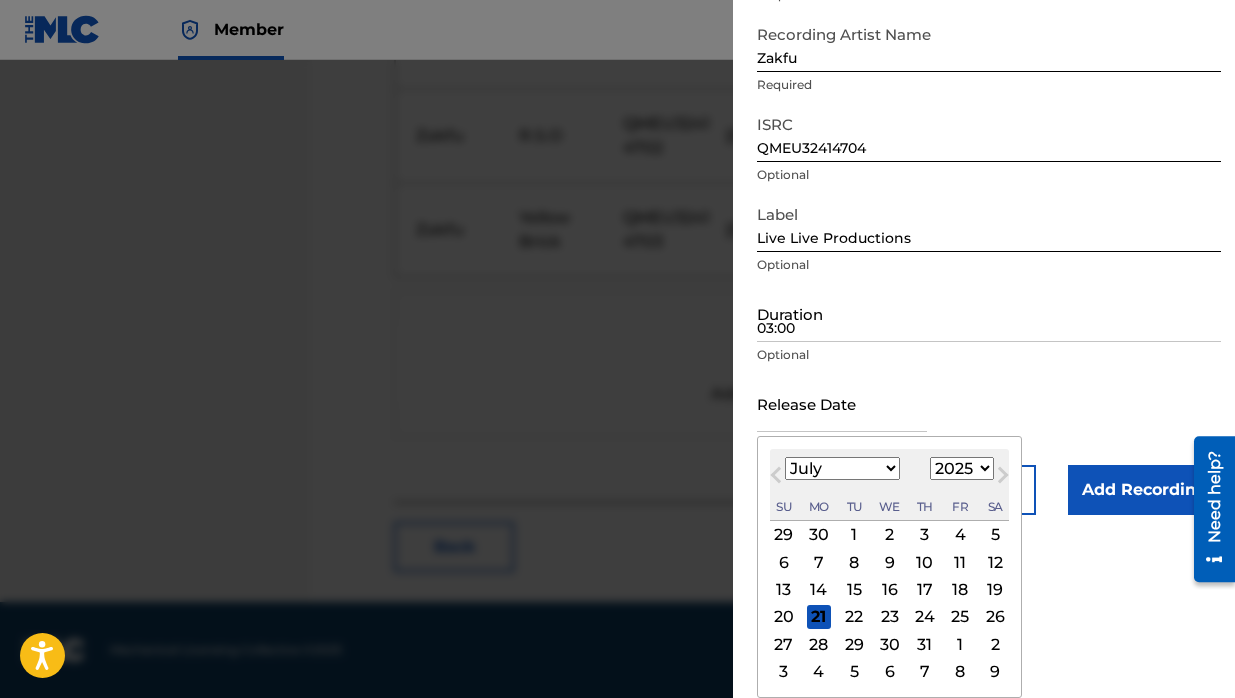 select on "9" 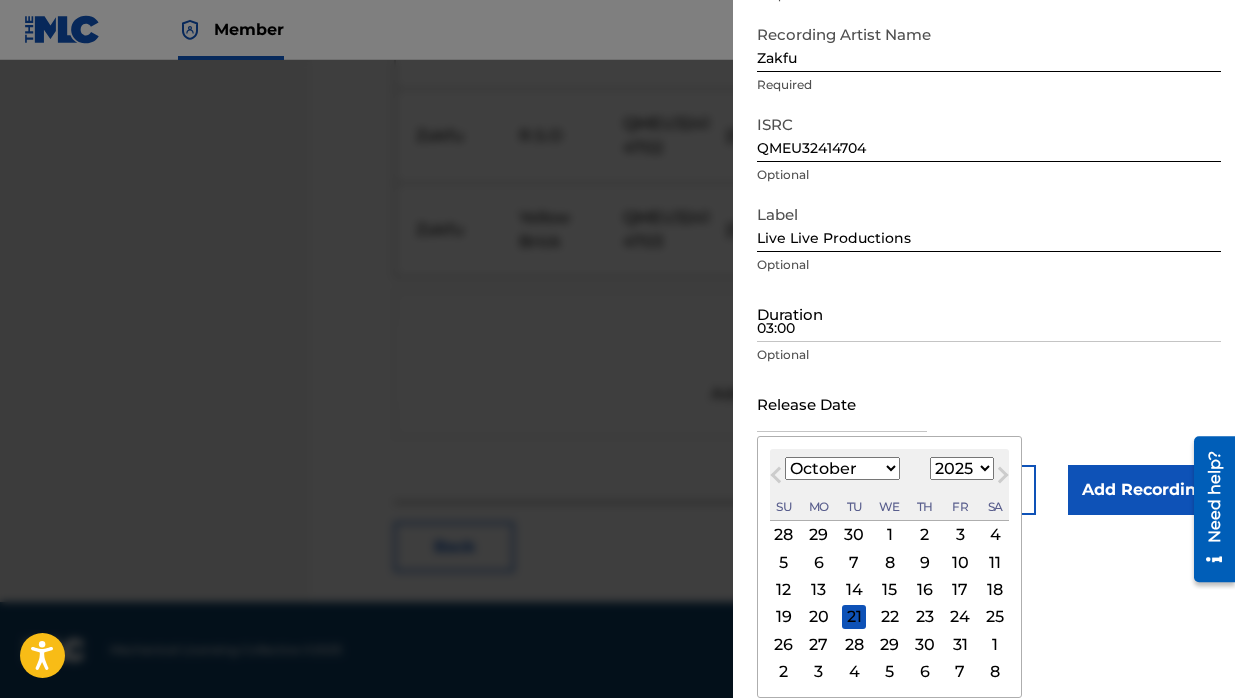 click on "29" at bounding box center [890, 644] 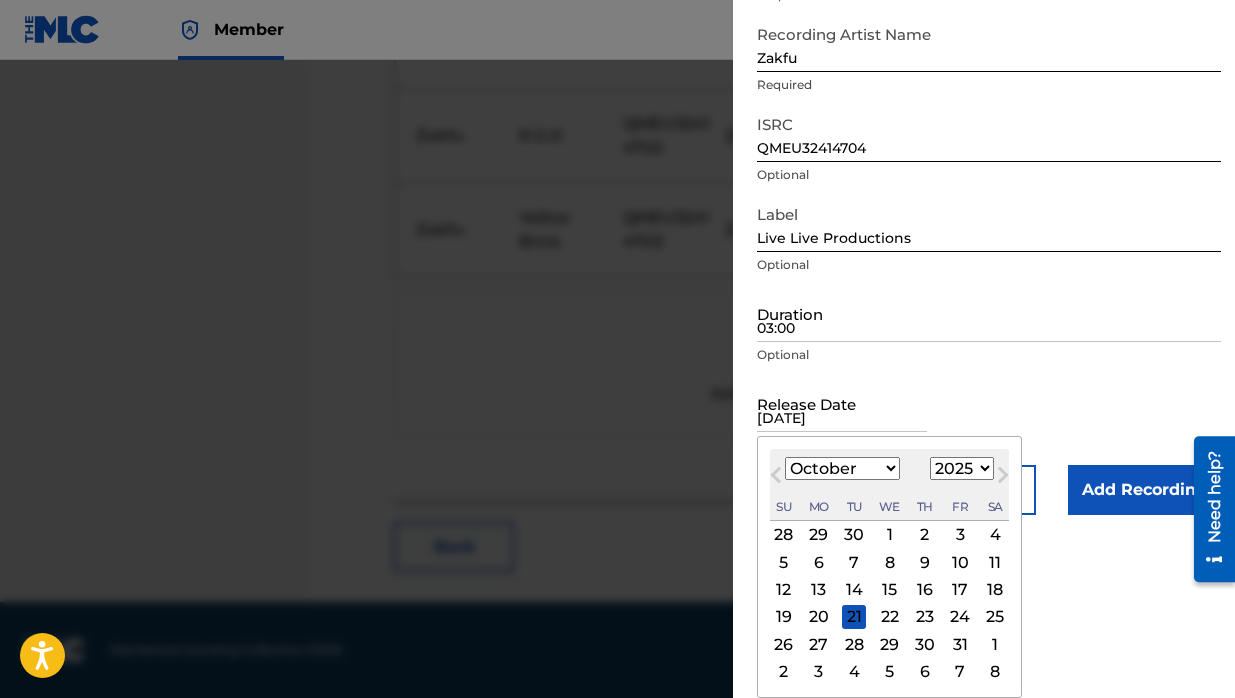 scroll, scrollTop: 33, scrollLeft: 0, axis: vertical 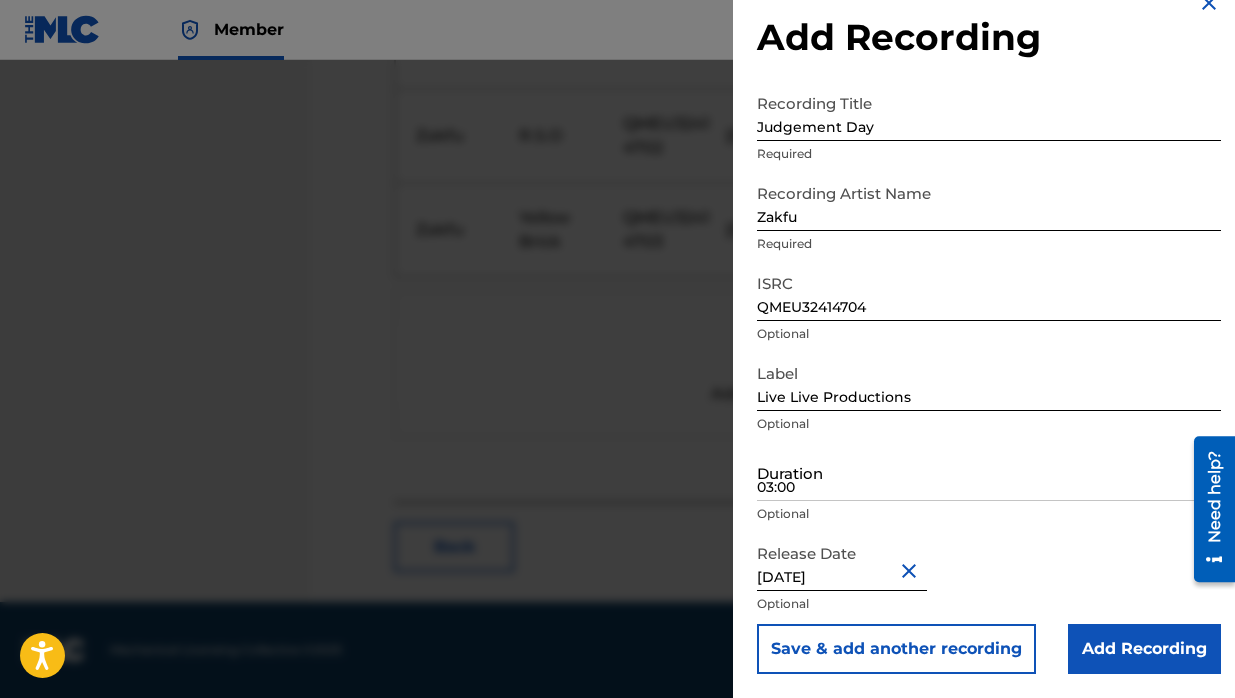 click on "Release Date [DATE] Optional" at bounding box center [989, 579] 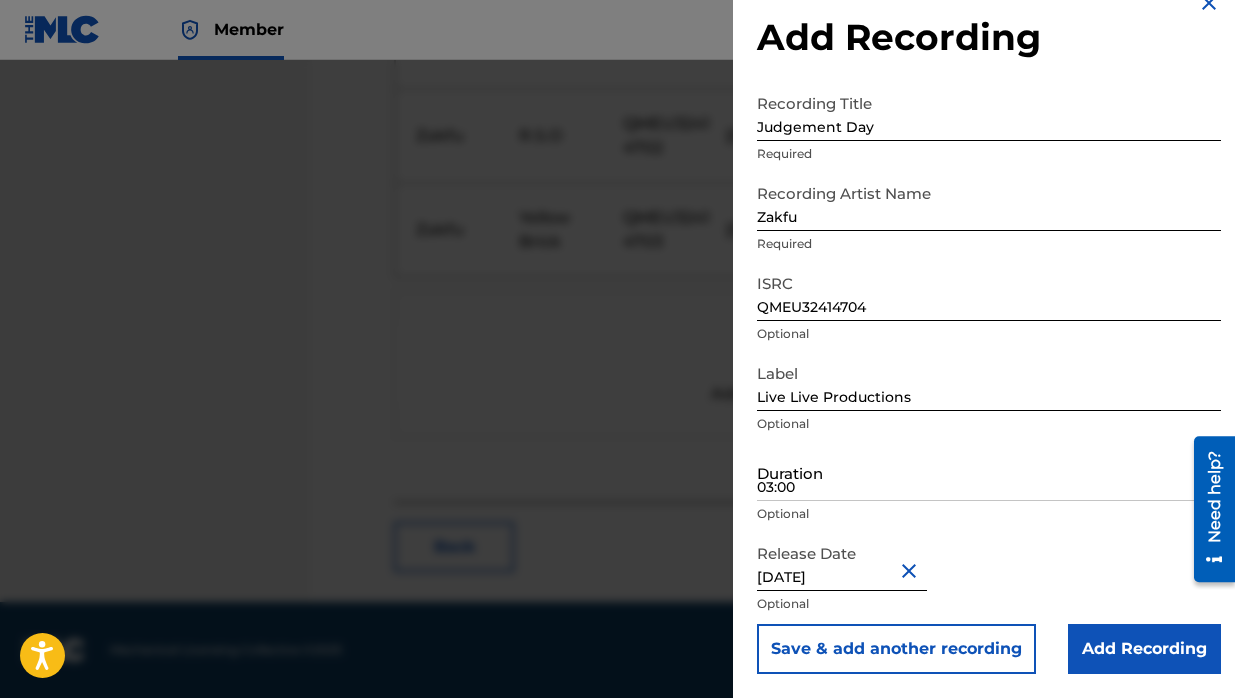 click on "03:00" at bounding box center (989, 472) 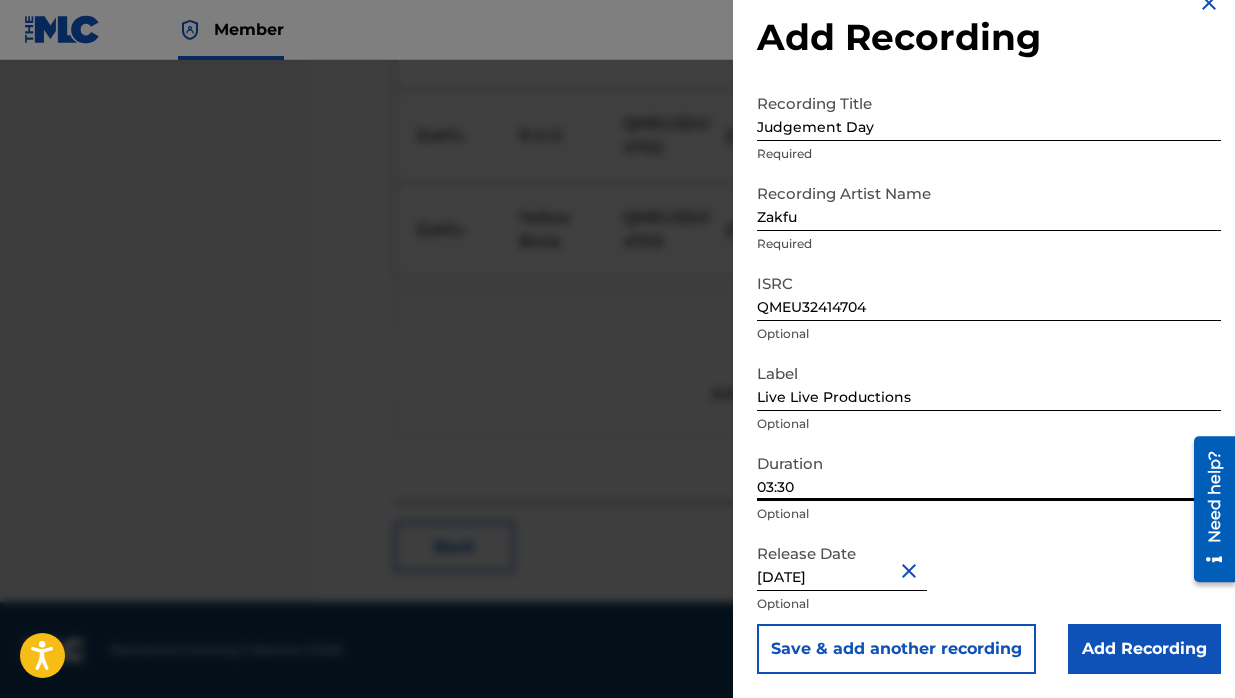 type on "03:30" 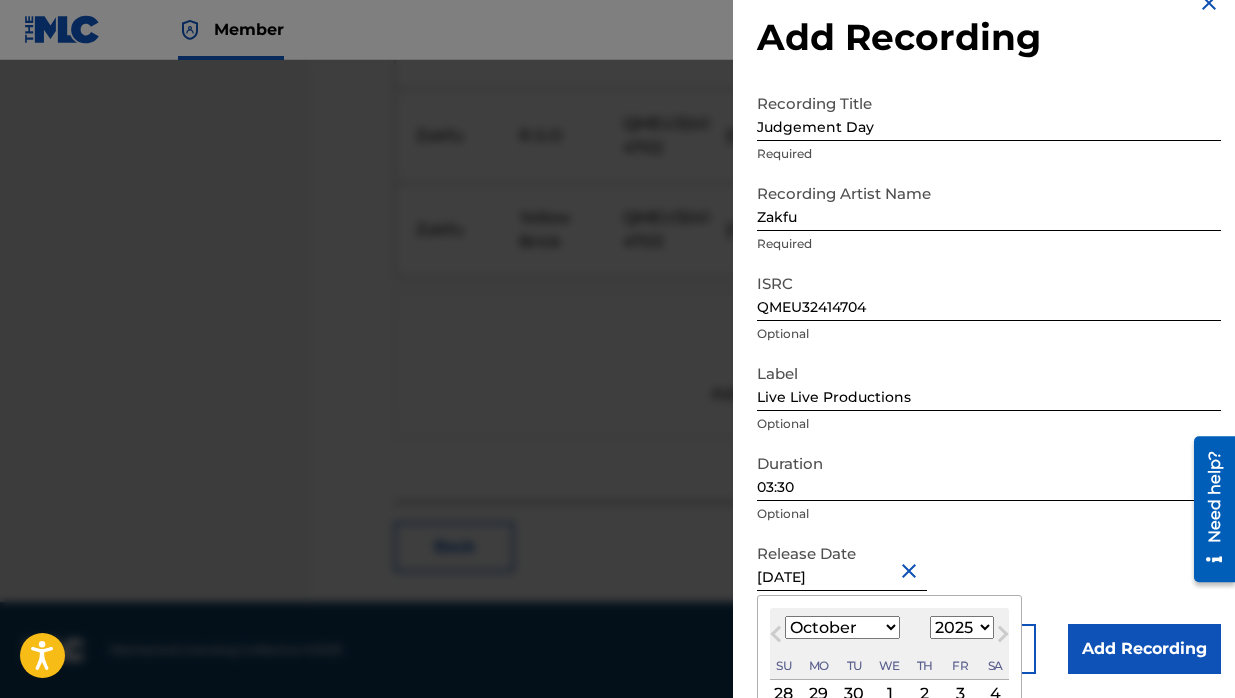 scroll, scrollTop: 192, scrollLeft: 0, axis: vertical 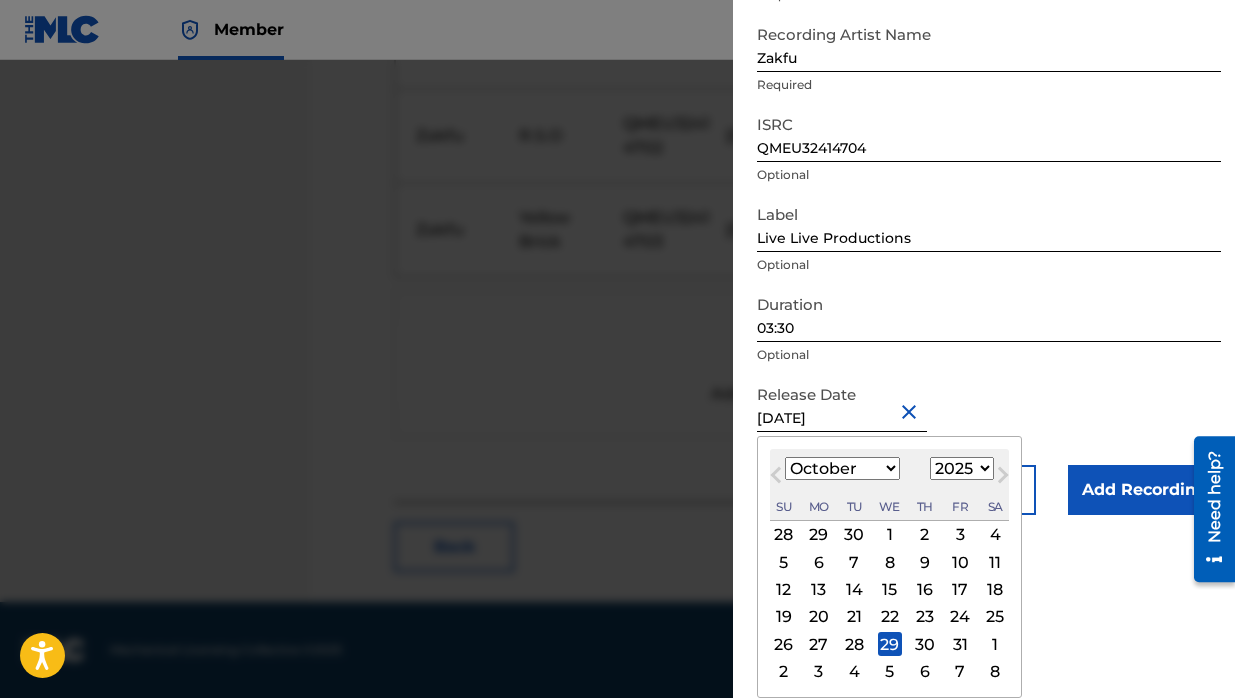 click on "1899 1900 1901 1902 1903 1904 1905 1906 1907 1908 1909 1910 1911 1912 1913 1914 1915 1916 1917 1918 1919 1920 1921 1922 1923 1924 1925 1926 1927 1928 1929 1930 1931 1932 1933 1934 1935 1936 1937 1938 1939 1940 1941 1942 1943 1944 1945 1946 1947 1948 1949 1950 1951 1952 1953 1954 1955 1956 1957 1958 1959 1960 1961 1962 1963 1964 1965 1966 1967 1968 1969 1970 1971 1972 1973 1974 1975 1976 1977 1978 1979 1980 1981 1982 1983 1984 1985 1986 1987 1988 1989 1990 1991 1992 1993 1994 1995 1996 1997 1998 1999 2000 2001 2002 2003 2004 2005 2006 2007 2008 2009 2010 2011 2012 2013 2014 2015 2016 2017 2018 2019 2020 2021 2022 2023 2024 2025 2026 2027 2028 2029 2030 2031 2032 2033 2034 2035 2036 2037 2038 2039 2040 2041 2042 2043 2044 2045 2046 2047 2048 2049 2050 2051 2052 2053 2054 2055 2056 2057 2058 2059 2060 2061 2062 2063 2064 2065 2066 2067 2068 2069 2070 2071 2072 2073 2074 2075 2076 2077 2078 2079 2080 2081 2082 2083 2084 2085 2086 2087 2088 2089 2090 2091 2092 2093 2094 2095 2096 2097 2098 2099 2100" at bounding box center (962, 468) 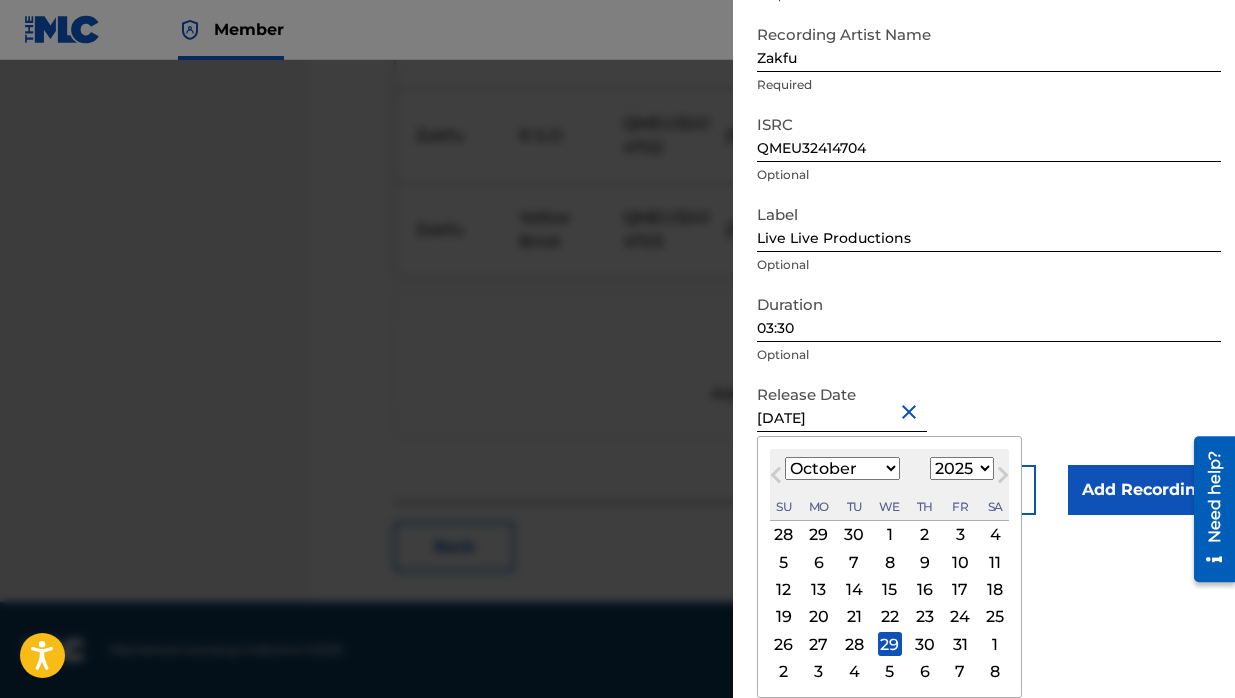 select on "2024" 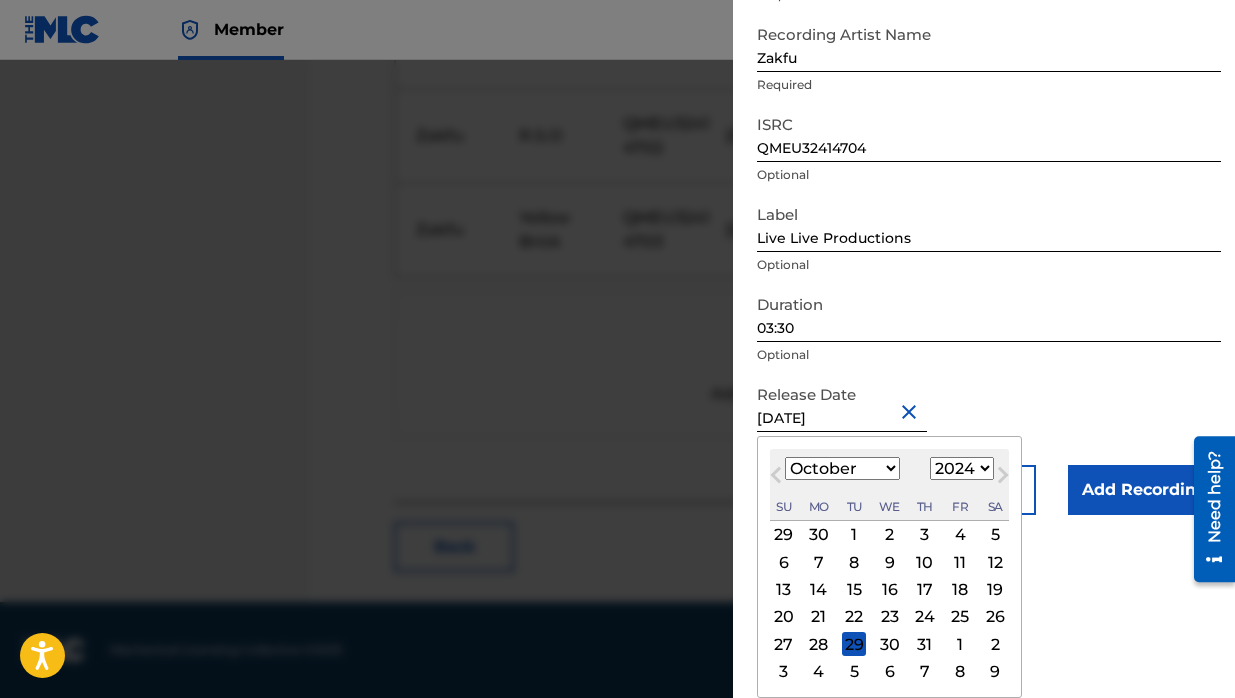 click on "29" at bounding box center (854, 644) 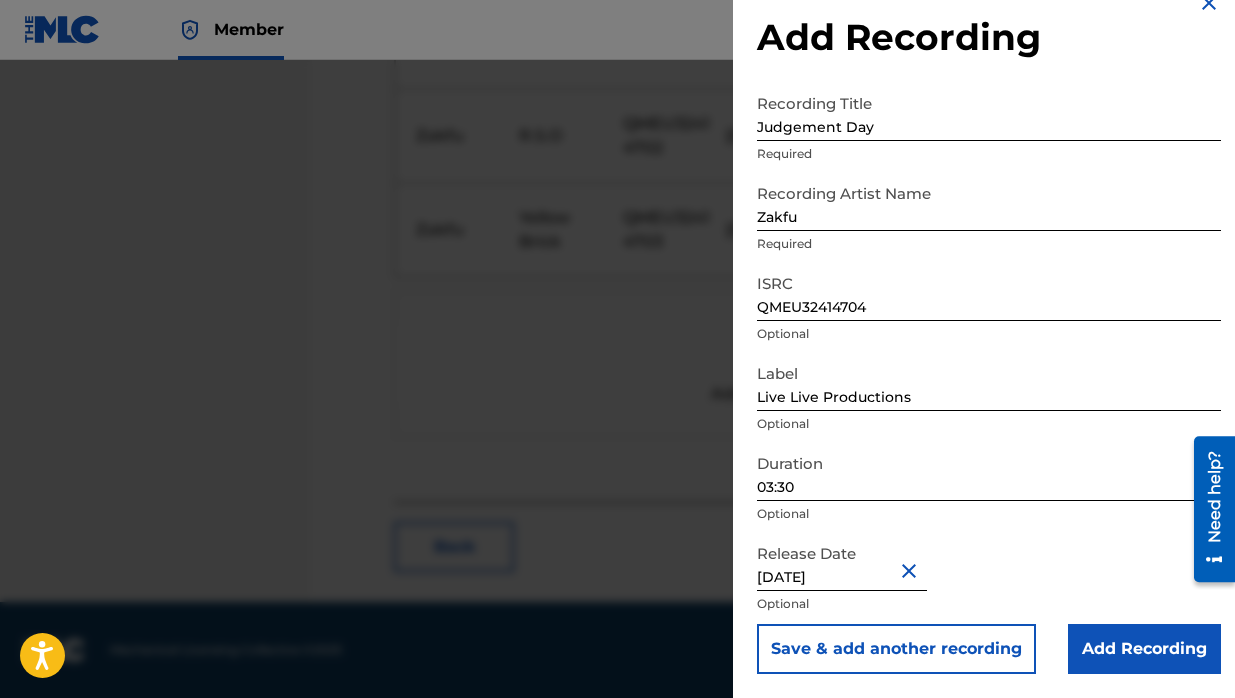 click on "Save & add another recording" at bounding box center [896, 649] 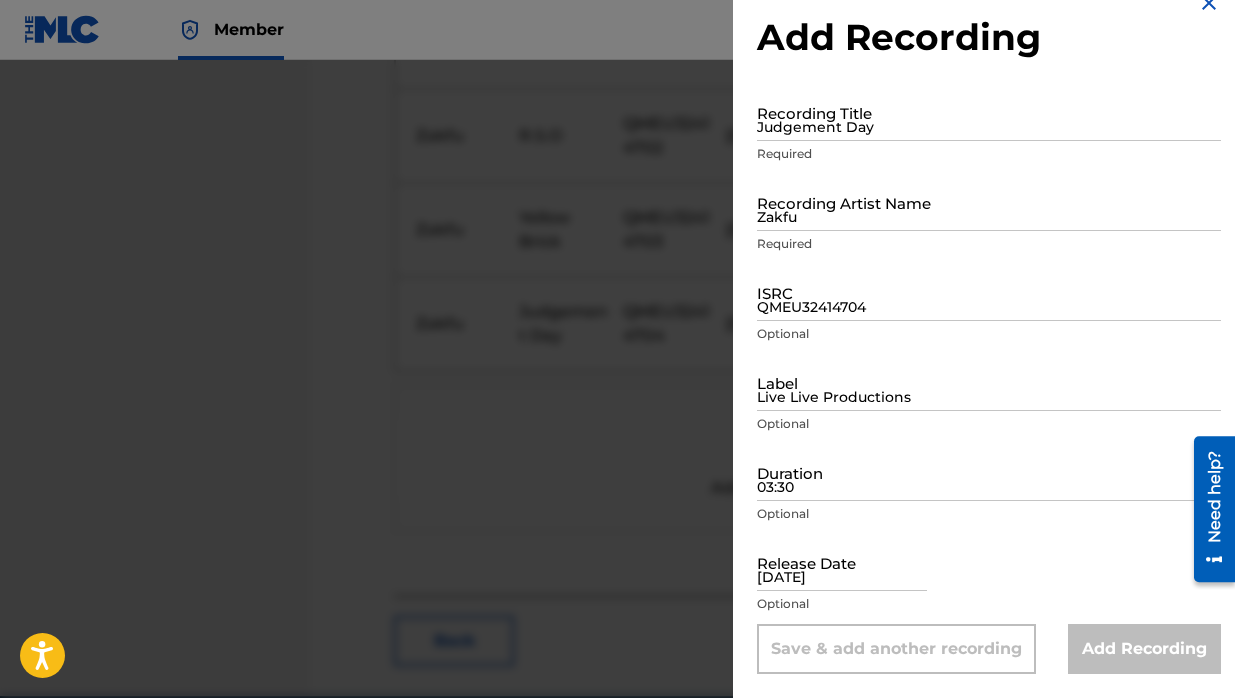 type 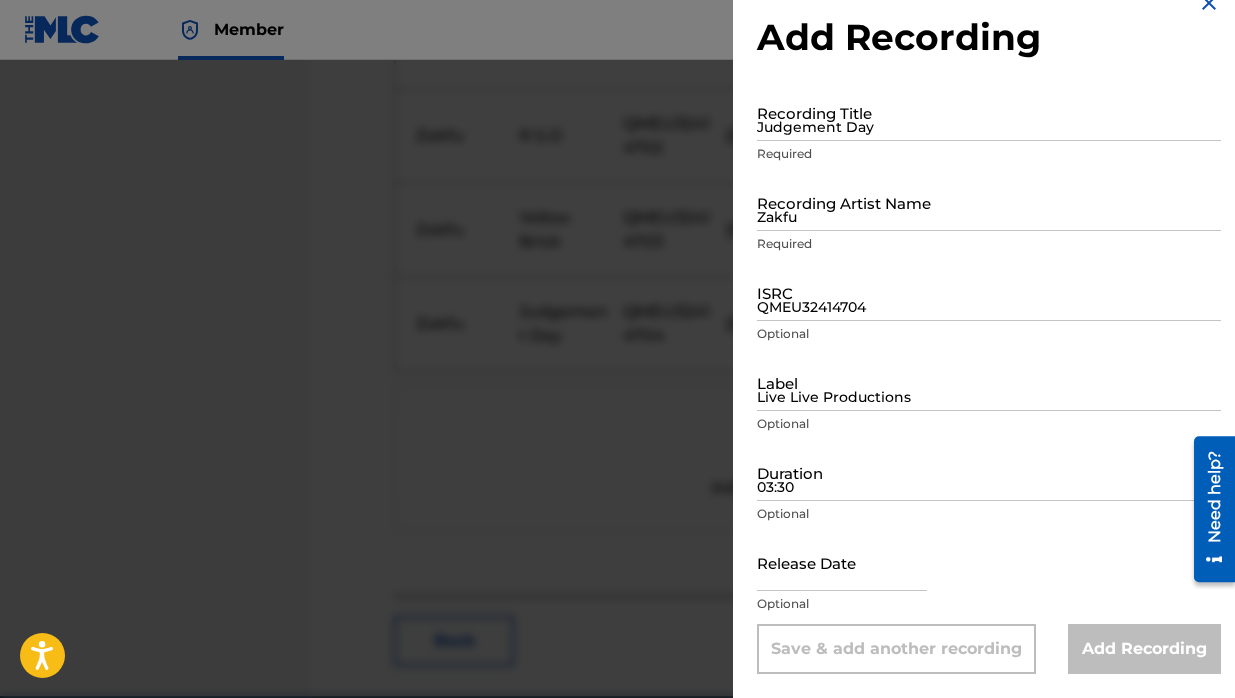 click on "Judgement Day" at bounding box center [989, 112] 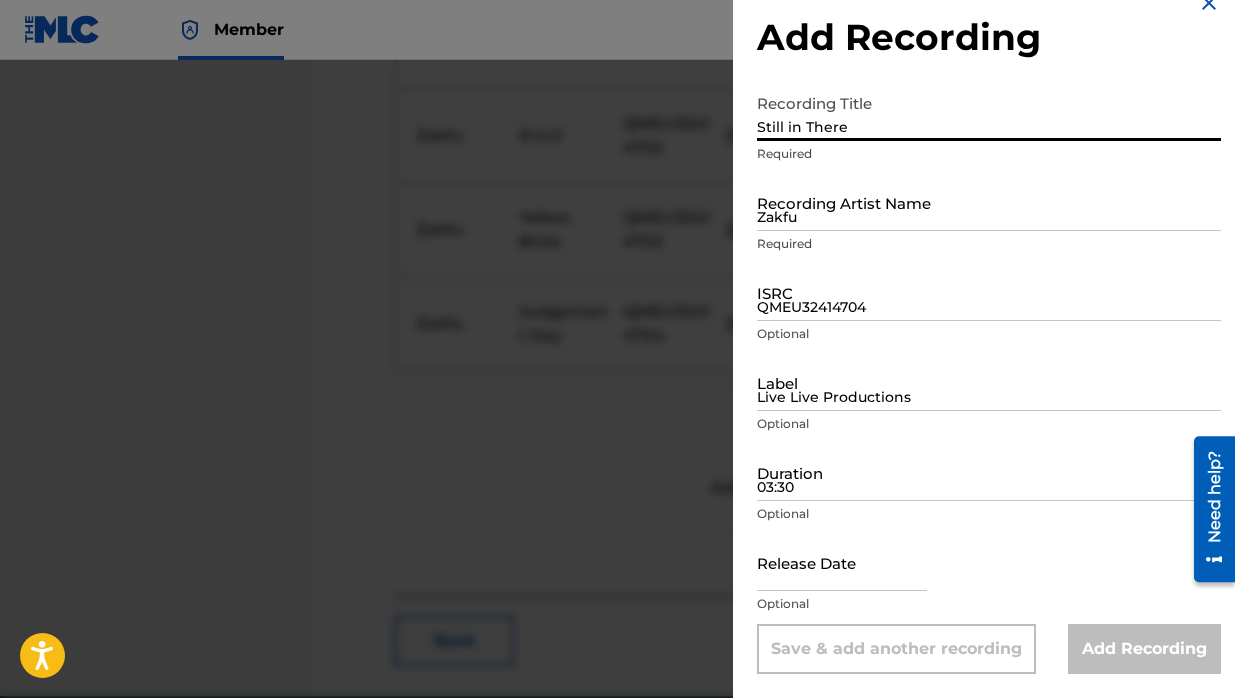 type on "Still in There" 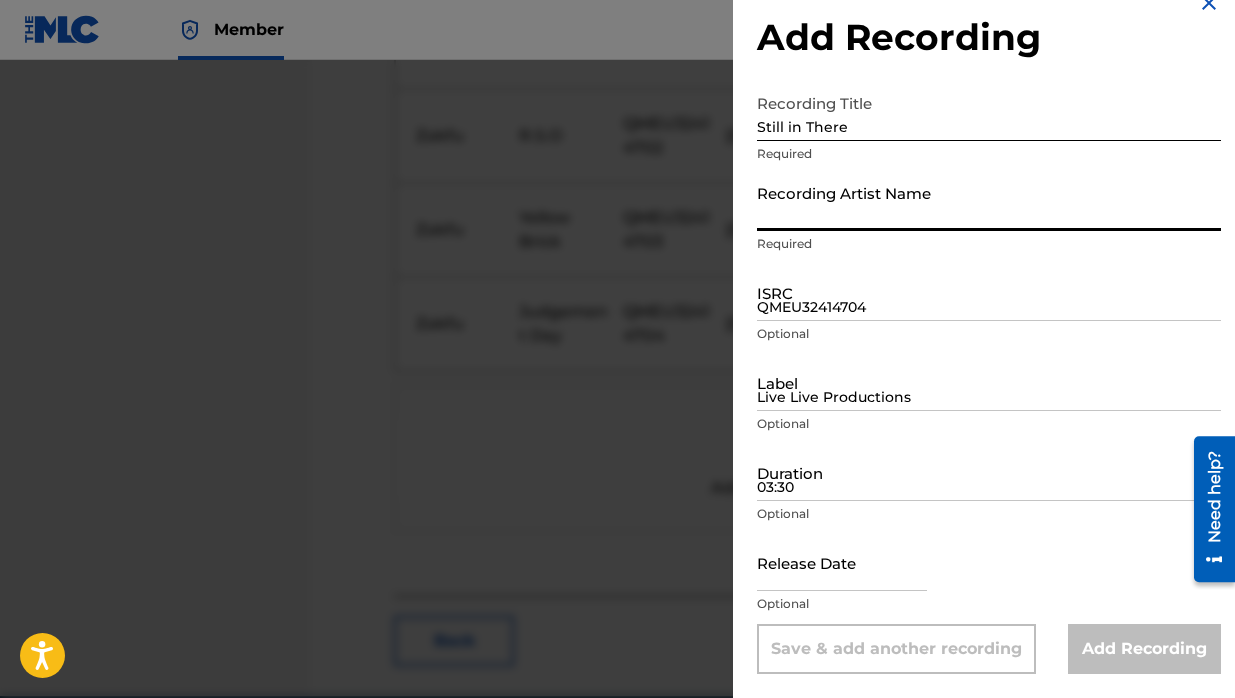 type on "Zakfu" 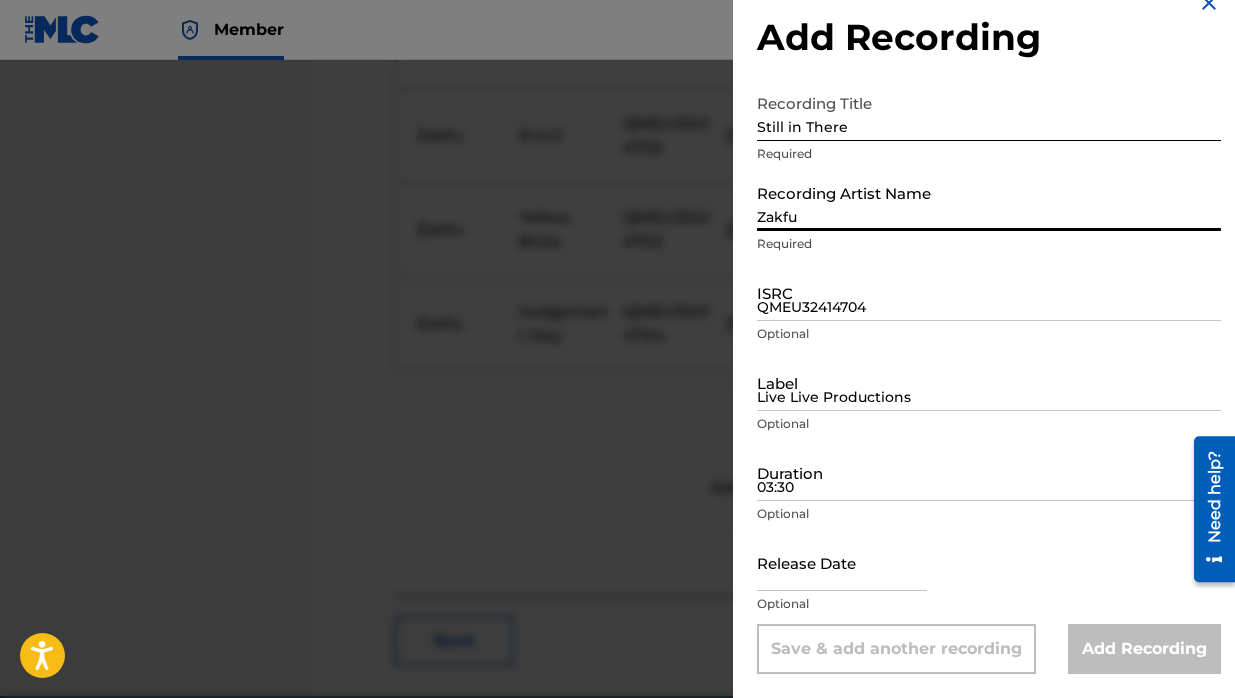 click on "QMEU32414704" at bounding box center (989, 292) 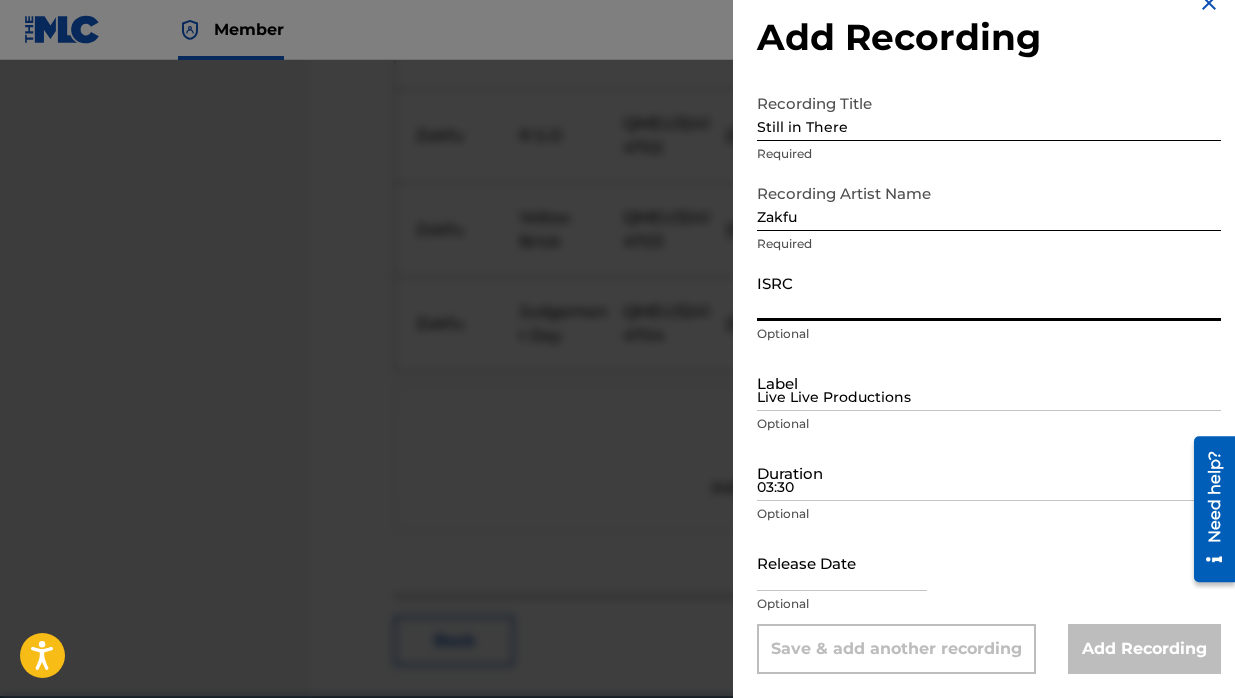 paste on "QMEU32414705" 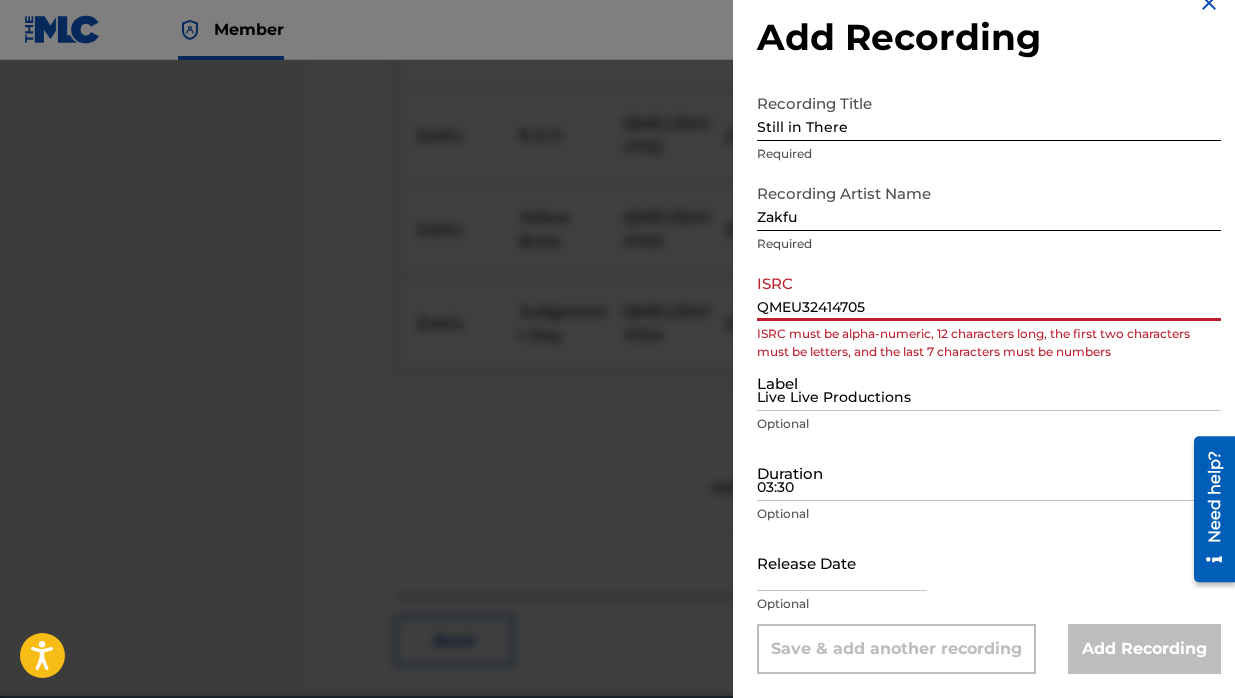 click on "Live Live Productions" at bounding box center (989, 382) 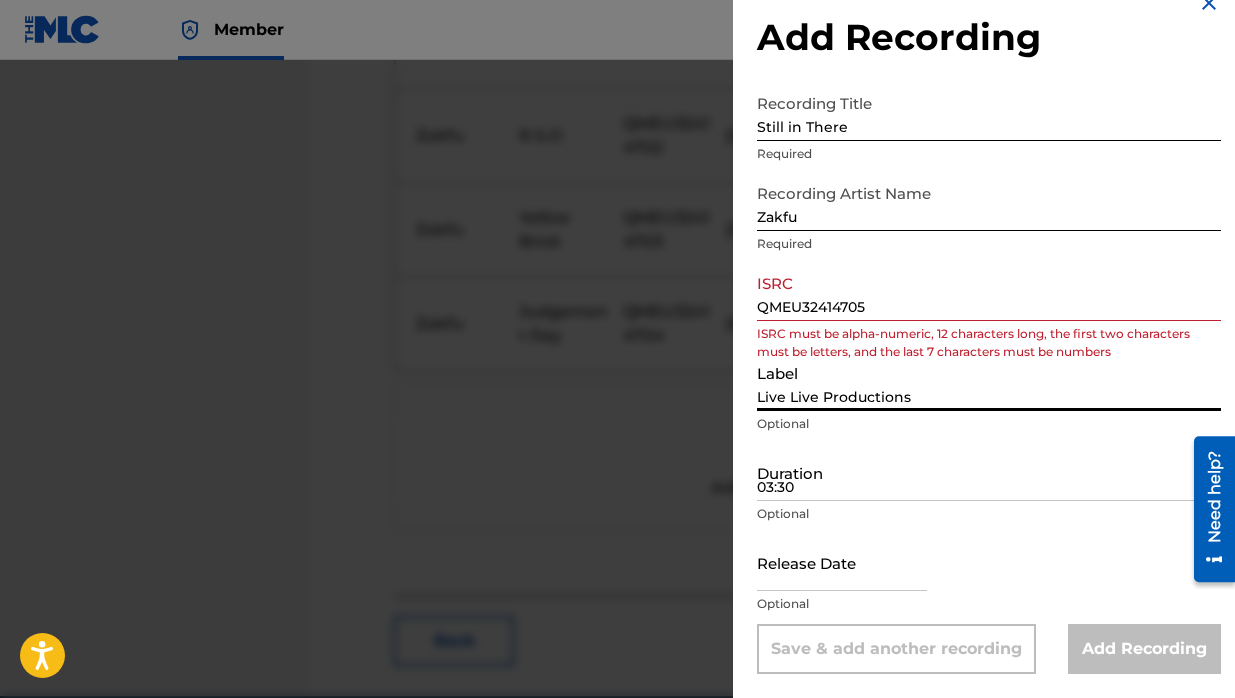click on "QMEU32414705" at bounding box center [989, 292] 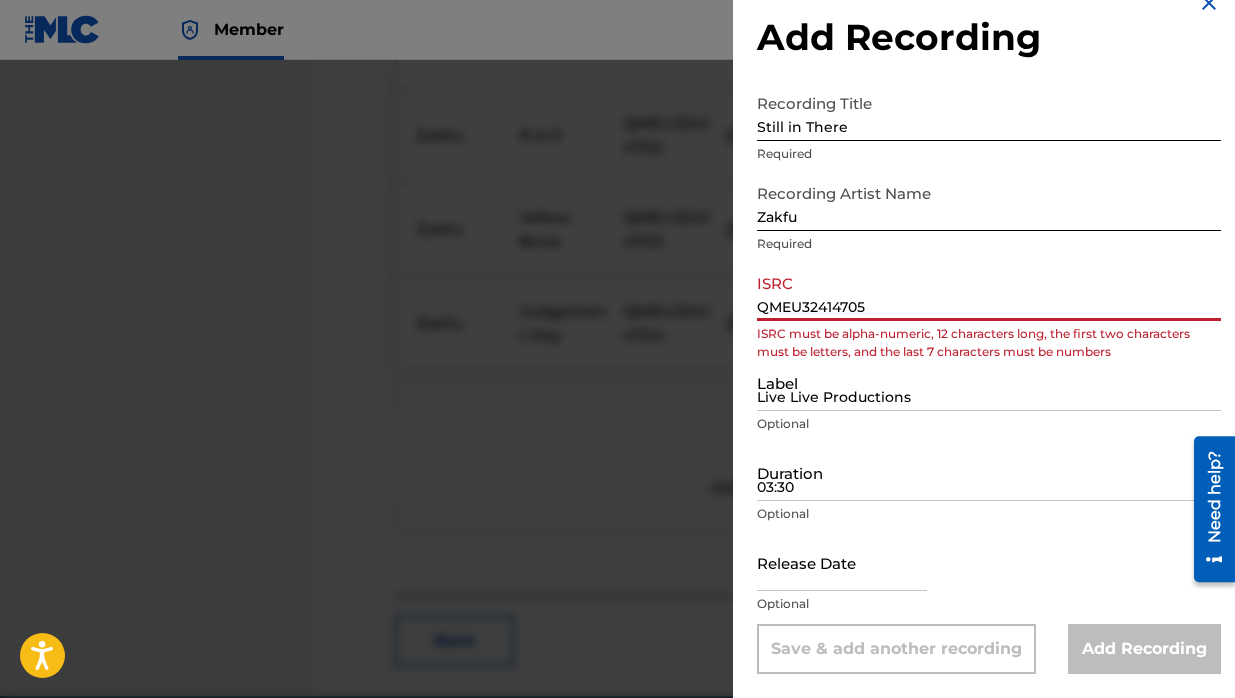 click on "QMEU32414705" at bounding box center (989, 292) 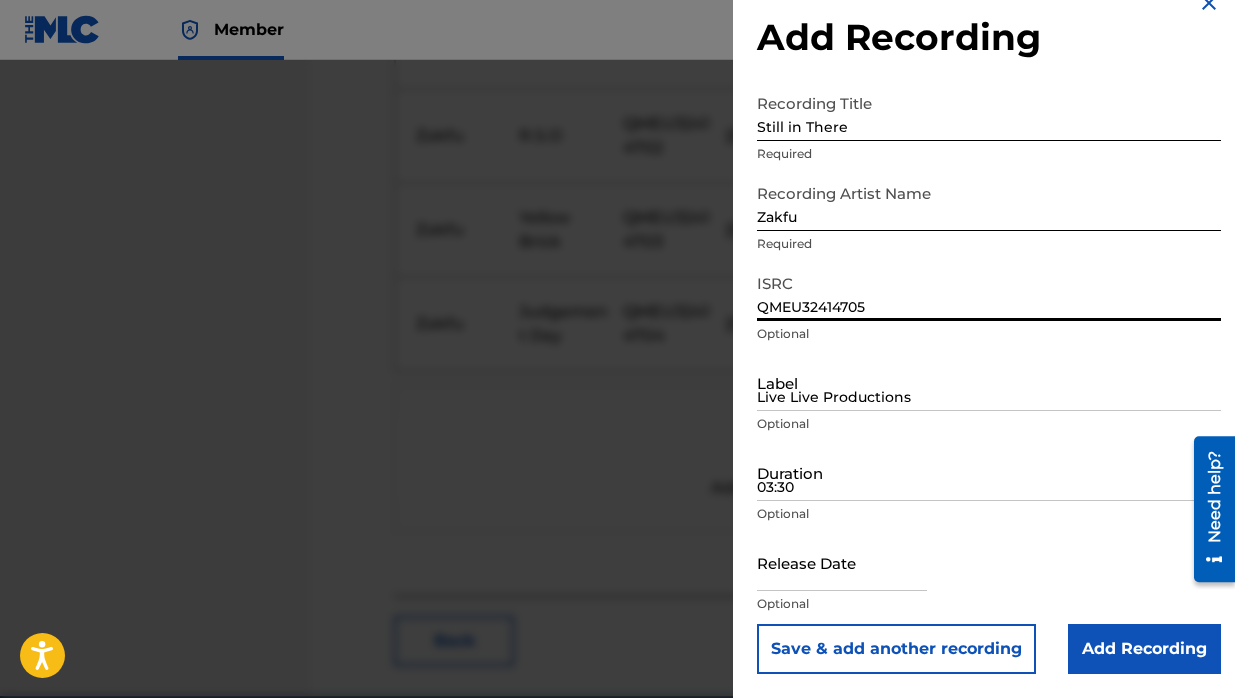 type on "QMEU32414705" 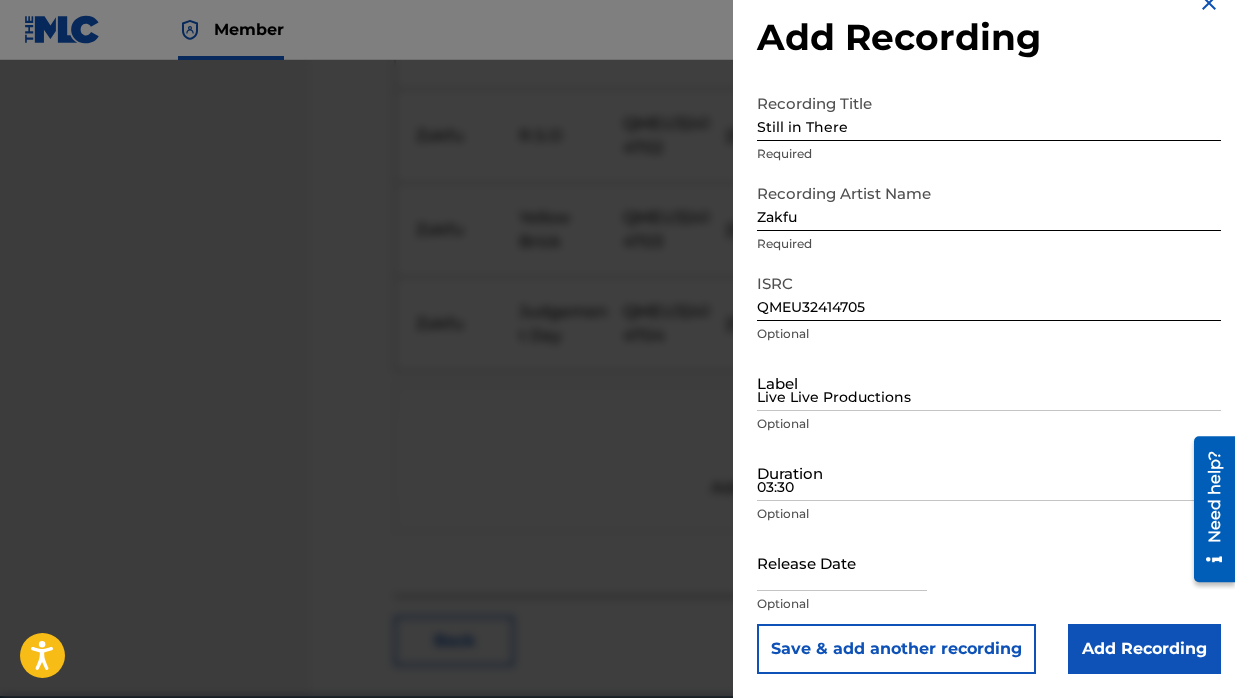 click on "Live Live Productions" at bounding box center [989, 382] 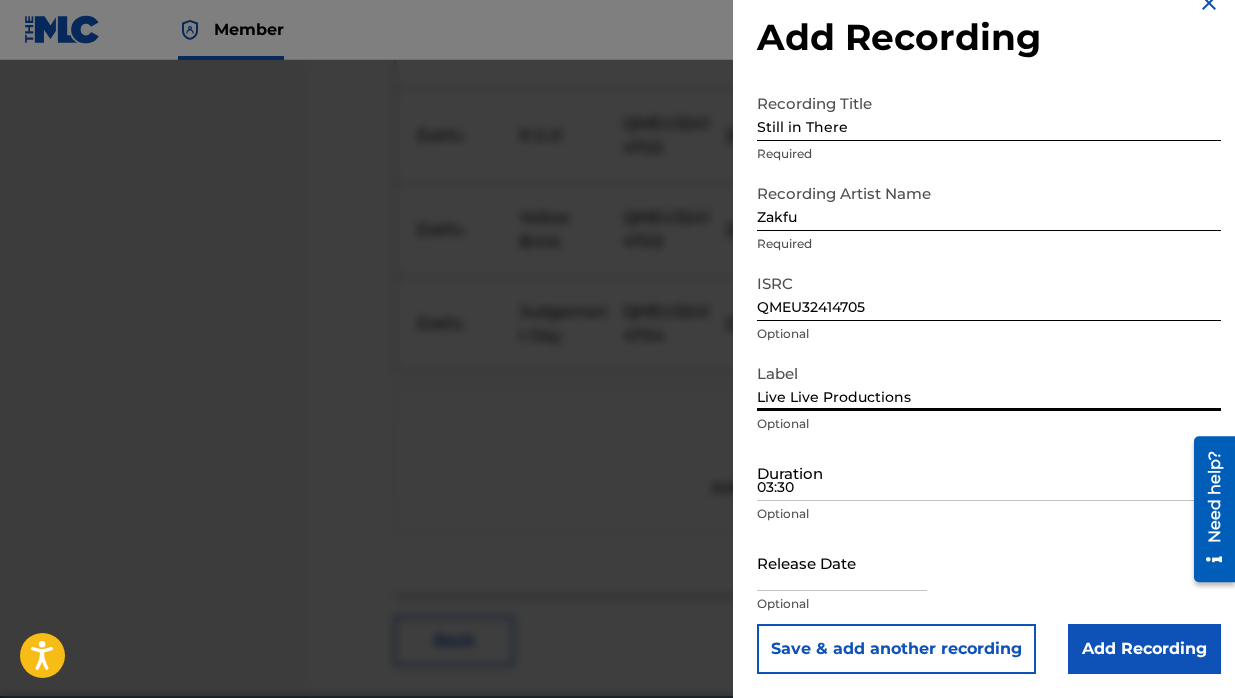 type on "Live Live Productions" 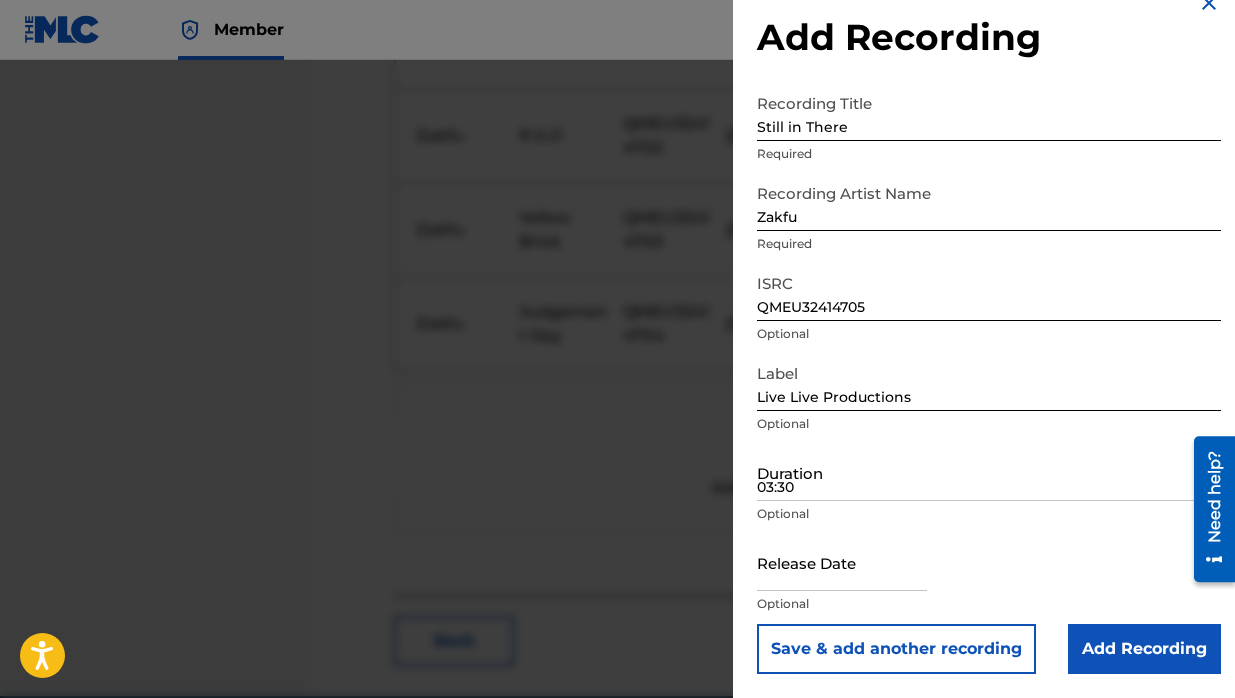 click on "03:30" at bounding box center [989, 472] 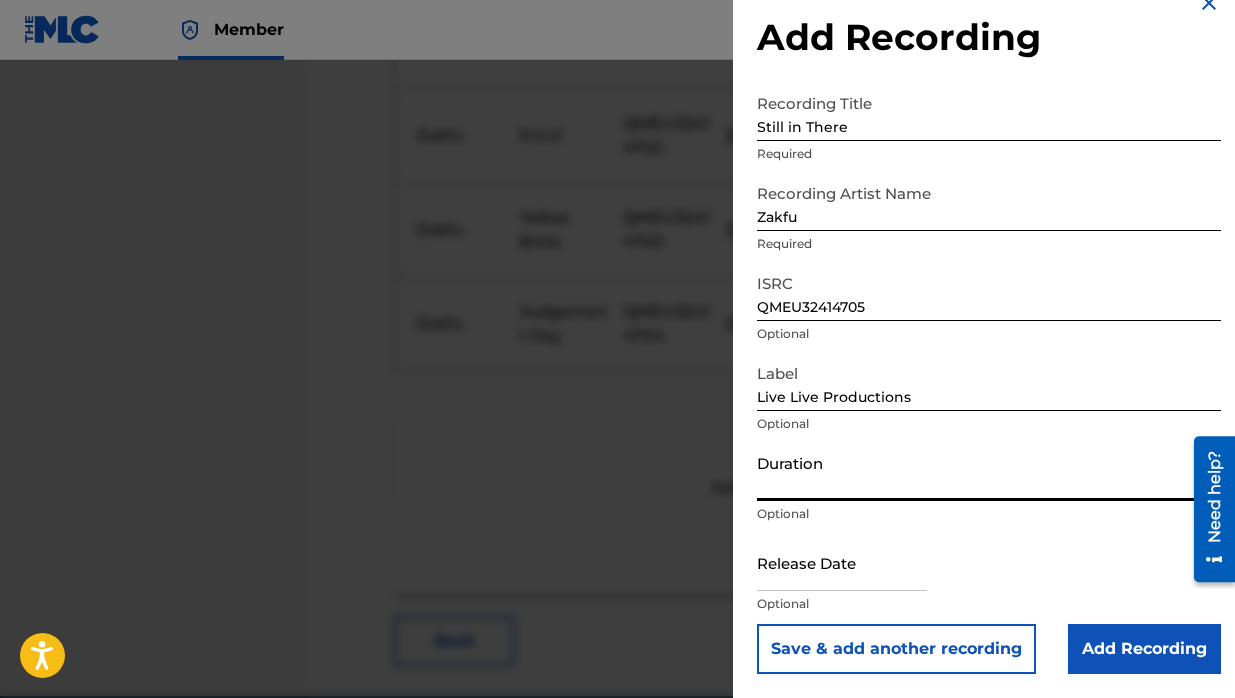 type on "9" 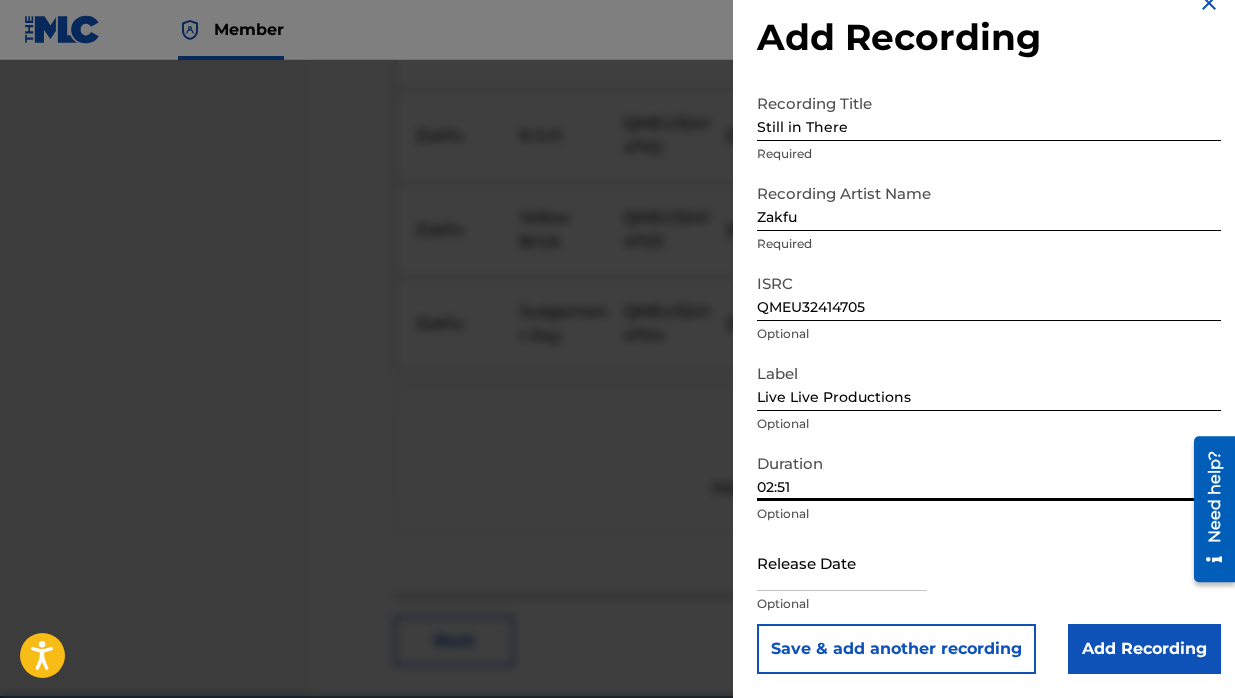 type on "02:51" 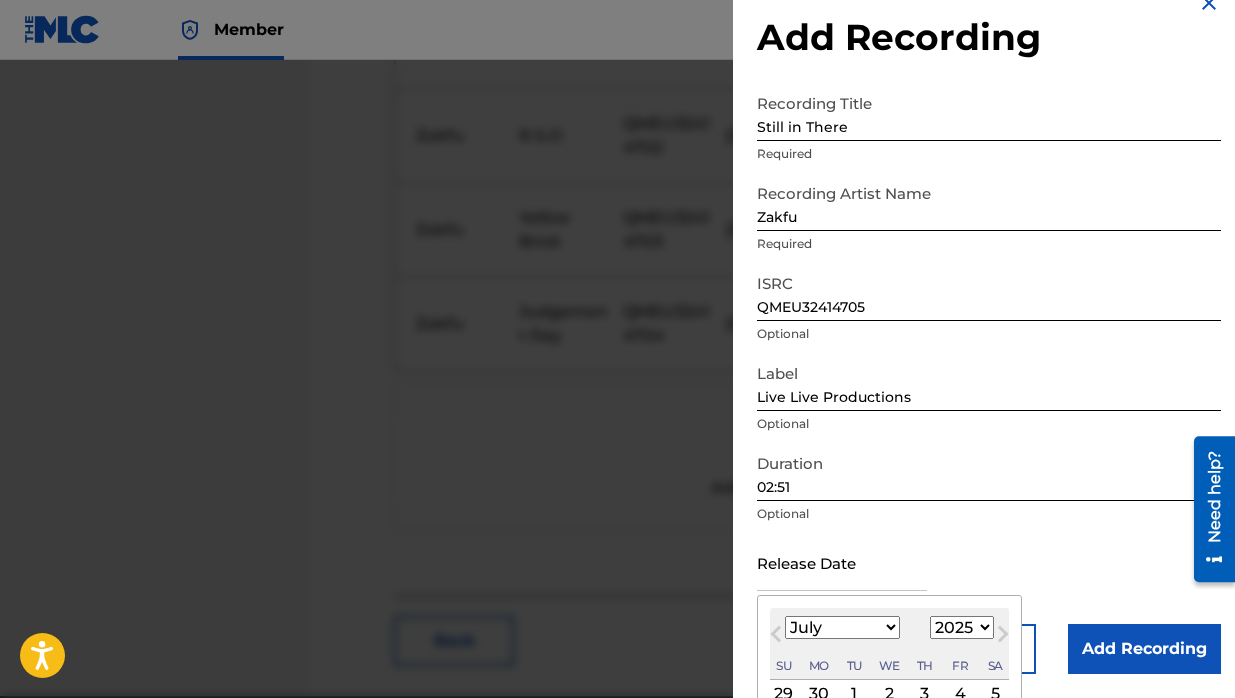 scroll, scrollTop: 192, scrollLeft: 0, axis: vertical 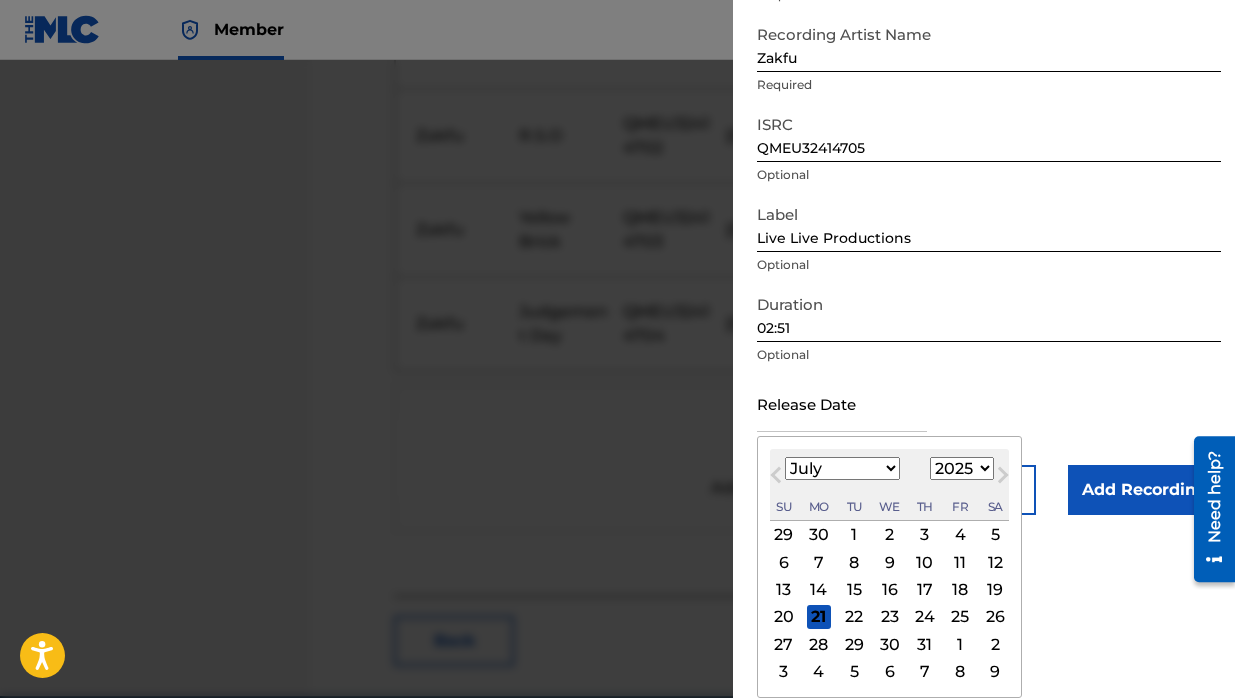 click on "July [DATE] February March April May June July August September October November [DATE] 1900 1901 1902 1903 1904 1905 1906 1907 1908 1909 1910 1911 1912 1913 1914 1915 1916 1917 1918 1919 1920 1921 1922 1923 1924 1925 1926 1927 1928 1929 1930 1931 1932 1933 1934 1935 1936 1937 1938 1939 1940 1941 1942 1943 1944 1945 1946 1947 1948 1949 1950 1951 1952 1953 1954 1955 1956 1957 1958 1959 1960 1961 1962 1963 1964 1965 1966 1967 1968 1969 1970 1971 1972 1973 1974 1975 1976 1977 1978 1979 1980 1981 1982 1983 1984 1985 1986 1987 1988 1989 1990 1991 1992 1993 1994 1995 1996 1997 1998 1999 2000 2001 2002 2003 2004 2005 2006 2007 2008 2009 2010 2011 2012 2013 2014 2015 2016 2017 2018 2019 2020 2021 2022 2023 2024 2025 2026 2027 2028 2029 2030 2031 2032 2033 2034 2035 2036 2037 2038 2039 2040 2041 2042 2043 2044 2045 2046 2047 2048 2049 2050 2051 2052 2053 2054 2055 2056 2057 2058 2059 2060 2061 2062 2063 2064 2065 2066 2067 2068 2069 2070 2071 2072 2073 2074 2075 2076 2077 2078 2079 2080 2081 2082 2083 Su" at bounding box center [889, 485] 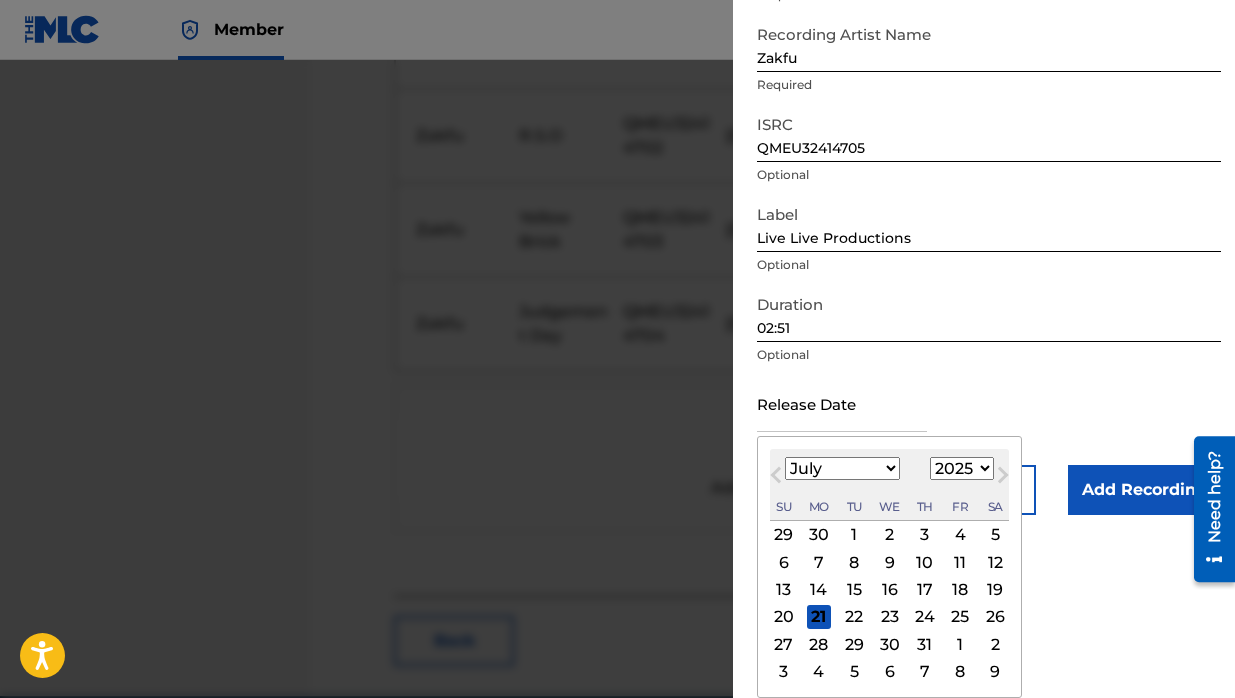 click on "January February March April May June July August September October November December" at bounding box center (842, 468) 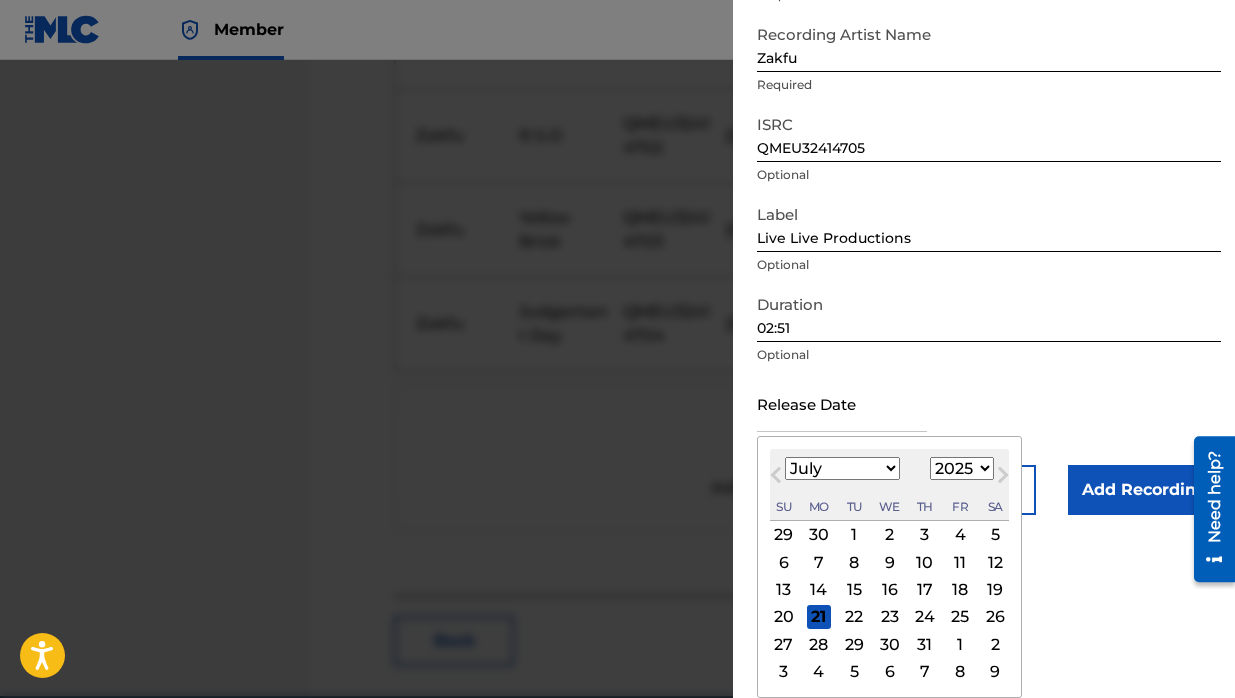 select on "9" 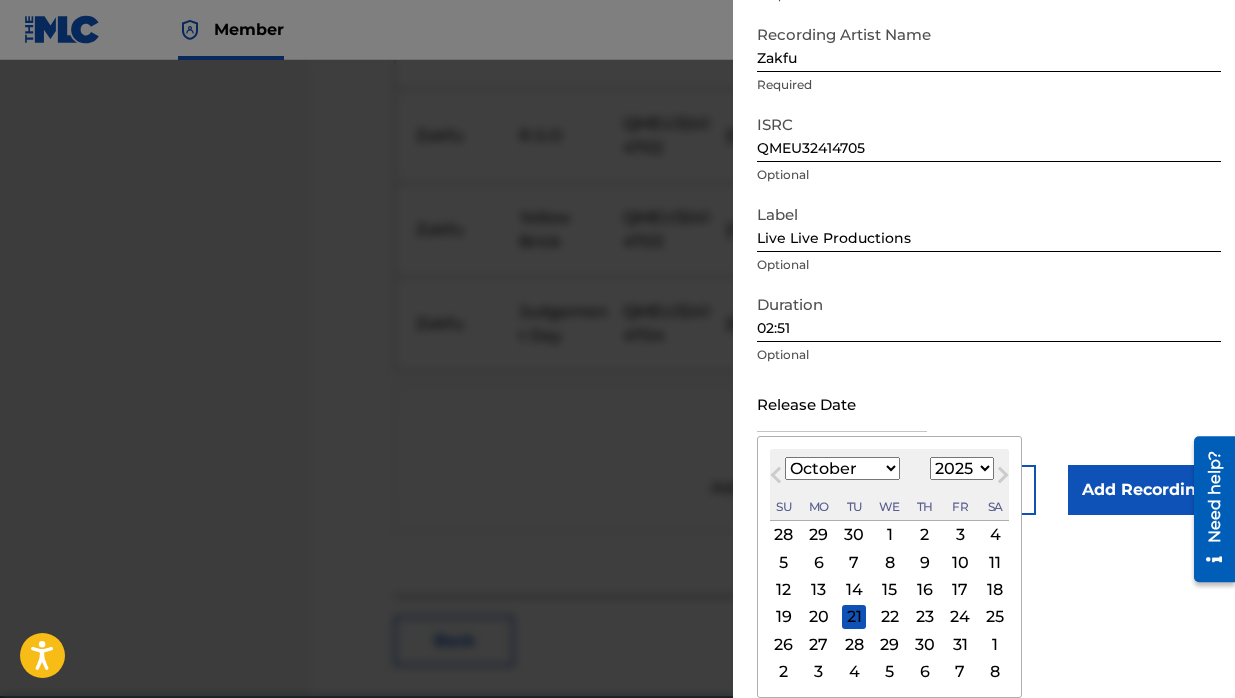 click on "1899 1900 1901 1902 1903 1904 1905 1906 1907 1908 1909 1910 1911 1912 1913 1914 1915 1916 1917 1918 1919 1920 1921 1922 1923 1924 1925 1926 1927 1928 1929 1930 1931 1932 1933 1934 1935 1936 1937 1938 1939 1940 1941 1942 1943 1944 1945 1946 1947 1948 1949 1950 1951 1952 1953 1954 1955 1956 1957 1958 1959 1960 1961 1962 1963 1964 1965 1966 1967 1968 1969 1970 1971 1972 1973 1974 1975 1976 1977 1978 1979 1980 1981 1982 1983 1984 1985 1986 1987 1988 1989 1990 1991 1992 1993 1994 1995 1996 1997 1998 1999 2000 2001 2002 2003 2004 2005 2006 2007 2008 2009 2010 2011 2012 2013 2014 2015 2016 2017 2018 2019 2020 2021 2022 2023 2024 2025 2026 2027 2028 2029 2030 2031 2032 2033 2034 2035 2036 2037 2038 2039 2040 2041 2042 2043 2044 2045 2046 2047 2048 2049 2050 2051 2052 2053 2054 2055 2056 2057 2058 2059 2060 2061 2062 2063 2064 2065 2066 2067 2068 2069 2070 2071 2072 2073 2074 2075 2076 2077 2078 2079 2080 2081 2082 2083 2084 2085 2086 2087 2088 2089 2090 2091 2092 2093 2094 2095 2096 2097 2098 2099 2100" at bounding box center (962, 468) 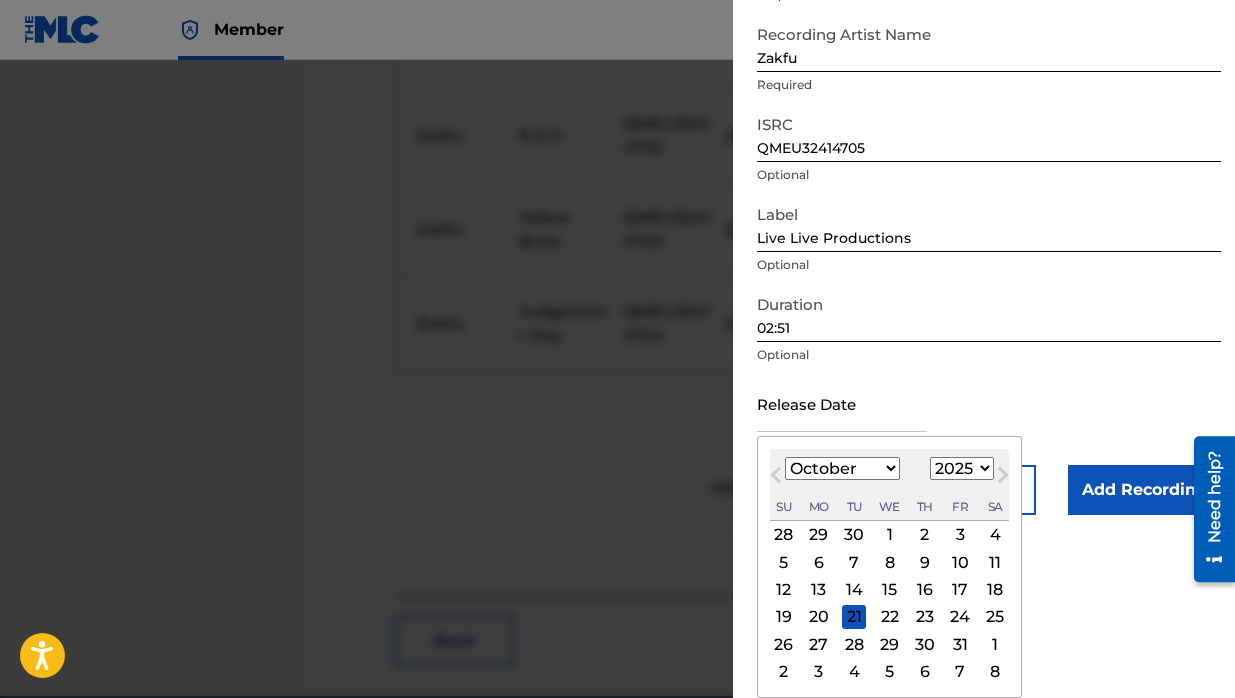 select on "2024" 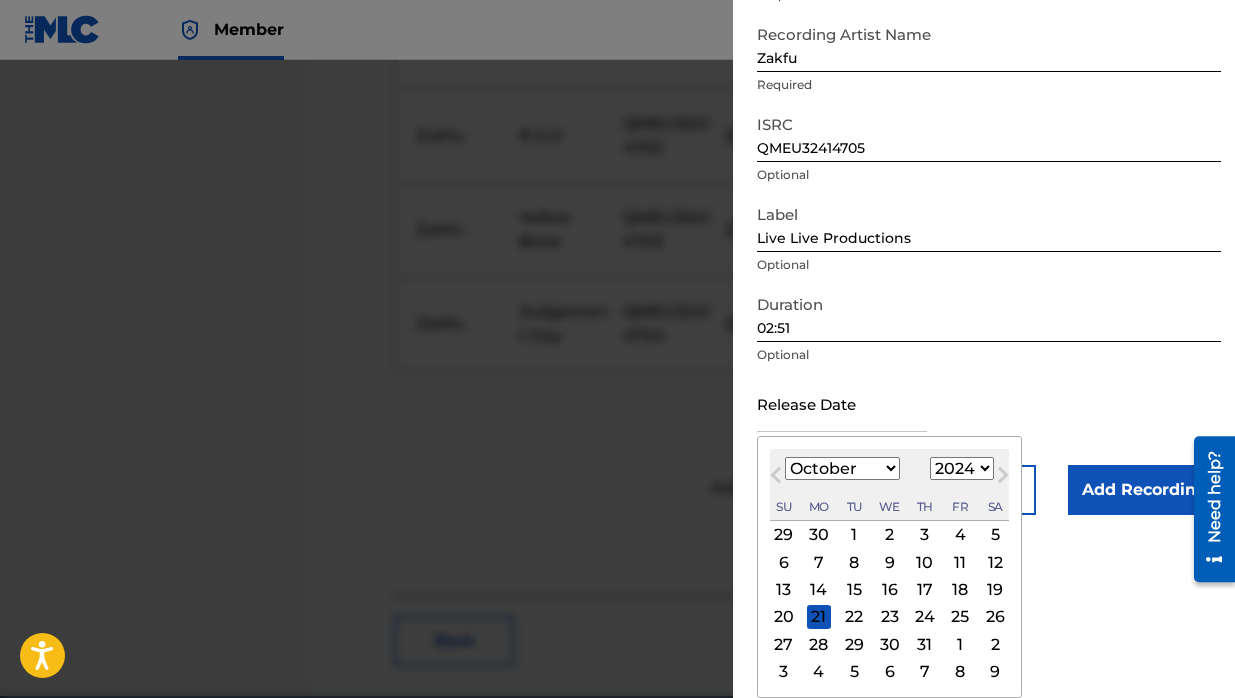 click on "29" at bounding box center (854, 644) 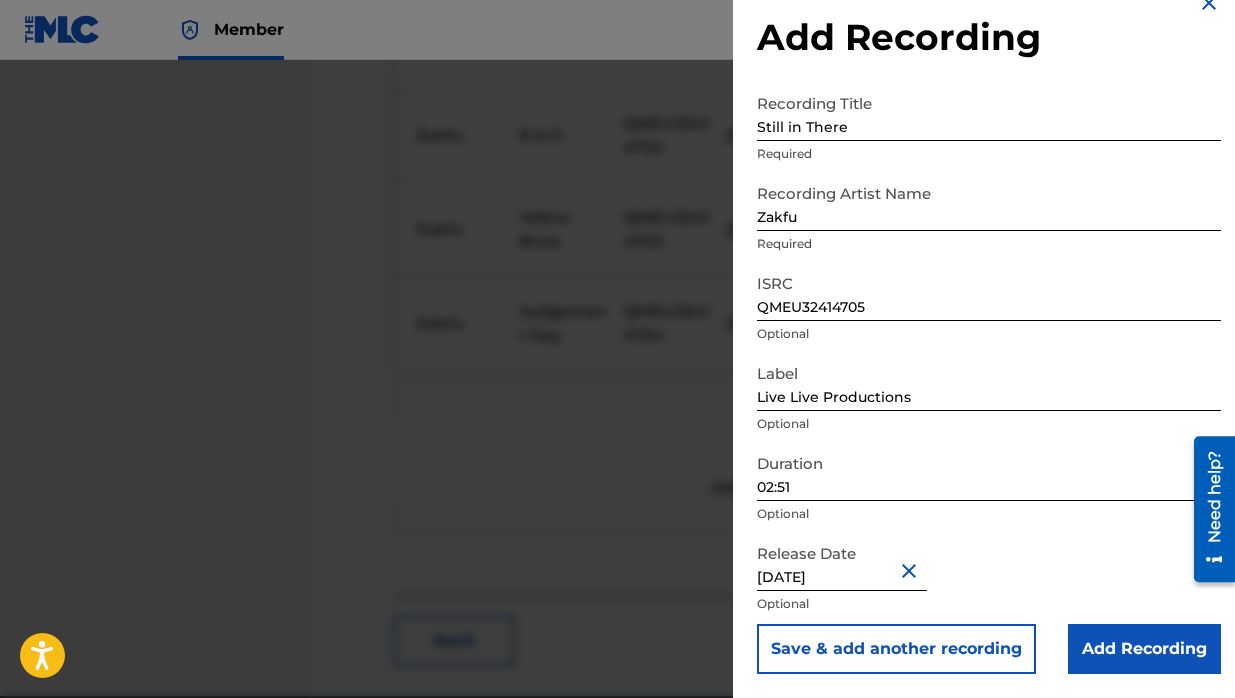 scroll, scrollTop: 33, scrollLeft: 0, axis: vertical 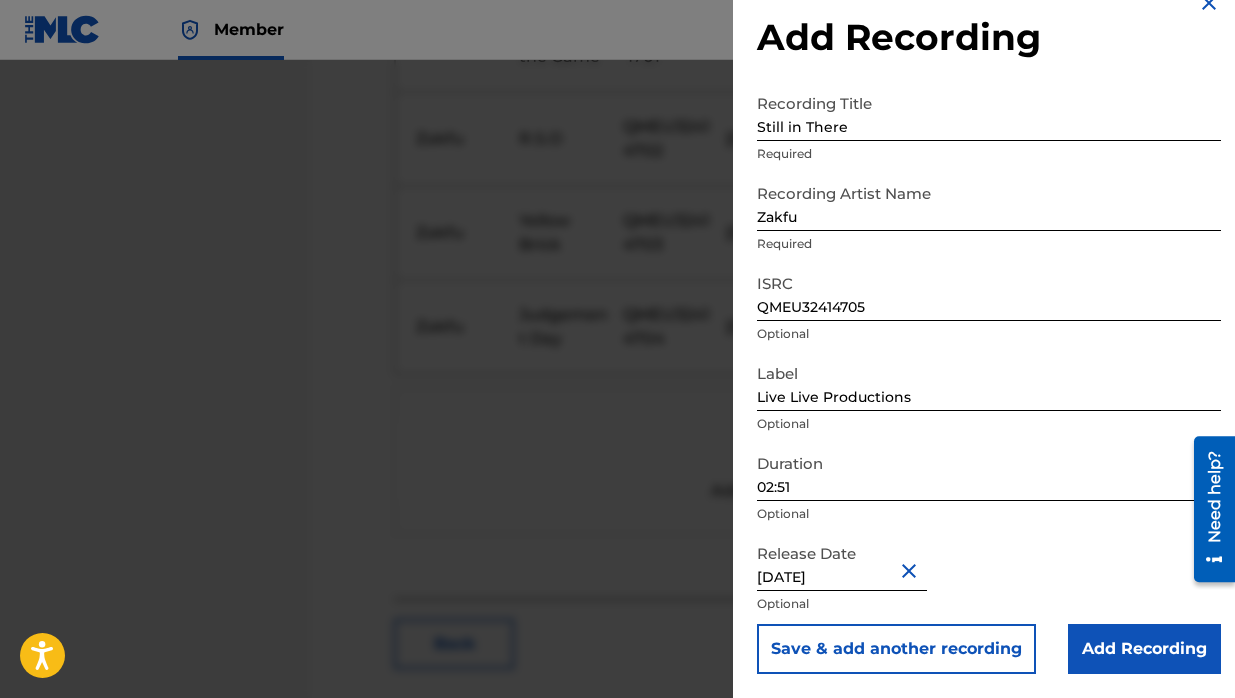 click on "Save & add another recording" at bounding box center [896, 649] 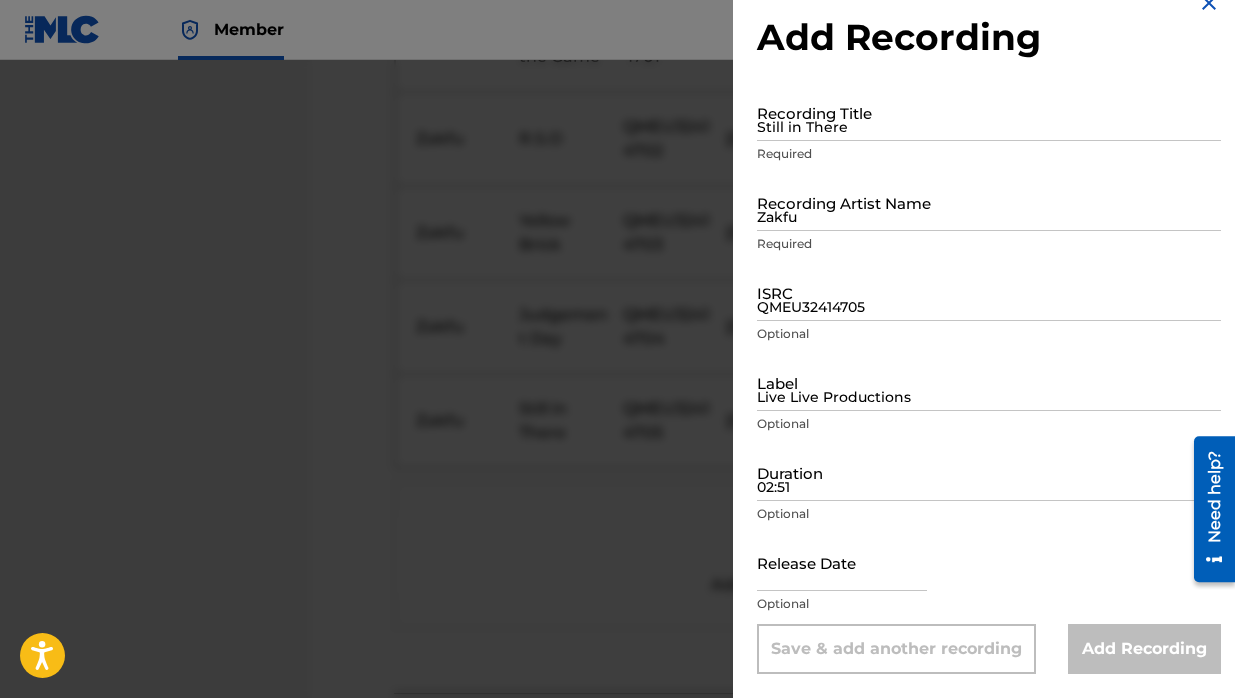 click on "Still in There" at bounding box center [989, 112] 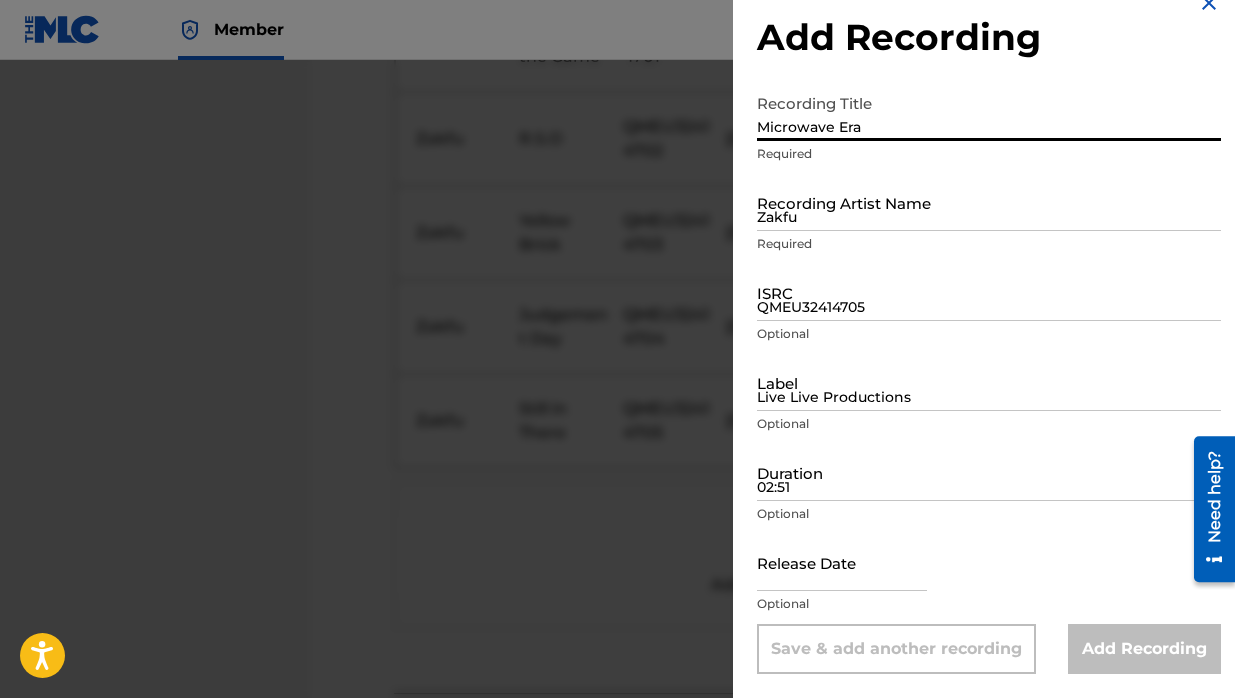 type on "Microwave Era" 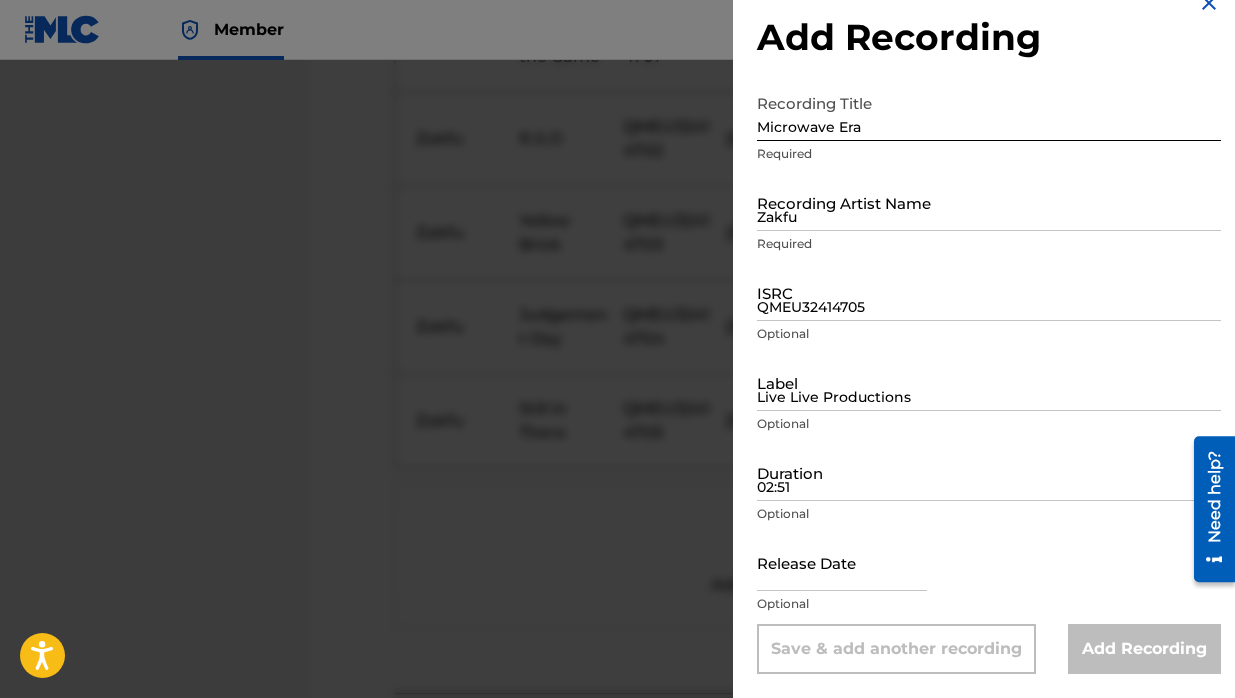 click on "Zakfu" at bounding box center [989, 202] 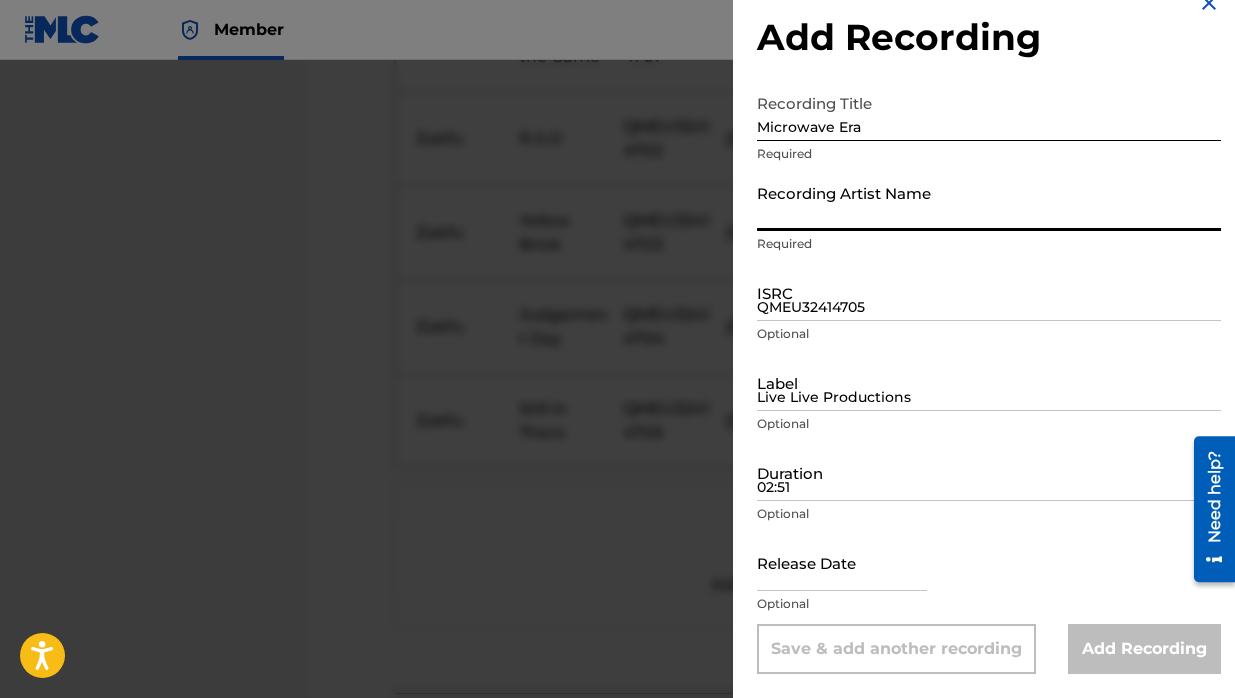 type on "Zakfu" 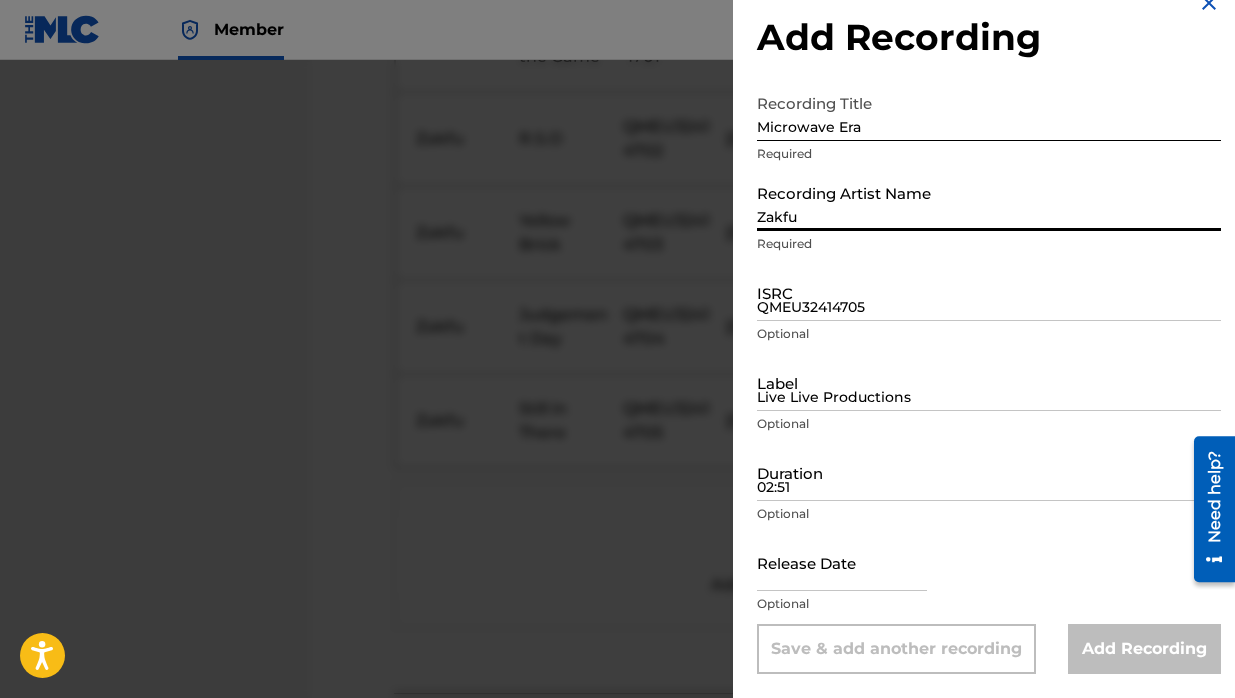 click on "QMEU32414705" at bounding box center (989, 292) 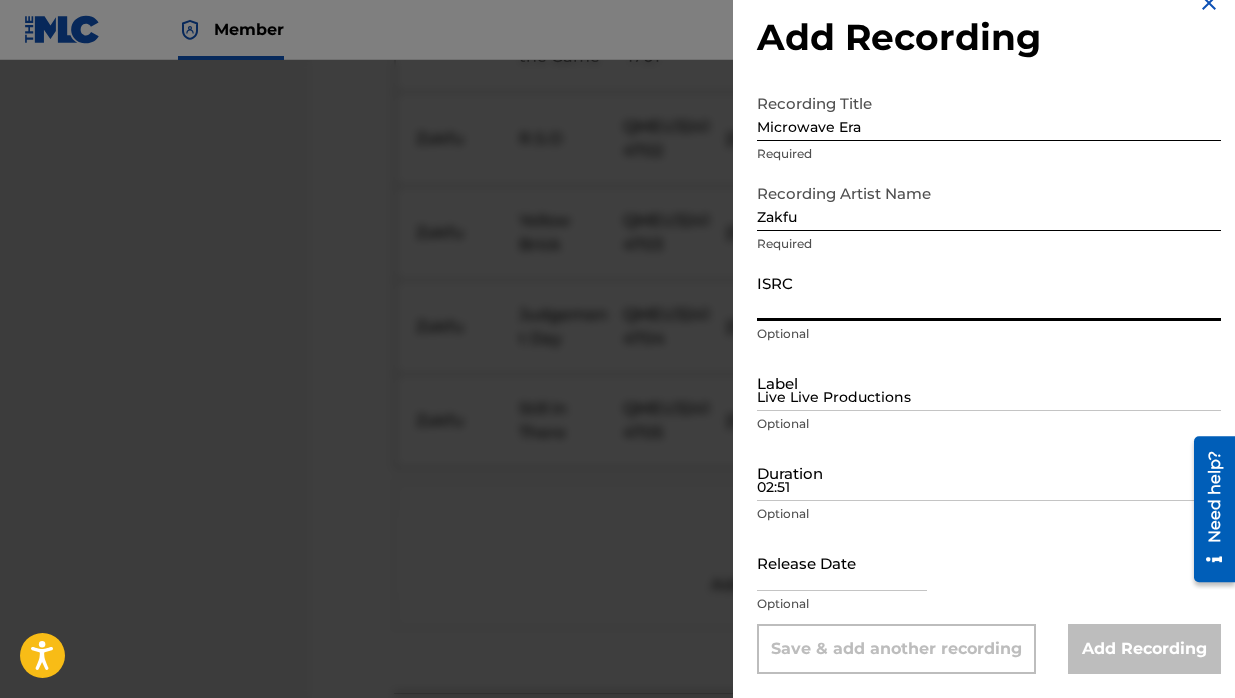 paste on "QMEU32414706" 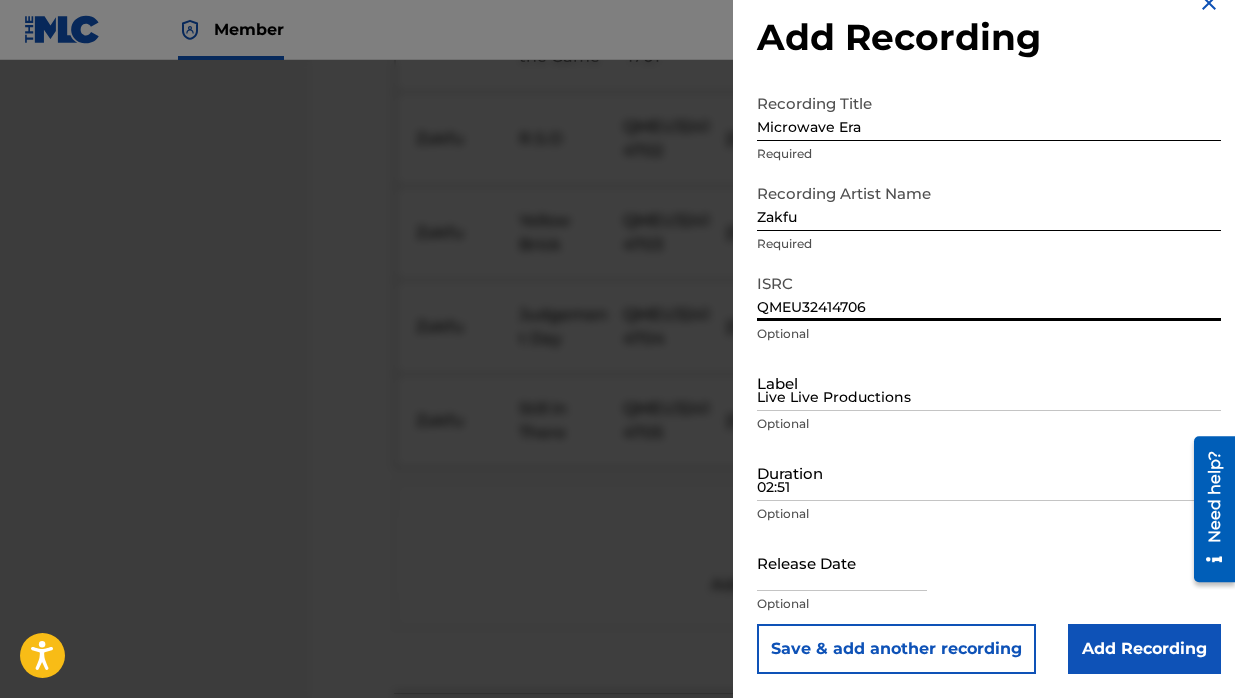 type on "QMEU32414706" 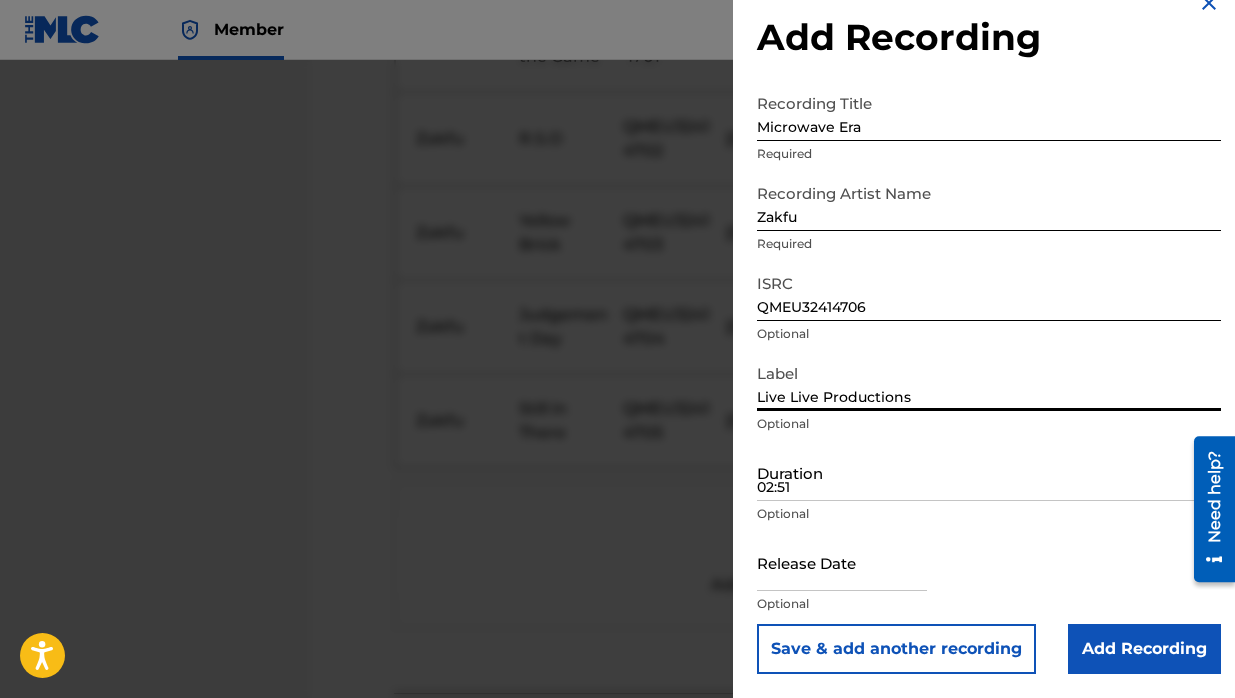type on "Live Live Productions" 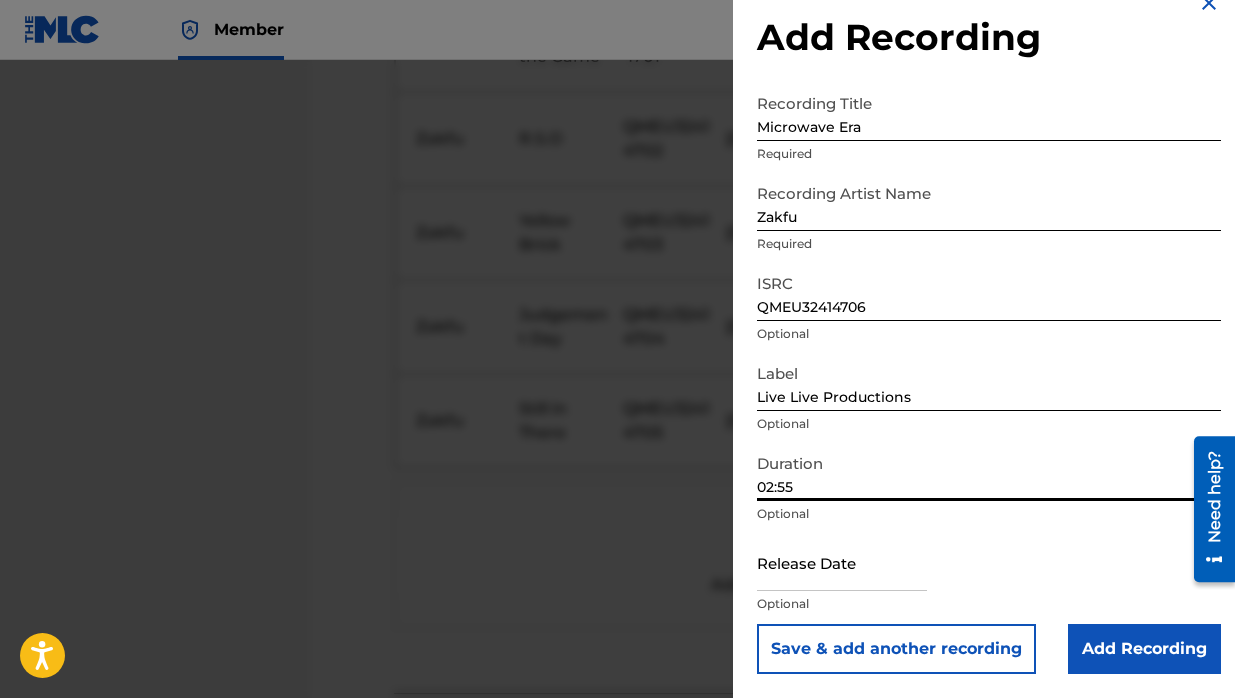 type on "02:55" 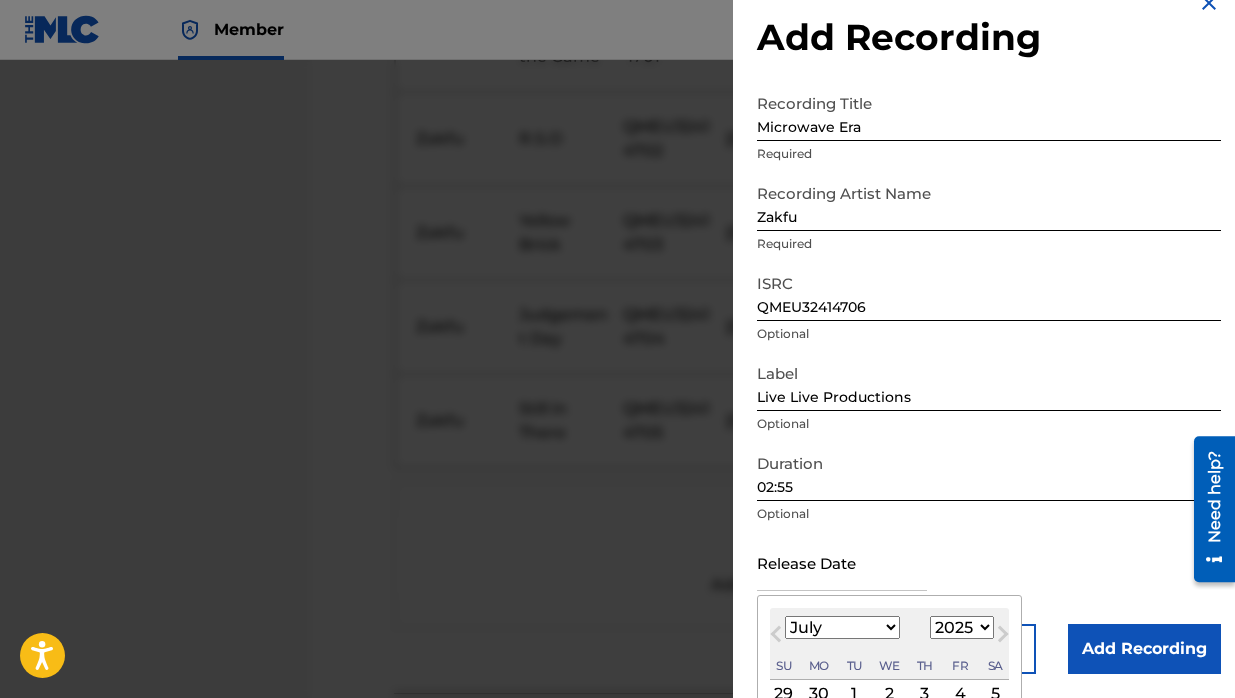 scroll, scrollTop: 192, scrollLeft: 0, axis: vertical 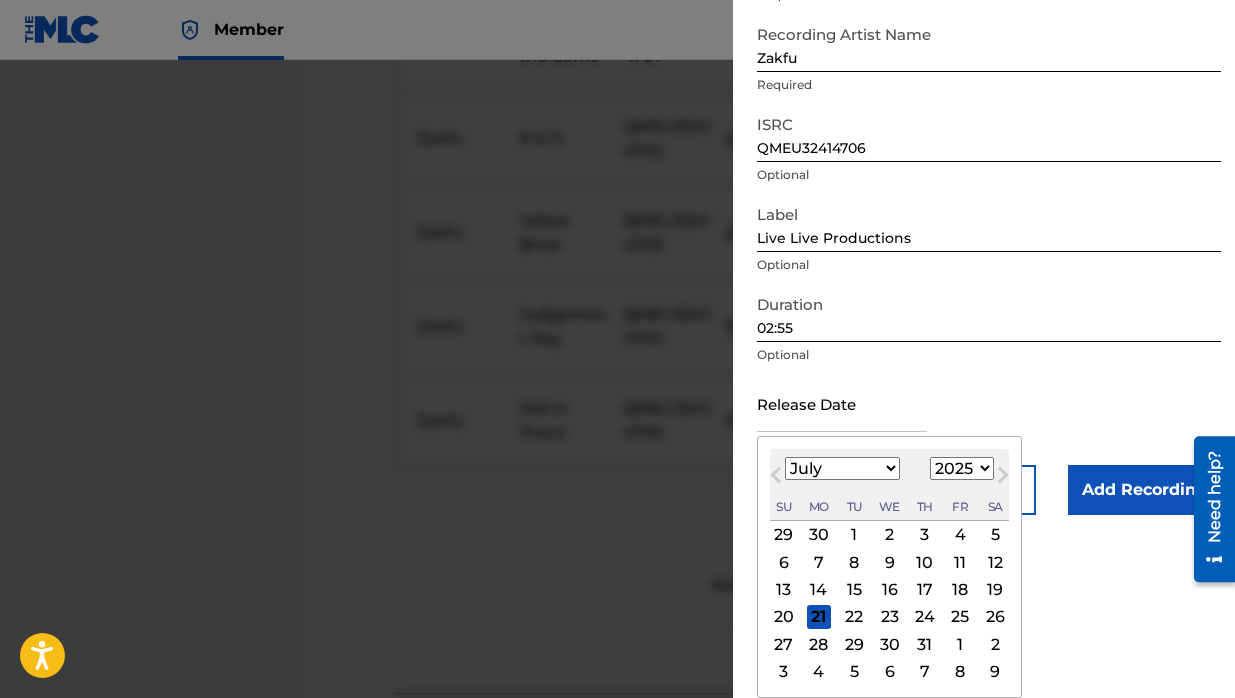 click on "January February March April May June July August September October November December" at bounding box center (842, 468) 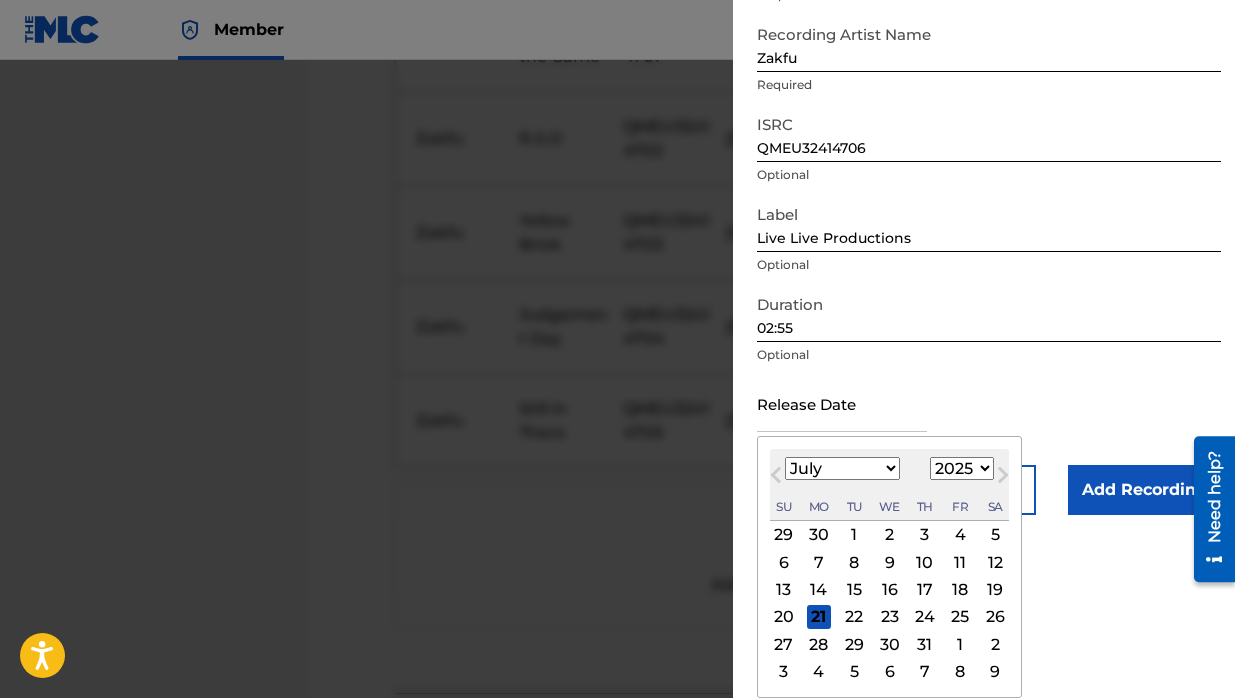 select on "9" 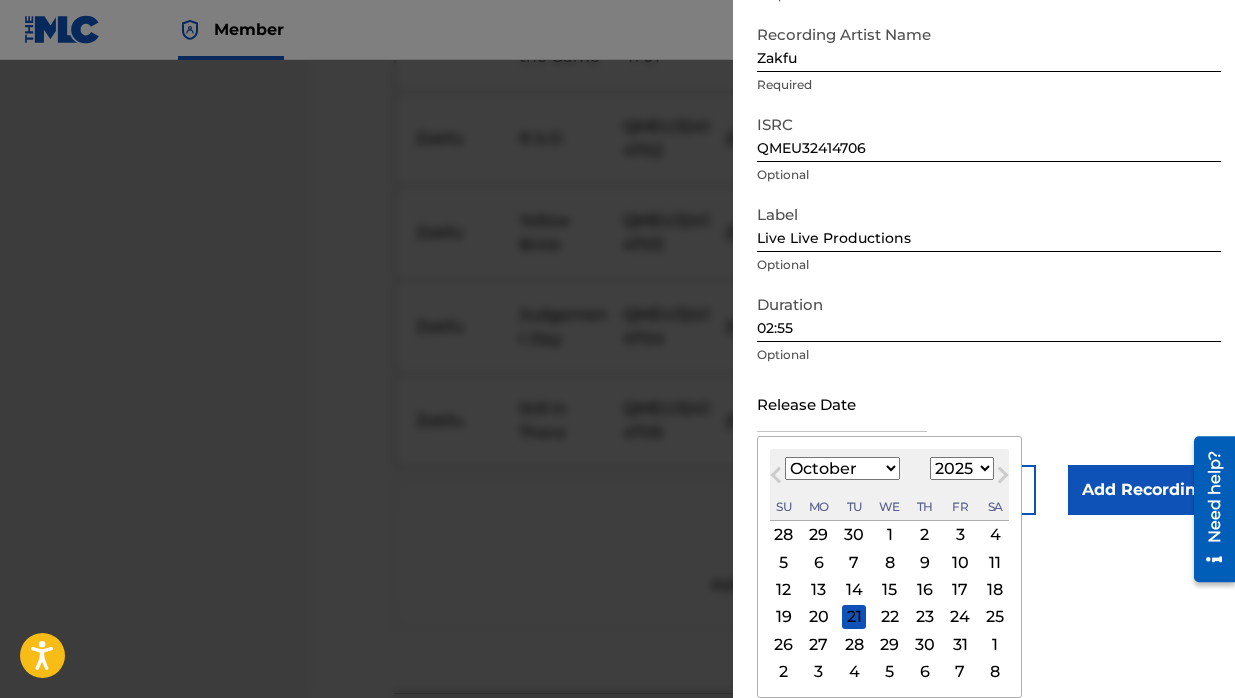 click on "1899 1900 1901 1902 1903 1904 1905 1906 1907 1908 1909 1910 1911 1912 1913 1914 1915 1916 1917 1918 1919 1920 1921 1922 1923 1924 1925 1926 1927 1928 1929 1930 1931 1932 1933 1934 1935 1936 1937 1938 1939 1940 1941 1942 1943 1944 1945 1946 1947 1948 1949 1950 1951 1952 1953 1954 1955 1956 1957 1958 1959 1960 1961 1962 1963 1964 1965 1966 1967 1968 1969 1970 1971 1972 1973 1974 1975 1976 1977 1978 1979 1980 1981 1982 1983 1984 1985 1986 1987 1988 1989 1990 1991 1992 1993 1994 1995 1996 1997 1998 1999 2000 2001 2002 2003 2004 2005 2006 2007 2008 2009 2010 2011 2012 2013 2014 2015 2016 2017 2018 2019 2020 2021 2022 2023 2024 2025 2026 2027 2028 2029 2030 2031 2032 2033 2034 2035 2036 2037 2038 2039 2040 2041 2042 2043 2044 2045 2046 2047 2048 2049 2050 2051 2052 2053 2054 2055 2056 2057 2058 2059 2060 2061 2062 2063 2064 2065 2066 2067 2068 2069 2070 2071 2072 2073 2074 2075 2076 2077 2078 2079 2080 2081 2082 2083 2084 2085 2086 2087 2088 2089 2090 2091 2092 2093 2094 2095 2096 2097 2098 2099 2100" at bounding box center [962, 468] 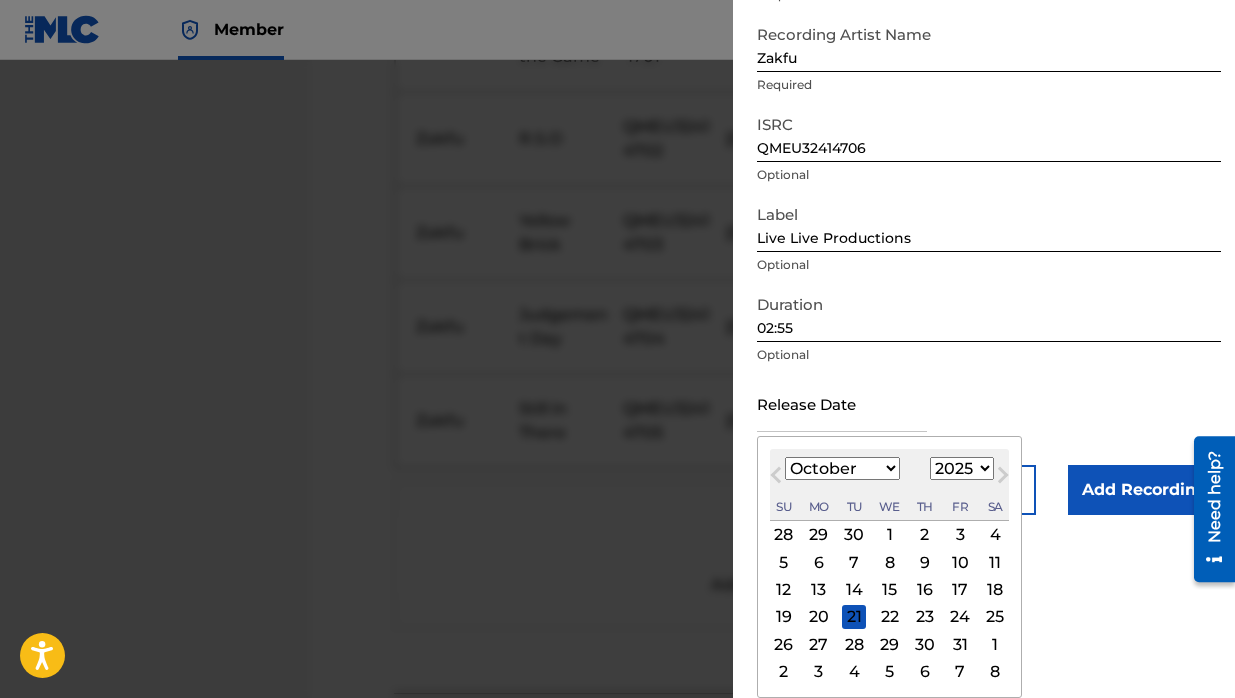 select on "2024" 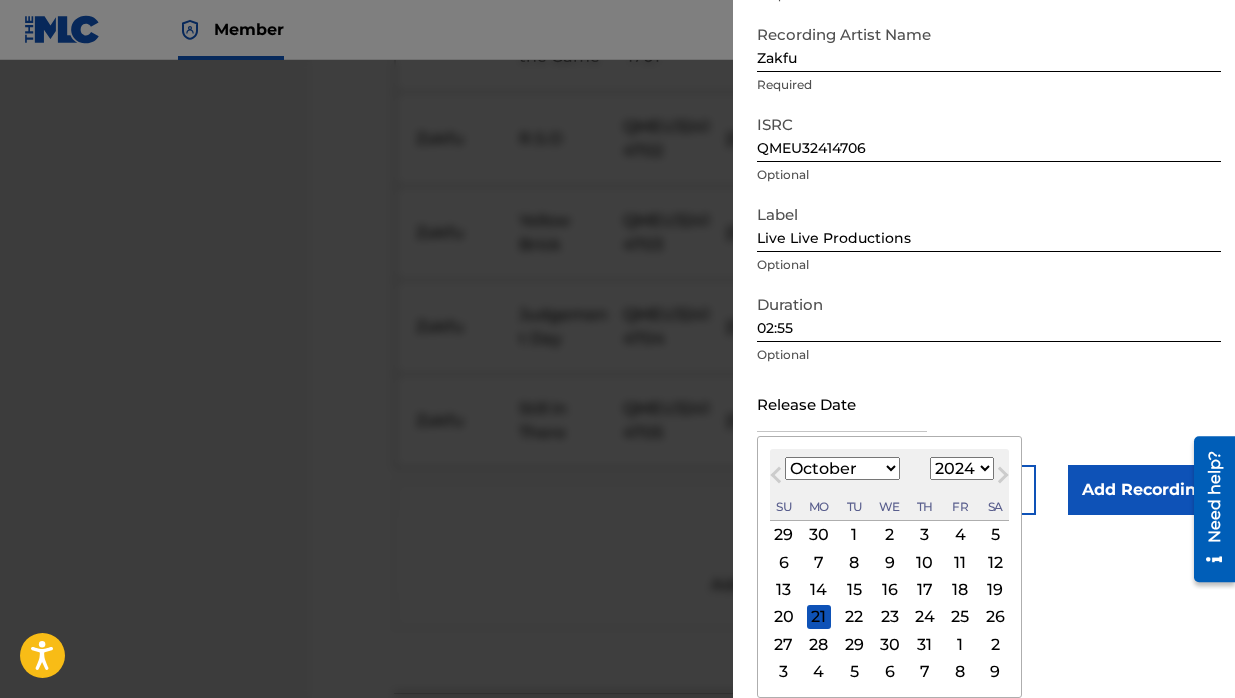 click on "29" at bounding box center [854, 644] 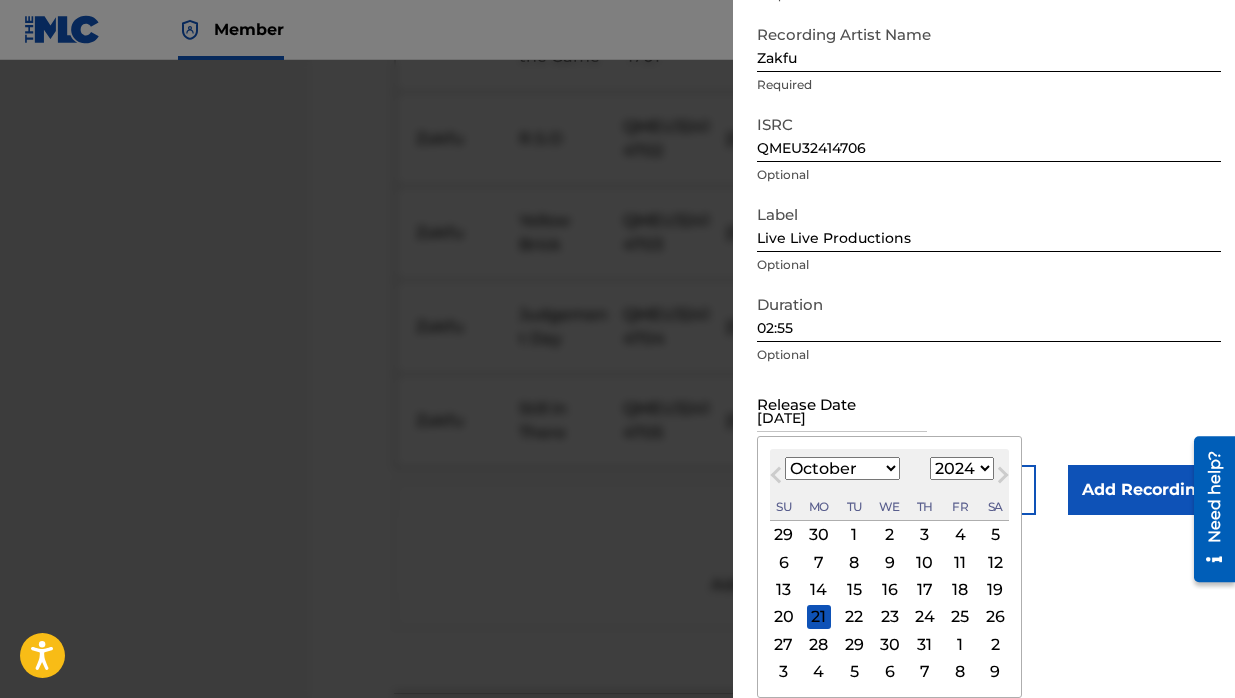scroll, scrollTop: 33, scrollLeft: 0, axis: vertical 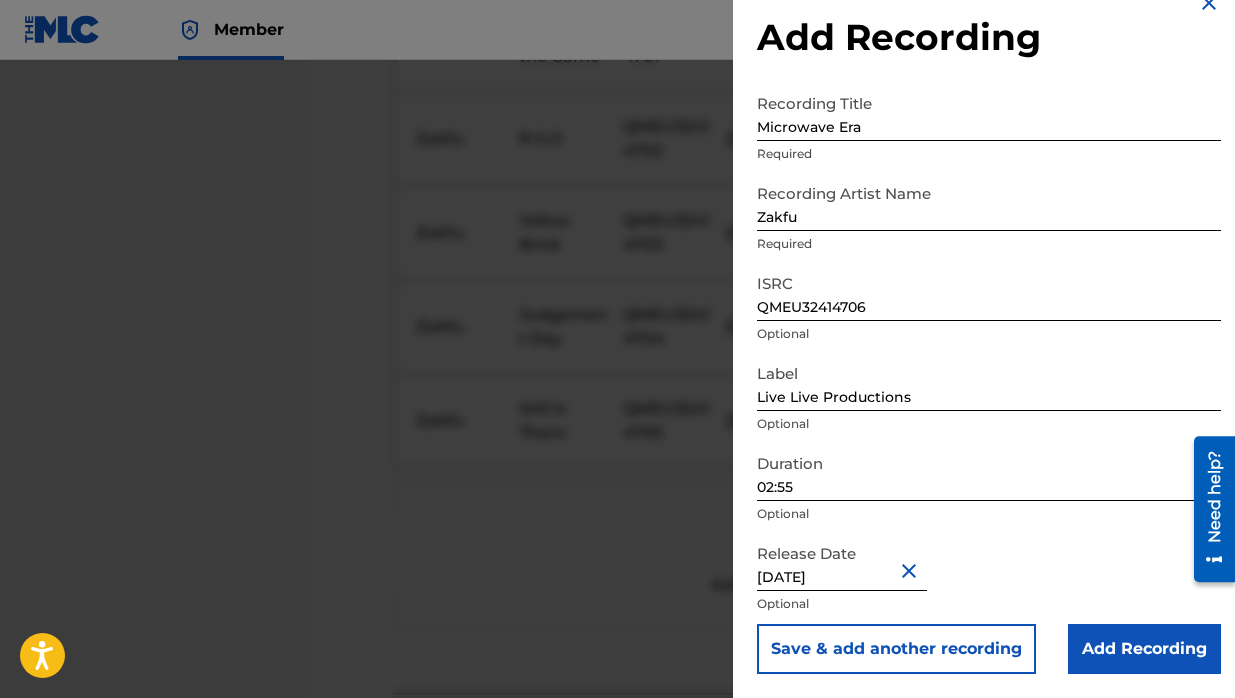 click on "Add Recording" at bounding box center [1144, 649] 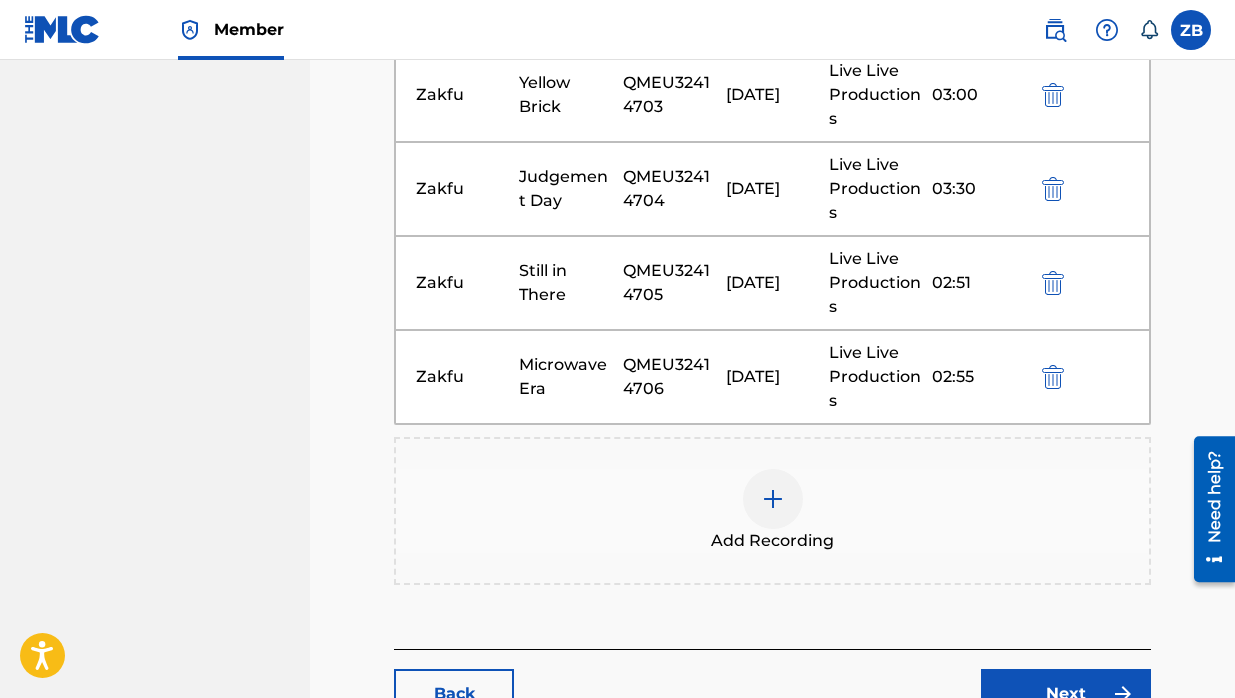 scroll, scrollTop: 1183, scrollLeft: 0, axis: vertical 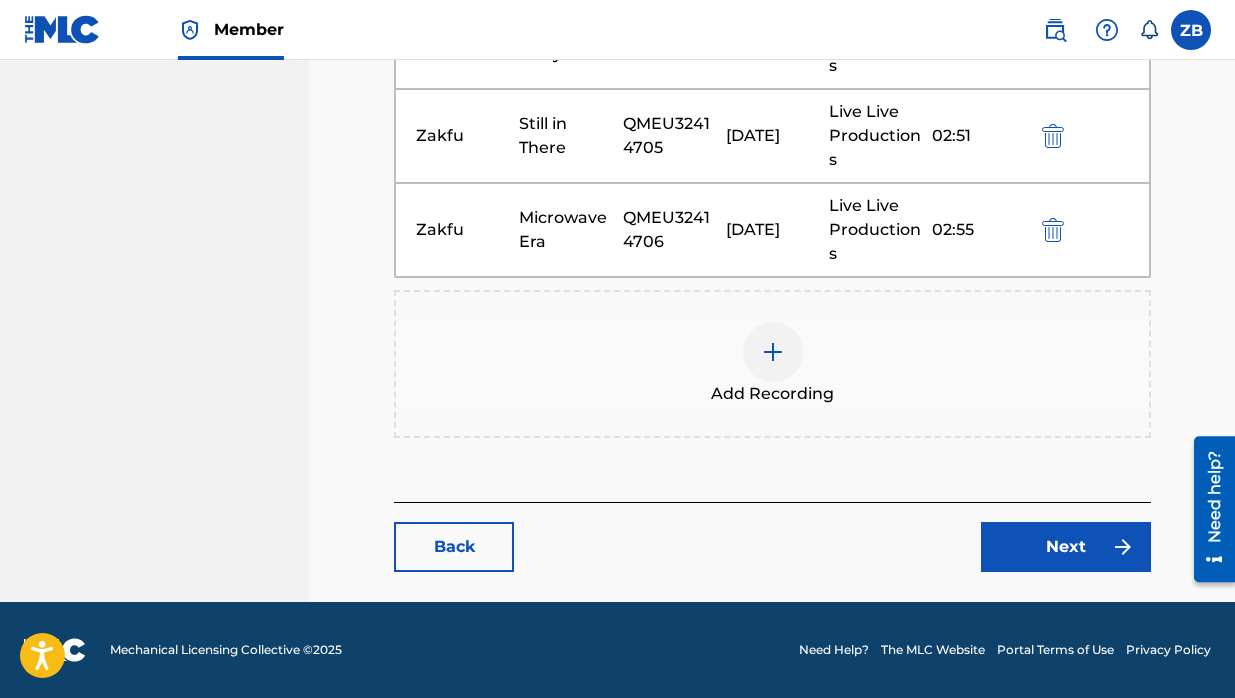 click on "Next" at bounding box center (1066, 547) 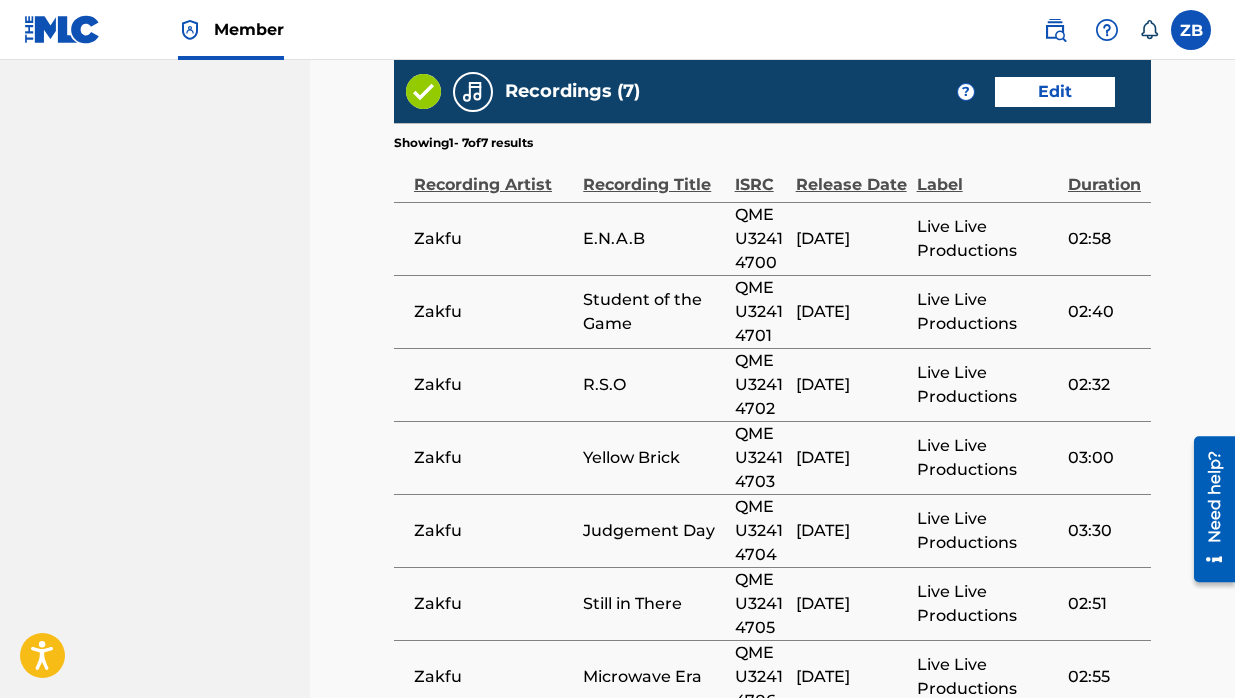 scroll, scrollTop: 1221, scrollLeft: 0, axis: vertical 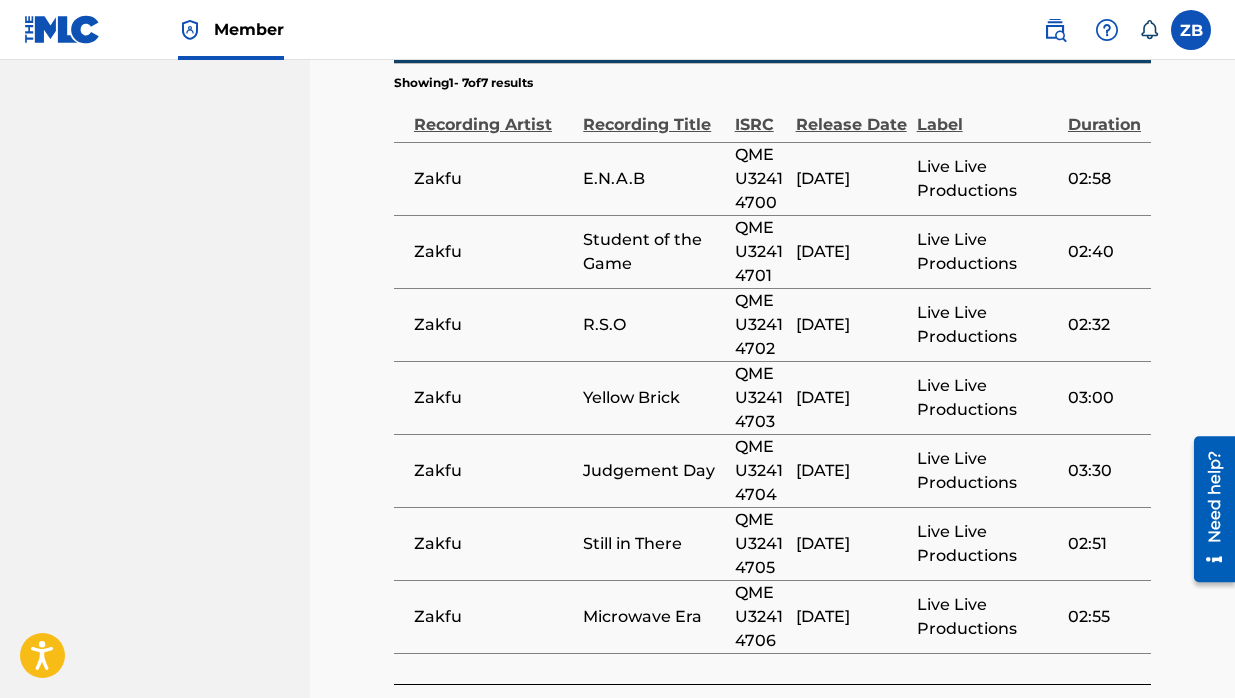 click on "Submit" at bounding box center [1066, 729] 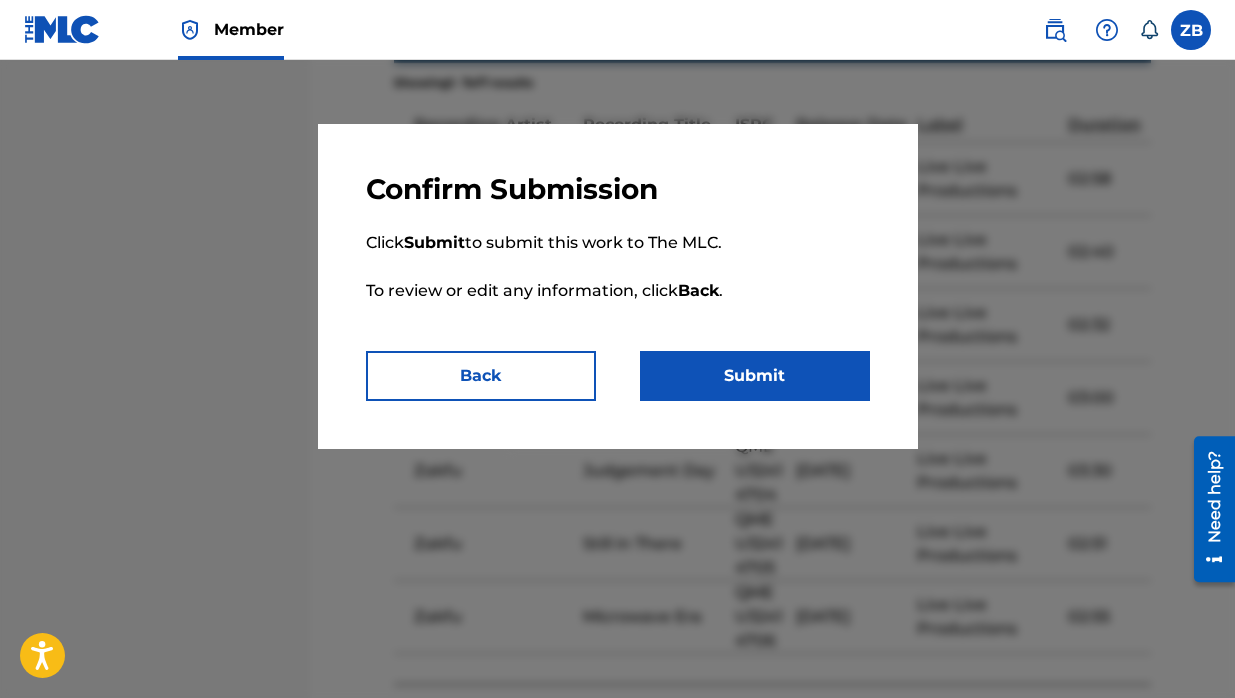 click on "Back" at bounding box center [481, 376] 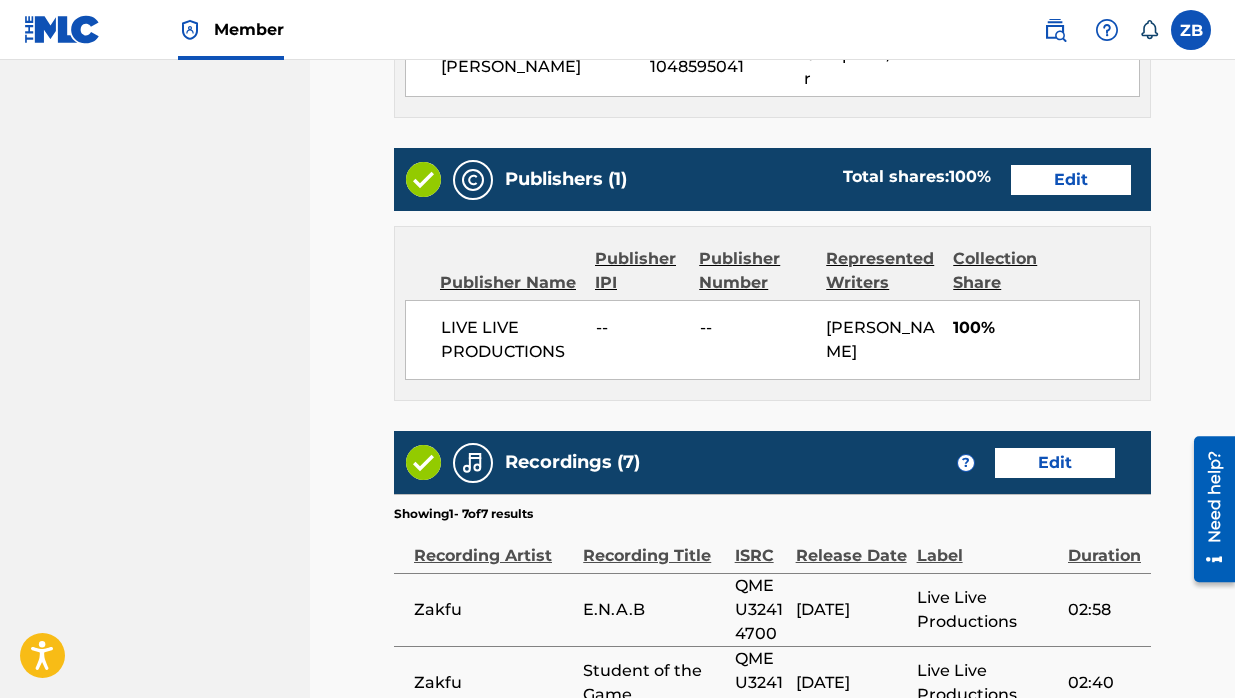 scroll, scrollTop: 689, scrollLeft: 0, axis: vertical 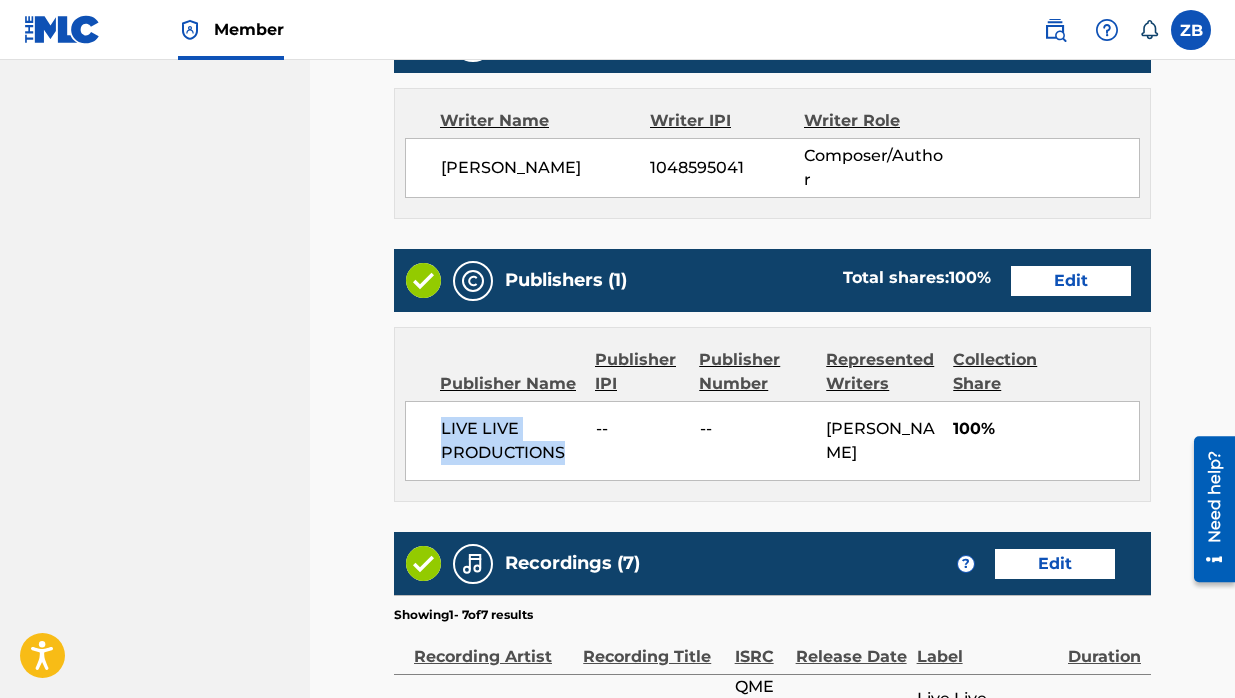 drag, startPoint x: 439, startPoint y: 407, endPoint x: 552, endPoint y: 474, distance: 131.3697 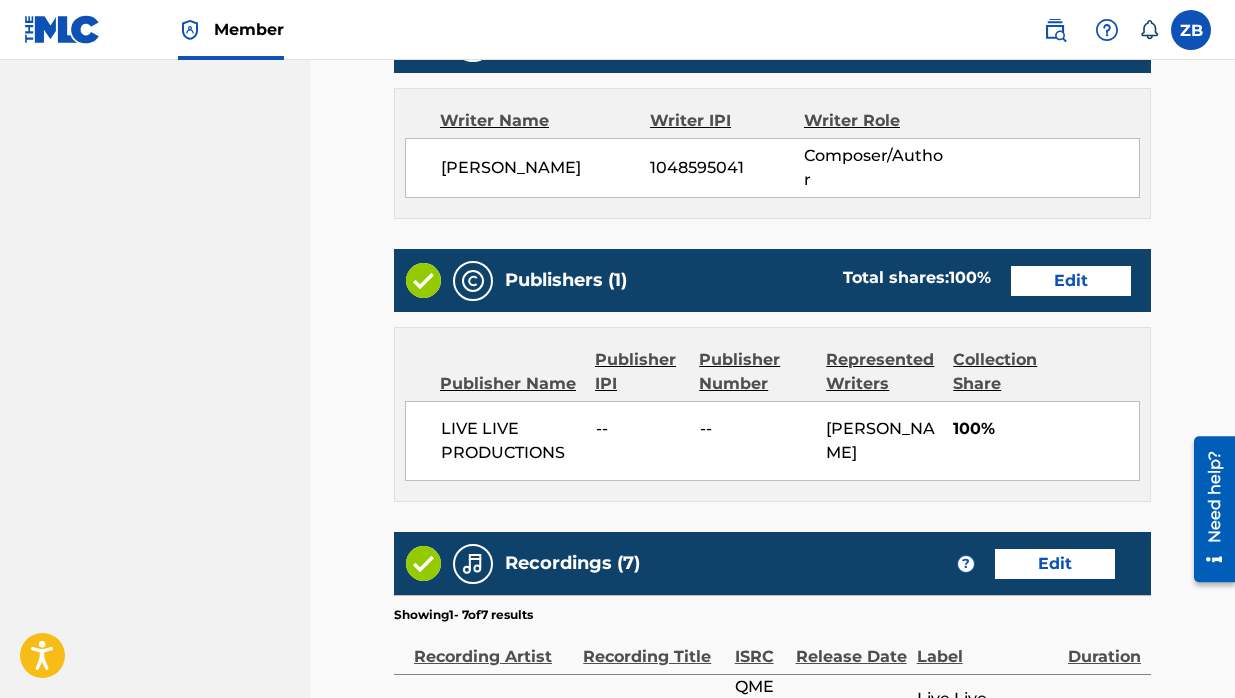 scroll, scrollTop: 1221, scrollLeft: 0, axis: vertical 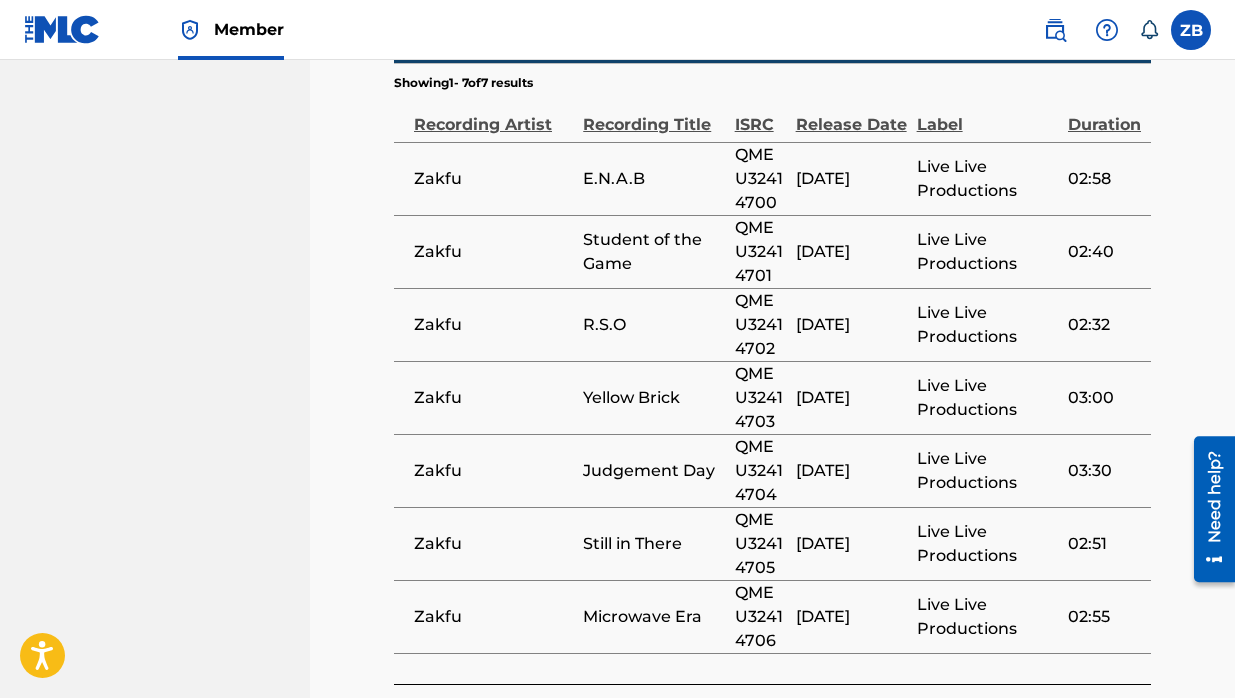 click on "Submit" at bounding box center [1066, 729] 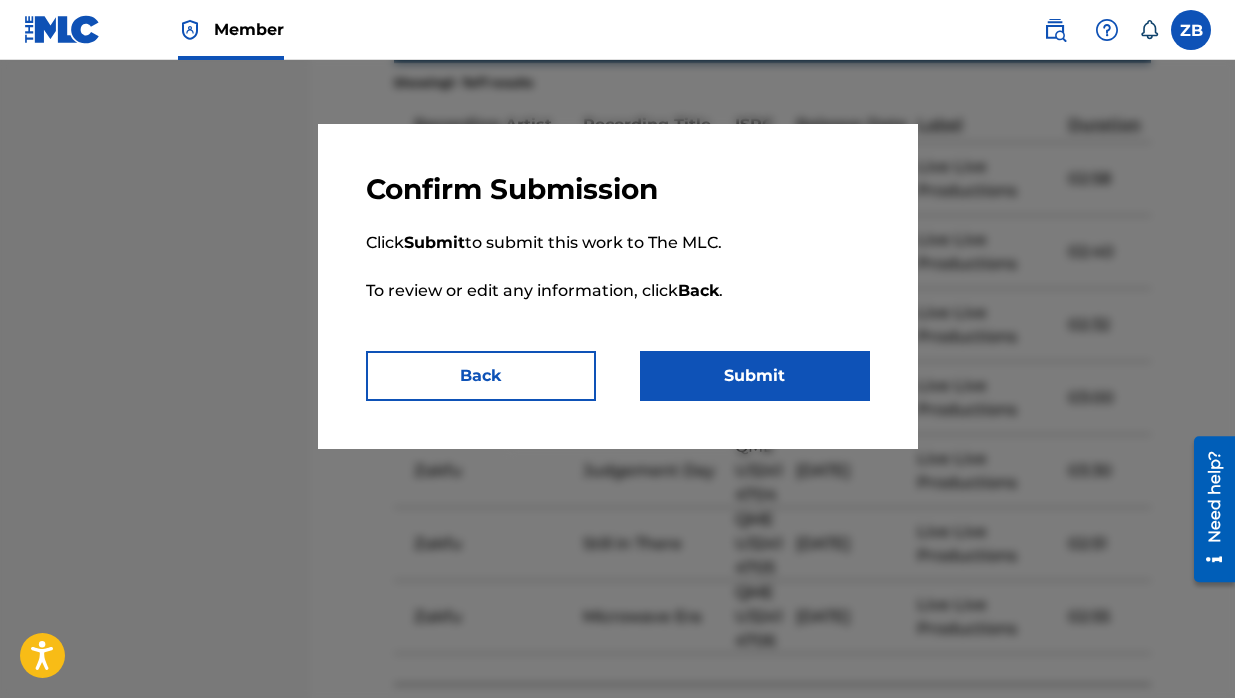 click on "Submit" at bounding box center (755, 376) 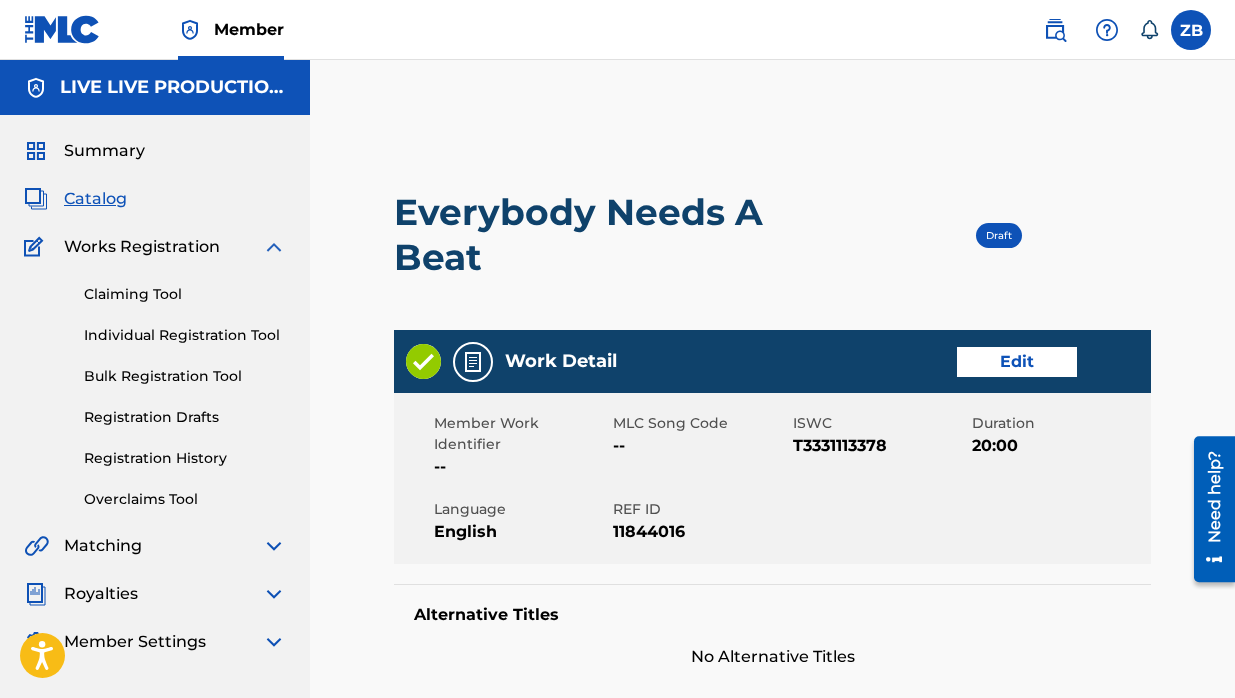 scroll, scrollTop: 17, scrollLeft: 0, axis: vertical 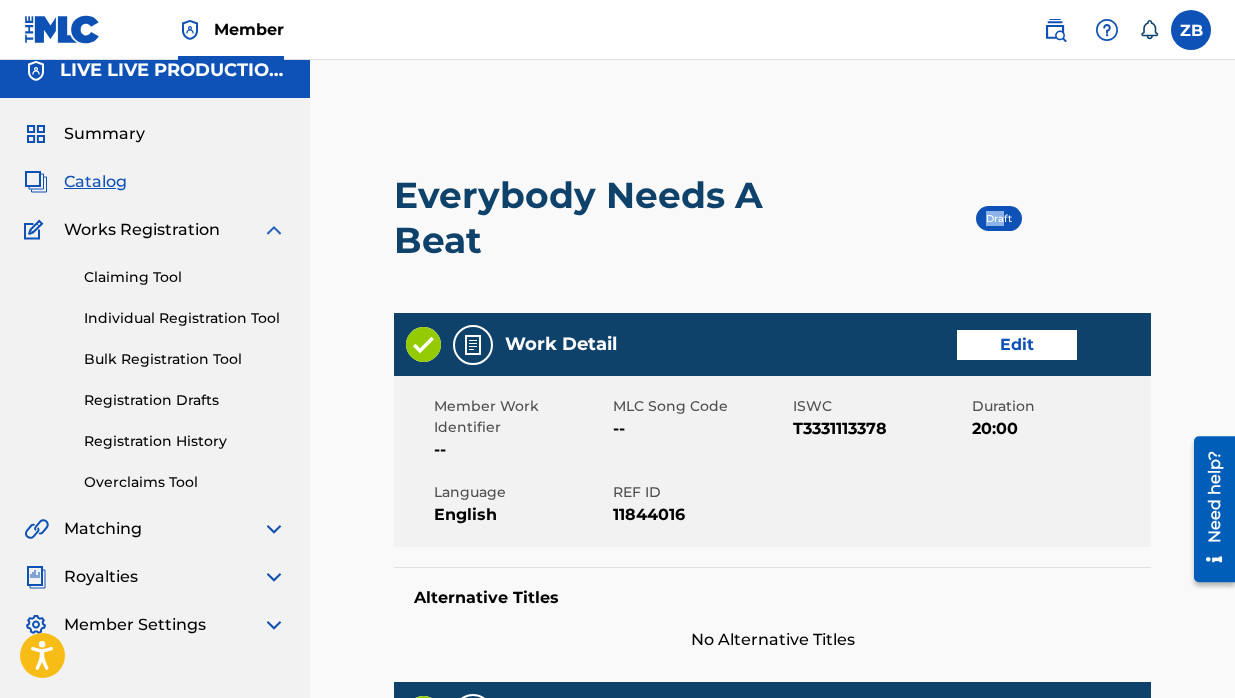 drag, startPoint x: 1003, startPoint y: 218, endPoint x: 987, endPoint y: 218, distance: 16 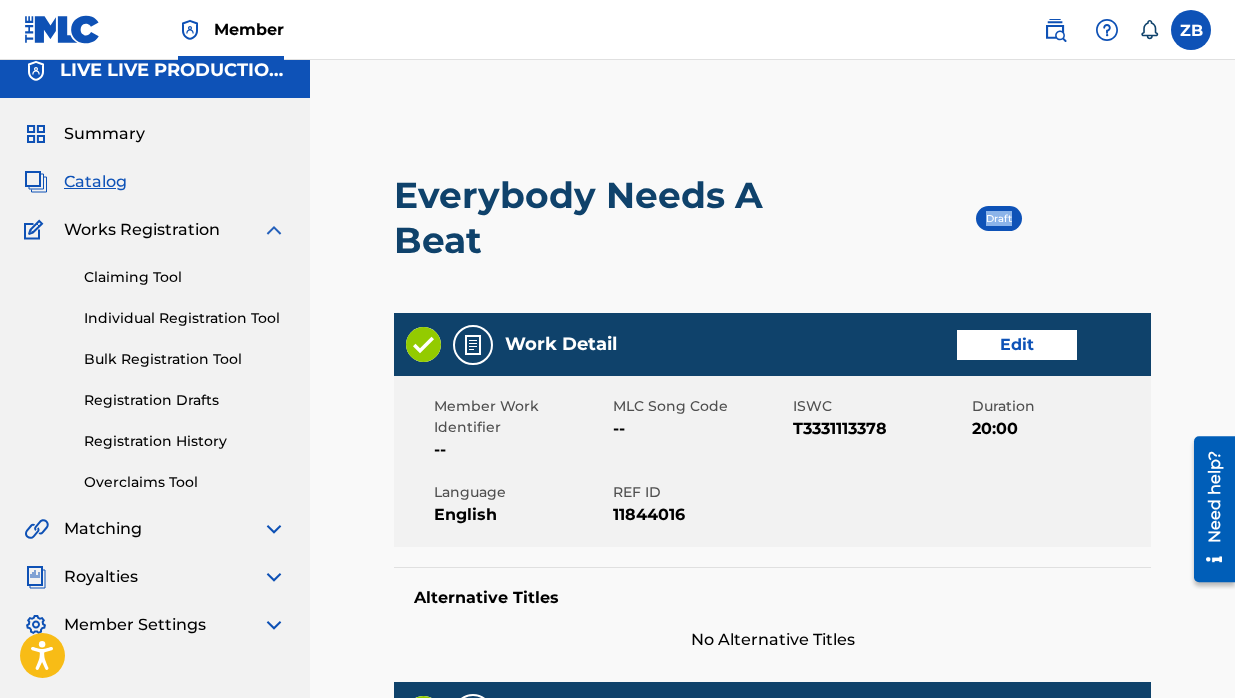 drag, startPoint x: 963, startPoint y: 210, endPoint x: 1034, endPoint y: 218, distance: 71.44928 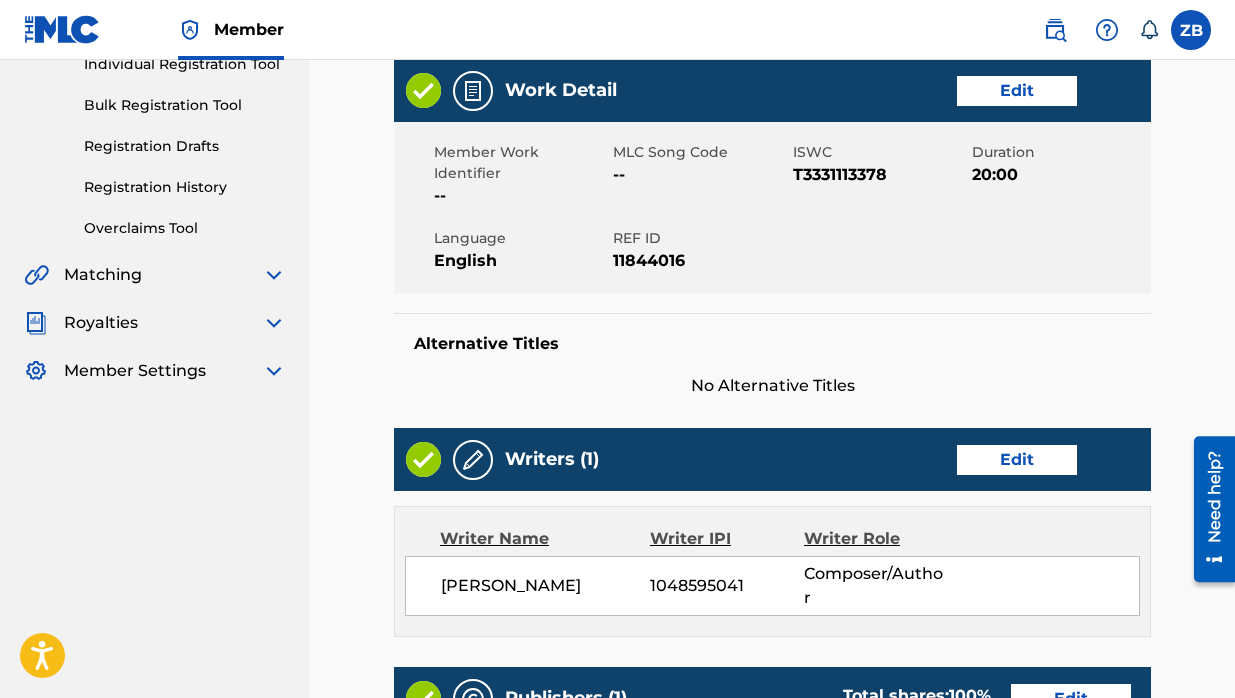 scroll, scrollTop: 0, scrollLeft: 0, axis: both 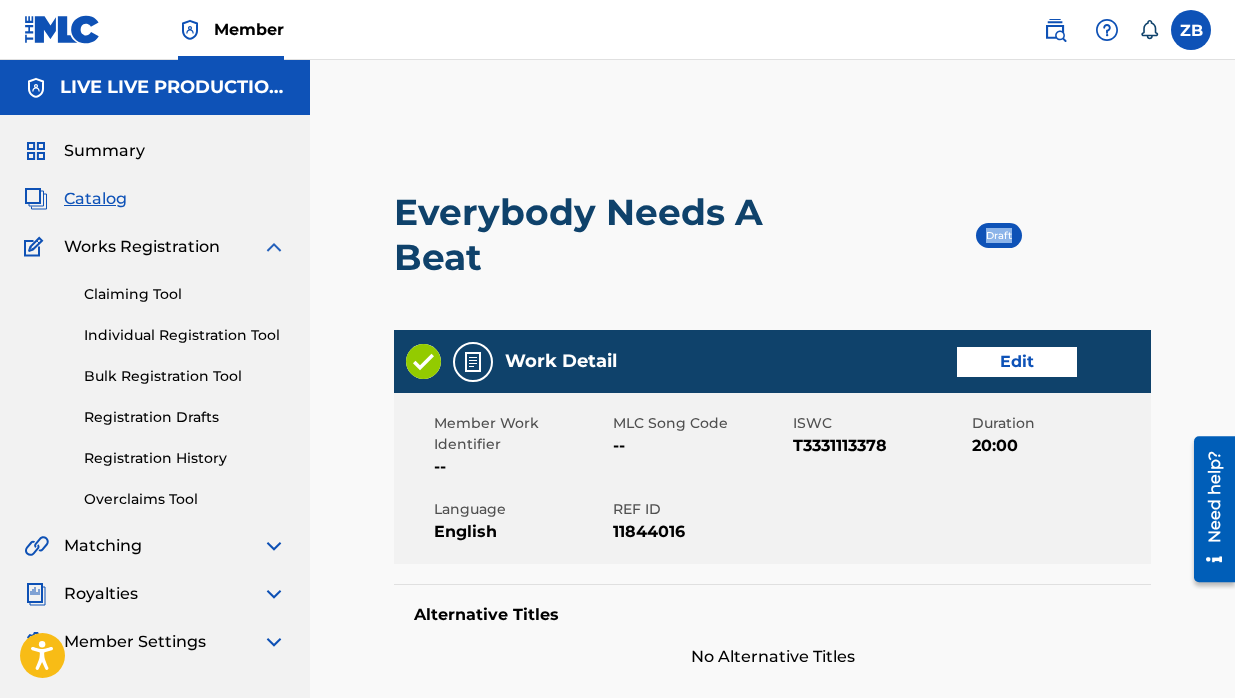 drag, startPoint x: 965, startPoint y: 210, endPoint x: 1038, endPoint y: 236, distance: 77.491936 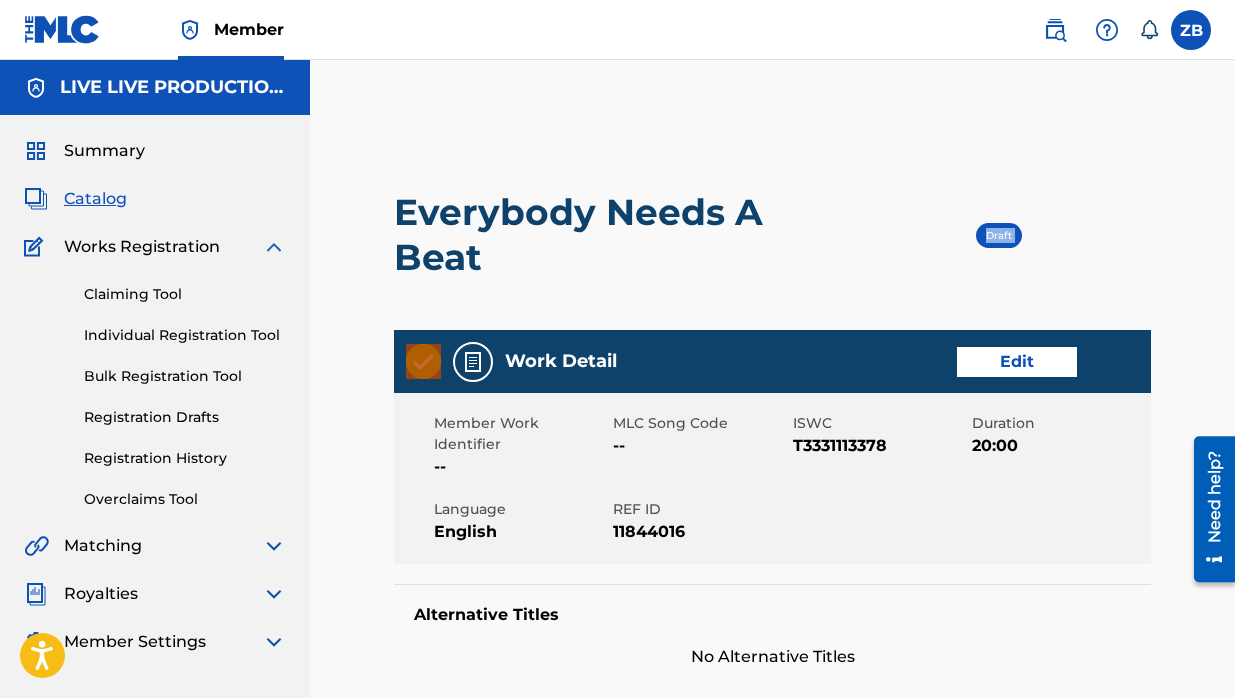 drag, startPoint x: 1023, startPoint y: 237, endPoint x: 991, endPoint y: 228, distance: 33.24154 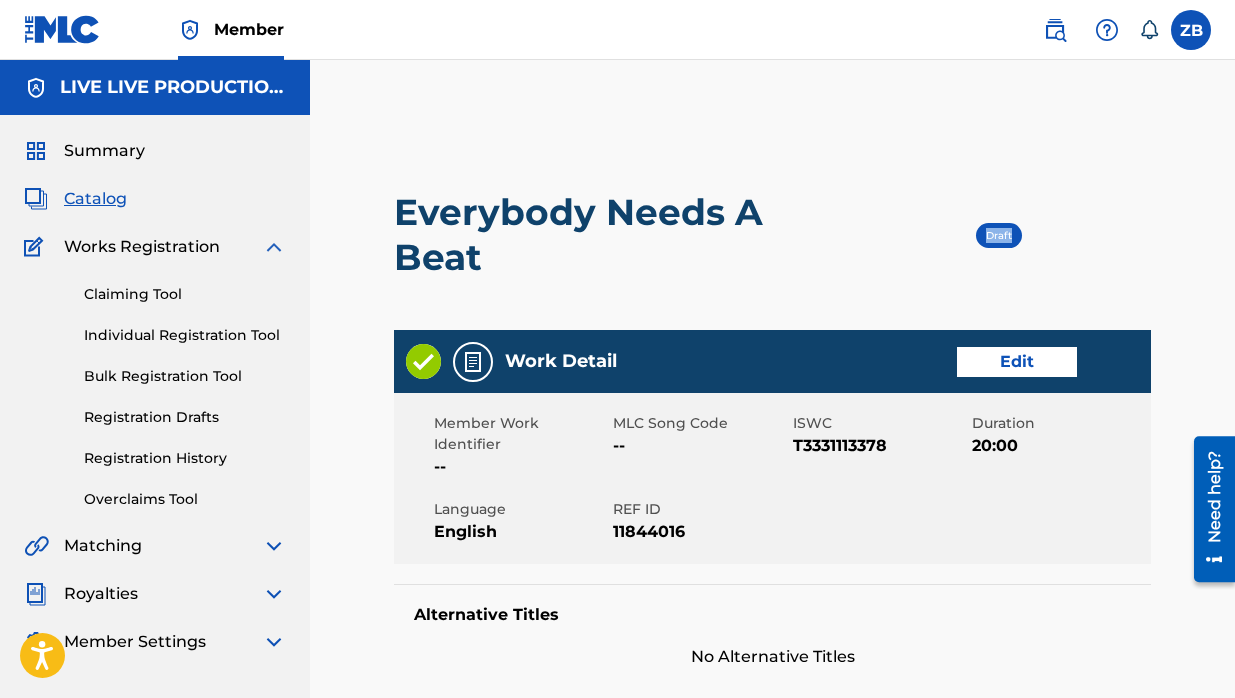 drag, startPoint x: 972, startPoint y: 220, endPoint x: 1025, endPoint y: 246, distance: 59.03389 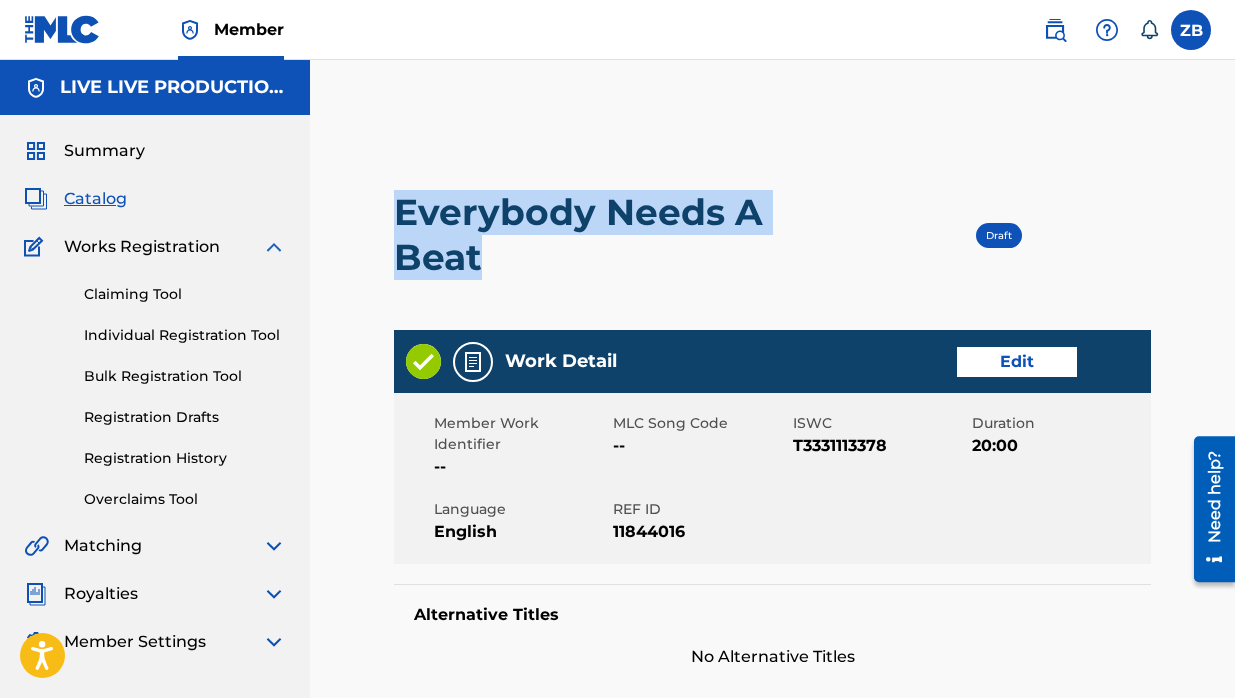 drag, startPoint x: 403, startPoint y: 195, endPoint x: 478, endPoint y: 259, distance: 98.59513 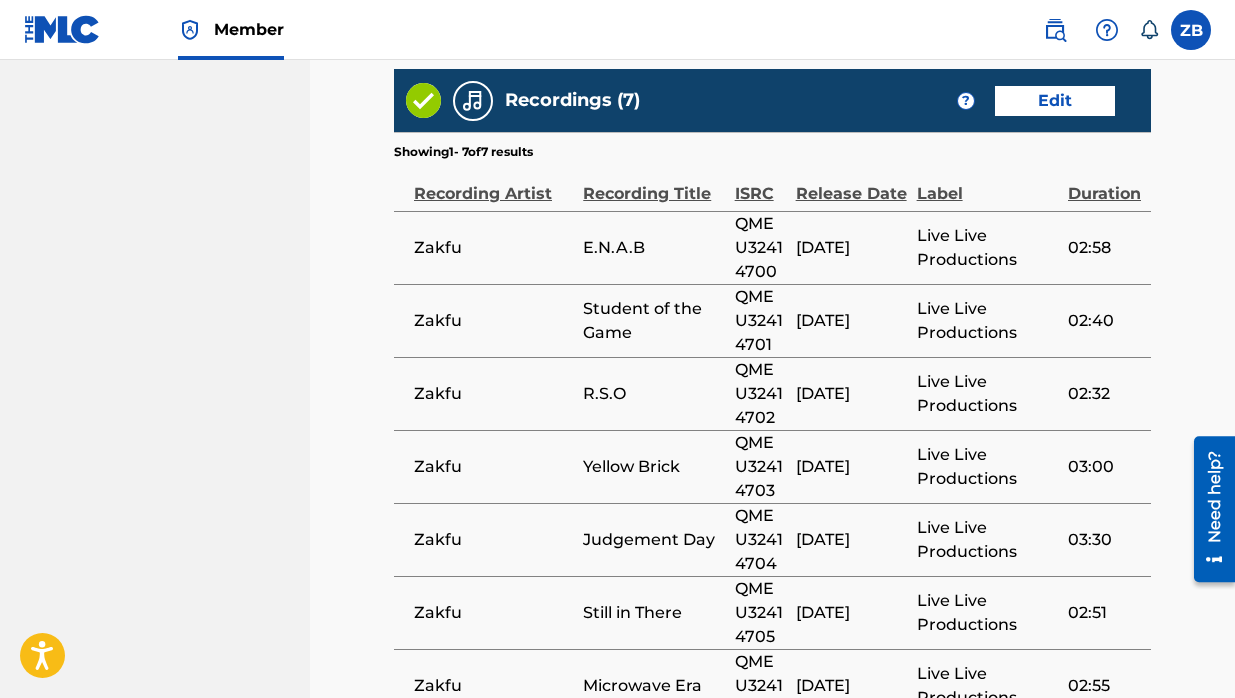 scroll, scrollTop: 1128, scrollLeft: 0, axis: vertical 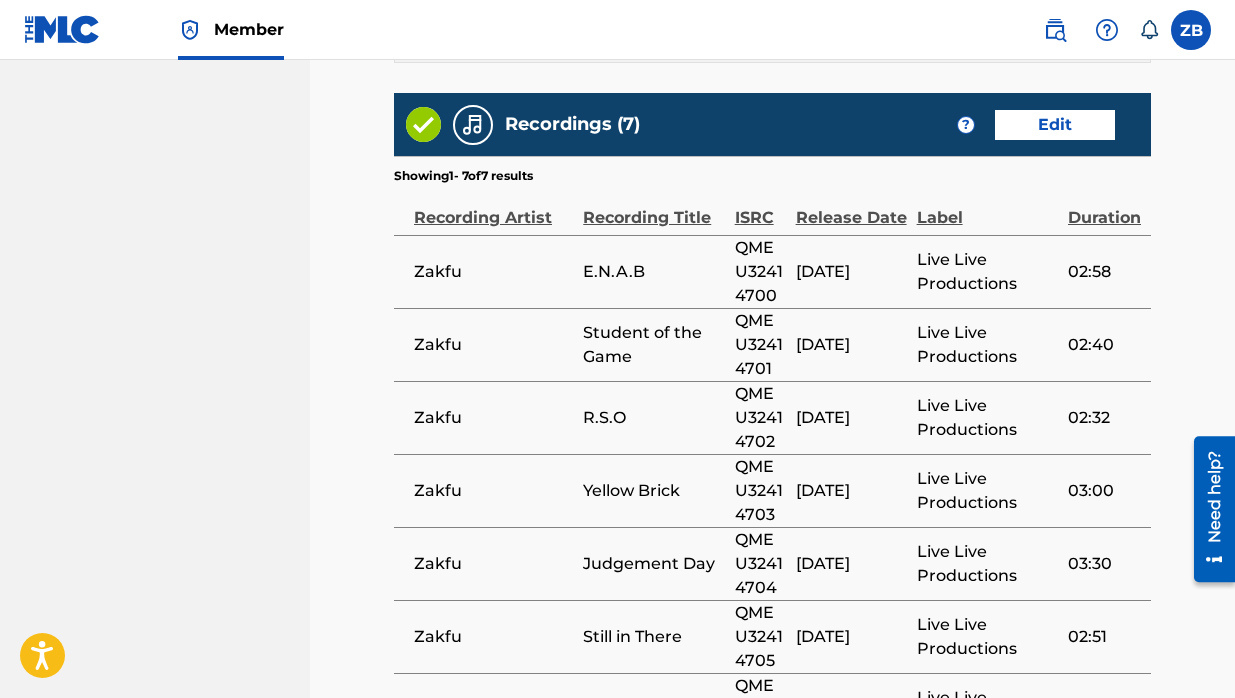 click on "Submit" at bounding box center [1066, 822] 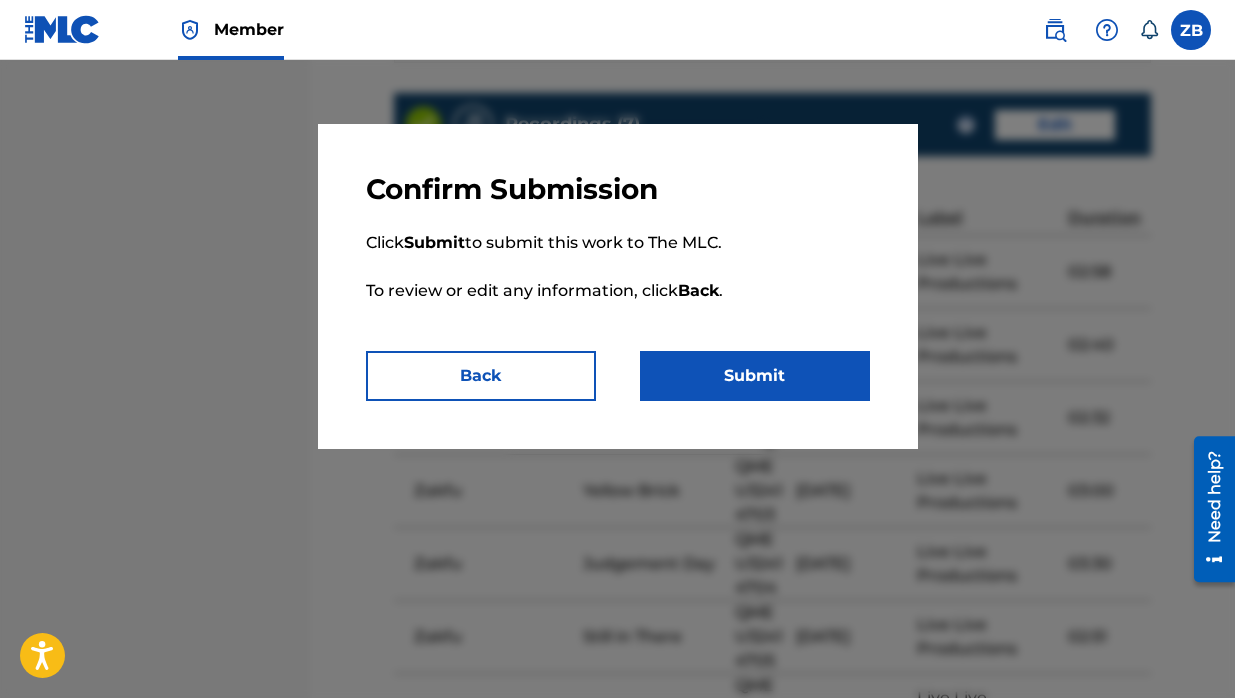click on "Submit" at bounding box center [755, 376] 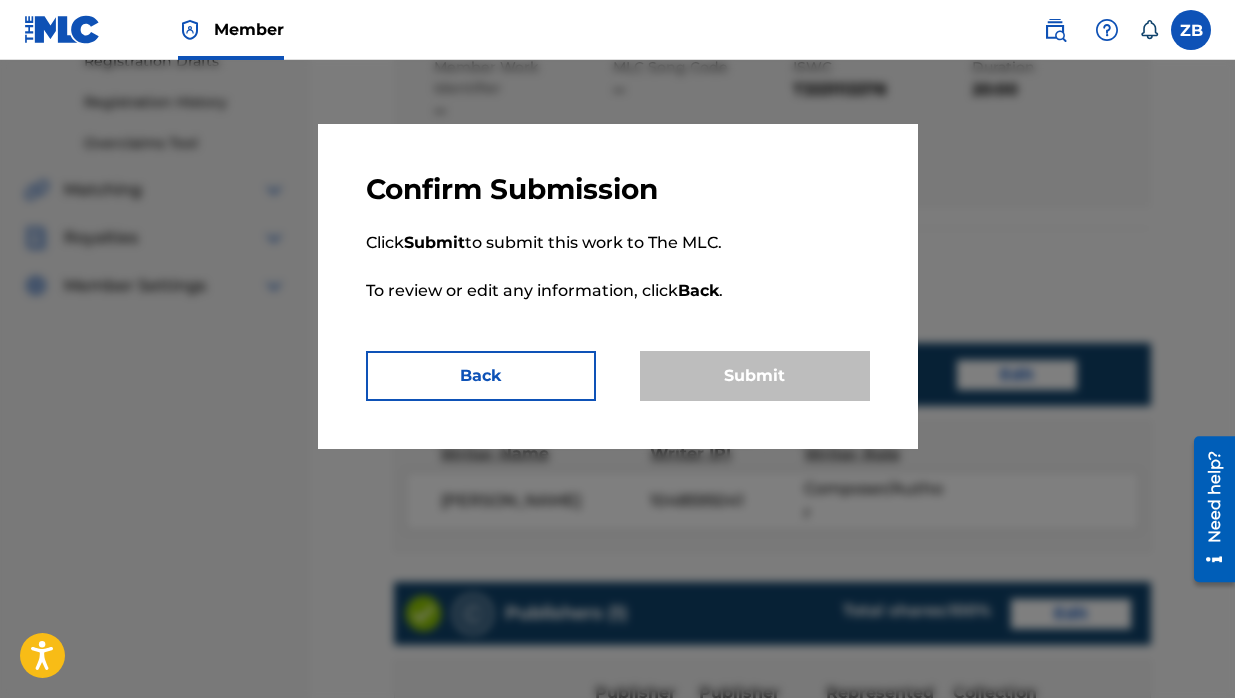 scroll, scrollTop: 0, scrollLeft: 0, axis: both 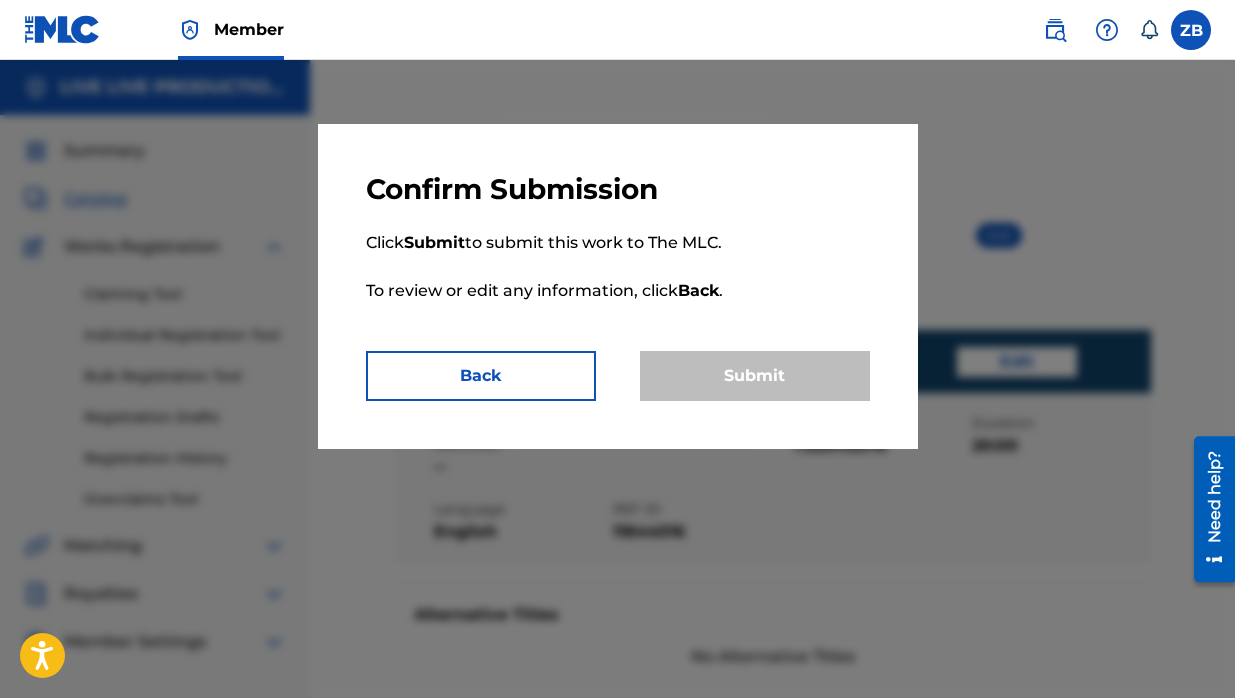 click on "Submit" at bounding box center [755, 376] 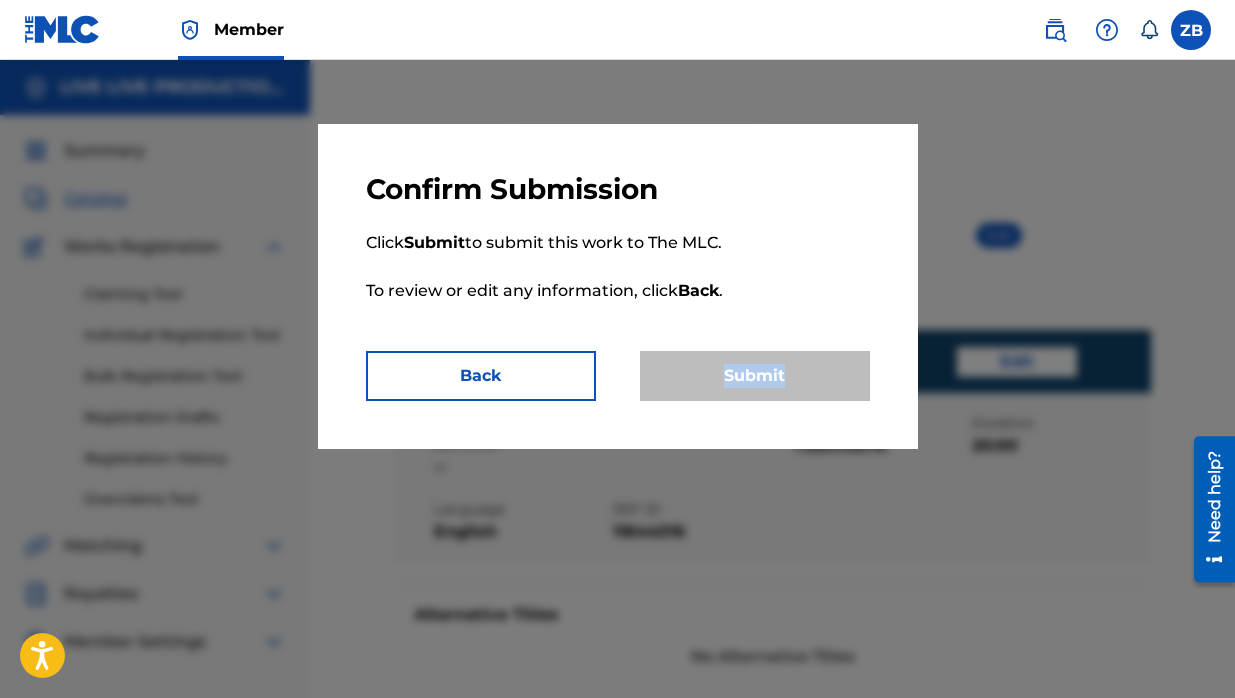 click on "Submit" at bounding box center [755, 376] 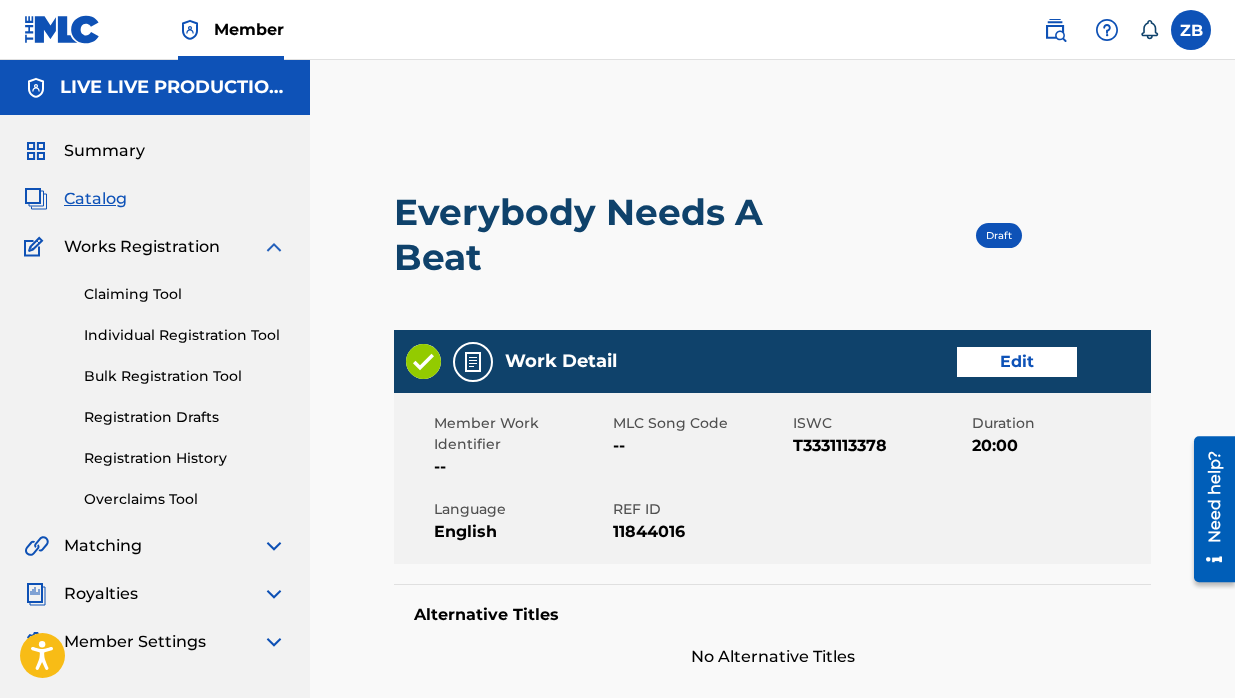 scroll, scrollTop: 26, scrollLeft: 0, axis: vertical 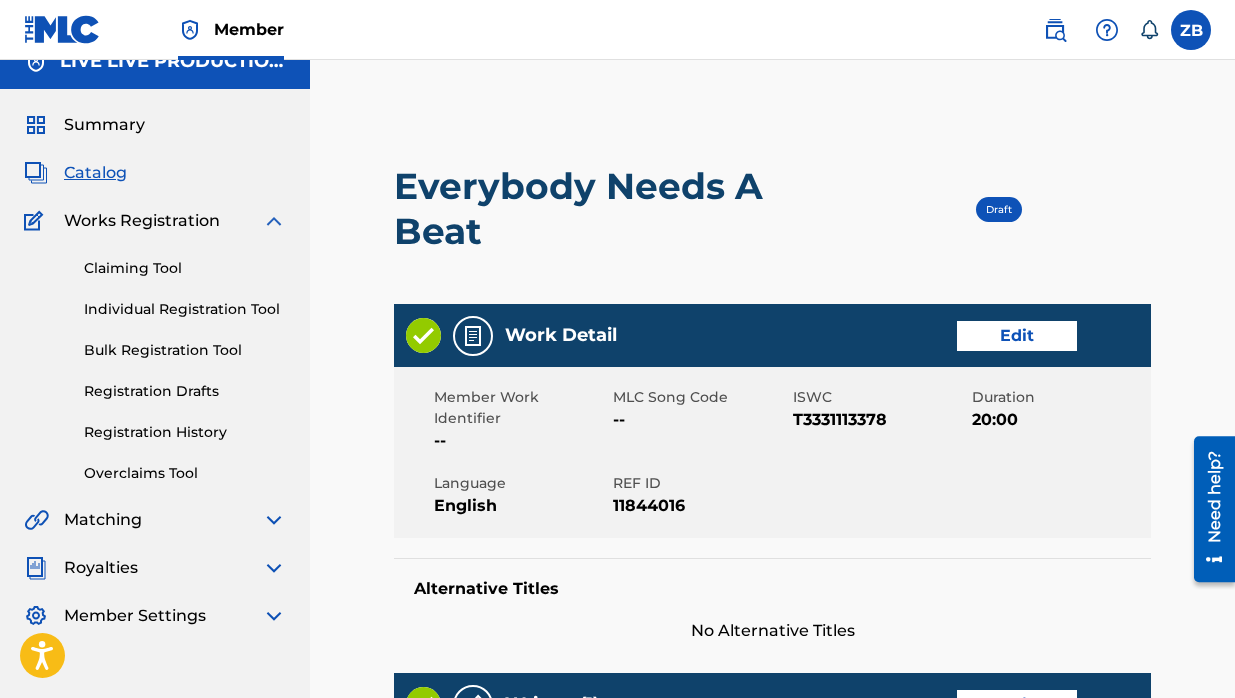 click on "< Back Everybody Needs A Beat     Draft Work Detail   Edit Member Work Identifier -- MLC Song Code -- ISWC T3331113378 Duration 20:00 Language English REF ID 11844016 Alternative Titles No Alternative Titles Writers   (1) Edit Writer Name Writer IPI Writer Role [PERSON_NAME] 1048595041 Composer/Author Publishers   (1) Total shares:  100 % Edit Publisher Name Publisher IPI Publisher Number Represented Writers Collection Share LIVE LIVE PRODUCTIONS -- -- [PERSON_NAME] 100% Total shares:  100 % Recordings   (7) ? Edit Showing  1  -   7  of  7   results   Recording Artist Recording Title ISRC Release Date Label Duration Zakfu E.N.A.B QMEU32414700 [DATE] Live Live Productions 02:58 Zakfu Student of the Game  QMEU32414701 [DATE] Live Live Productions  02:40 Zakfu R.S.O QMEU32414702 [DATE] Live Live Productions 02:32 Zakfu Yellow Brick QMEU32414703 [DATE] Live Live Productions  03:00 Zakfu Judgement Day QMEU32414704 [DATE] Live Live Productions 03:30 Zakfu Still in There  QMEU32414705 Back" at bounding box center (772, 1031) 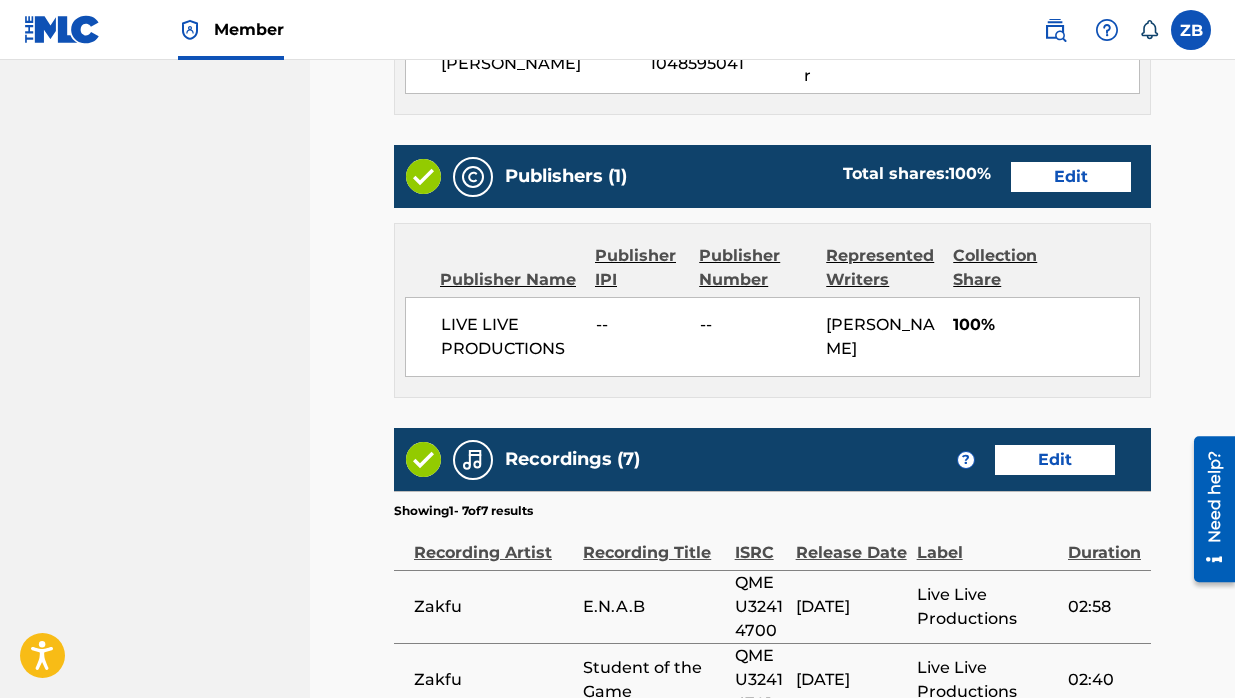 scroll, scrollTop: 1221, scrollLeft: 0, axis: vertical 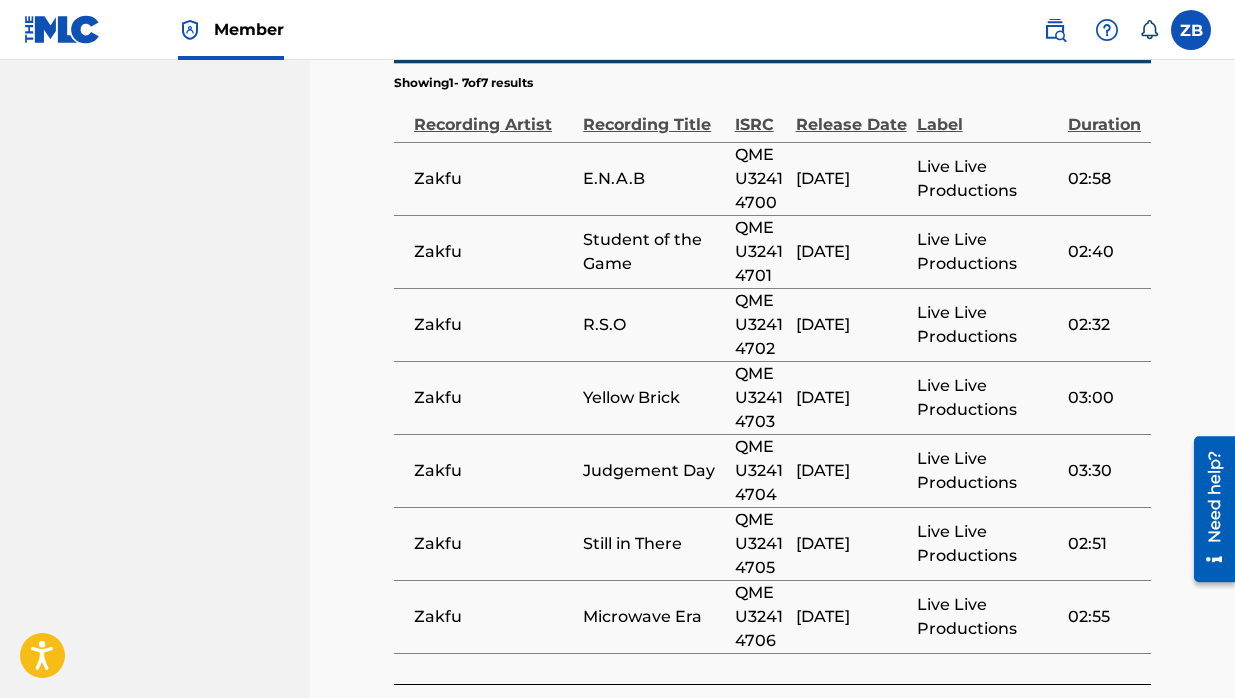 click on "Submit" at bounding box center [1066, 729] 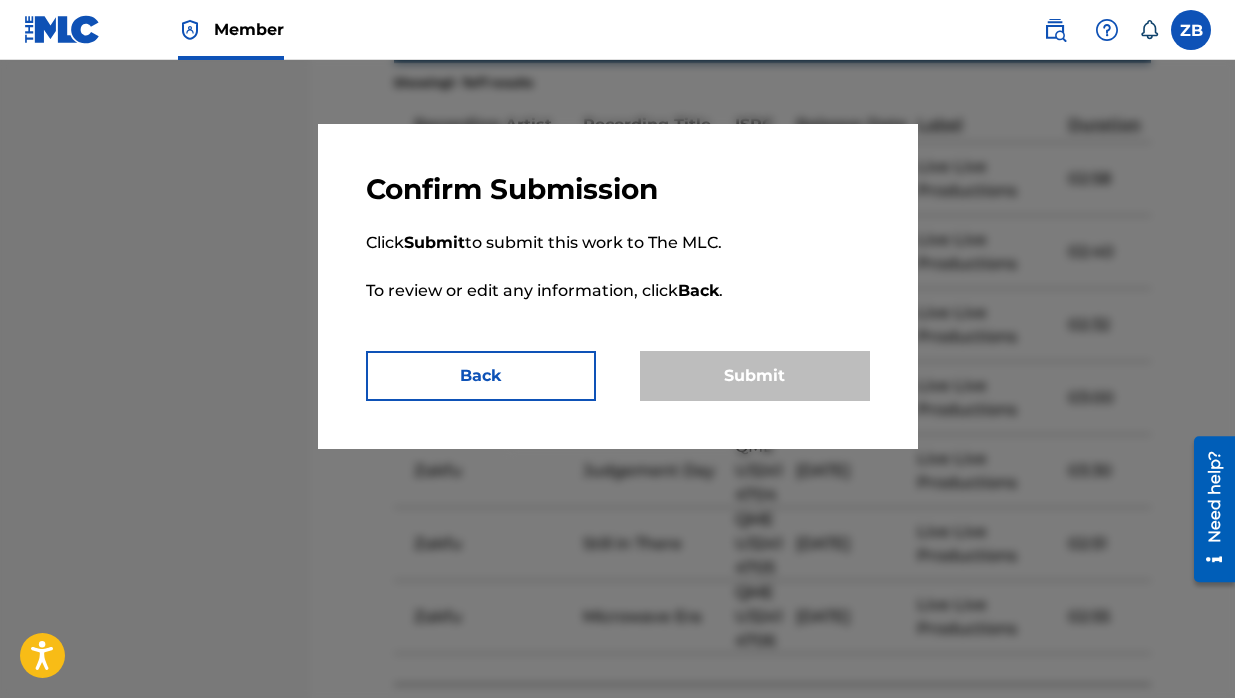 click on "Submit" at bounding box center [755, 376] 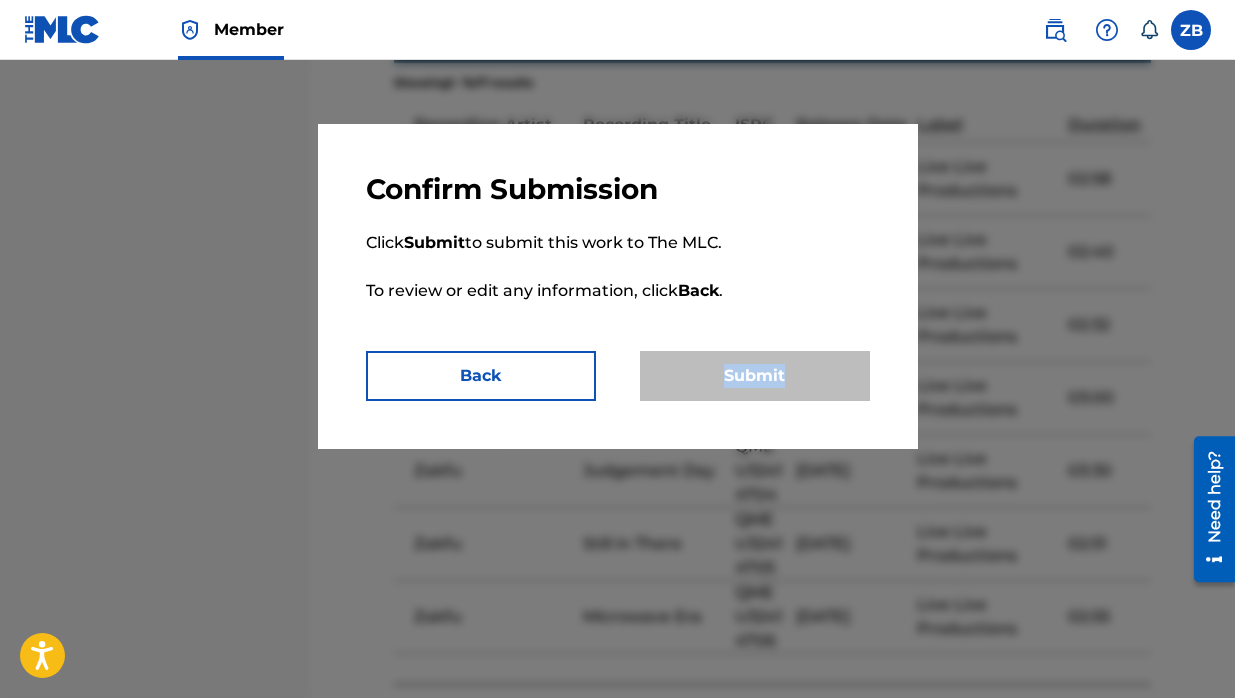 click on "Back" at bounding box center (481, 376) 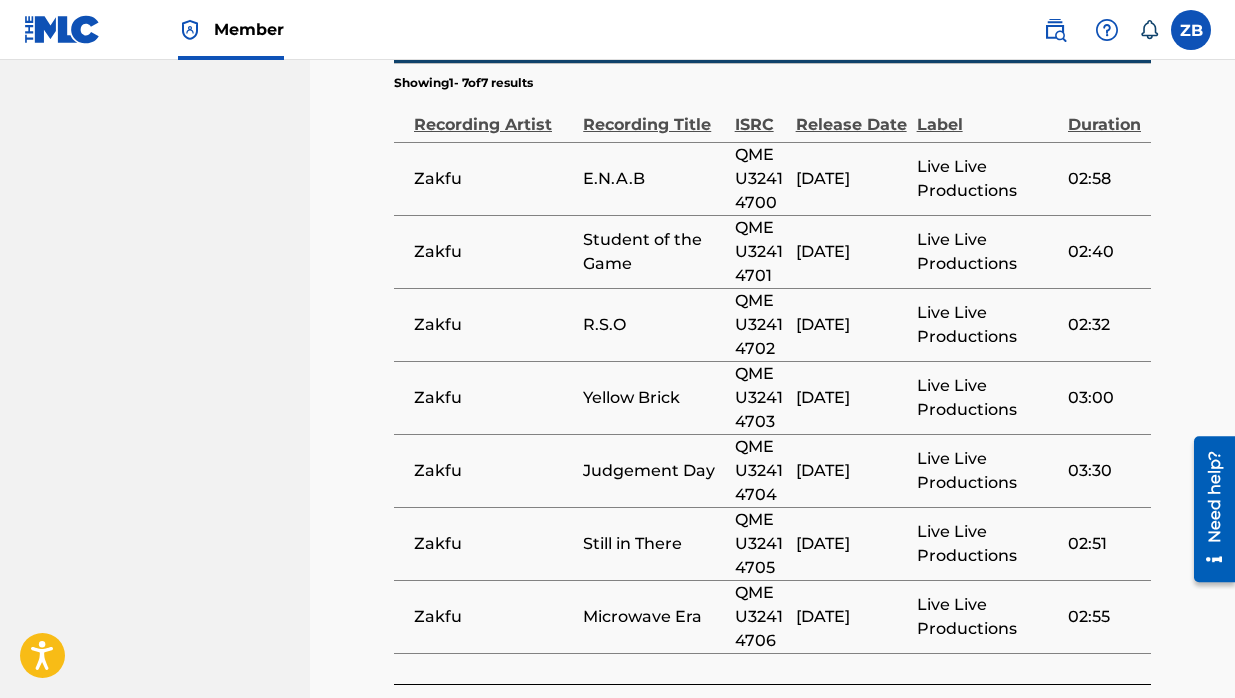 click on "Submit" at bounding box center (1066, 729) 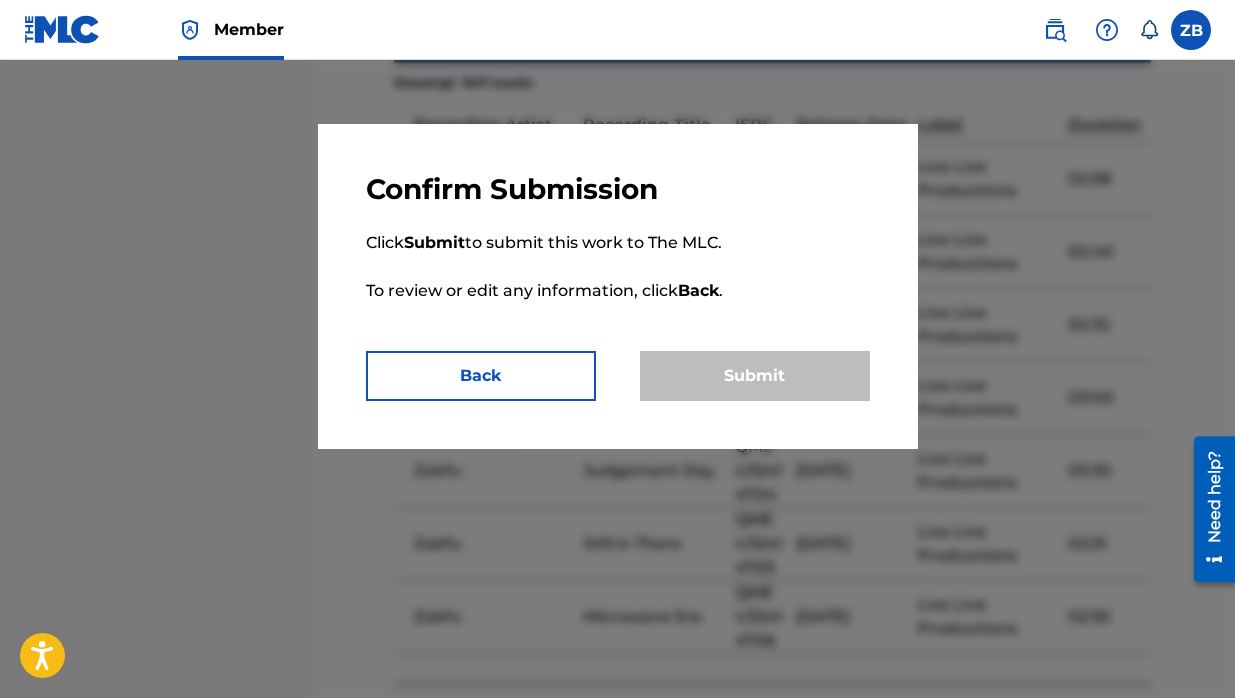 click on "Back" at bounding box center [481, 376] 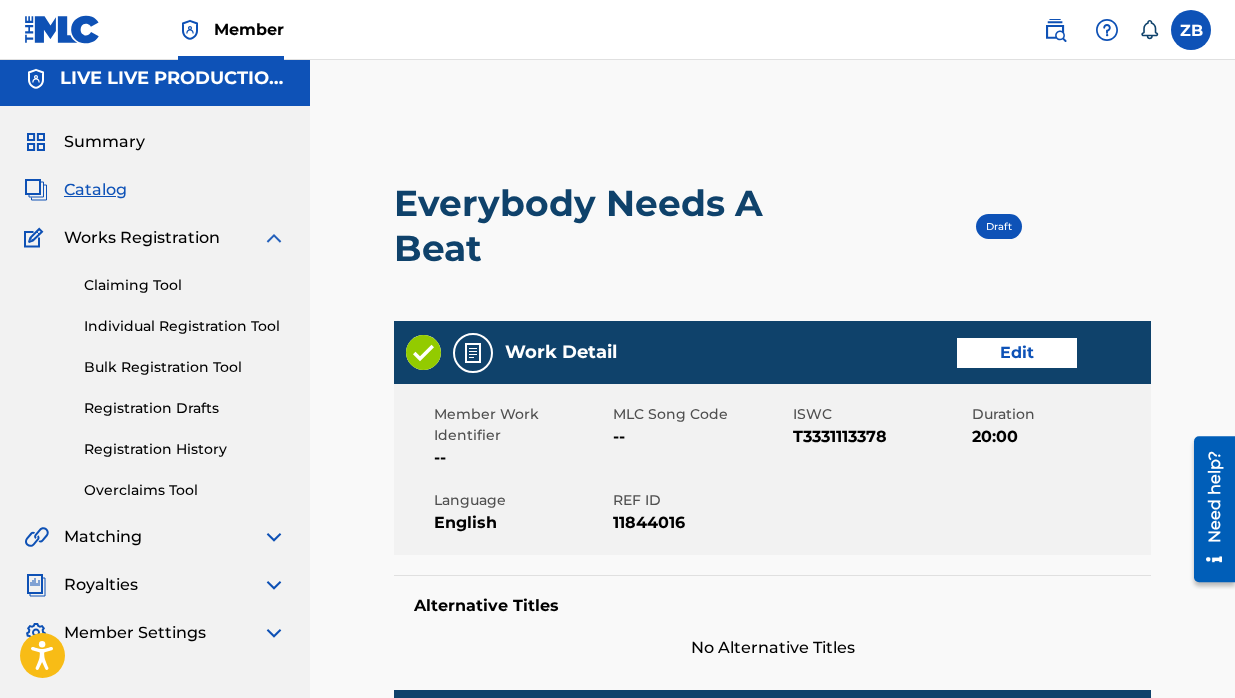 scroll, scrollTop: 0, scrollLeft: 0, axis: both 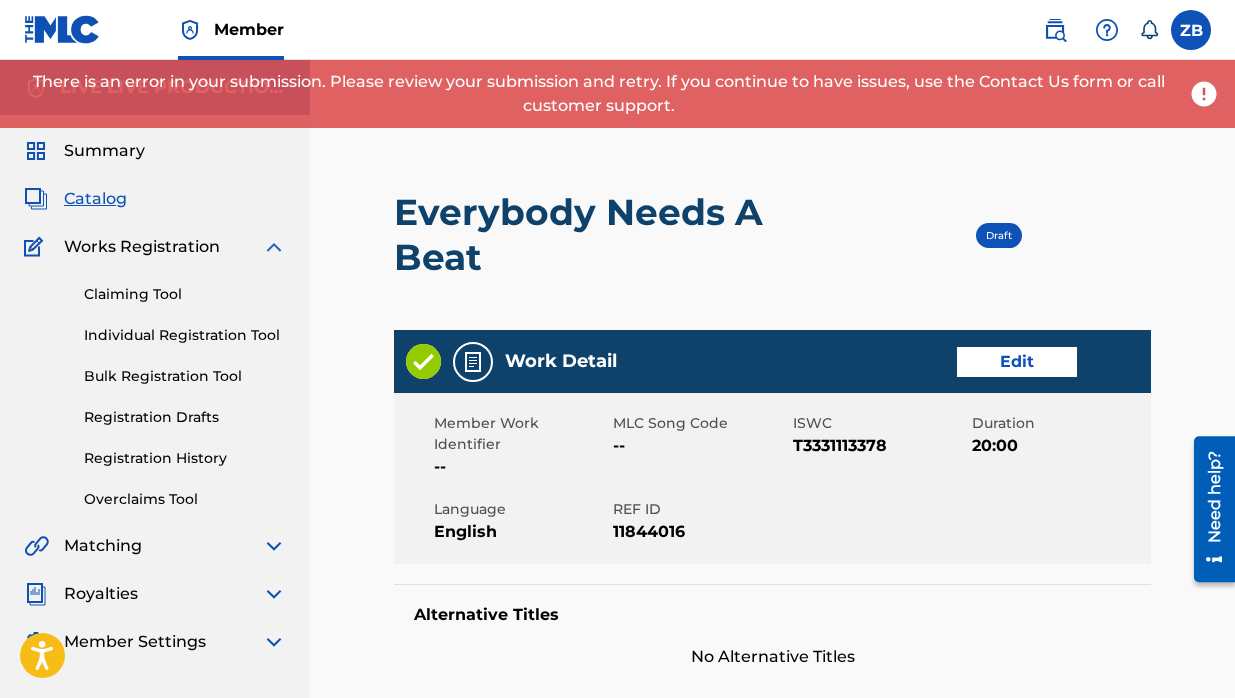 click on "Everybody Needs A Beat" at bounding box center (621, 235) 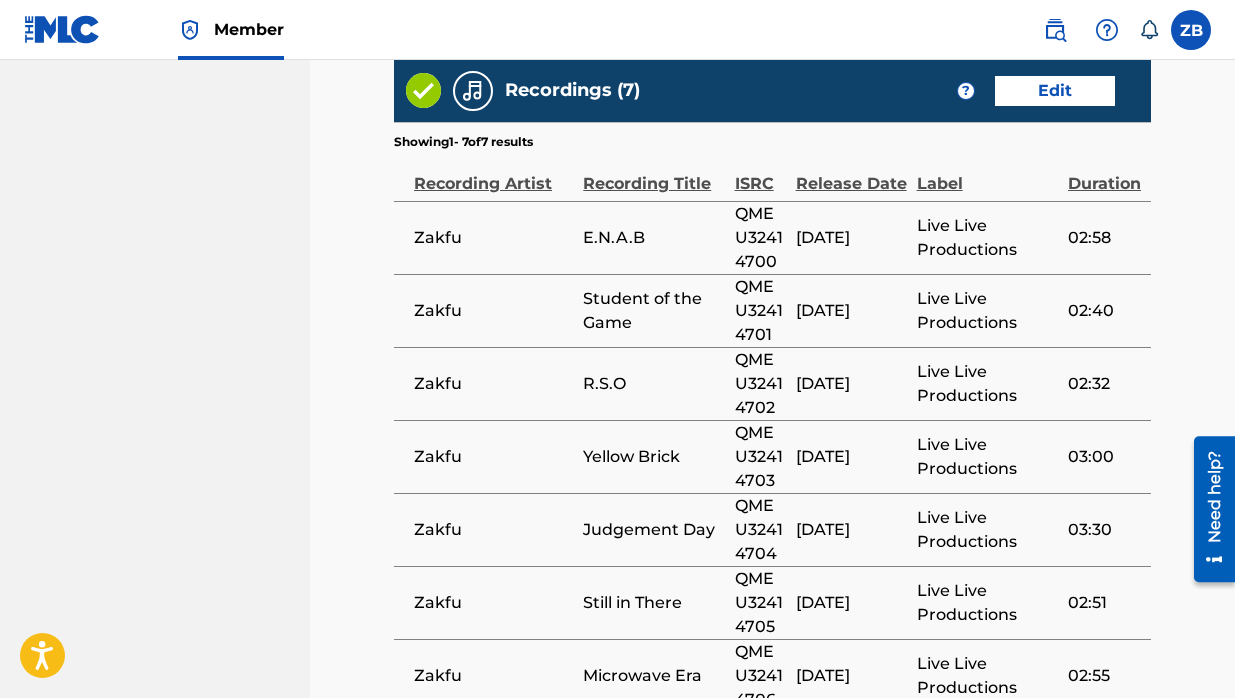 scroll, scrollTop: 1221, scrollLeft: 0, axis: vertical 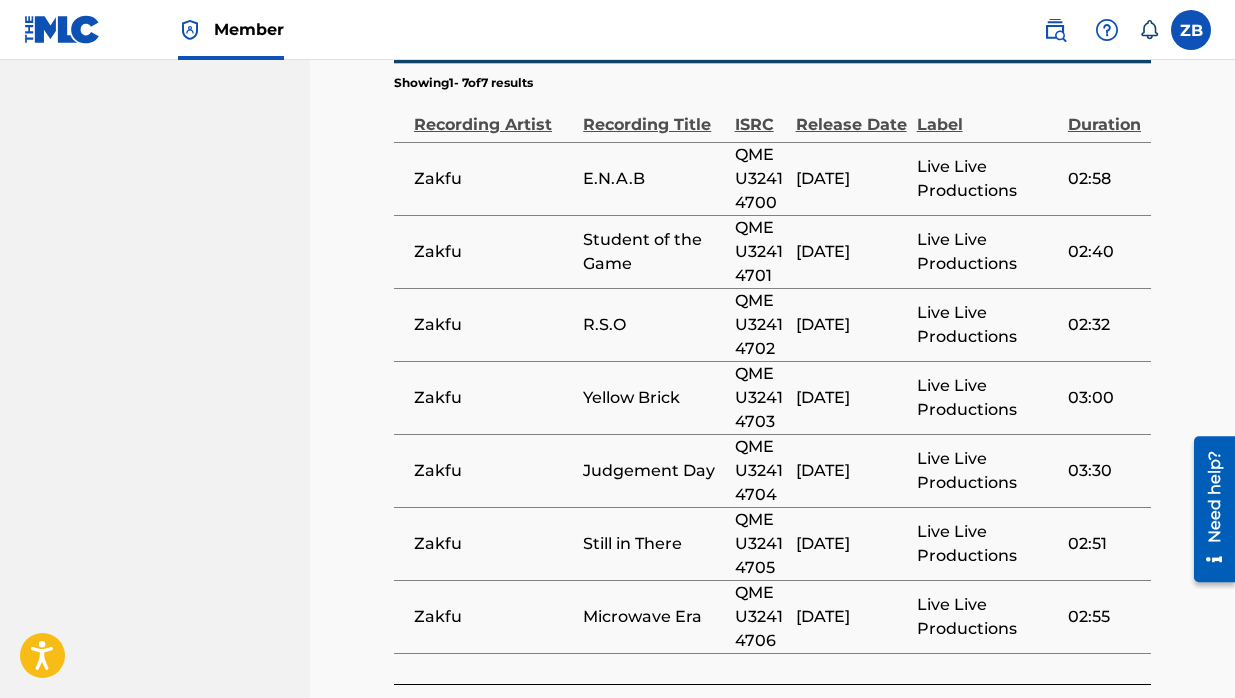 click on "Submit" at bounding box center (1066, 729) 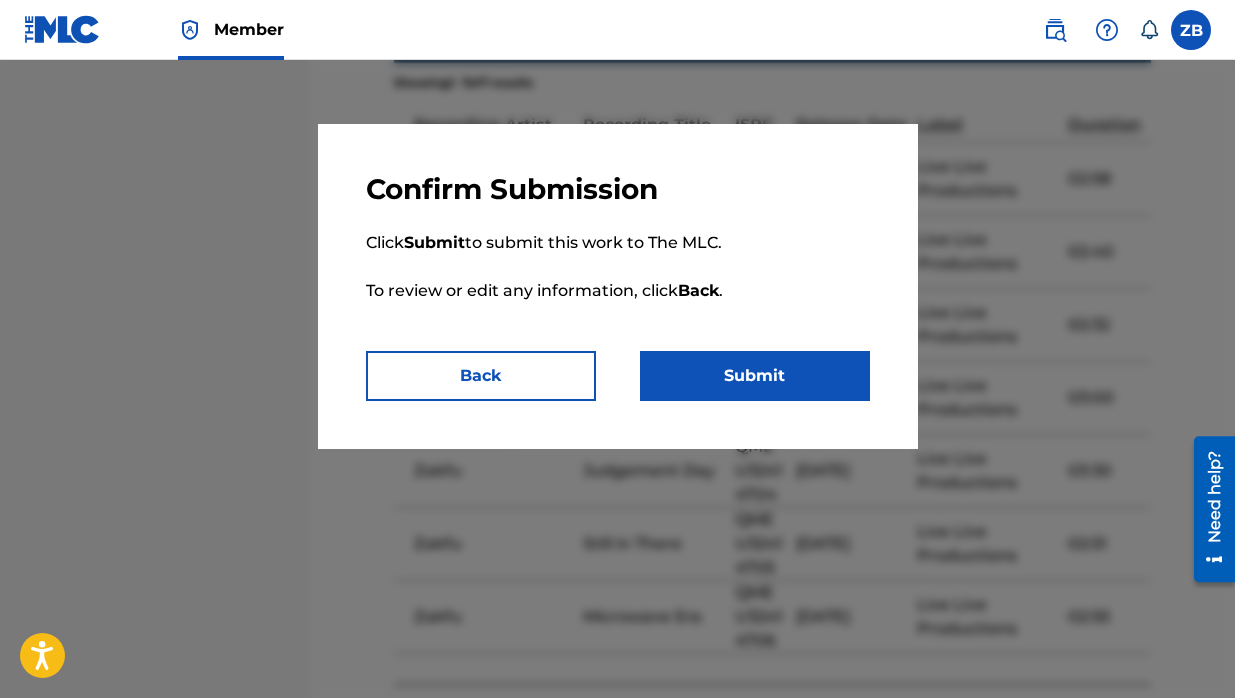 click on "Submit" at bounding box center (755, 376) 